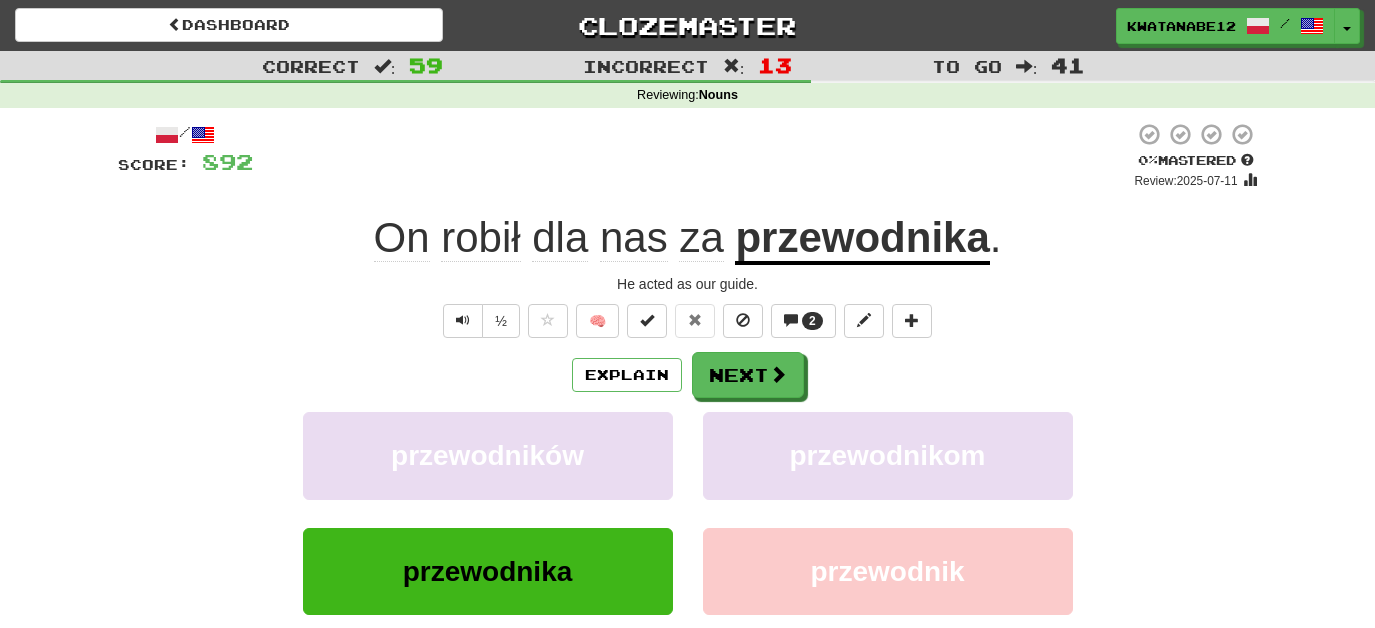 scroll, scrollTop: 0, scrollLeft: 0, axis: both 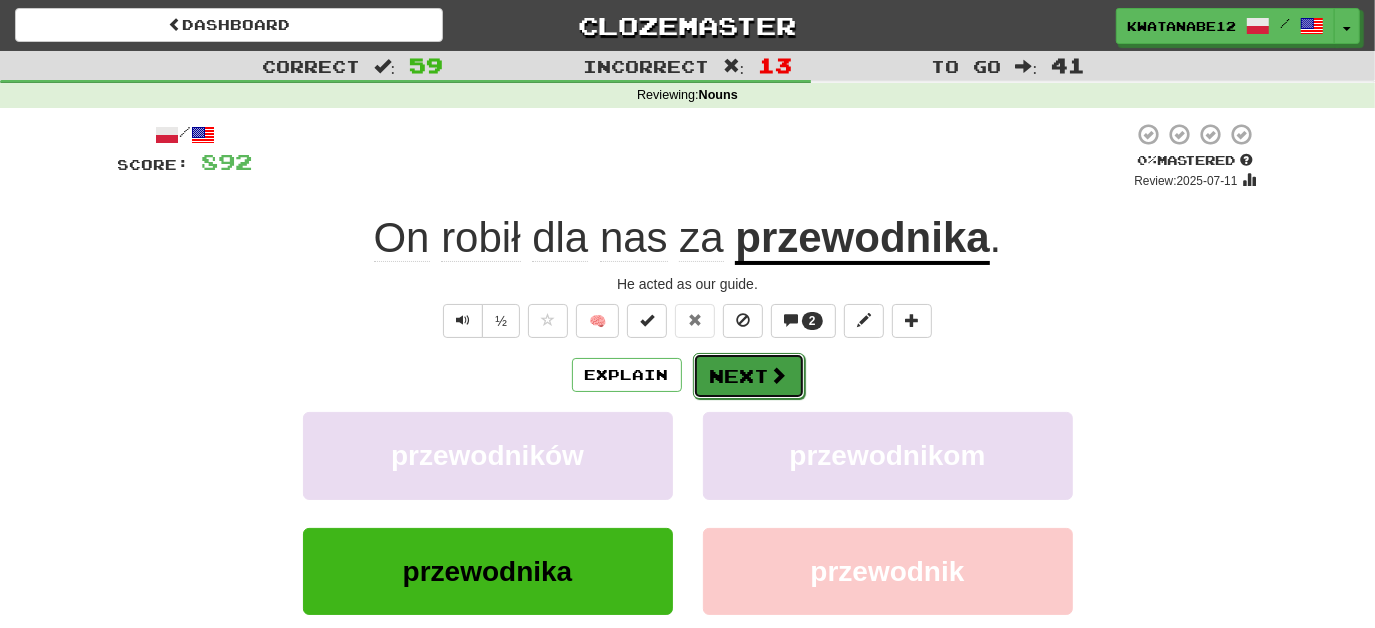 click on "Next" at bounding box center (749, 376) 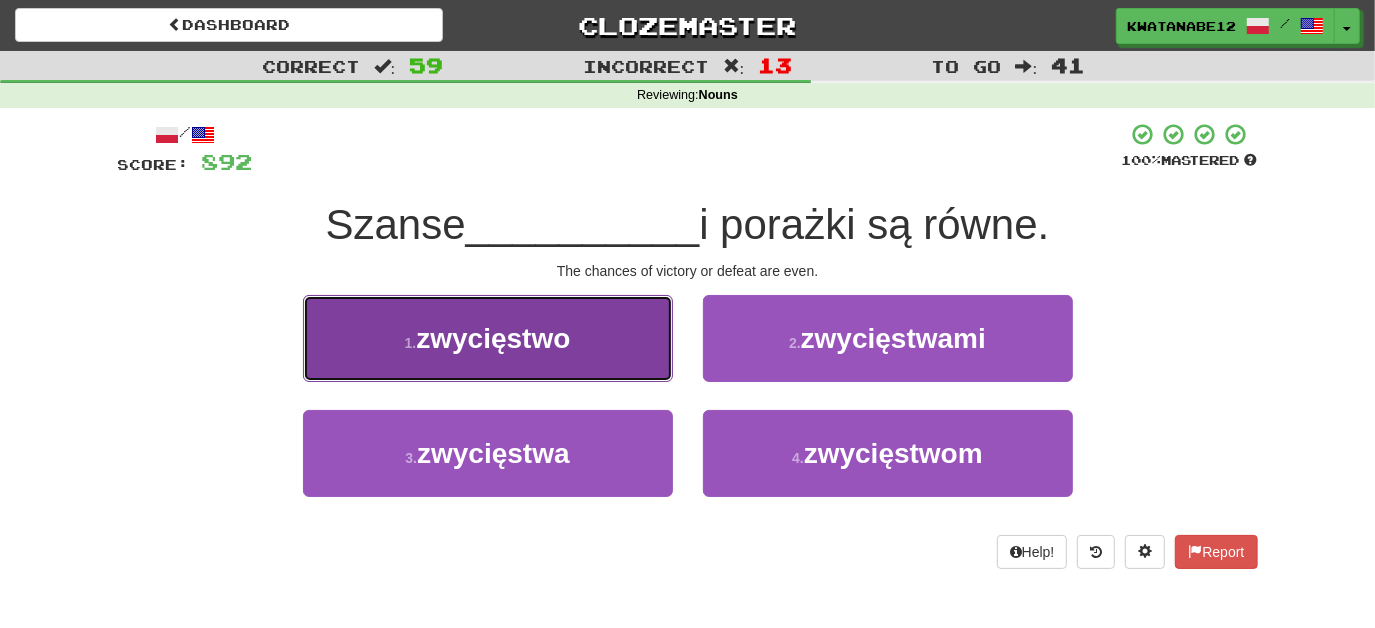 click on "1 .  zwycięstwo" at bounding box center [488, 338] 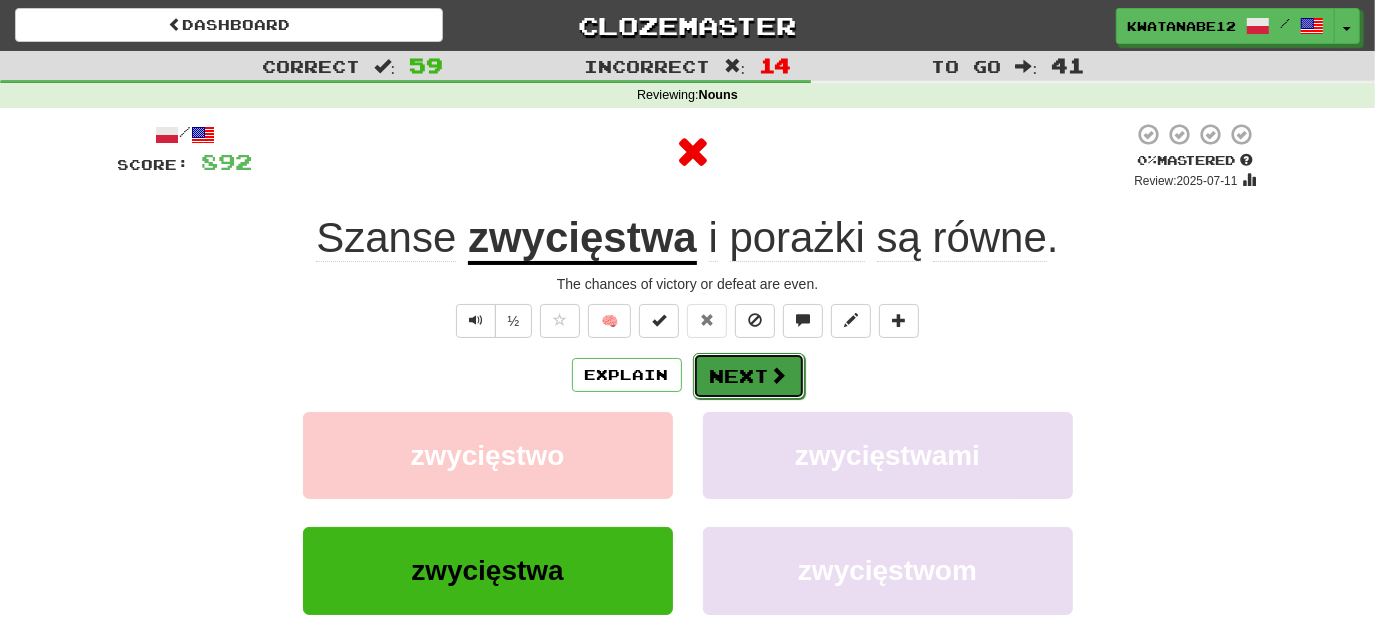 click on "Next" at bounding box center (749, 376) 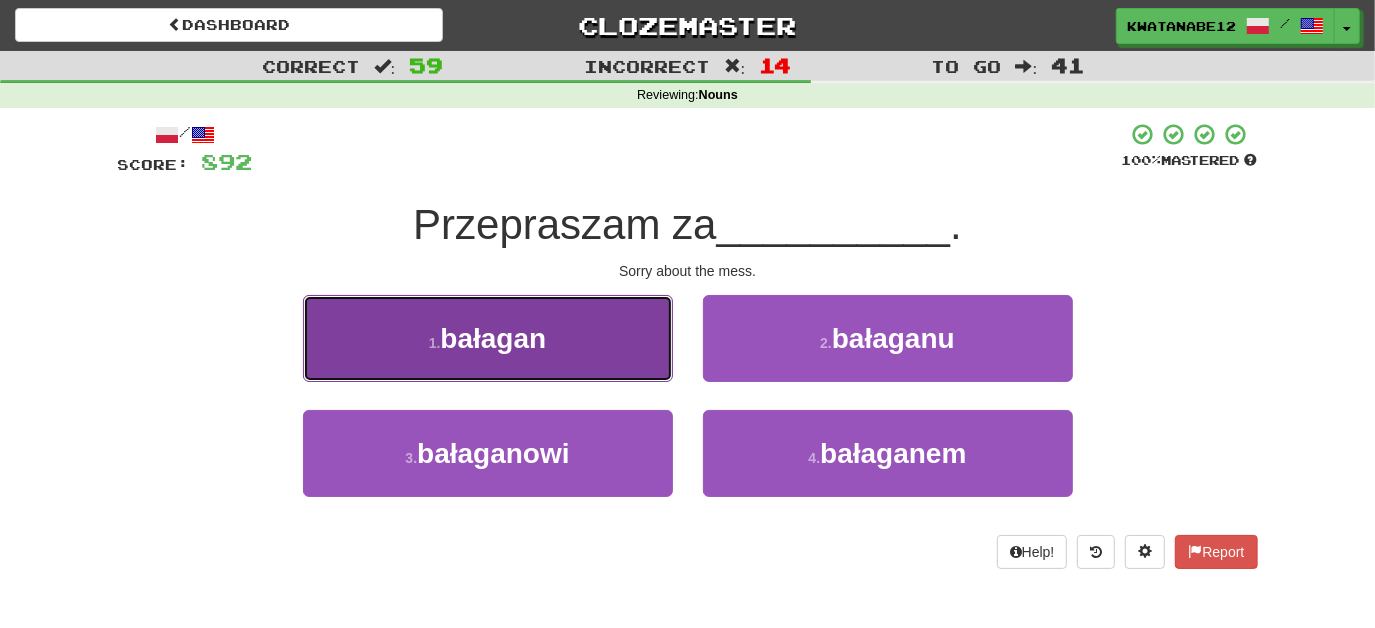 click on "1 .  bałagan" at bounding box center [488, 338] 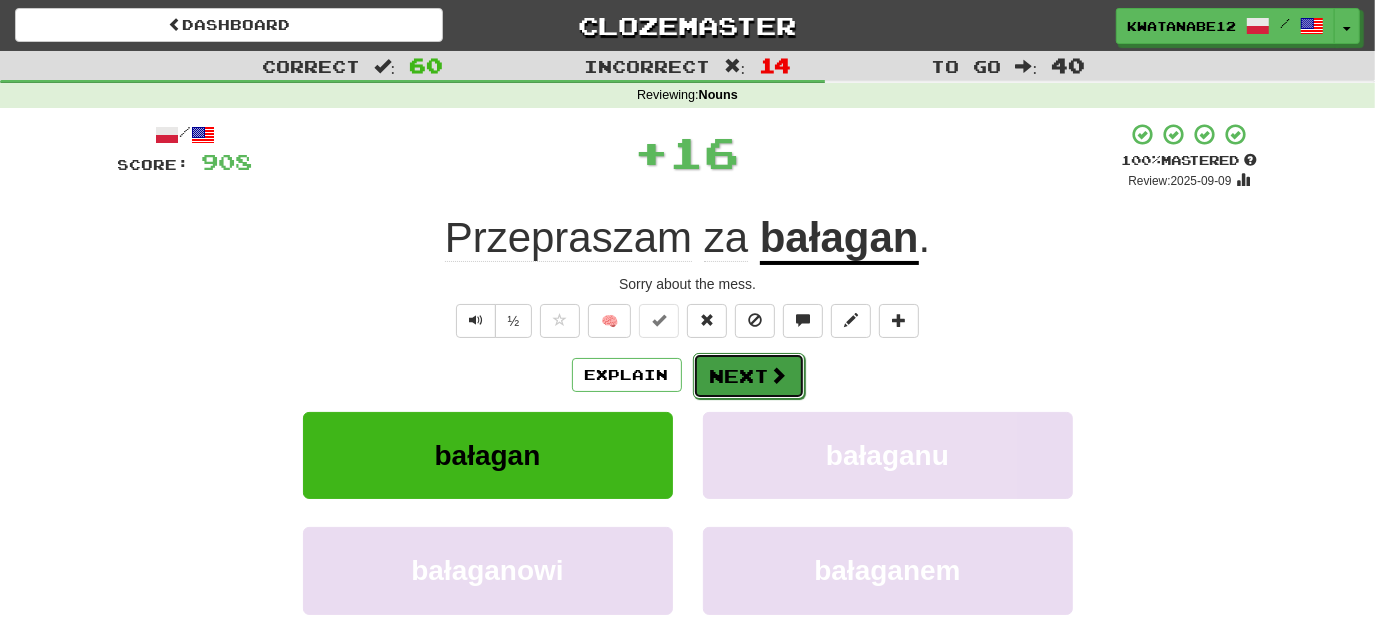 click on "Next" at bounding box center (749, 376) 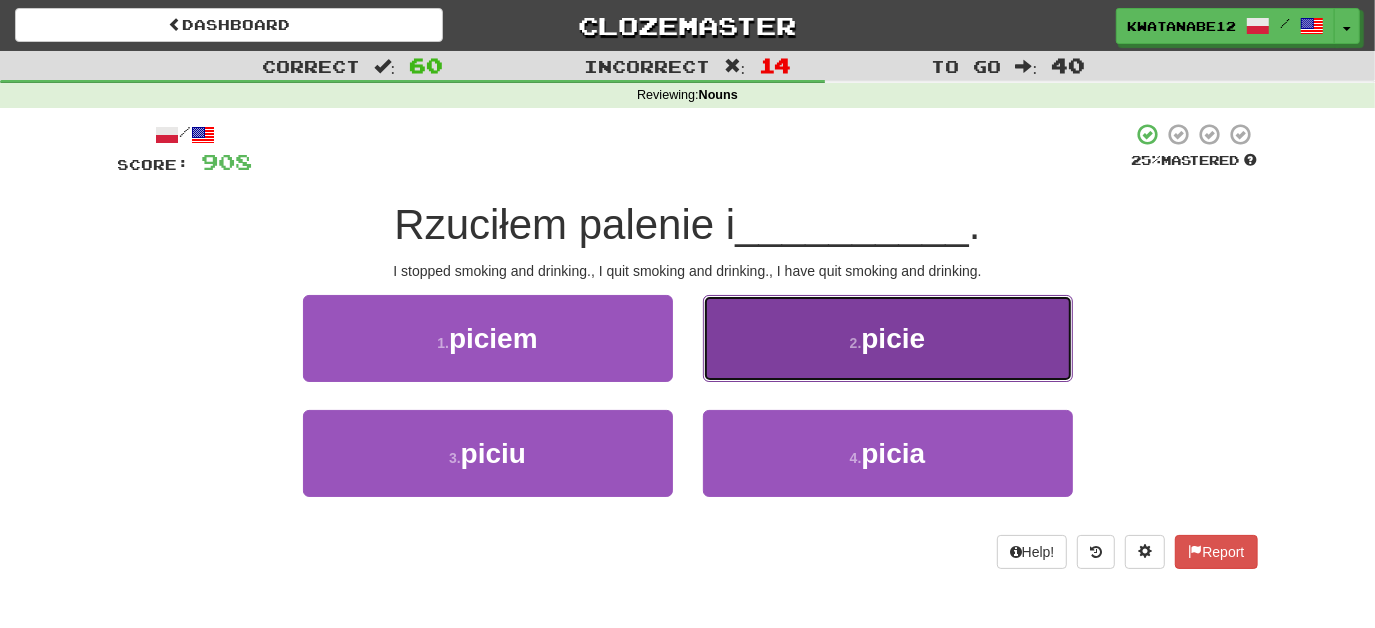 click on "2 .  picie" at bounding box center [888, 338] 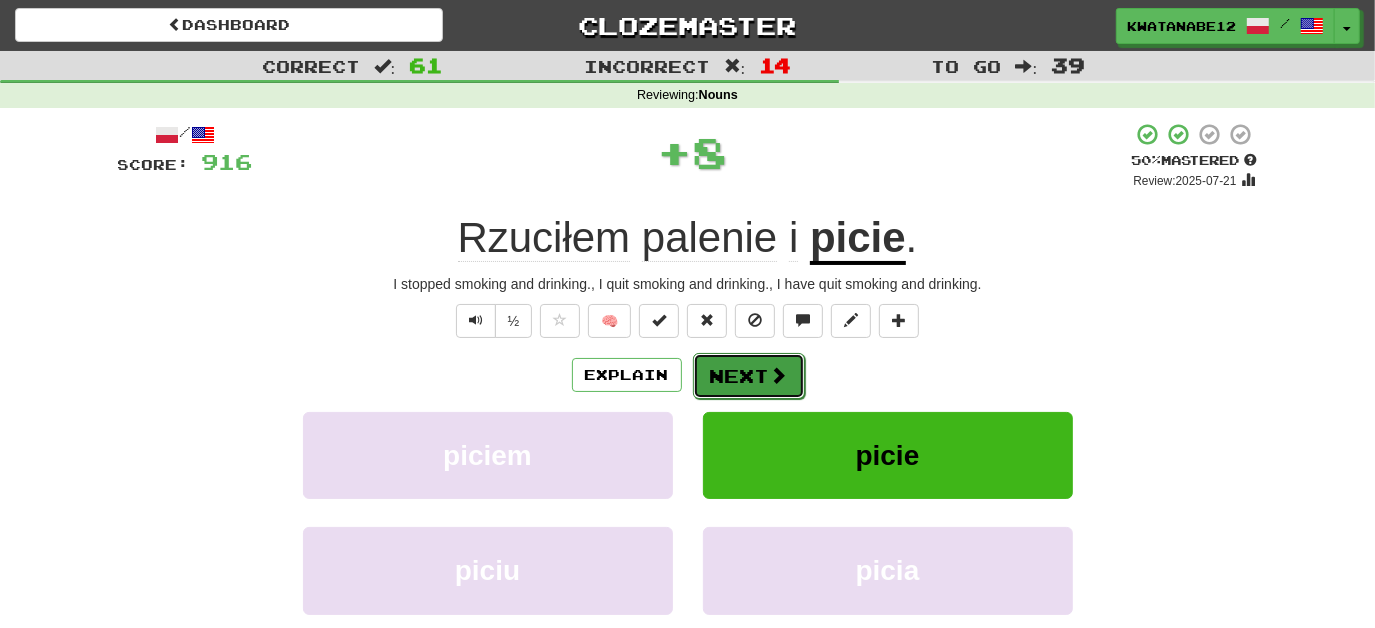 click on "Next" at bounding box center [749, 376] 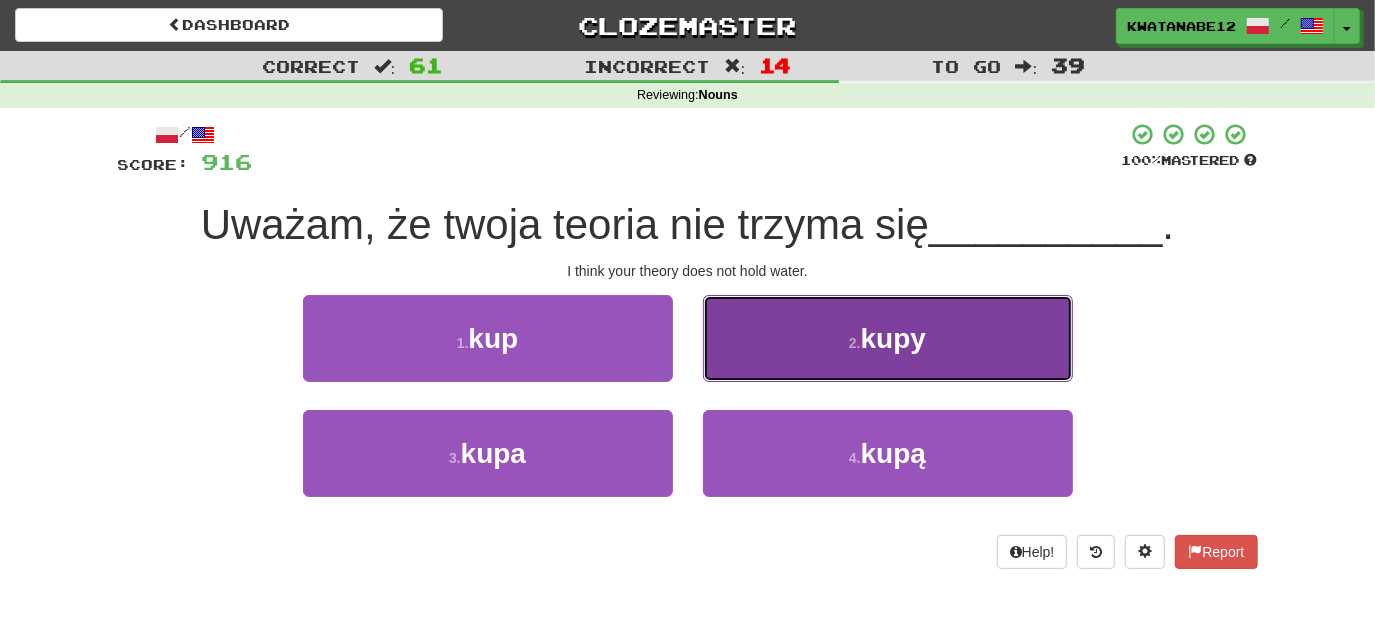 click on "2 .  kupy" at bounding box center (888, 338) 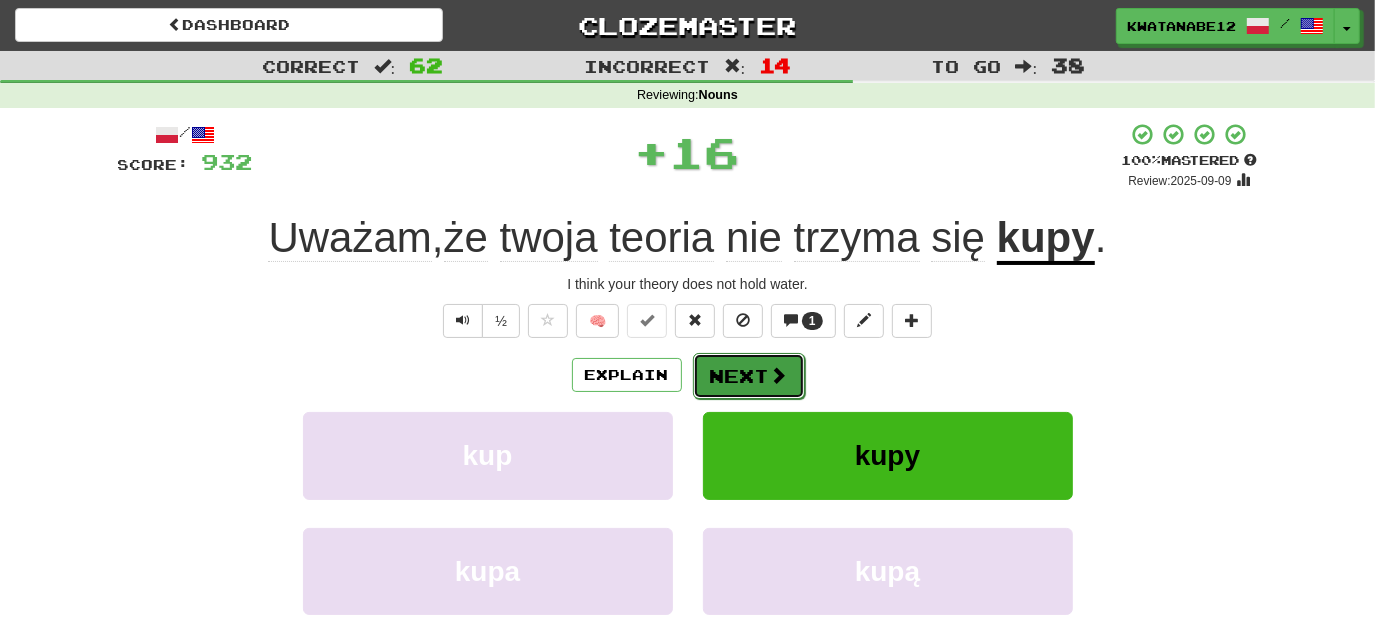 click on "Next" at bounding box center [749, 376] 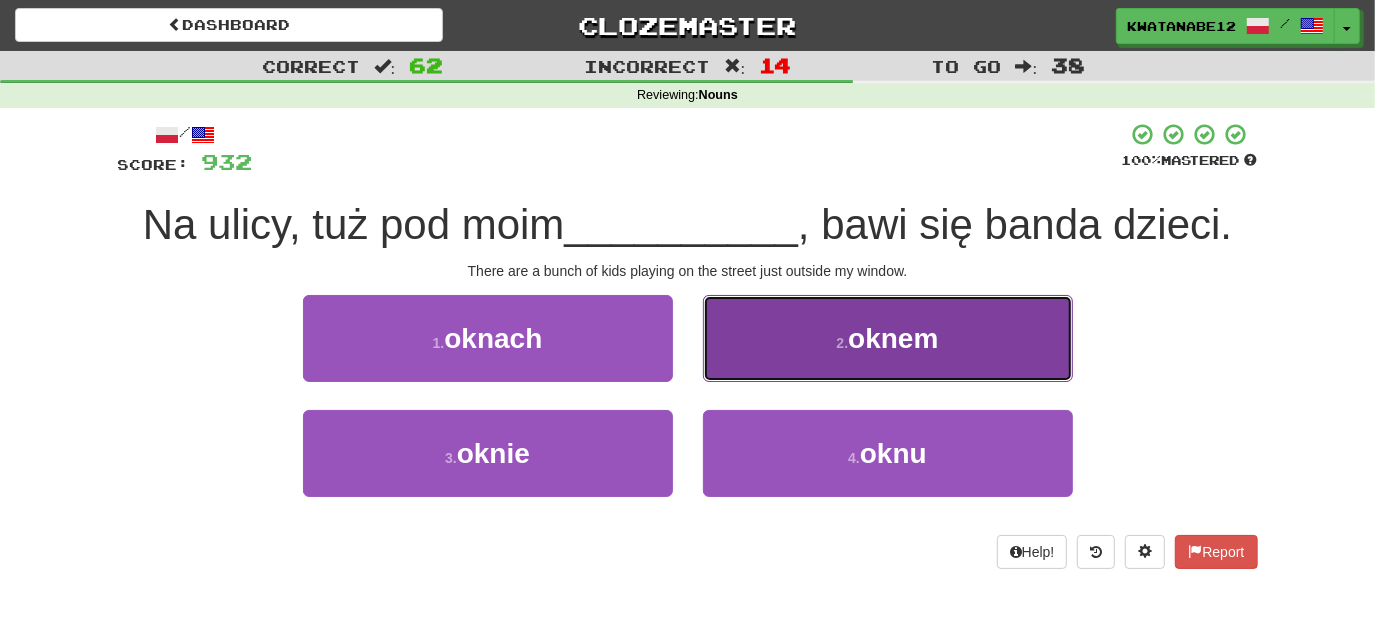 click on "2 .  oknem" at bounding box center [888, 338] 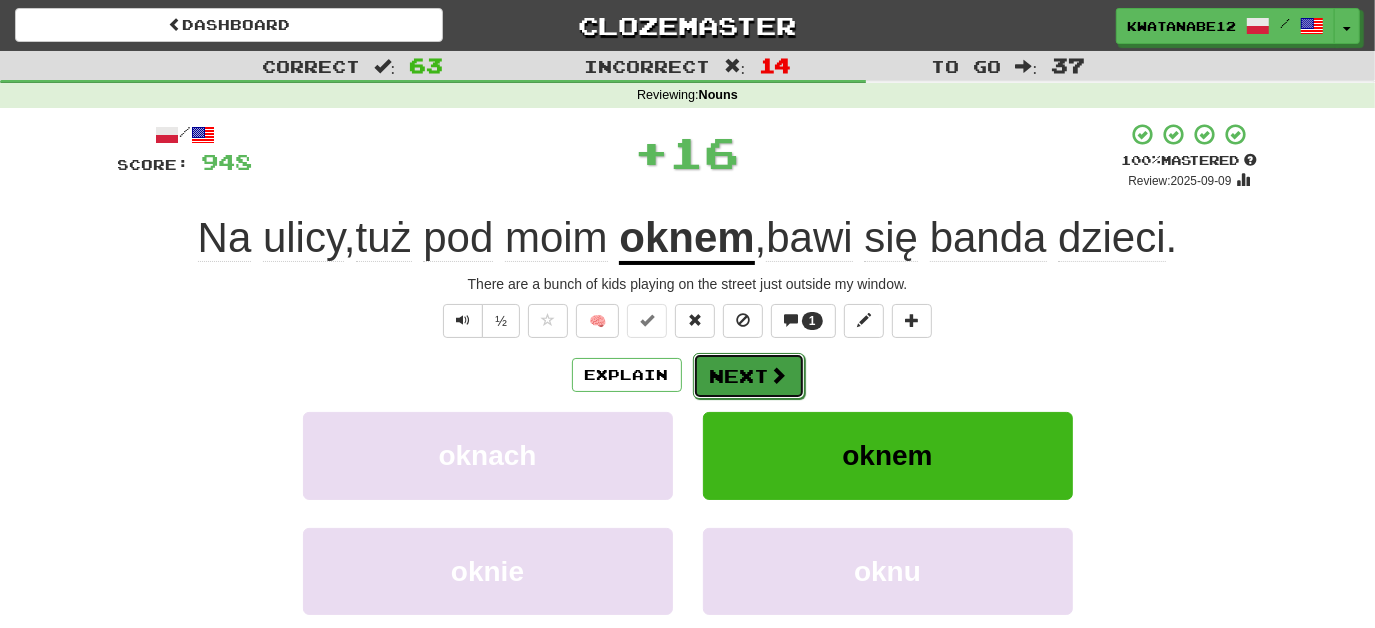 click on "Next" at bounding box center (749, 376) 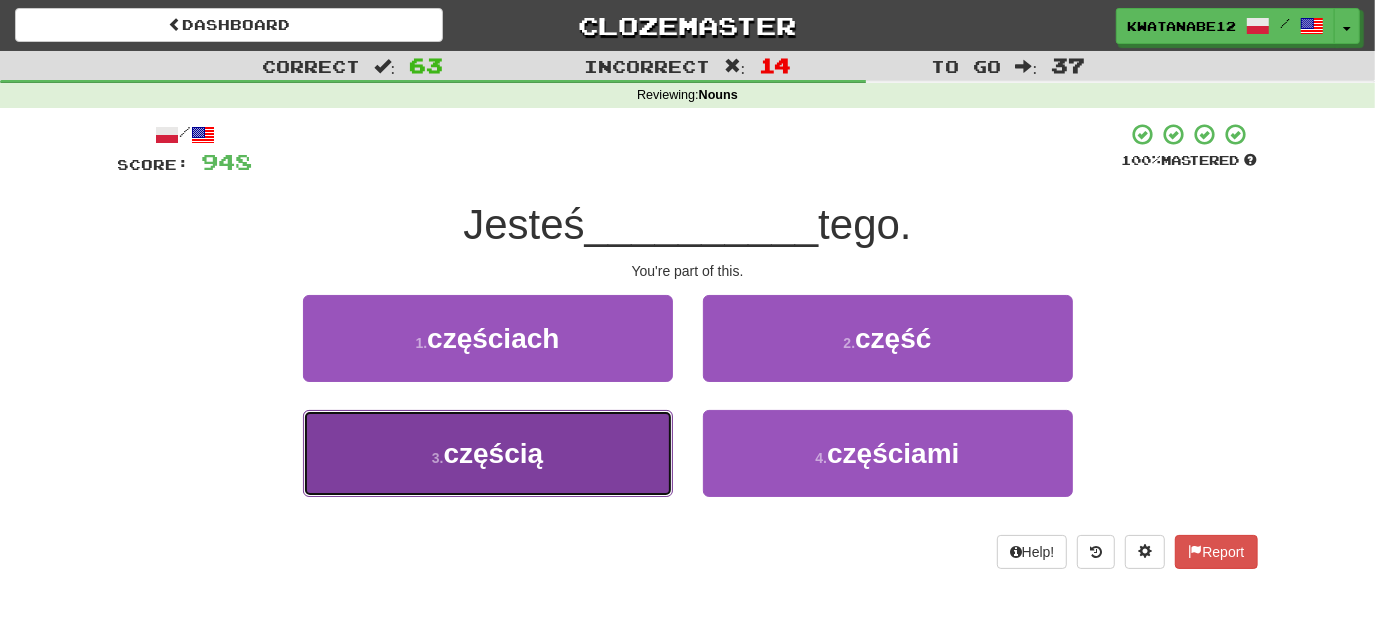 click on "3 .  częścią" at bounding box center [488, 453] 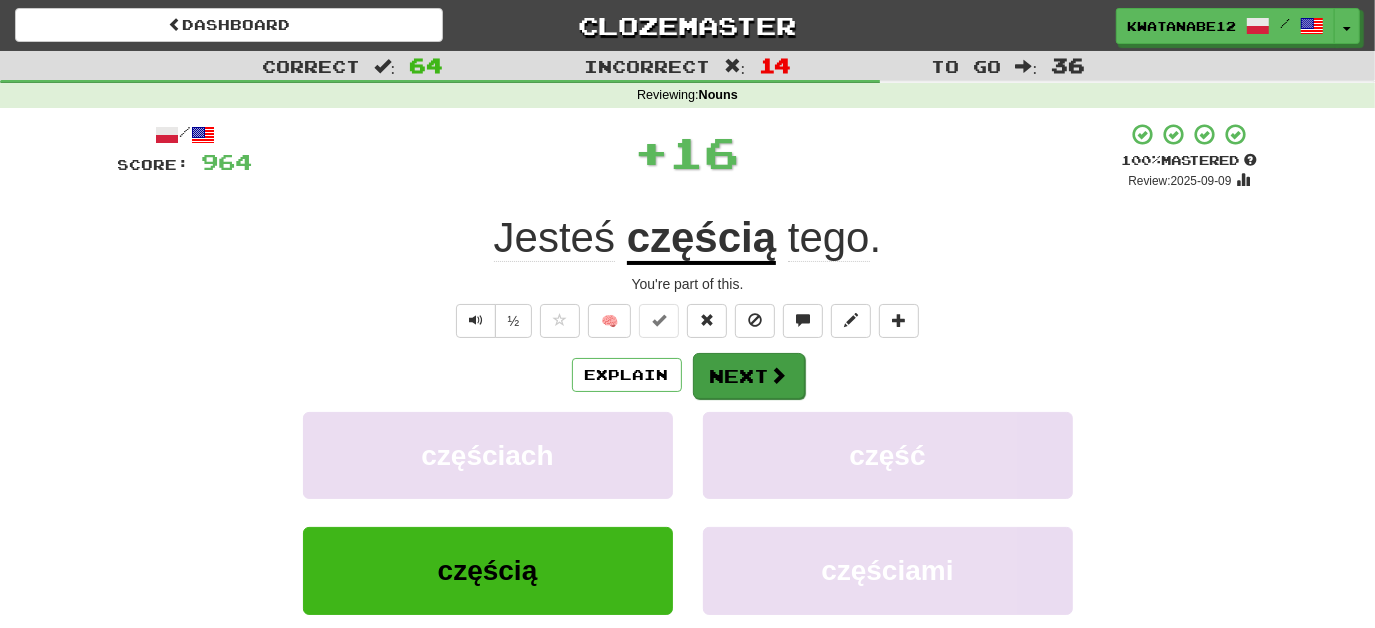 drag, startPoint x: 728, startPoint y: 399, endPoint x: 729, endPoint y: 373, distance: 26.019224 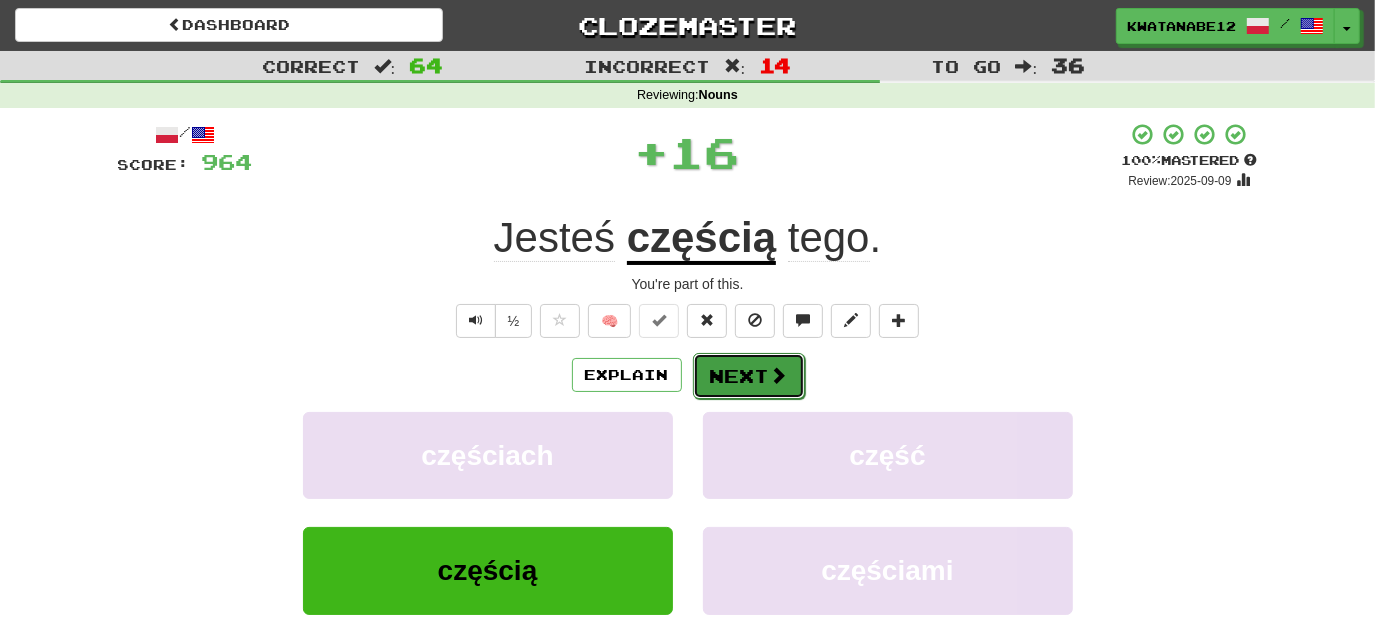 click on "Next" at bounding box center (749, 376) 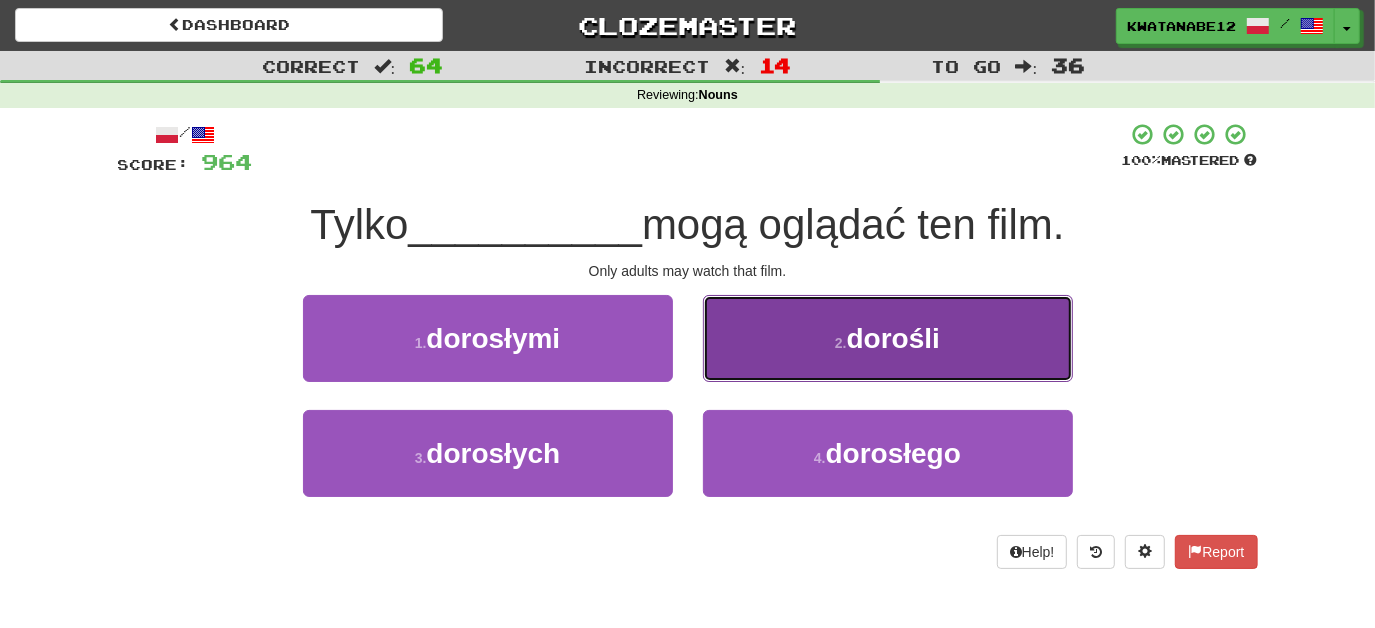 click on "2 .  dorośli" at bounding box center (888, 338) 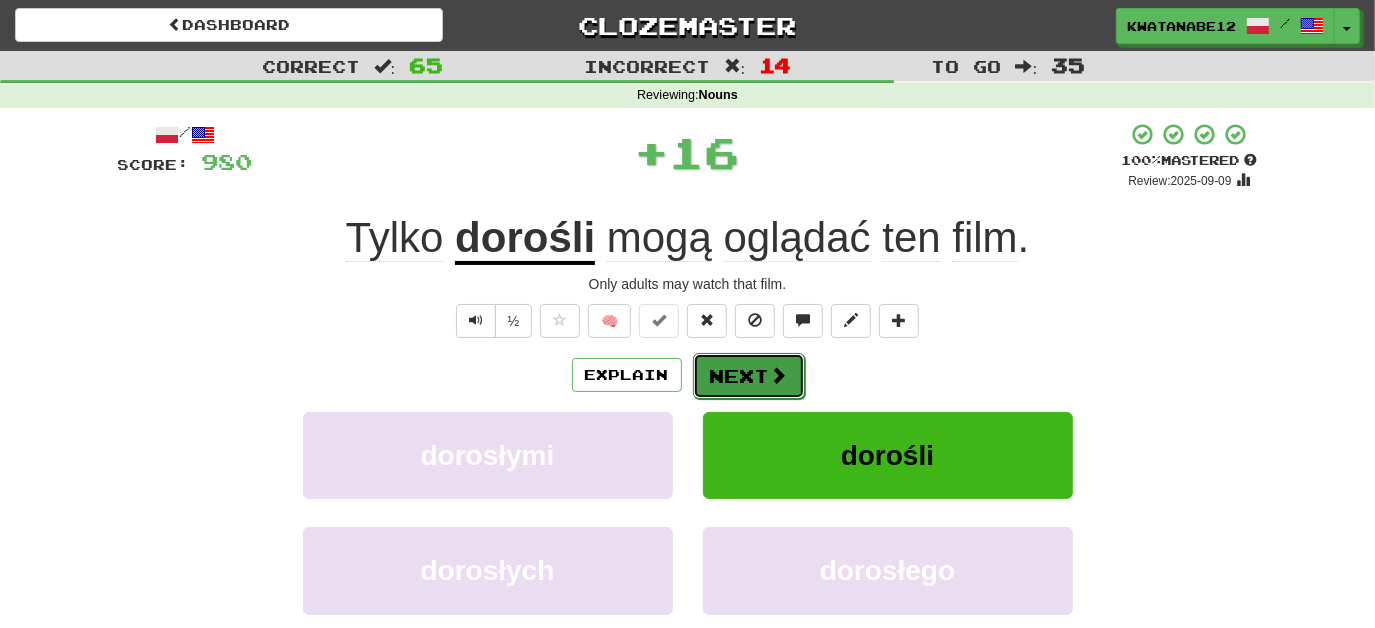 drag, startPoint x: 744, startPoint y: 381, endPoint x: 730, endPoint y: 375, distance: 15.231546 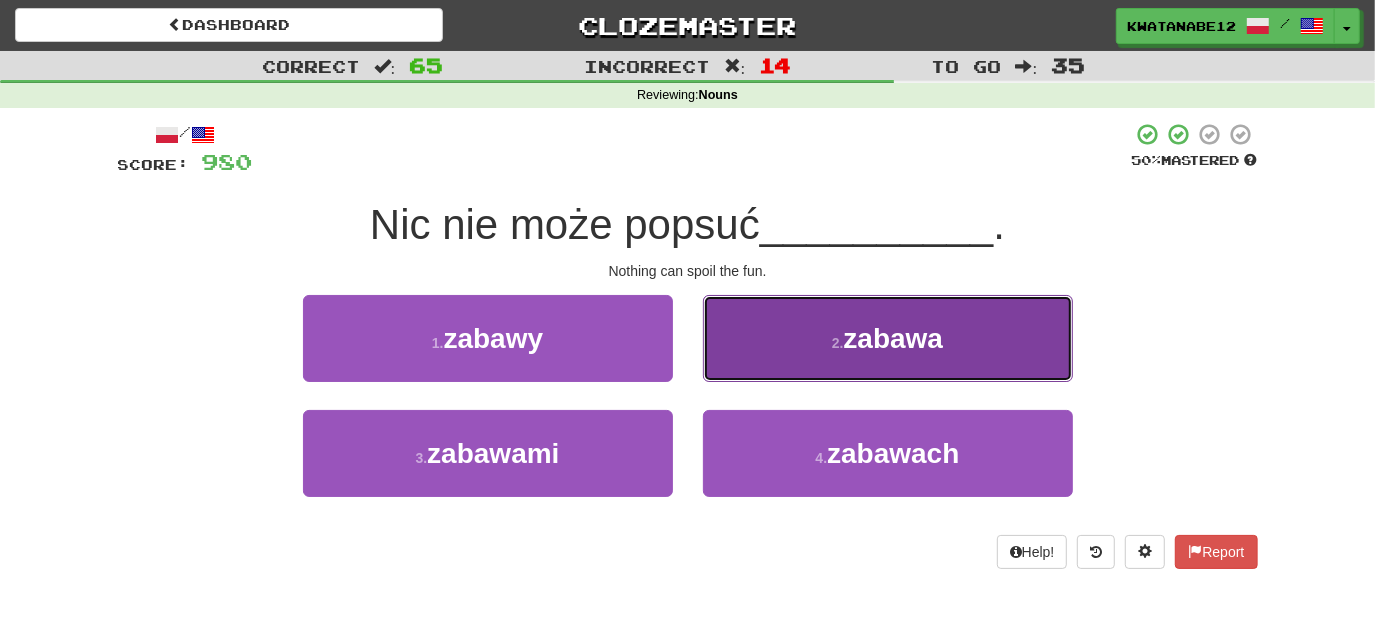 click on "2 .  zabawa" at bounding box center (888, 338) 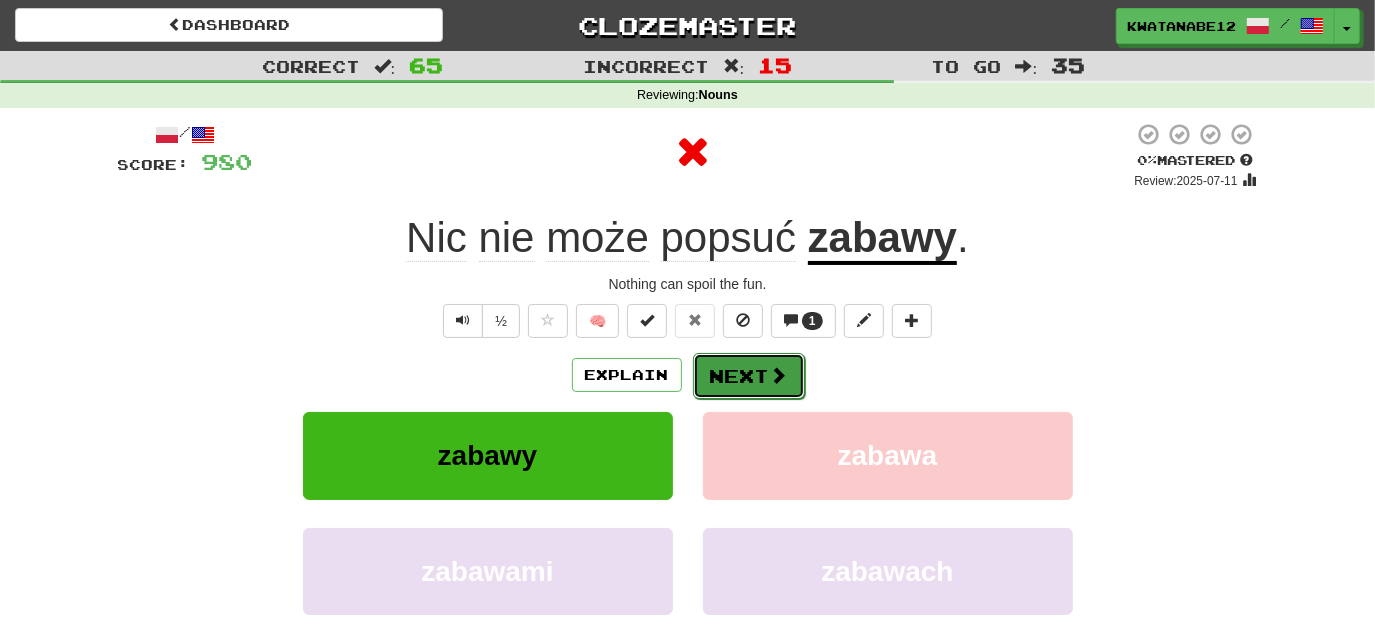 click on "Next" at bounding box center (749, 376) 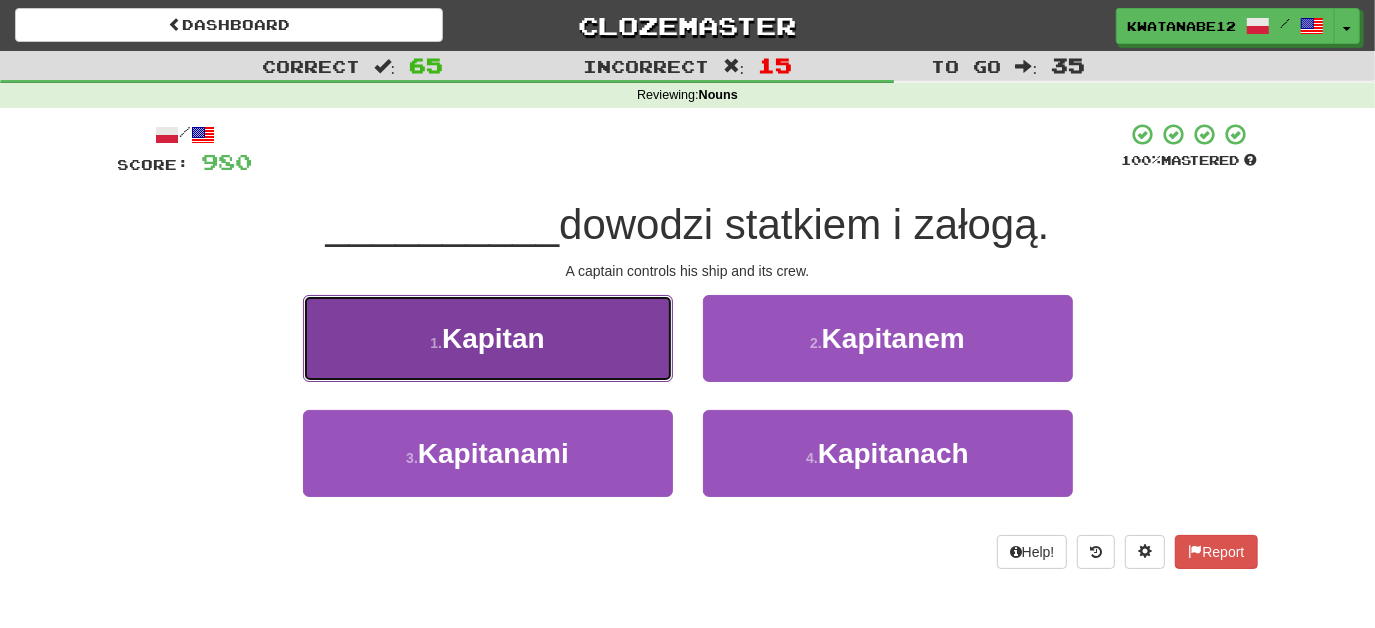 click on "1 .  Kapitan" at bounding box center (488, 338) 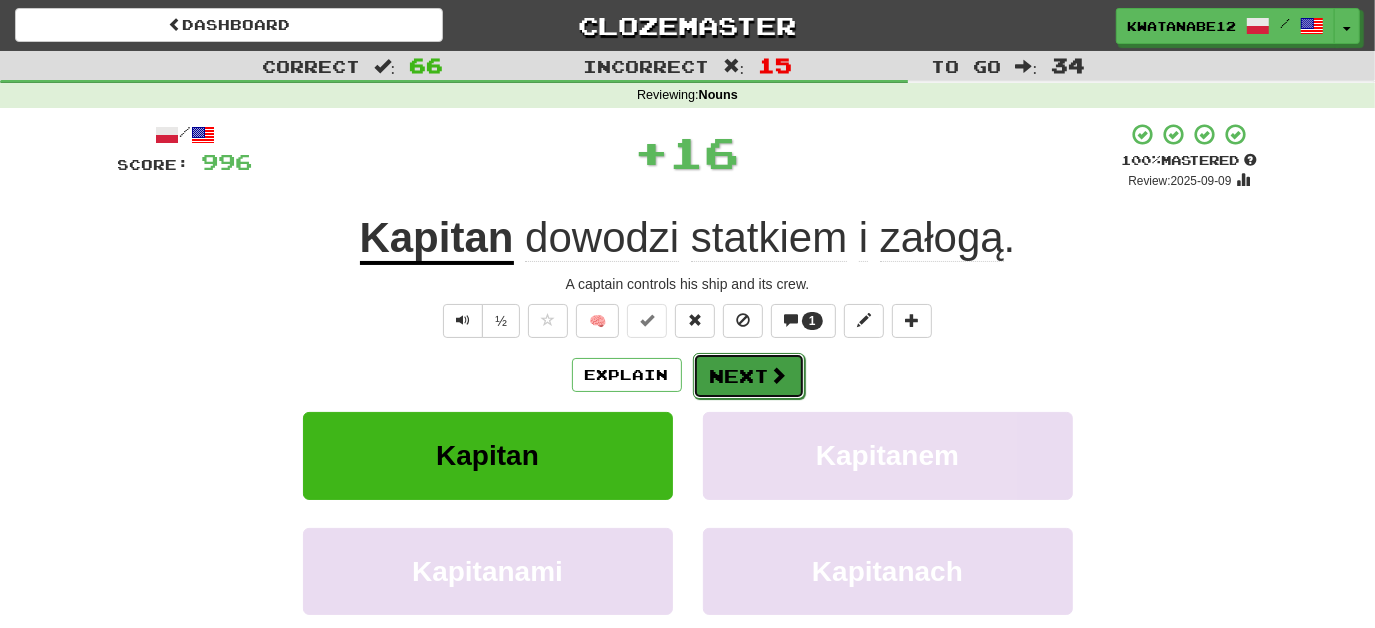 drag, startPoint x: 721, startPoint y: 366, endPoint x: 740, endPoint y: 364, distance: 19.104973 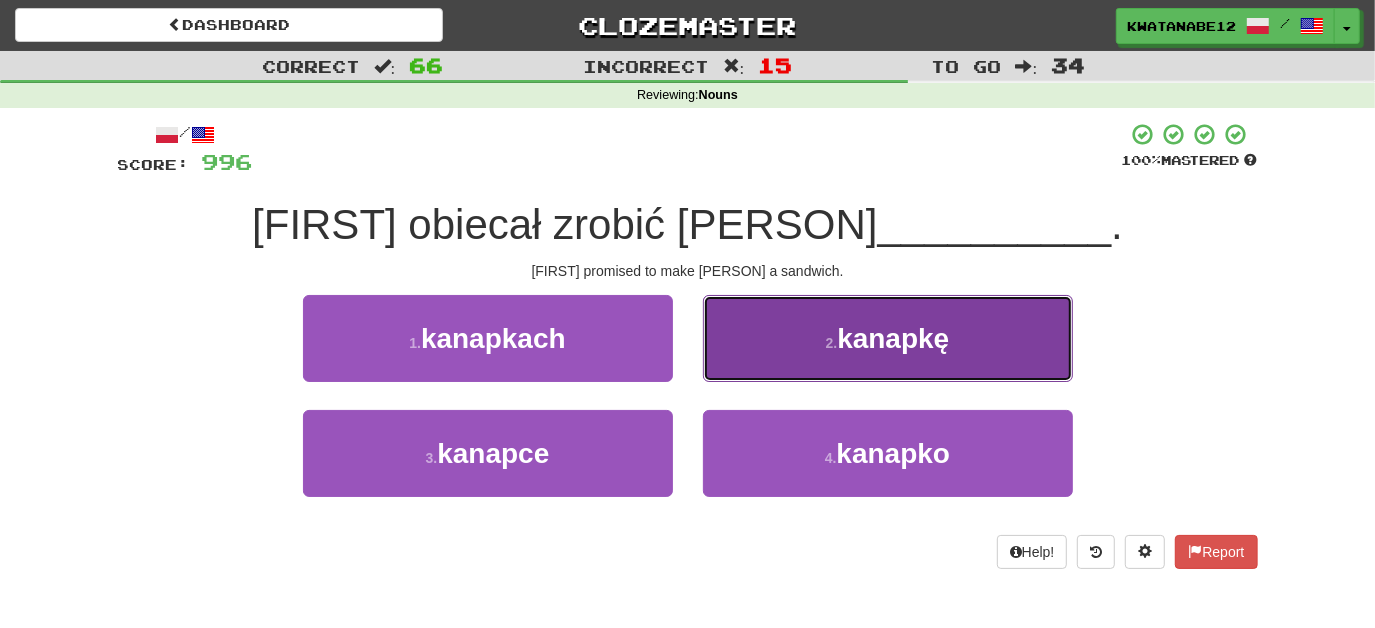 click on "2 .  kanapkę" at bounding box center [888, 338] 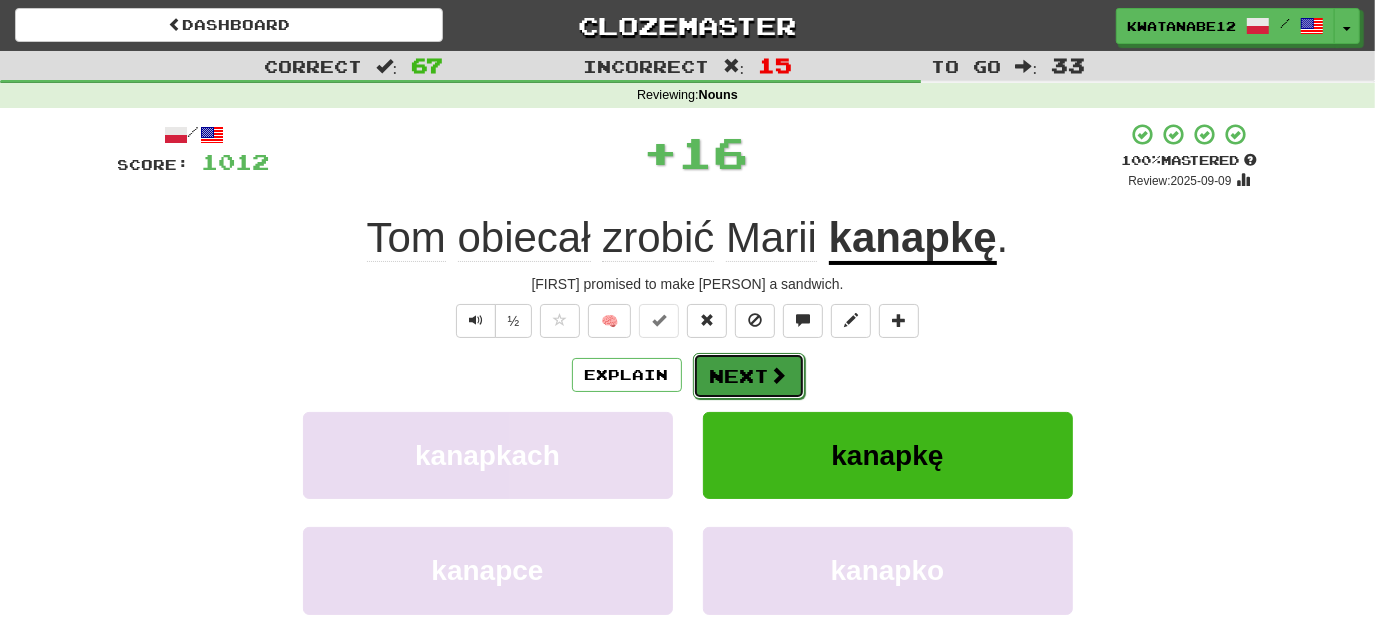 click on "Next" at bounding box center [749, 376] 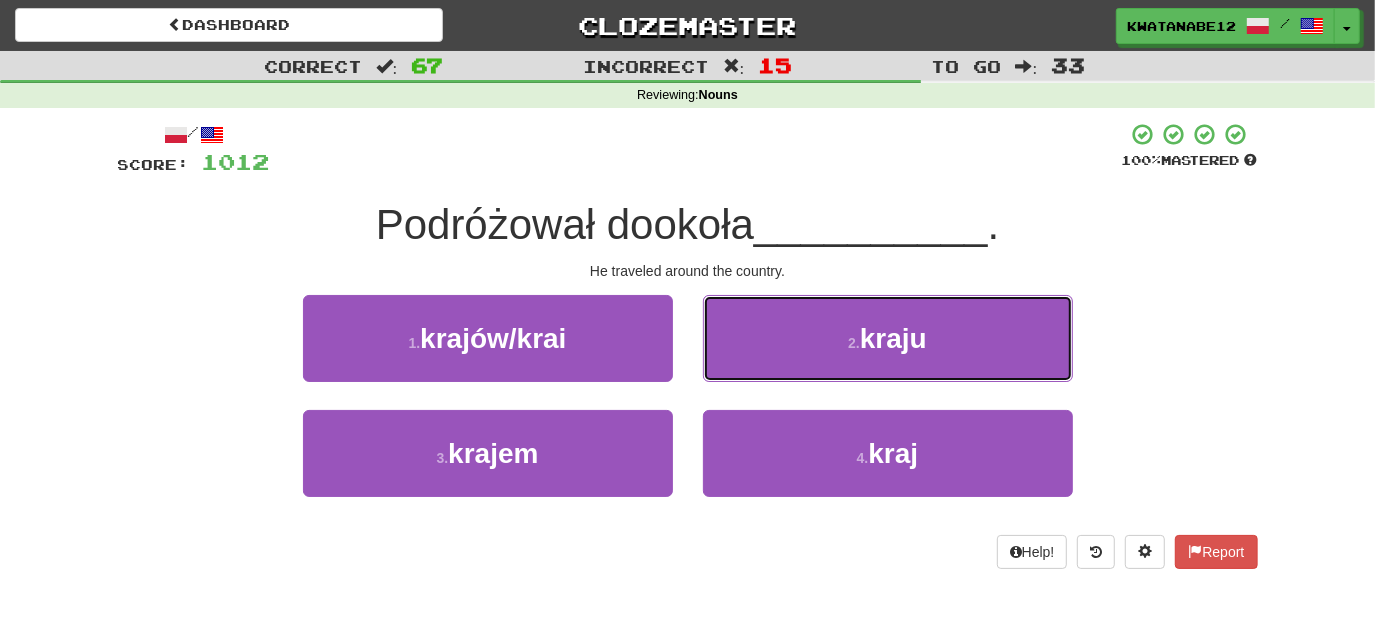 click on "2 .  kraju" at bounding box center [888, 338] 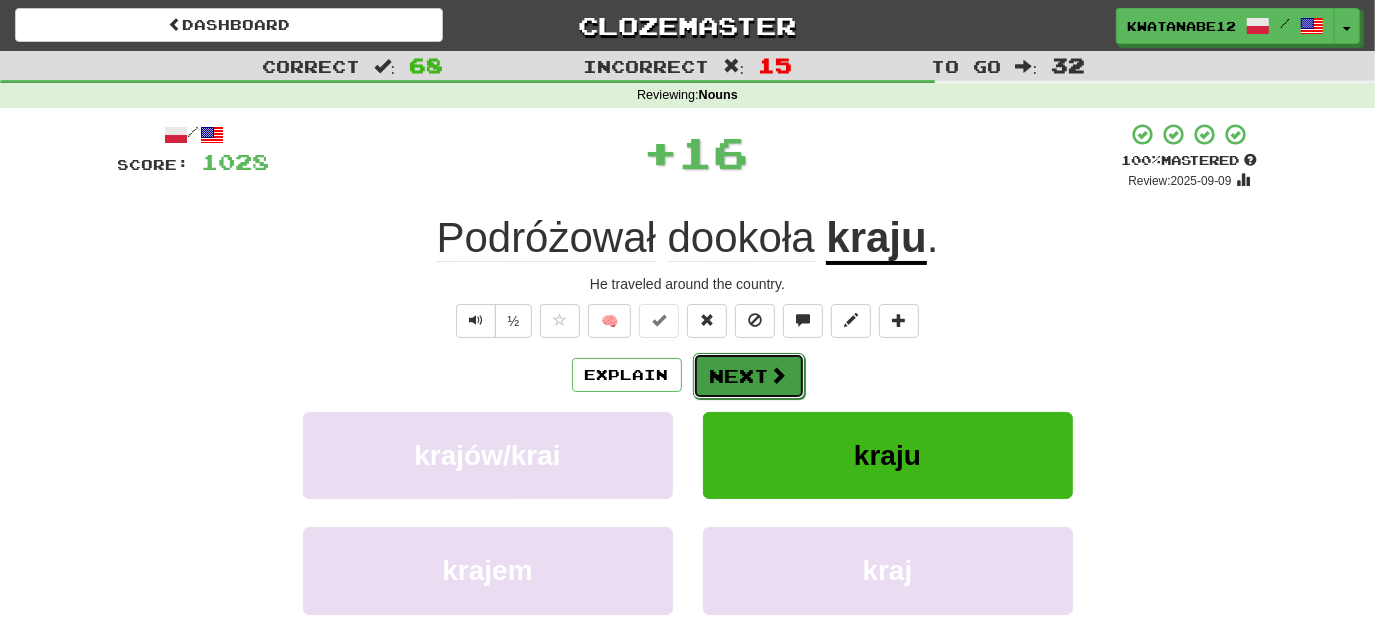click on "Next" at bounding box center [749, 376] 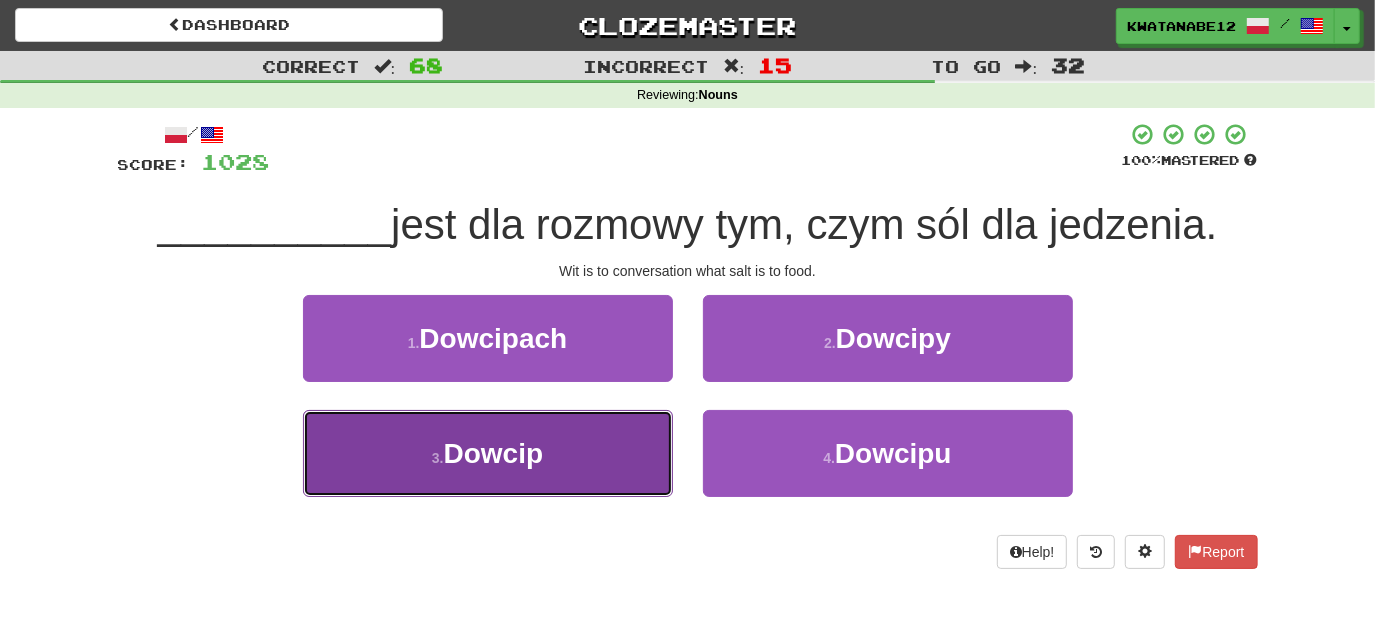 drag, startPoint x: 613, startPoint y: 435, endPoint x: 670, endPoint y: 410, distance: 62.241467 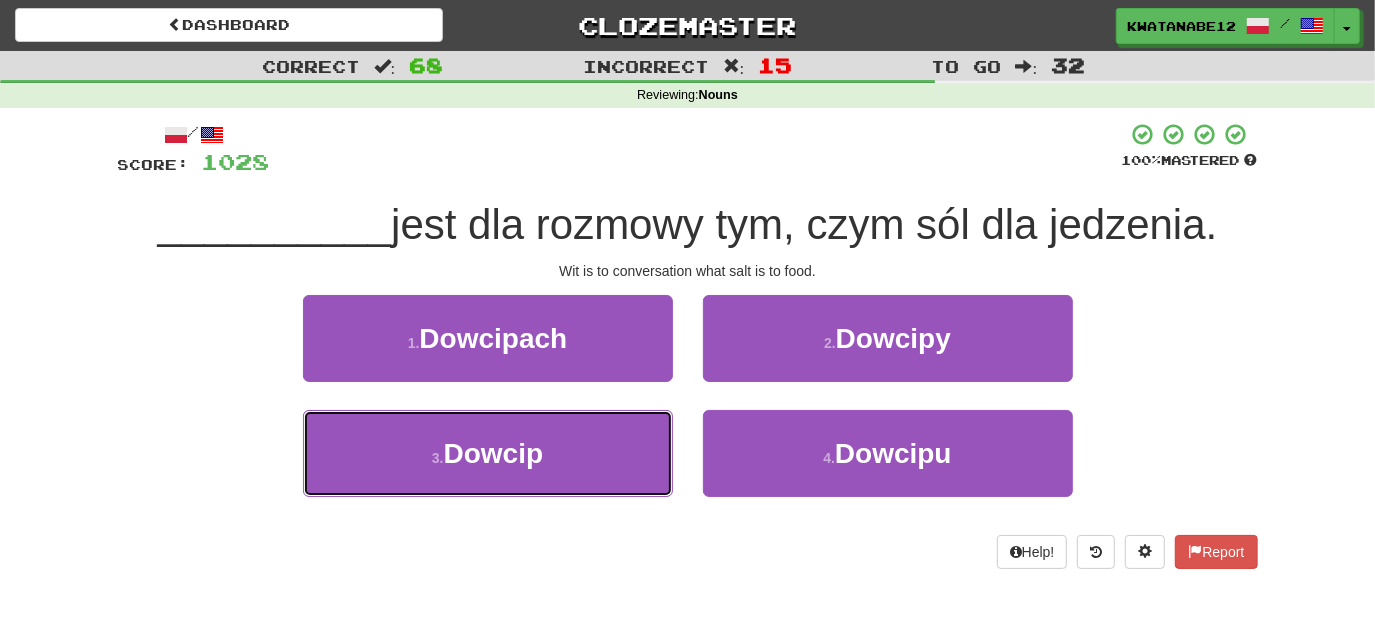 click on "3 .  Dowcip" at bounding box center [488, 453] 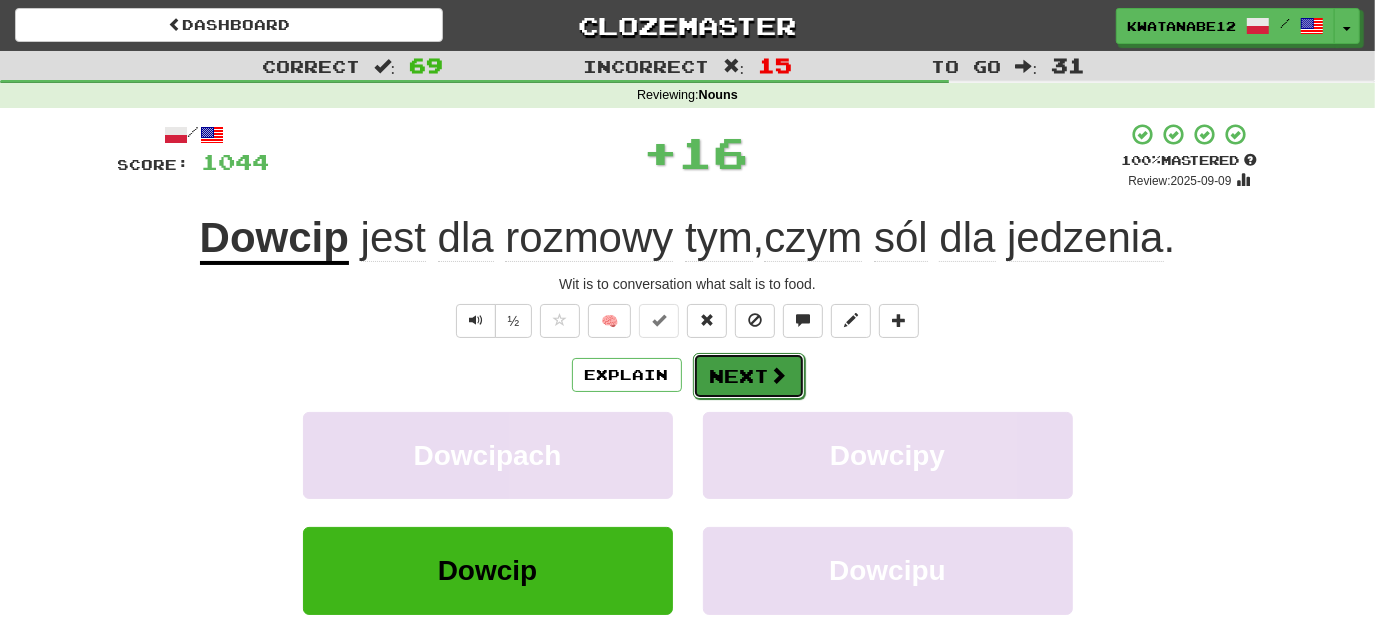click on "Next" at bounding box center [749, 376] 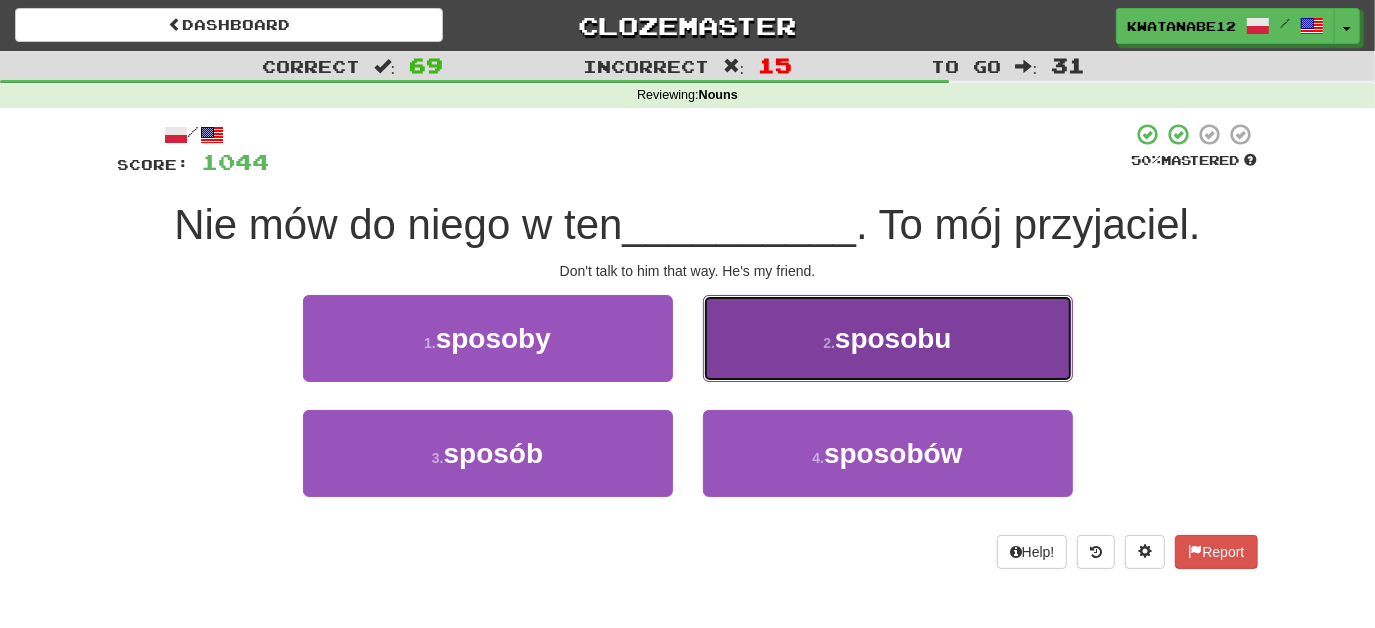 click on "2 .  sposobu" at bounding box center (888, 338) 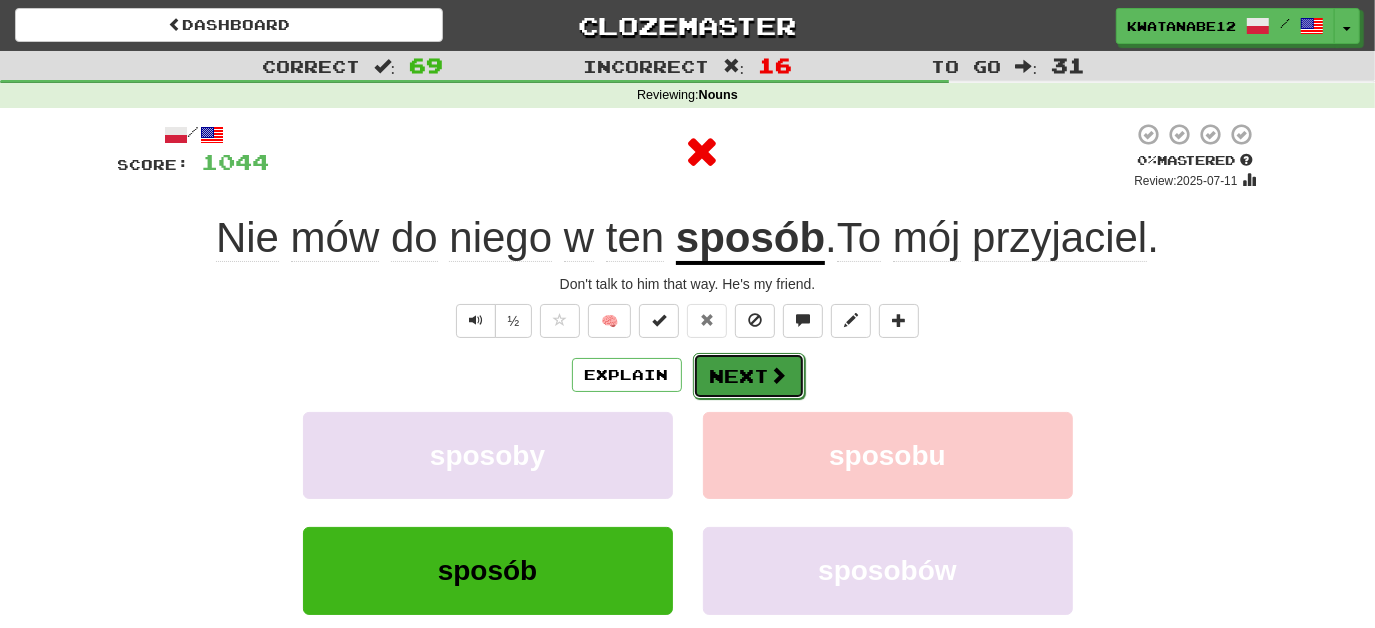 click on "Next" at bounding box center (749, 376) 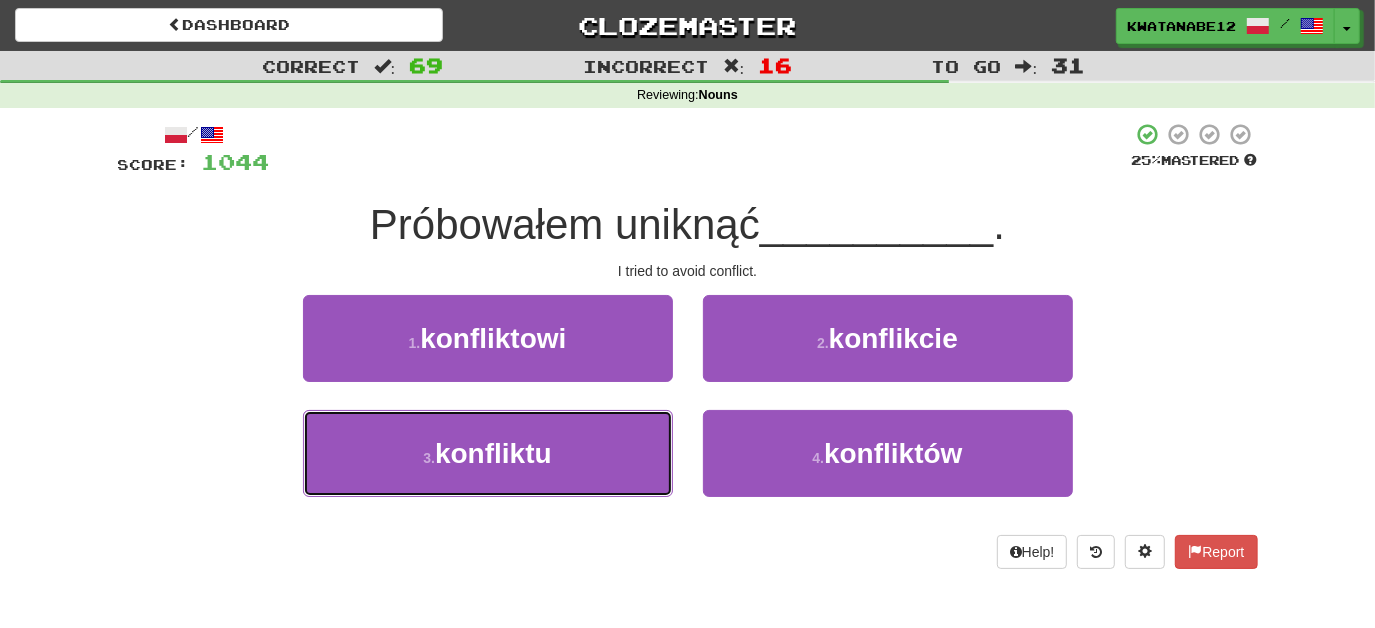 drag, startPoint x: 617, startPoint y: 435, endPoint x: 681, endPoint y: 397, distance: 74.431175 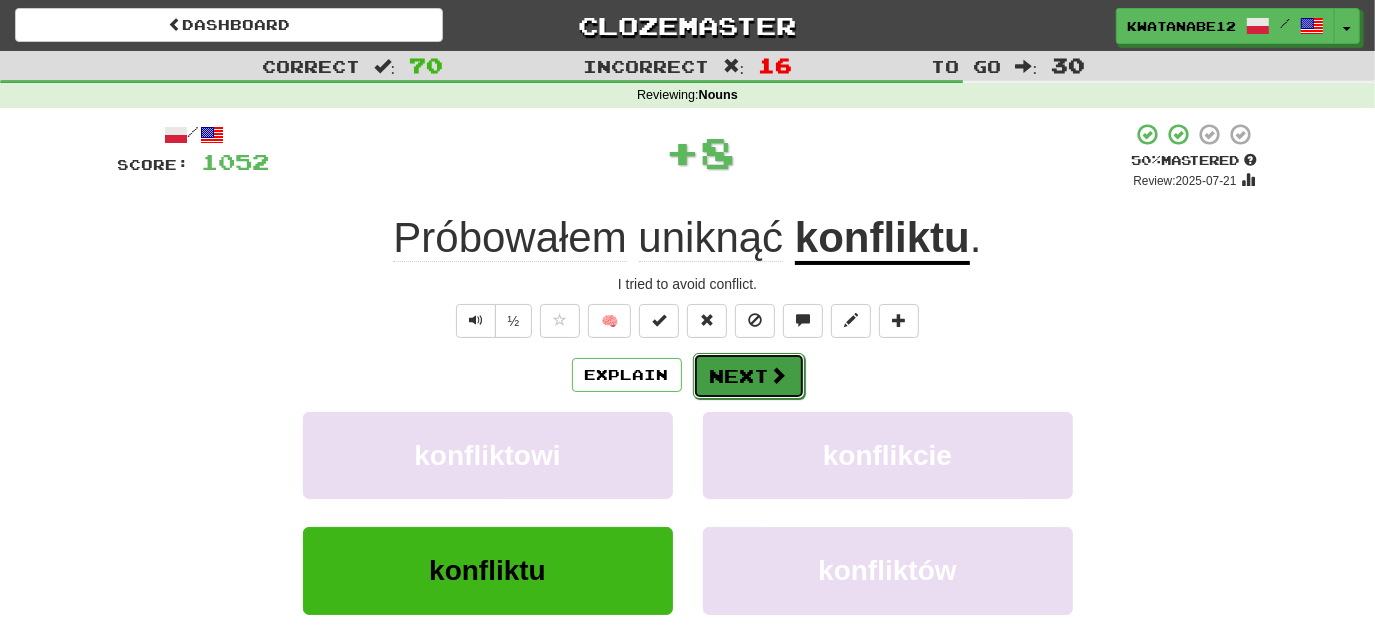 click on "Next" at bounding box center (749, 376) 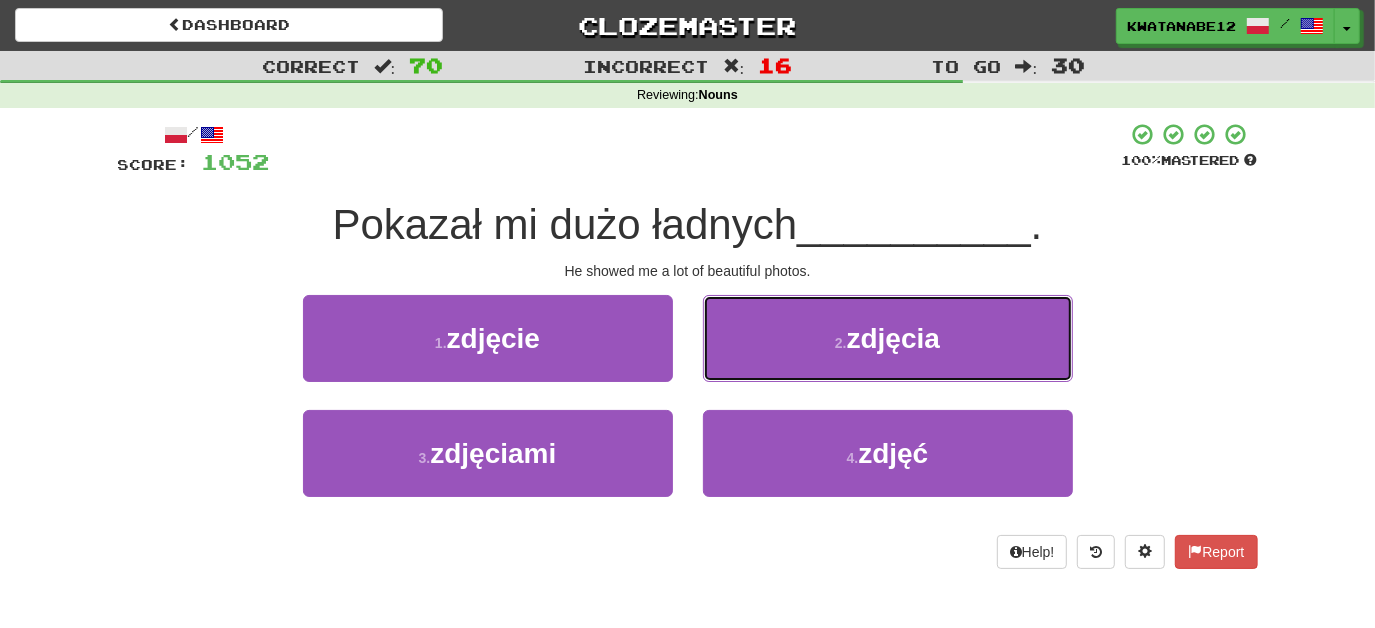 click on "2 .  zdjęcia" at bounding box center (888, 338) 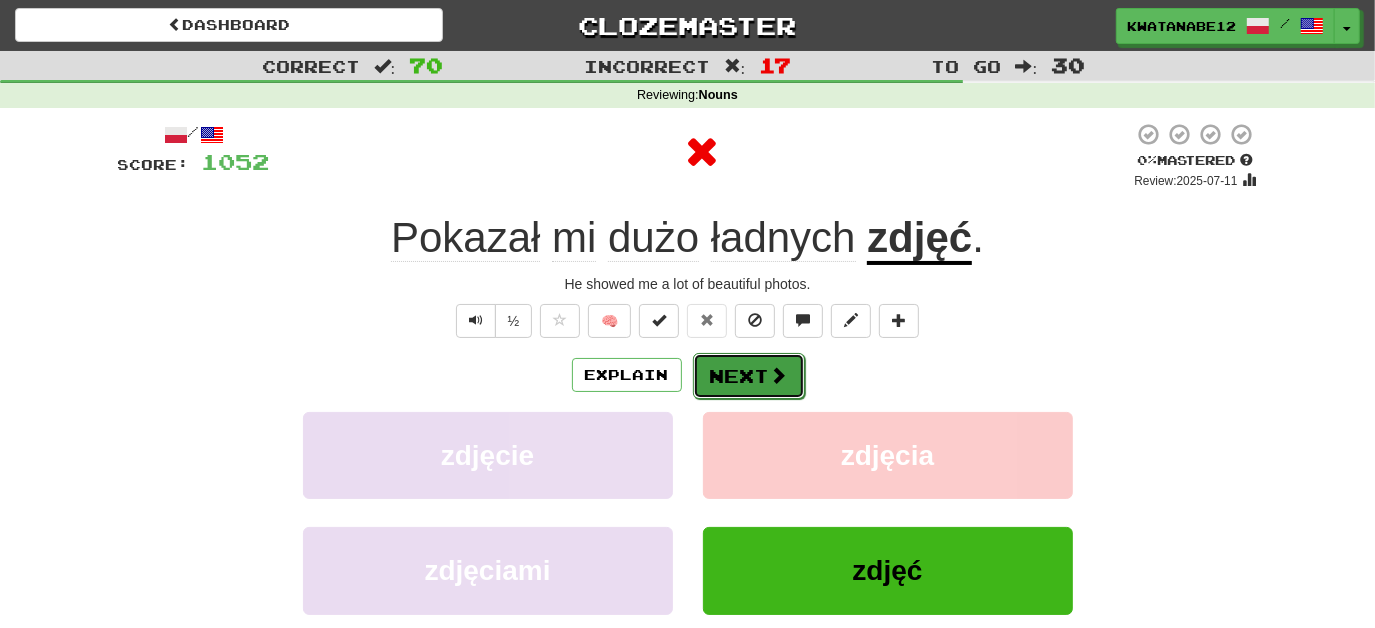 click on "Next" at bounding box center [749, 376] 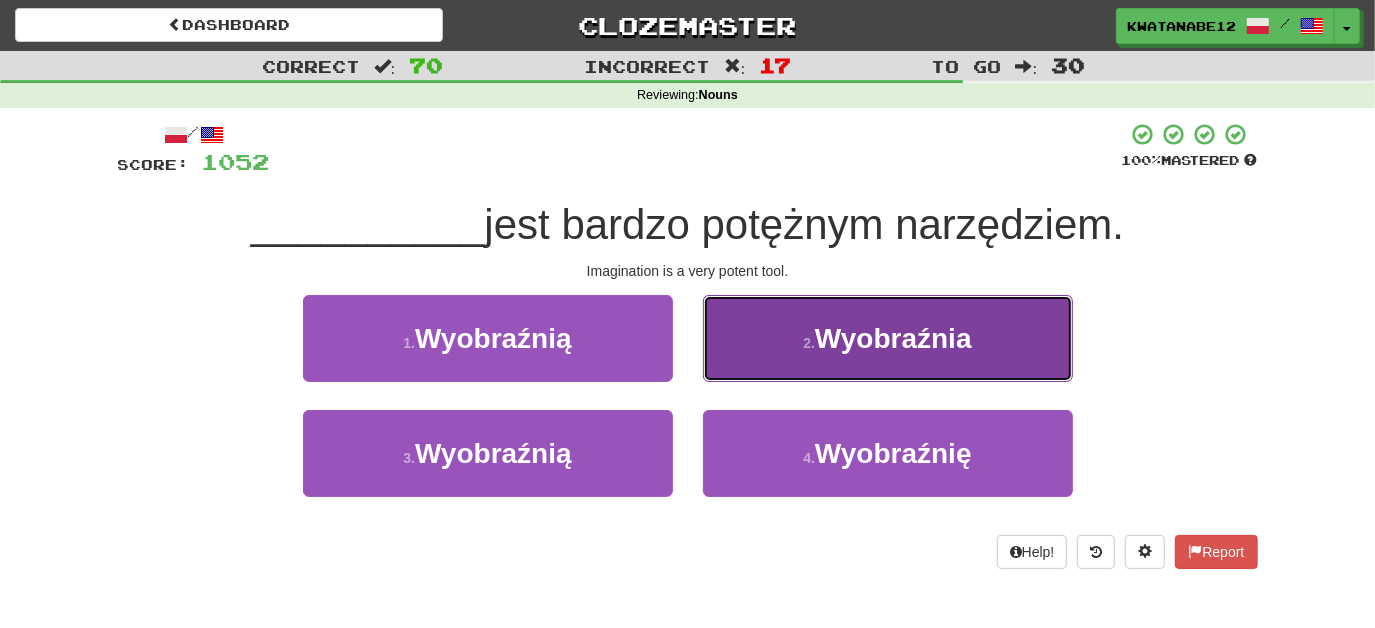 click on "2 ." at bounding box center (809, 343) 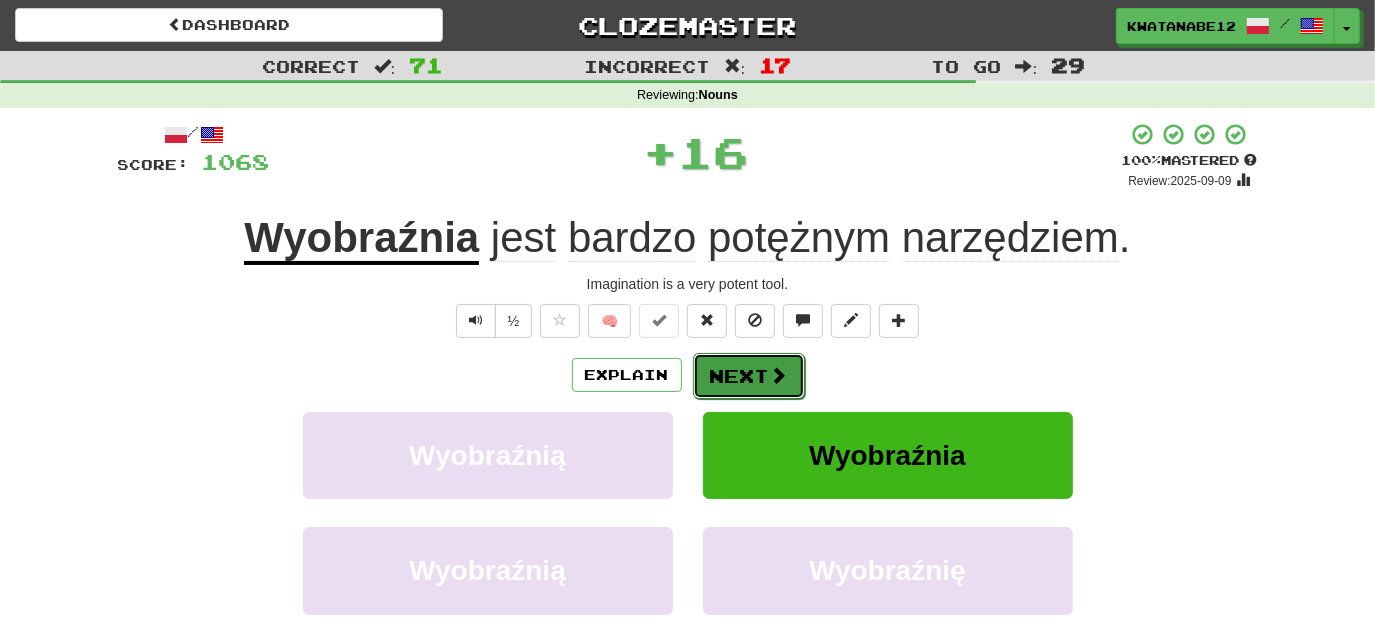 click on "Next" at bounding box center [749, 376] 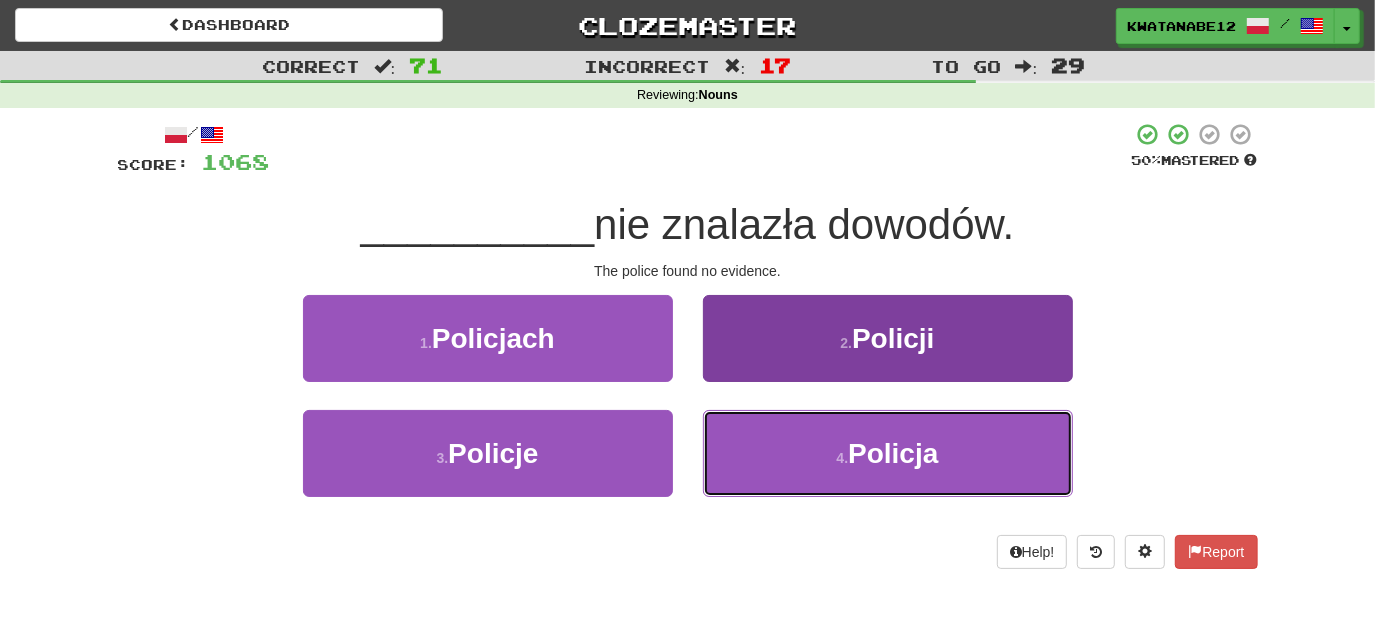 drag, startPoint x: 744, startPoint y: 434, endPoint x: 731, endPoint y: 410, distance: 27.294687 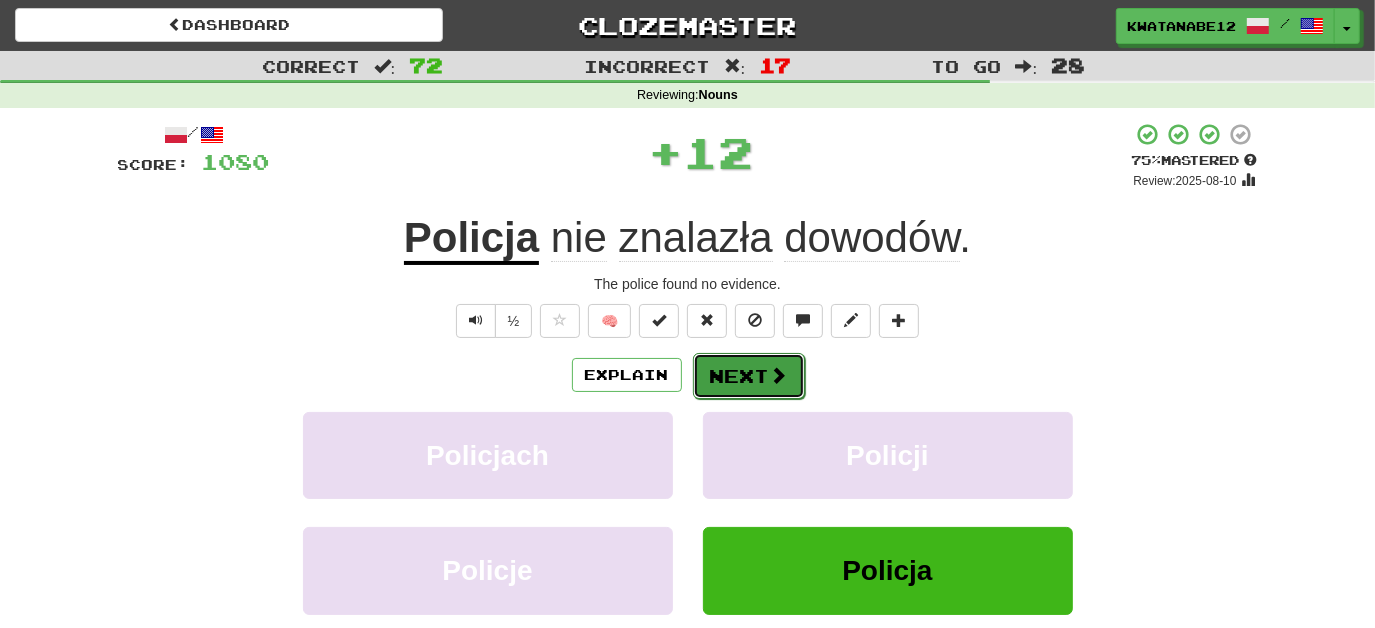 click on "Next" at bounding box center [749, 376] 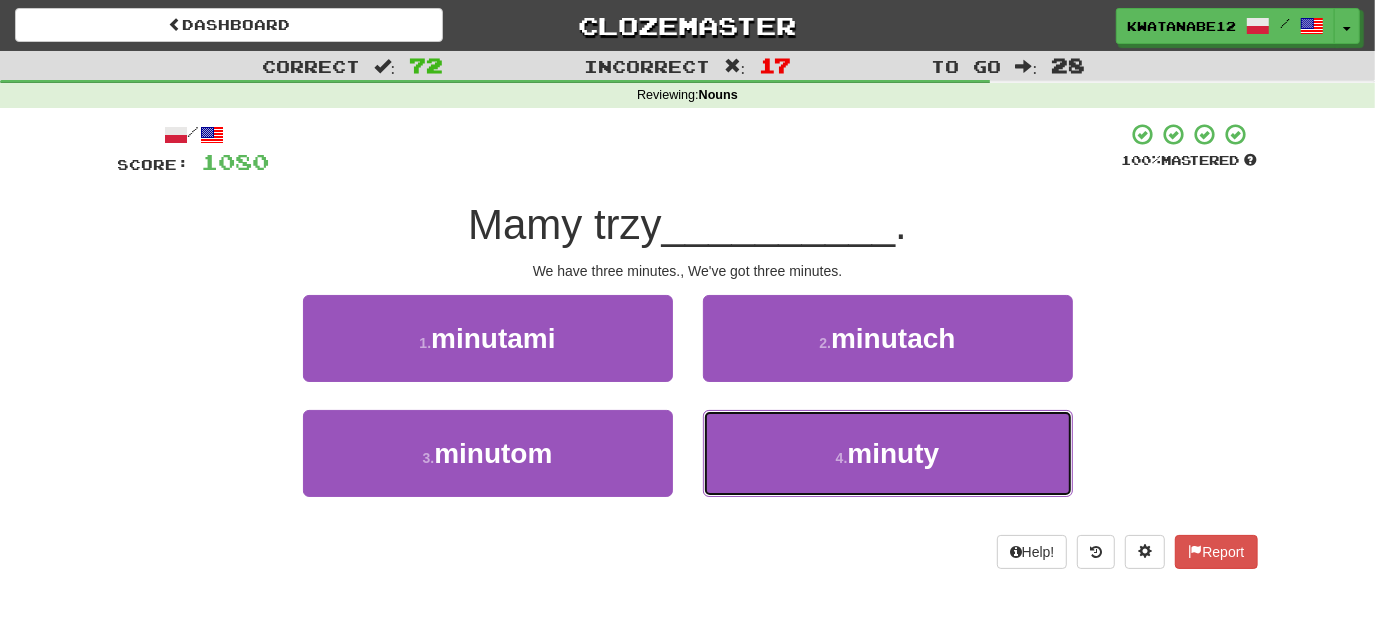 drag, startPoint x: 758, startPoint y: 428, endPoint x: 744, endPoint y: 399, distance: 32.202484 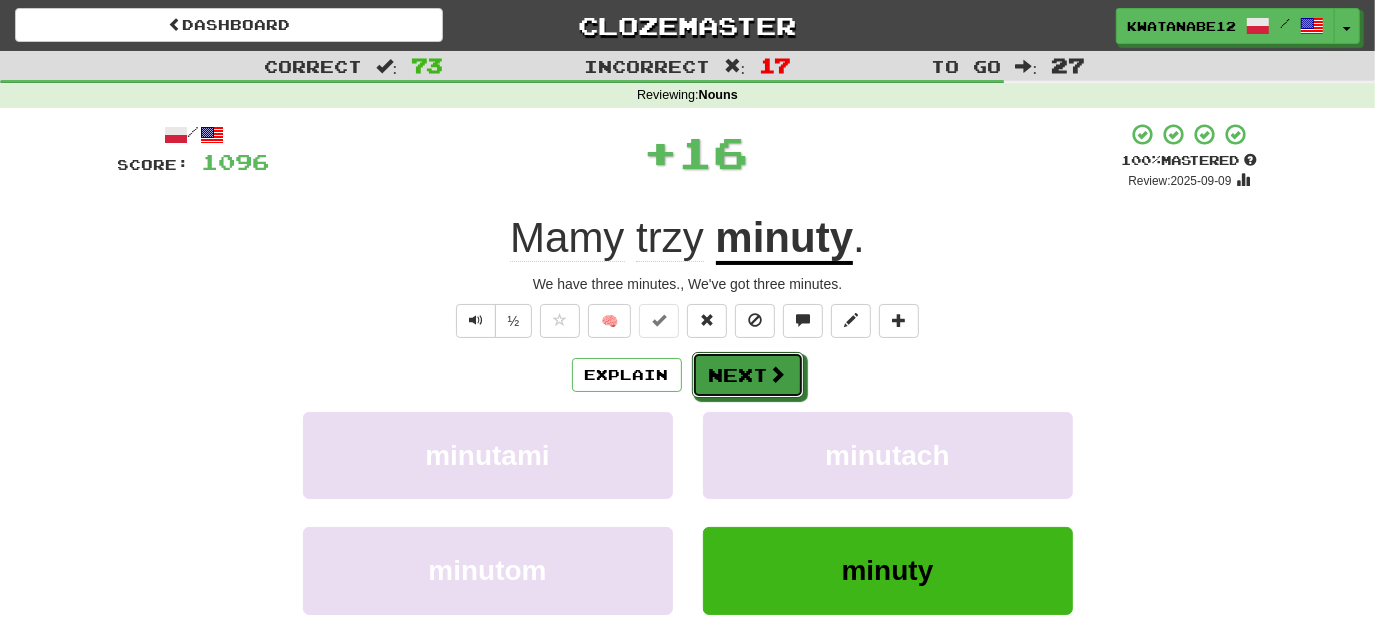 drag, startPoint x: 737, startPoint y: 379, endPoint x: 662, endPoint y: 260, distance: 140.66272 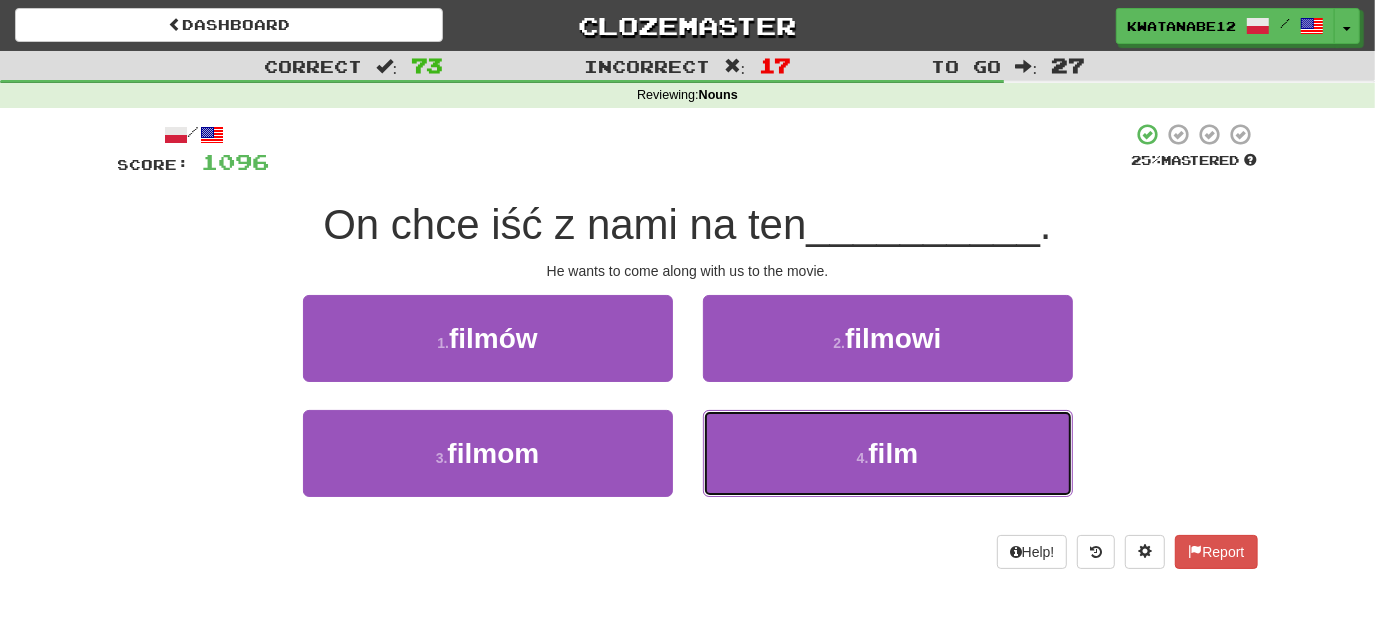 drag, startPoint x: 738, startPoint y: 418, endPoint x: 724, endPoint y: 399, distance: 23.600847 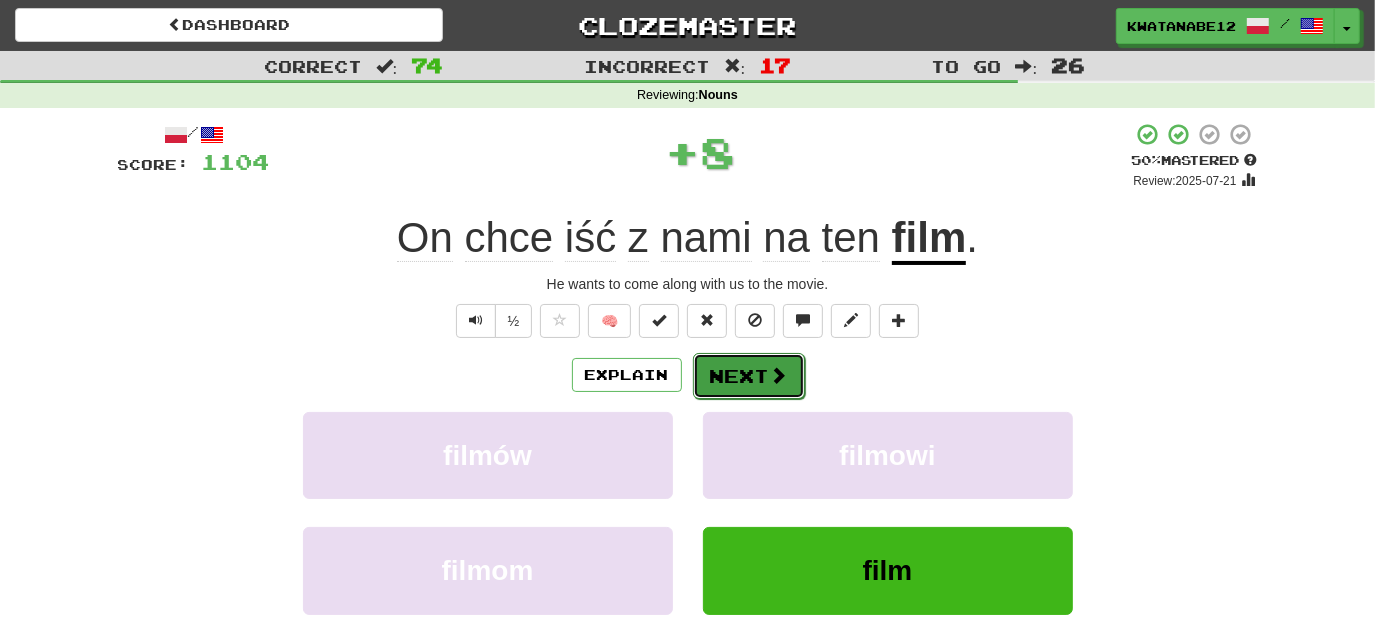 click on "Next" at bounding box center (749, 376) 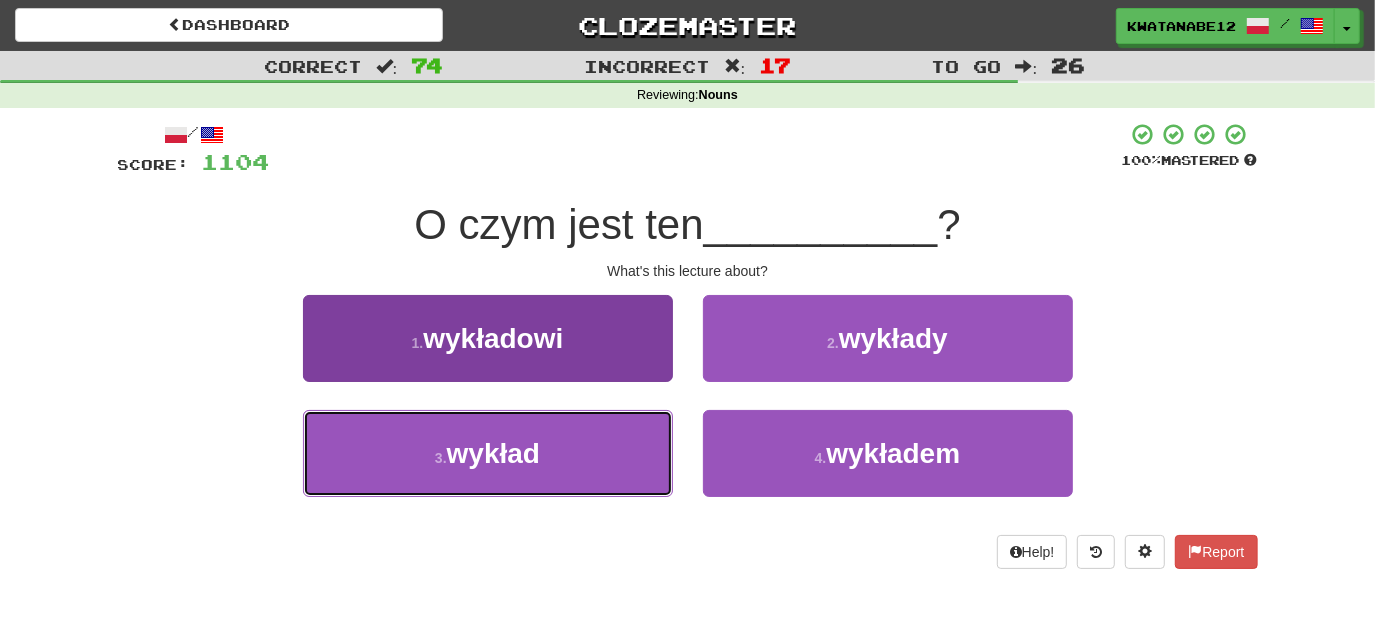 drag, startPoint x: 623, startPoint y: 421, endPoint x: 634, endPoint y: 414, distance: 13.038404 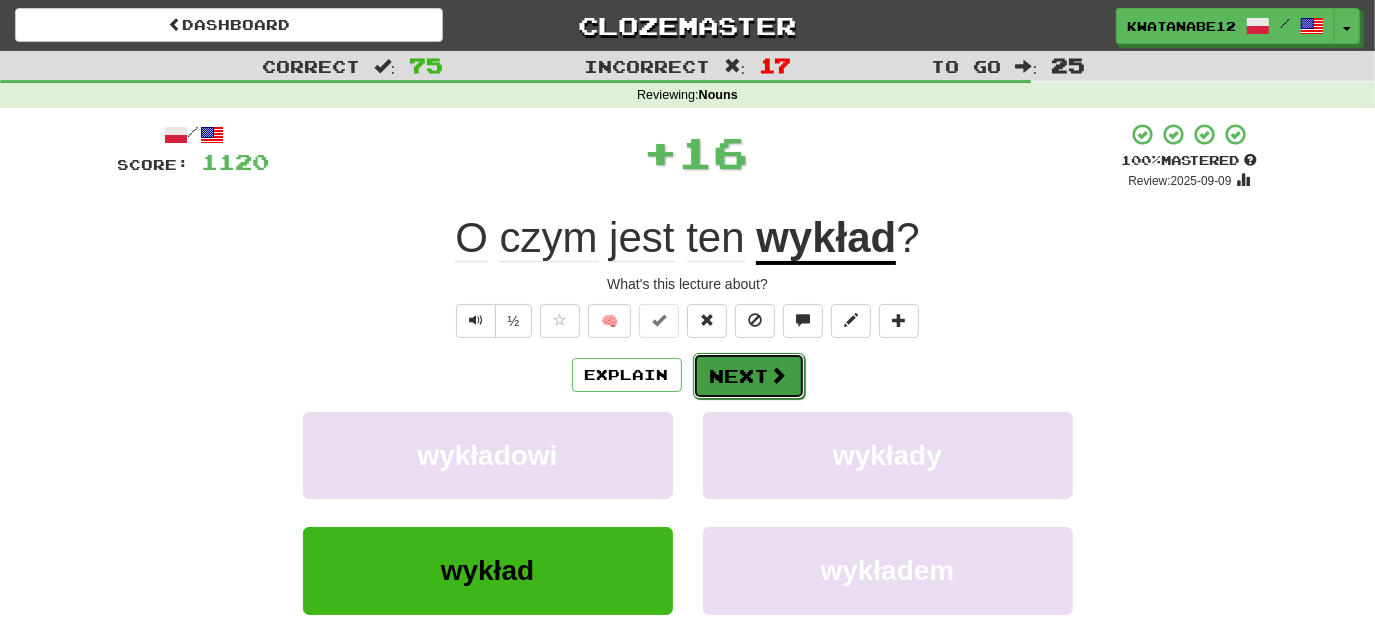 click on "Next" at bounding box center (749, 376) 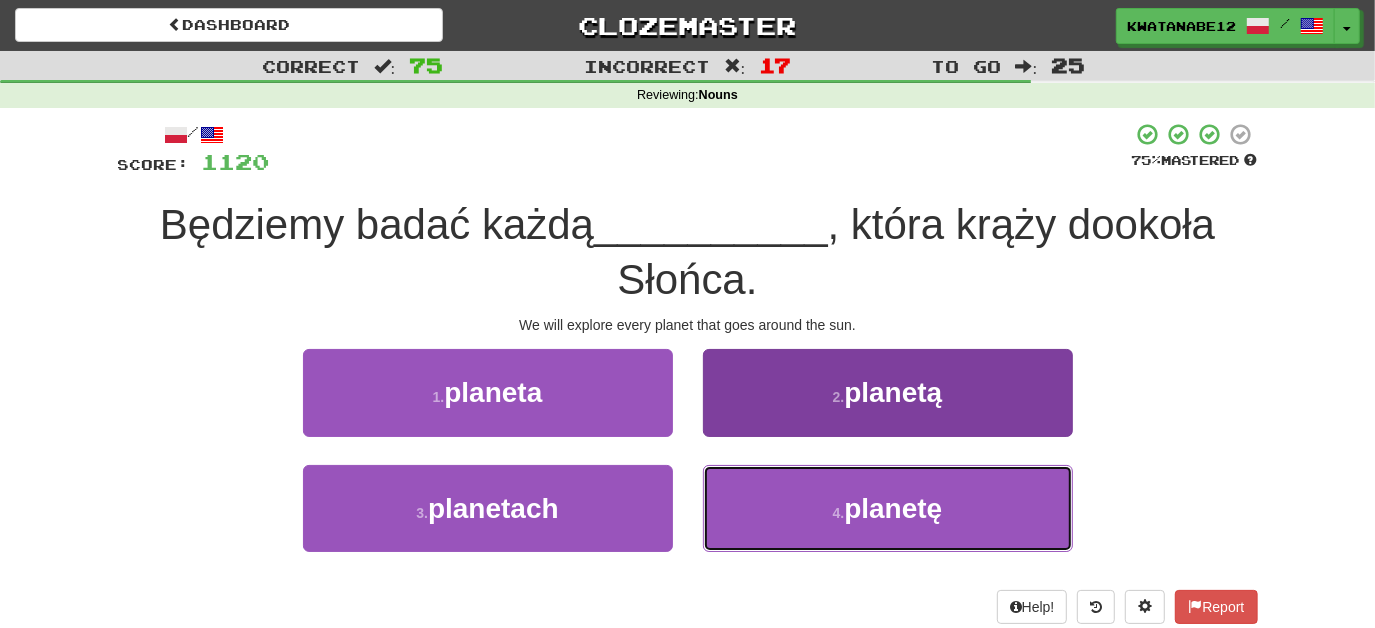 drag, startPoint x: 753, startPoint y: 485, endPoint x: 748, endPoint y: 471, distance: 14.866069 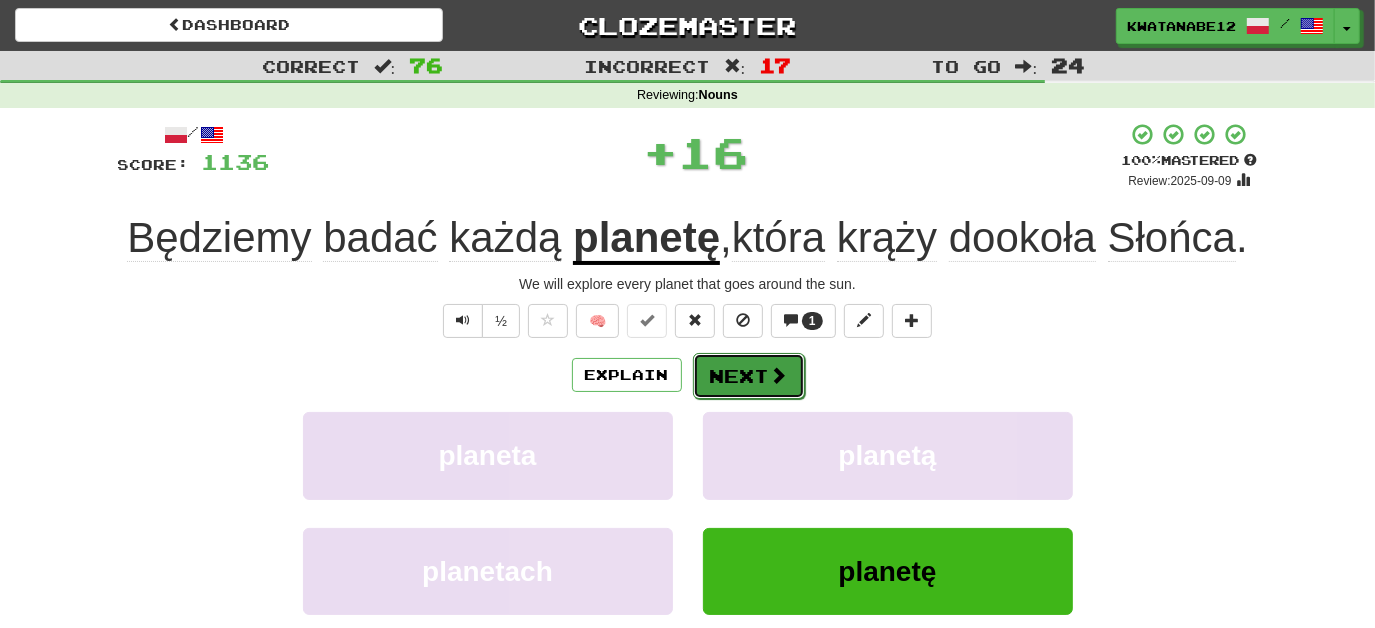 click on "Next" at bounding box center [749, 376] 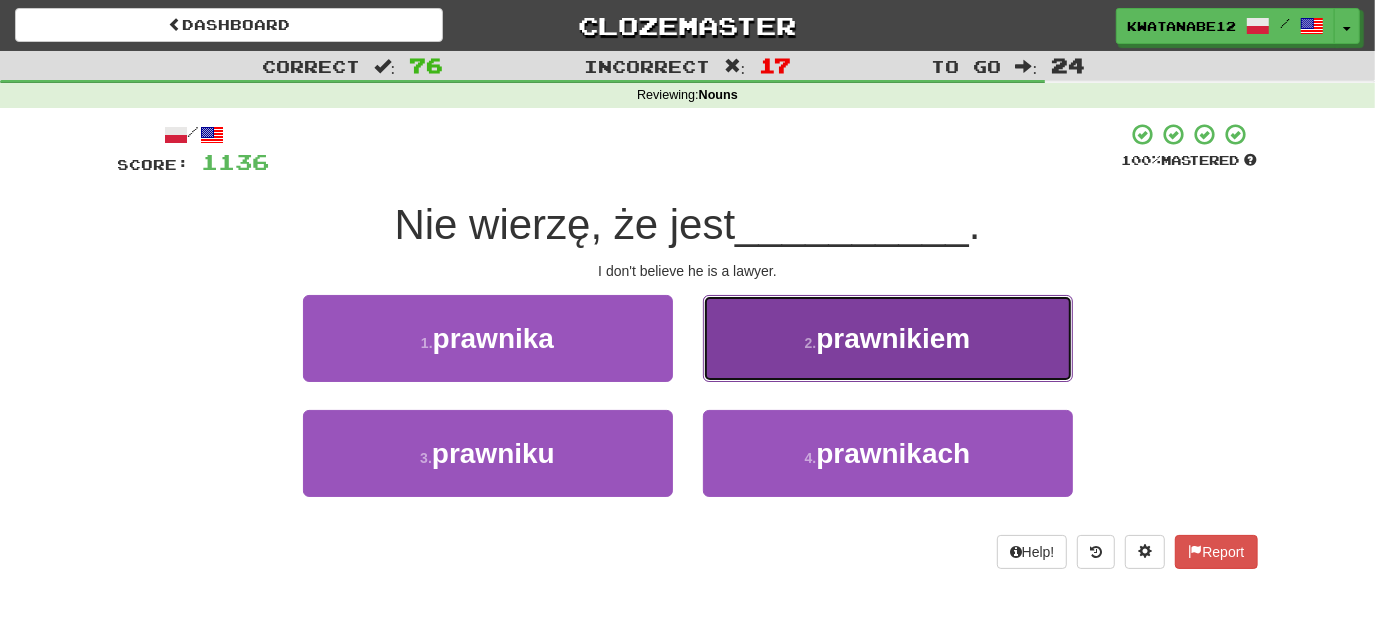click on "2 .  prawnikiem" at bounding box center (888, 338) 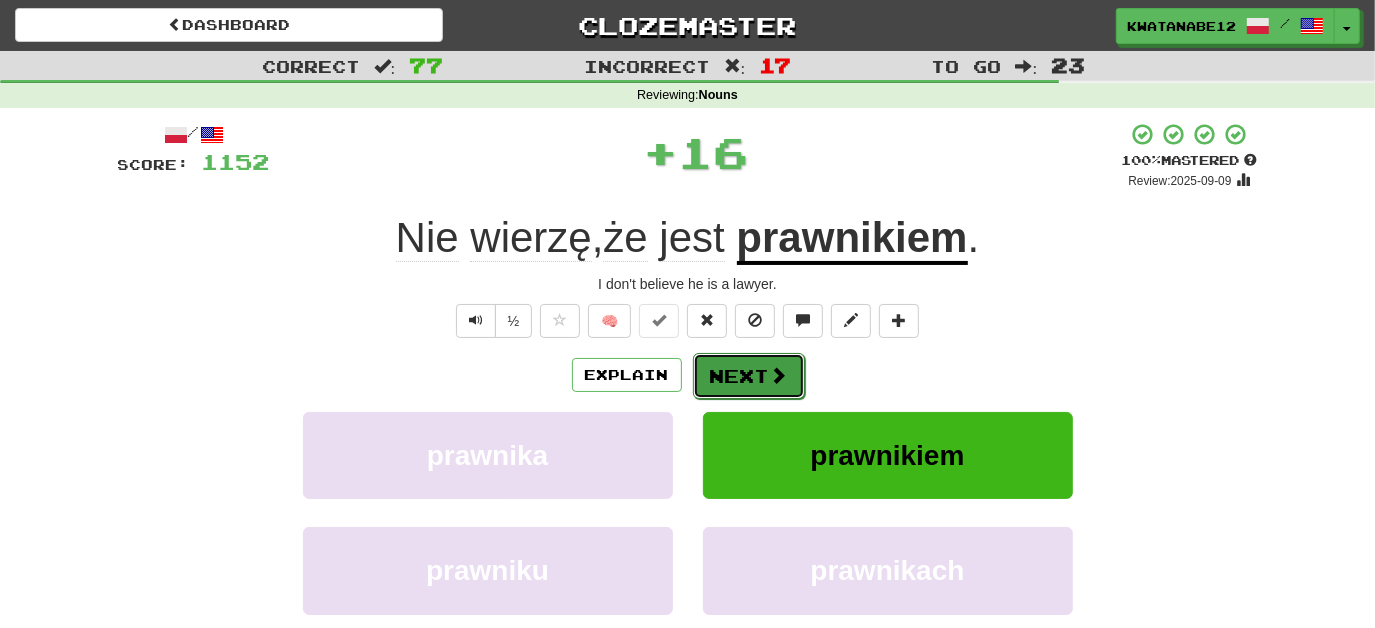 click on "Next" at bounding box center [749, 376] 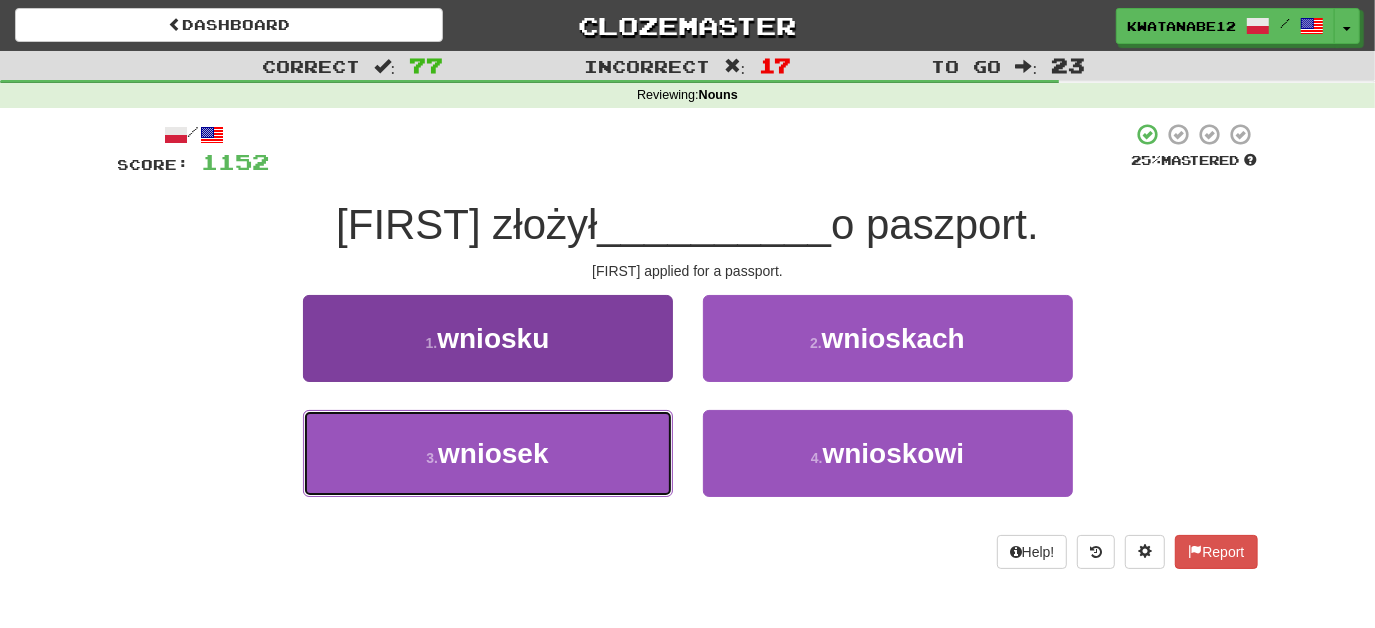 drag, startPoint x: 606, startPoint y: 457, endPoint x: 660, endPoint y: 428, distance: 61.294373 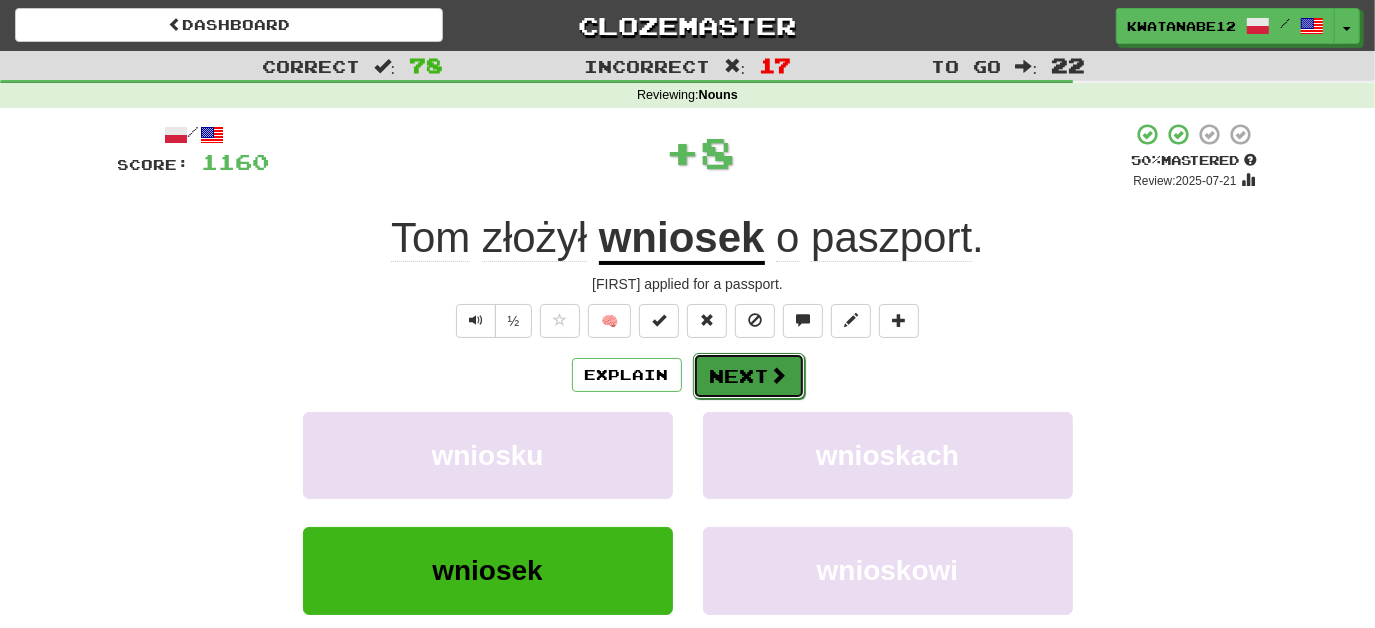 drag, startPoint x: 762, startPoint y: 380, endPoint x: 763, endPoint y: 364, distance: 16.03122 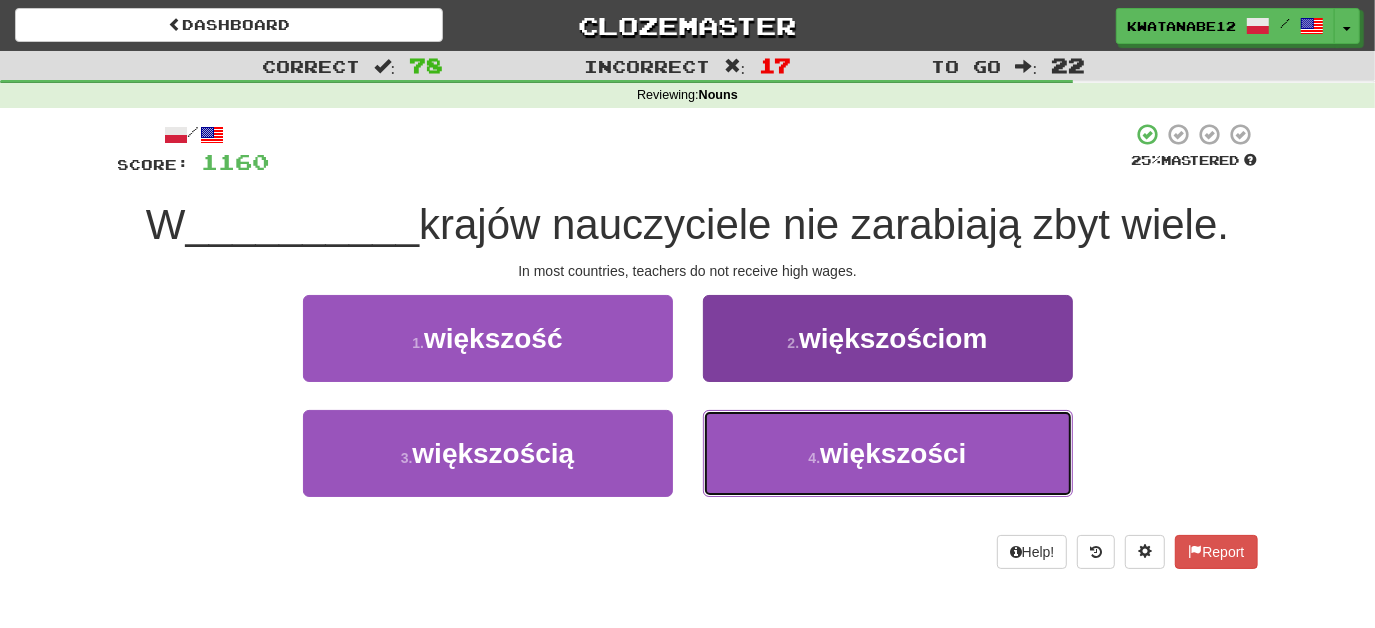 drag, startPoint x: 794, startPoint y: 444, endPoint x: 781, endPoint y: 419, distance: 28.178005 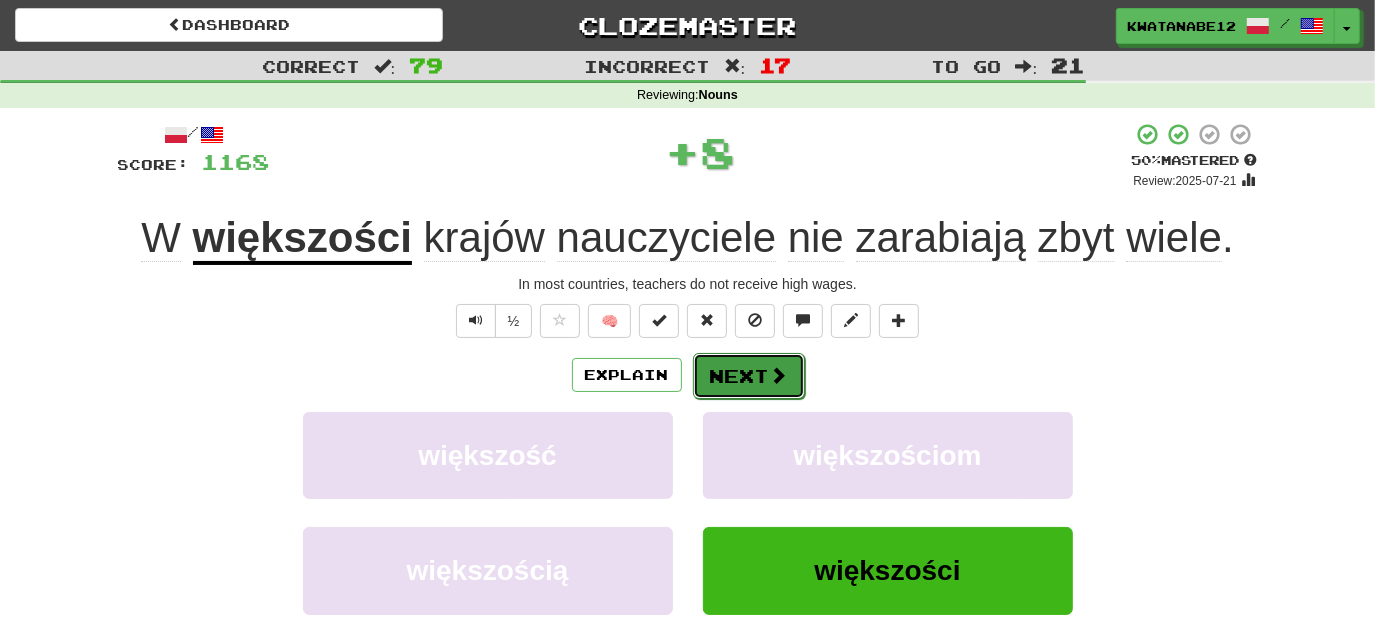 click on "Next" at bounding box center (749, 376) 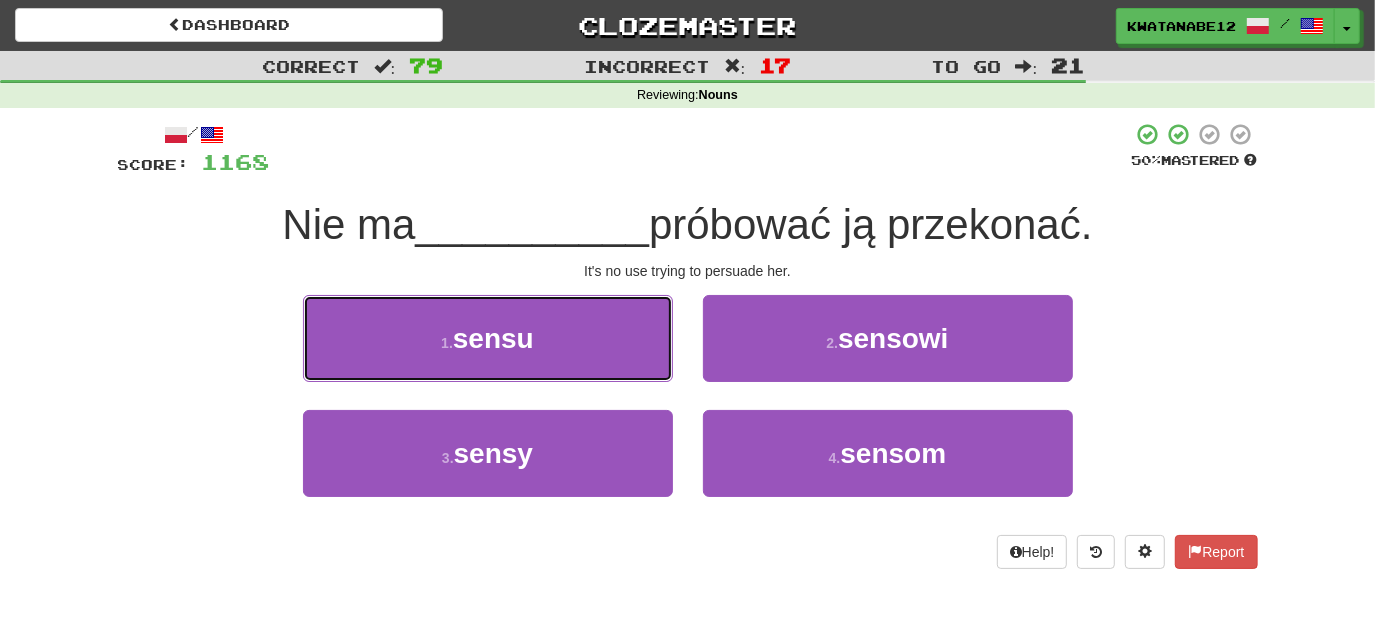 drag, startPoint x: 615, startPoint y: 356, endPoint x: 703, endPoint y: 350, distance: 88.20431 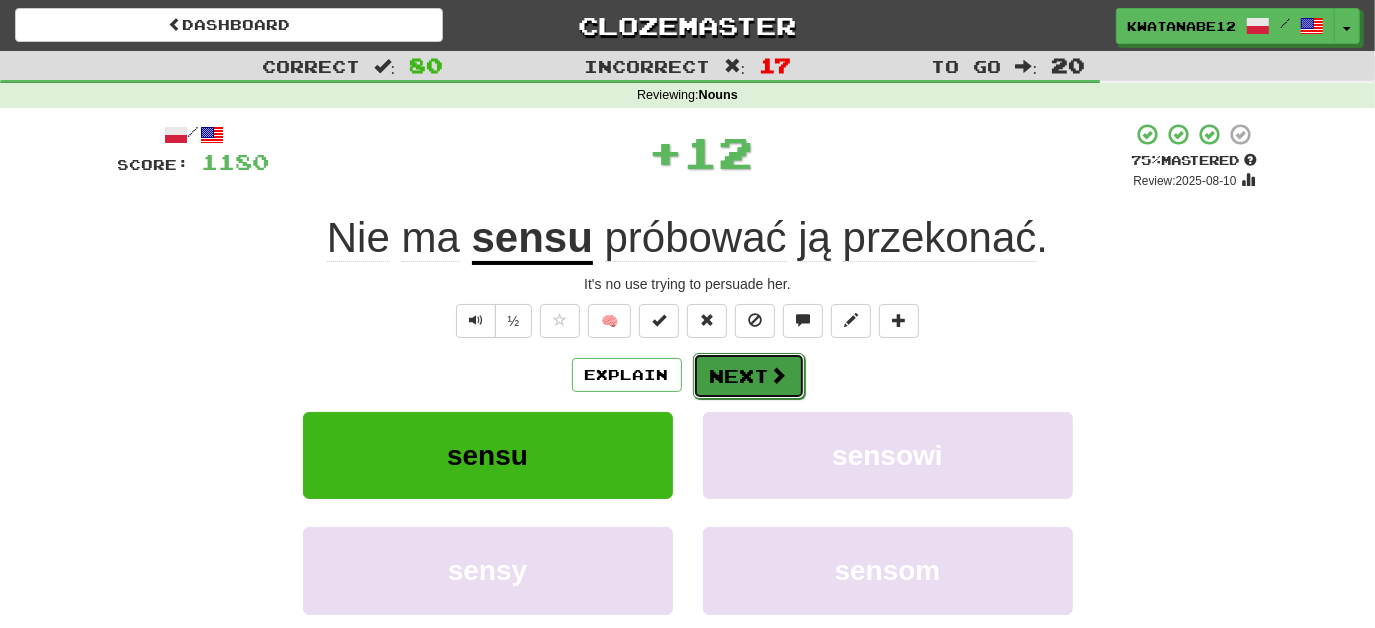 click on "Next" at bounding box center [749, 376] 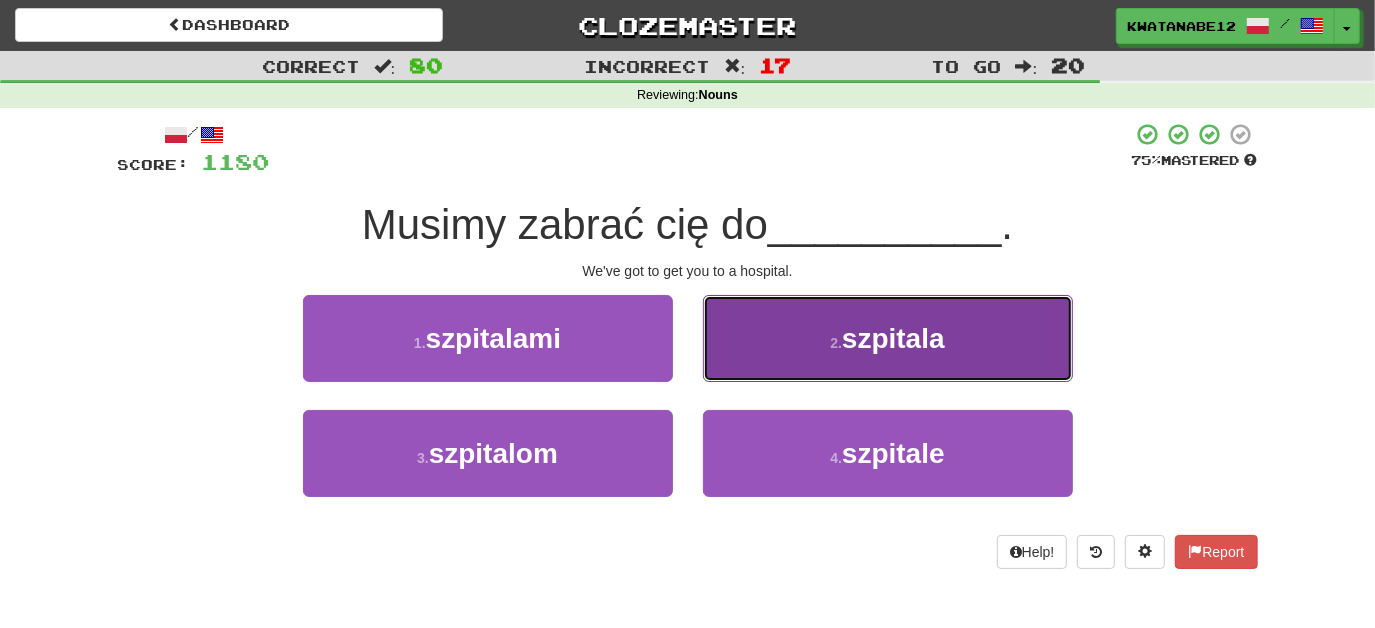 click on "2 .  szpitala" at bounding box center (888, 338) 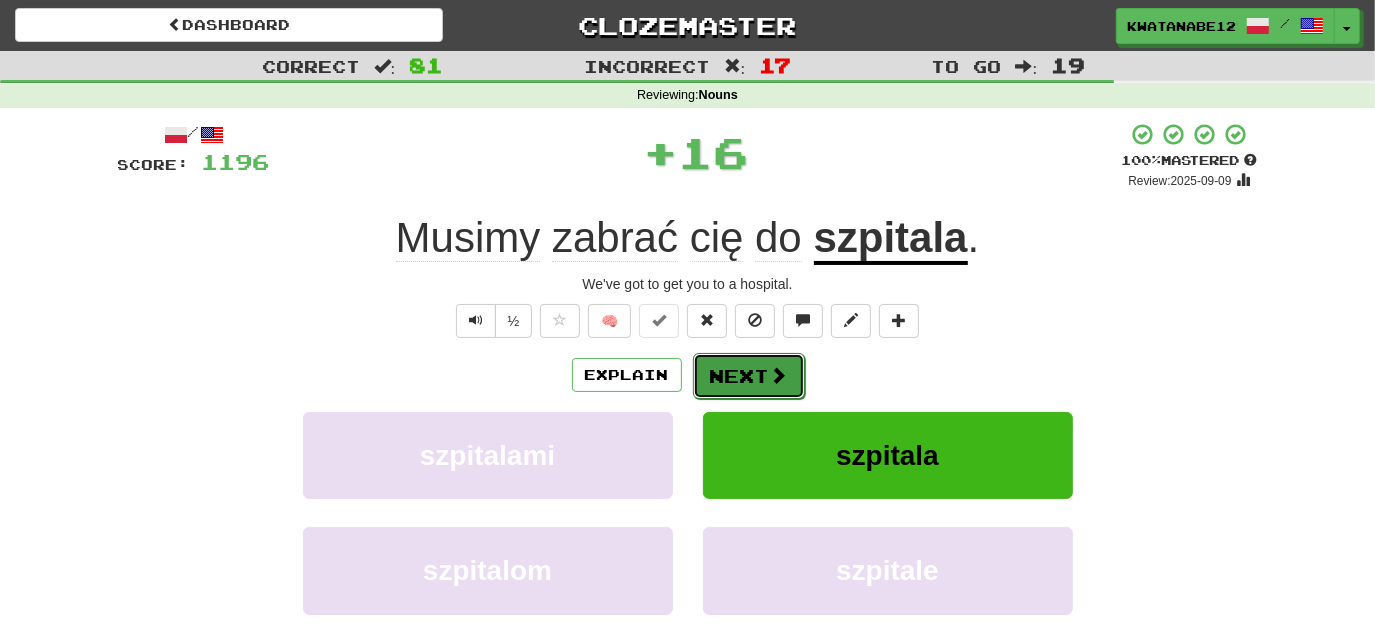 click on "Next" at bounding box center [749, 376] 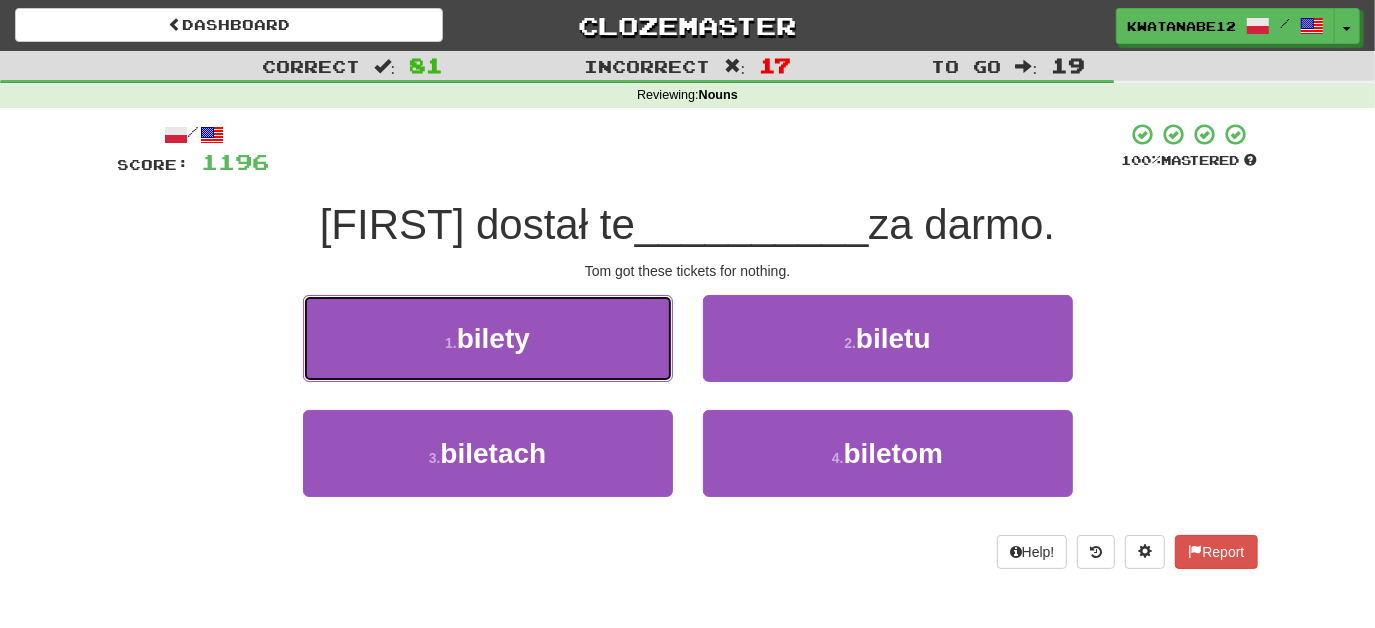 click on "1 .  bilety" at bounding box center (488, 352) 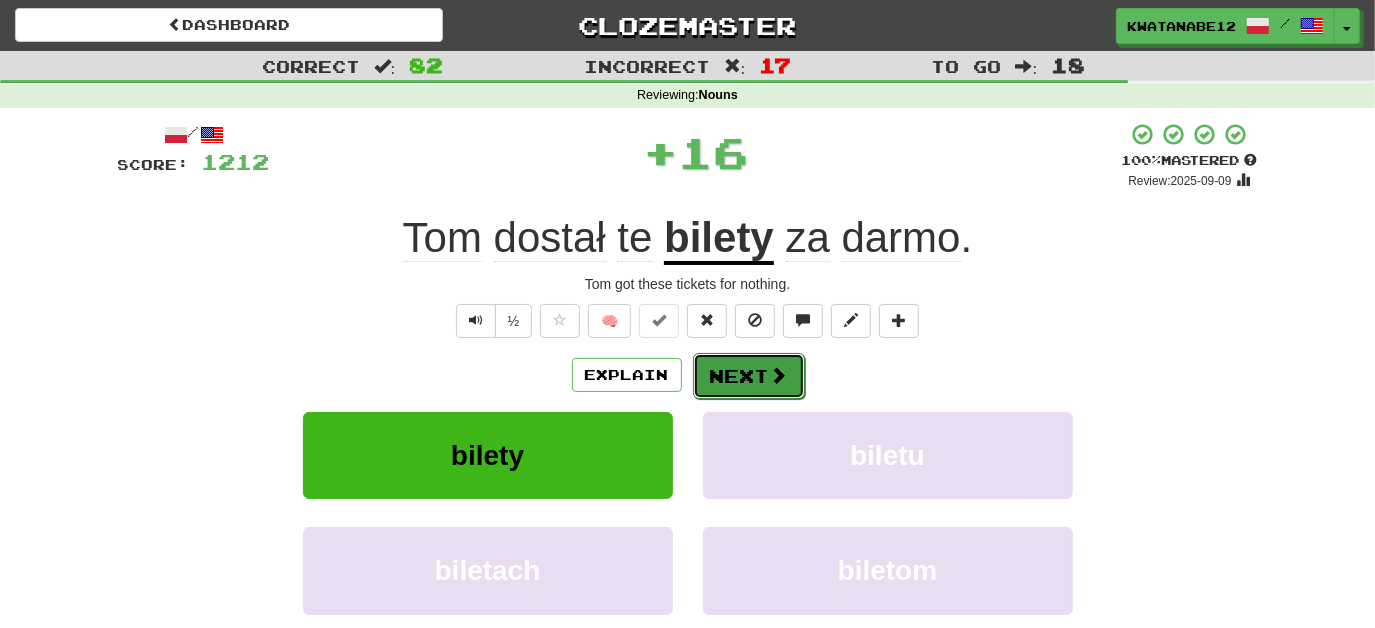 click on "Next" at bounding box center [749, 376] 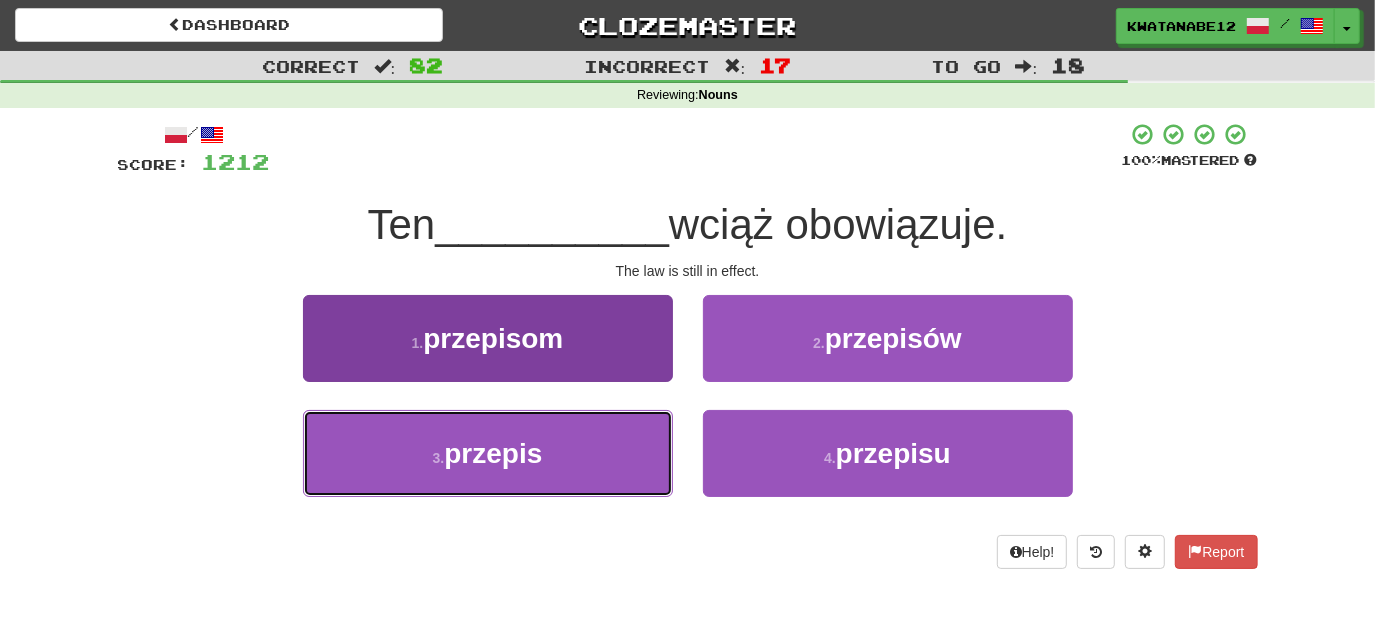 click on "3 .  przepis" at bounding box center [488, 453] 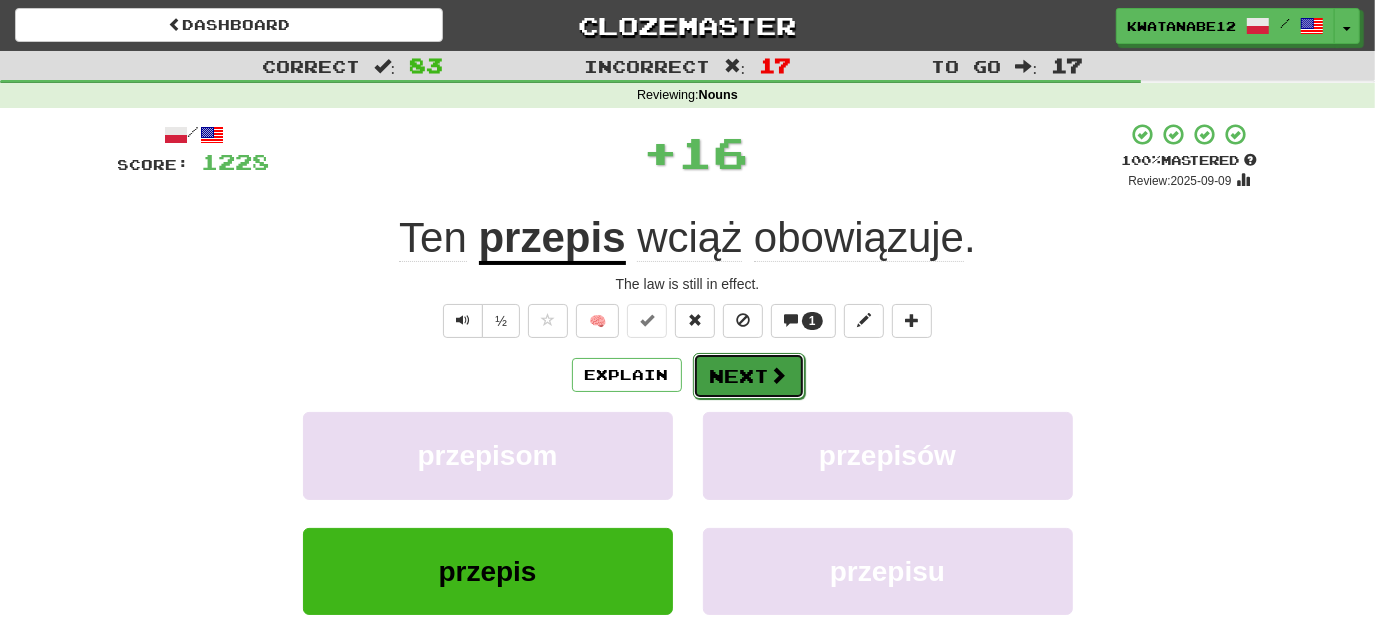 click on "Next" at bounding box center [749, 376] 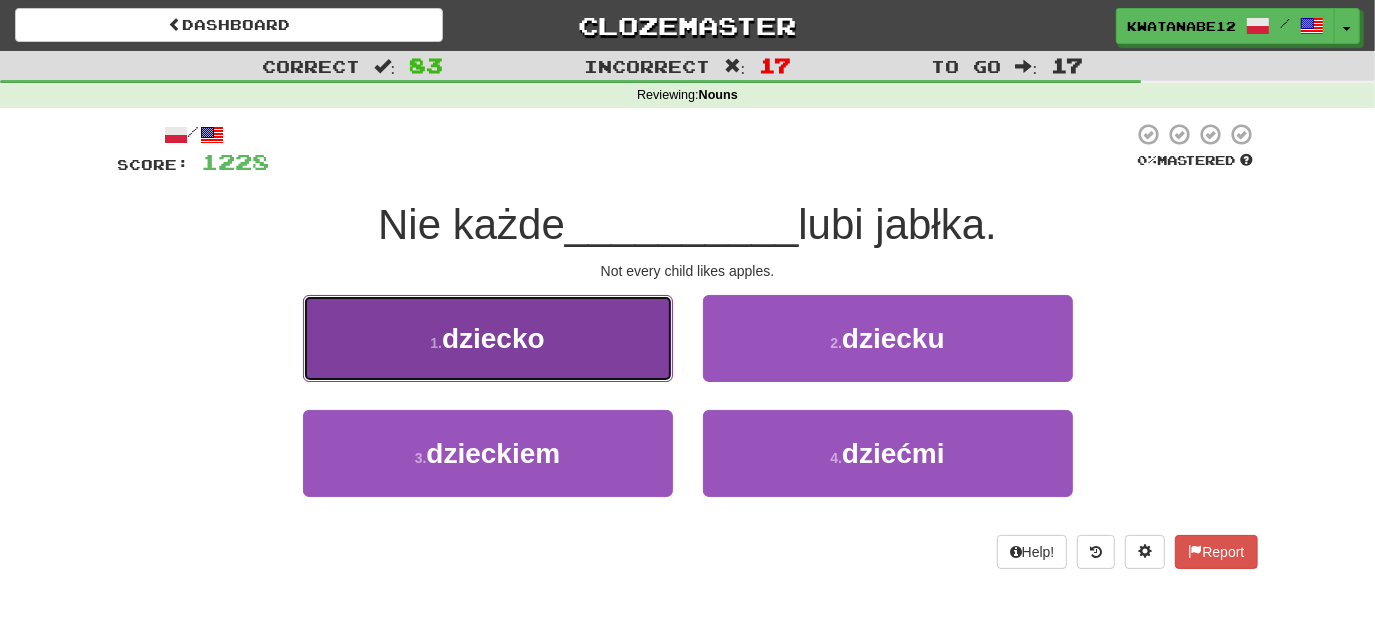 click on "1 .  dziecko" at bounding box center (488, 338) 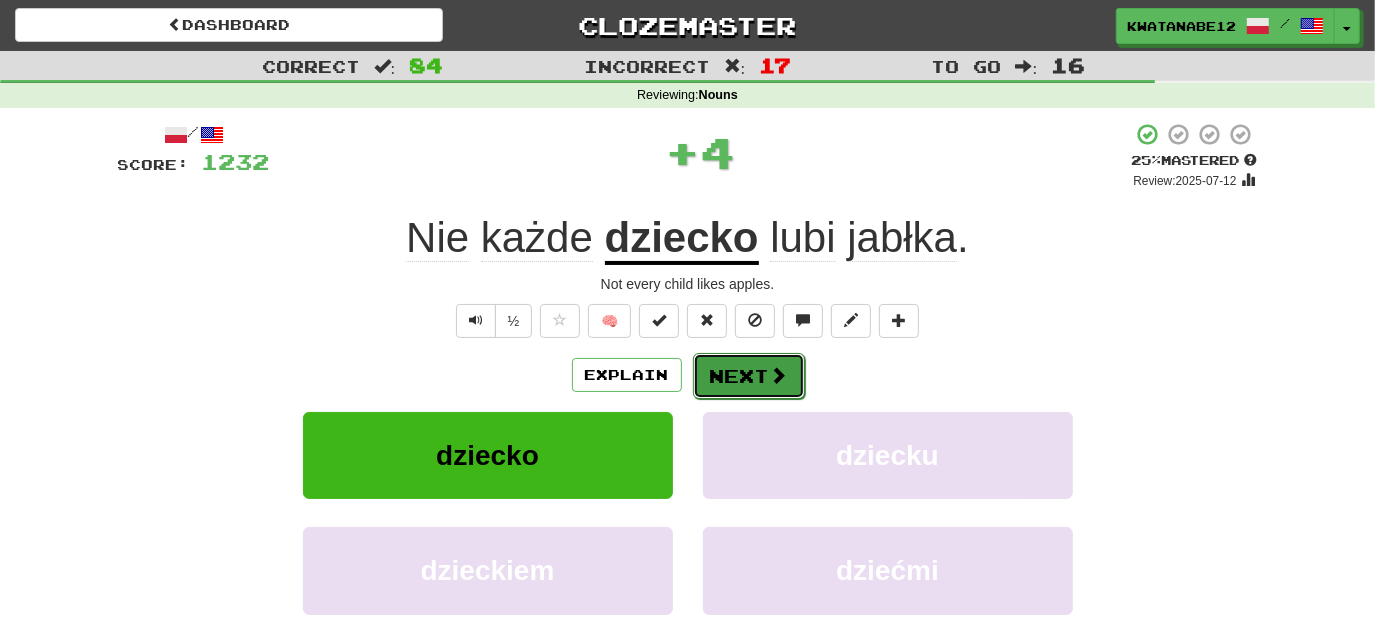 click on "Next" at bounding box center (749, 376) 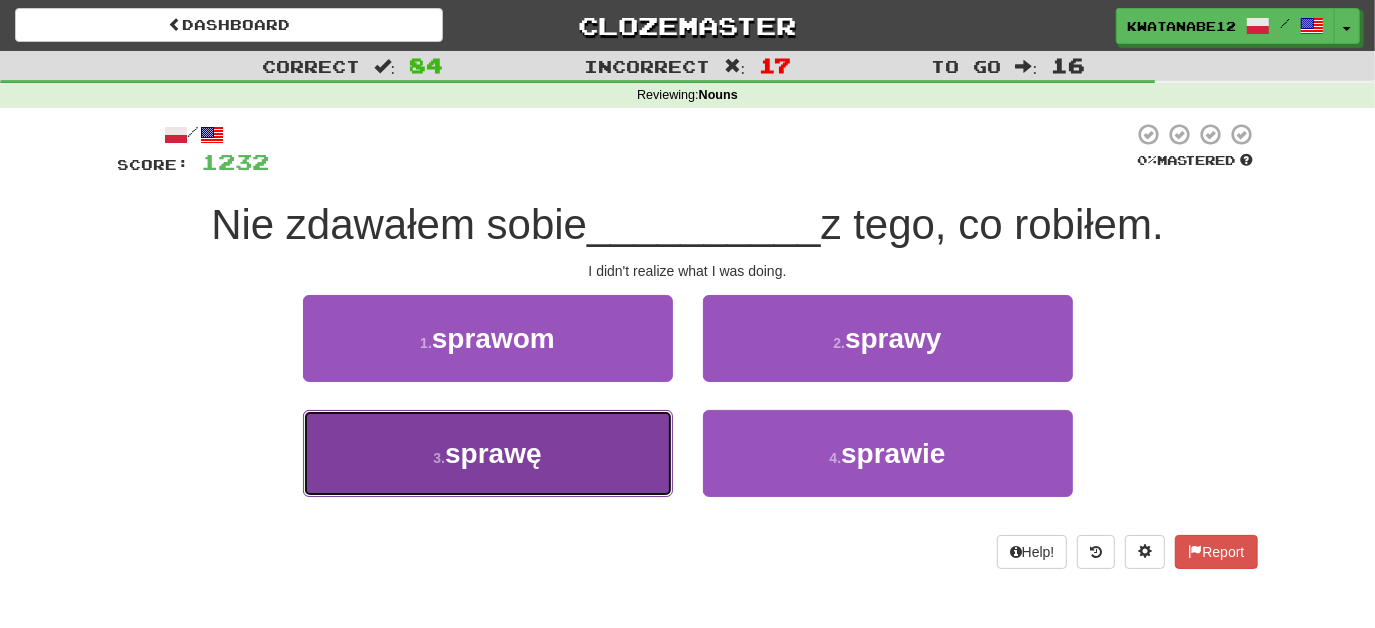 click on "3 .  sprawę" at bounding box center (488, 453) 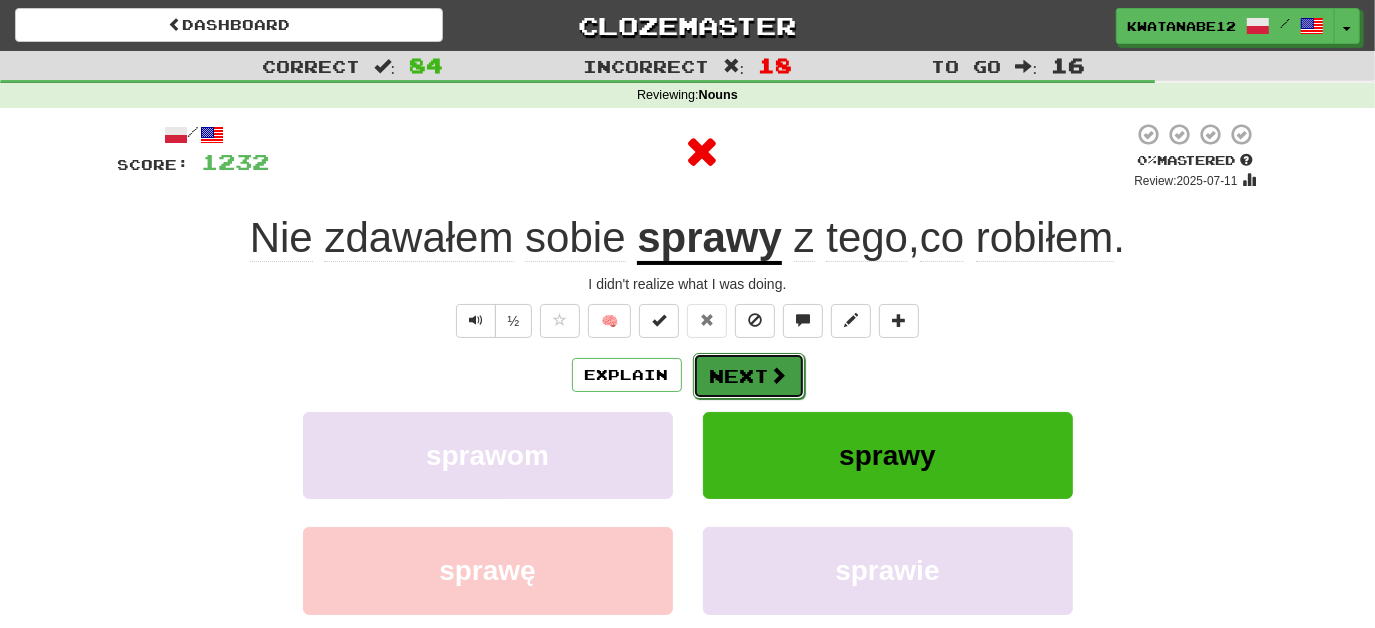 click at bounding box center (779, 375) 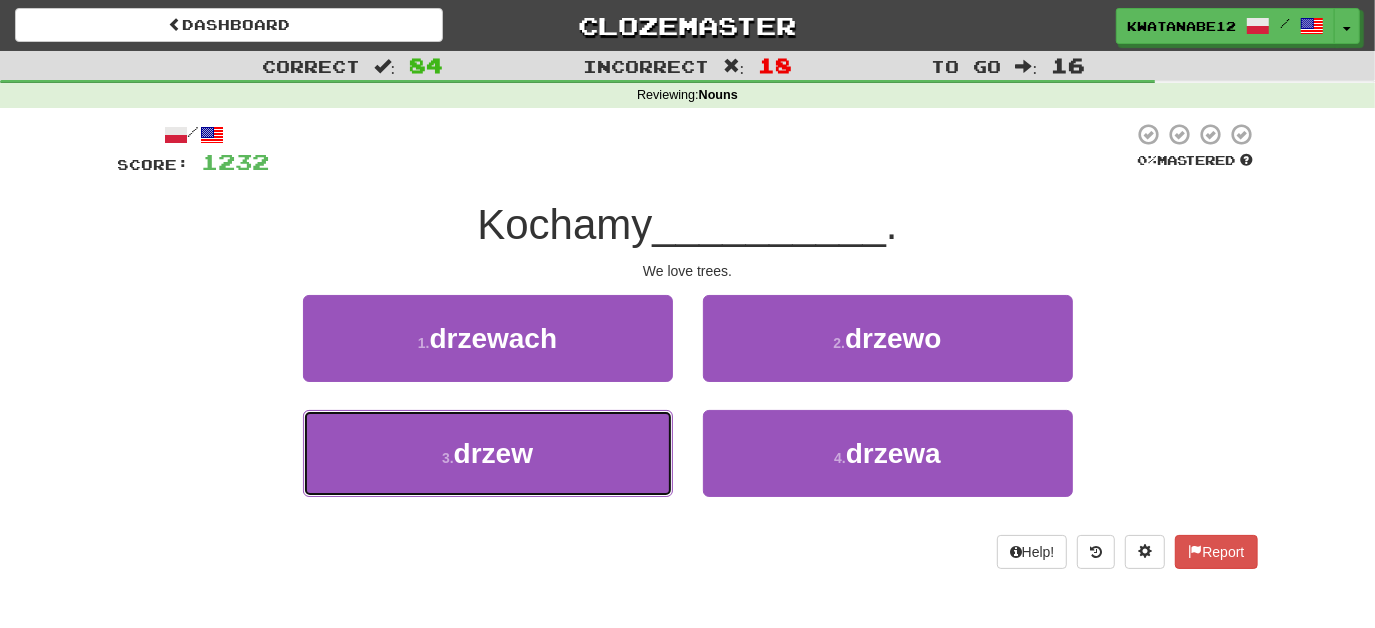 drag, startPoint x: 619, startPoint y: 454, endPoint x: 728, endPoint y: 397, distance: 123.00407 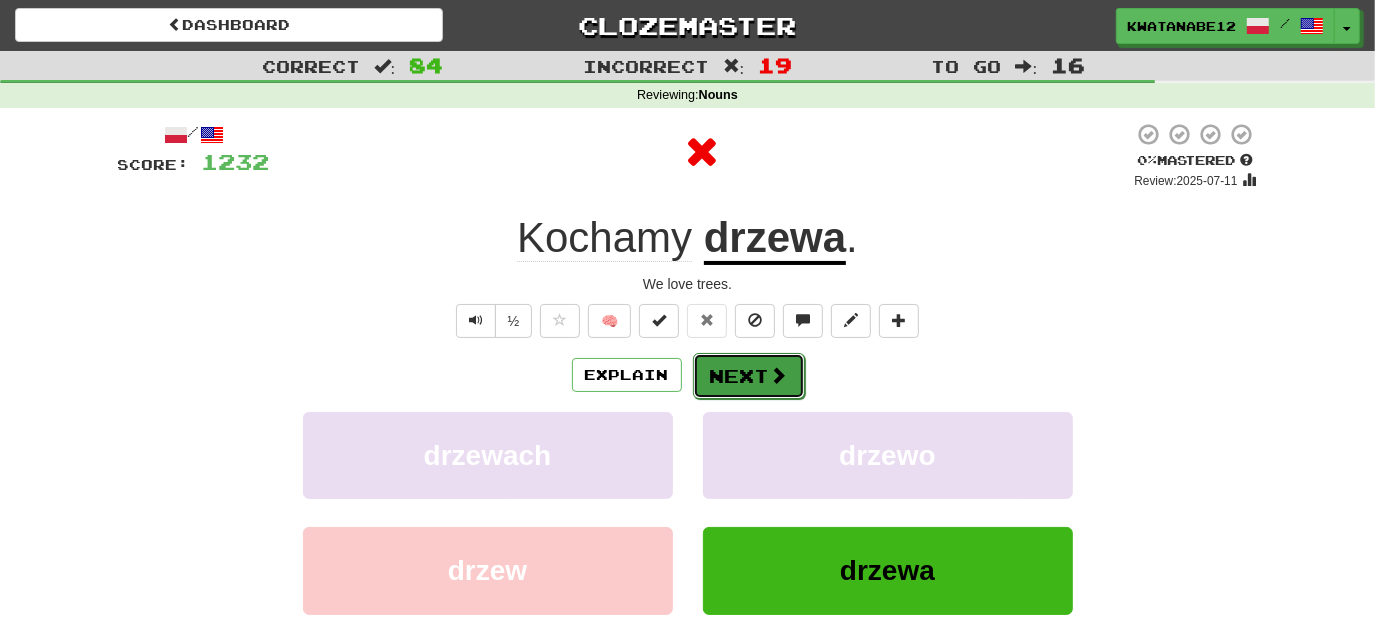 click on "Next" at bounding box center [749, 376] 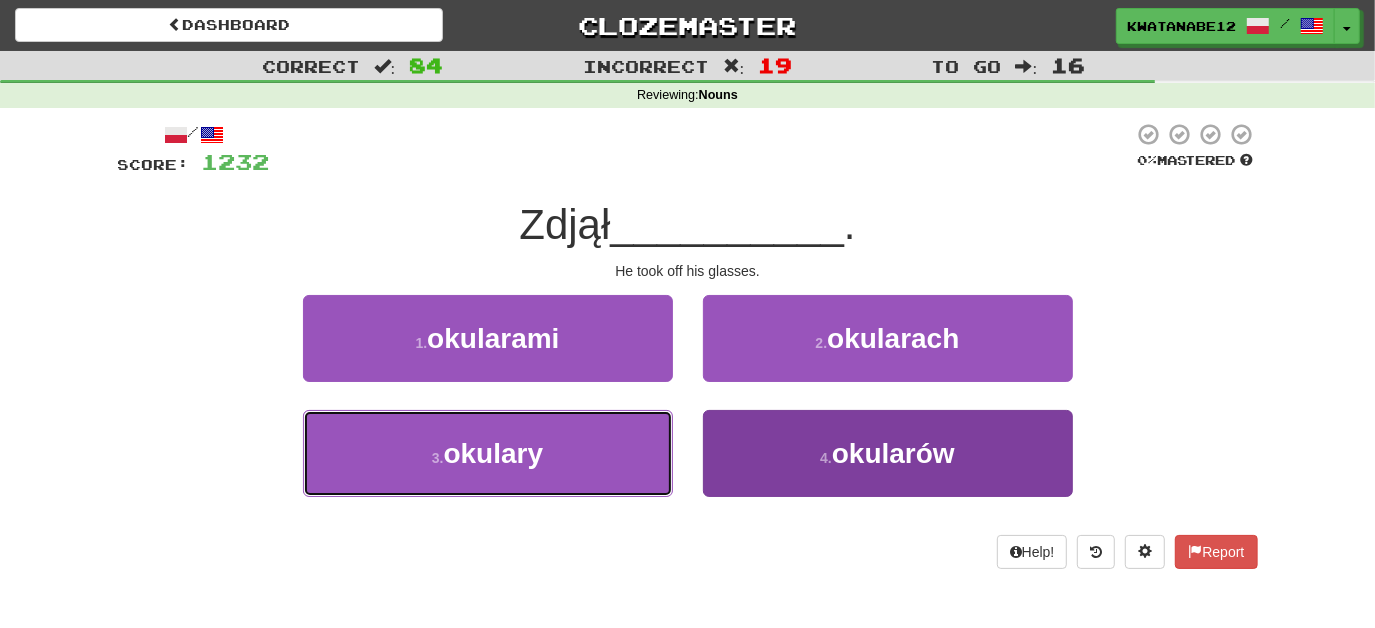 drag, startPoint x: 613, startPoint y: 462, endPoint x: 720, endPoint y: 425, distance: 113.216606 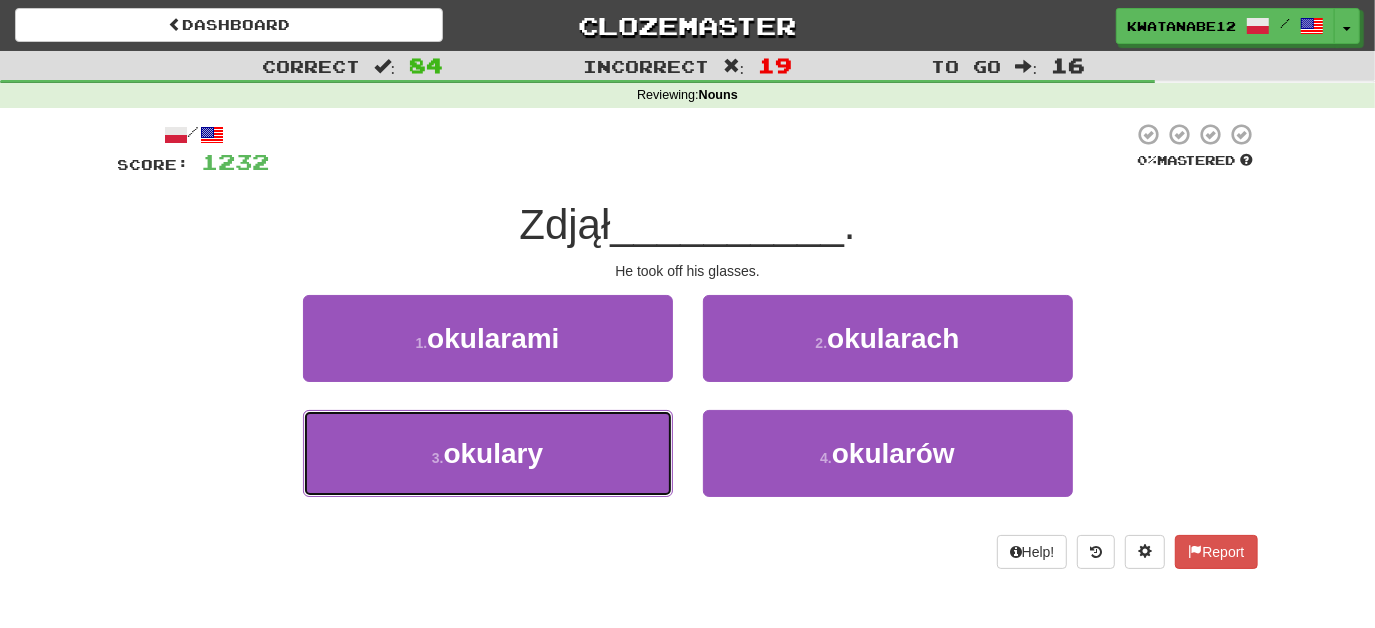 drag, startPoint x: 619, startPoint y: 423, endPoint x: 674, endPoint y: 411, distance: 56.293873 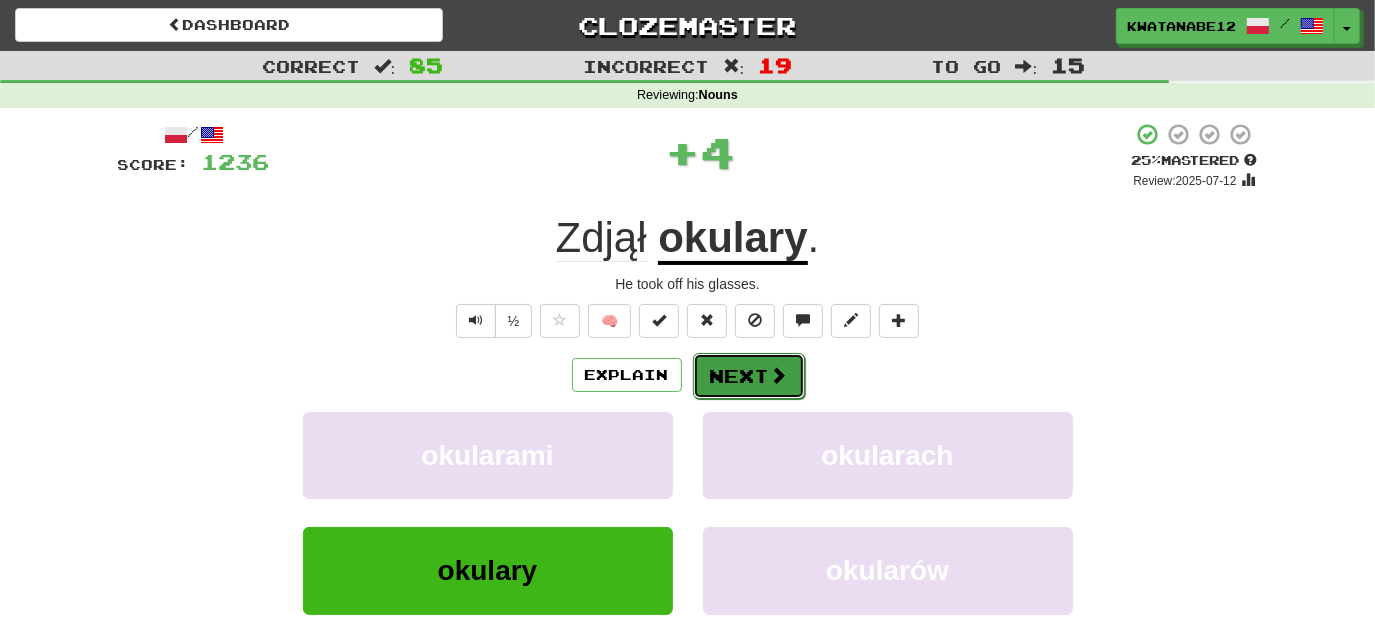 click on "Next" at bounding box center (749, 376) 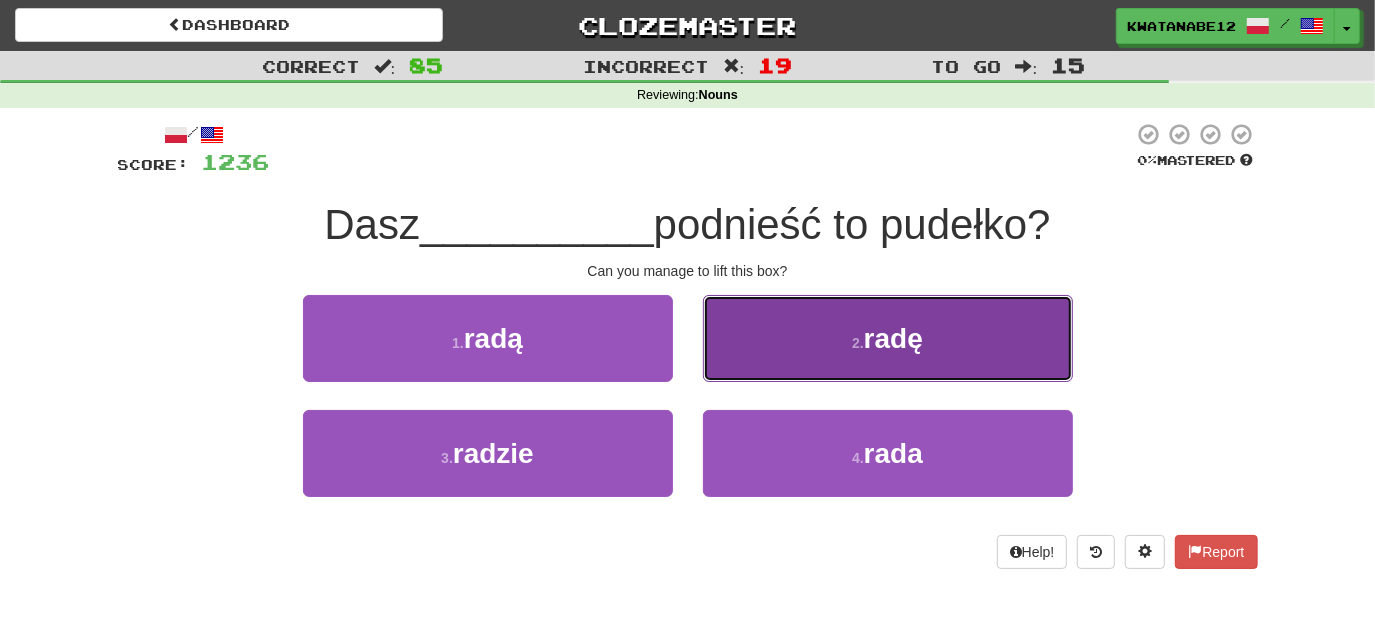 click on "2 .  radę" at bounding box center (888, 338) 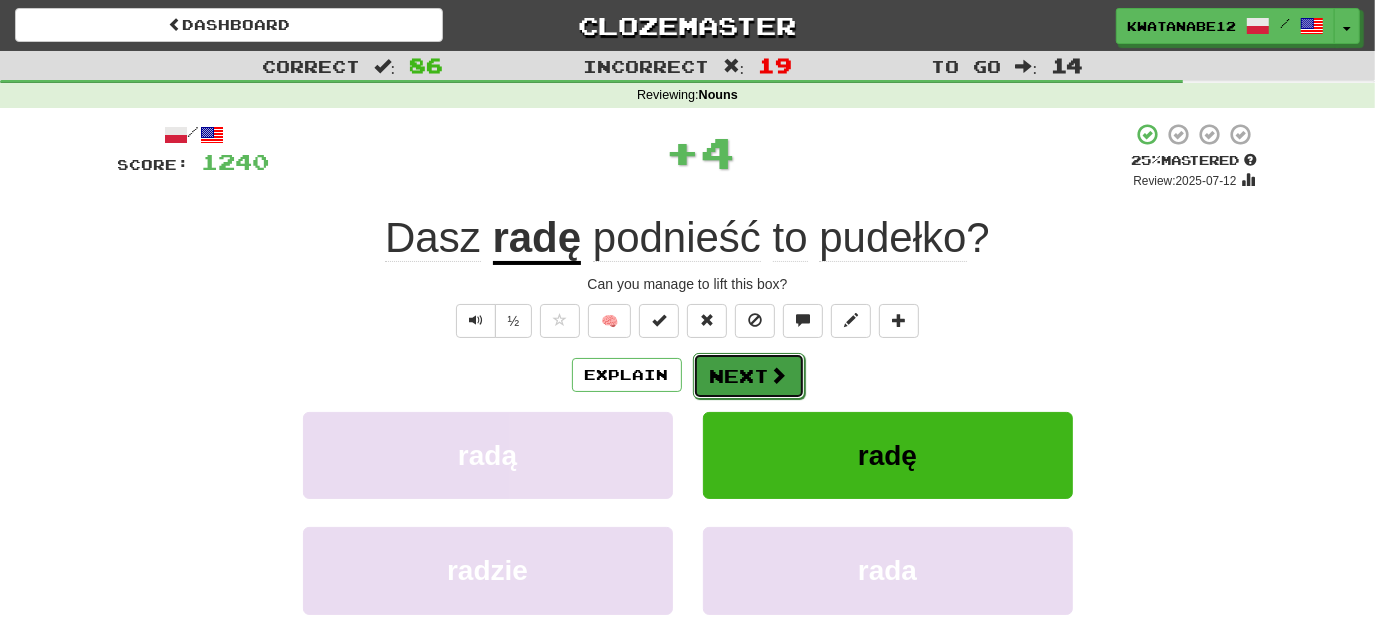 click on "Next" at bounding box center (749, 376) 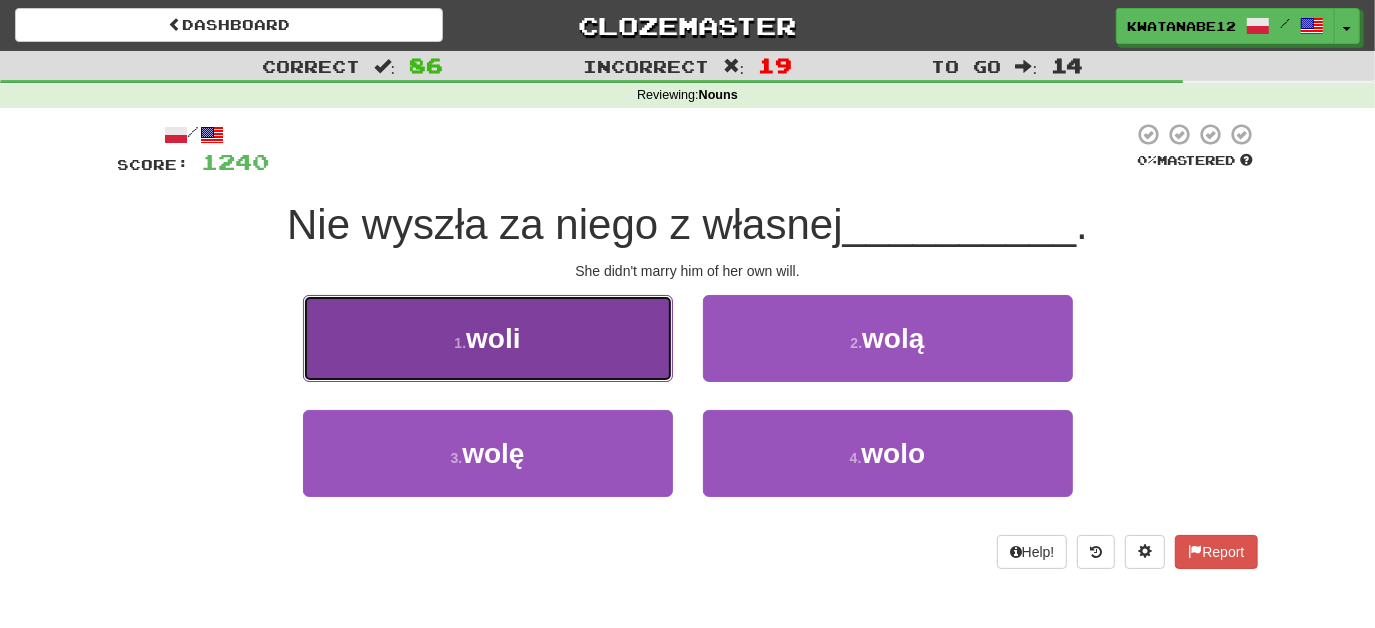 drag, startPoint x: 633, startPoint y: 337, endPoint x: 645, endPoint y: 339, distance: 12.165525 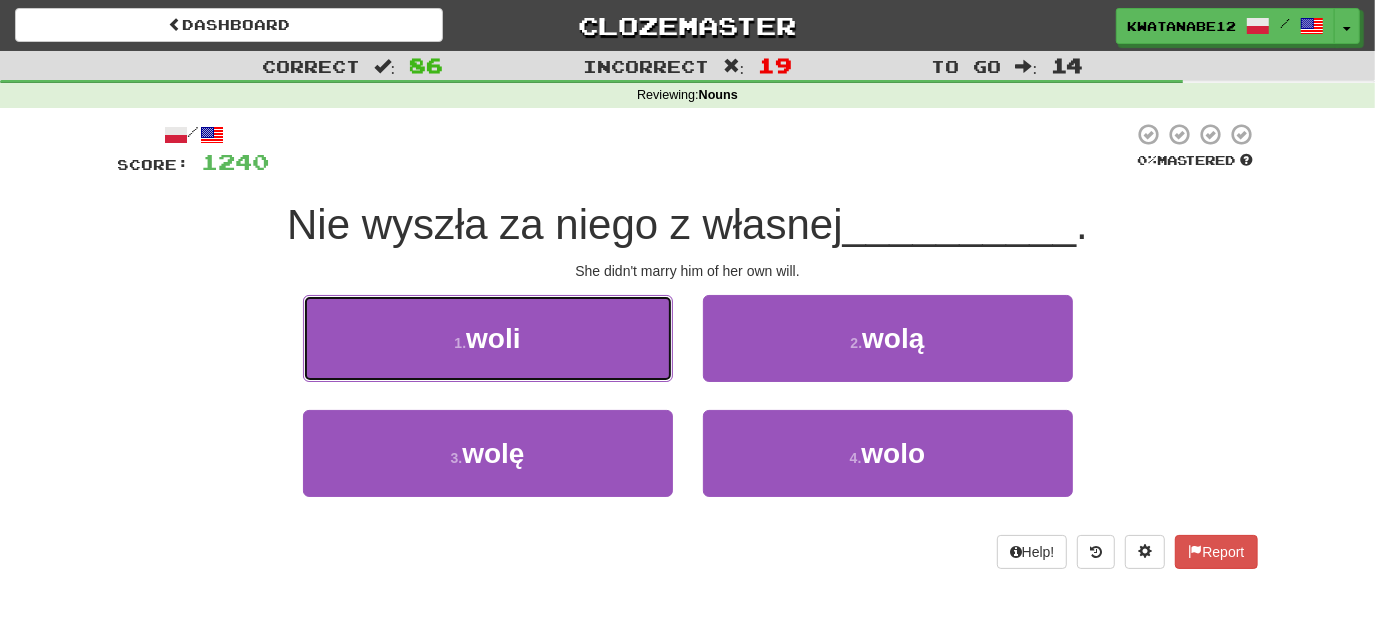click on "1 .  woli" at bounding box center [488, 338] 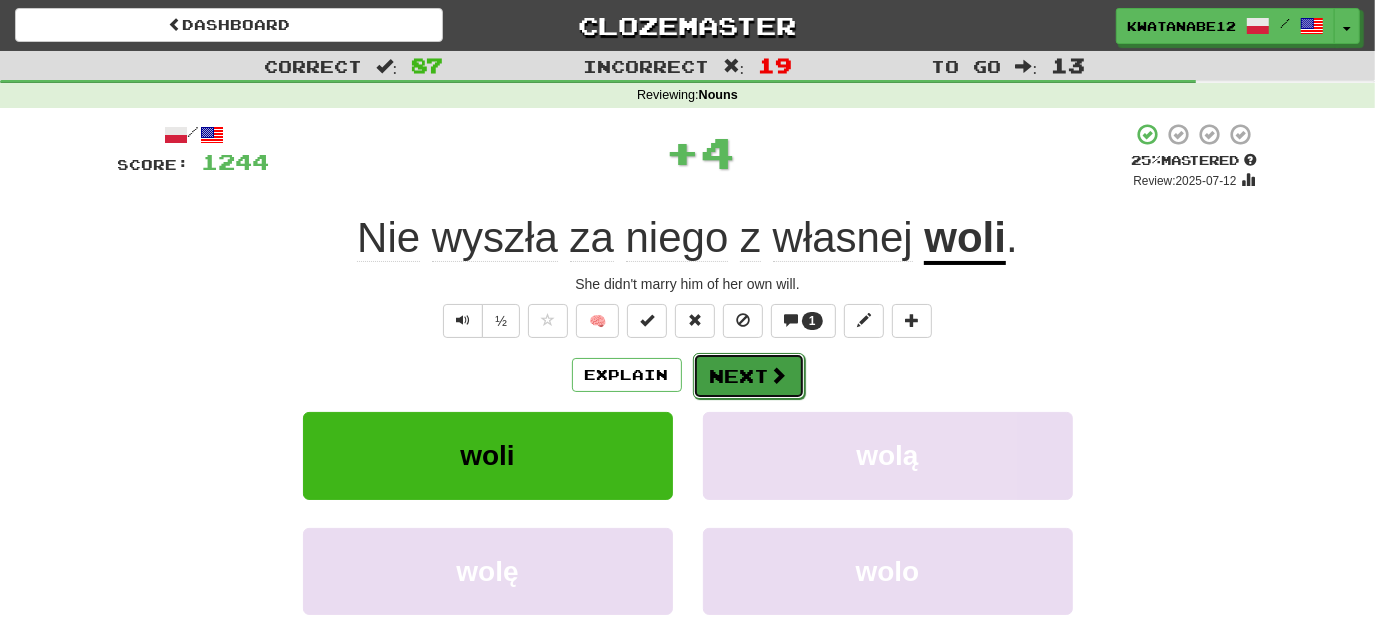 click on "Next" at bounding box center [749, 376] 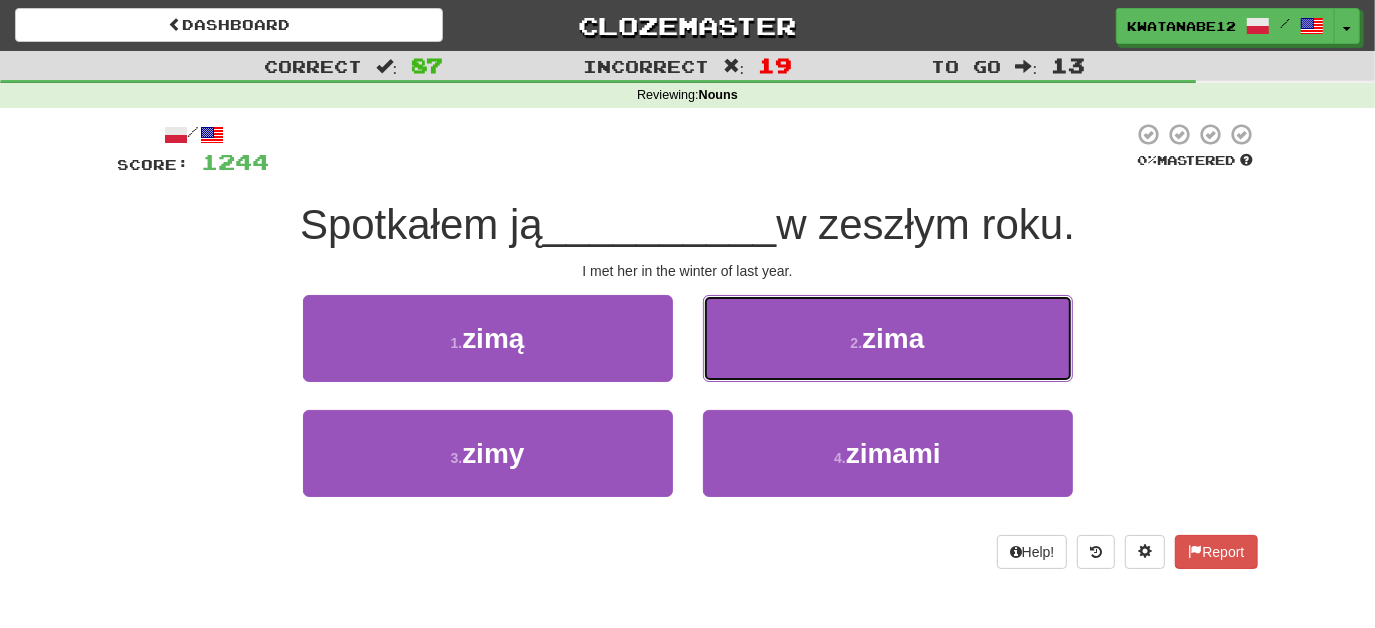 click on "2 .  zima" at bounding box center [888, 338] 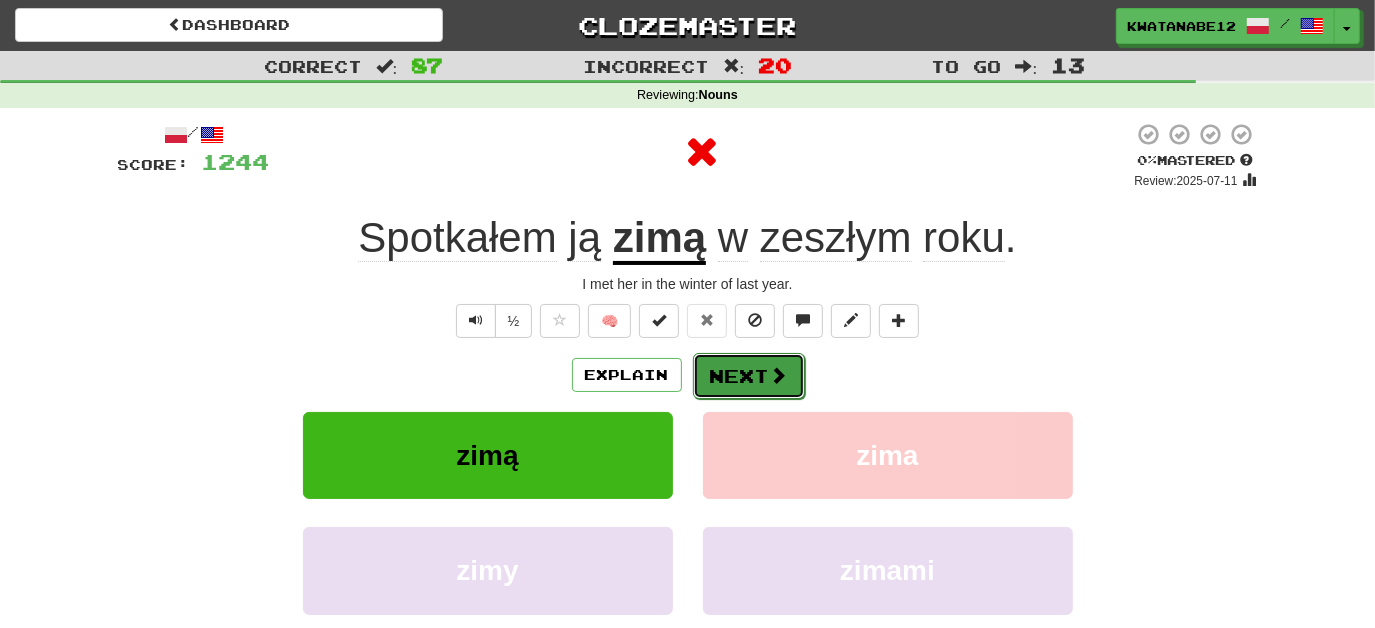 click on "Next" at bounding box center [749, 376] 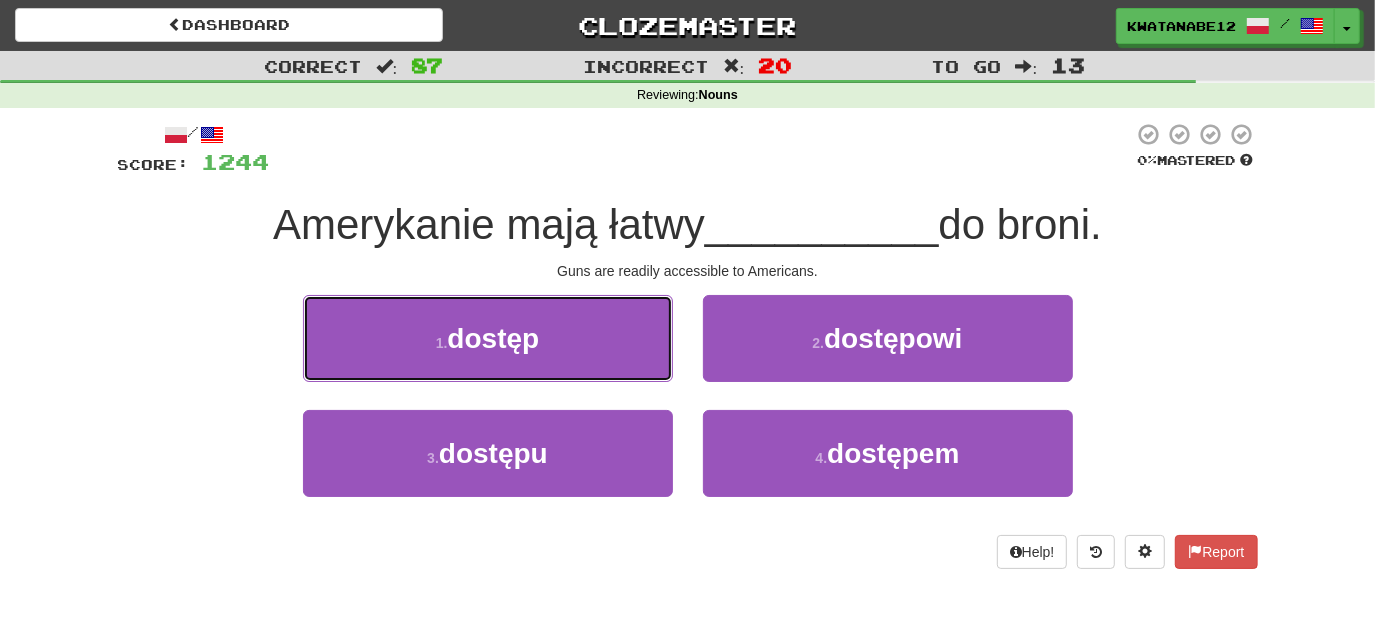 drag, startPoint x: 611, startPoint y: 338, endPoint x: 721, endPoint y: 347, distance: 110.36757 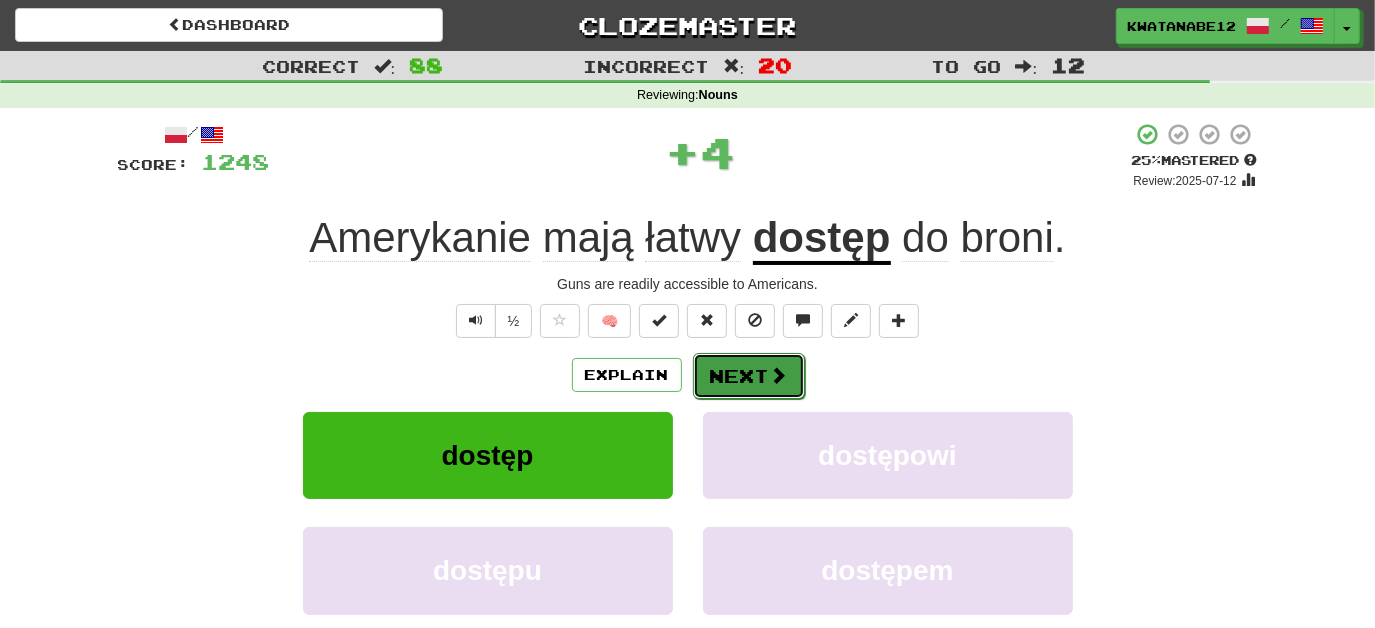 click on "Next" at bounding box center [749, 376] 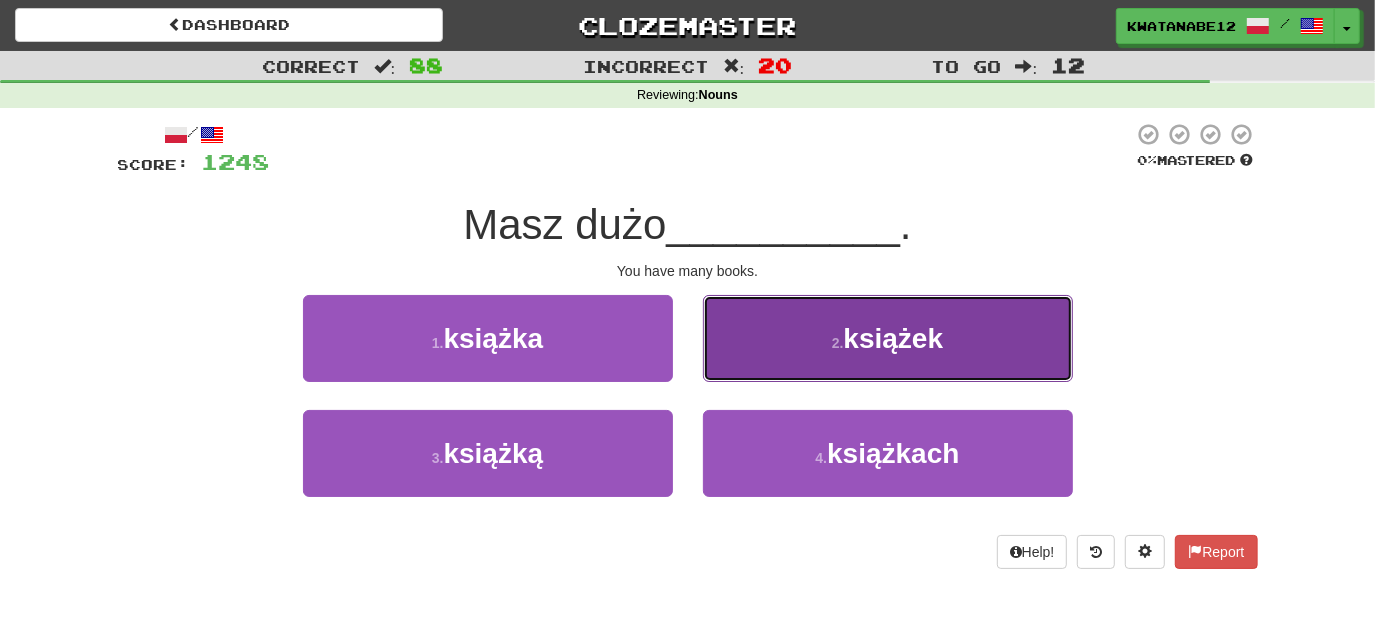 click on "2 .  książek" at bounding box center [888, 338] 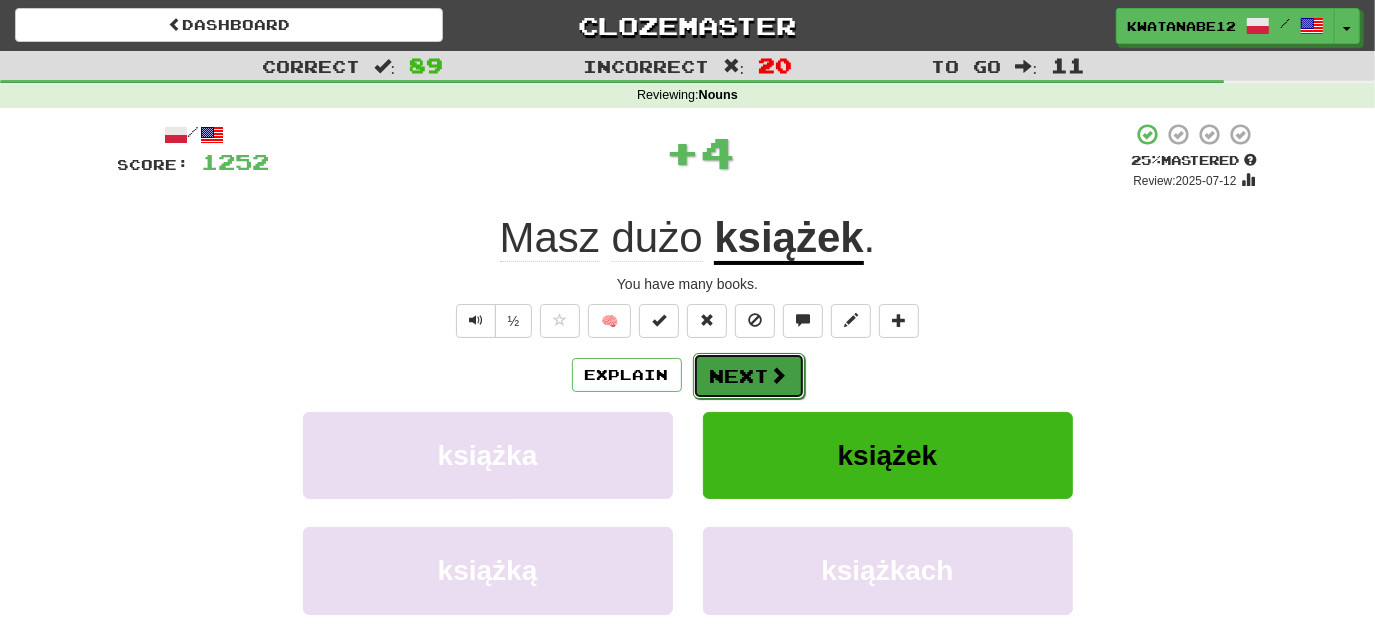 click on "Next" at bounding box center (749, 376) 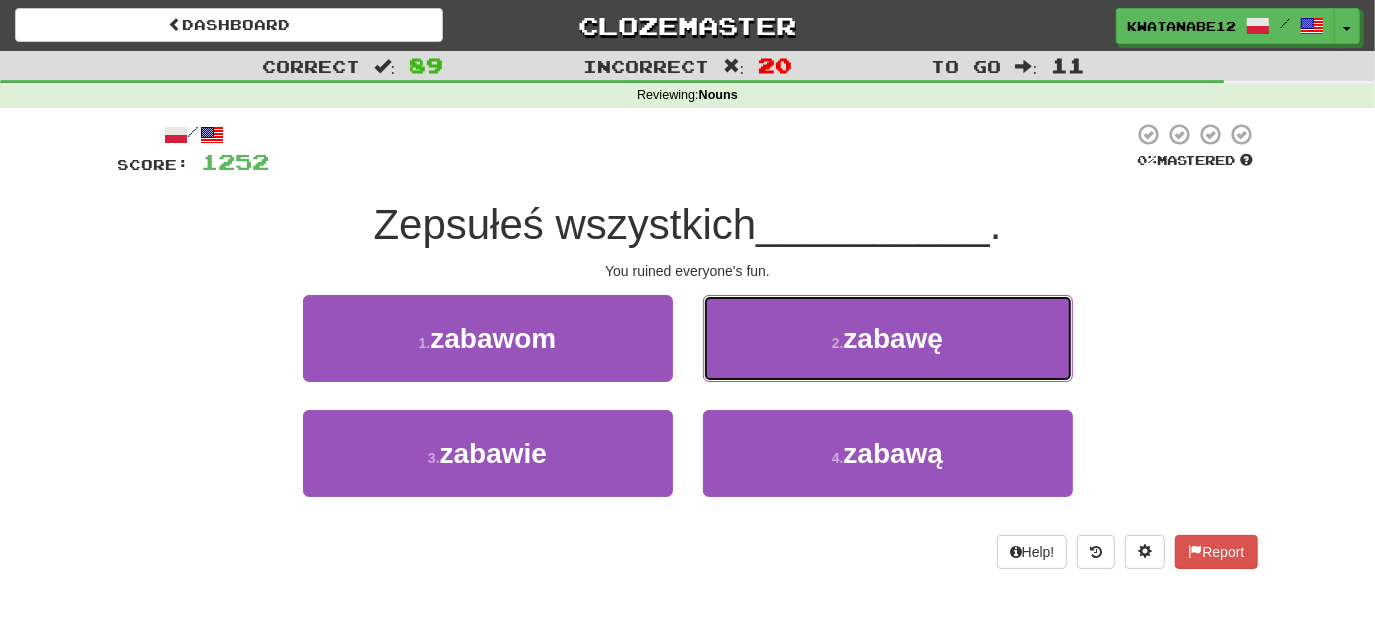 click on "2 .  zabawę" at bounding box center [888, 338] 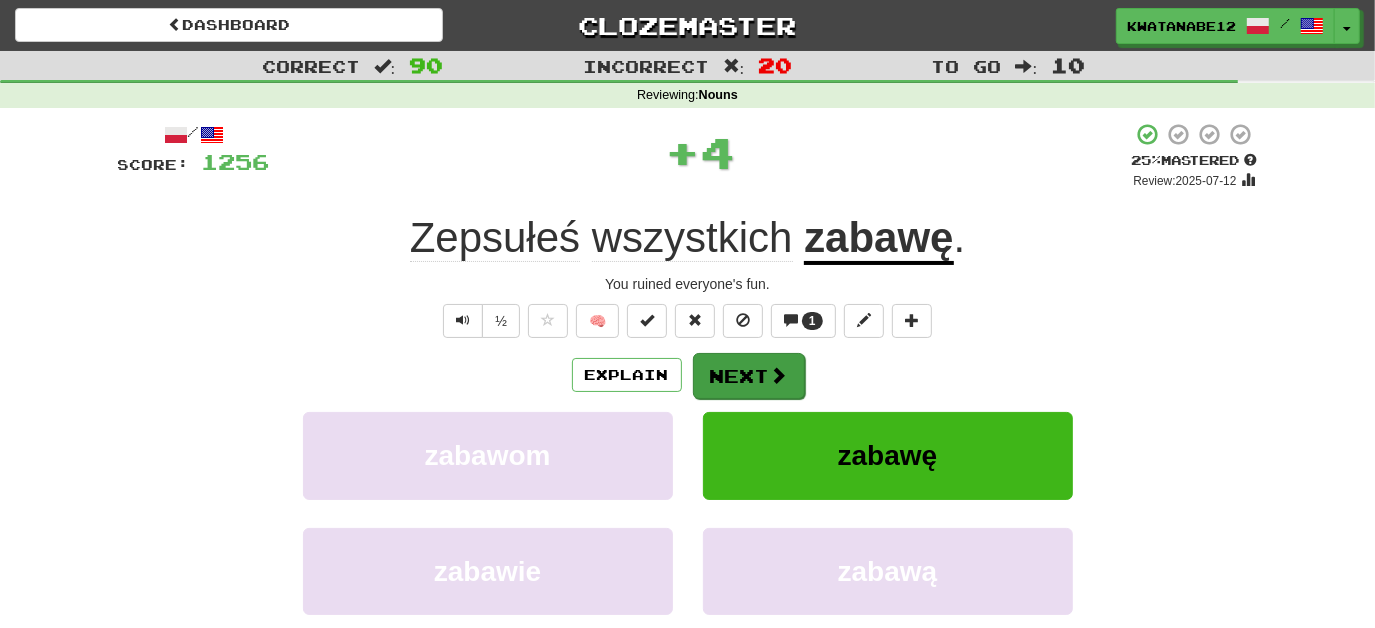 click on "Explain Next" at bounding box center [688, 375] 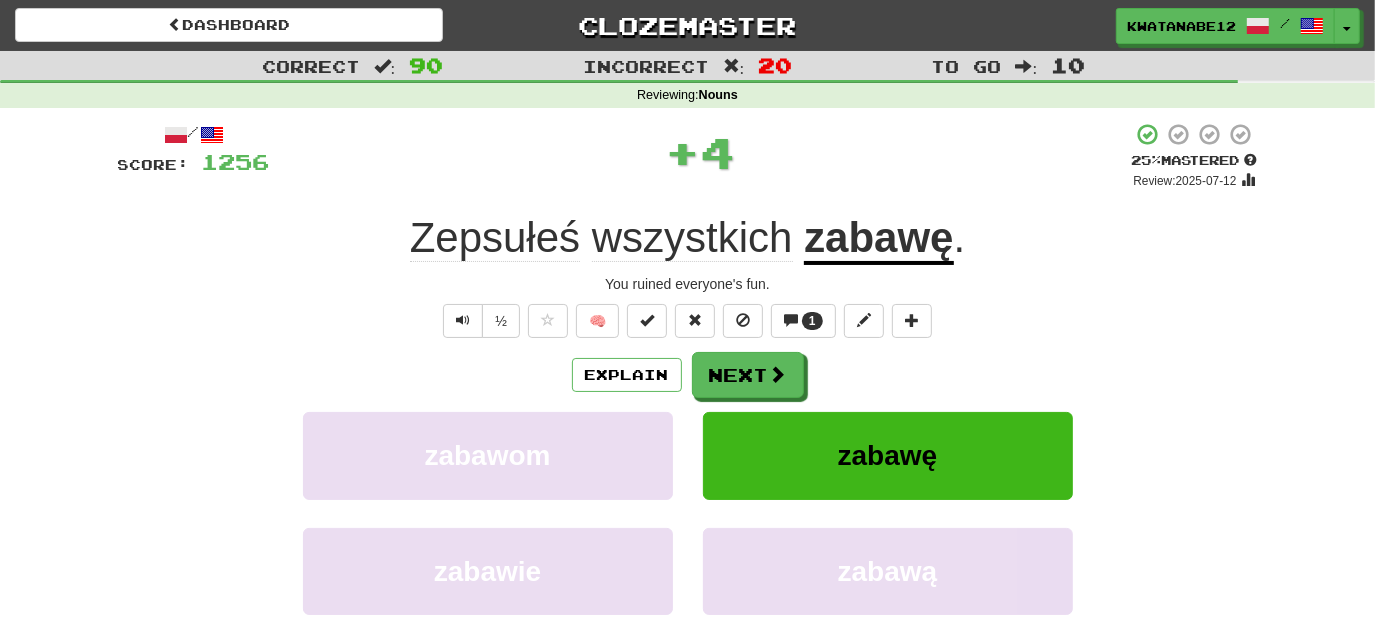 drag, startPoint x: 730, startPoint y: 339, endPoint x: 738, endPoint y: 349, distance: 12.806249 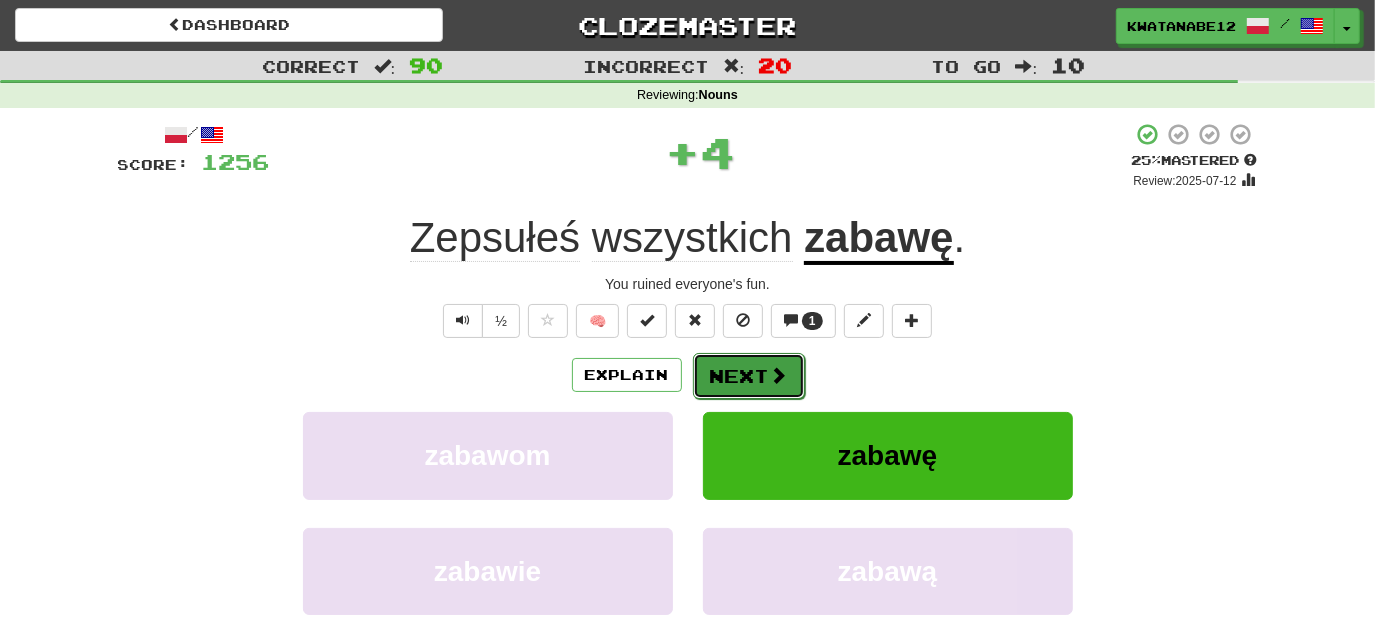 click on "Next" at bounding box center (749, 376) 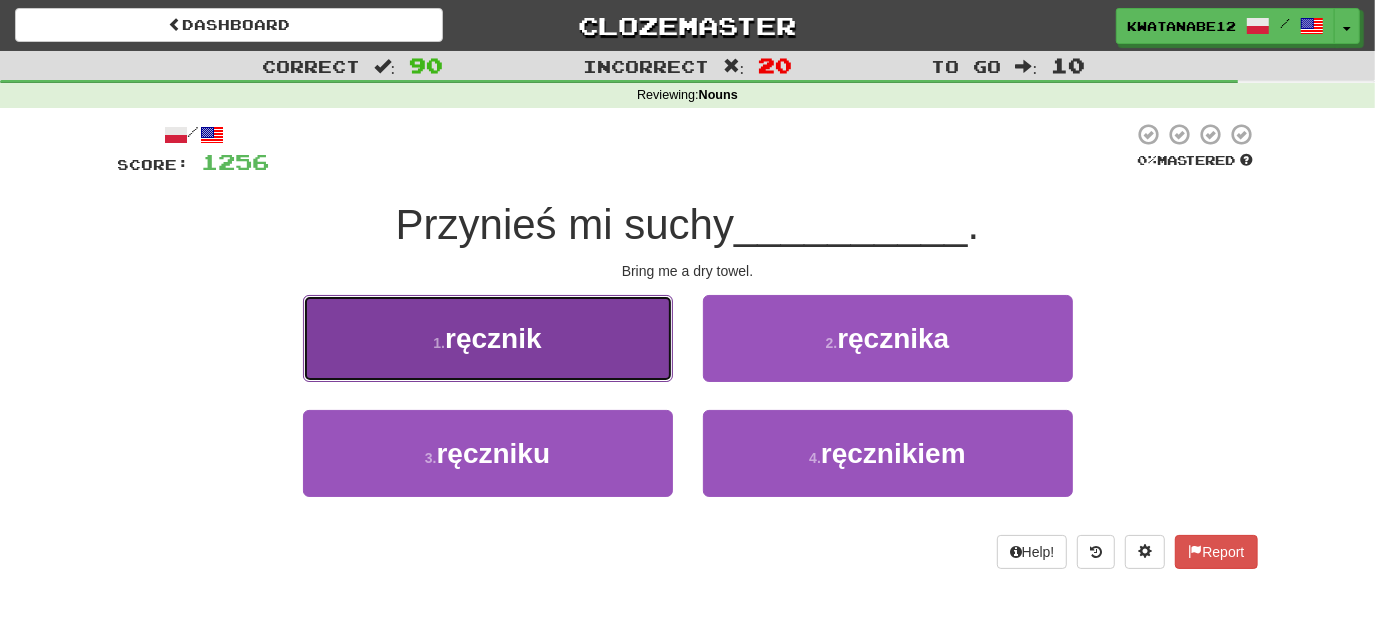 click on "1 .  ręcznik" at bounding box center [488, 338] 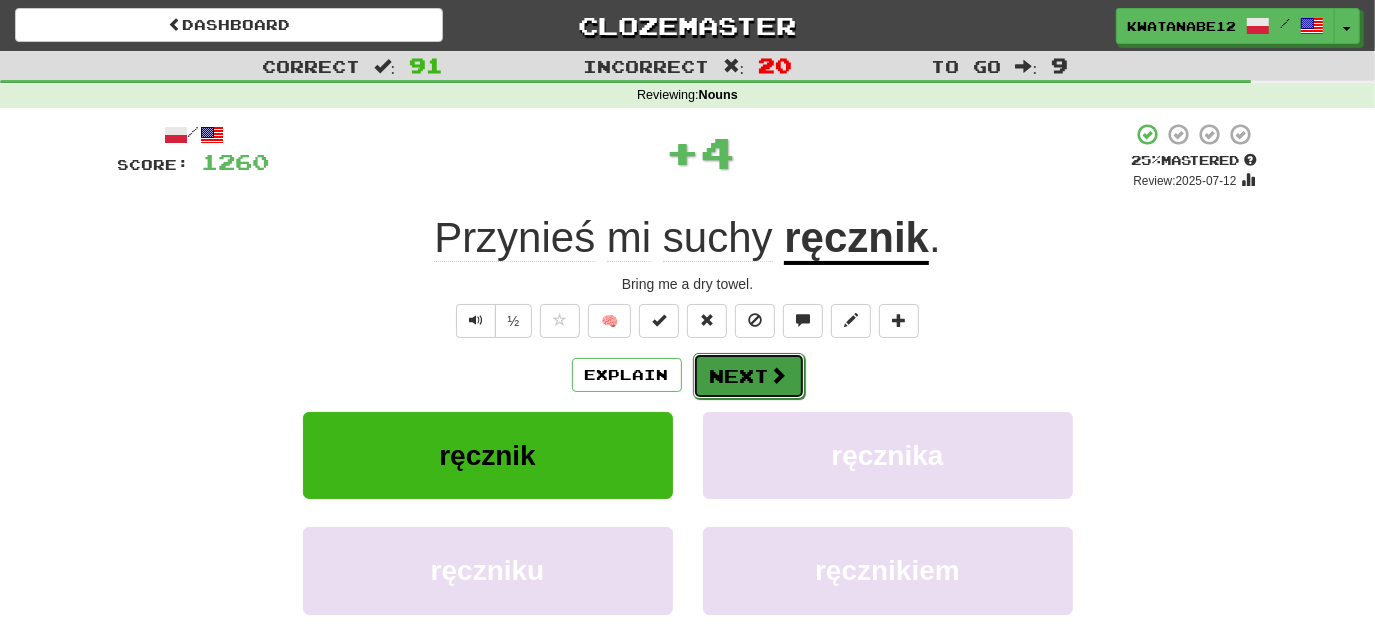 click on "Next" at bounding box center (749, 376) 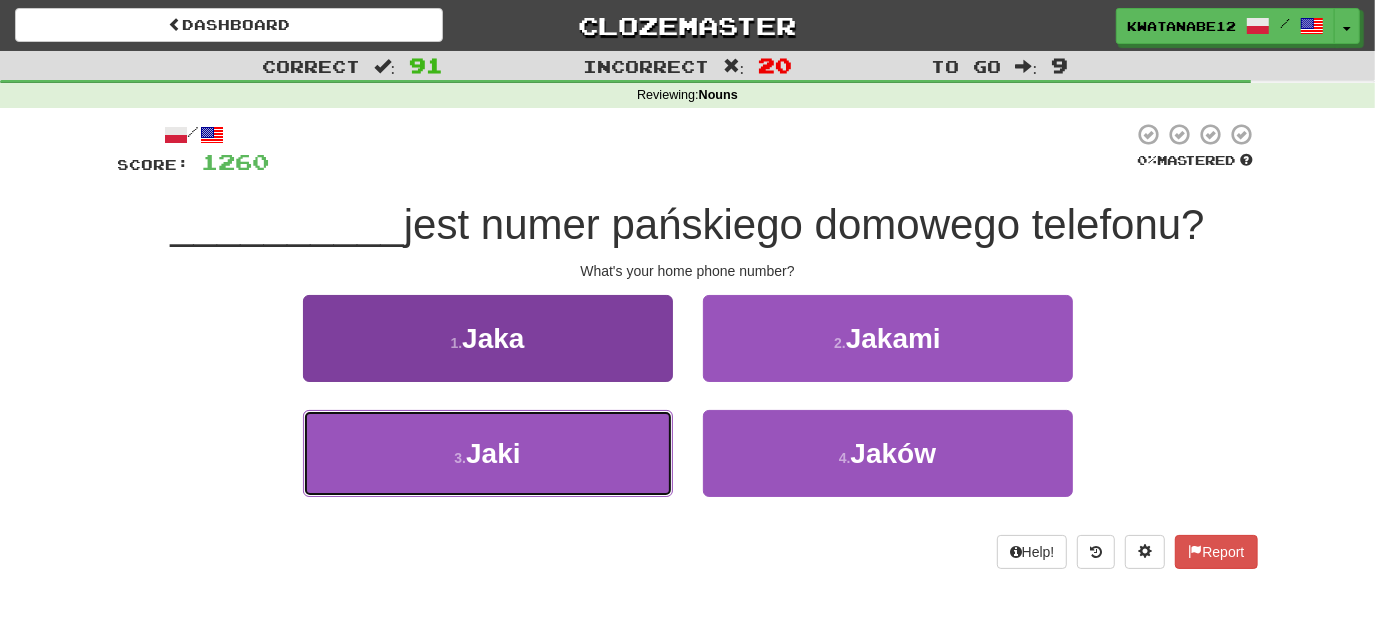drag, startPoint x: 605, startPoint y: 447, endPoint x: 641, endPoint y: 430, distance: 39.812057 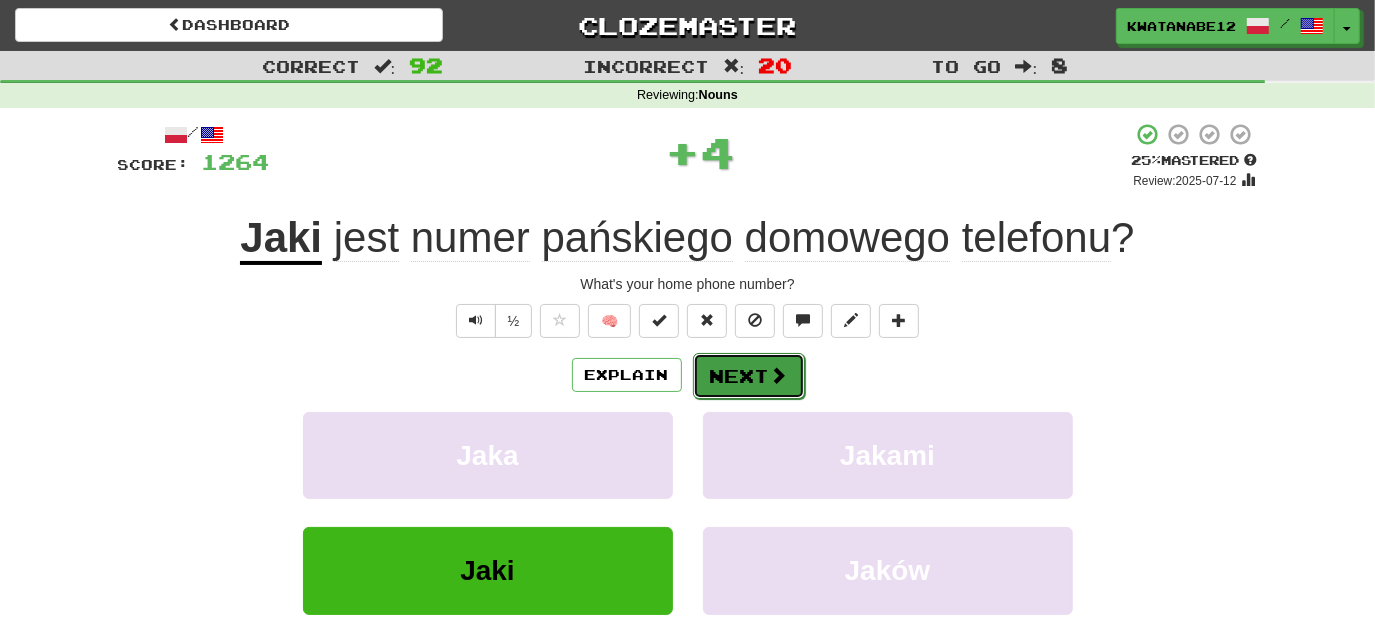 click on "Next" at bounding box center [749, 376] 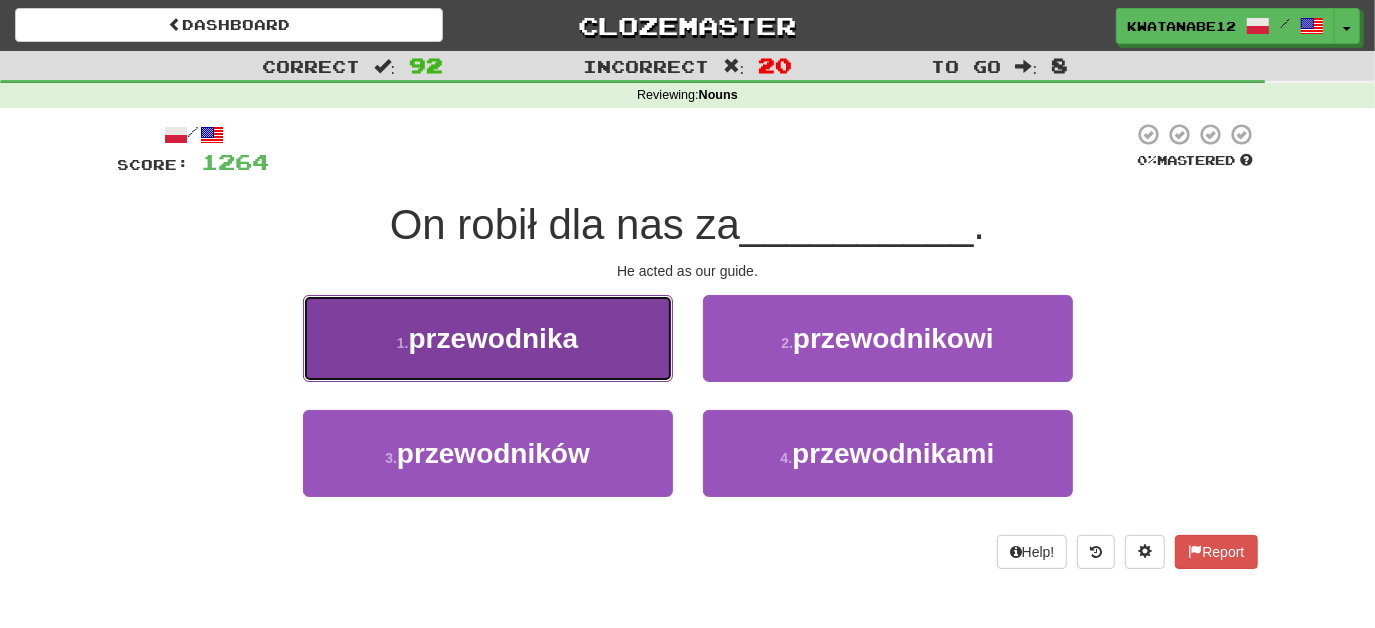 click on "1 .  przewodnika" at bounding box center (488, 338) 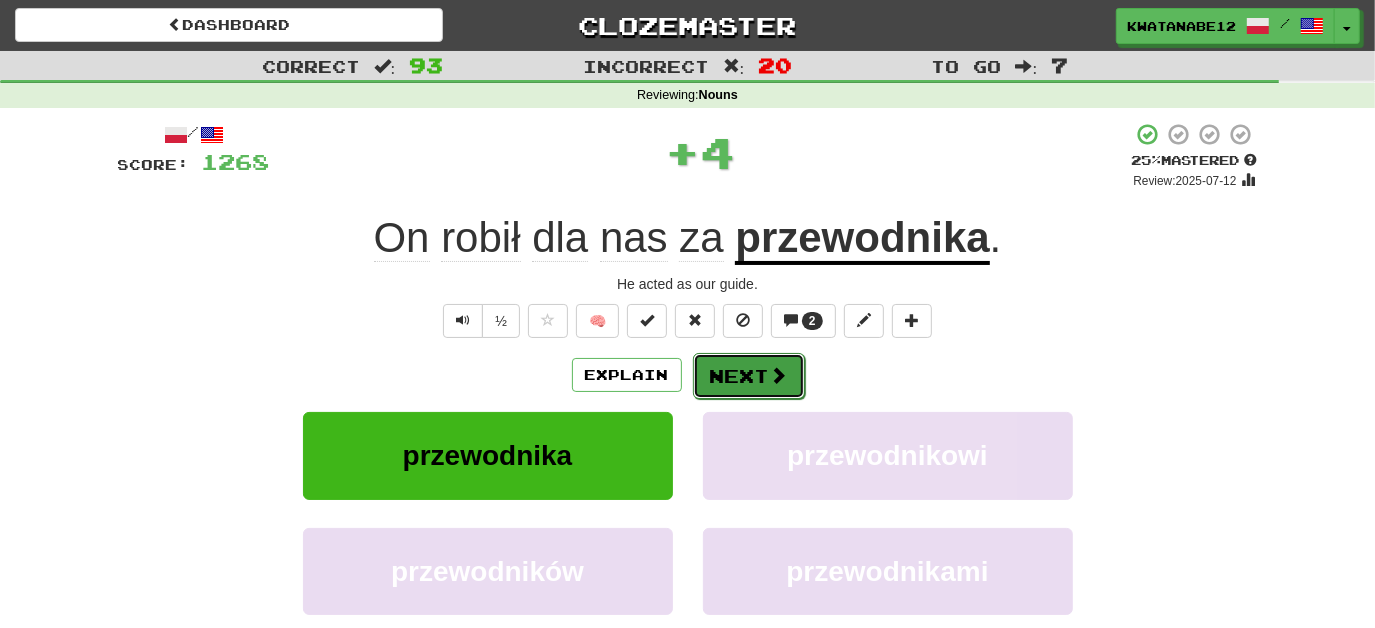 click on "Next" at bounding box center (749, 376) 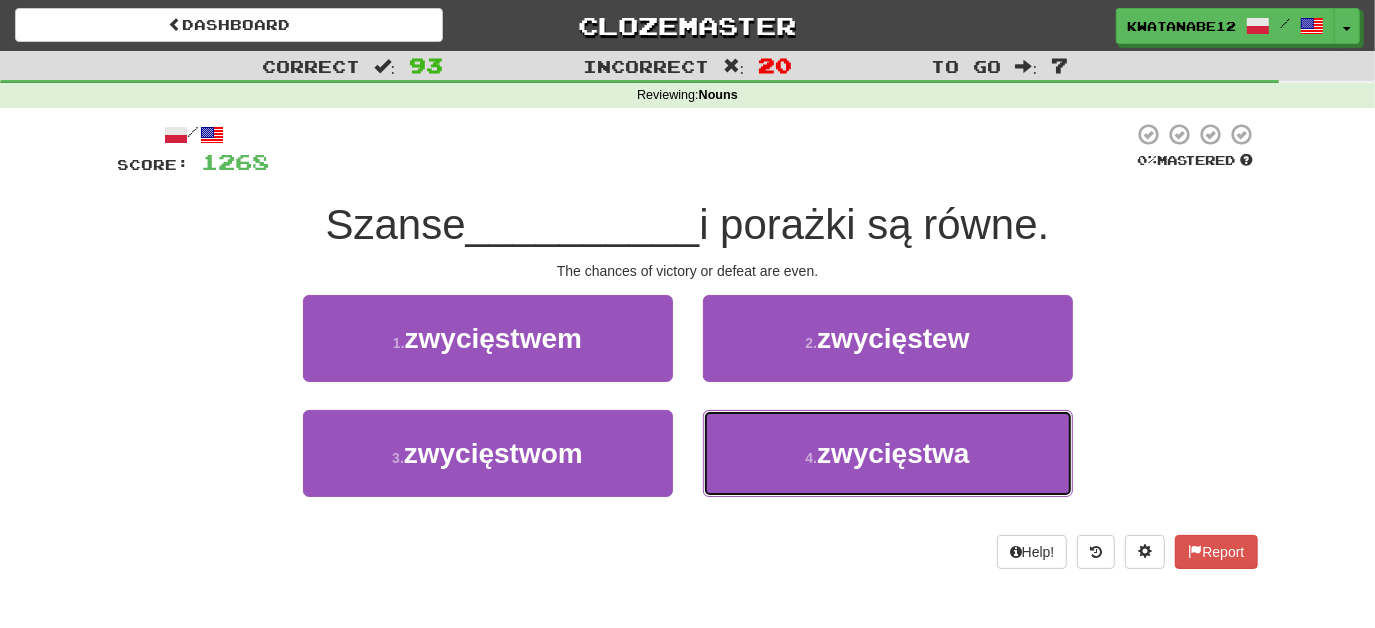 drag, startPoint x: 781, startPoint y: 434, endPoint x: 774, endPoint y: 405, distance: 29.832869 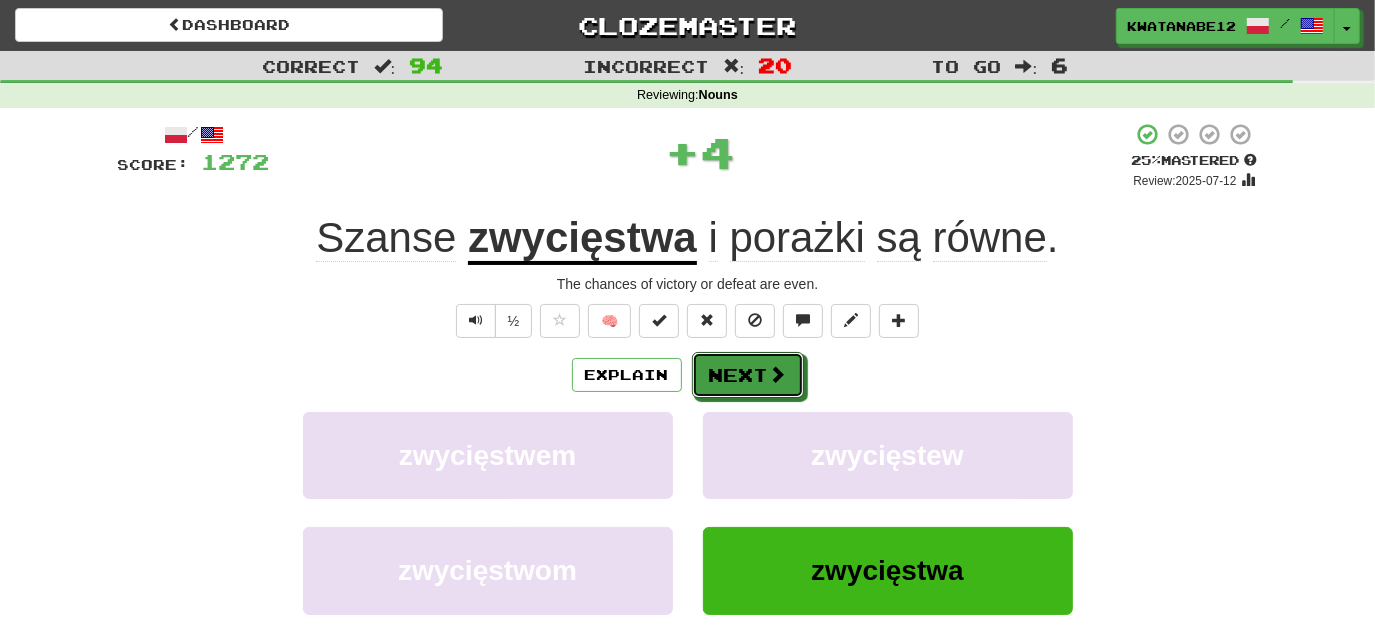 click on "/  Score:   1272 + 4 25 %  Mastered Review:  2025-07-12 Szanse   zwycięstwa   i   porażki   są   równe . The chances of victory or defeat are even. ½ 🧠 Explain Next zwycięstwem zwycięstew zwycięstwom zwycięstwa Learn more: zwycięstwem zwycięstew zwycięstwom zwycięstwa  Help!  Report Sentence Source" at bounding box center (688, 435) 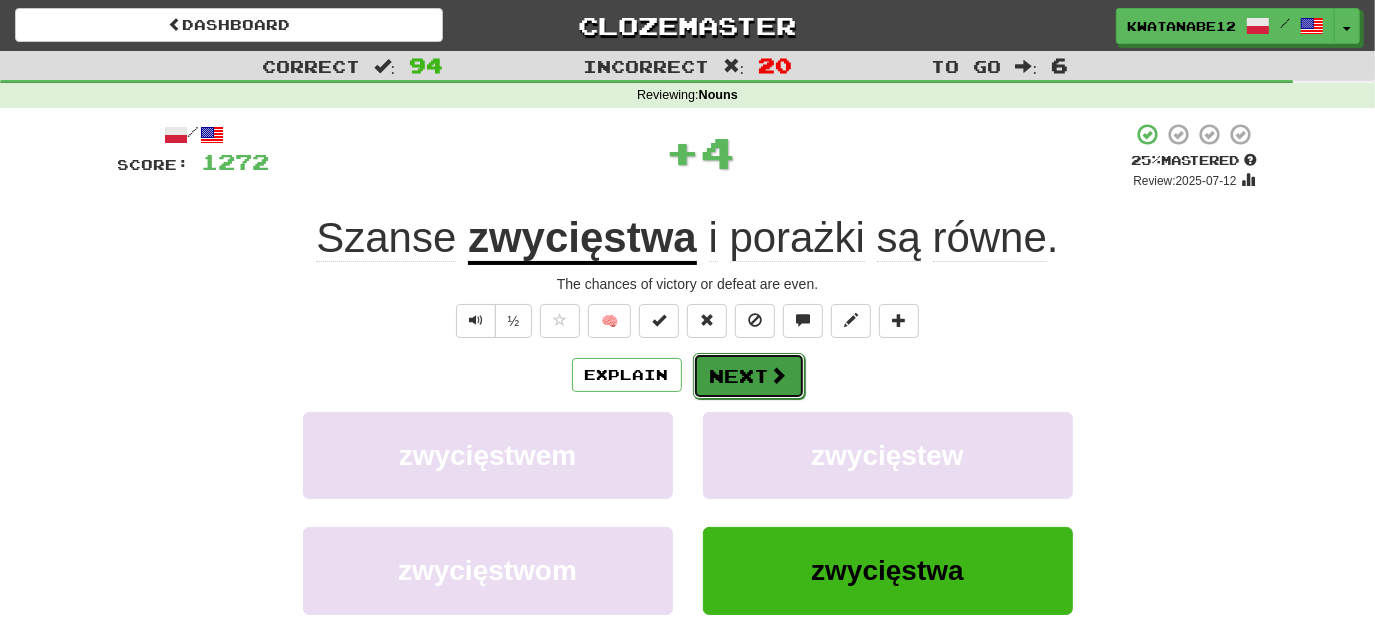 click on "Next" at bounding box center (749, 376) 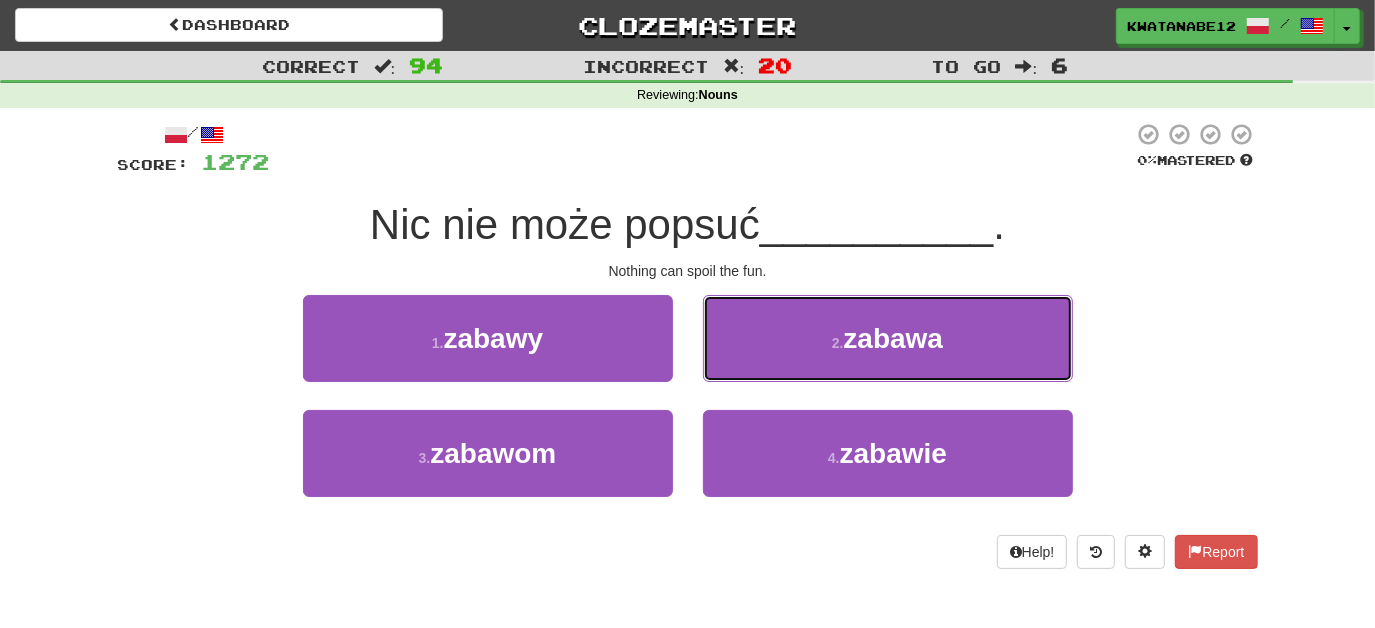 click on "2 .  zabawa" at bounding box center [888, 338] 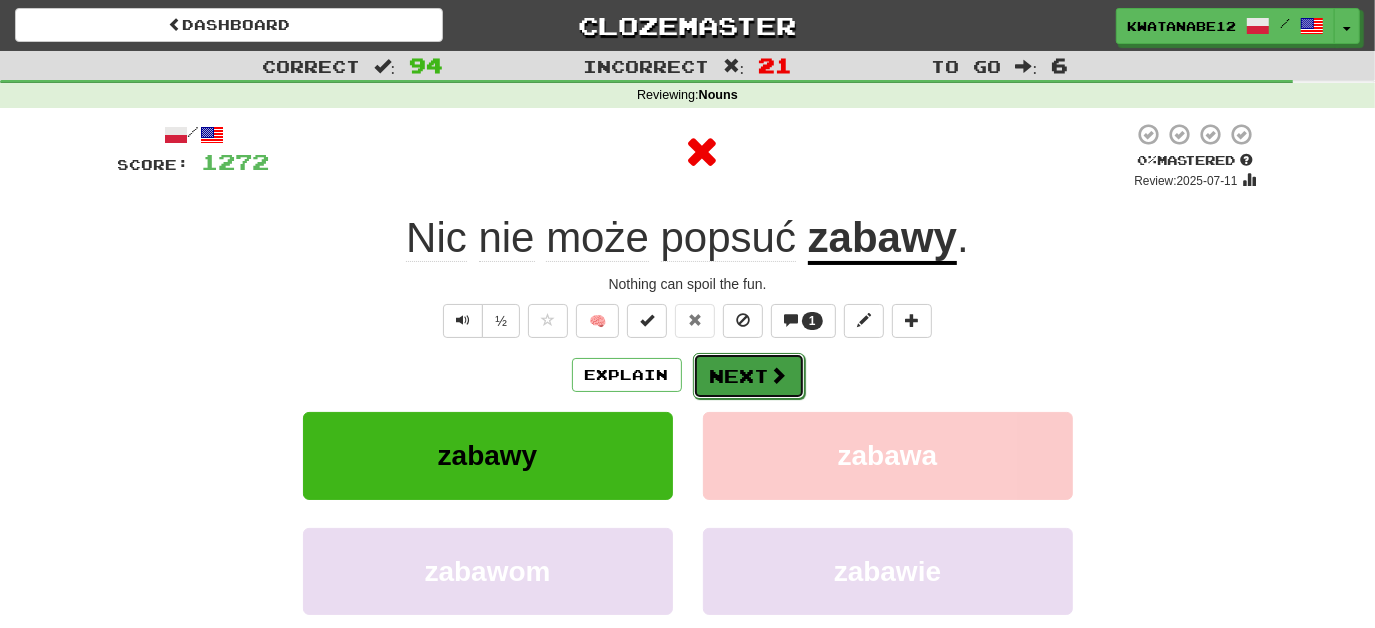 click on "Next" at bounding box center (749, 376) 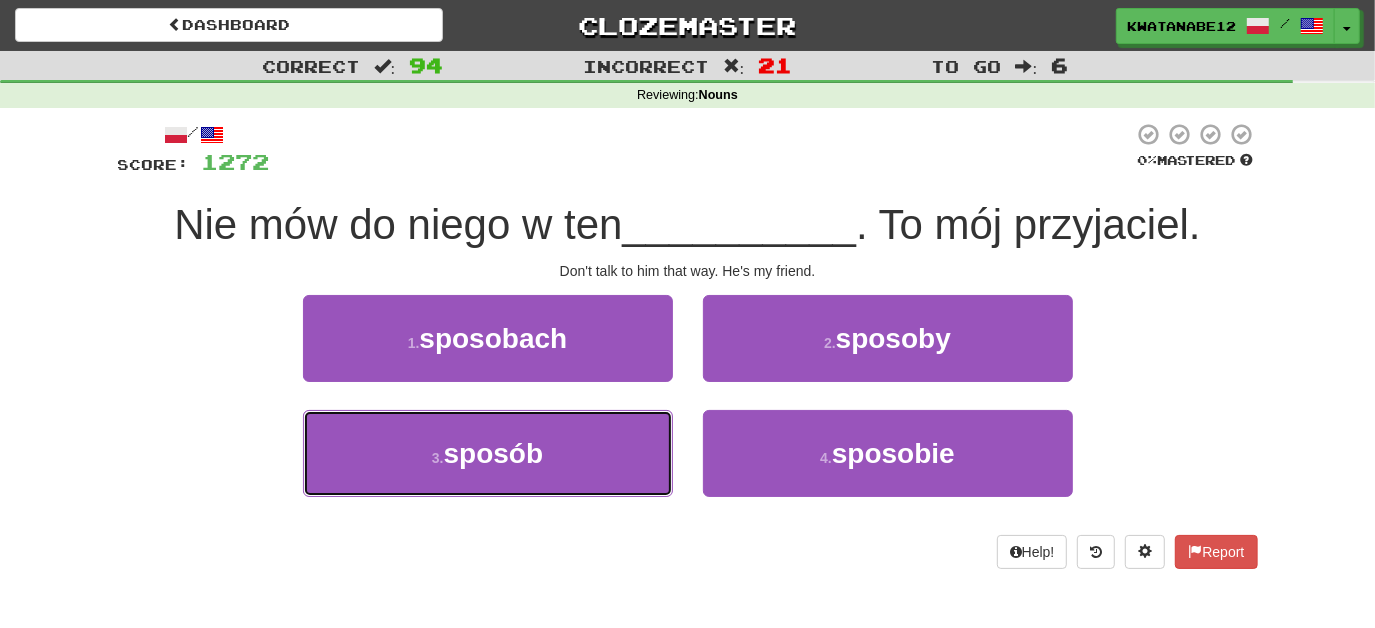 drag, startPoint x: 635, startPoint y: 438, endPoint x: 680, endPoint y: 407, distance: 54.644306 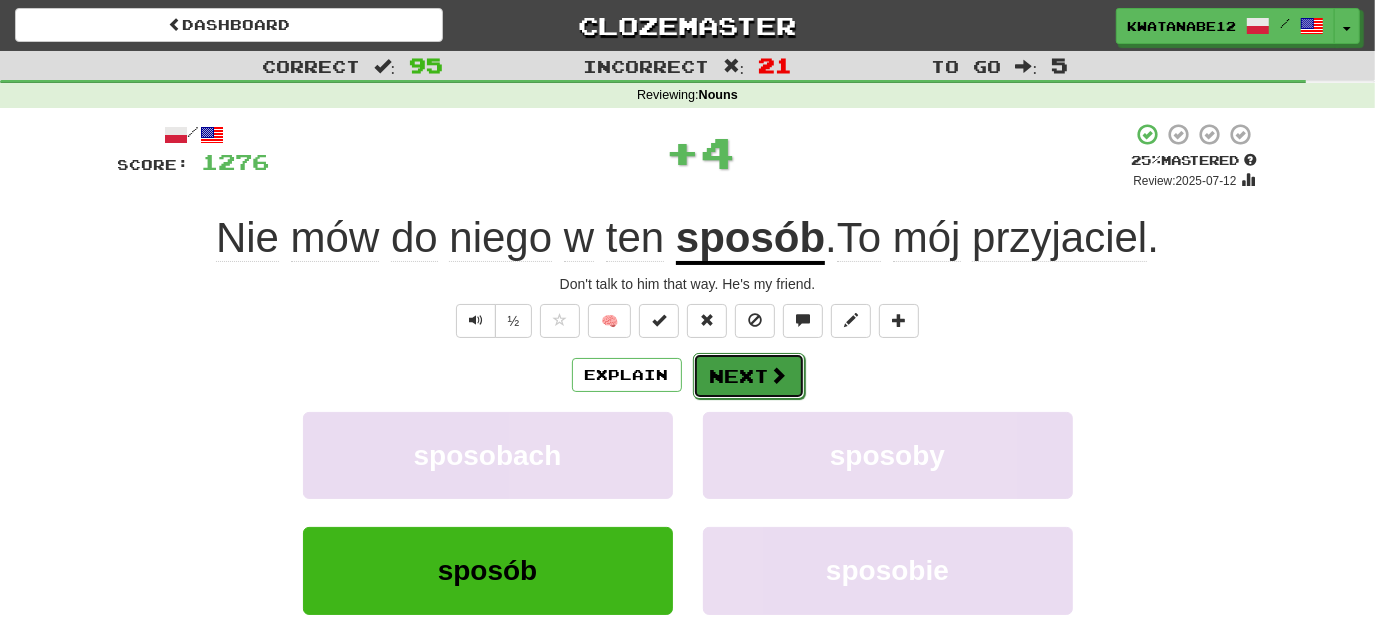 click on "Next" at bounding box center [749, 376] 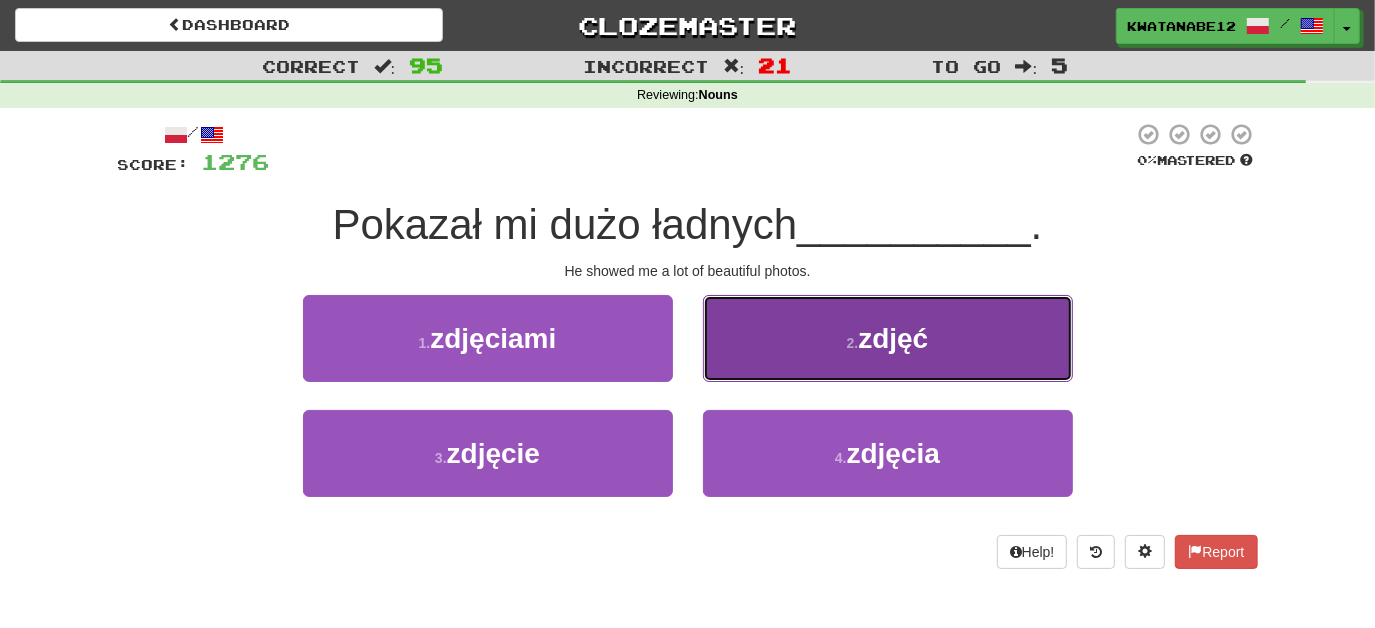 click on "2 .  zdjęć" at bounding box center [888, 338] 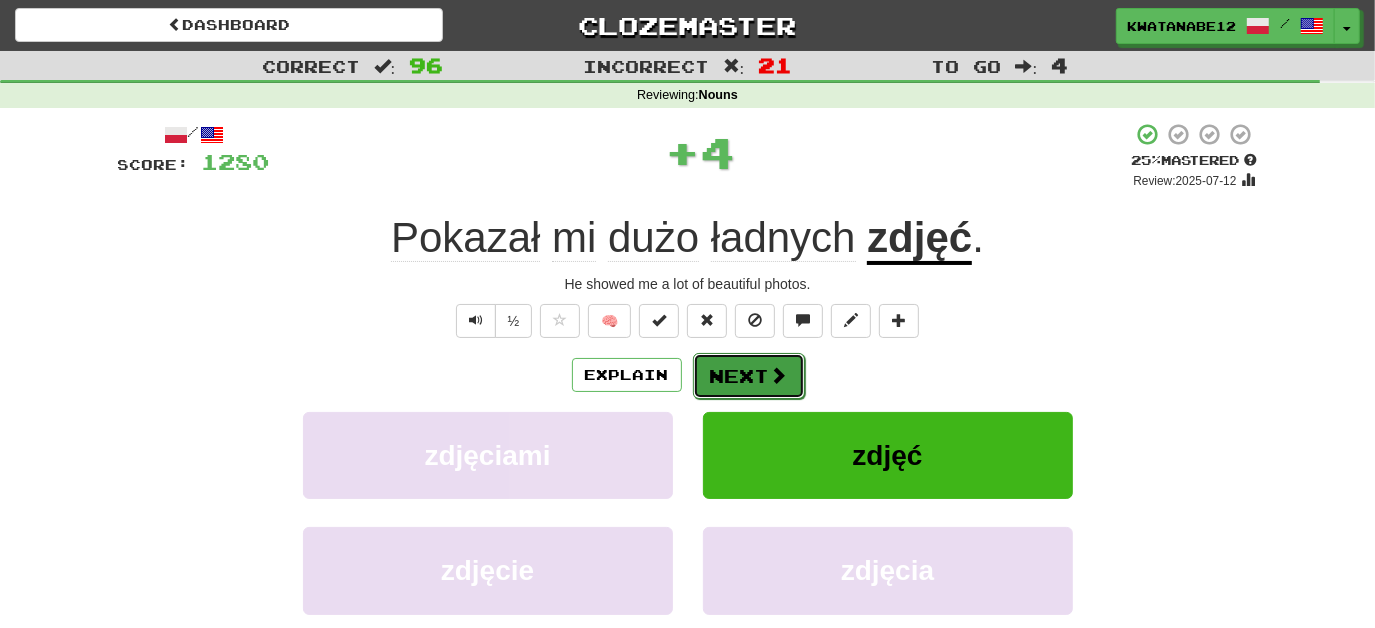 click on "Next" at bounding box center (749, 376) 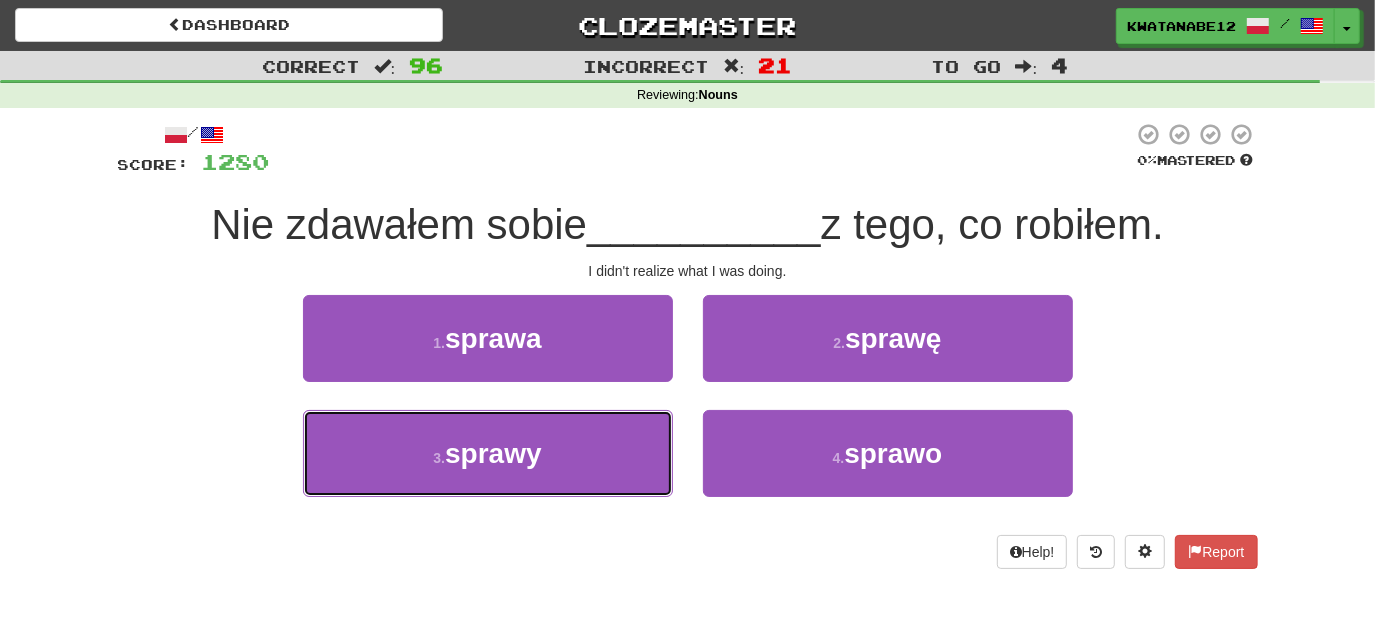 drag, startPoint x: 634, startPoint y: 442, endPoint x: 685, endPoint y: 411, distance: 59.682495 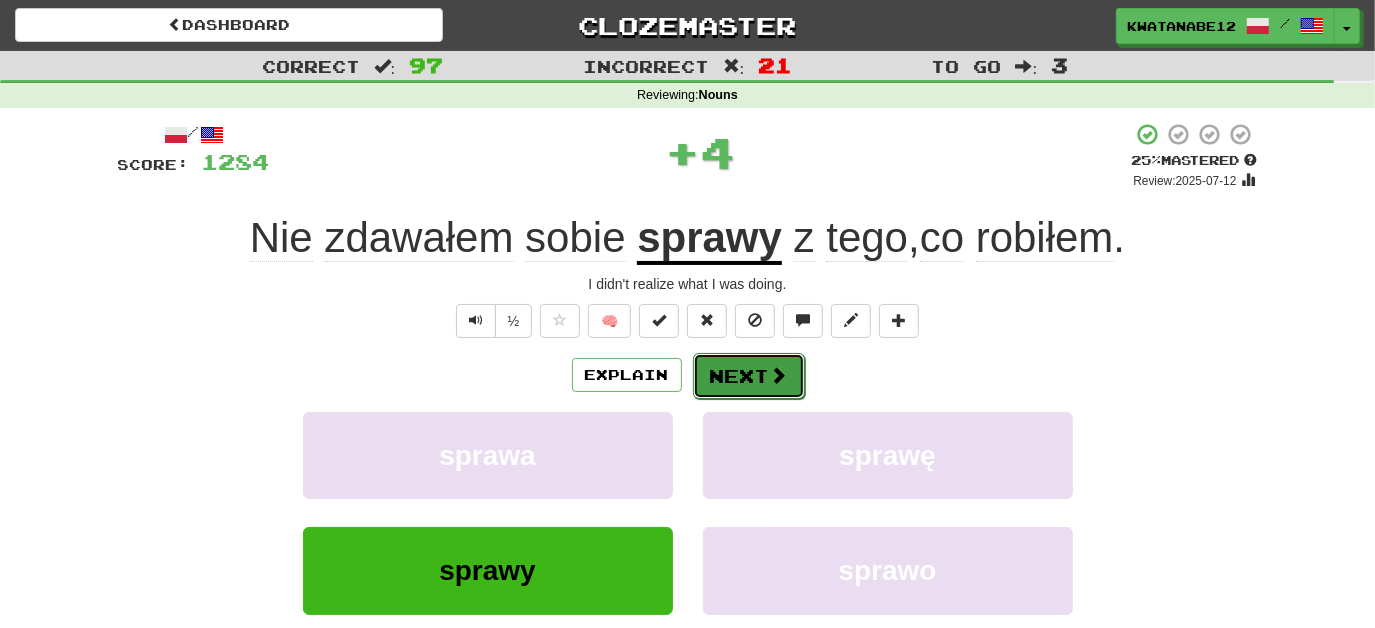 drag, startPoint x: 770, startPoint y: 356, endPoint x: 768, endPoint y: 367, distance: 11.18034 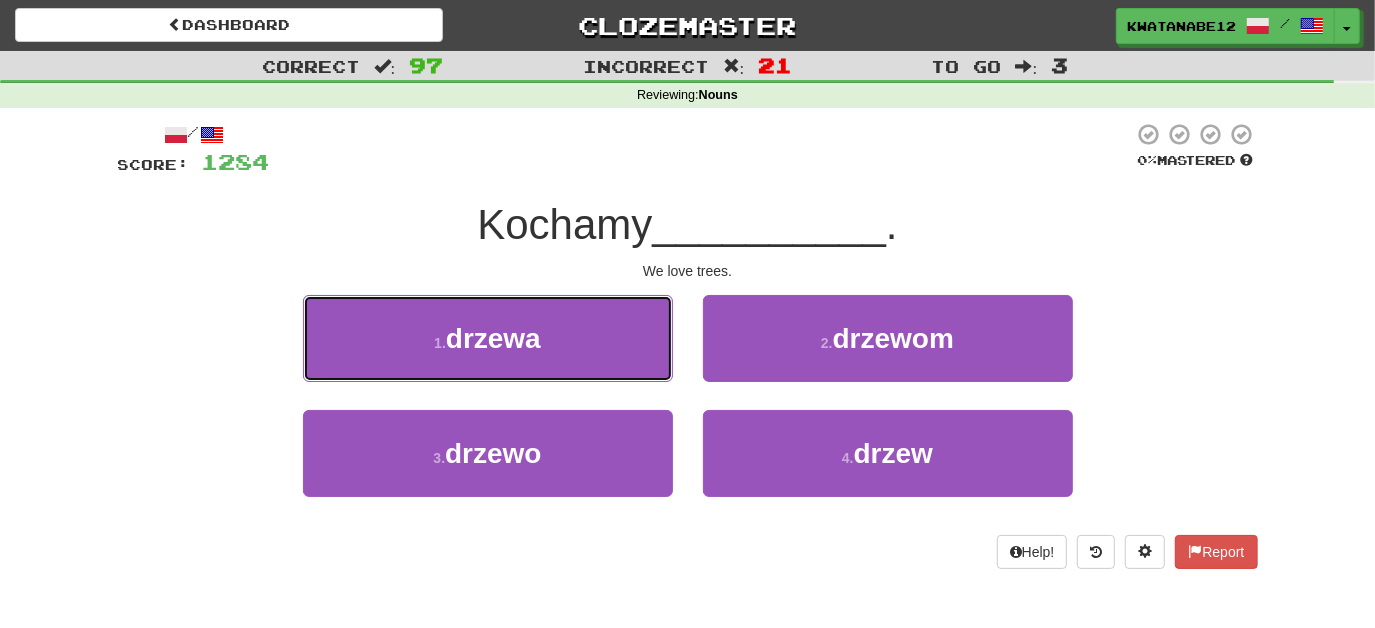 drag, startPoint x: 597, startPoint y: 339, endPoint x: 608, endPoint y: 340, distance: 11.045361 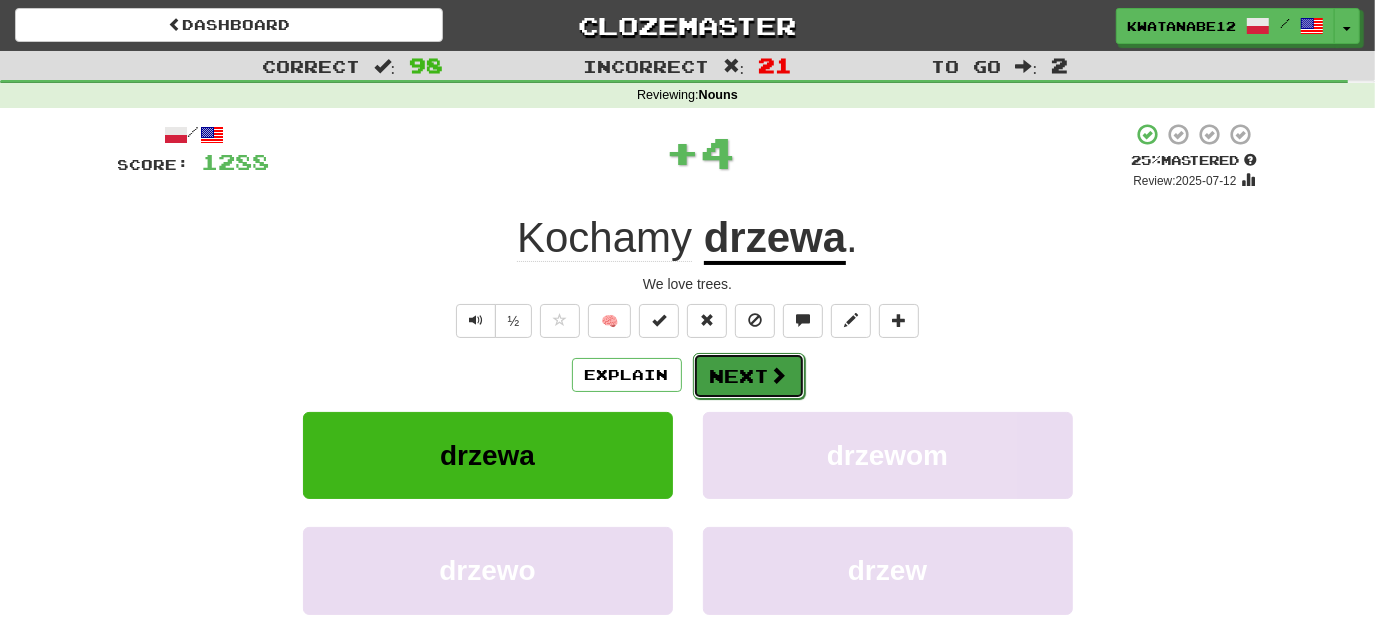 click on "Next" at bounding box center [749, 376] 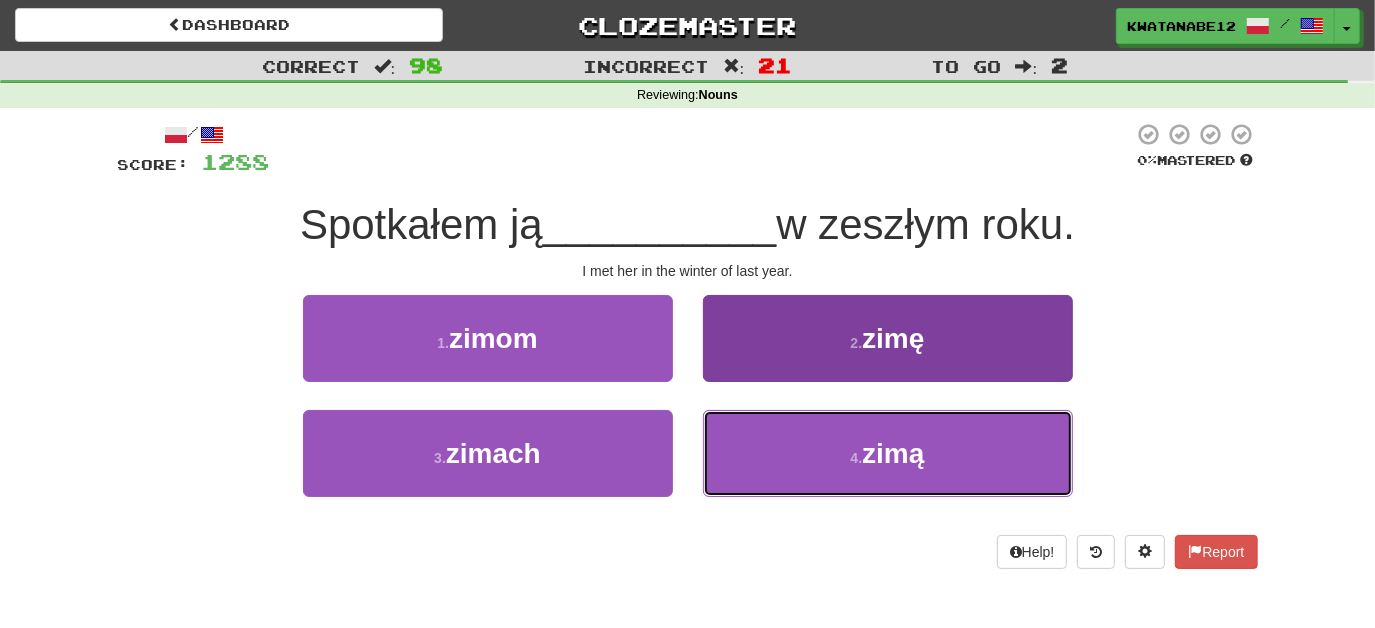 click on "4 .  zimą" at bounding box center [888, 453] 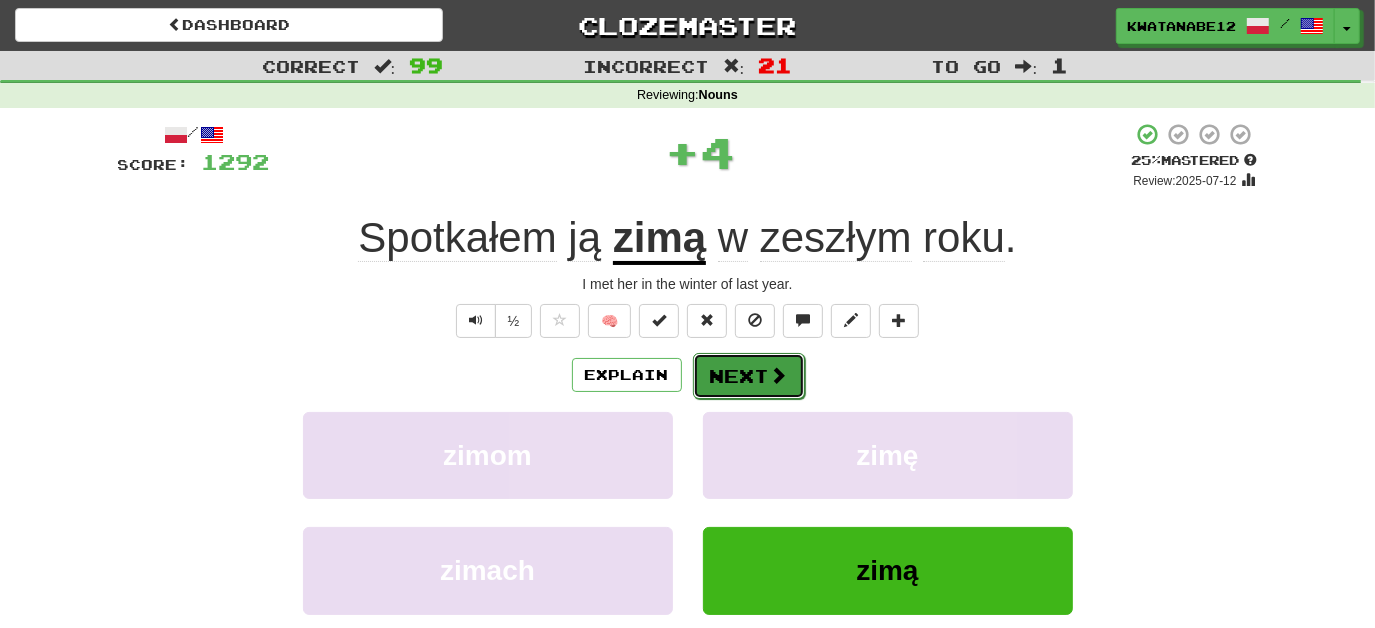 click on "Next" at bounding box center (749, 376) 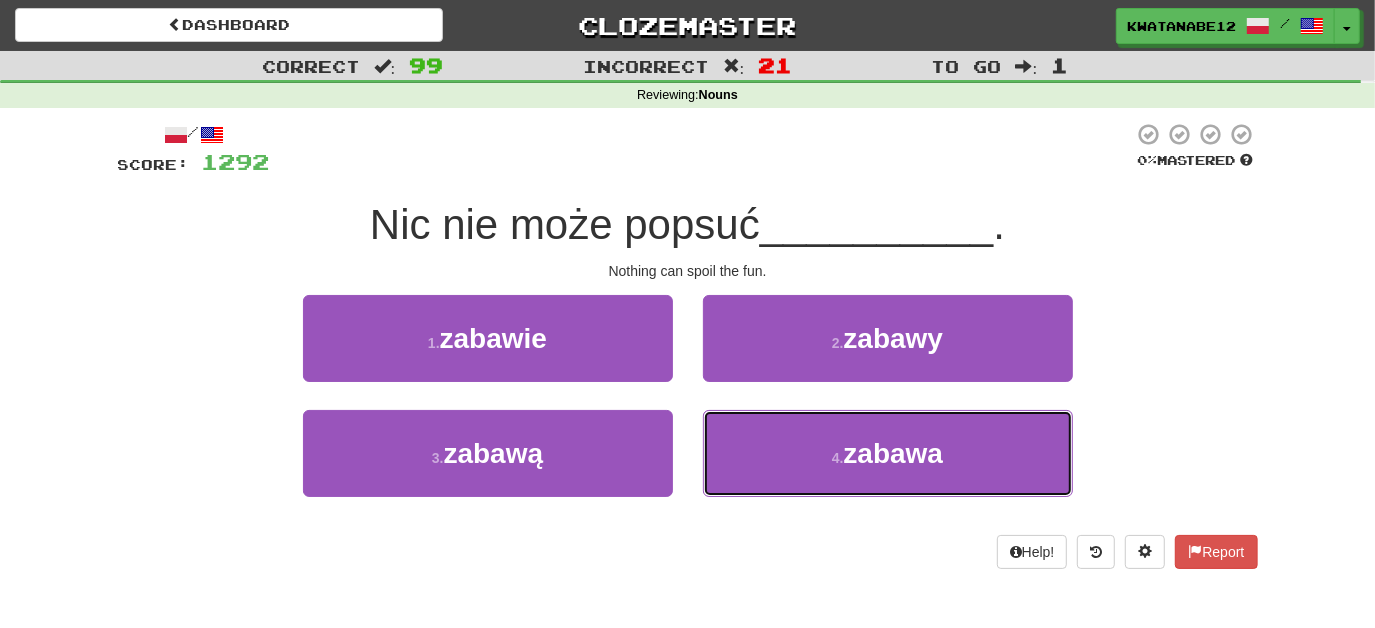 drag, startPoint x: 744, startPoint y: 463, endPoint x: 732, endPoint y: 399, distance: 65.11528 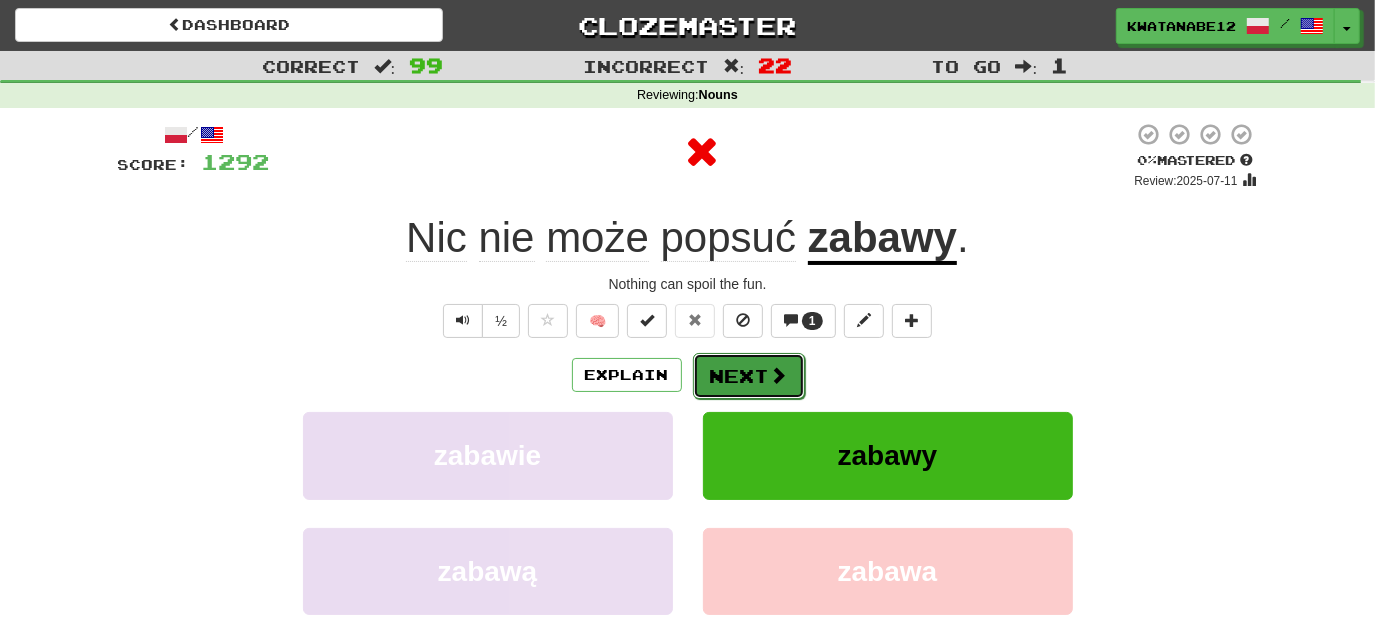 click on "Next" at bounding box center [749, 376] 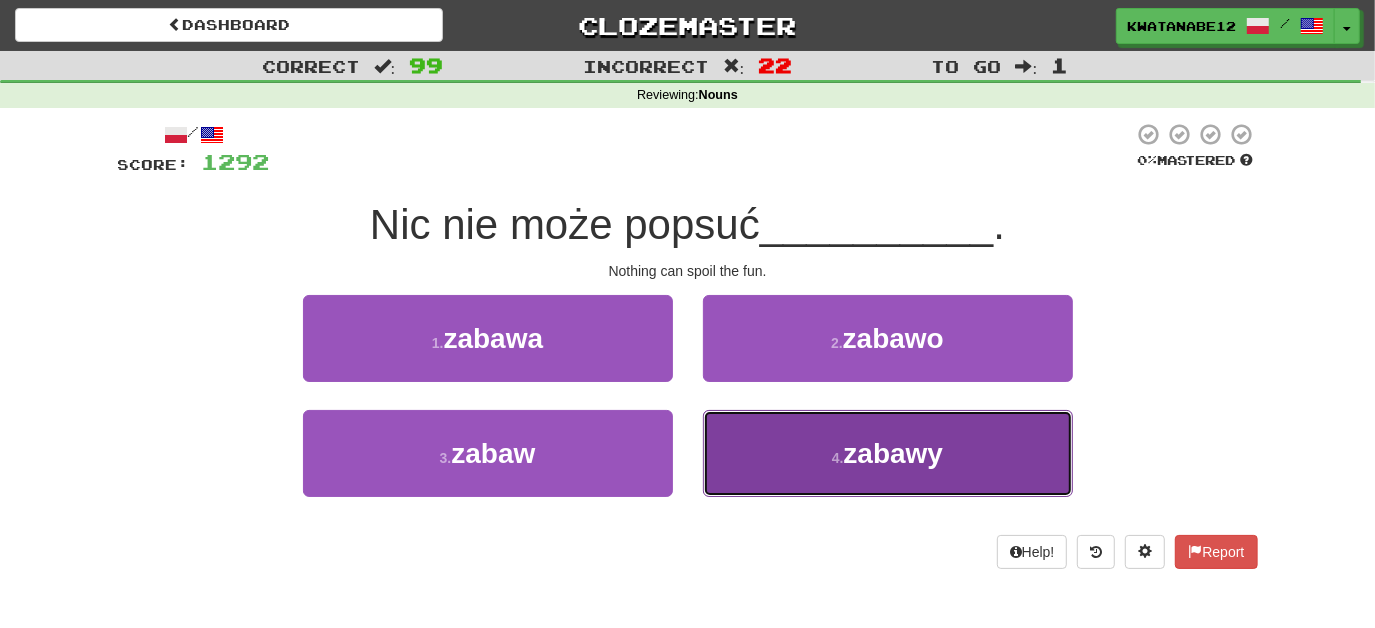 drag, startPoint x: 770, startPoint y: 428, endPoint x: 757, endPoint y: 404, distance: 27.294687 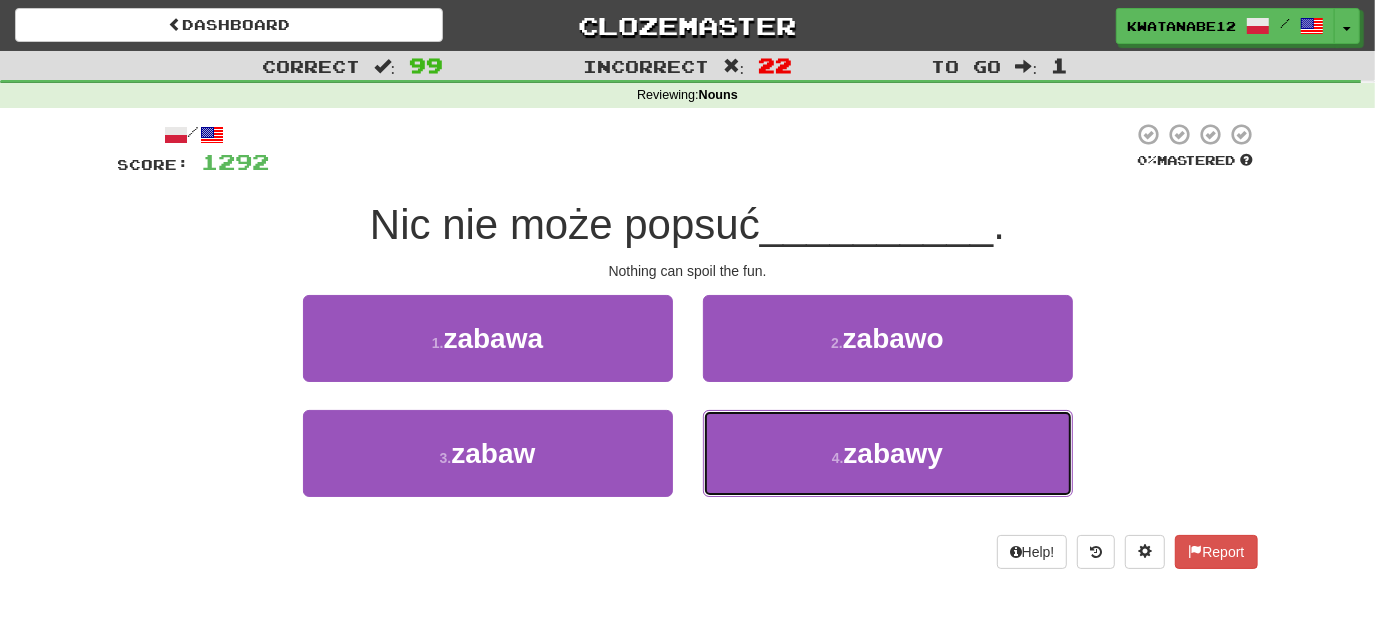 click on "4 .  zabawy" at bounding box center [888, 453] 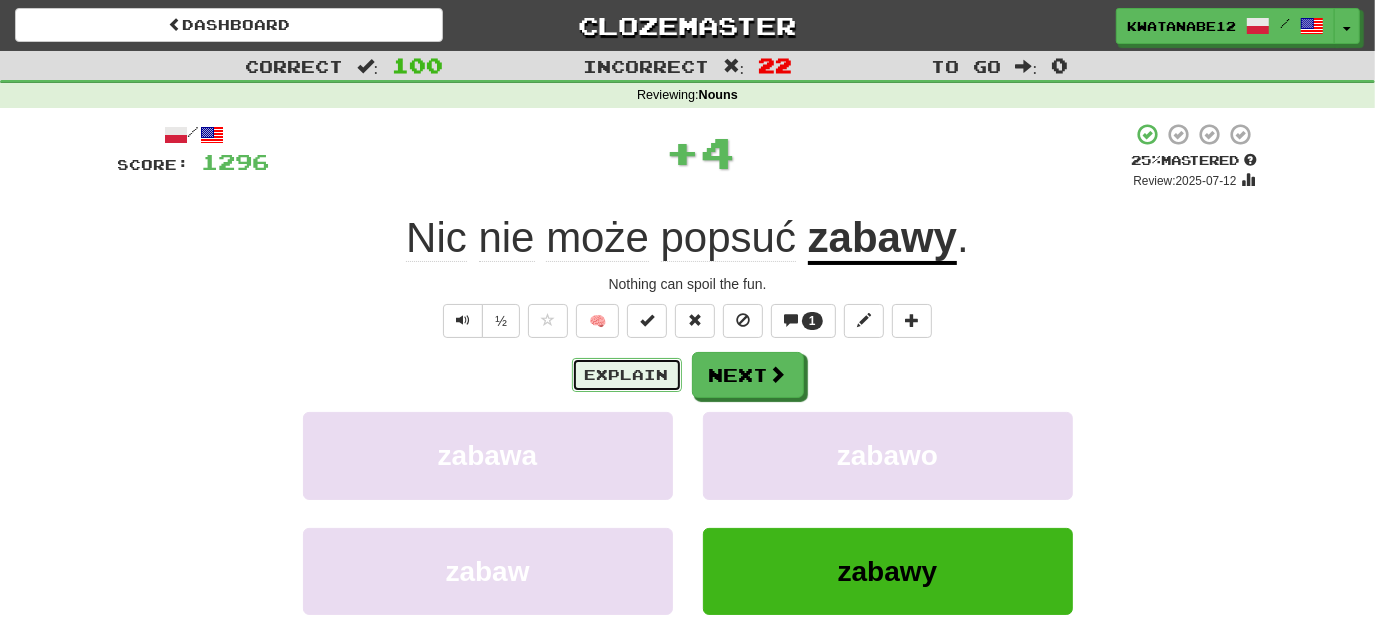 click on "Explain" at bounding box center [627, 375] 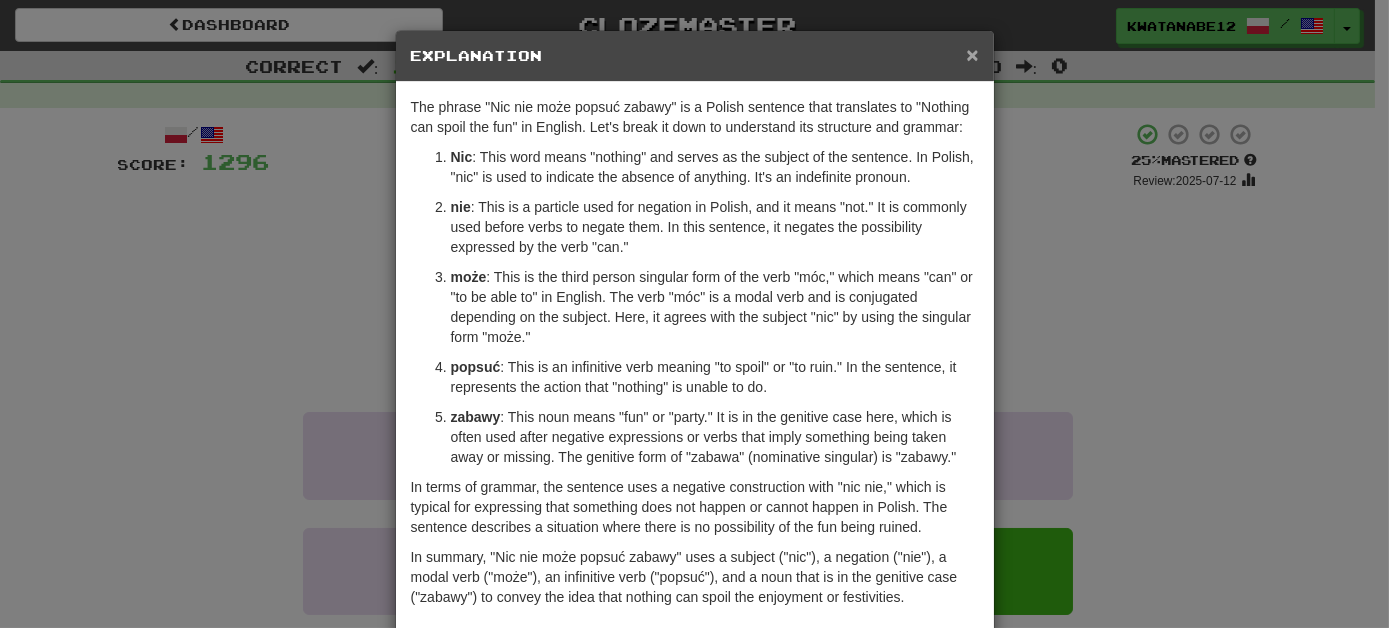 click on "×" at bounding box center (972, 54) 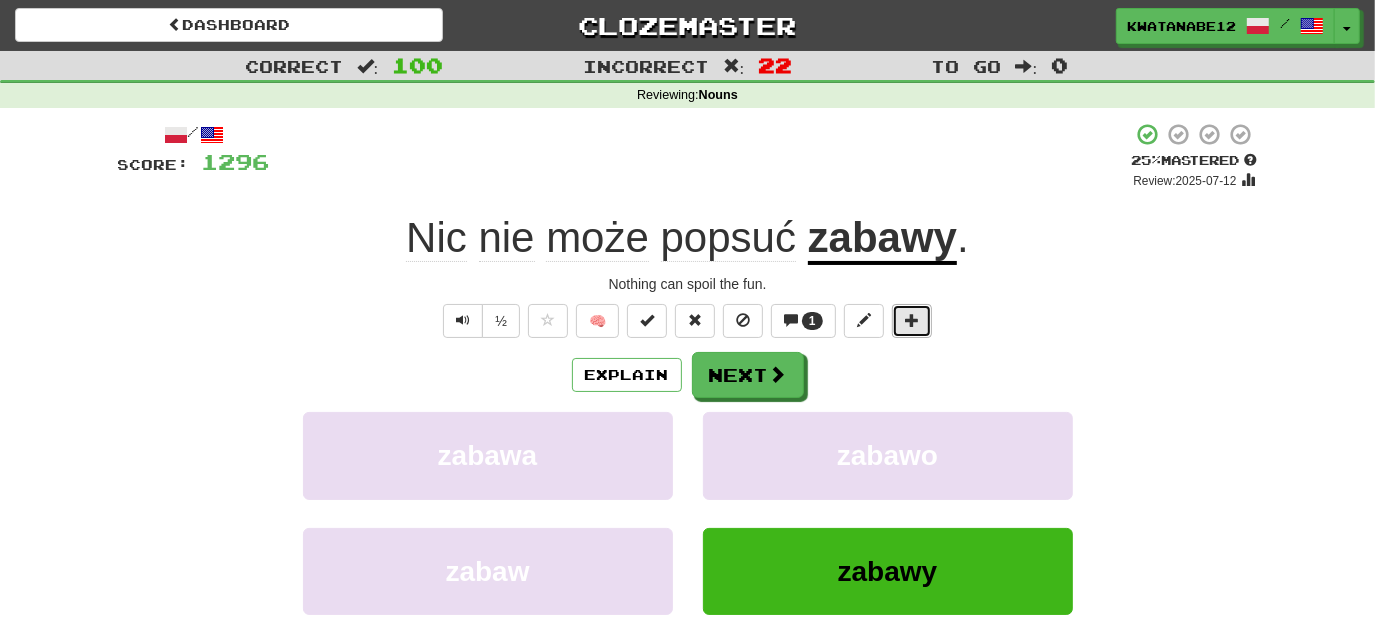 click at bounding box center (912, 320) 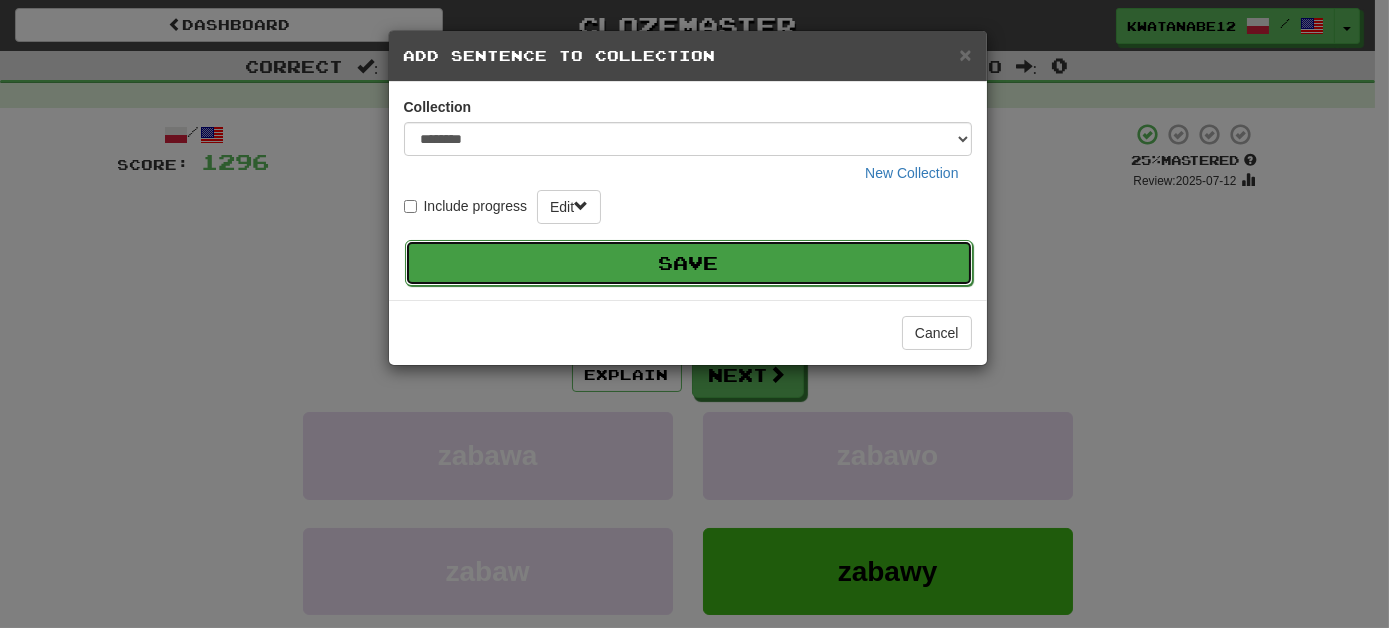 click on "Save" at bounding box center (689, 263) 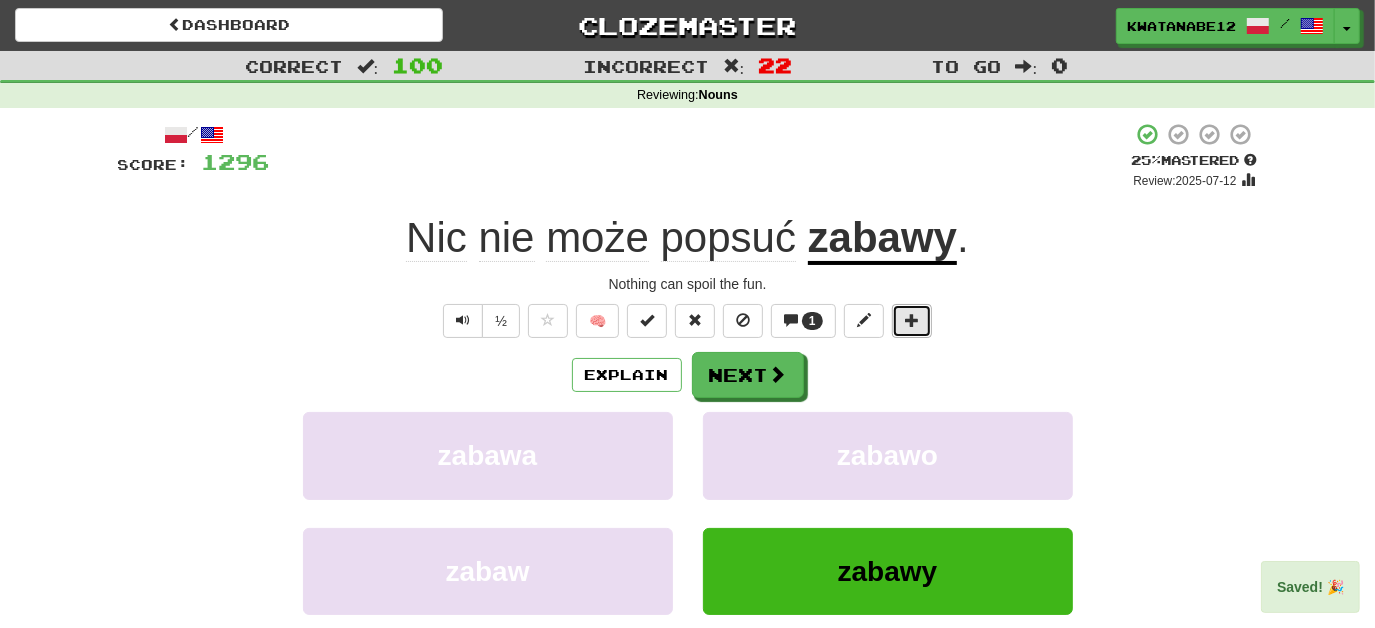 click at bounding box center [912, 321] 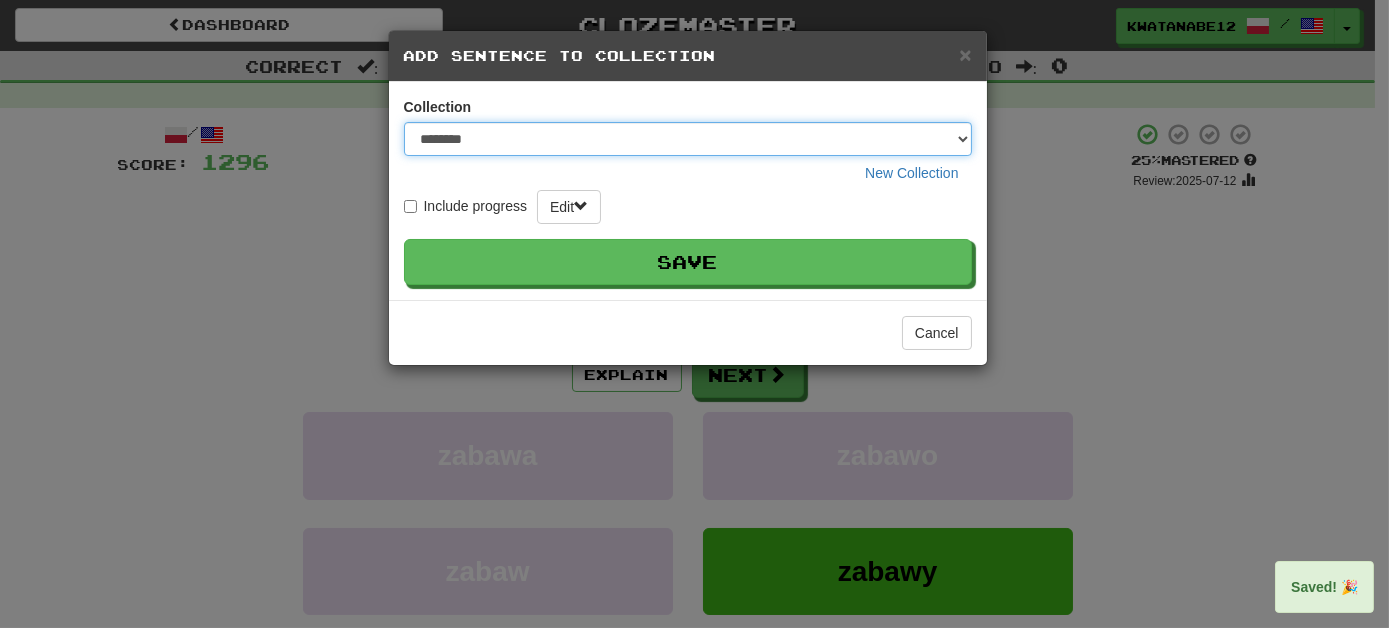 click on "******** ***** **** ********* ******" at bounding box center (688, 139) 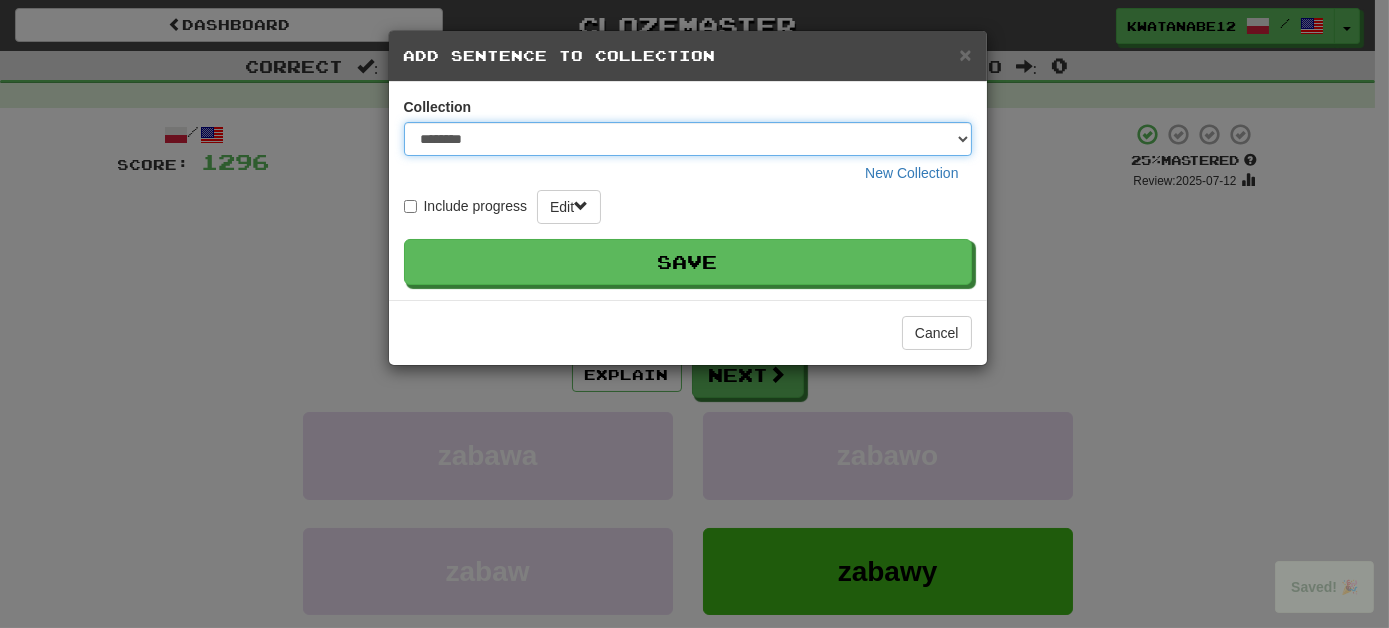 select on "*****" 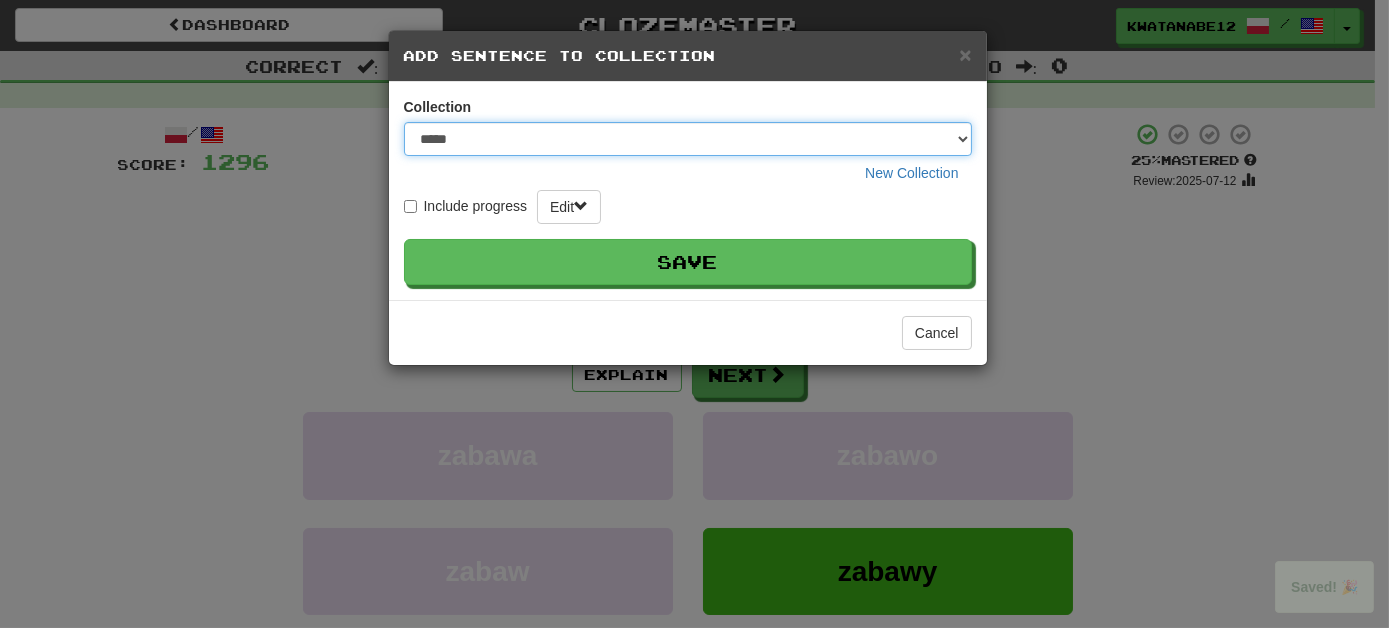 click on "******** ***** **** ********* ******" at bounding box center (688, 139) 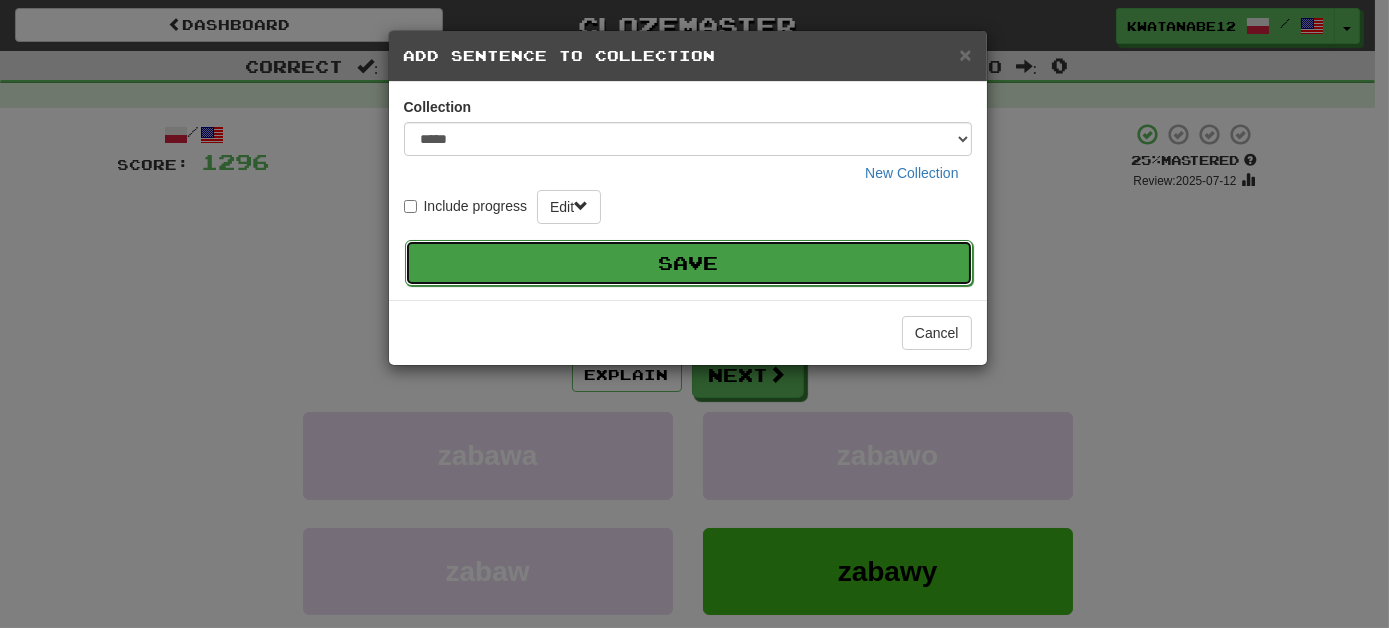 click on "Save" at bounding box center [689, 263] 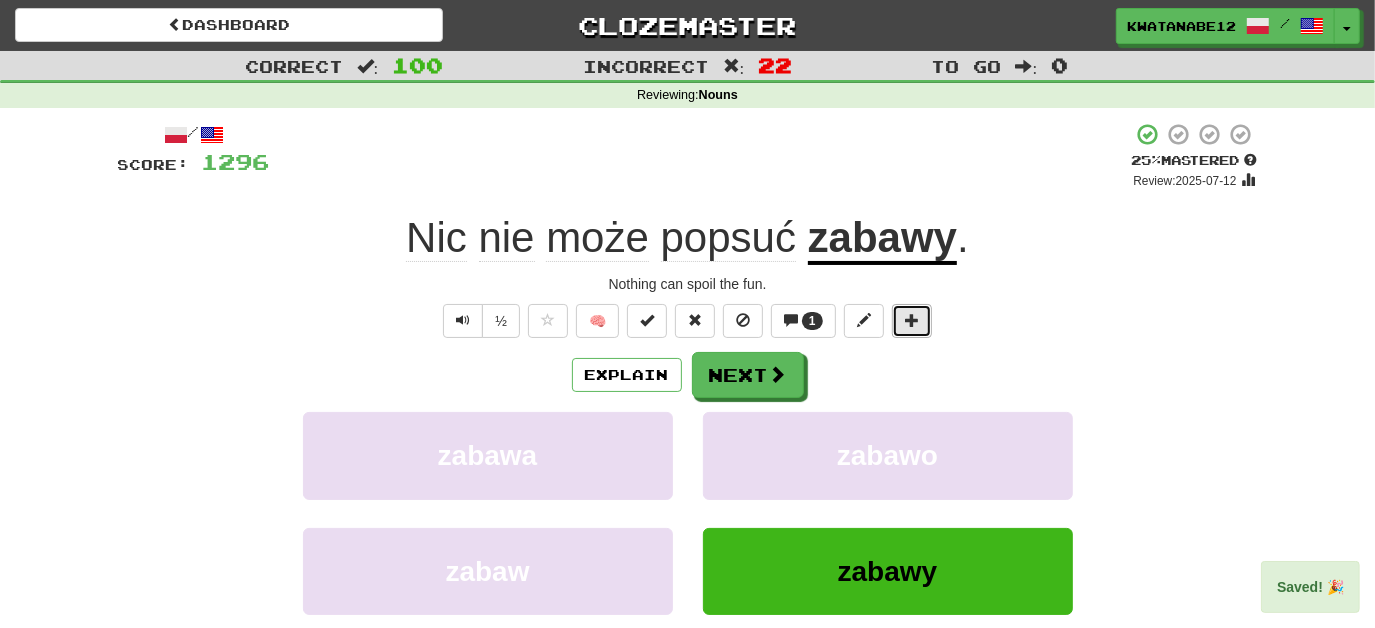 click at bounding box center (912, 320) 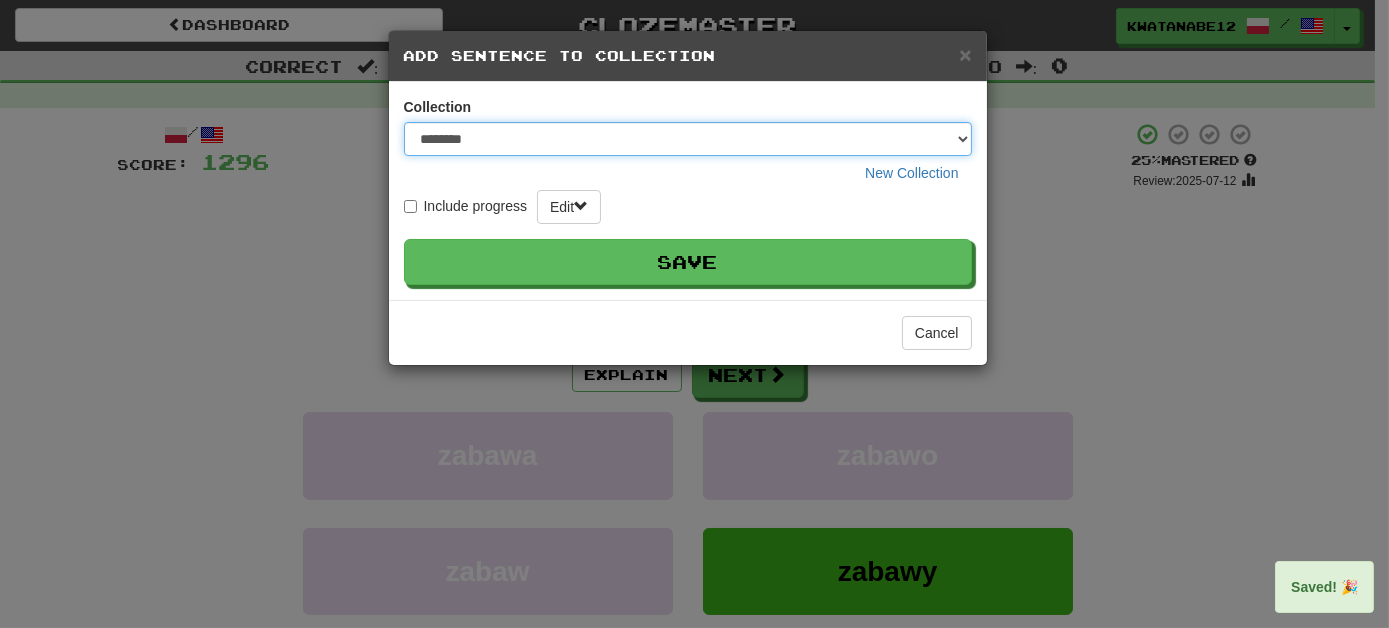 click on "******** ***** **** ********* ******" at bounding box center [688, 139] 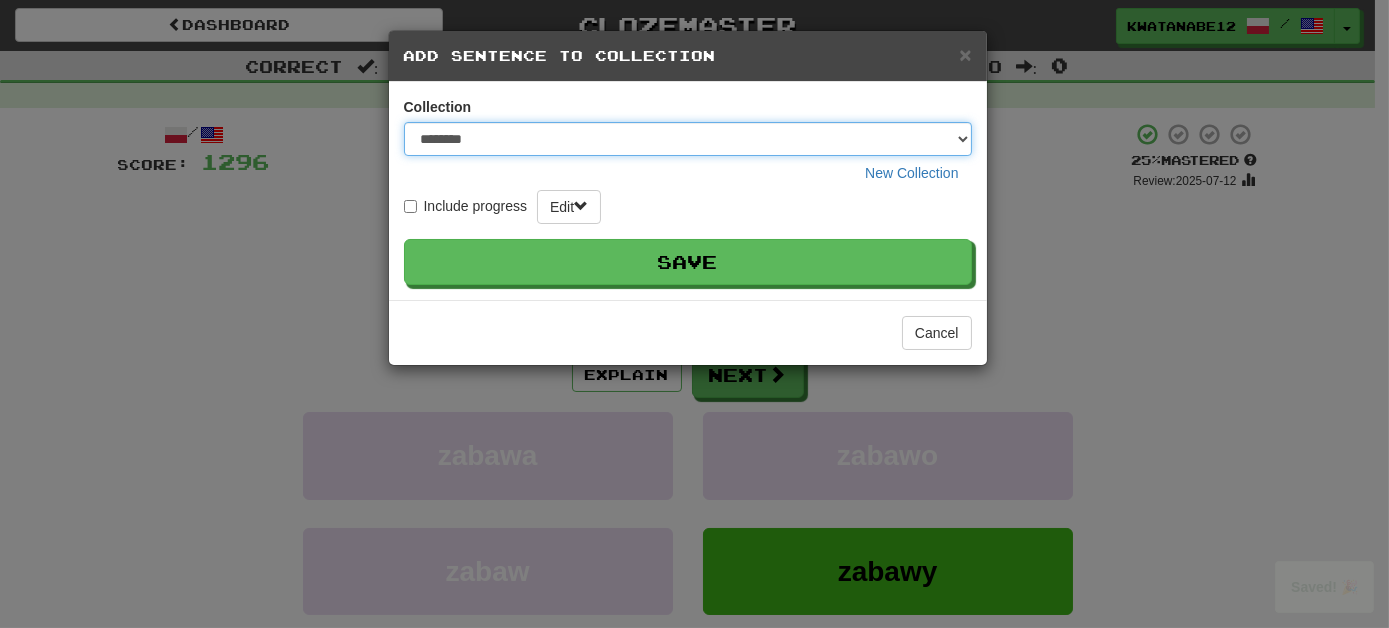 click on "******** ***** **** ********* ******" at bounding box center [688, 139] 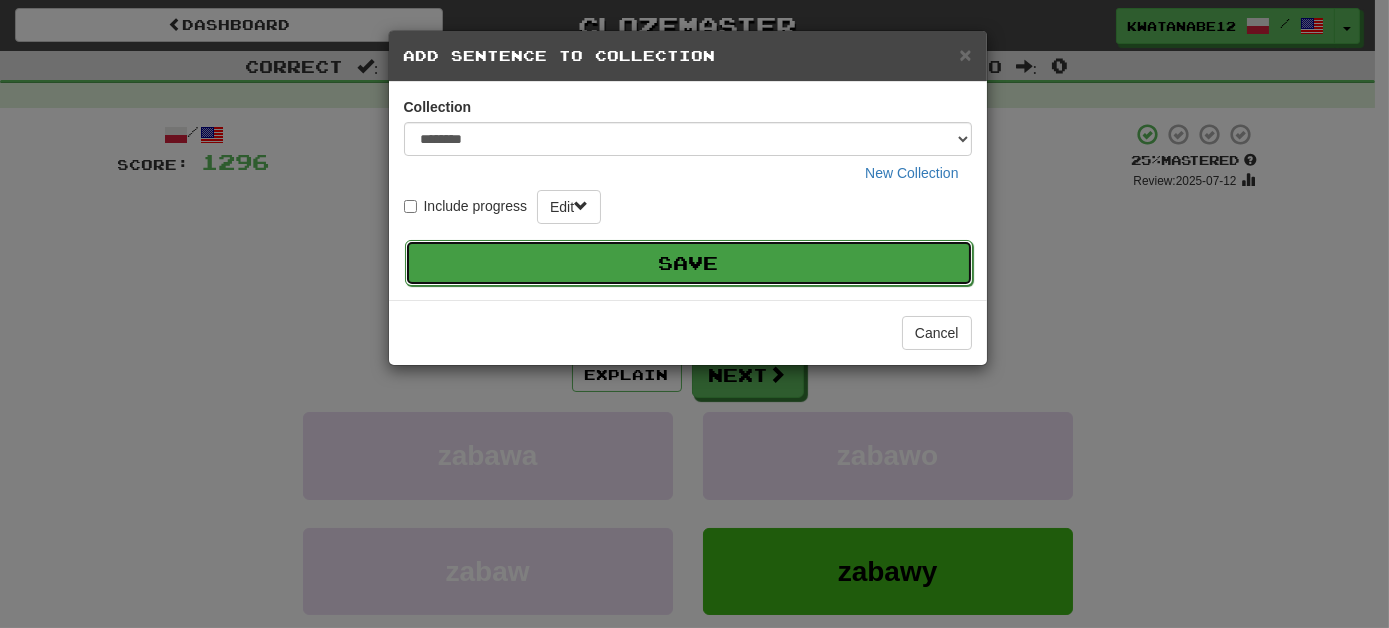 click on "Save" at bounding box center [689, 263] 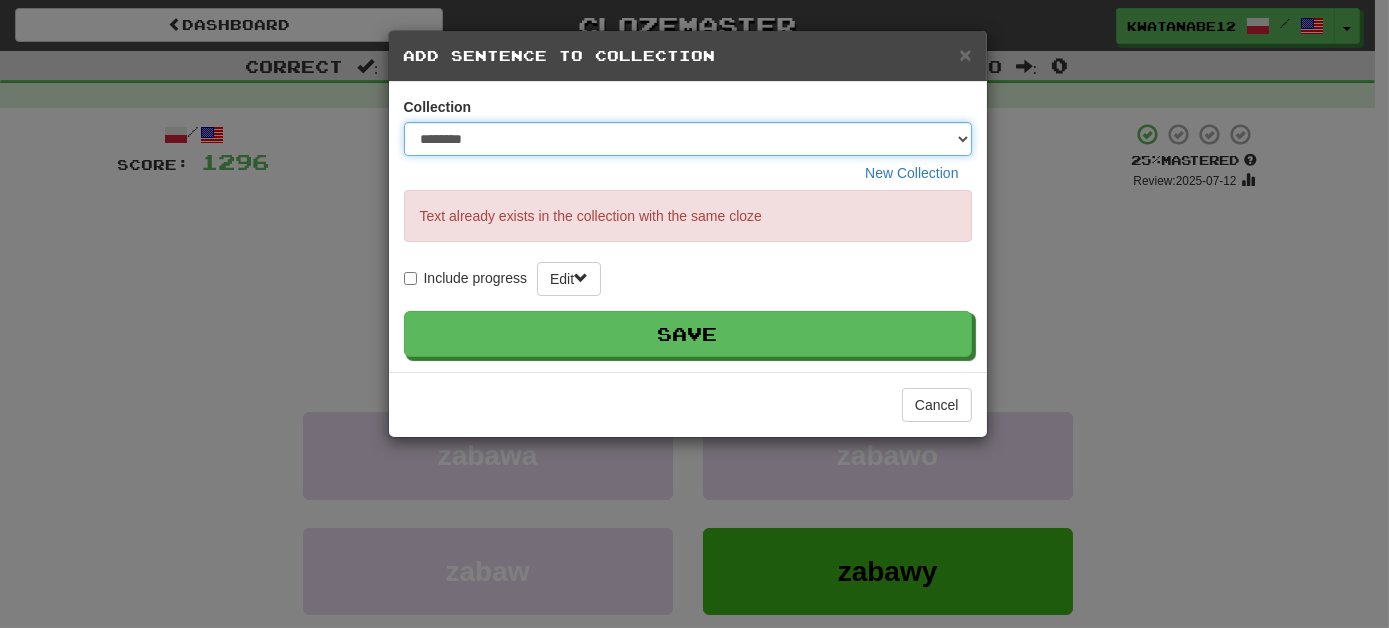 click on "******** ***** **** ********* ******" at bounding box center [688, 139] 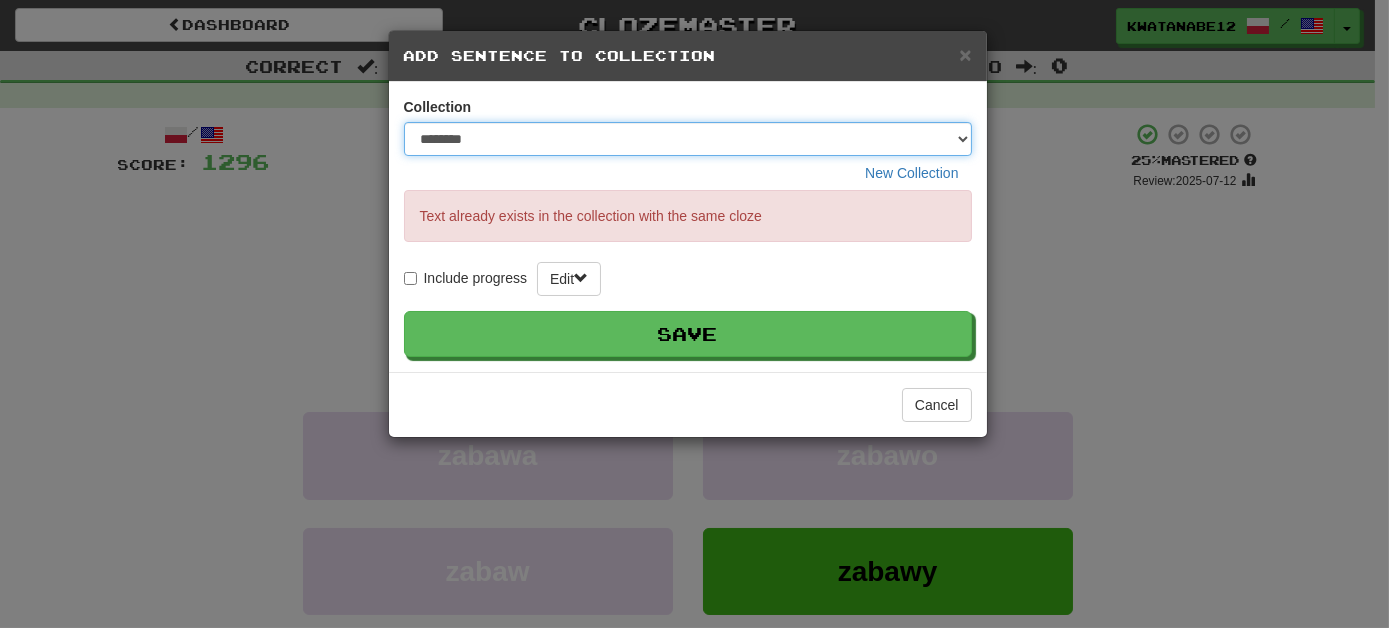 select on "*****" 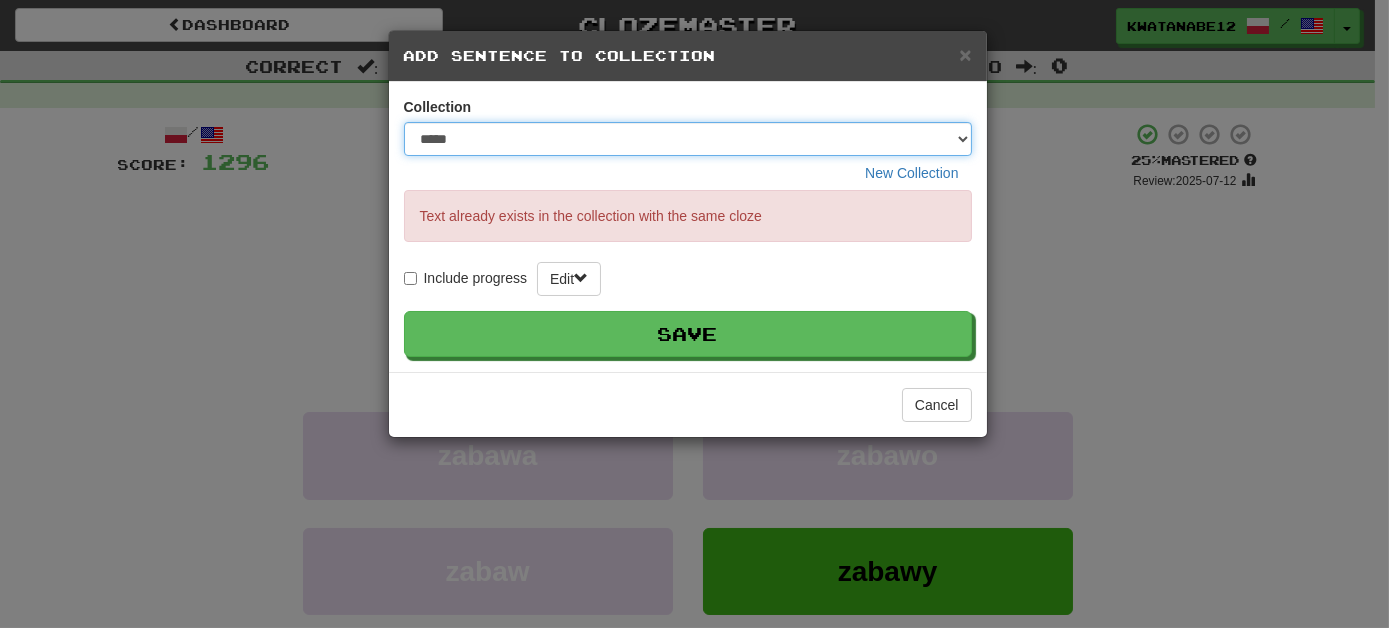 click on "******** ***** **** ********* ******" at bounding box center [688, 139] 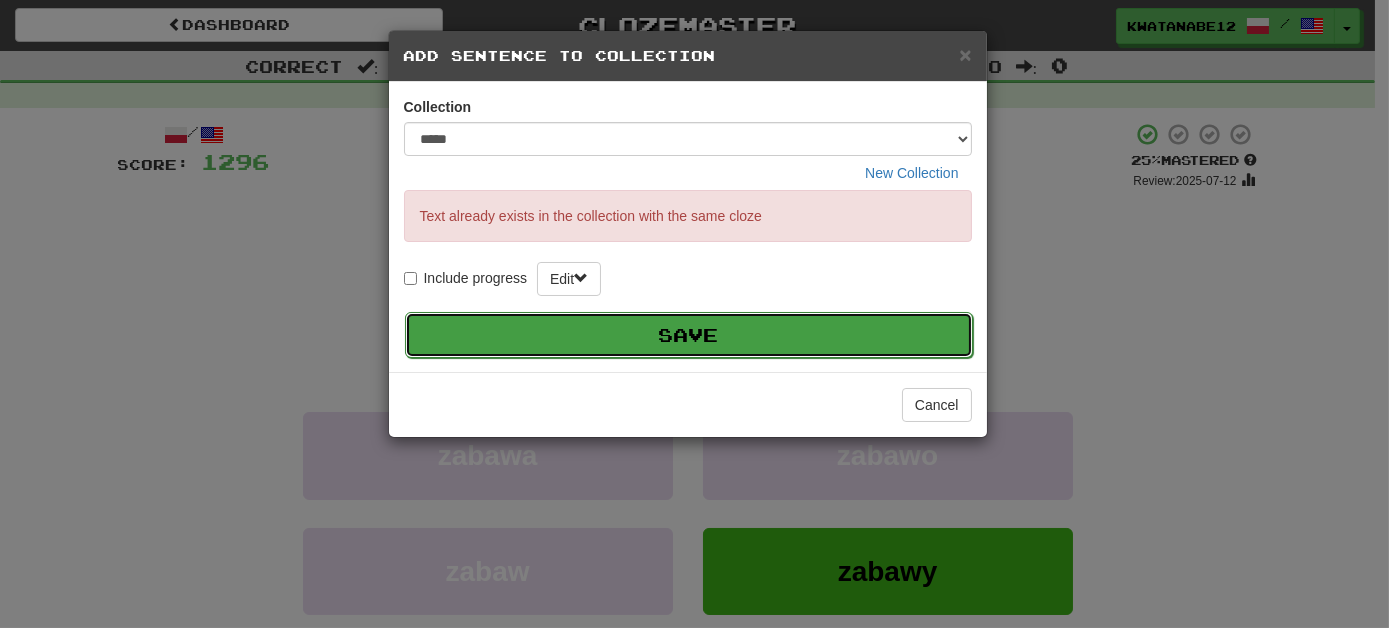 click on "Save" at bounding box center [689, 335] 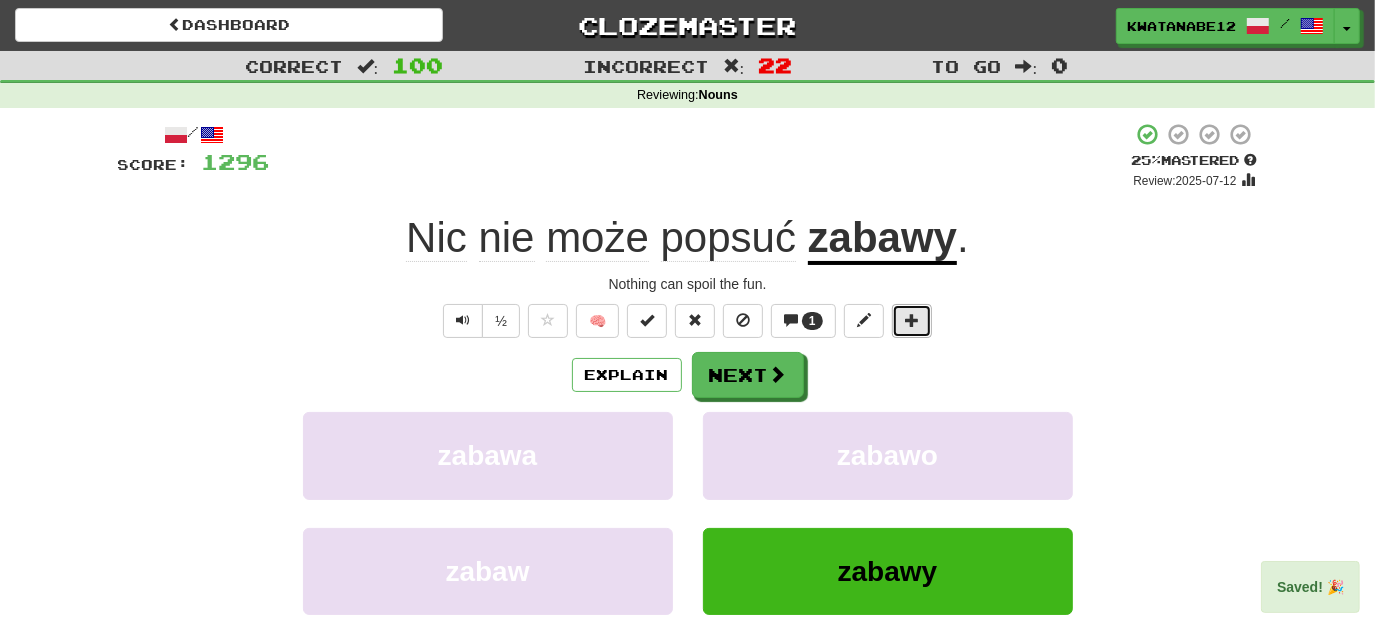 click at bounding box center [912, 321] 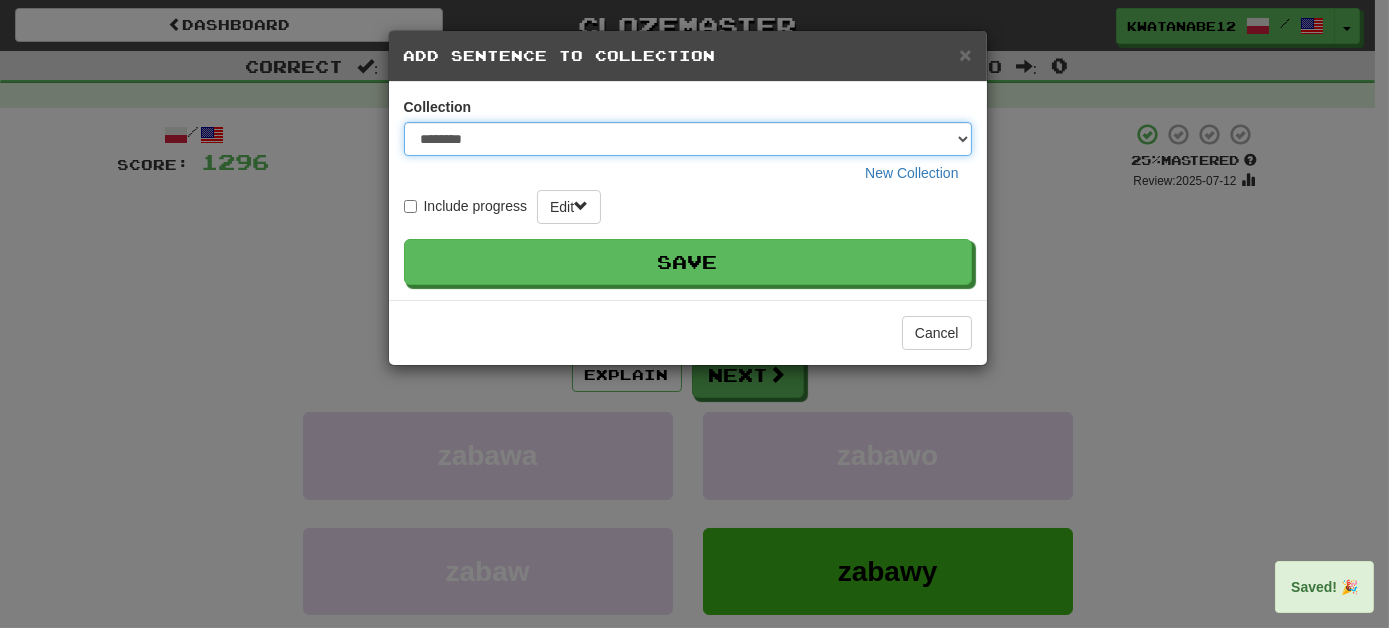 click on "******** ***** **** ********* ******" at bounding box center (688, 139) 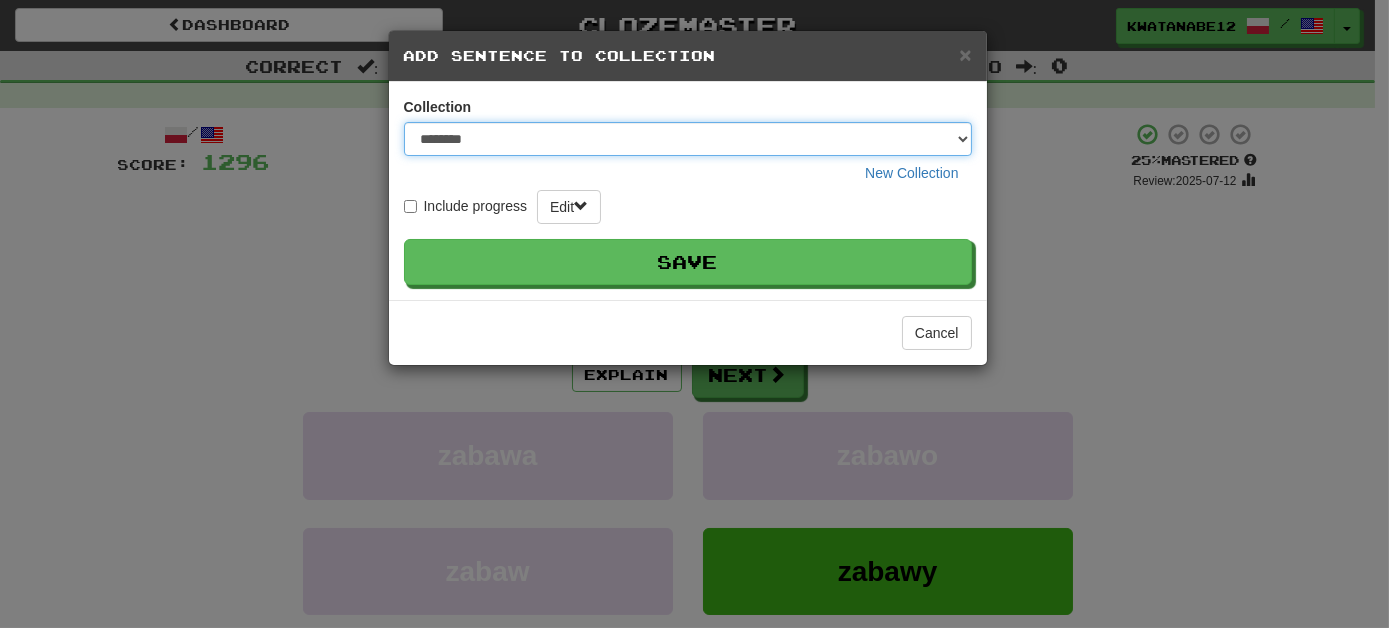 select on "****" 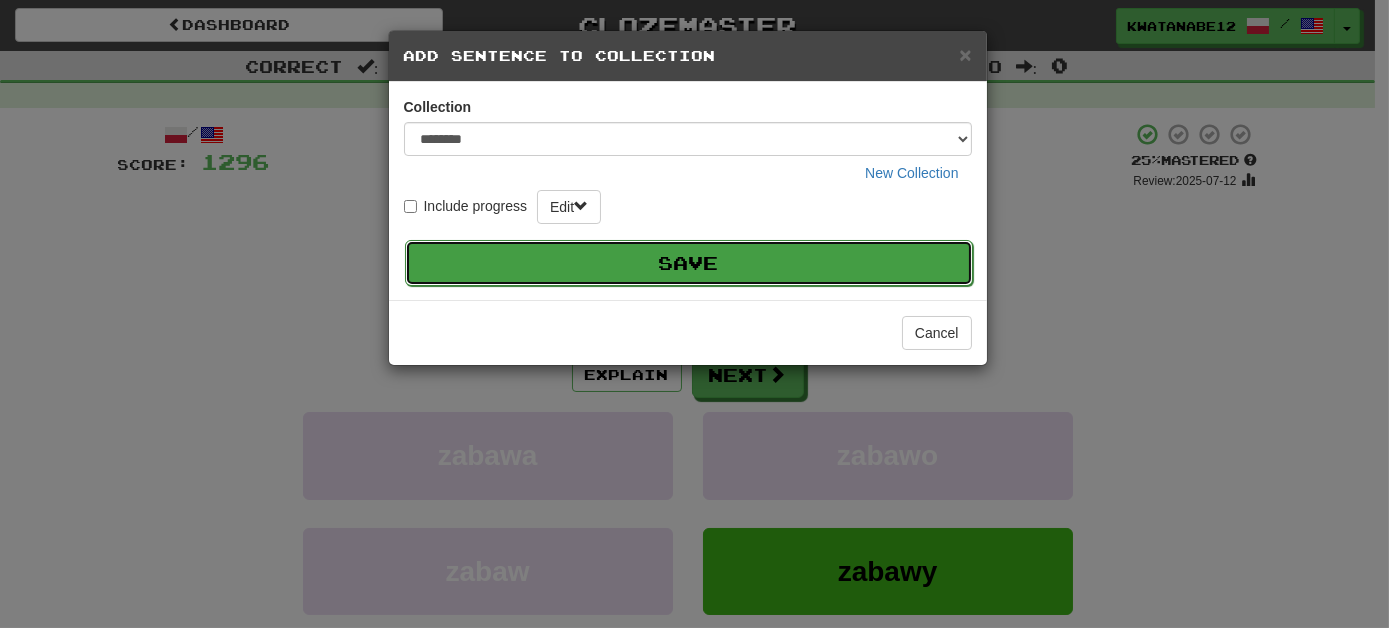 click on "Save" at bounding box center [689, 263] 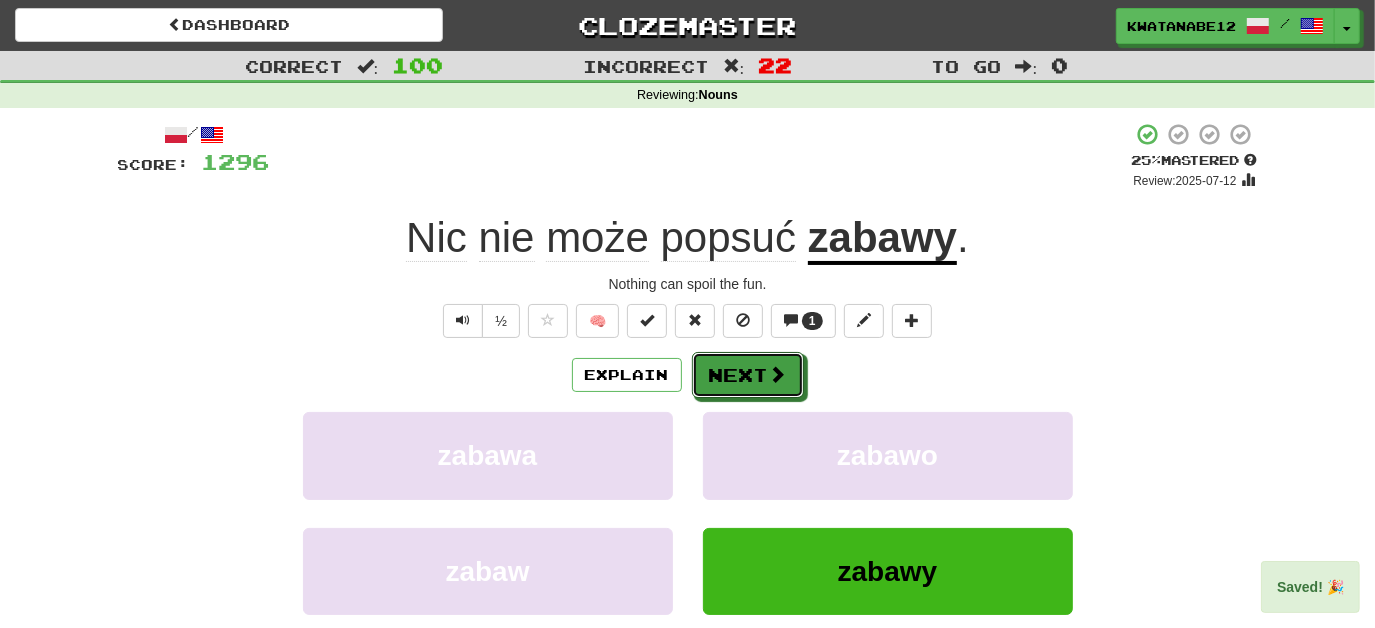 click at bounding box center (778, 374) 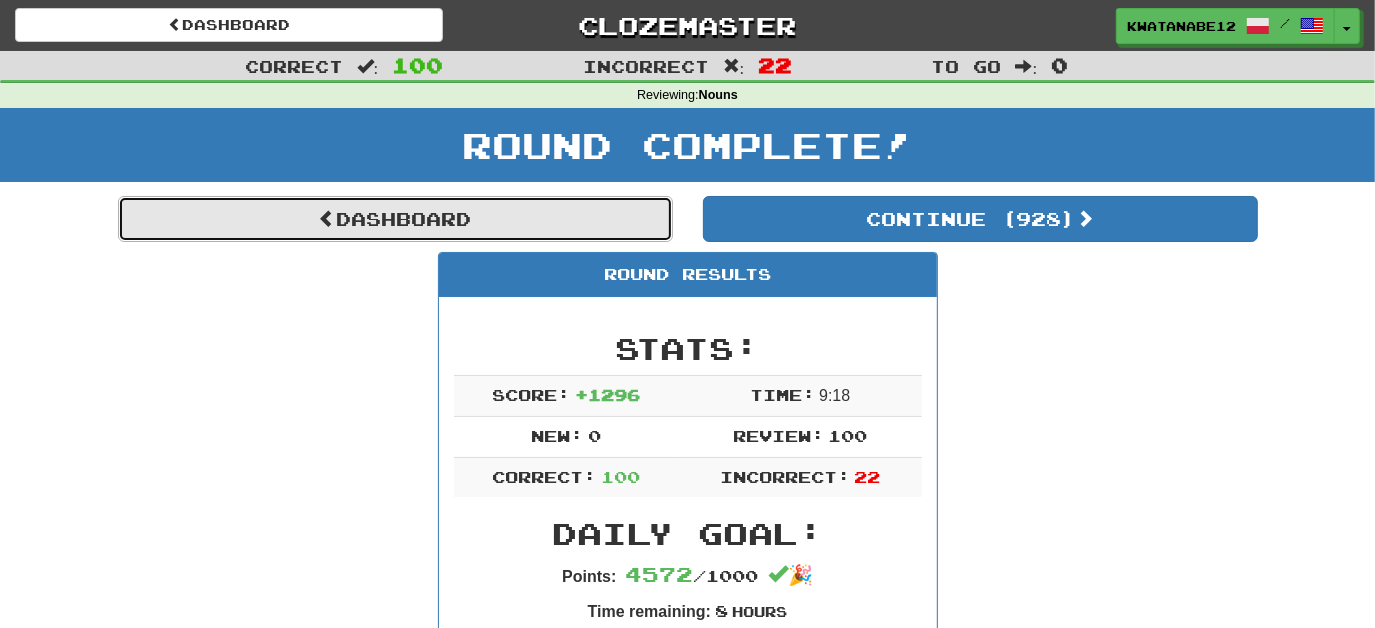 click on "Dashboard" at bounding box center [395, 219] 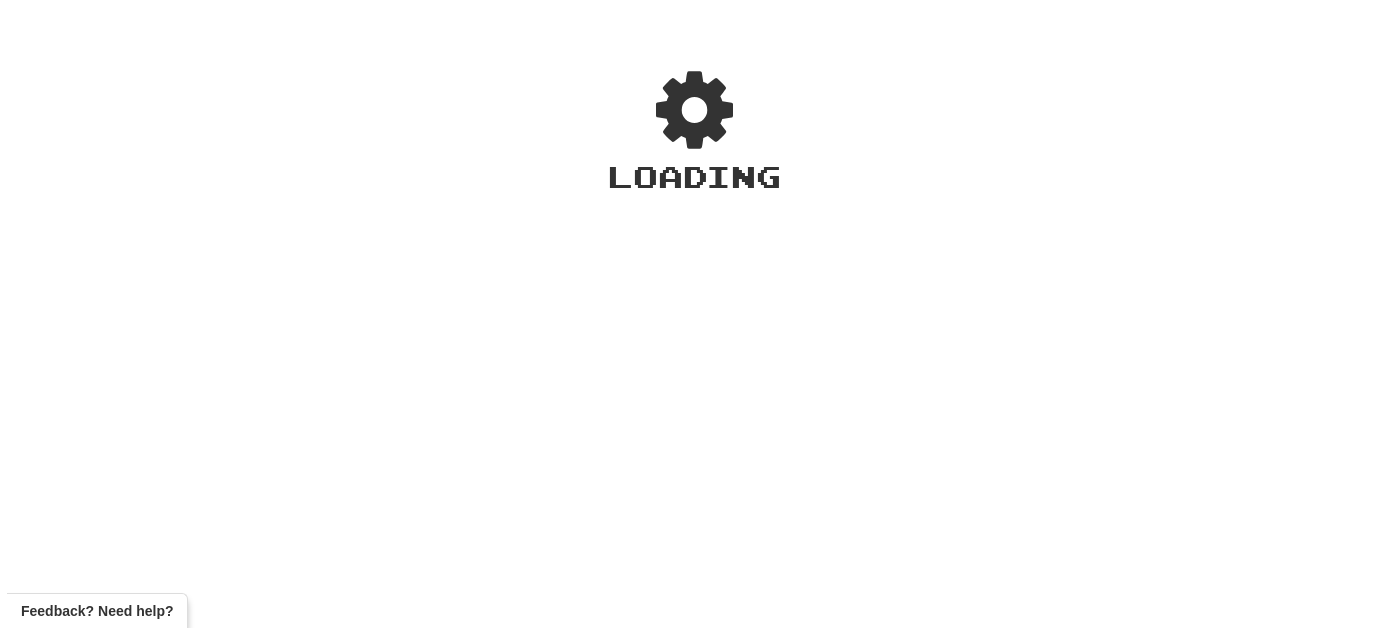 scroll, scrollTop: 0, scrollLeft: 0, axis: both 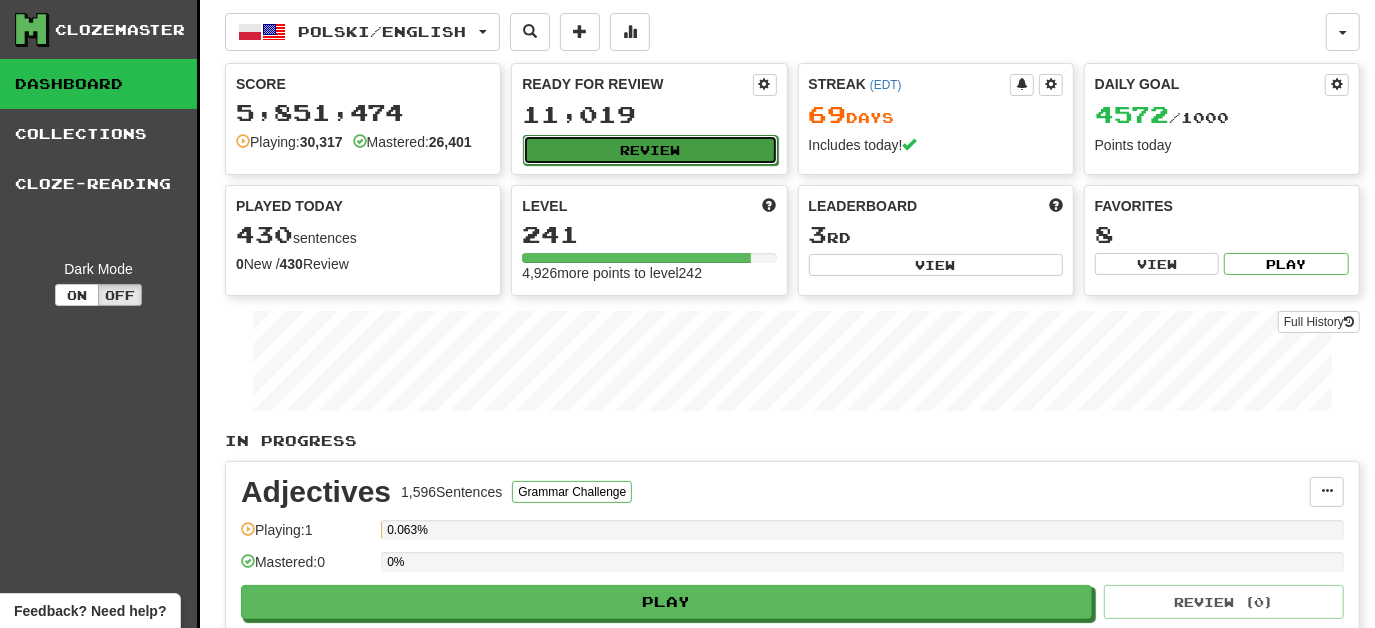 click on "Review" at bounding box center (650, 150) 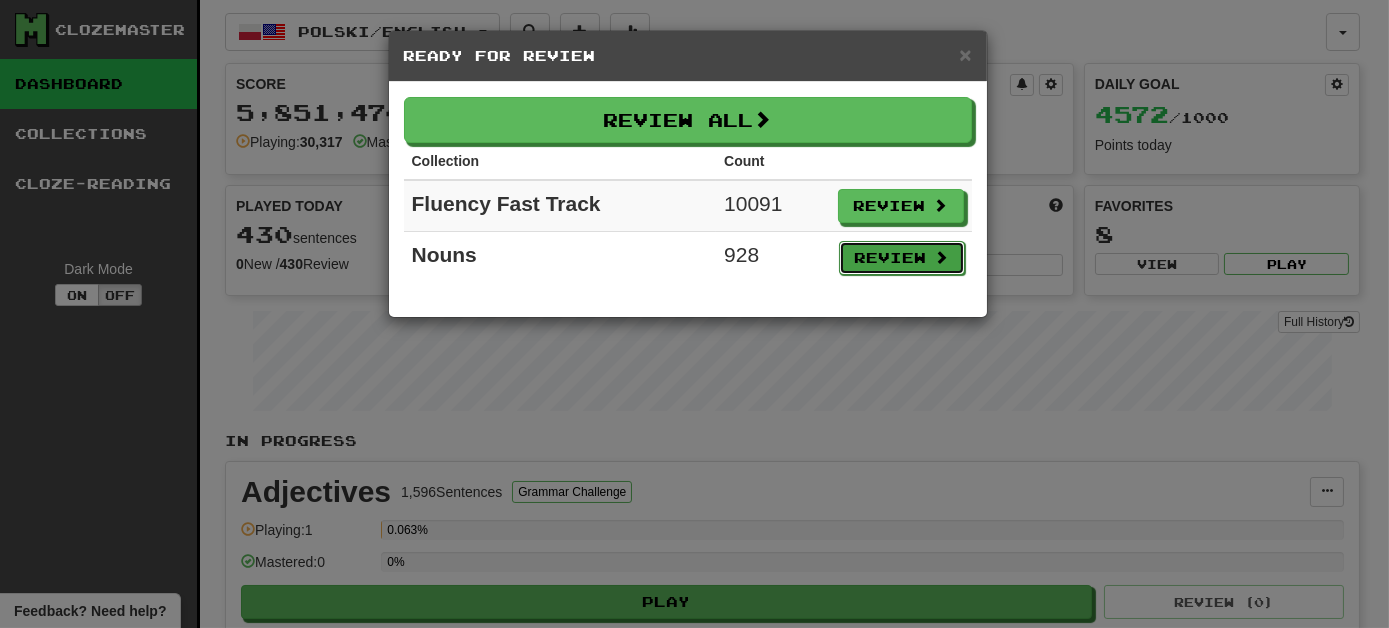 click on "Review" at bounding box center (902, 258) 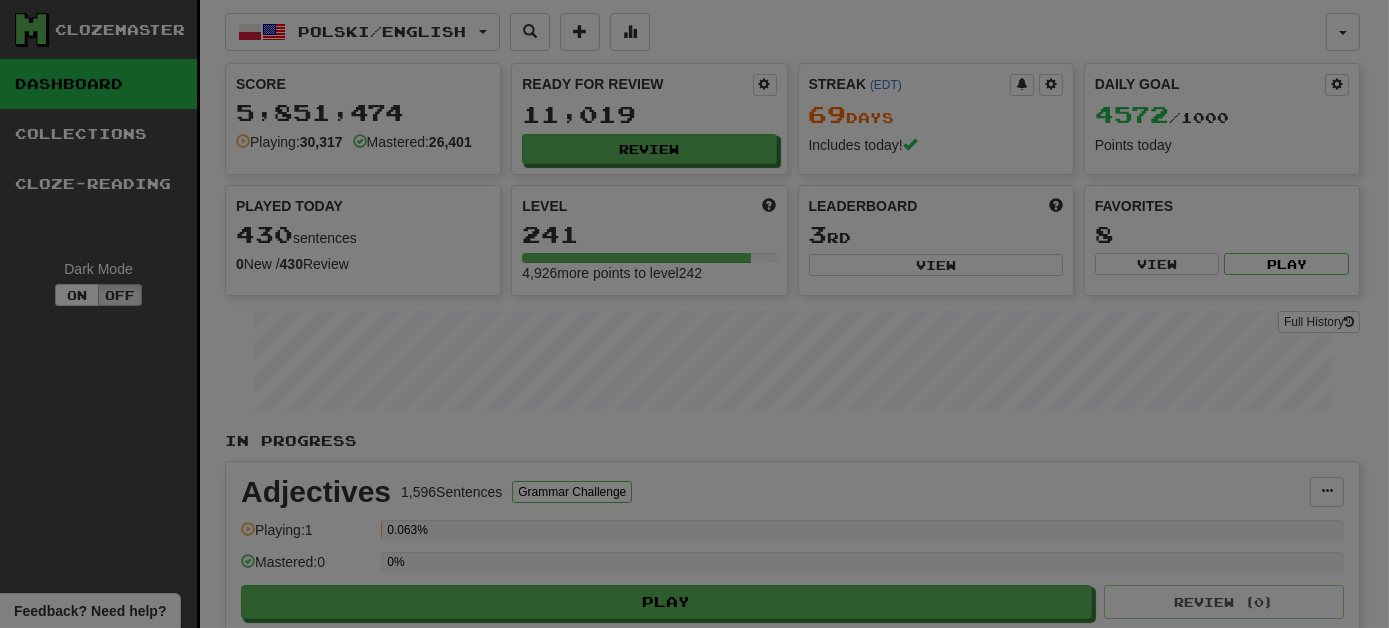 select on "***" 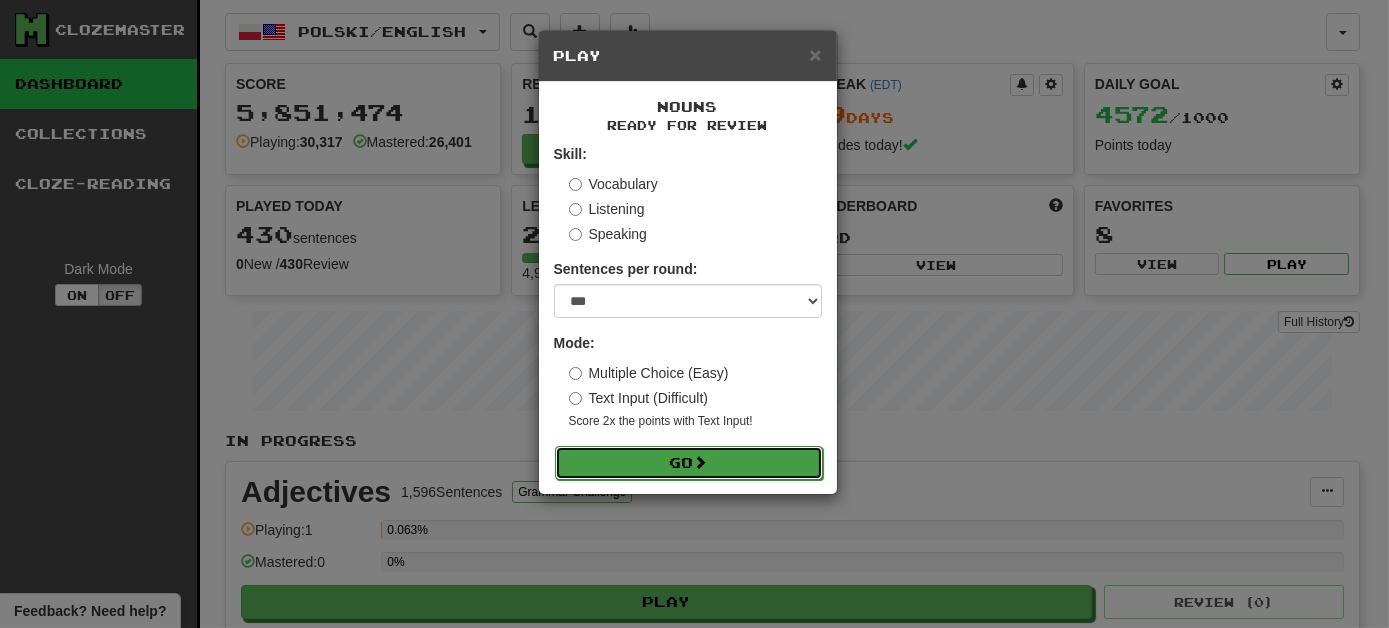 click on "Go" at bounding box center [689, 463] 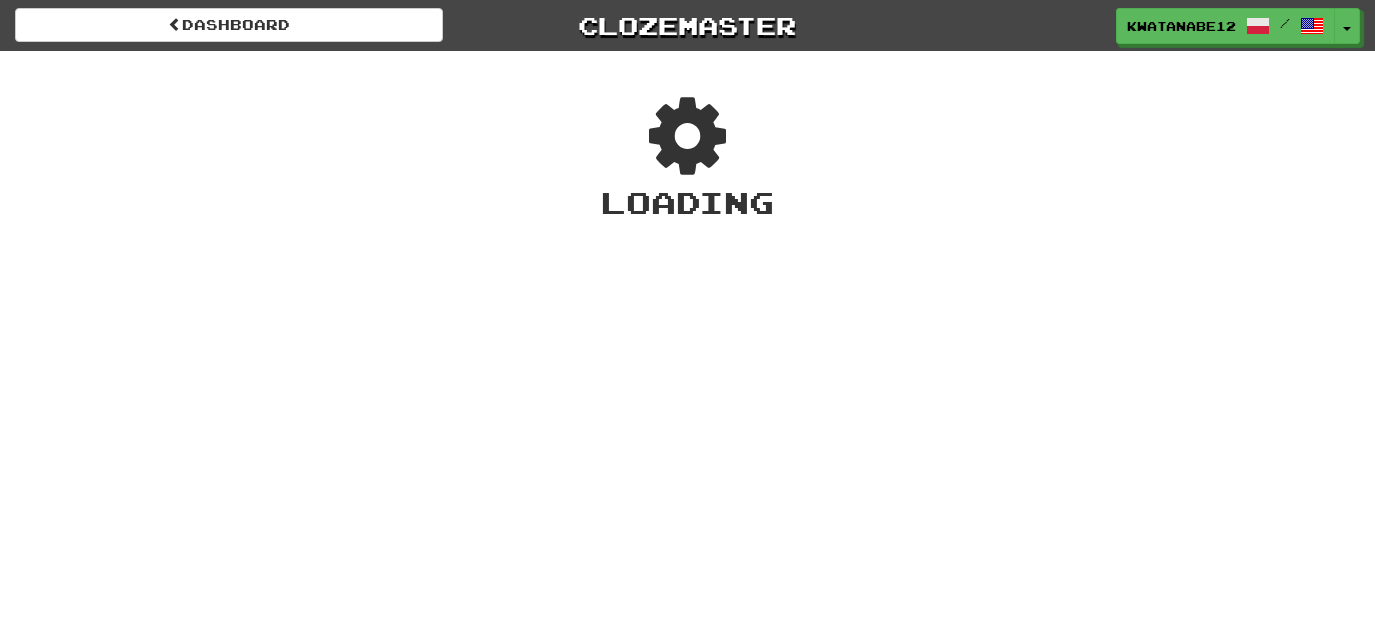 scroll, scrollTop: 0, scrollLeft: 0, axis: both 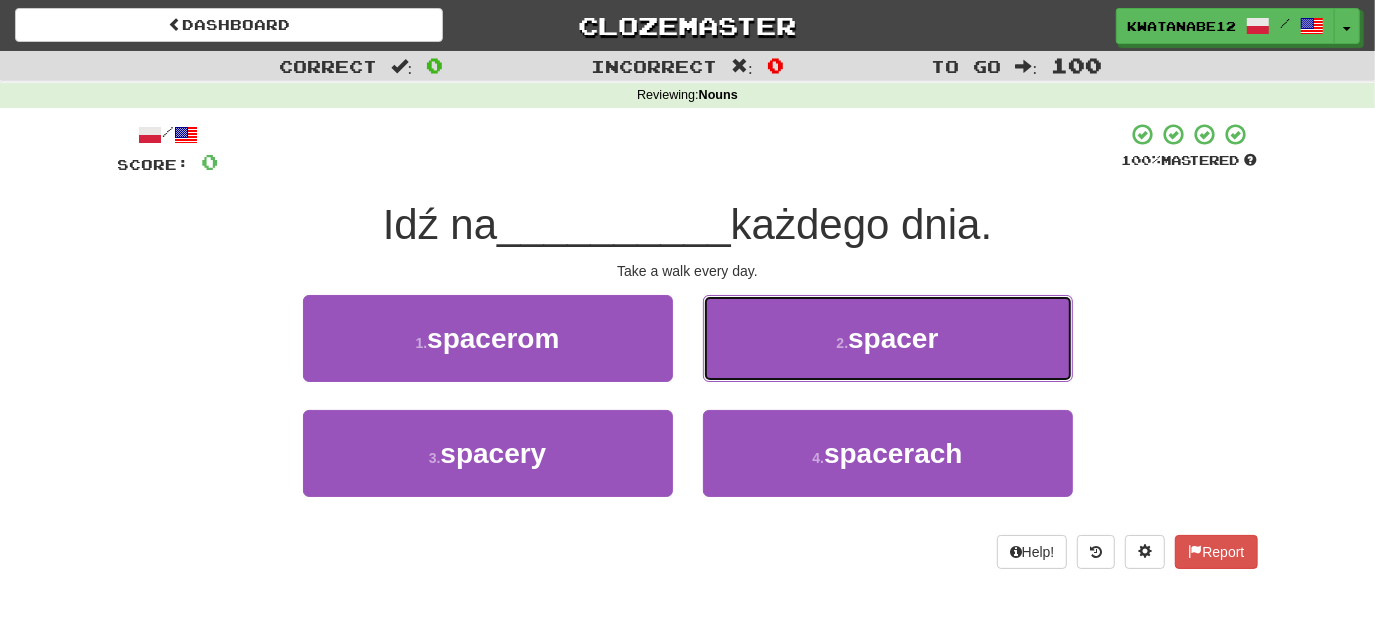 click on "2 .  spacer" at bounding box center (888, 338) 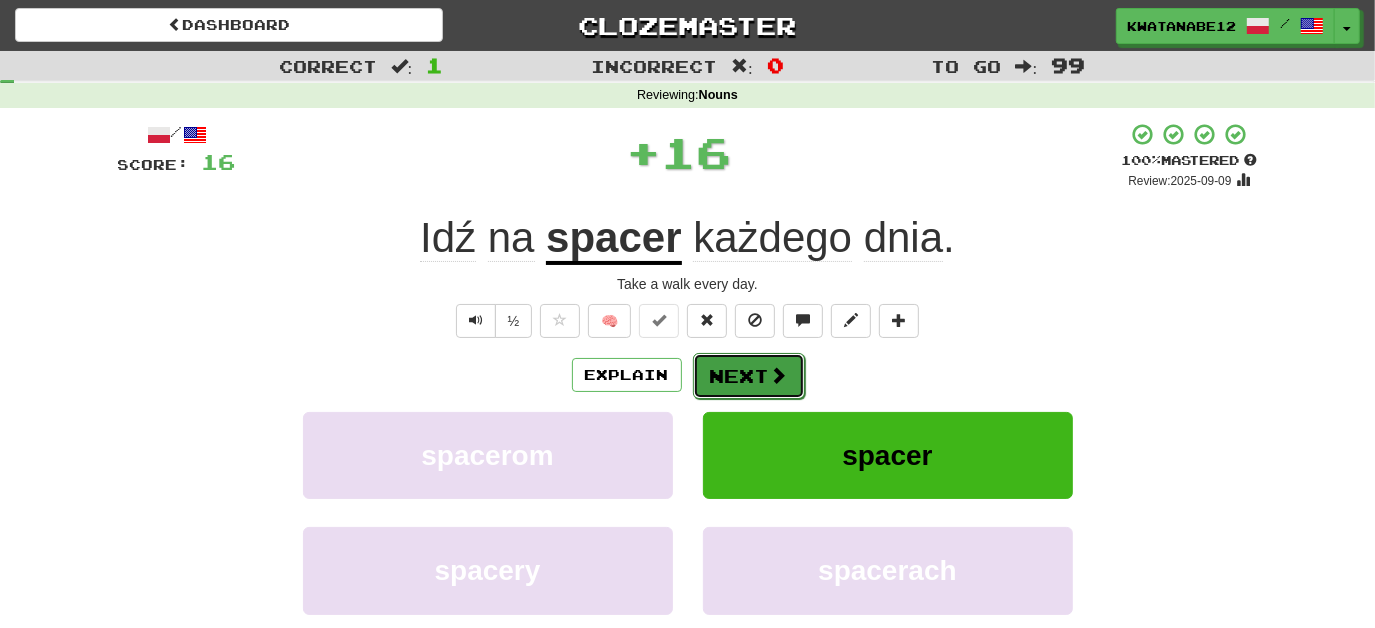 click on "Next" at bounding box center (749, 376) 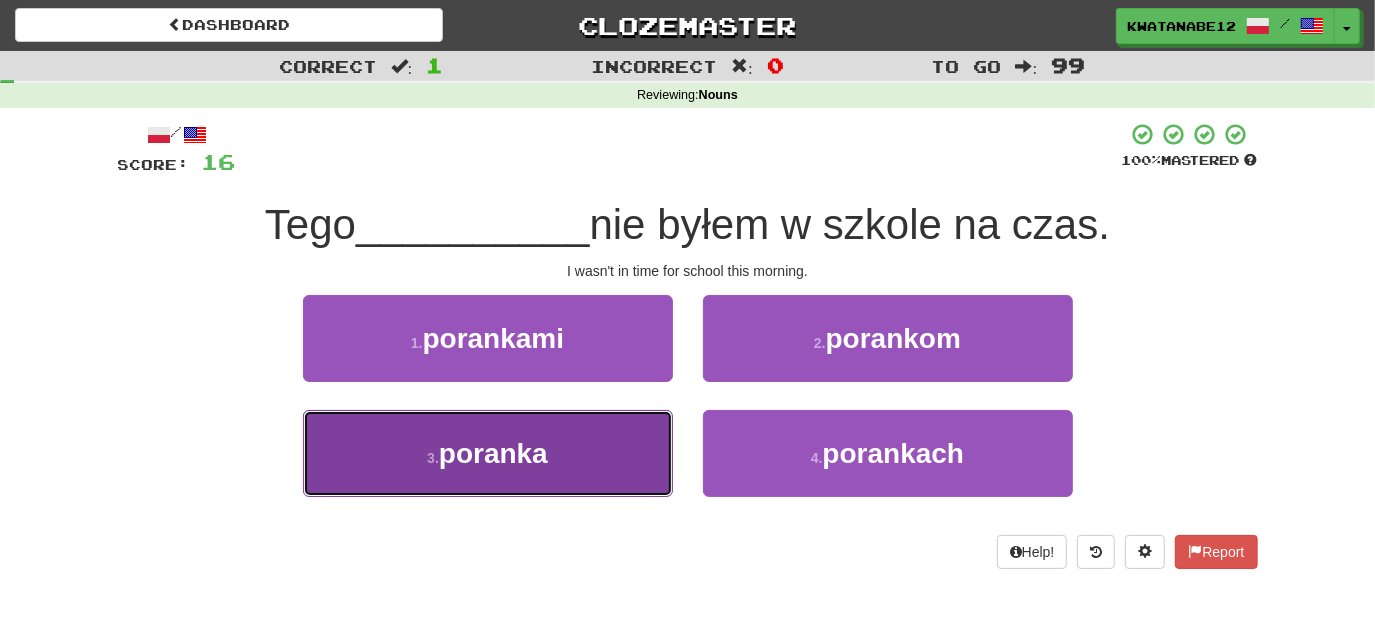 click on "3 .  poranka" at bounding box center (488, 453) 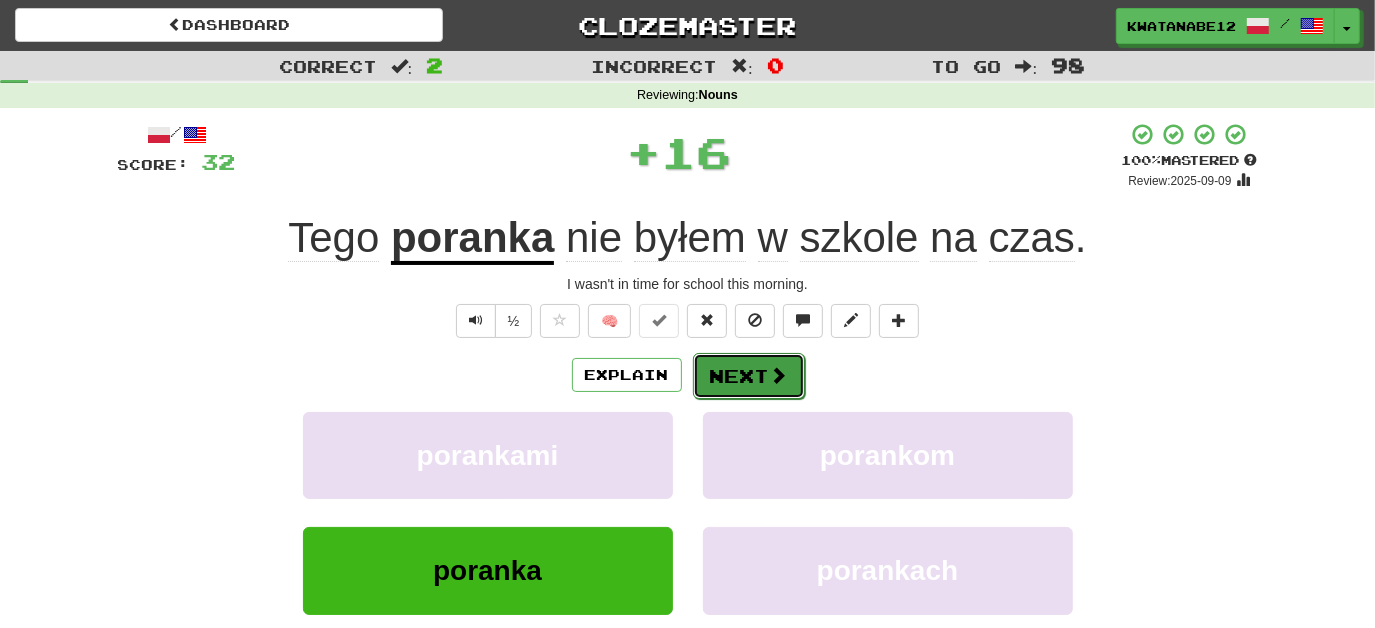 click on "Next" at bounding box center (749, 376) 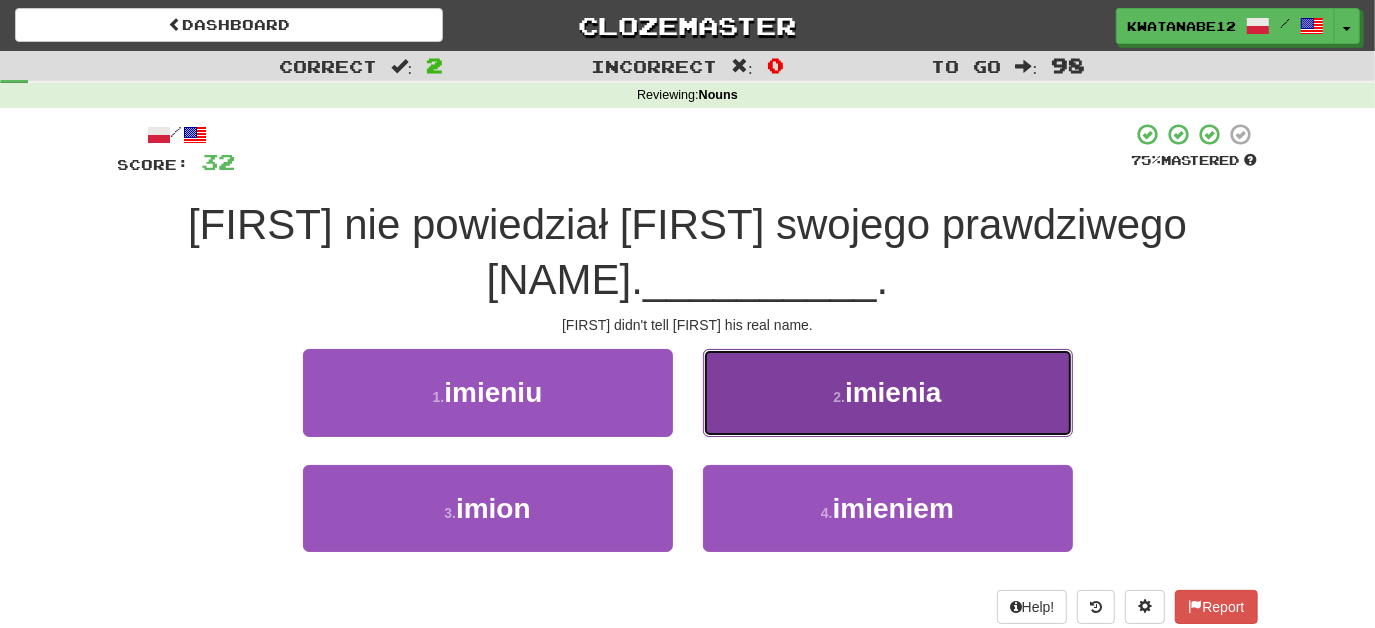 click on "2 .  imienia" at bounding box center [888, 392] 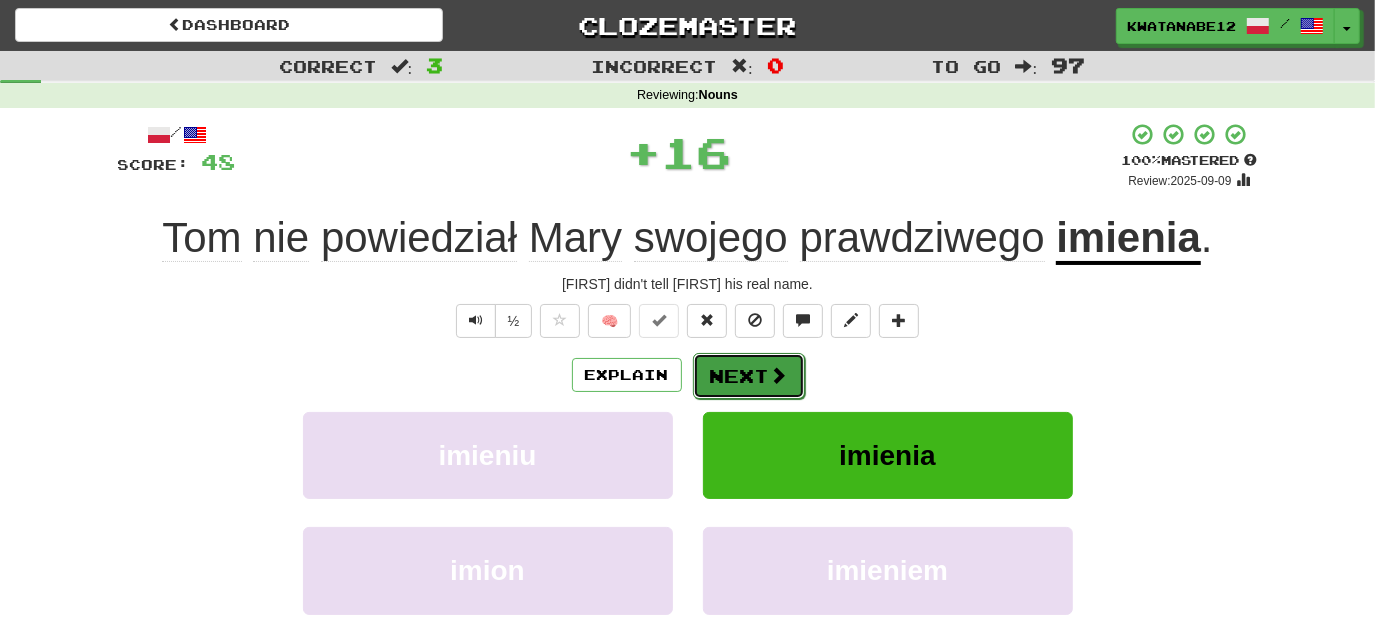 click on "Next" at bounding box center [749, 376] 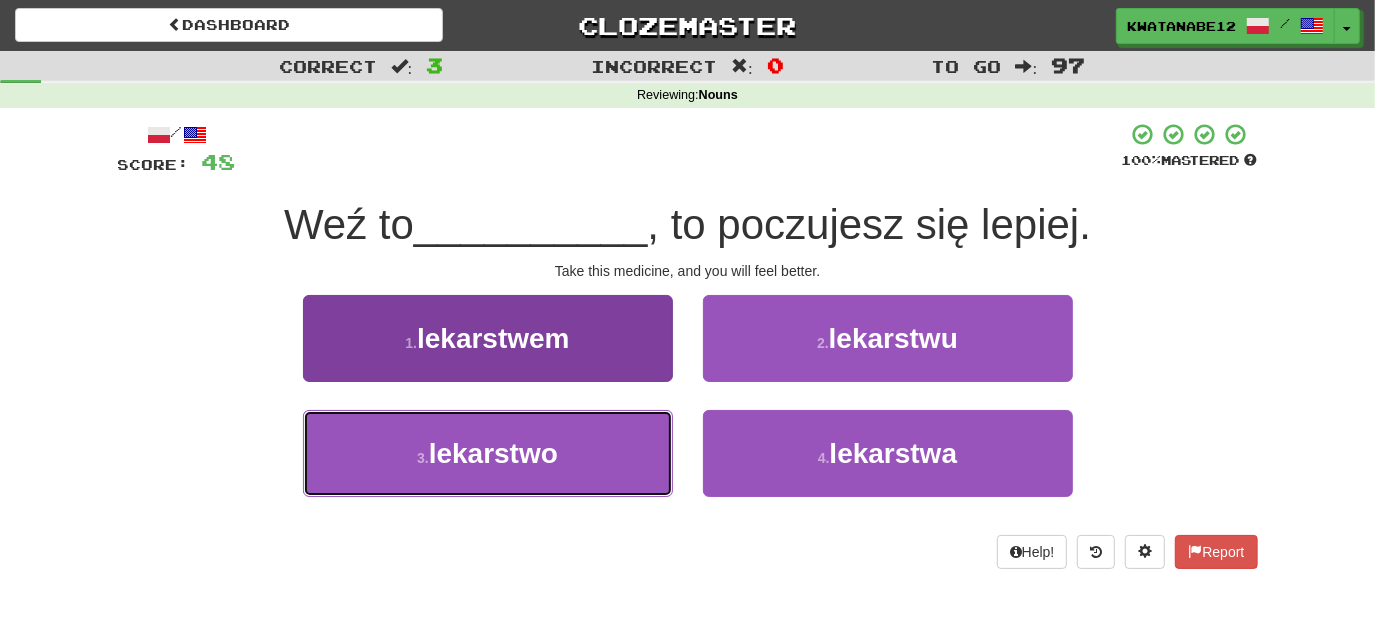 click on "3 .  lekarstwo" at bounding box center [488, 453] 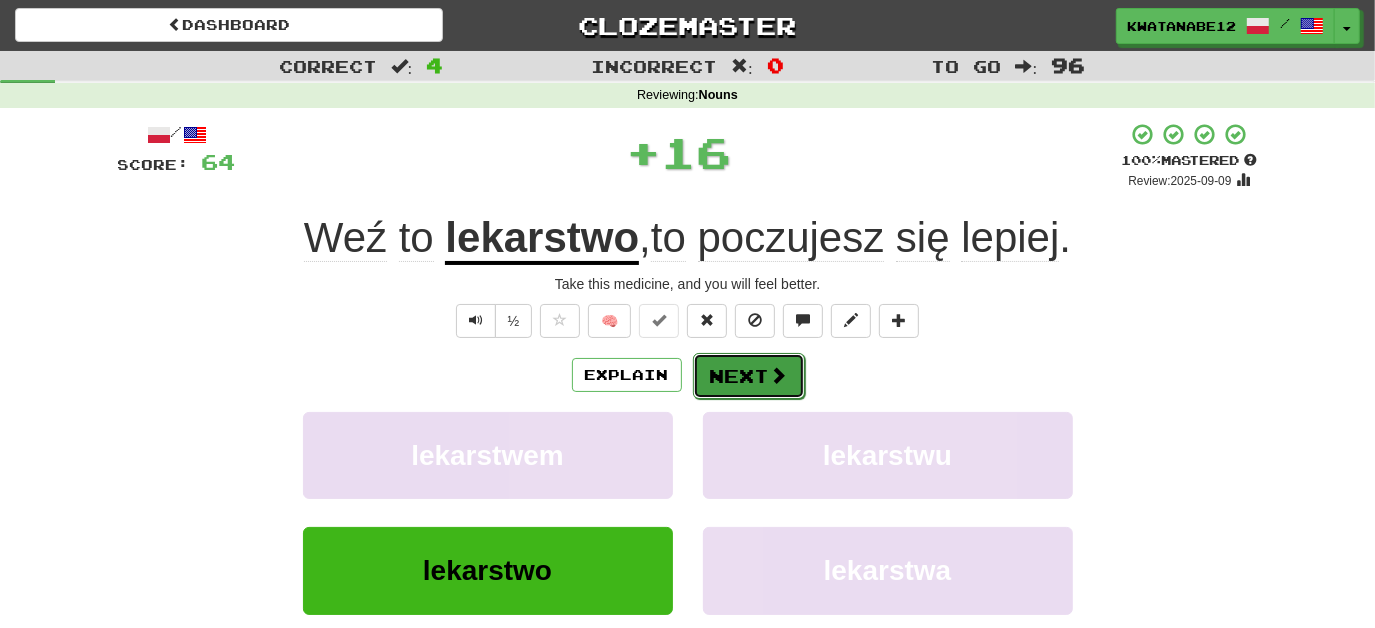 click on "Next" at bounding box center (749, 376) 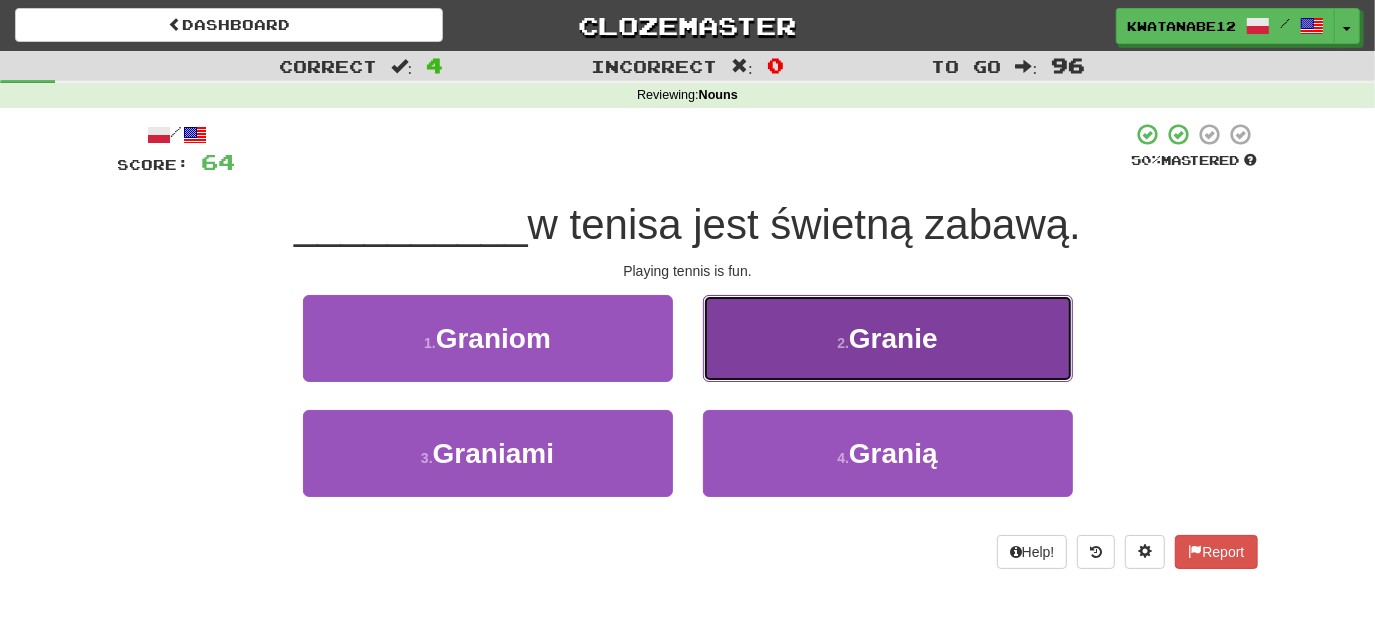 click on "2 .  Granie" at bounding box center (888, 338) 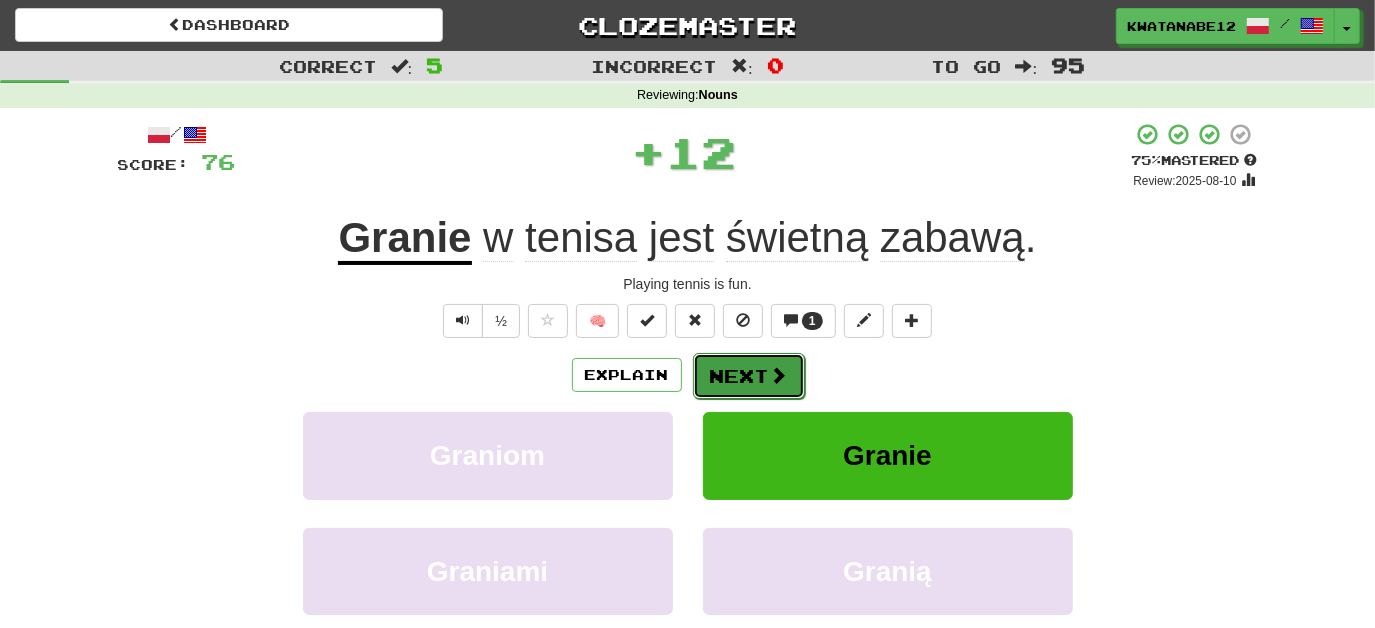 click on "Next" at bounding box center (749, 376) 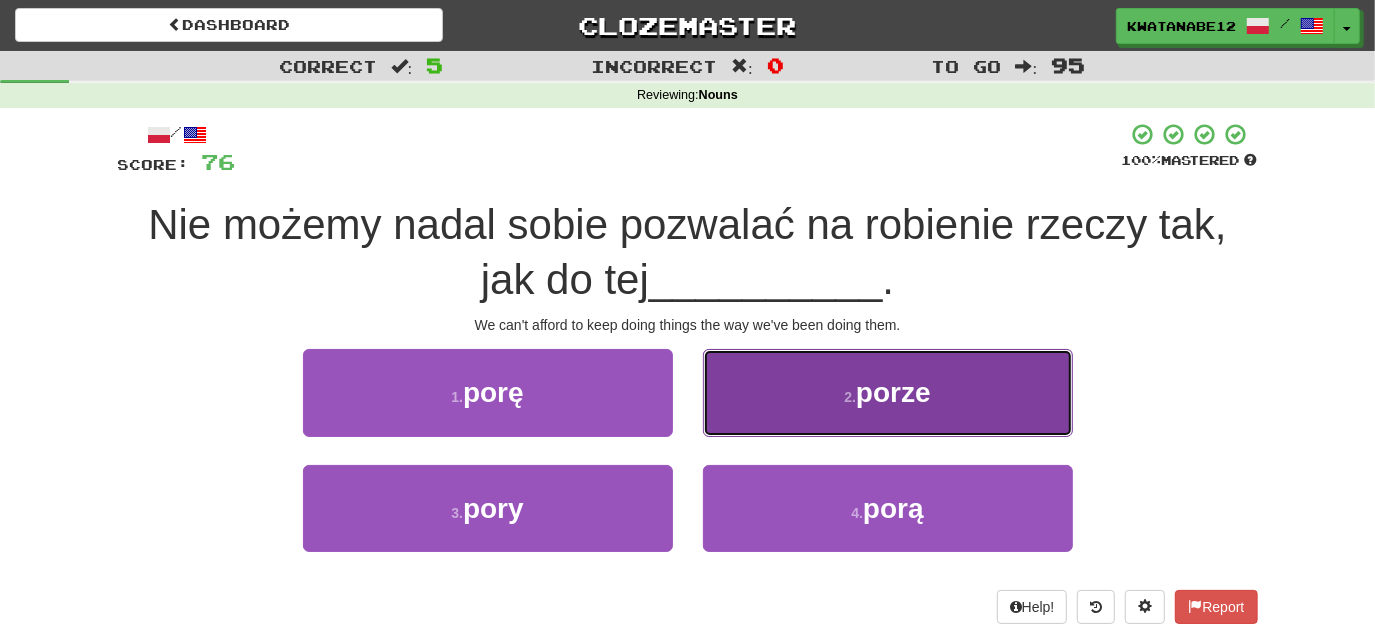 click on "2 .  porze" at bounding box center (888, 392) 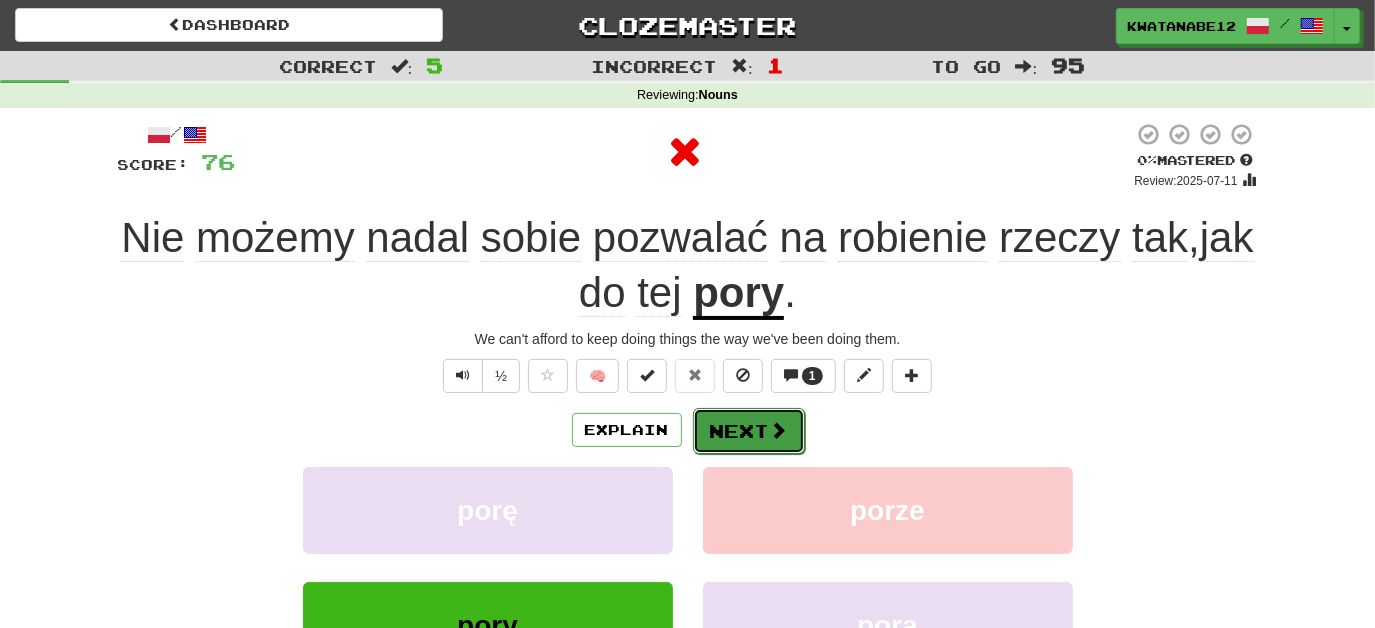 click on "Next" at bounding box center [749, 431] 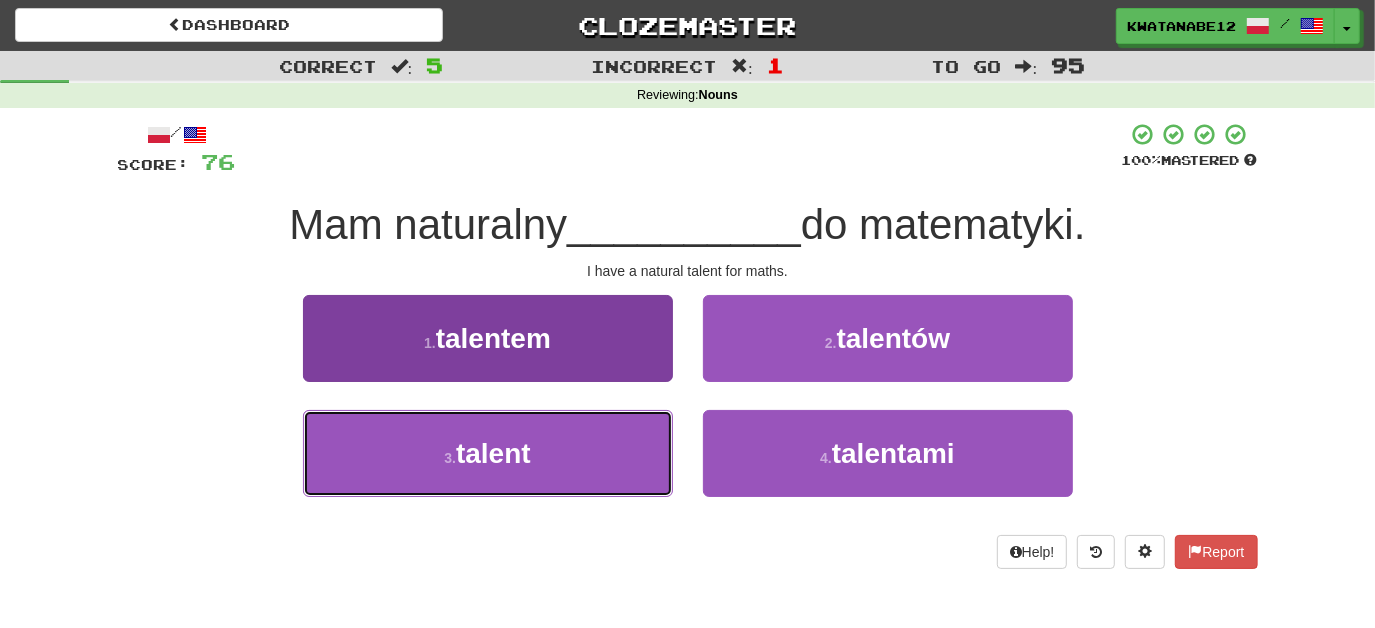 drag, startPoint x: 626, startPoint y: 446, endPoint x: 664, endPoint y: 424, distance: 43.908997 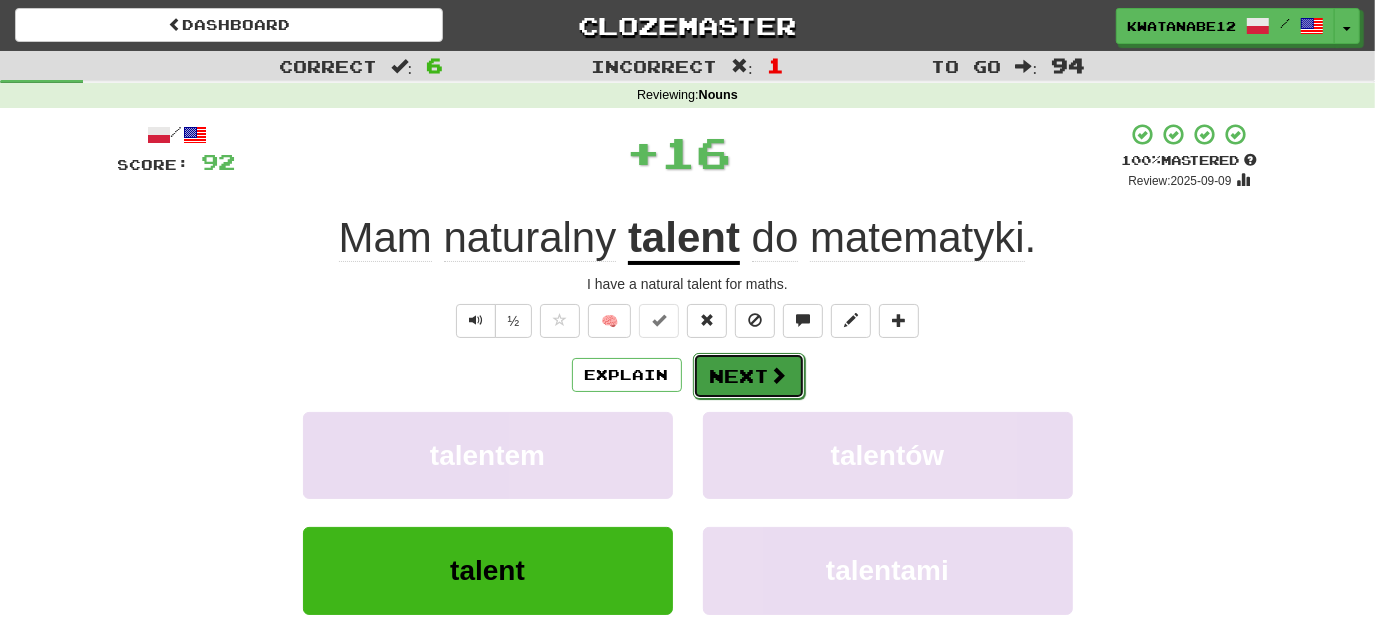 click on "Next" at bounding box center (749, 376) 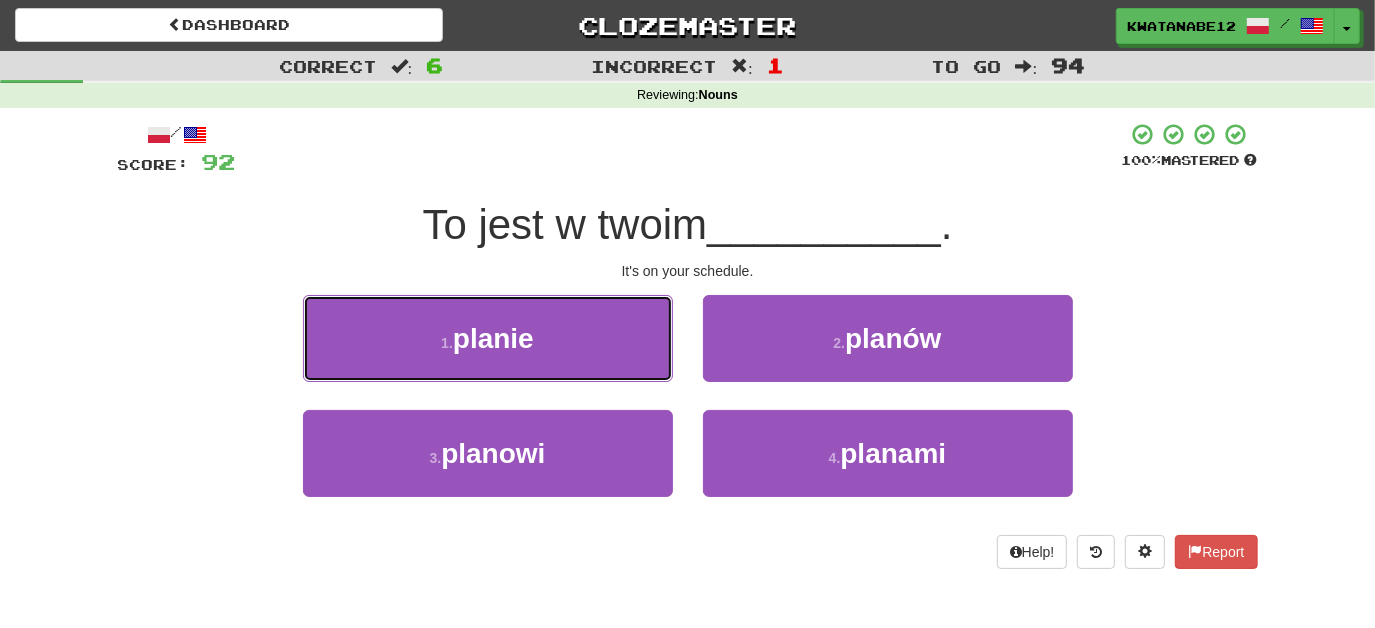 drag, startPoint x: 601, startPoint y: 346, endPoint x: 645, endPoint y: 345, distance: 44.011364 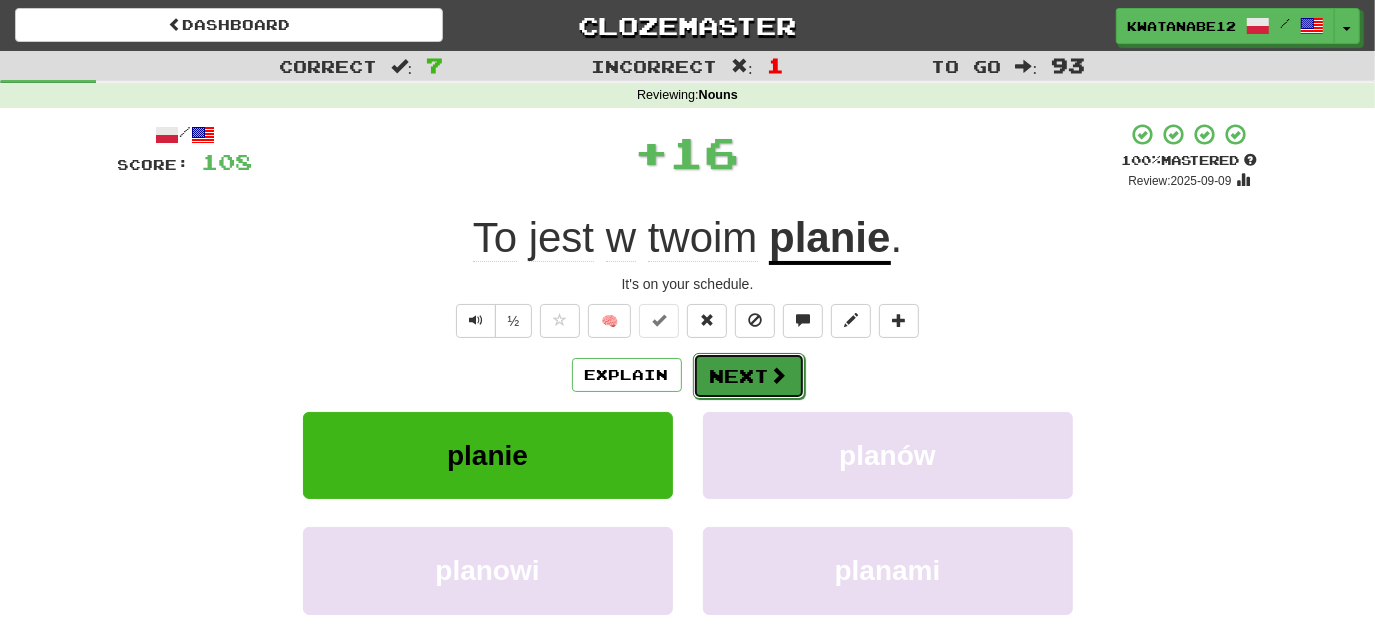 click on "Next" at bounding box center (749, 376) 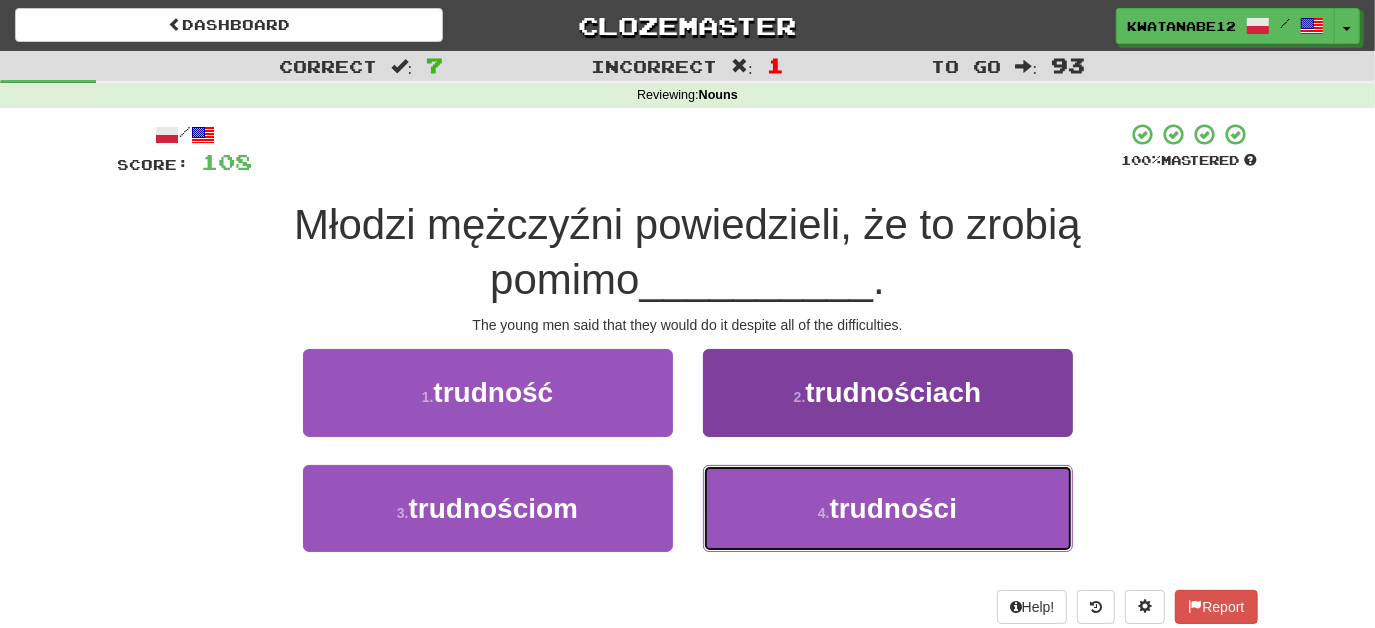 click on "4 .  trudności" at bounding box center [888, 508] 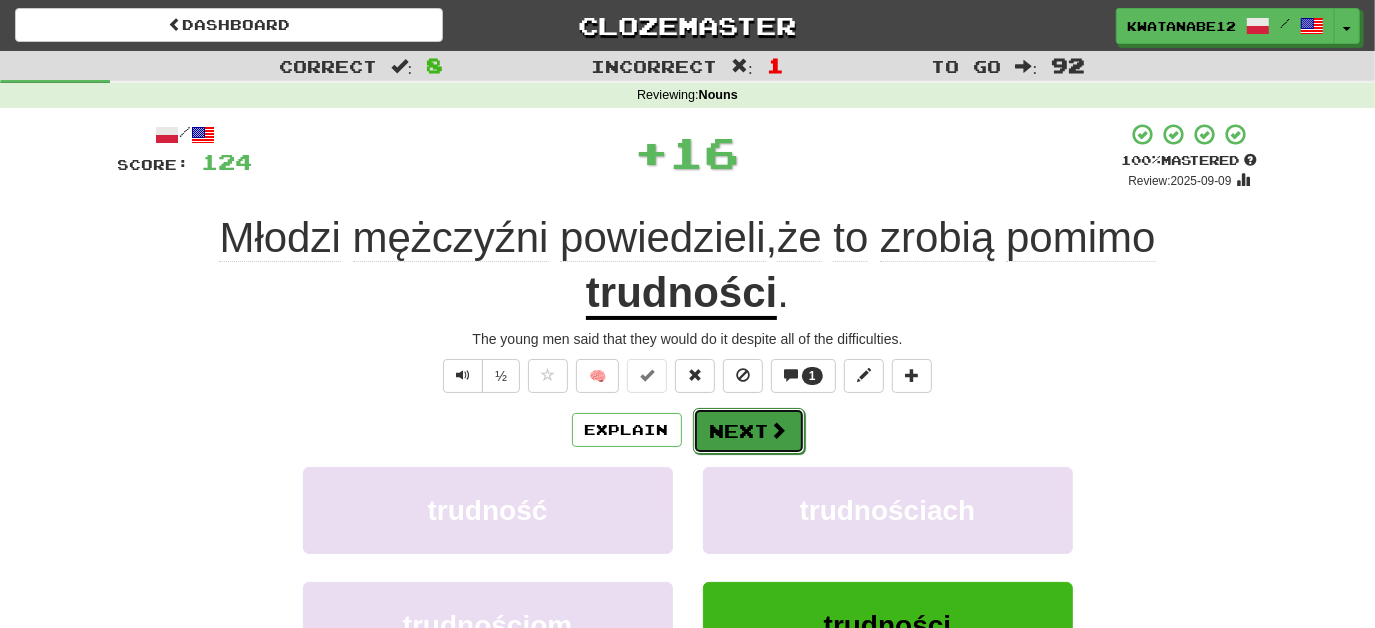 click on "Next" at bounding box center (749, 431) 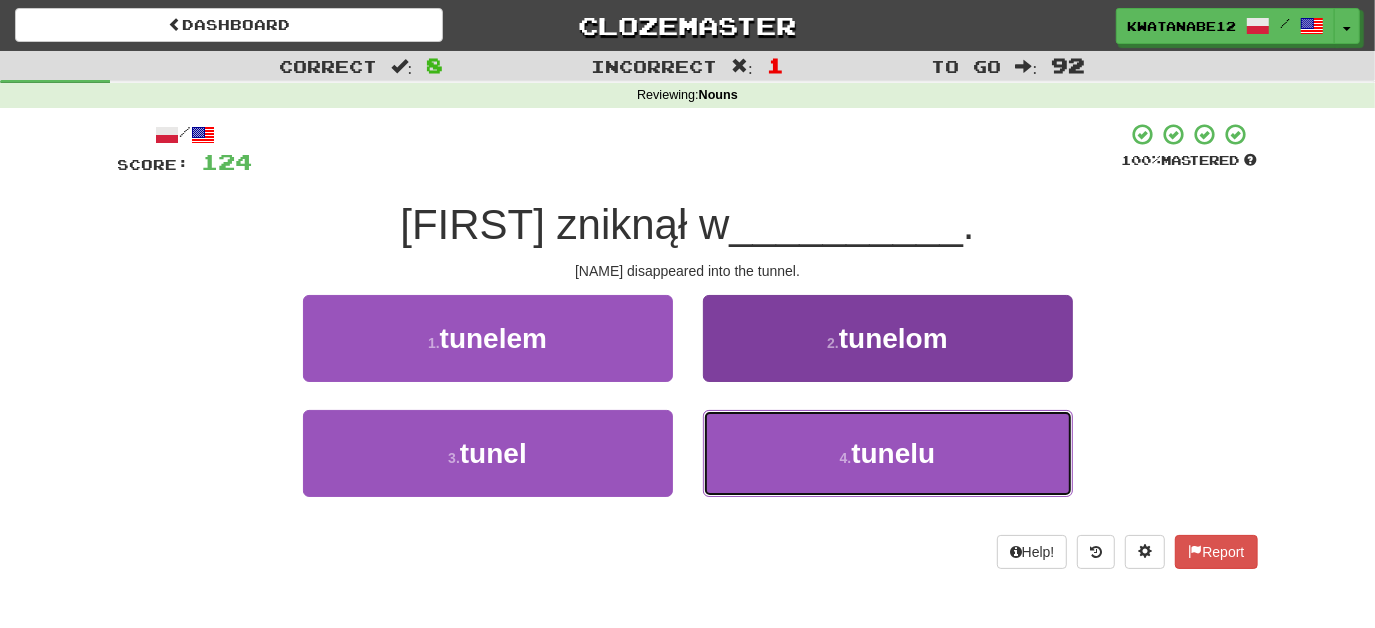 drag, startPoint x: 760, startPoint y: 459, endPoint x: 759, endPoint y: 442, distance: 17.029387 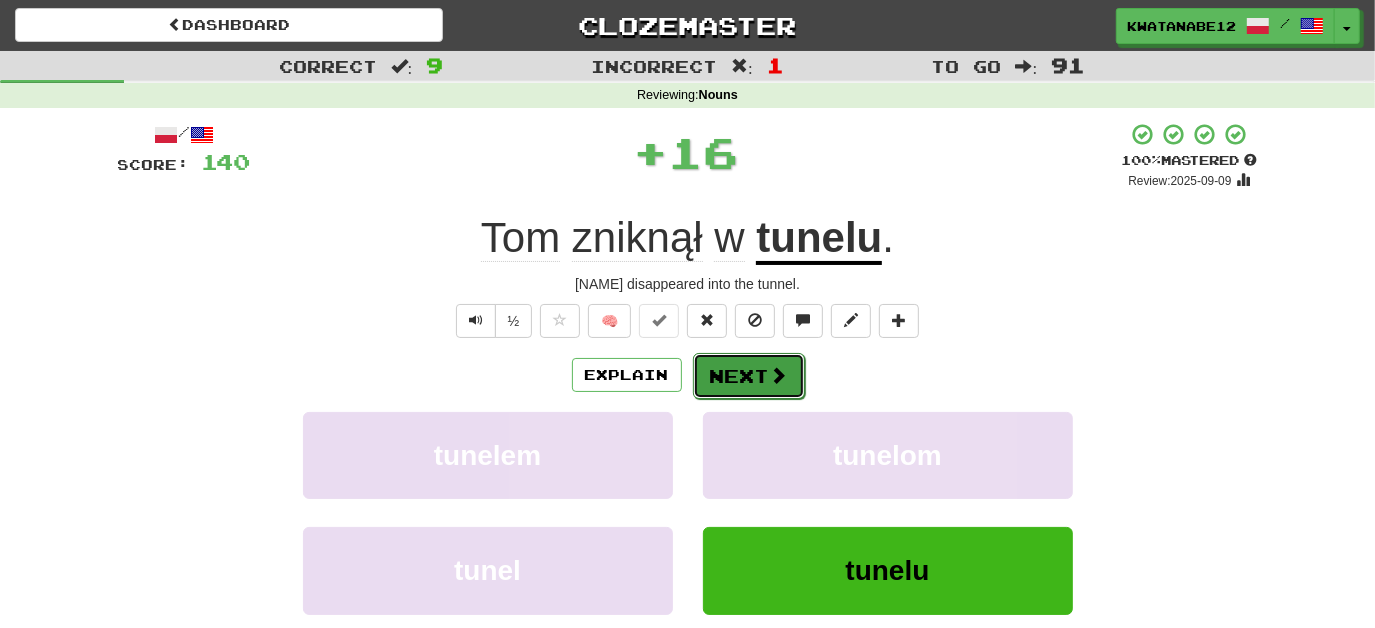 click on "Next" at bounding box center (749, 376) 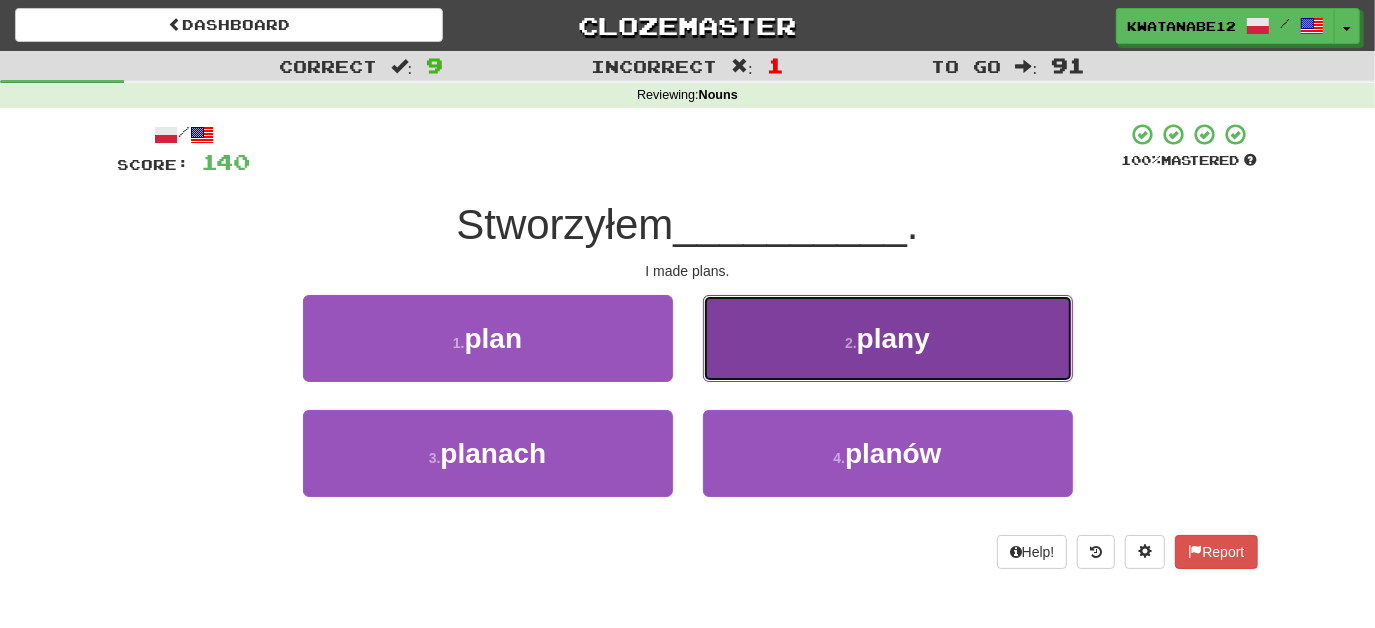 click on "2 .  plany" at bounding box center (888, 338) 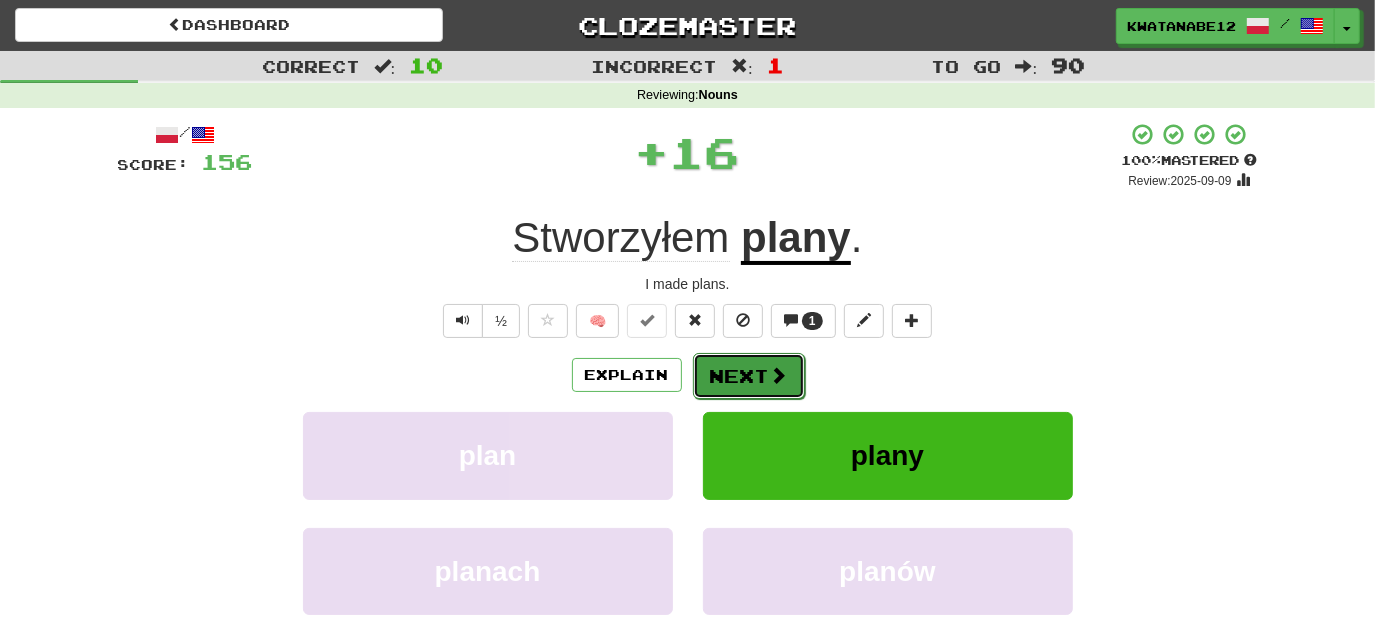 click on "Next" at bounding box center [749, 376] 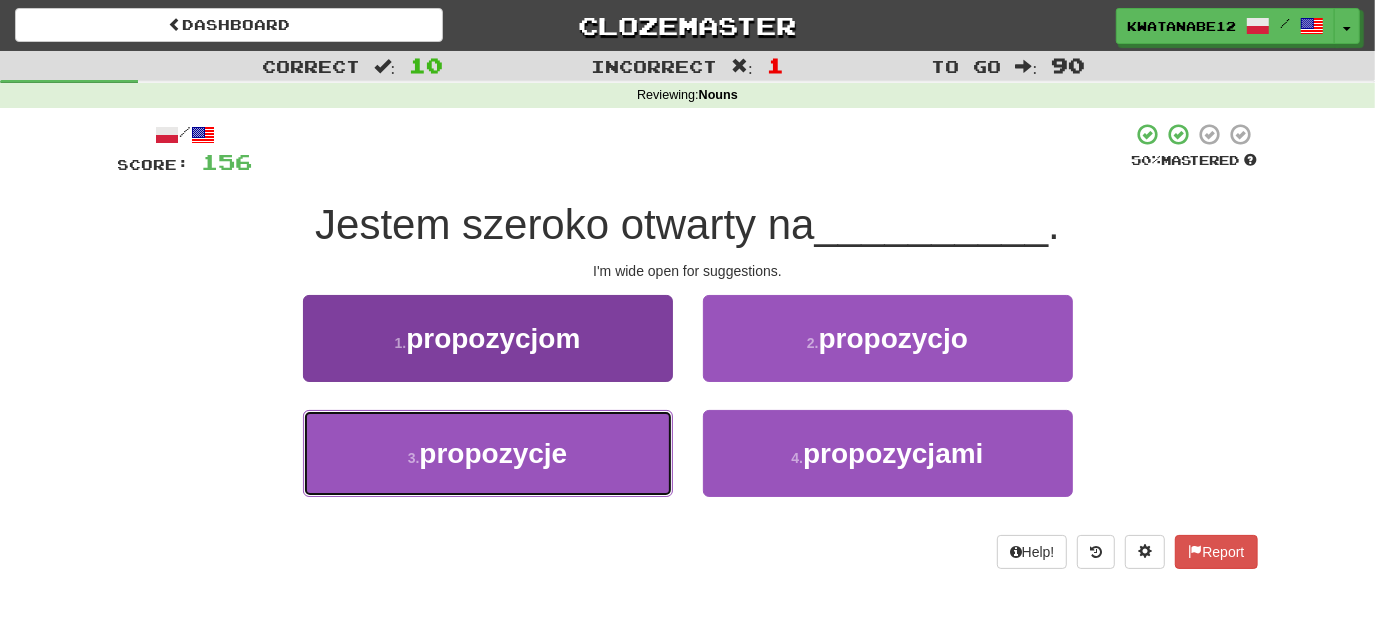 drag, startPoint x: 629, startPoint y: 439, endPoint x: 653, endPoint y: 426, distance: 27.294687 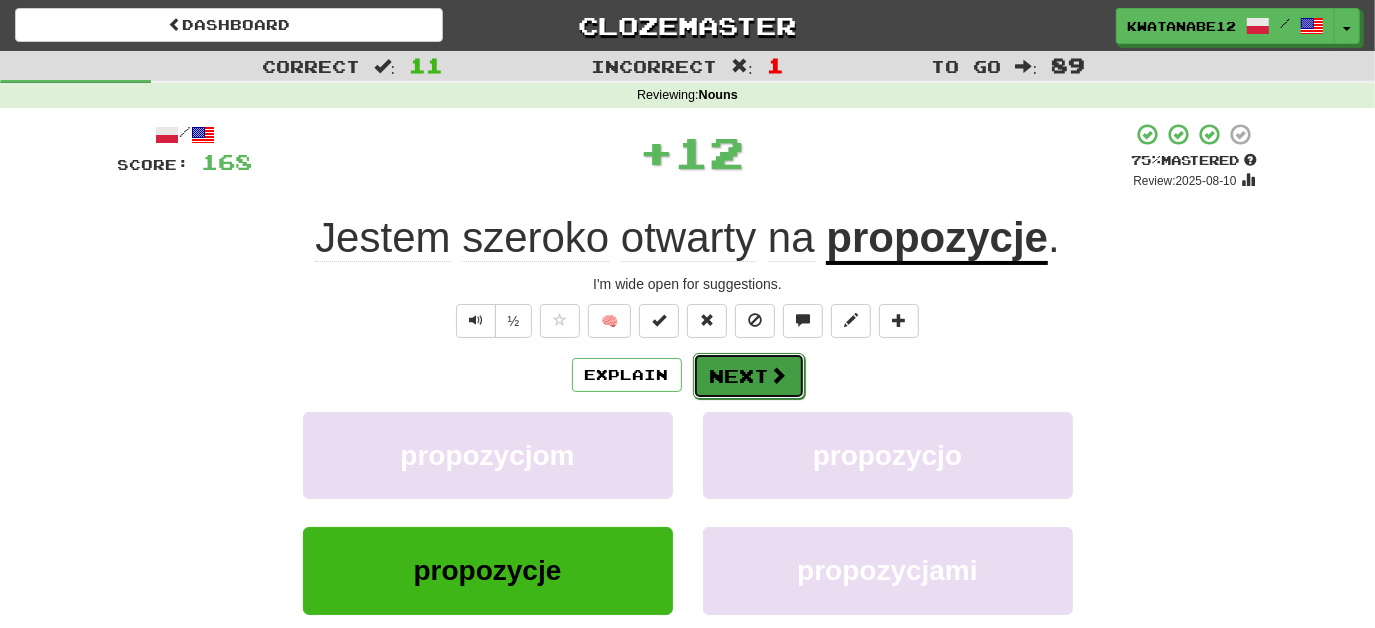 click on "Next" at bounding box center [749, 376] 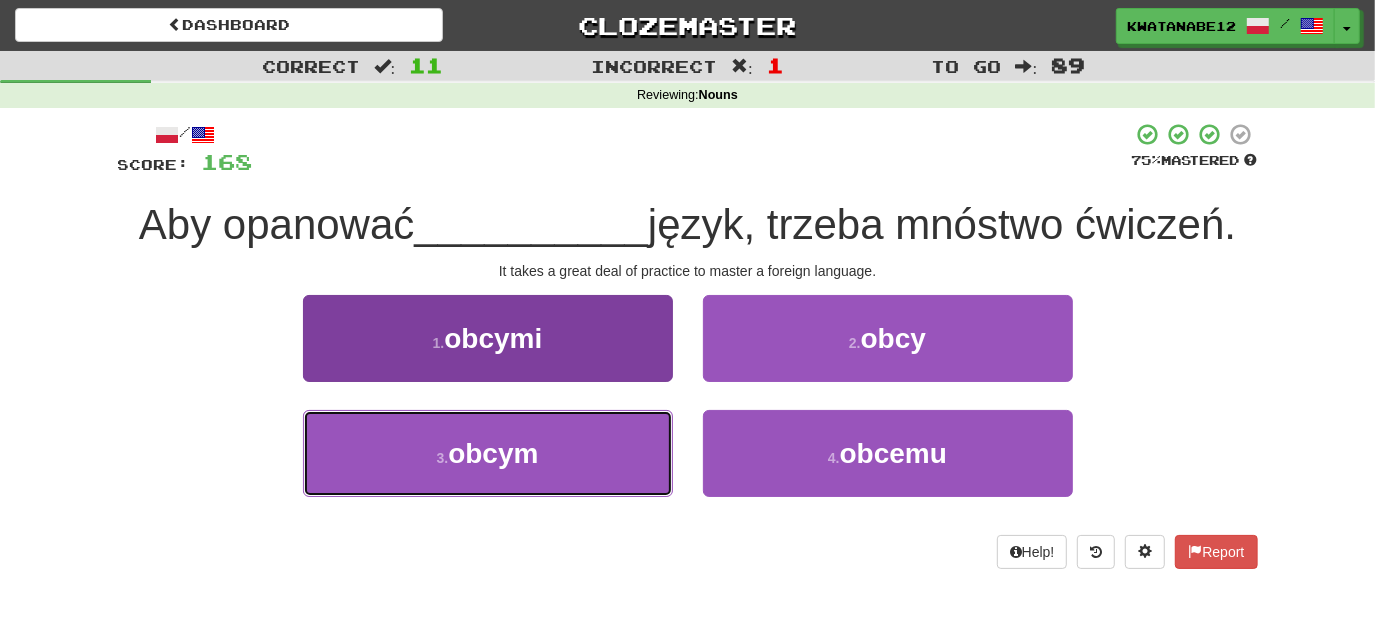 click on "3 .  obcym" at bounding box center [488, 453] 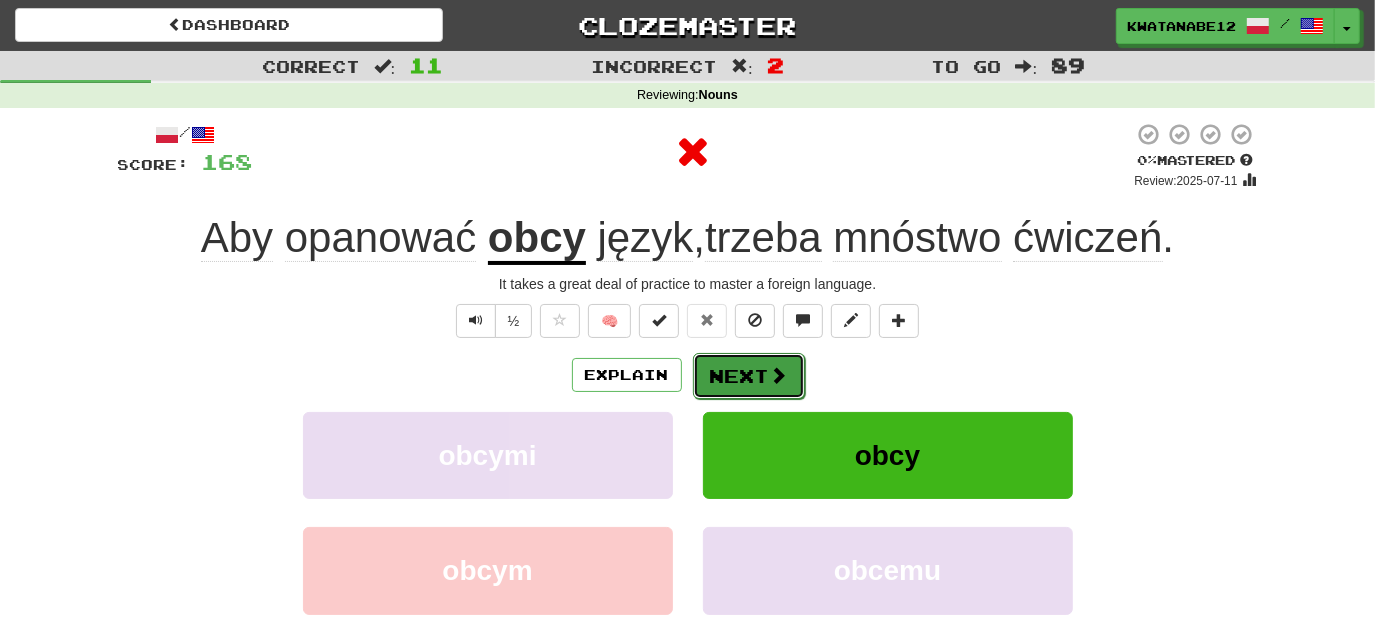click on "Next" at bounding box center (749, 376) 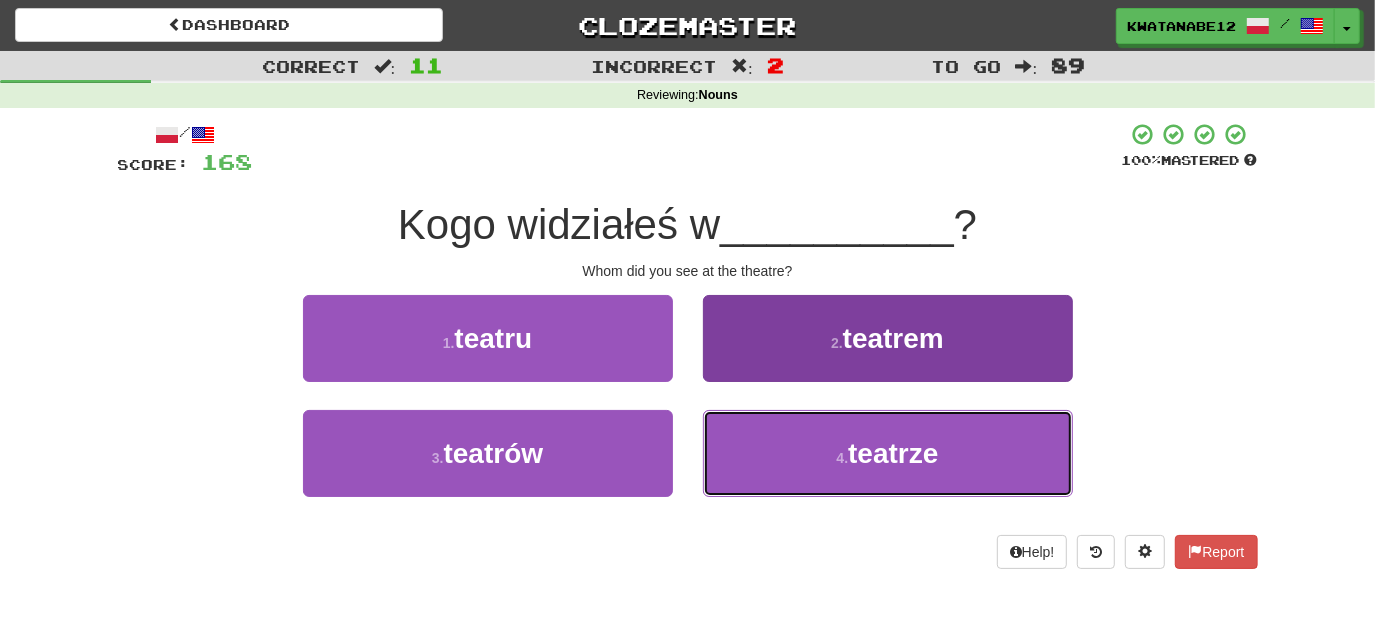 click on "4 .  teatrze" at bounding box center [888, 453] 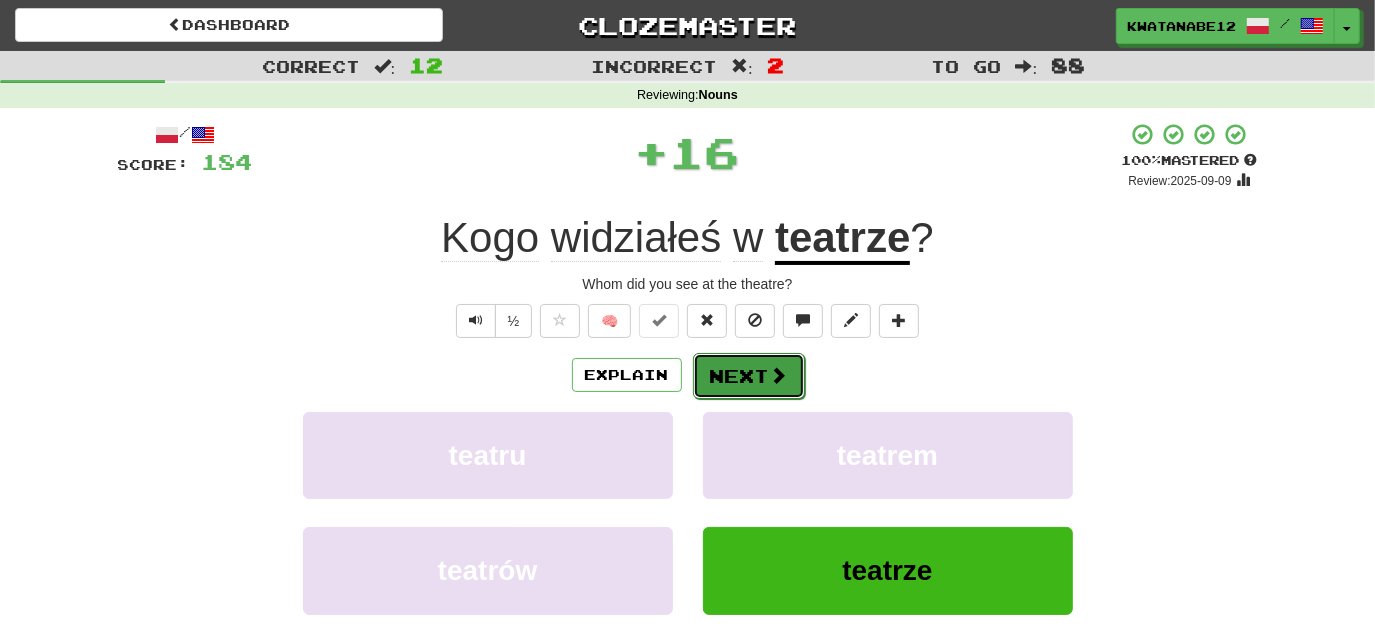 click on "Next" at bounding box center (749, 376) 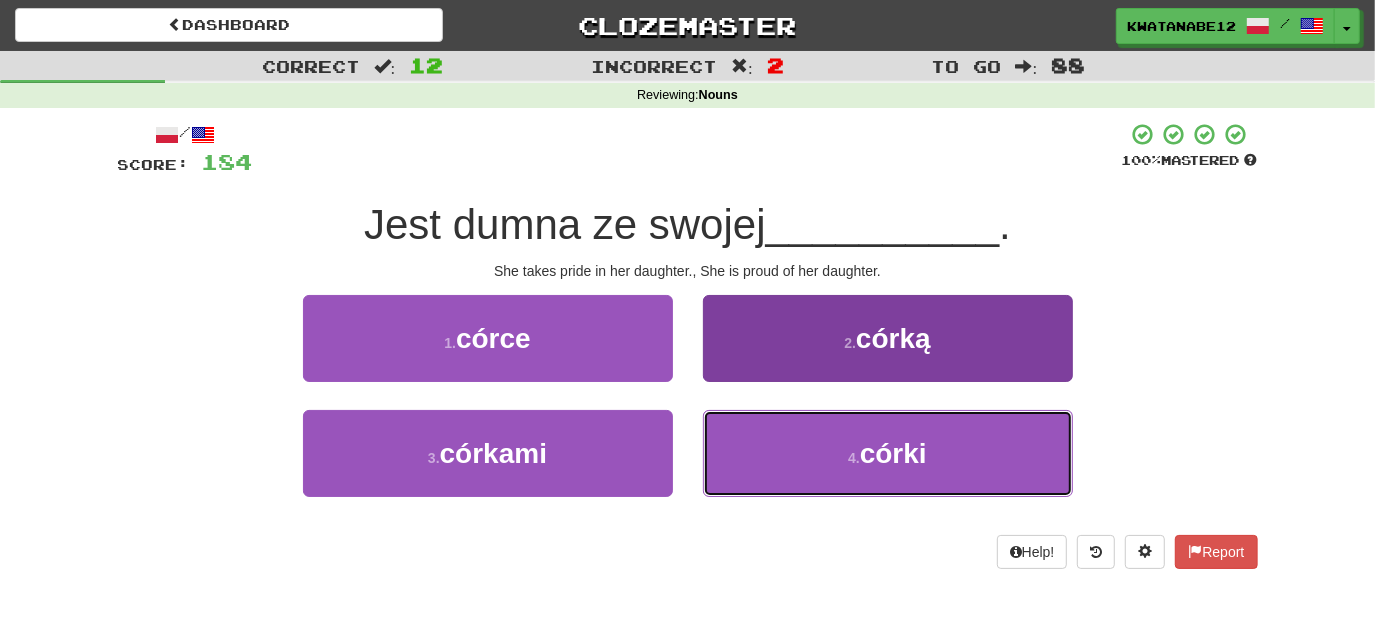 click on "4 .  córki" at bounding box center (888, 453) 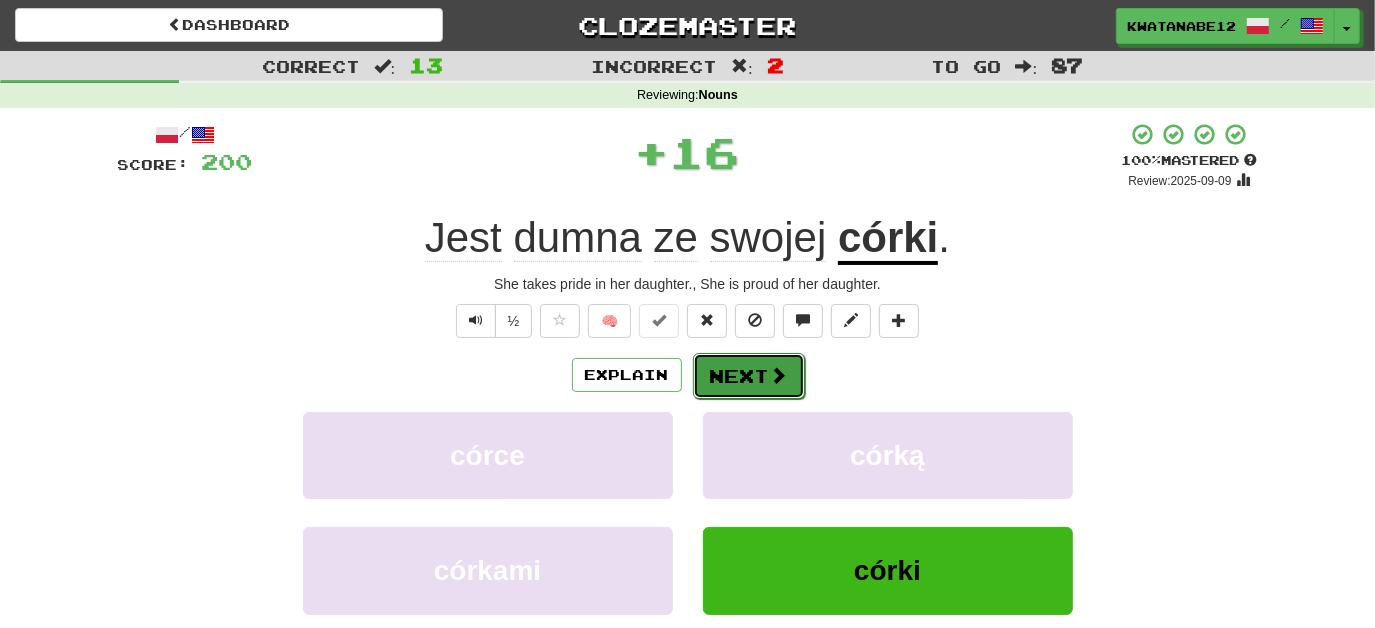 click on "Next" at bounding box center (749, 376) 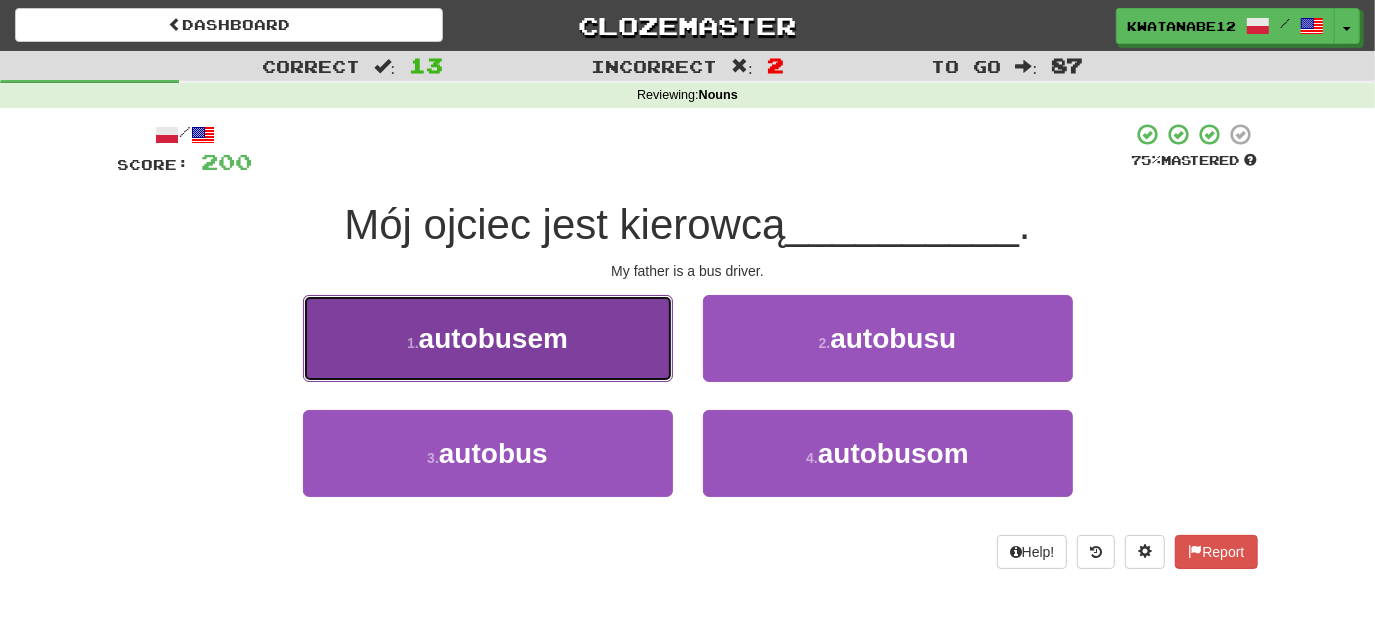 click on "1 .  autobusem" at bounding box center (488, 338) 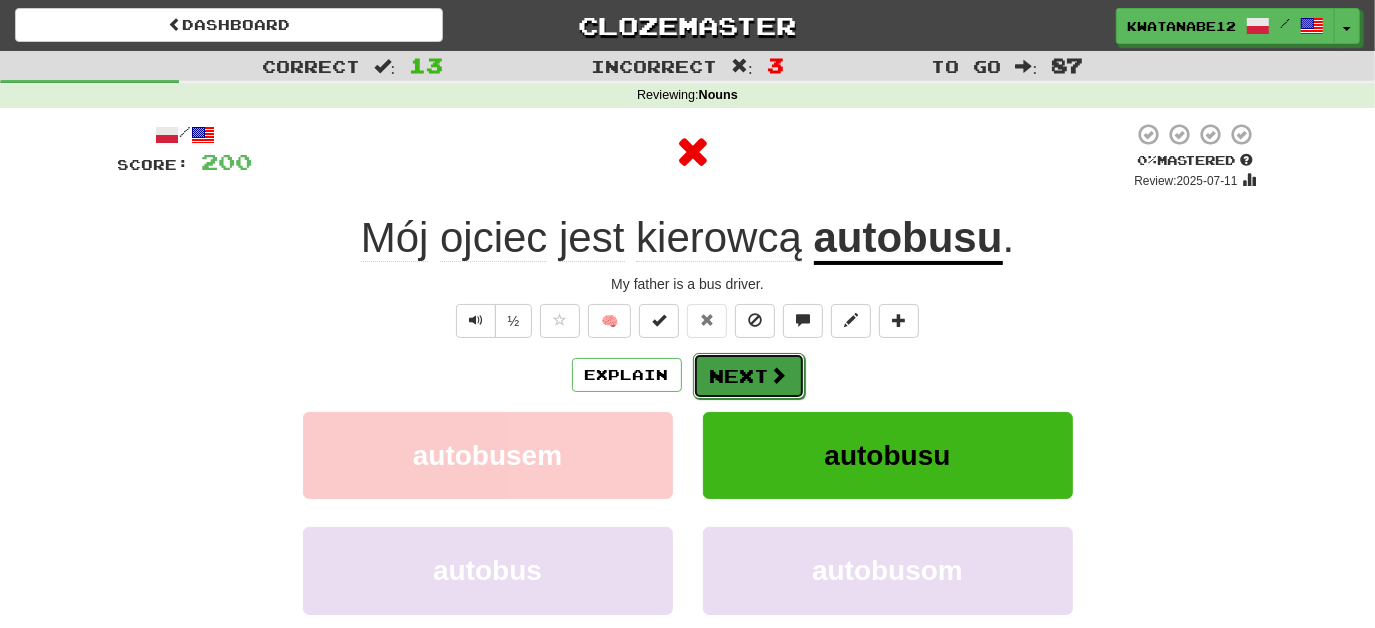 click on "Next" at bounding box center (749, 376) 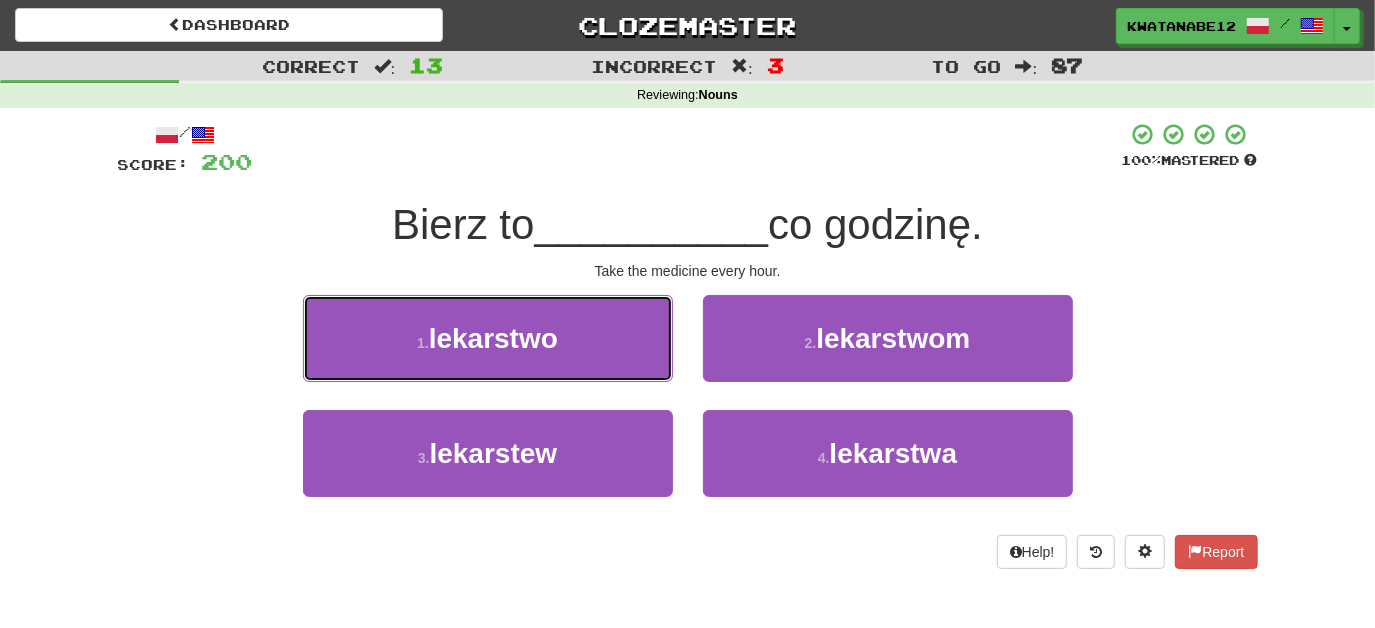 drag, startPoint x: 632, startPoint y: 343, endPoint x: 644, endPoint y: 344, distance: 12.0415945 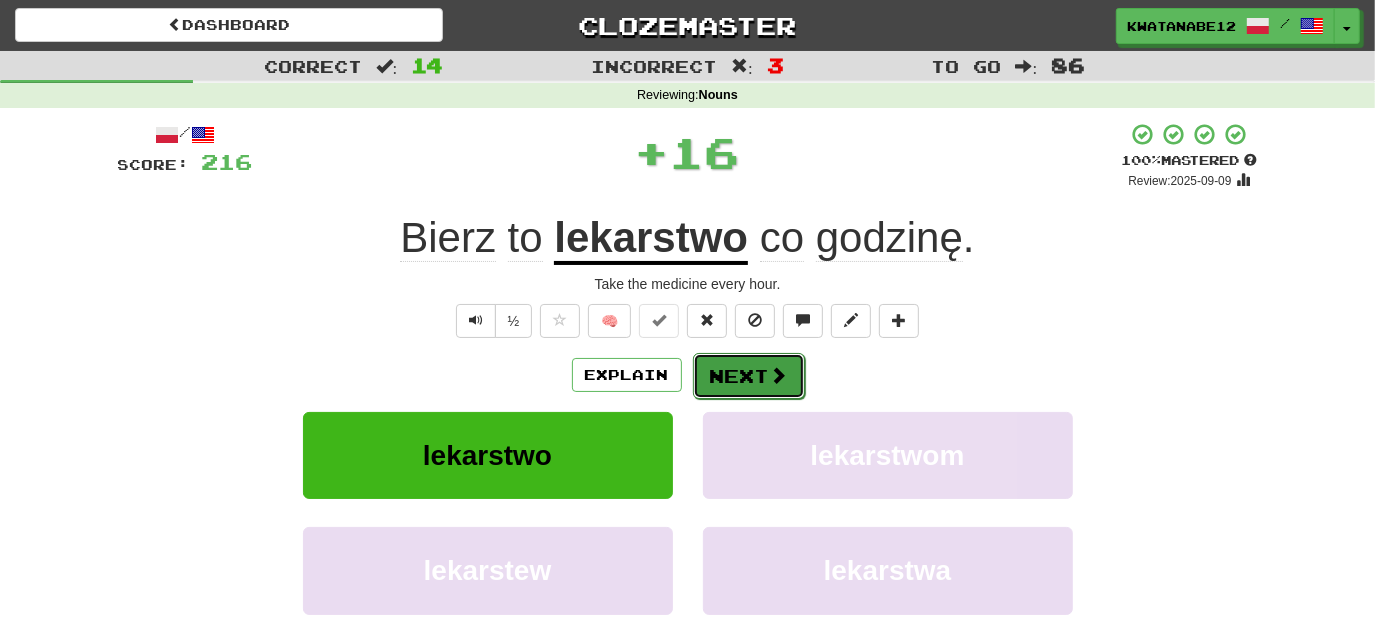 click on "Next" at bounding box center (749, 376) 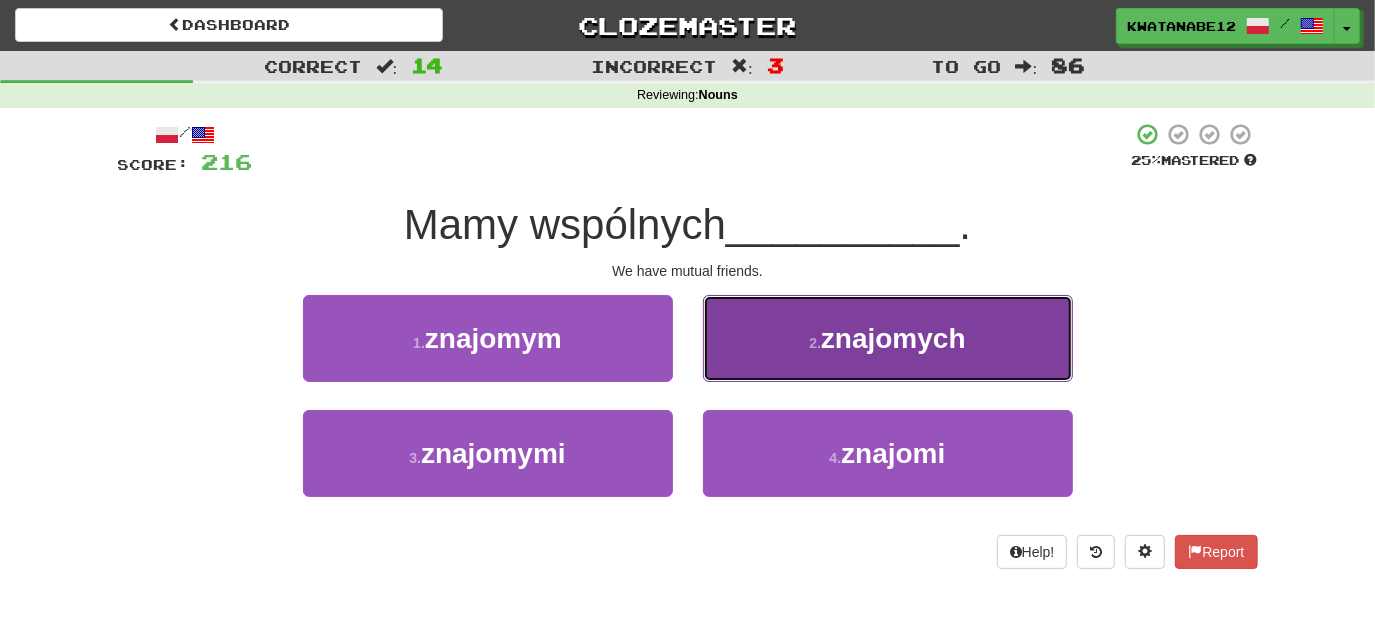 click on "2 .  znajomych" at bounding box center [888, 338] 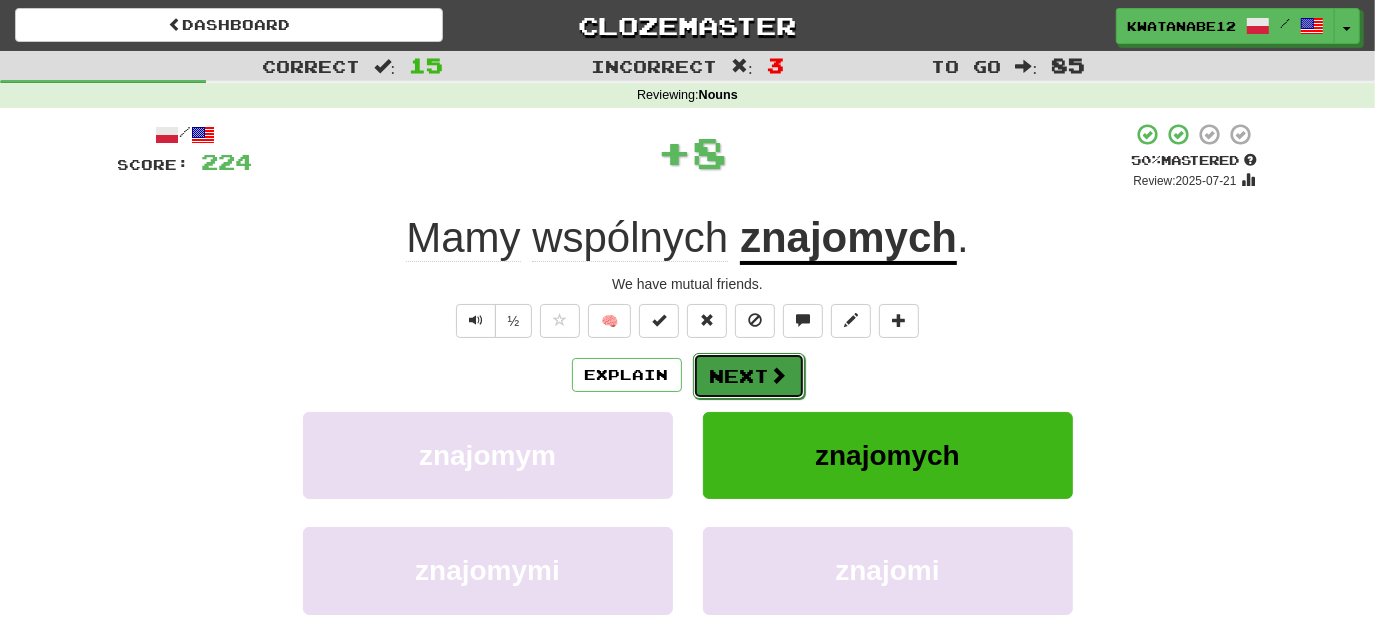 drag, startPoint x: 753, startPoint y: 372, endPoint x: 736, endPoint y: 371, distance: 17.029387 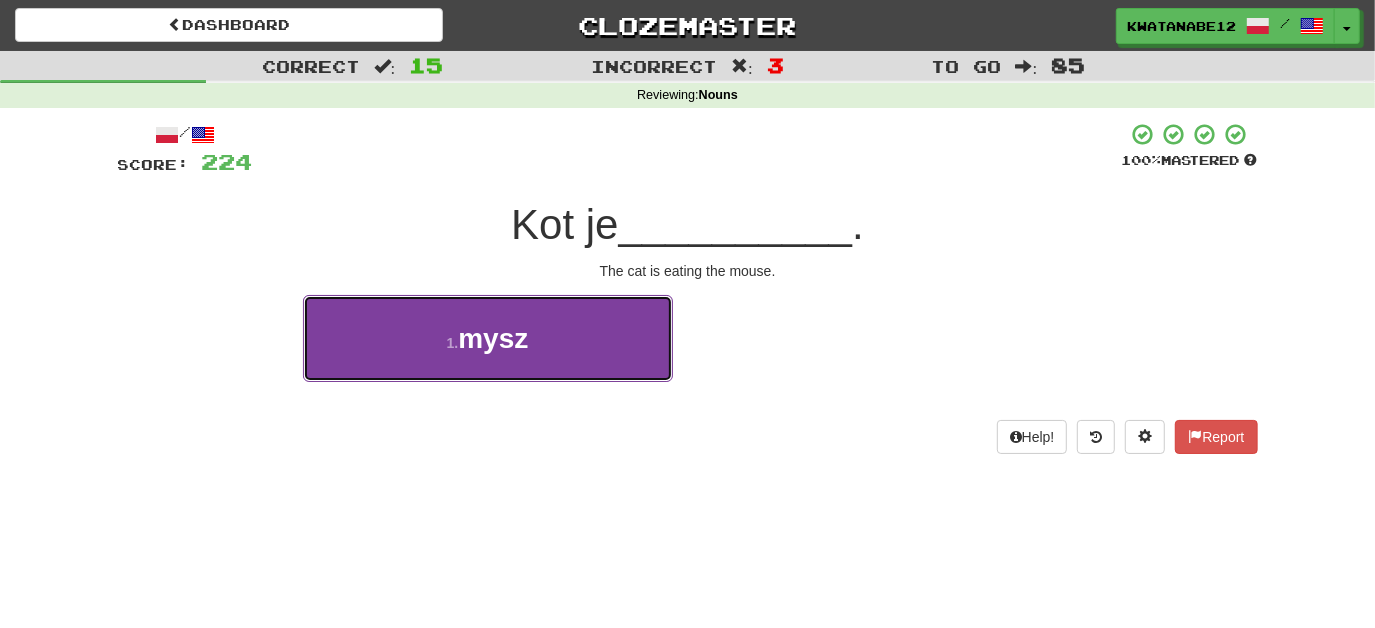 click on "1 .  mysz" at bounding box center [488, 338] 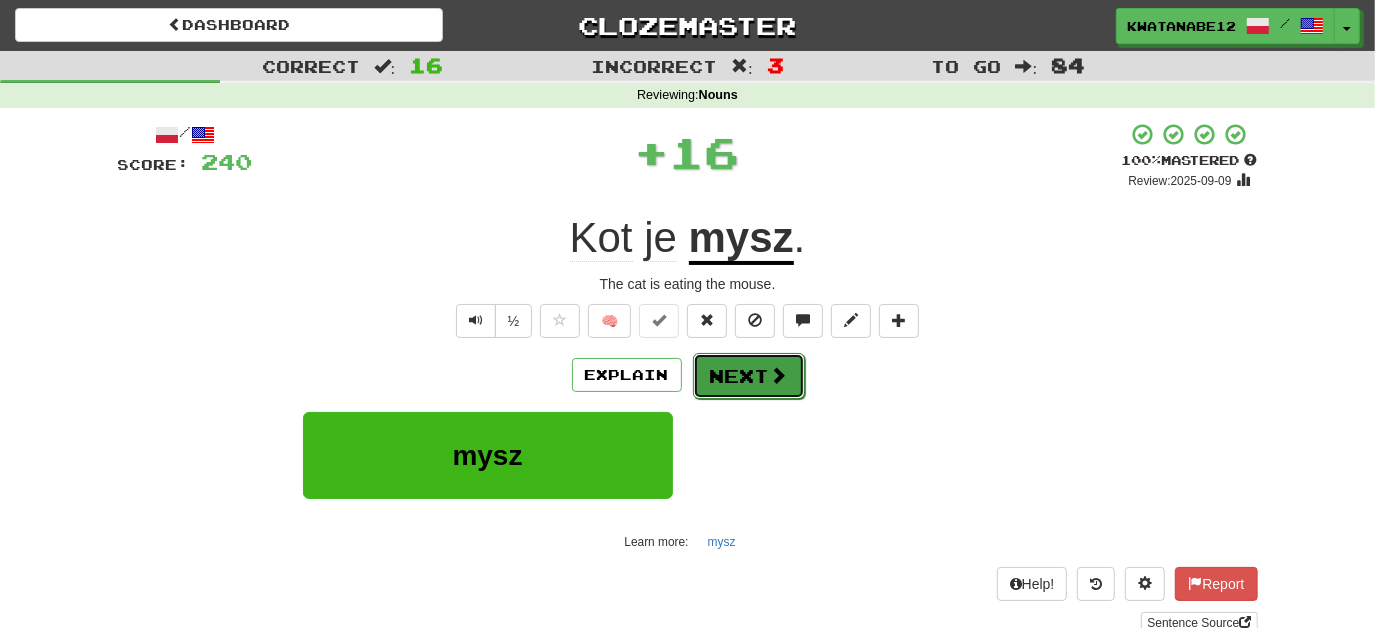 click on "Next" at bounding box center [749, 376] 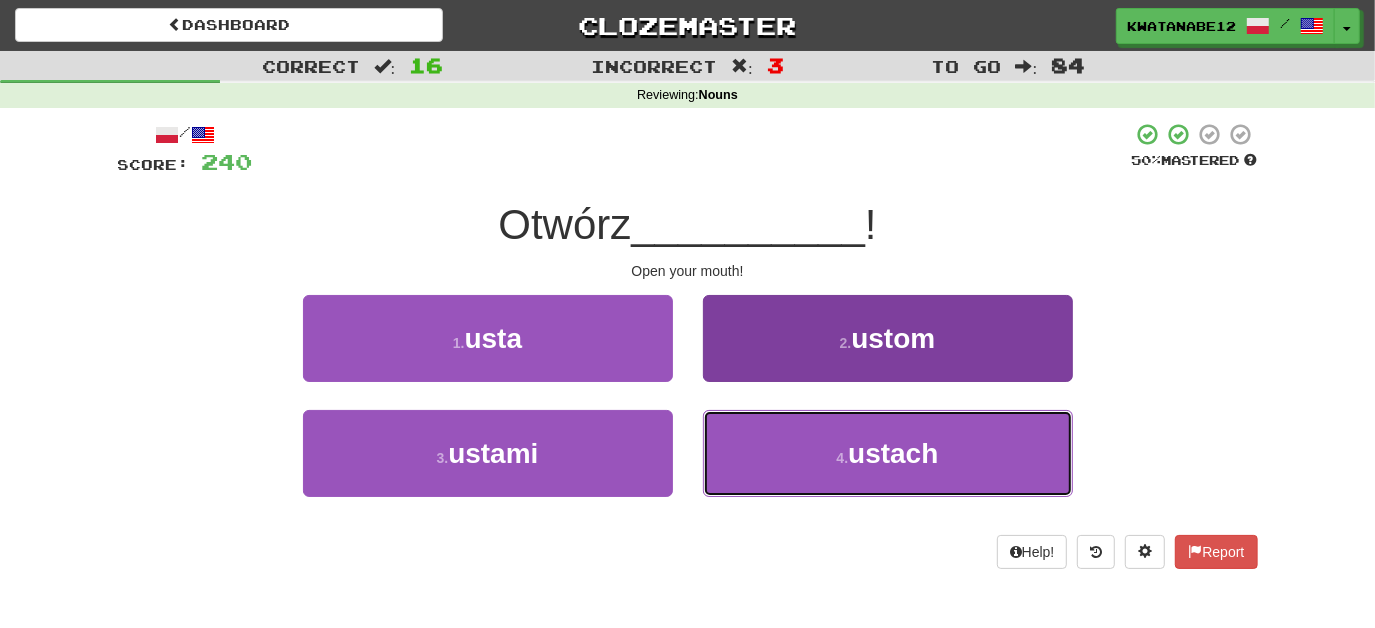 drag, startPoint x: 790, startPoint y: 461, endPoint x: 784, endPoint y: 434, distance: 27.658634 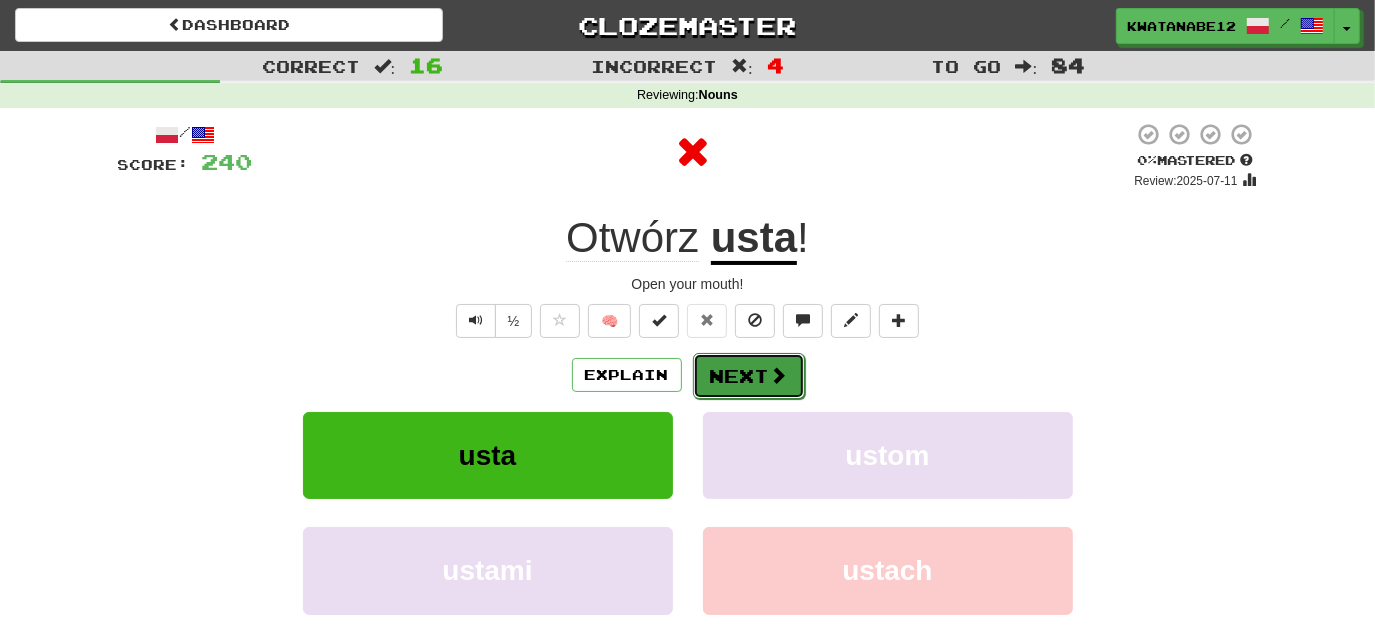 click on "Next" at bounding box center (749, 376) 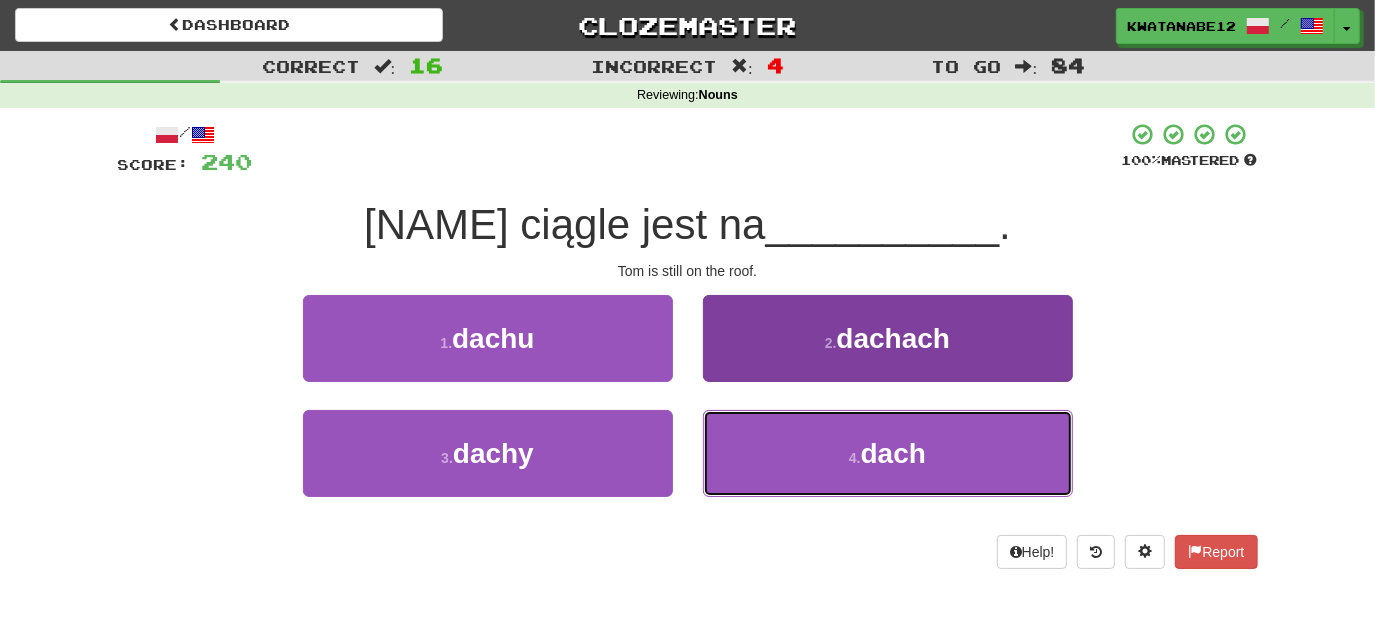 click on "4 .  dach" at bounding box center (888, 453) 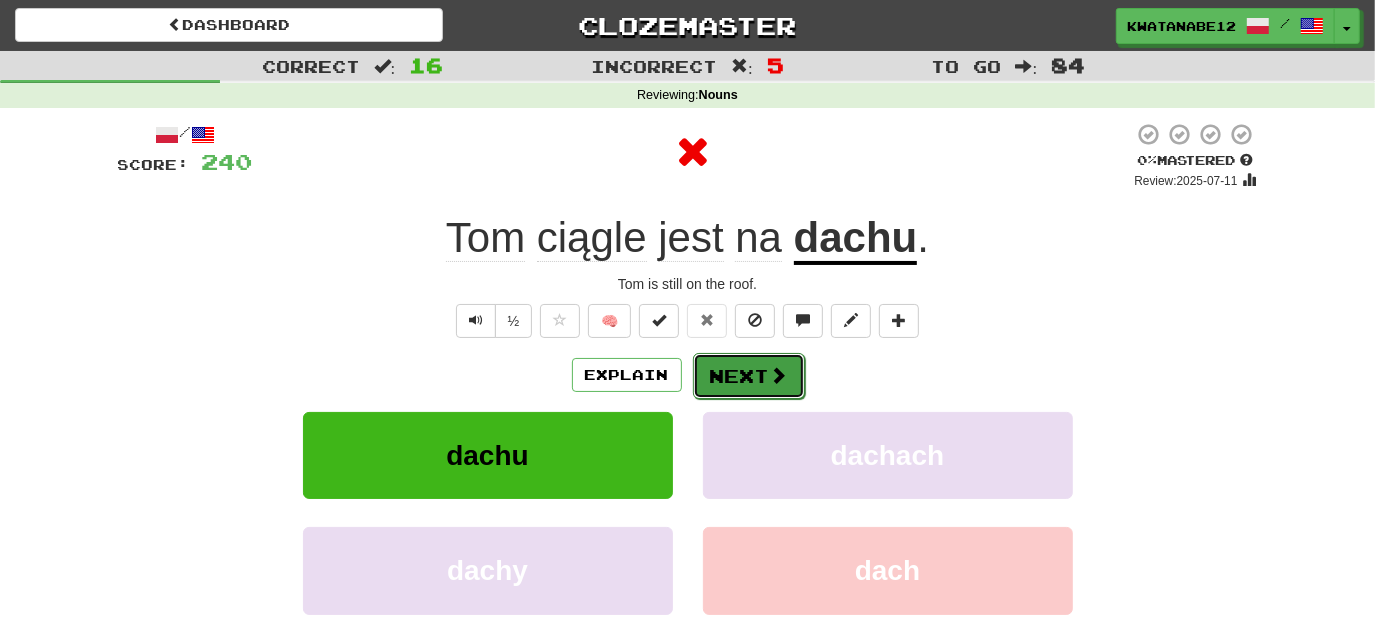 click on "Next" at bounding box center [749, 376] 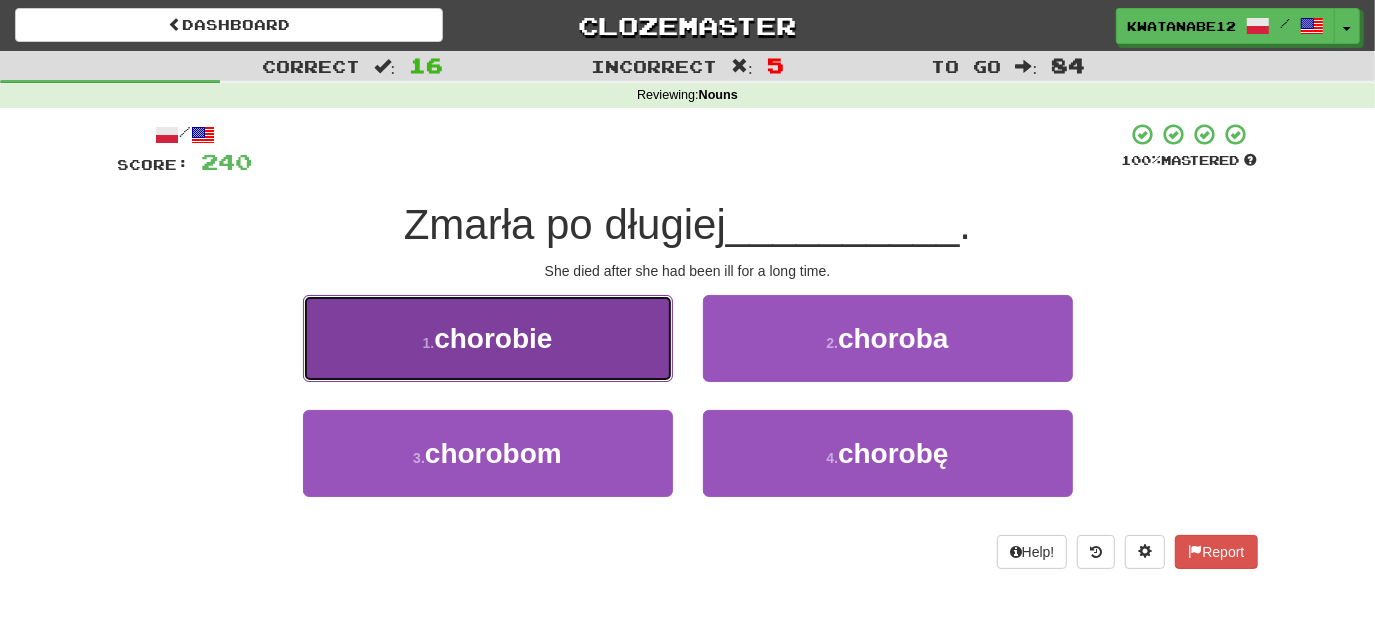 click on "1 .  chorobie" at bounding box center [488, 338] 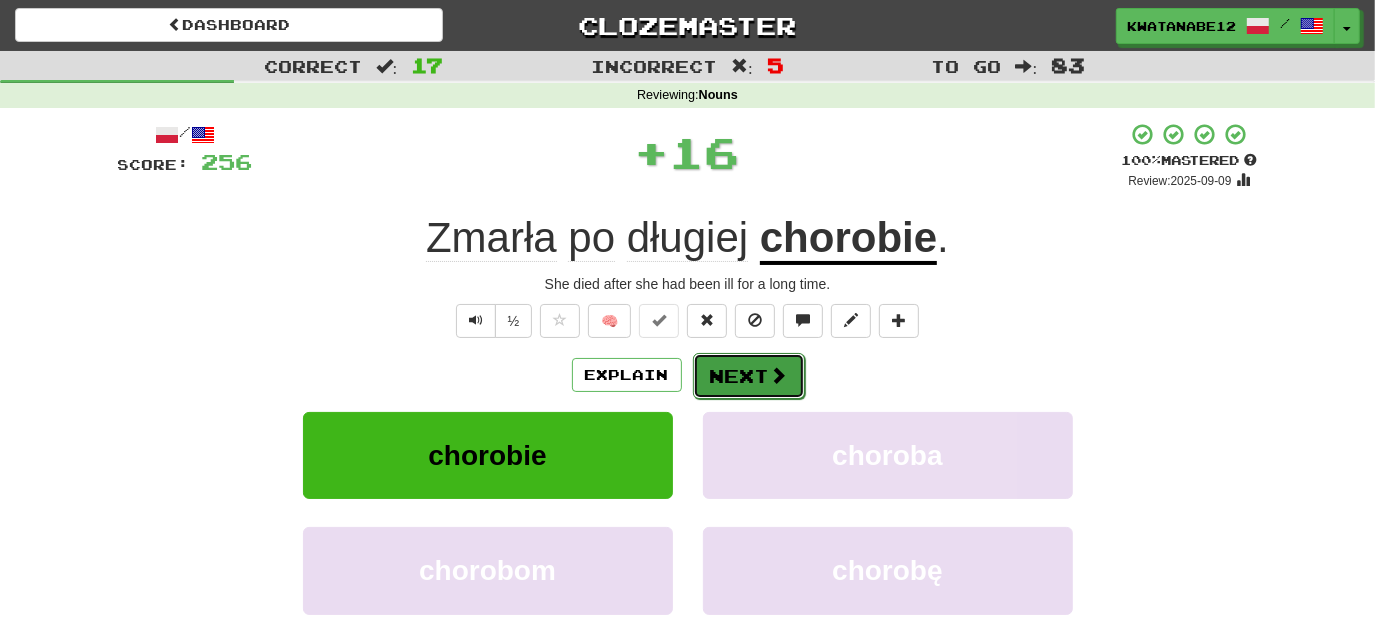 click on "Next" at bounding box center (749, 376) 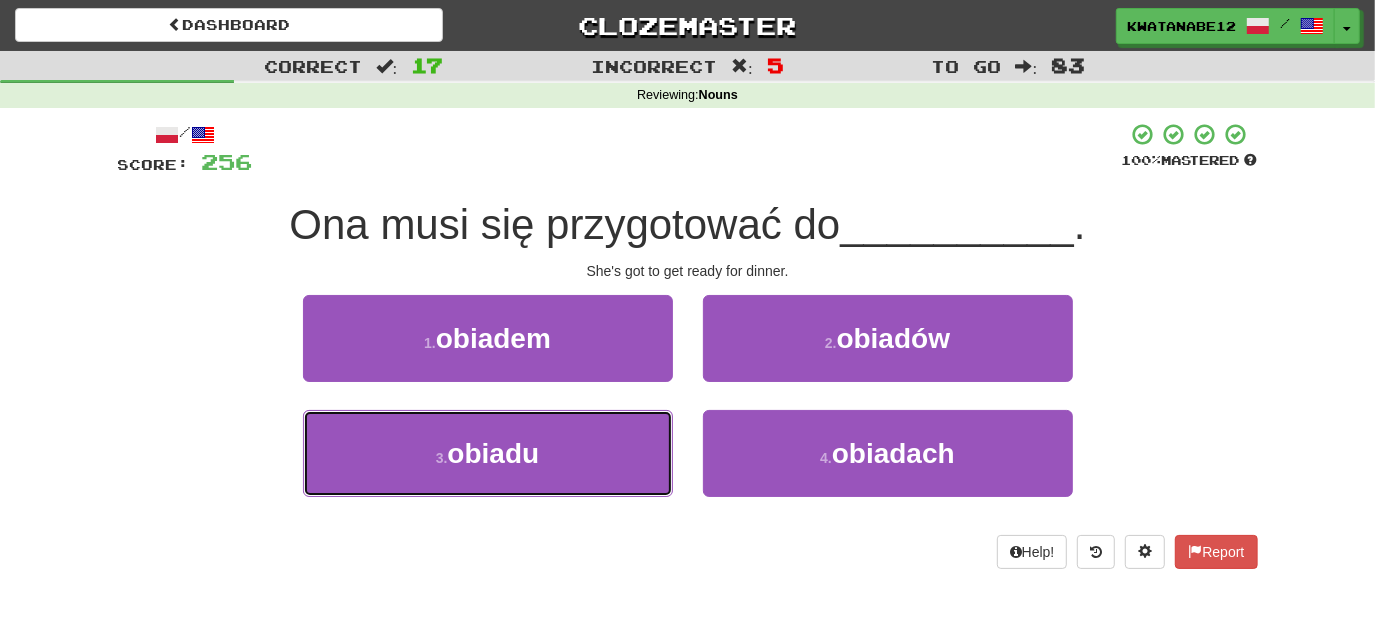 drag, startPoint x: 620, startPoint y: 440, endPoint x: 676, endPoint y: 415, distance: 61.326992 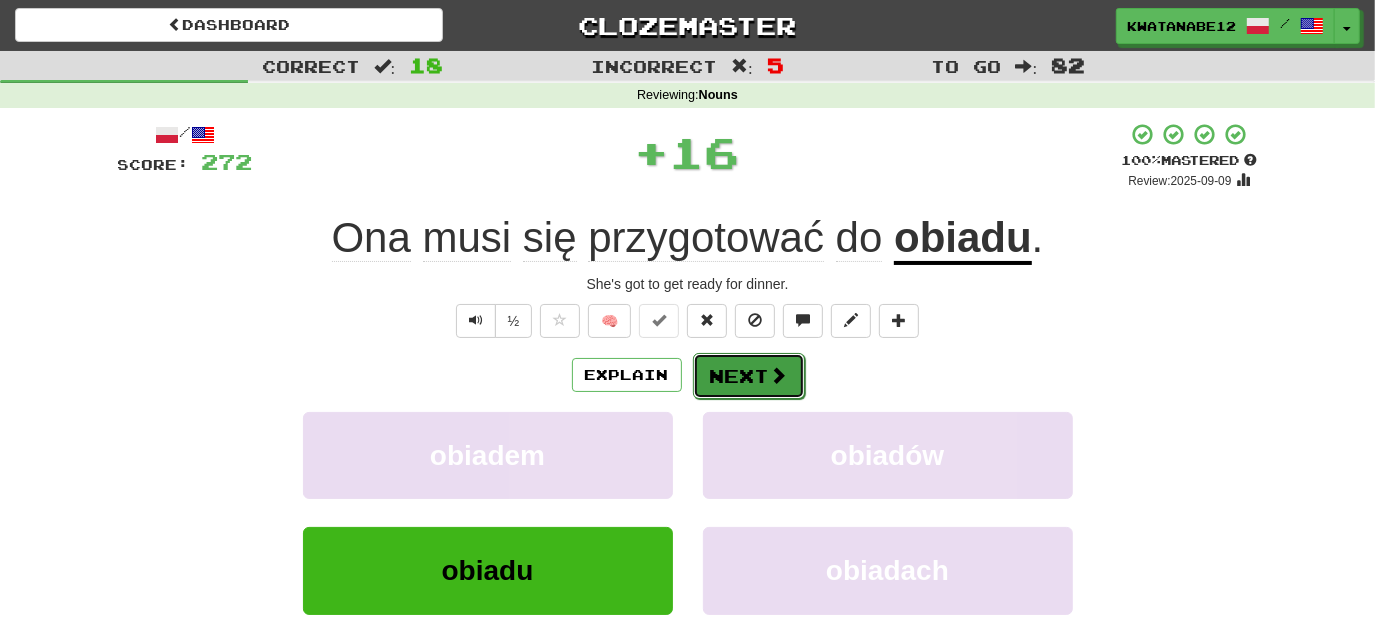 click on "Next" at bounding box center [749, 376] 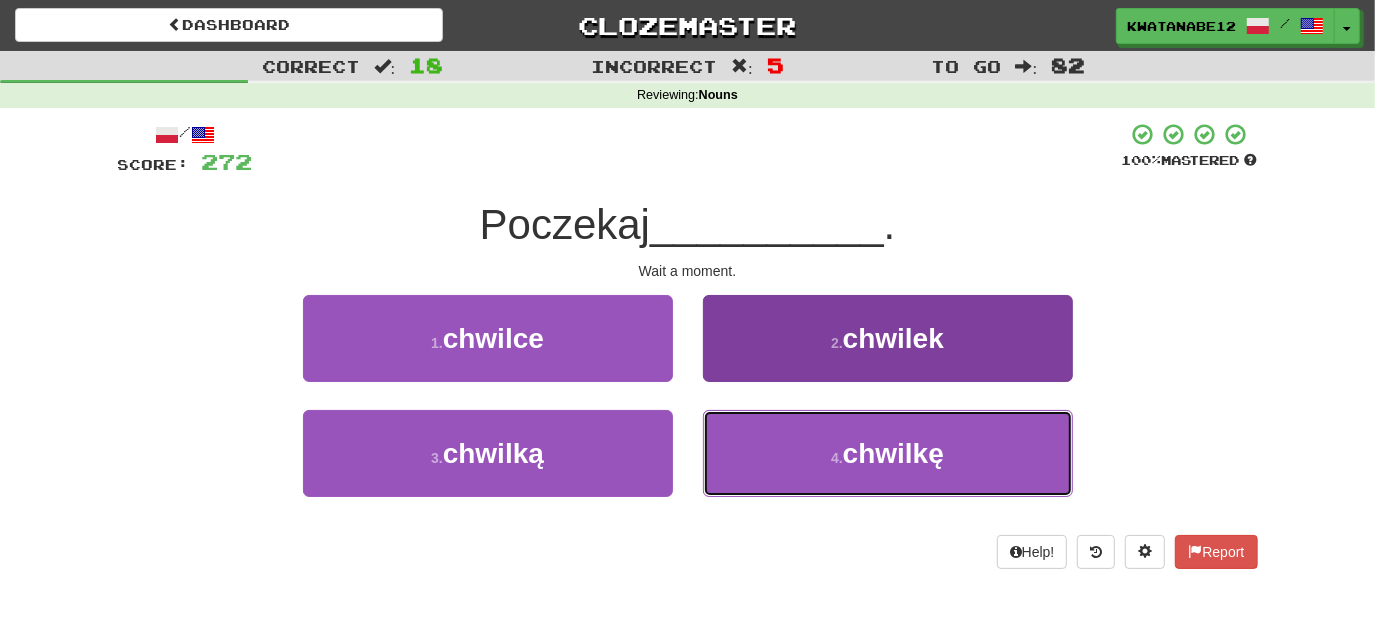 drag, startPoint x: 775, startPoint y: 450, endPoint x: 772, endPoint y: 440, distance: 10.440307 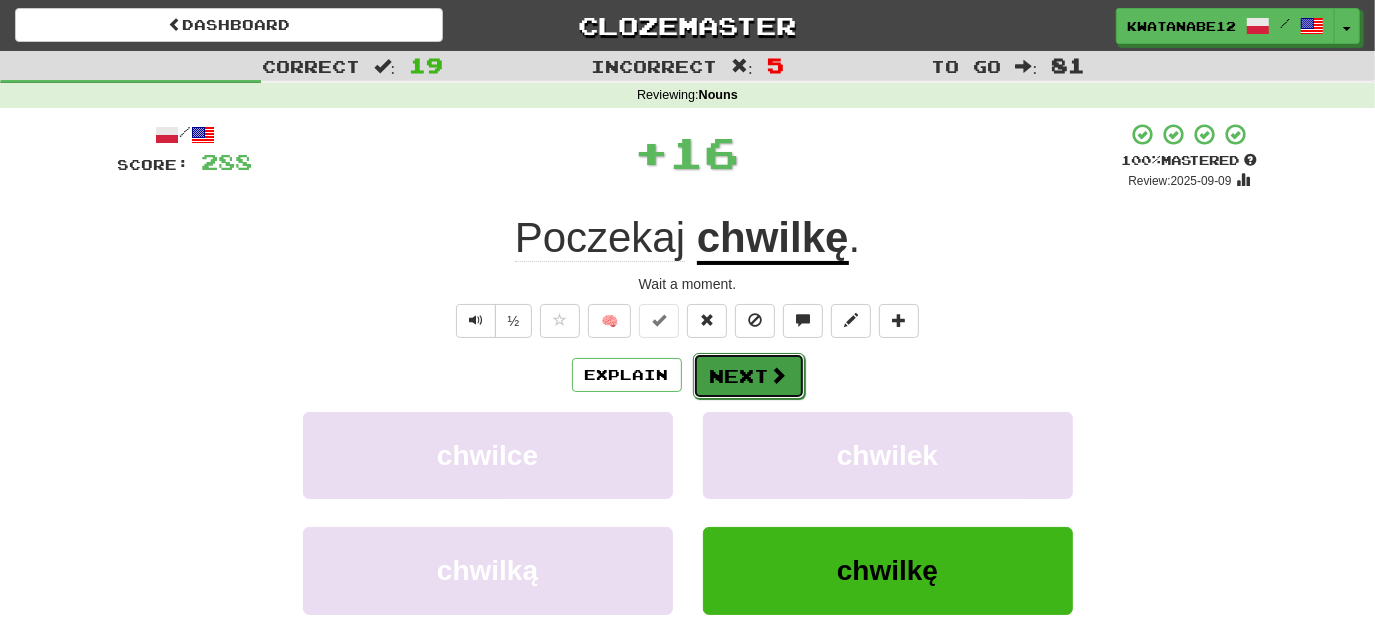 click on "Next" at bounding box center (749, 376) 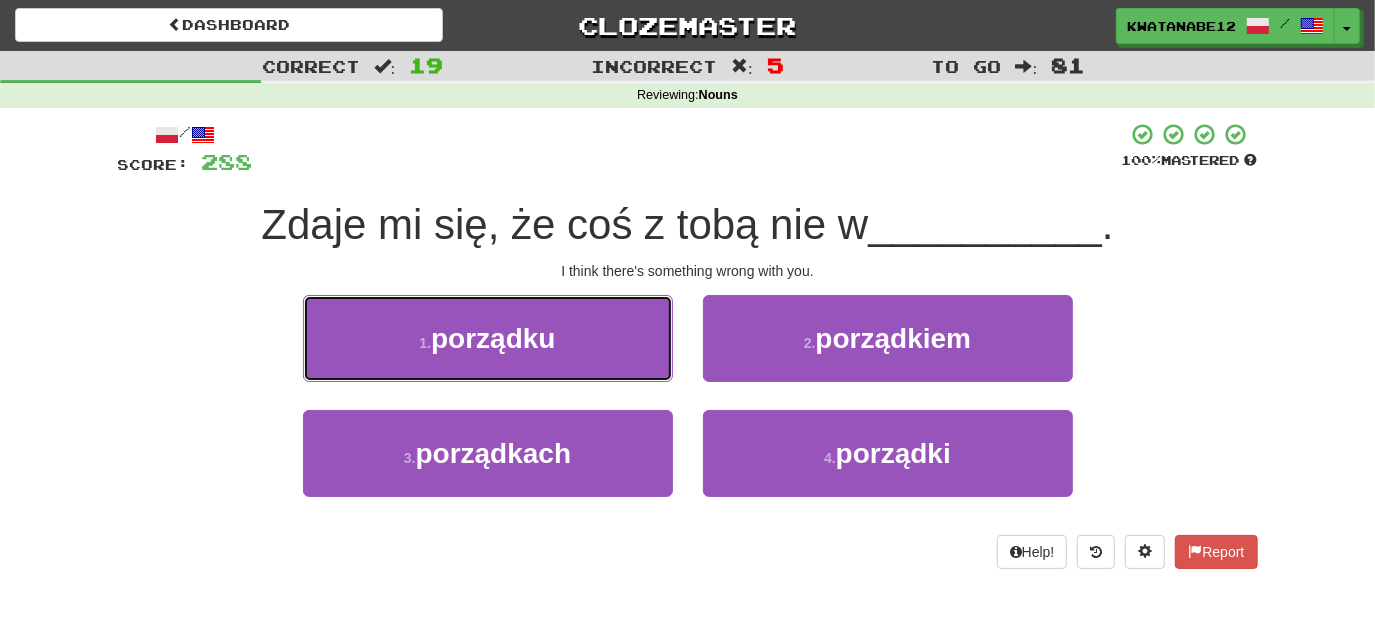 drag, startPoint x: 615, startPoint y: 350, endPoint x: 634, endPoint y: 350, distance: 19 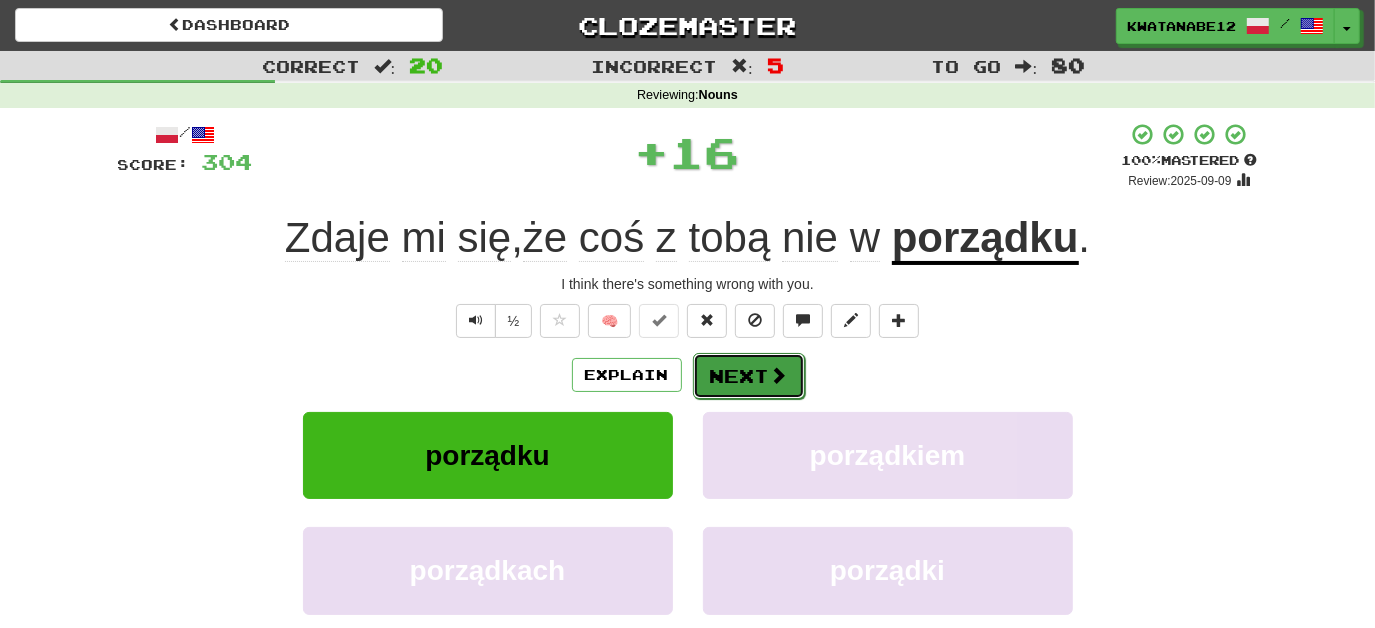 click on "Next" at bounding box center (749, 376) 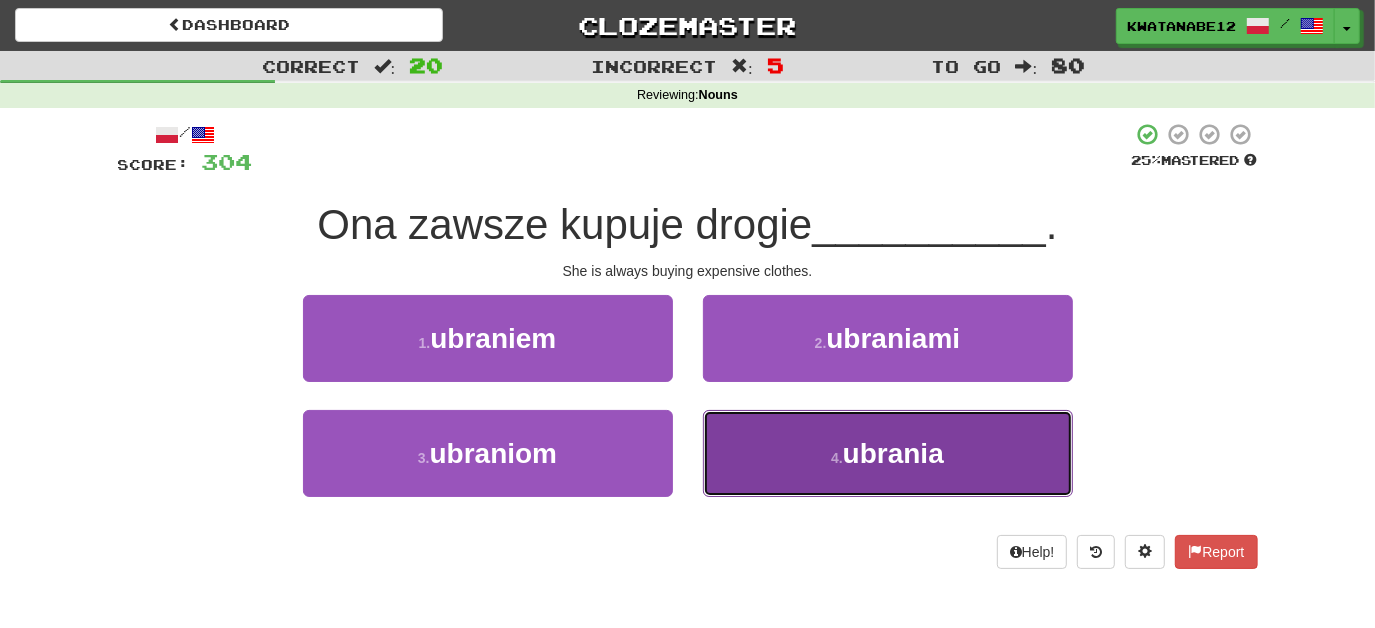 click on "4 .  ubrania" at bounding box center (888, 453) 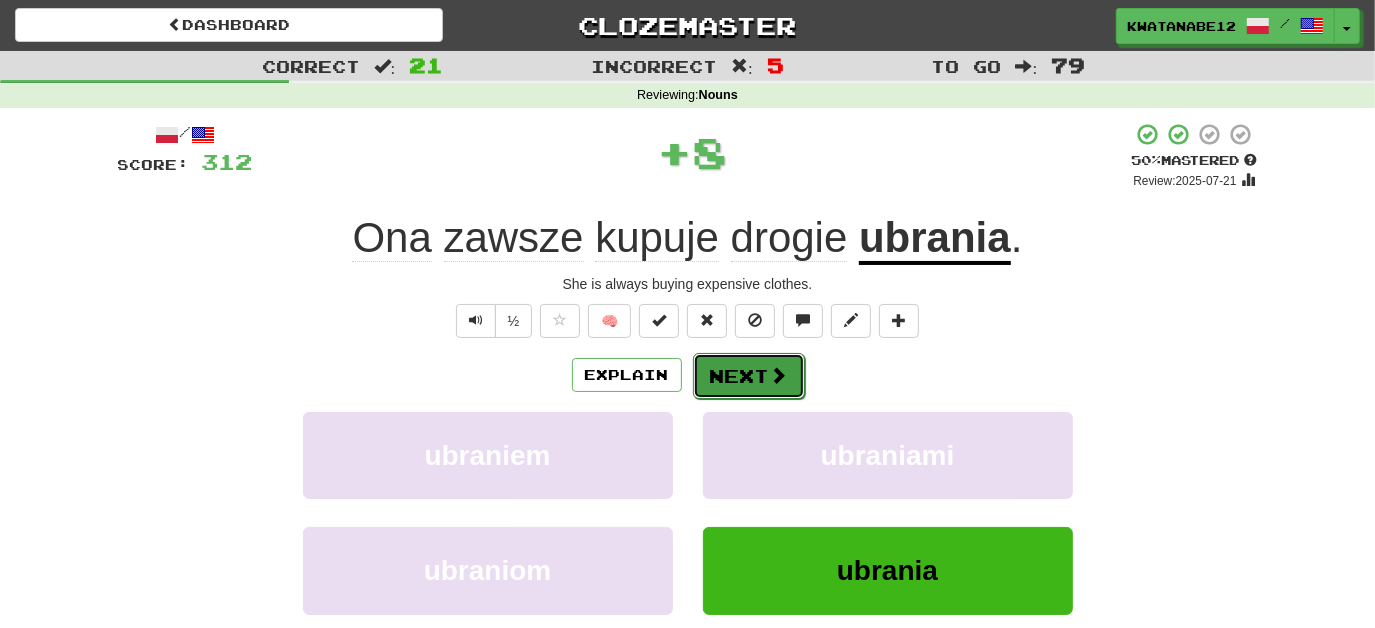 click on "Next" at bounding box center (749, 376) 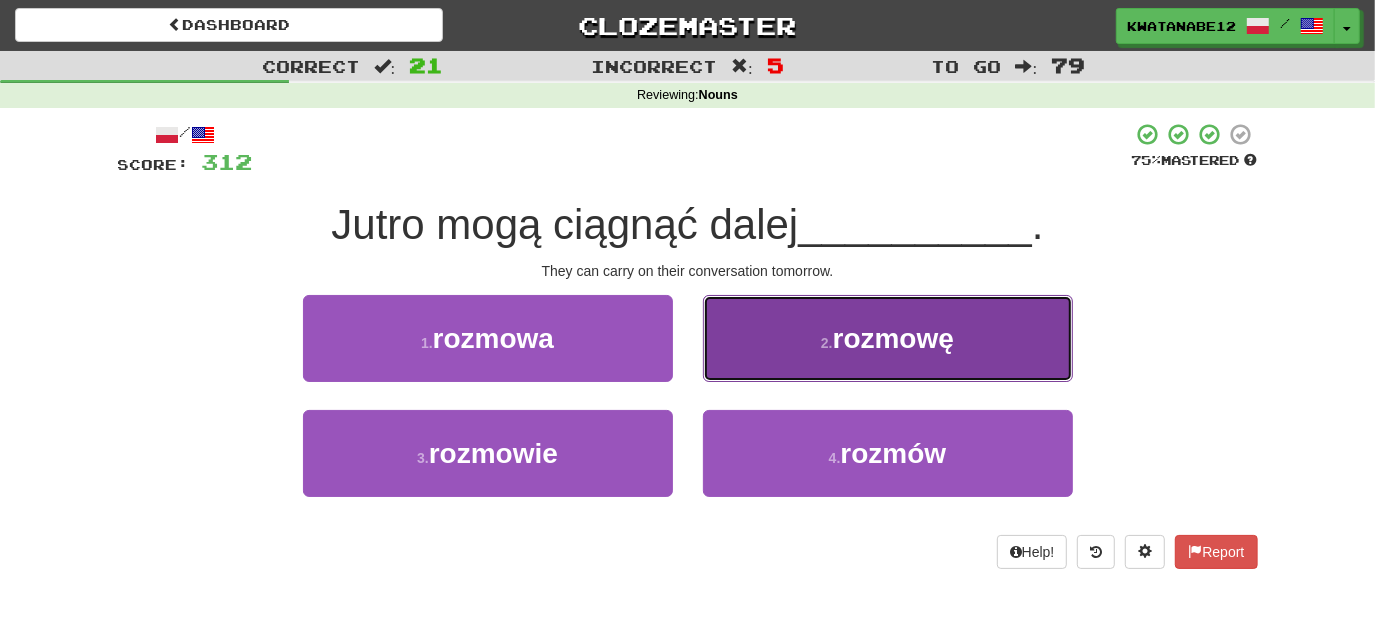 click on "2 .  rozmowę" at bounding box center (888, 338) 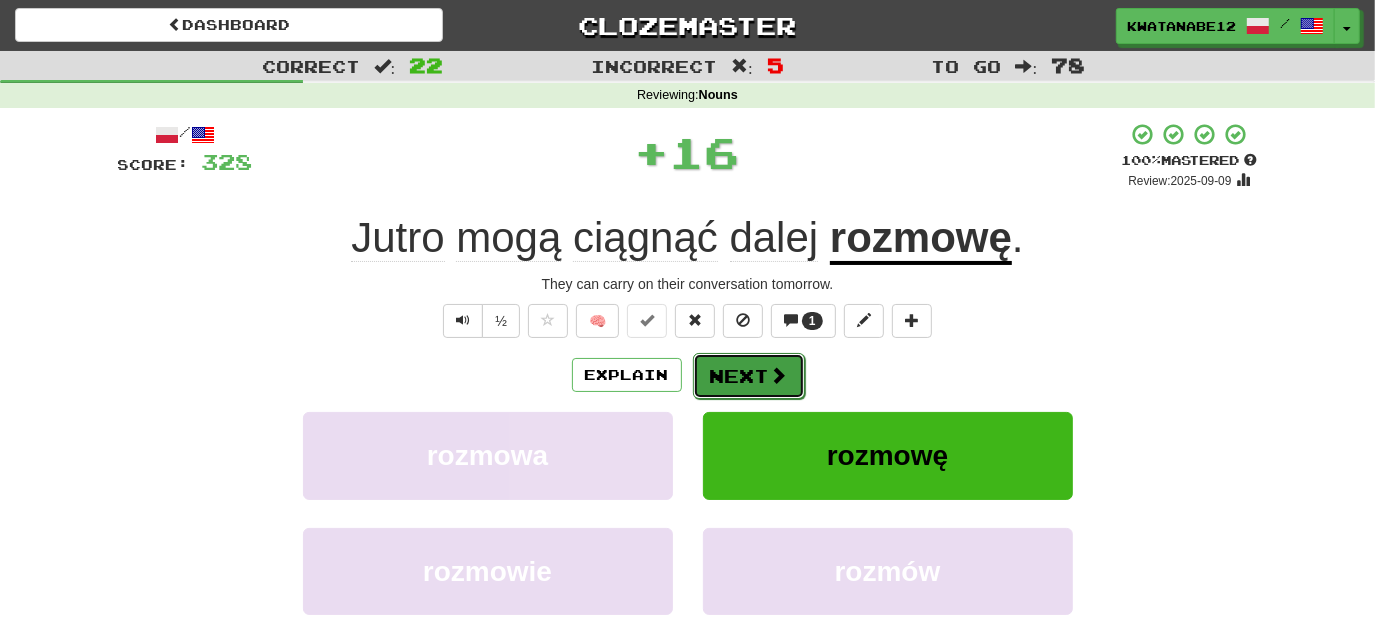 click on "Next" at bounding box center (749, 376) 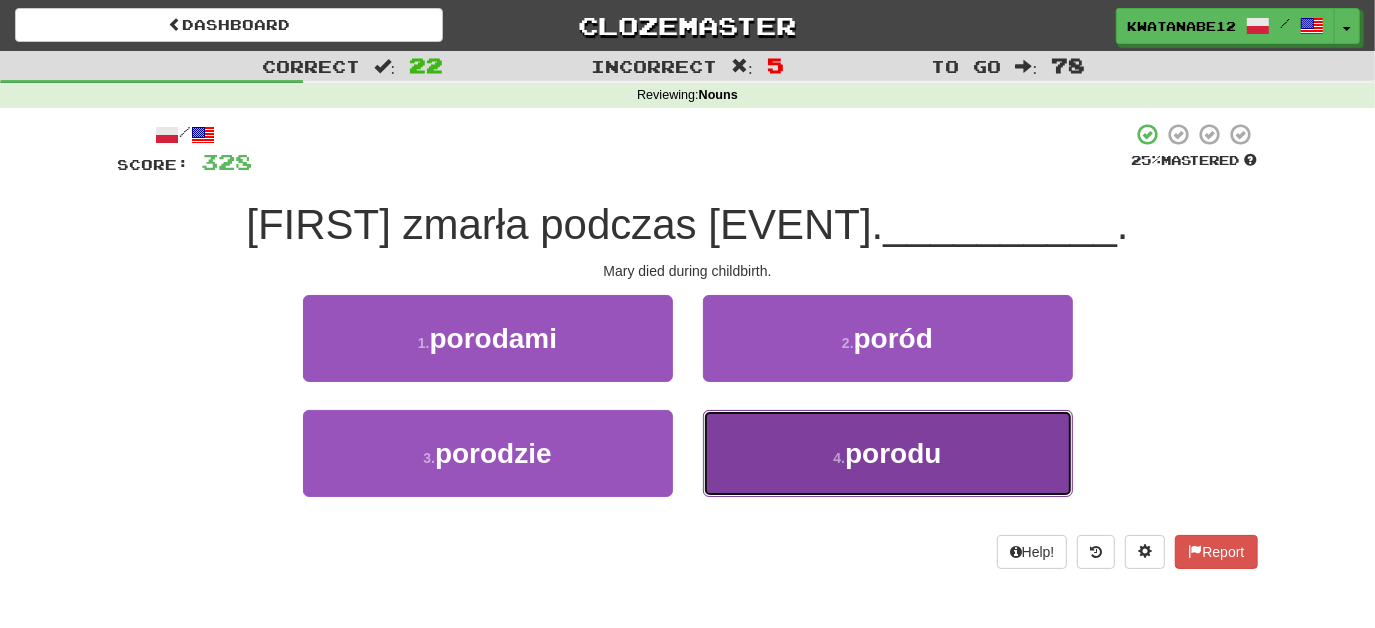 drag, startPoint x: 752, startPoint y: 419, endPoint x: 746, endPoint y: 406, distance: 14.3178215 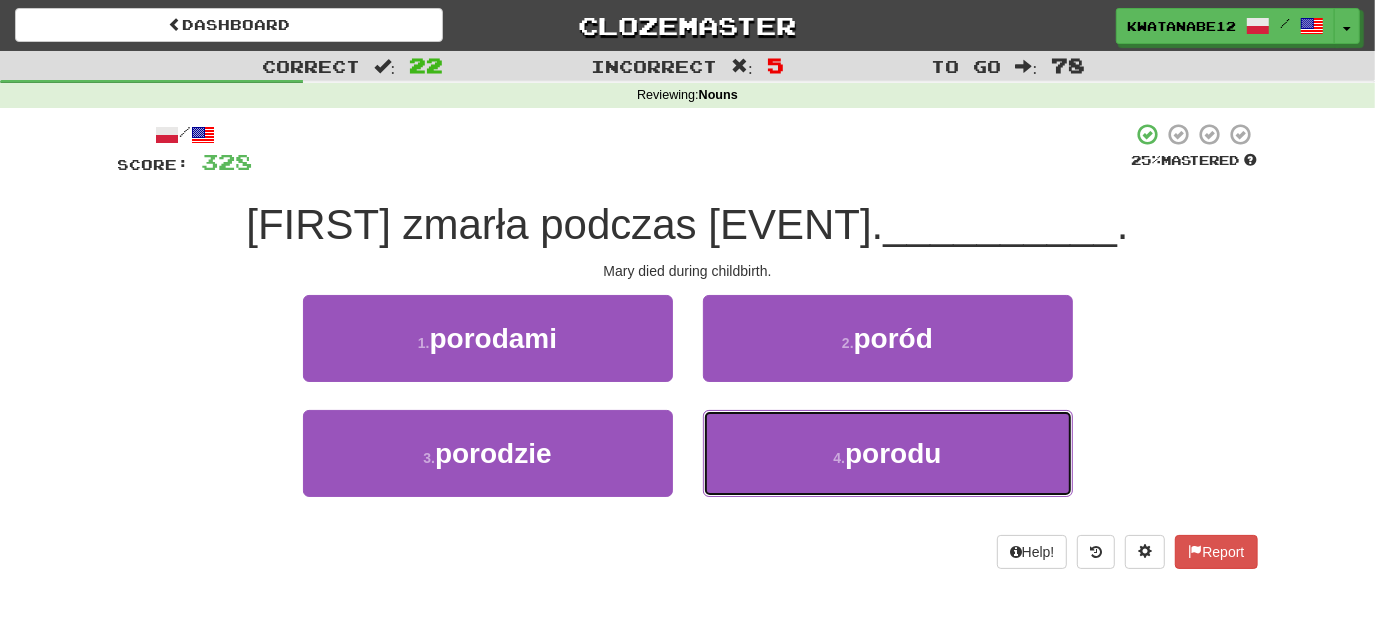 click on "4 .  porodu" at bounding box center (888, 453) 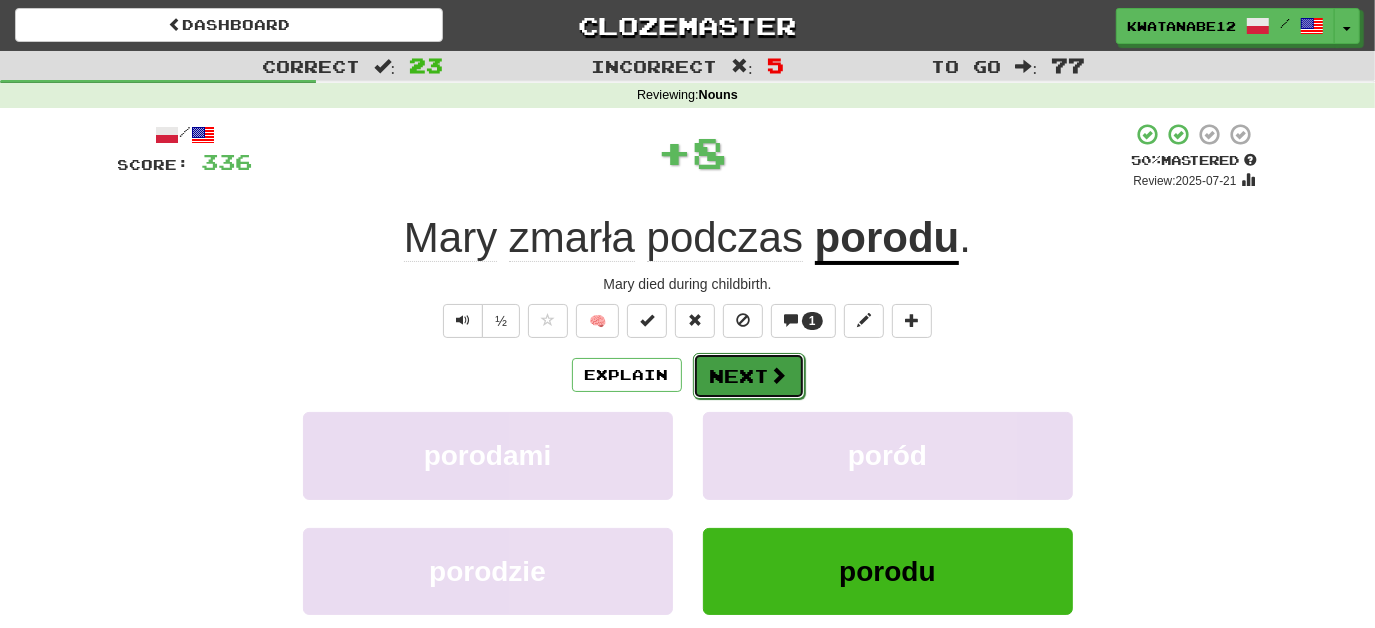 click on "Next" at bounding box center (749, 376) 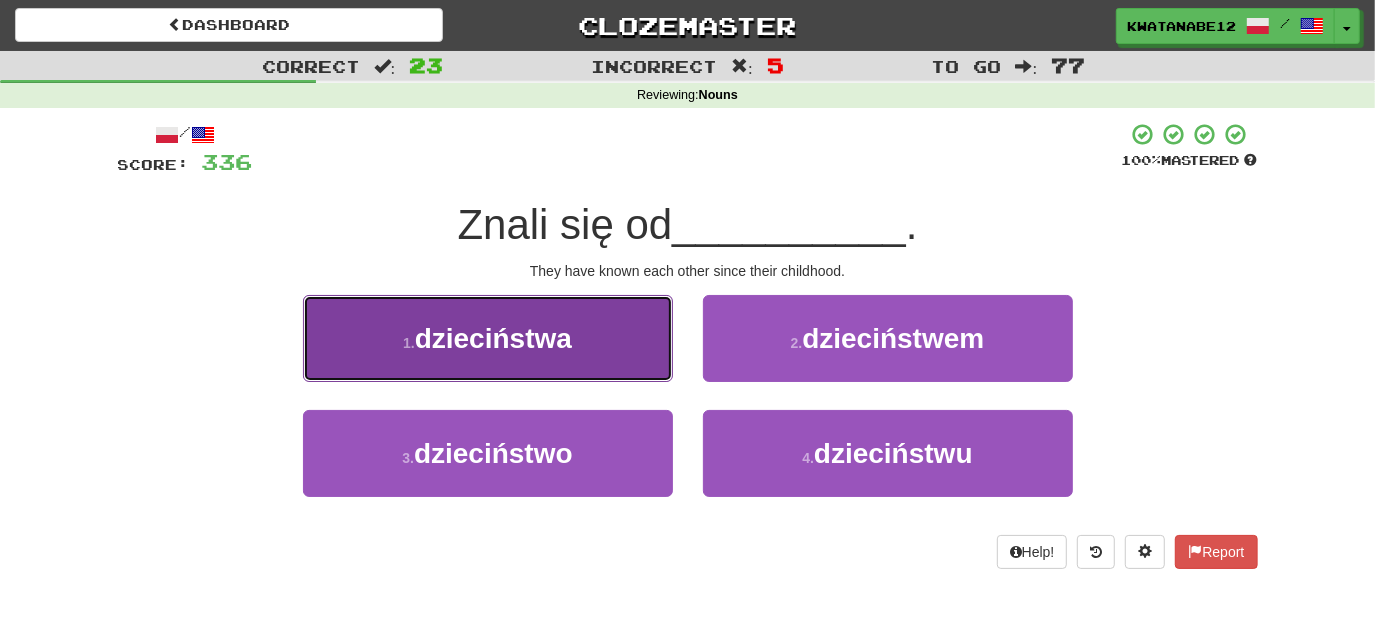 click on "1 .  dzieciństwa" at bounding box center (488, 338) 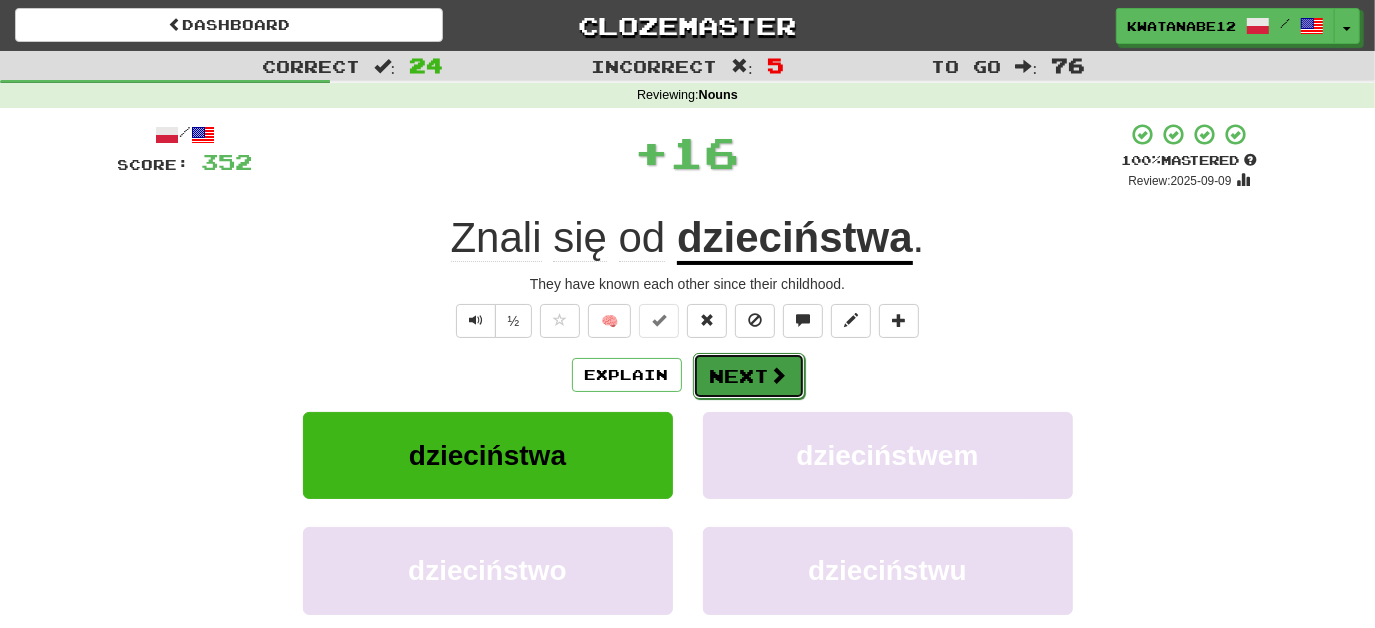 click on "Next" at bounding box center (749, 376) 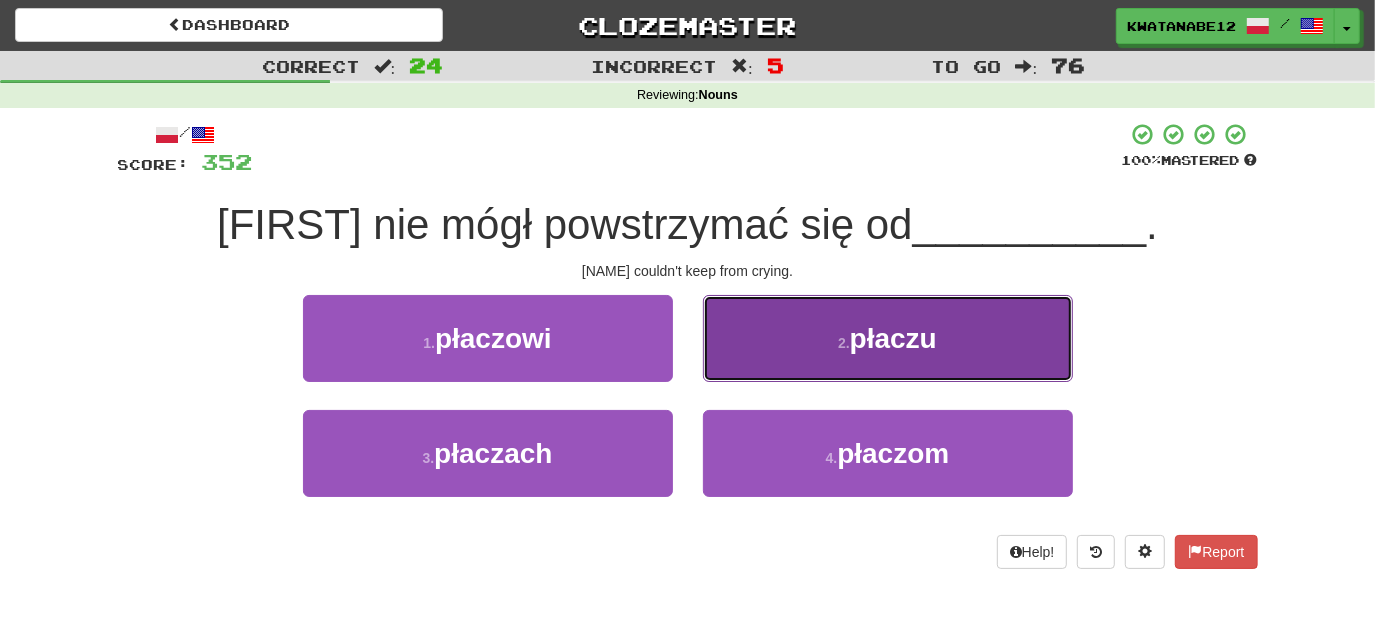 click on "2 .  płaczu" at bounding box center (888, 338) 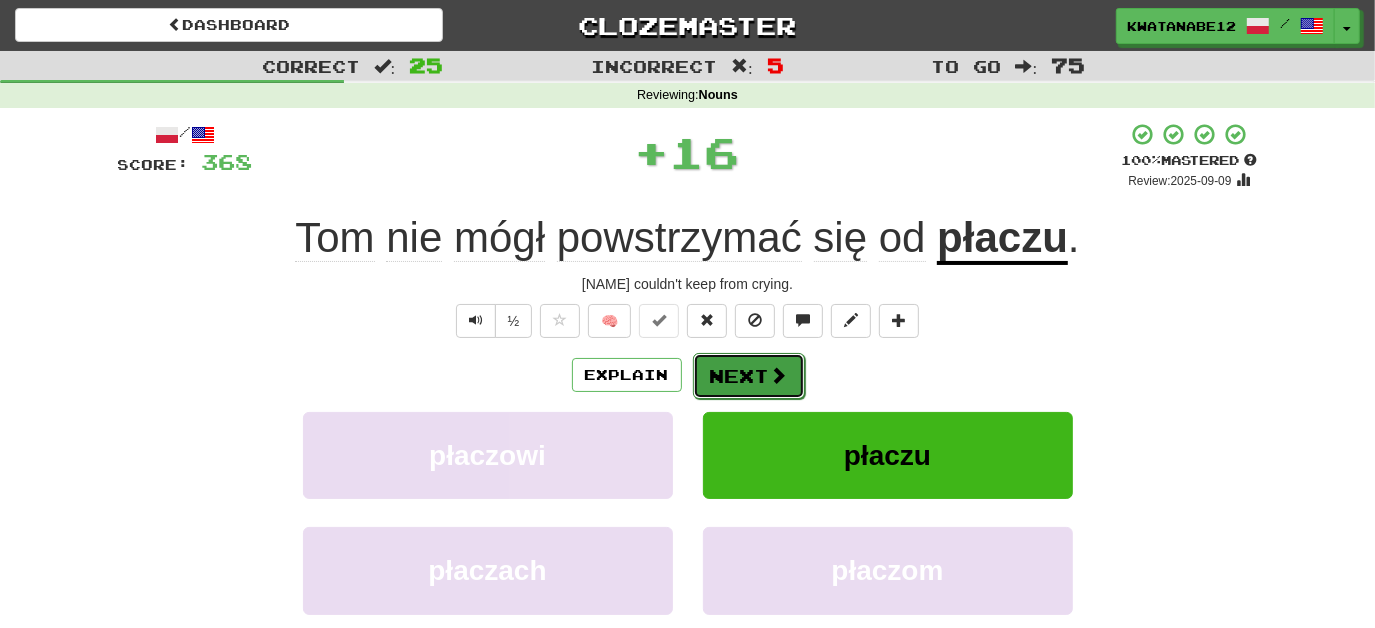 click on "Next" at bounding box center (749, 376) 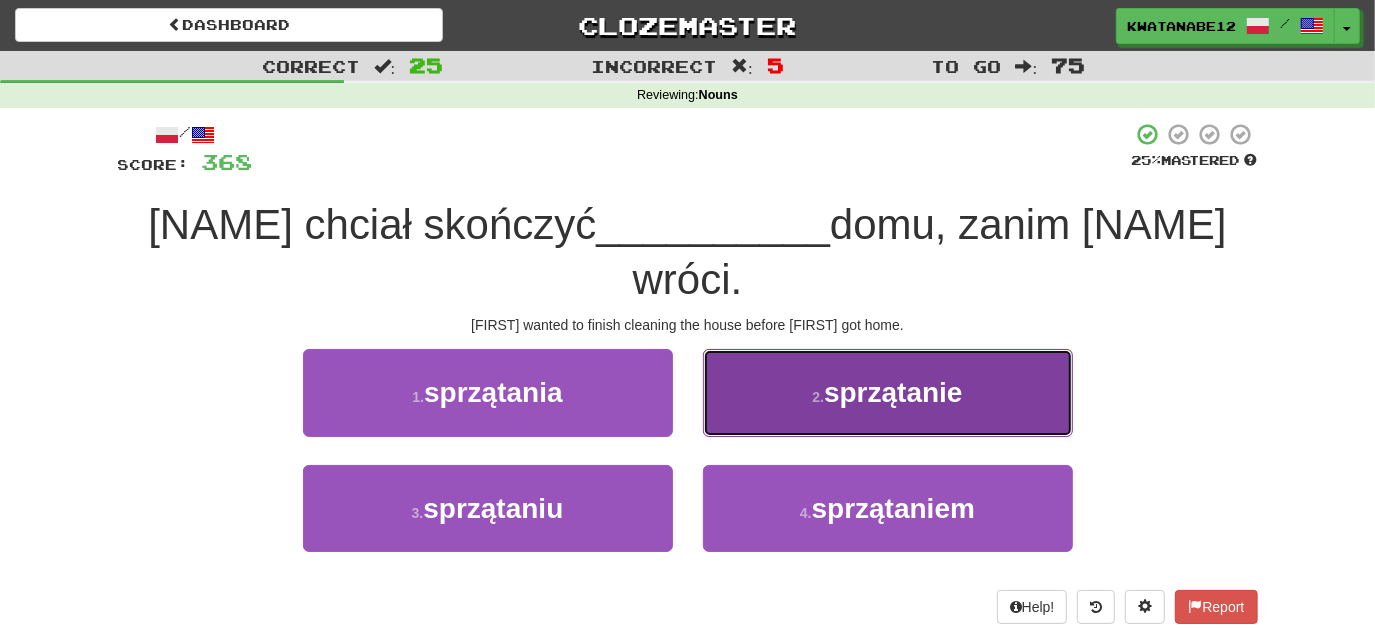 click on "2 .  sprzątanie" at bounding box center [888, 392] 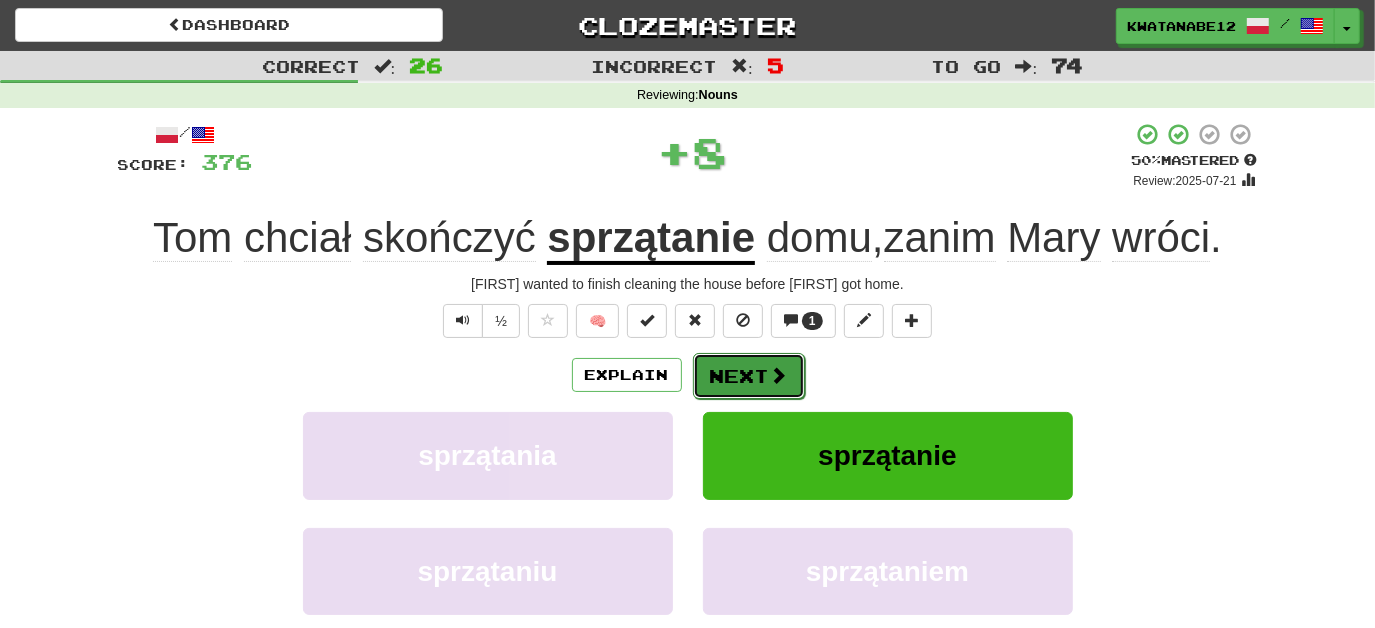 click on "Next" at bounding box center [749, 376] 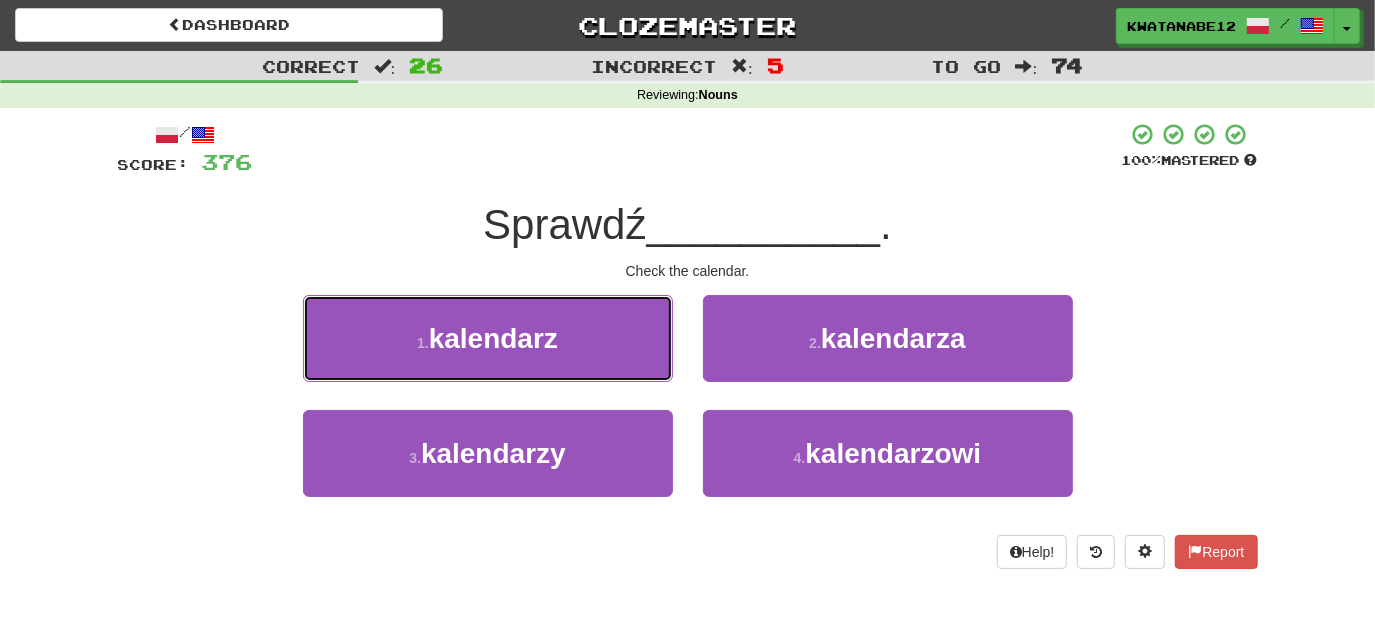 drag, startPoint x: 618, startPoint y: 348, endPoint x: 677, endPoint y: 349, distance: 59.008472 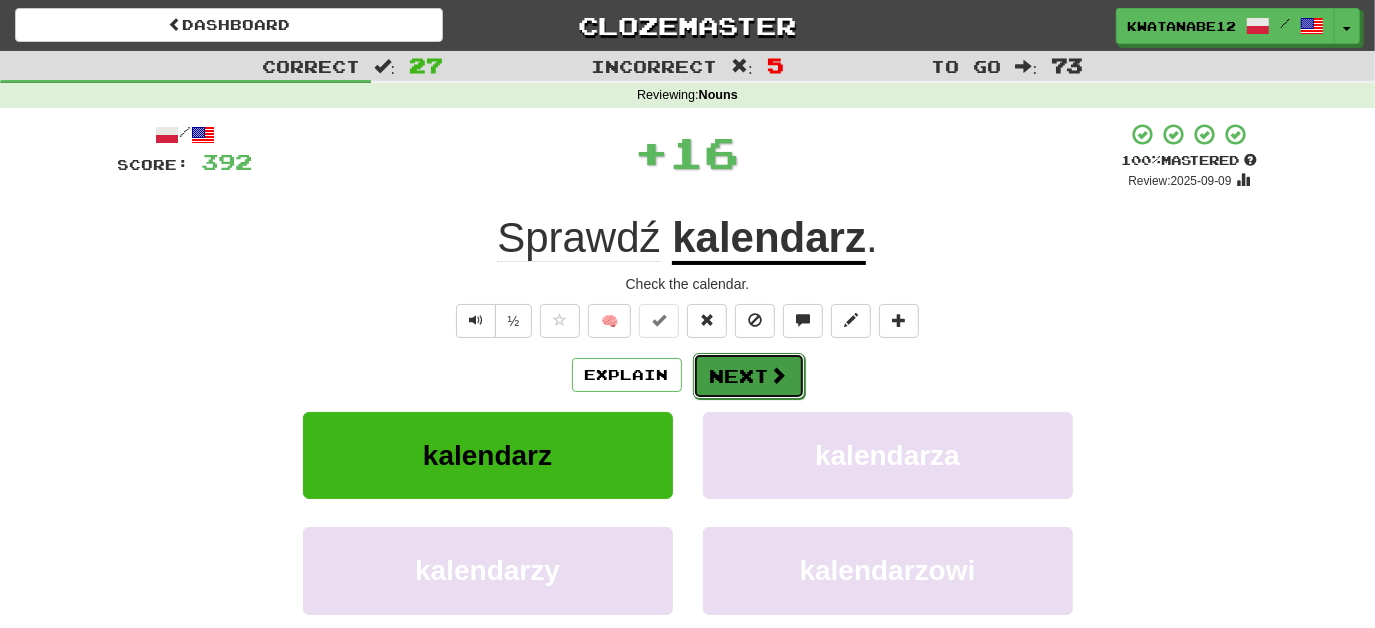 click on "Next" at bounding box center [749, 376] 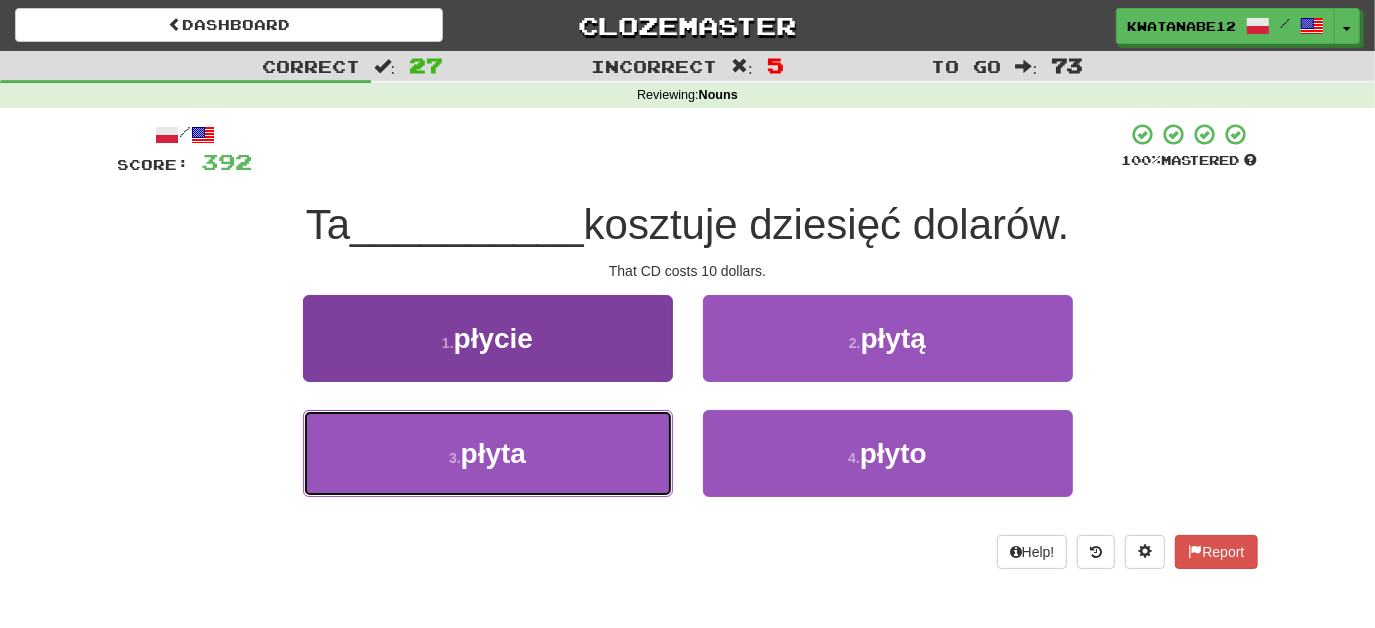 click on "3 .  płyta" at bounding box center [488, 453] 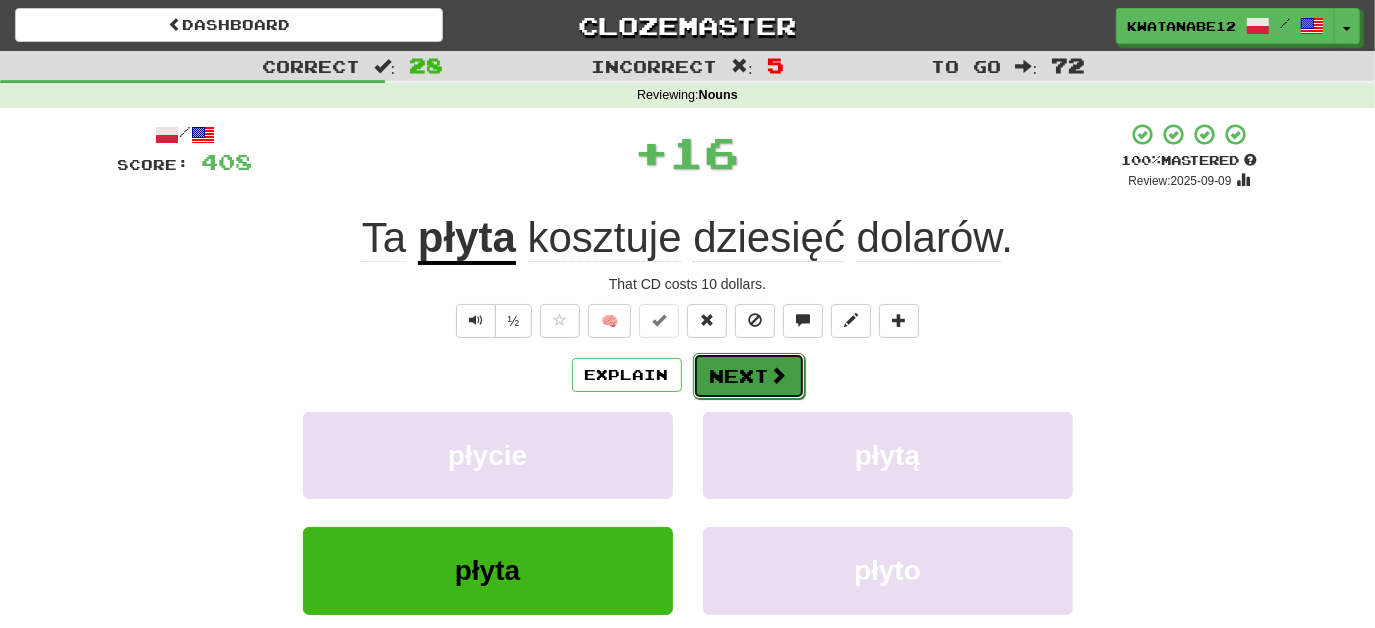 click on "Next" at bounding box center (749, 376) 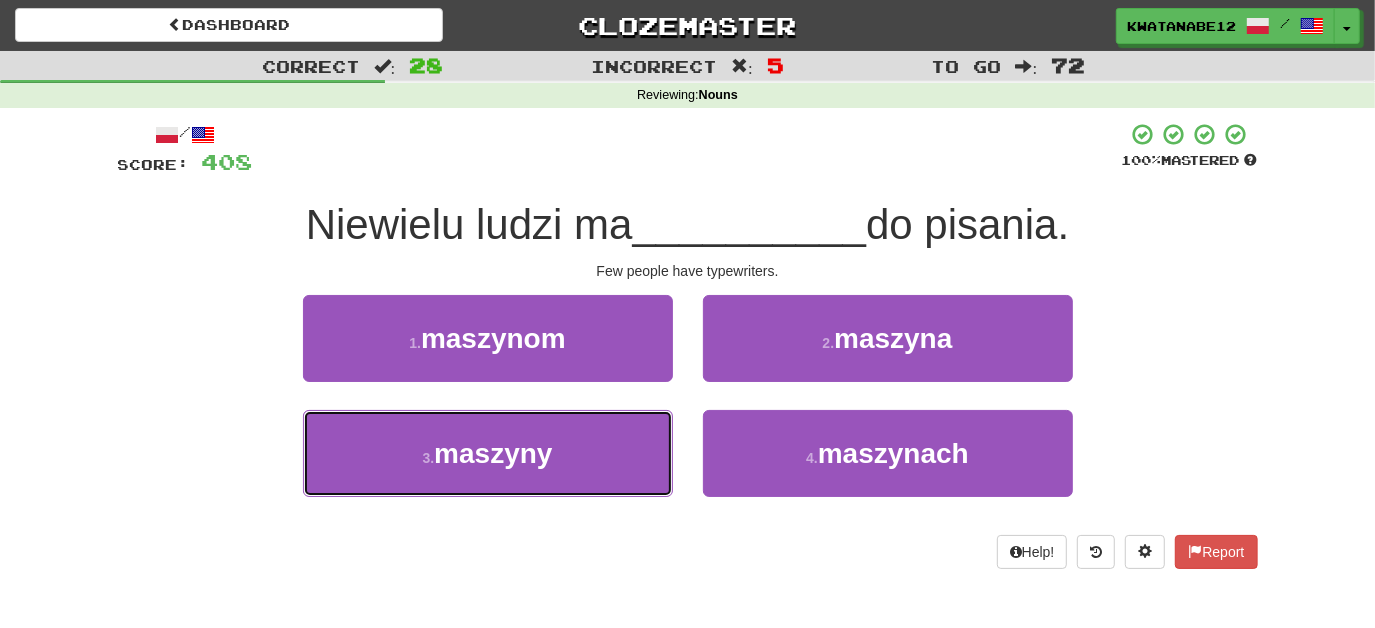 drag, startPoint x: 628, startPoint y: 418, endPoint x: 654, endPoint y: 407, distance: 28.231188 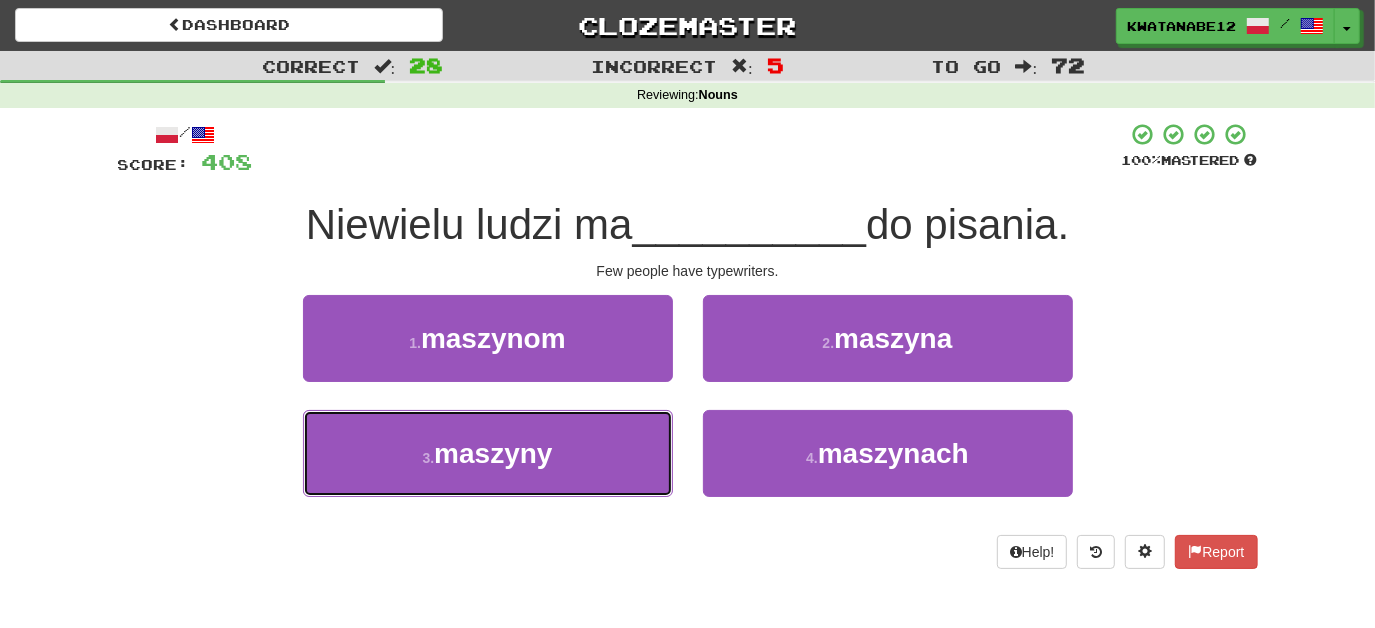 drag, startPoint x: 602, startPoint y: 432, endPoint x: 677, endPoint y: 402, distance: 80.77747 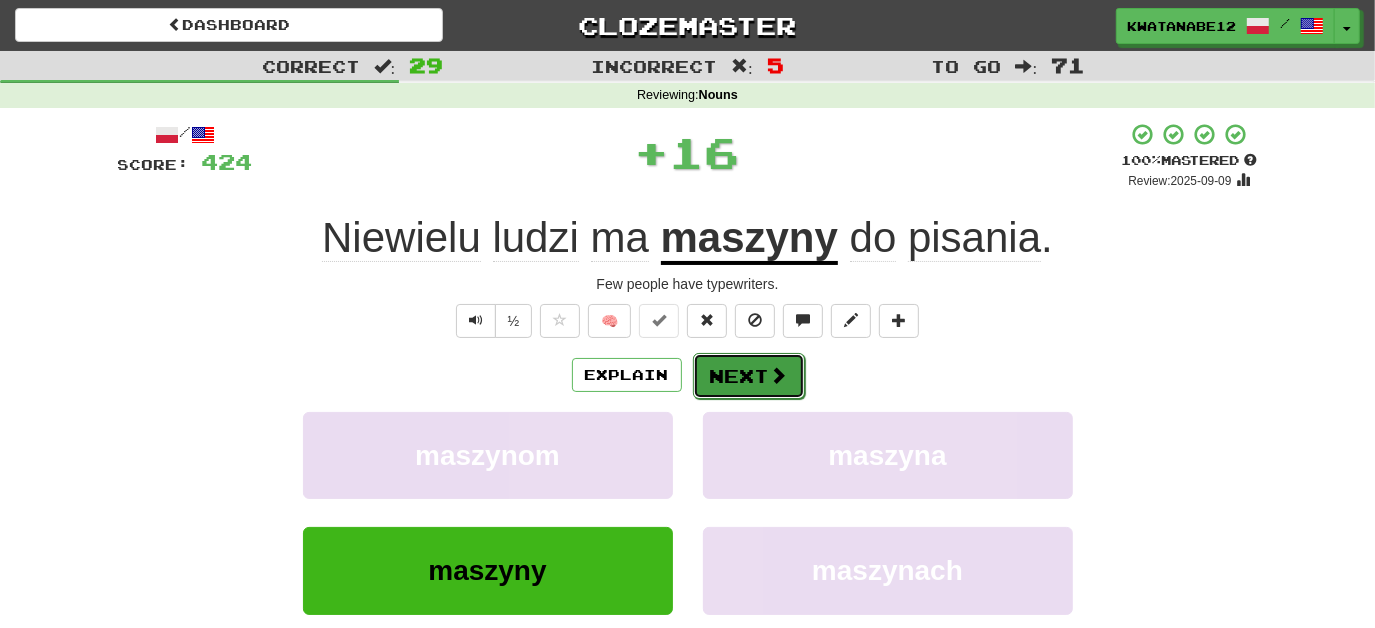 click on "Next" at bounding box center (749, 376) 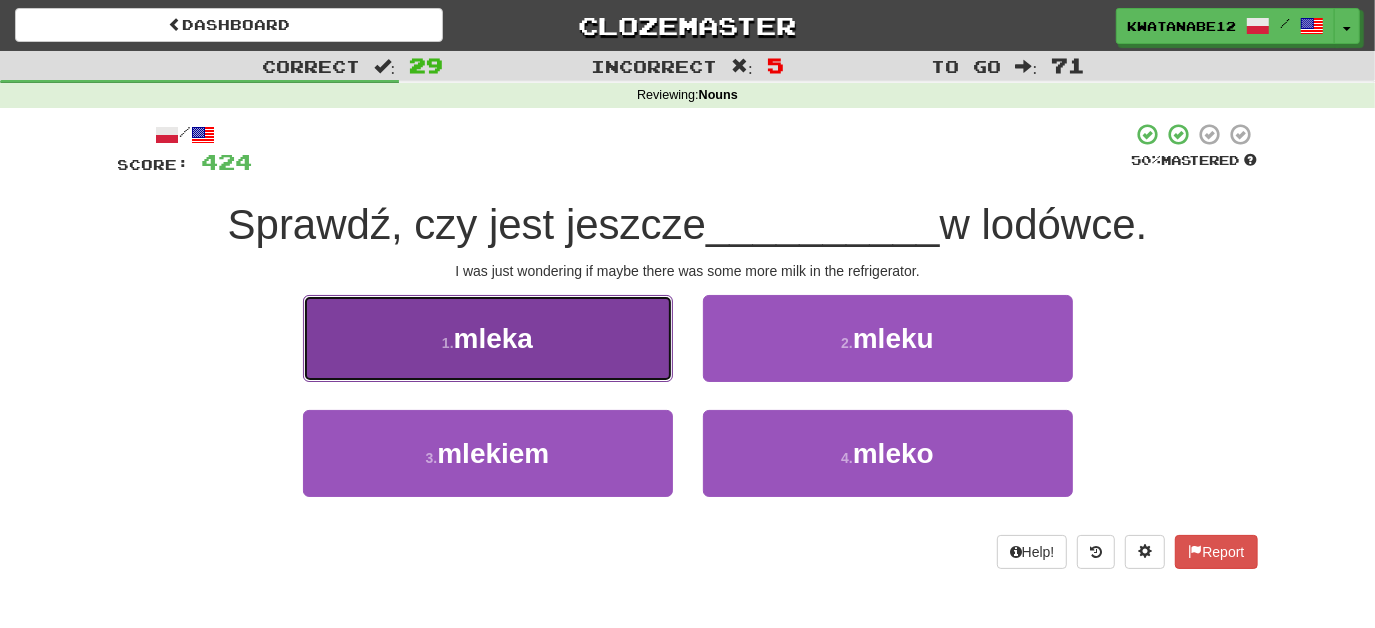 click on "1 .  mleka" at bounding box center (488, 338) 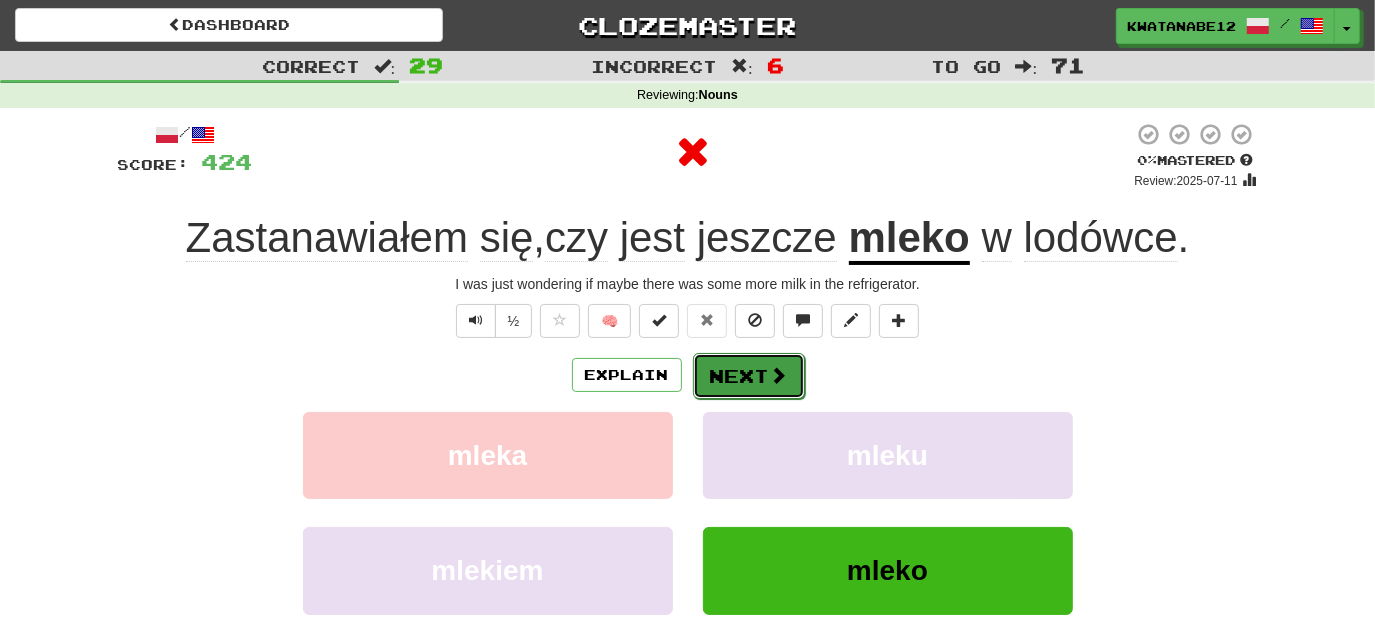 click on "Next" at bounding box center (749, 376) 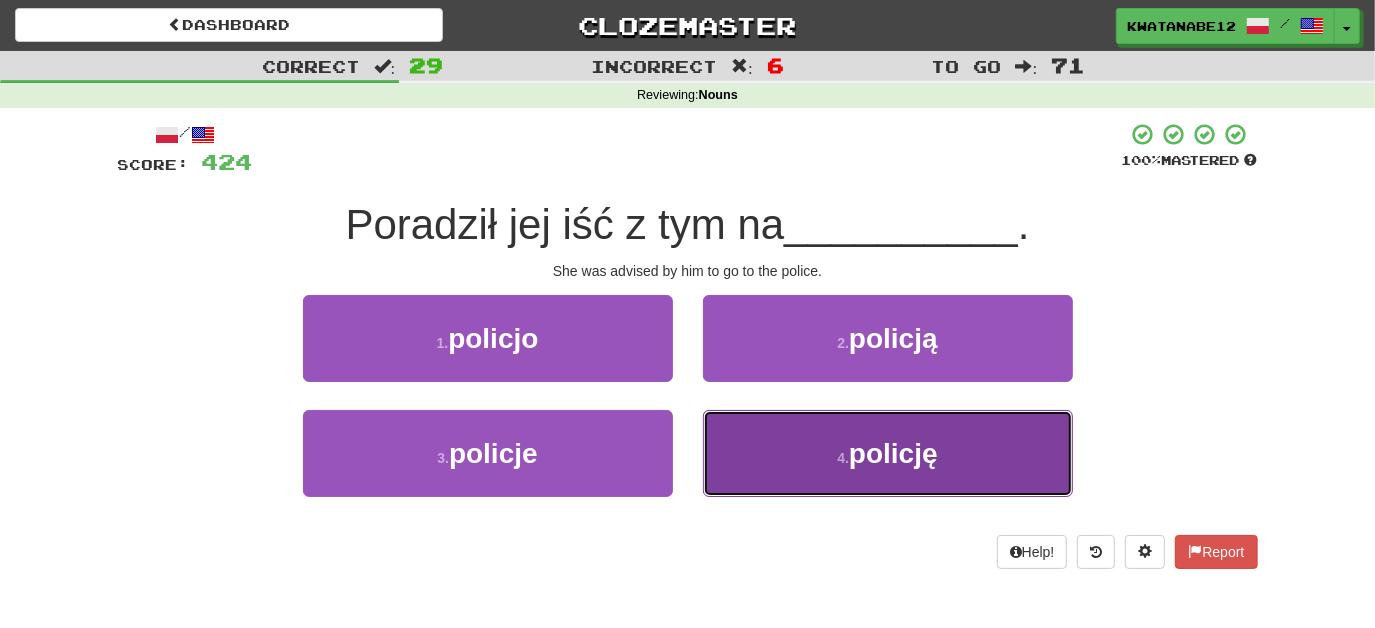click on "4 .  policję" at bounding box center [888, 453] 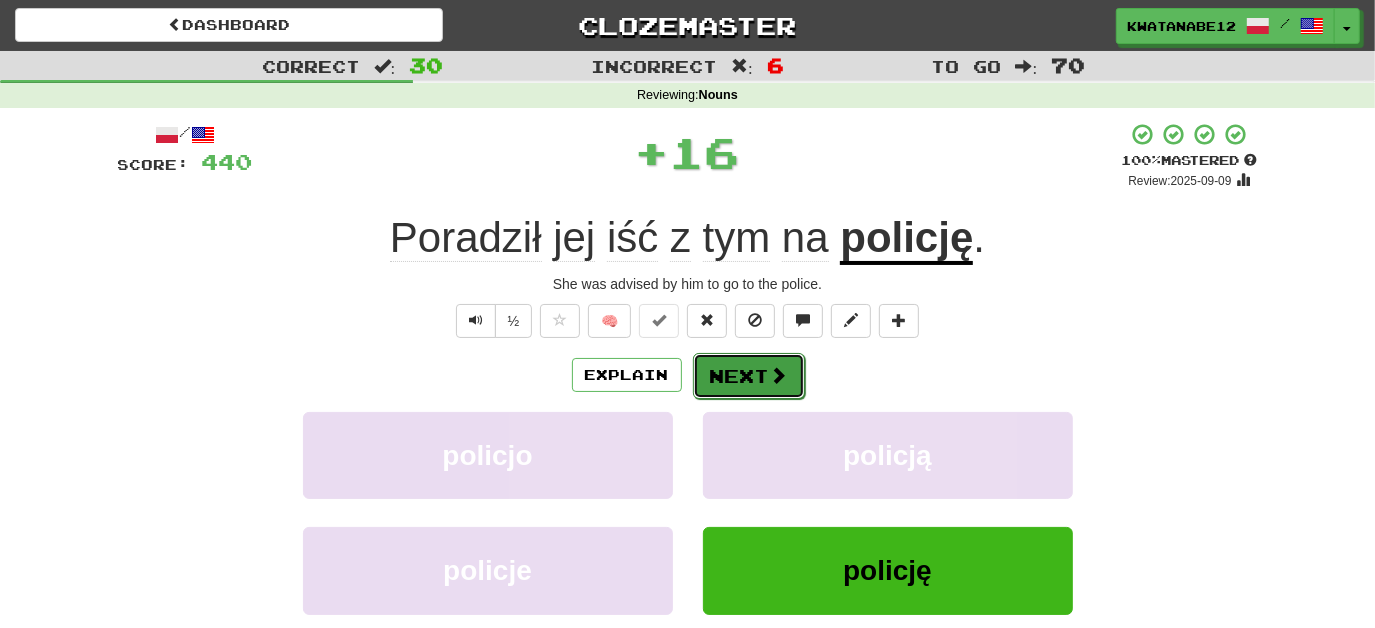 click on "Next" at bounding box center [749, 376] 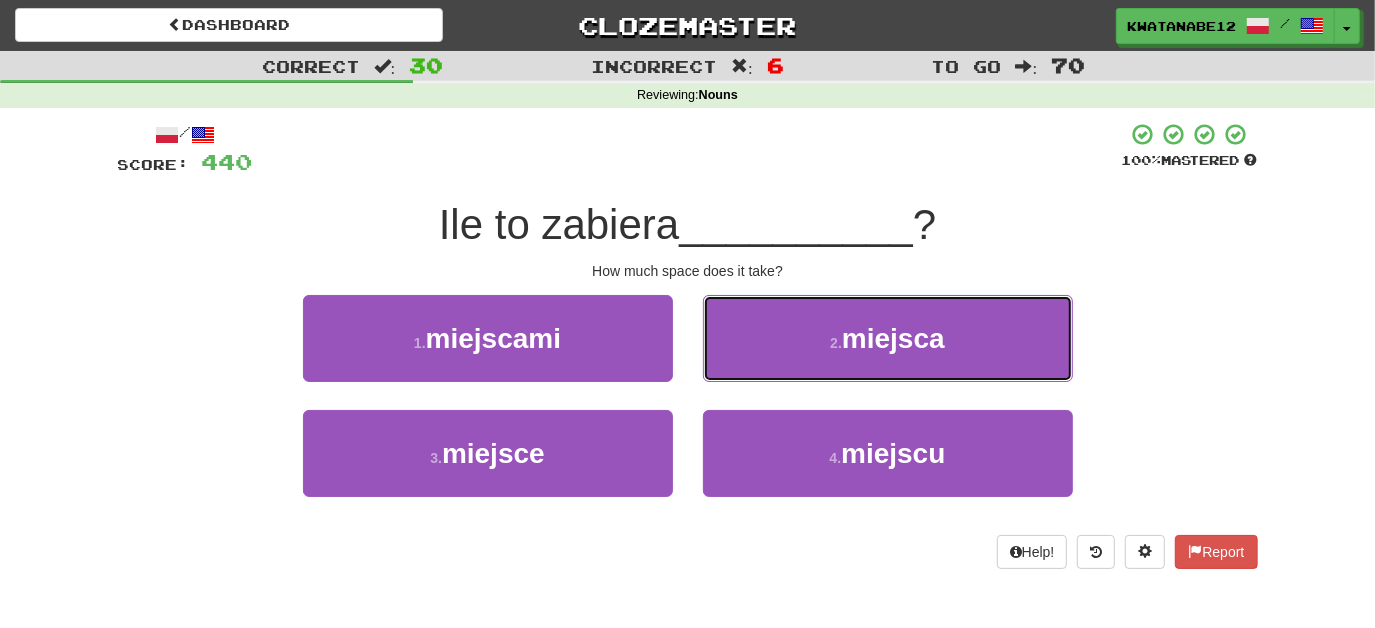 click on "2 .  miejsca" at bounding box center (888, 338) 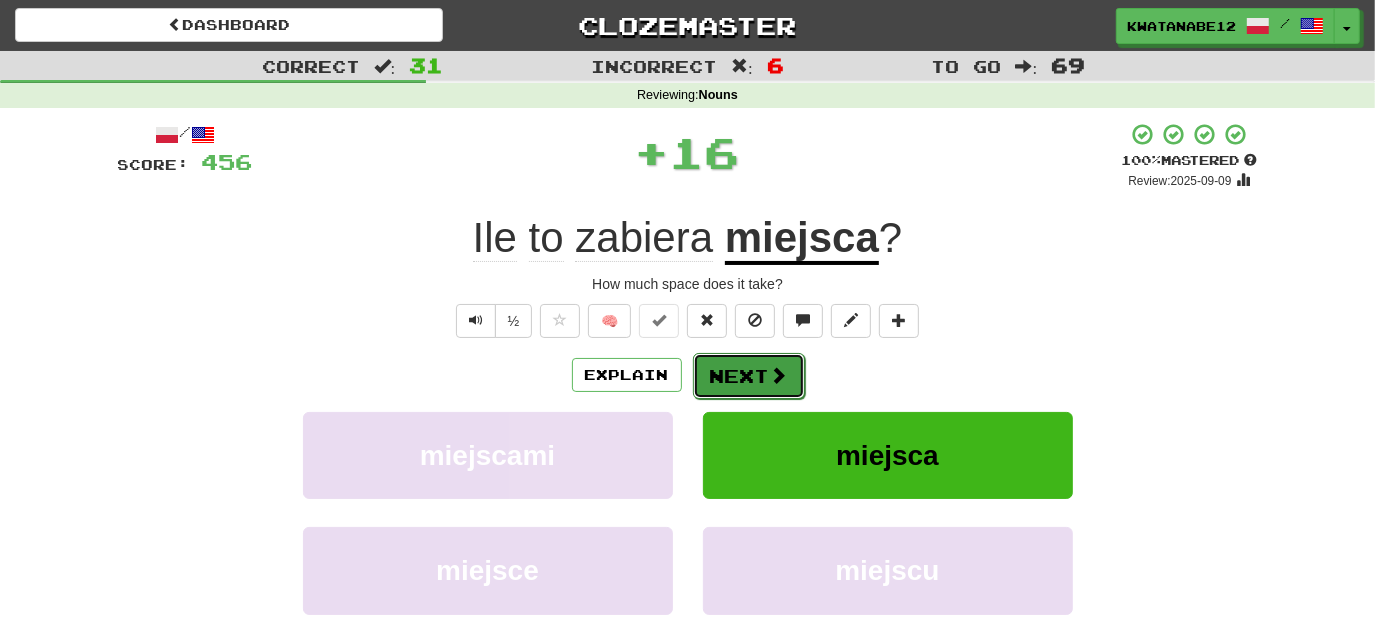 click on "Next" at bounding box center [749, 376] 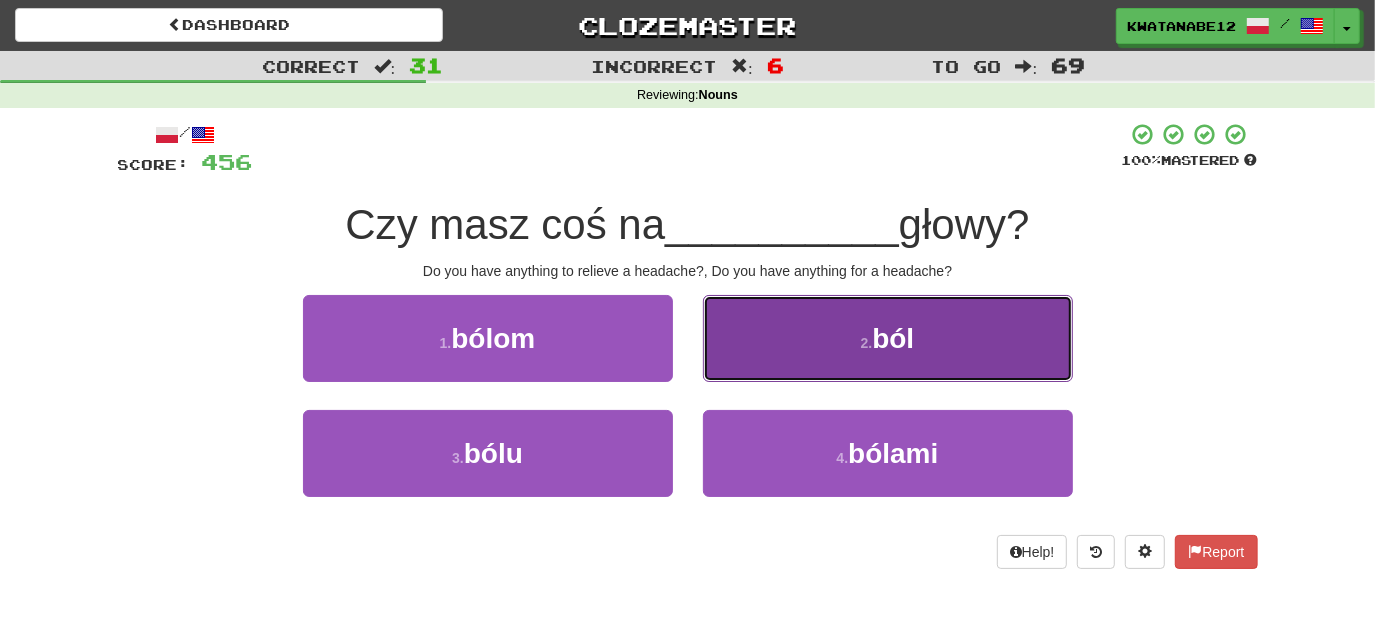 click on "2 .  ból" at bounding box center (888, 338) 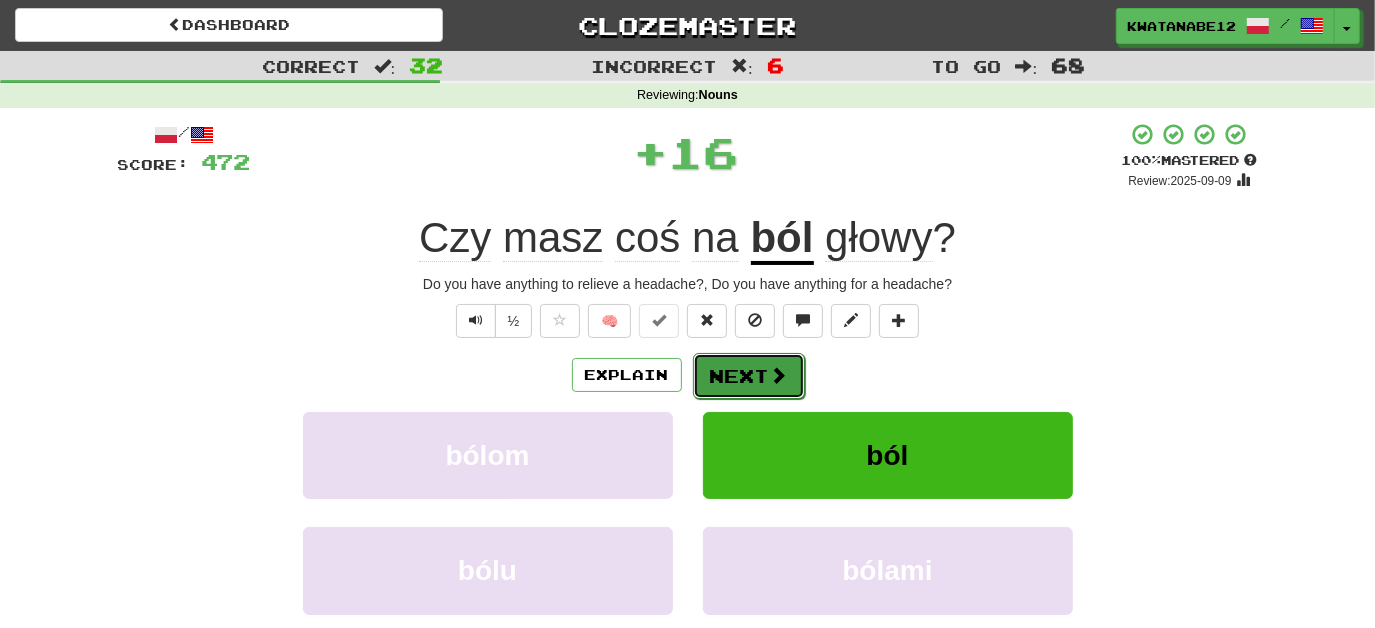 click on "Next" at bounding box center (749, 376) 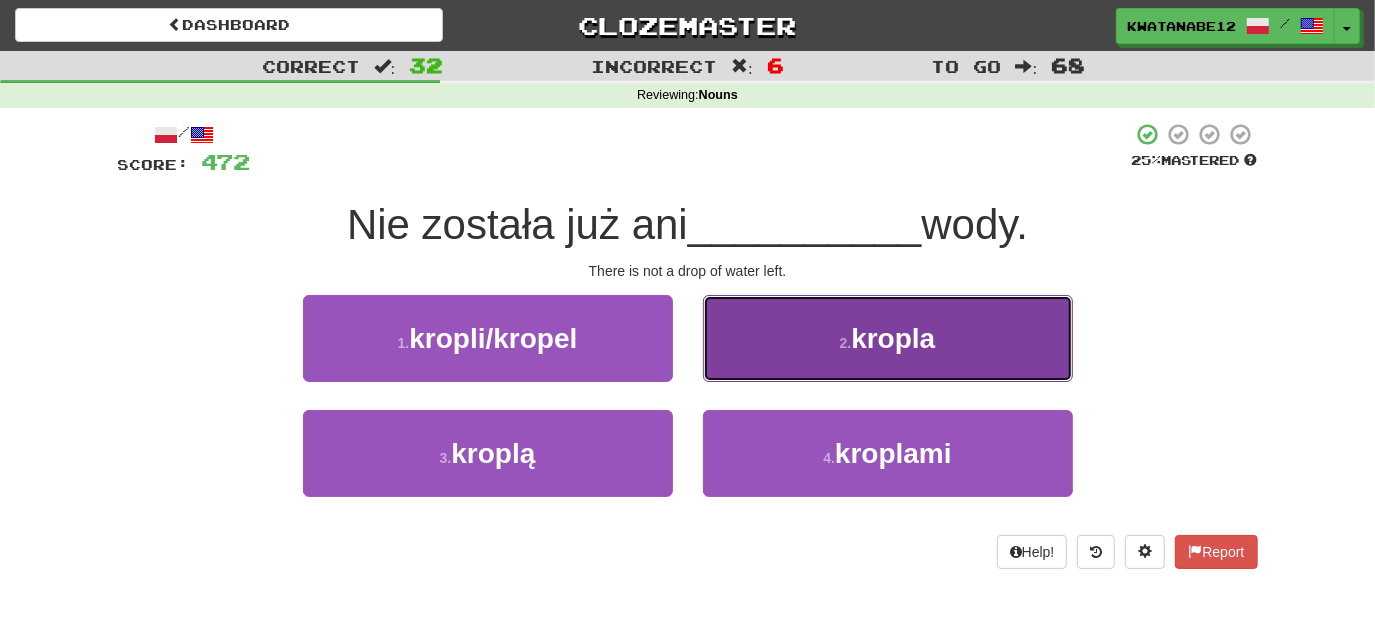 click on "2 .  kropla" at bounding box center [888, 338] 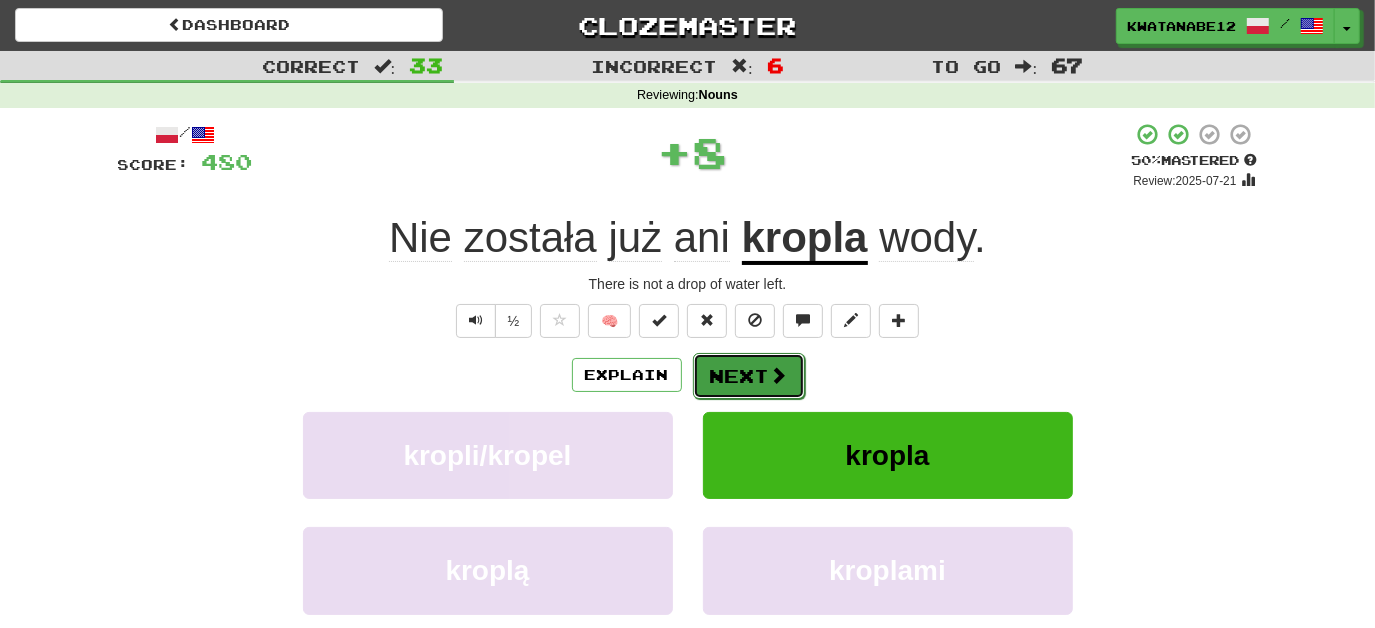 click on "Next" at bounding box center [749, 376] 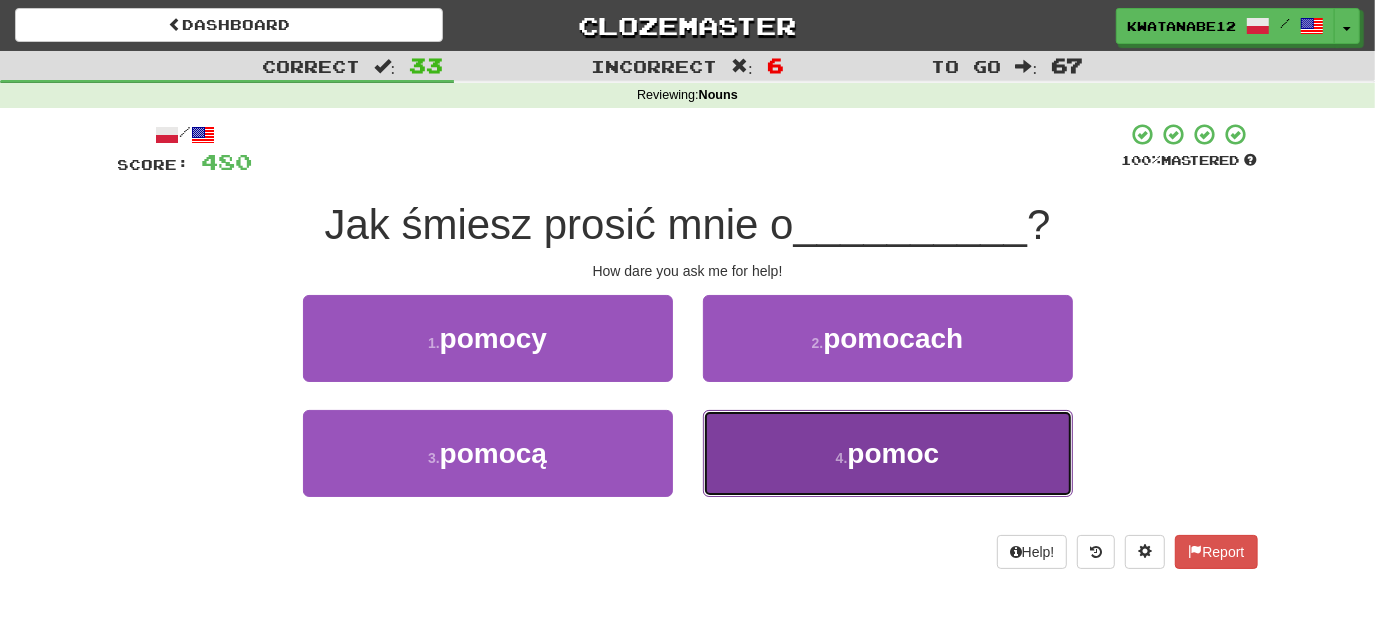 click on "4 .  pomoc" at bounding box center (888, 453) 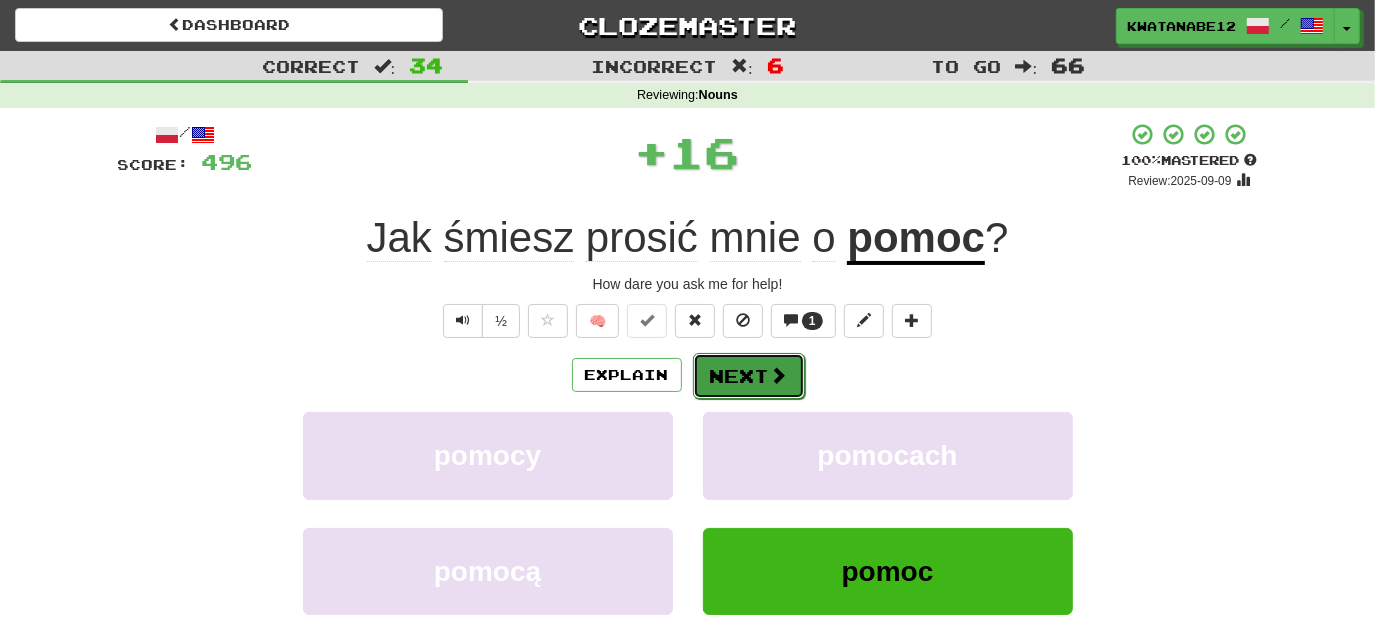 click on "Next" at bounding box center (749, 376) 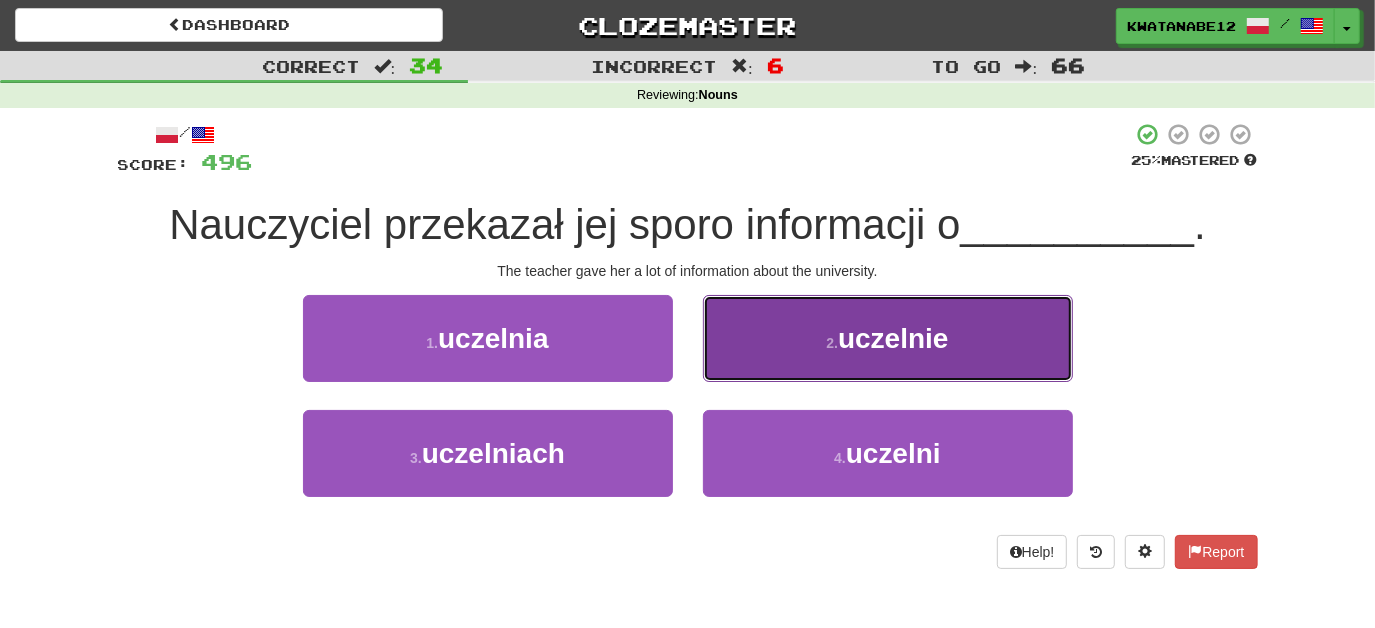 click on "2 .  uczelnie" at bounding box center (888, 338) 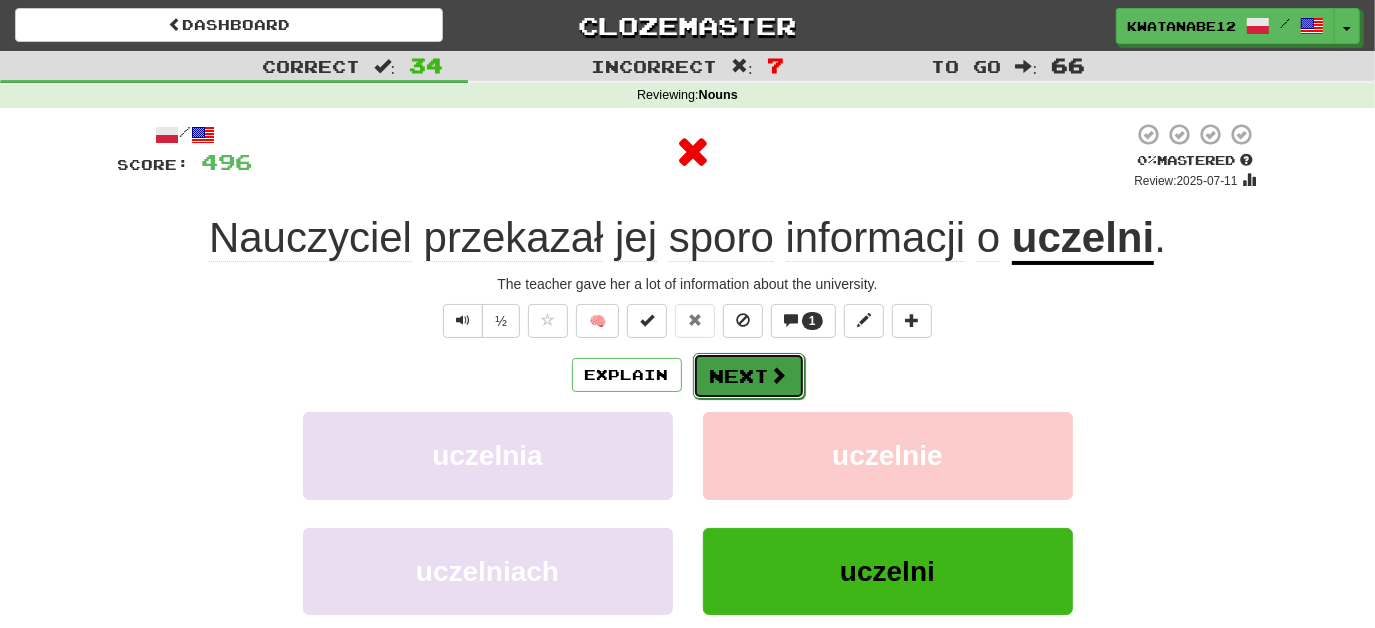 click on "Next" at bounding box center (749, 376) 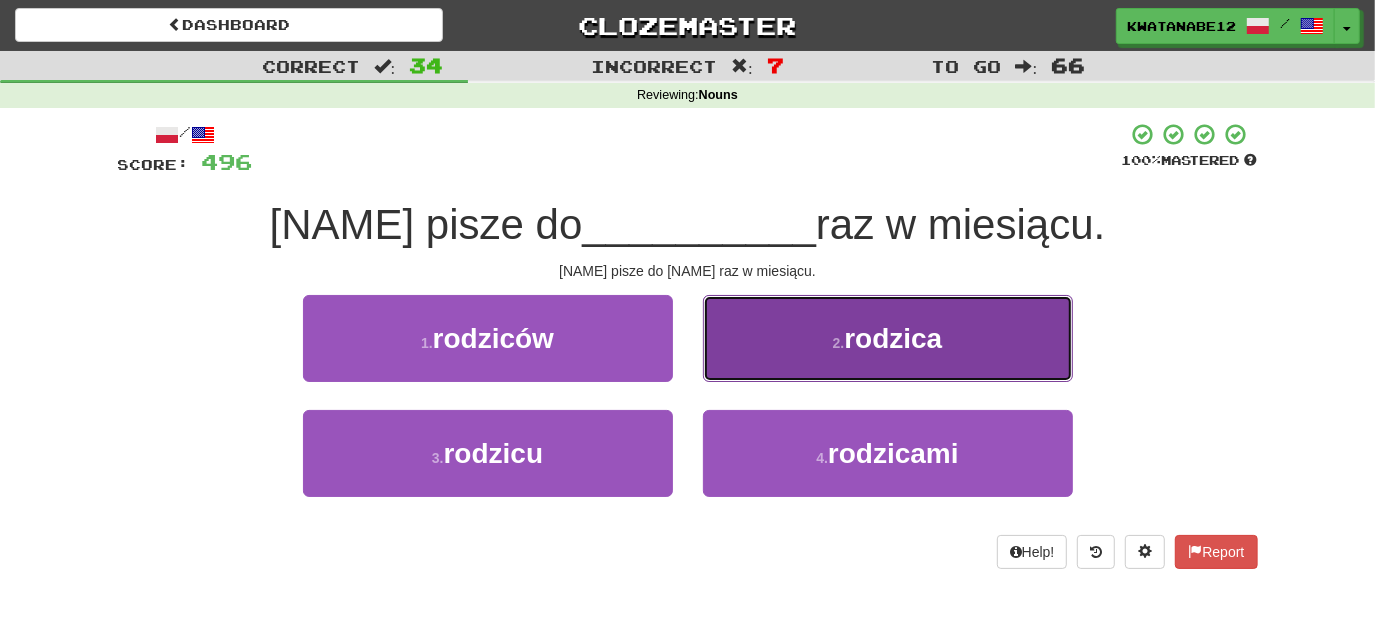 click on "2 .  rodzica" at bounding box center (888, 338) 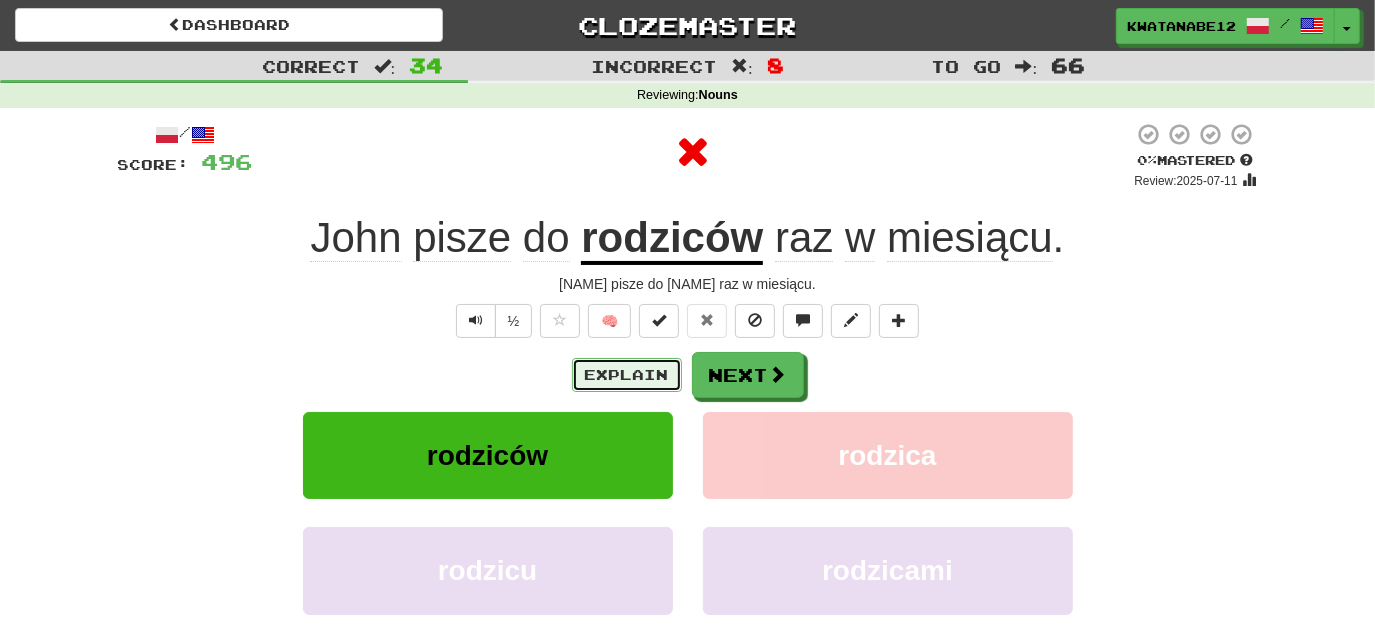 click on "Explain" at bounding box center [627, 375] 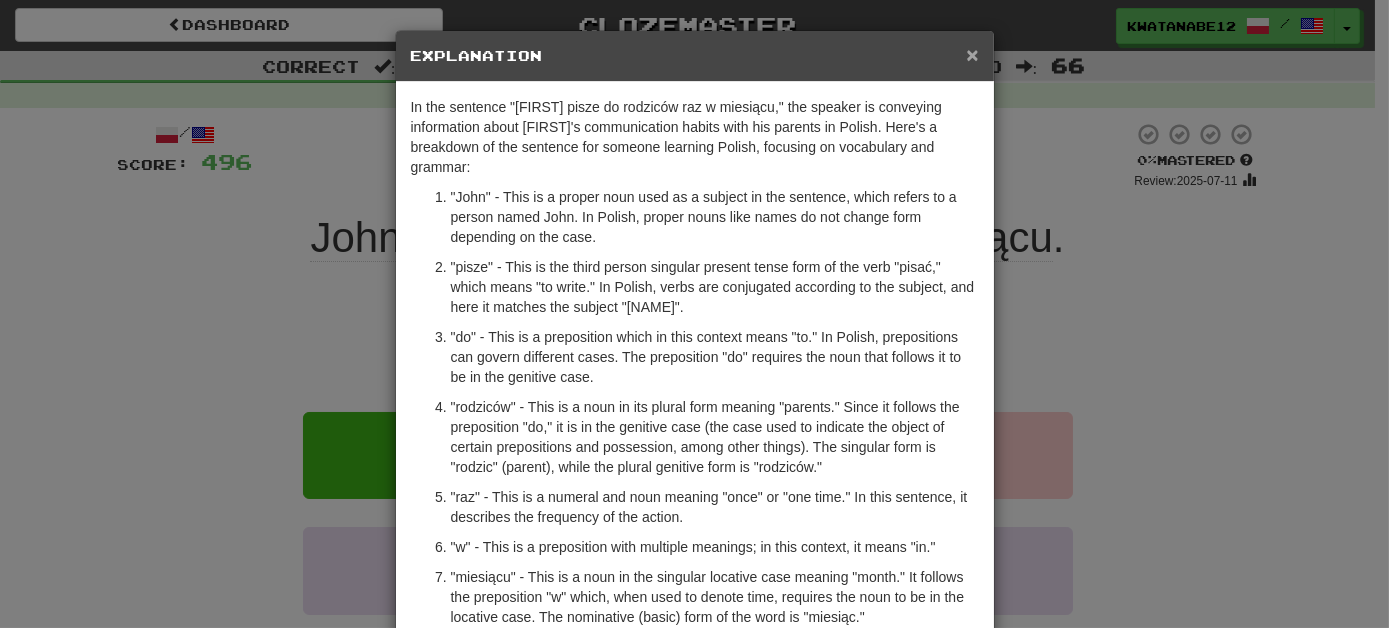 click on "×" at bounding box center [972, 54] 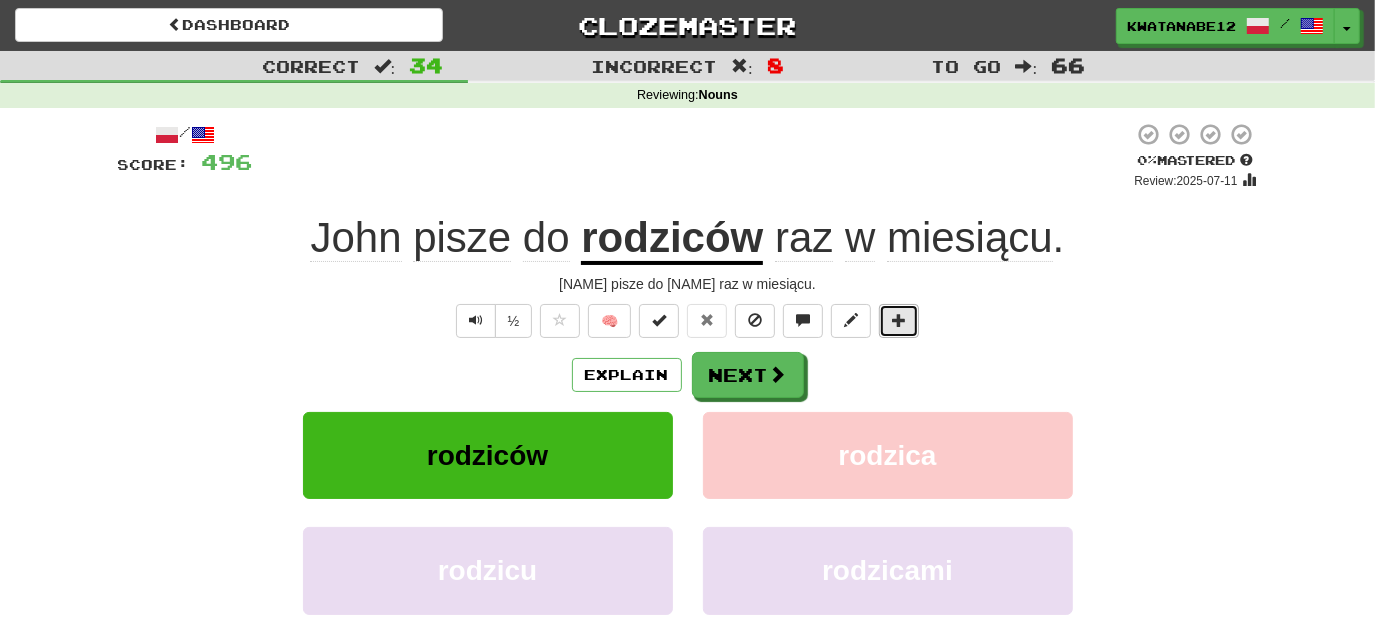 click at bounding box center (899, 320) 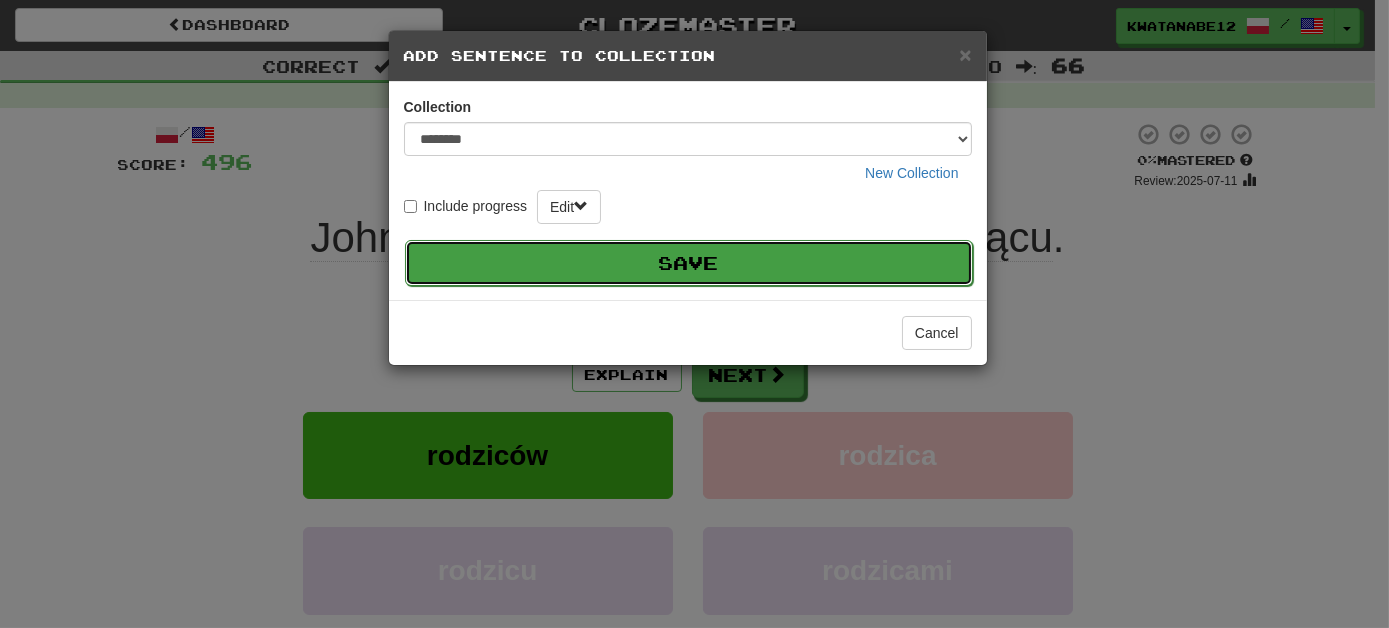 click on "Save" at bounding box center [689, 263] 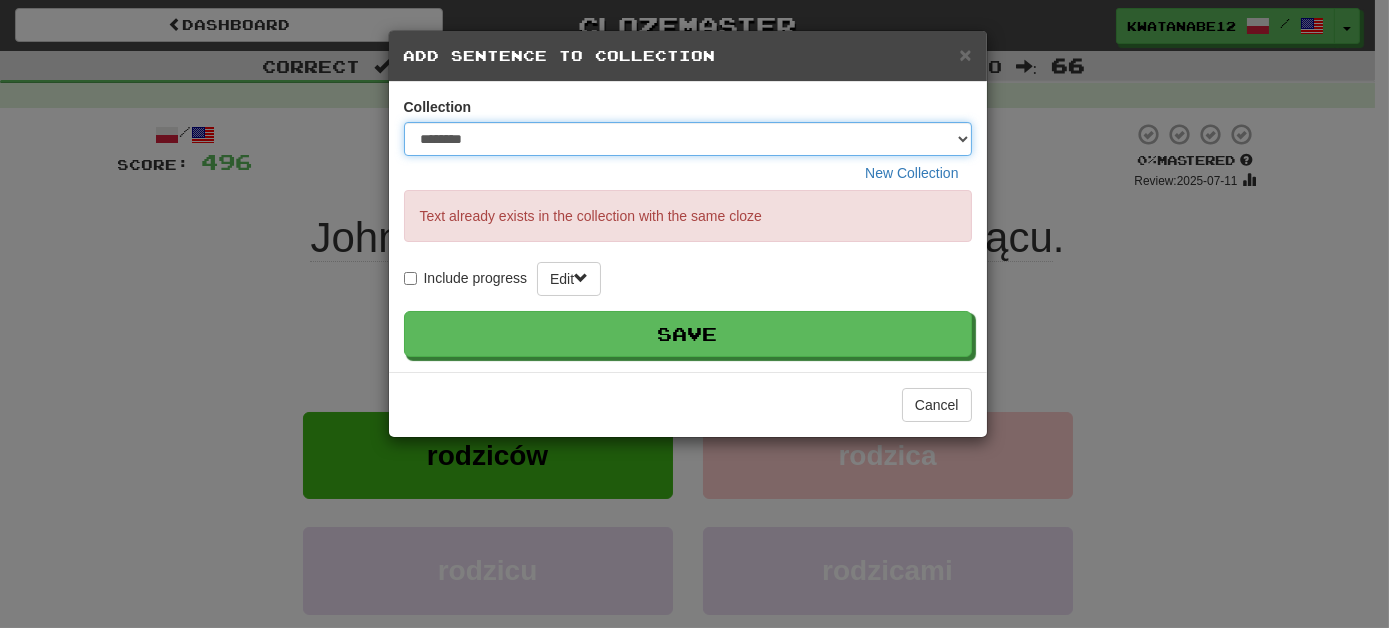 click on "******** ***** **** ********* ******" at bounding box center (688, 139) 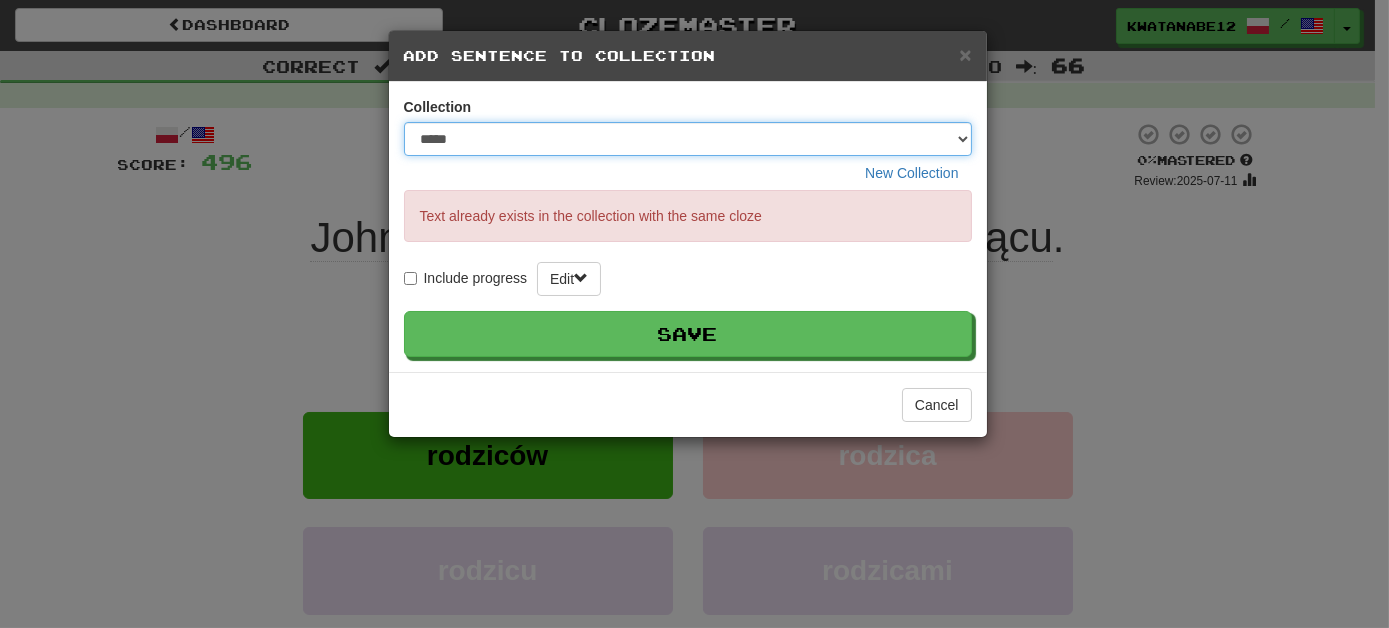 click on "******** ***** **** ********* ******" at bounding box center (688, 139) 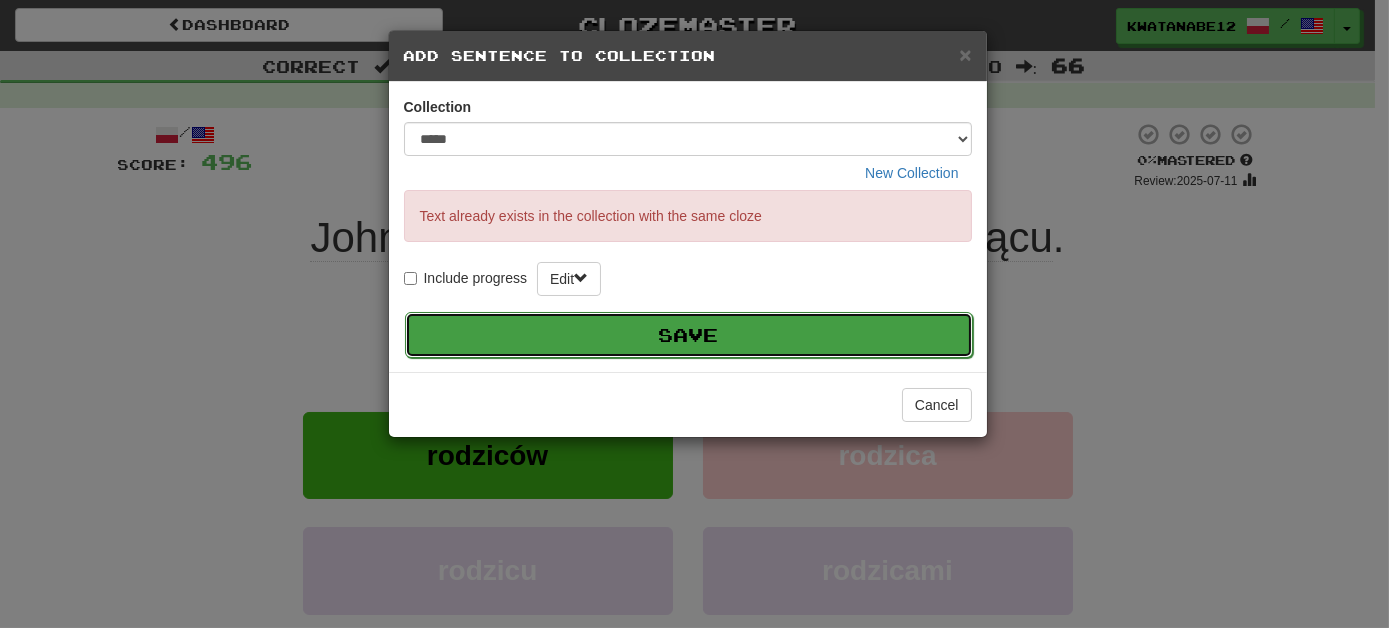 click on "Save" at bounding box center [689, 335] 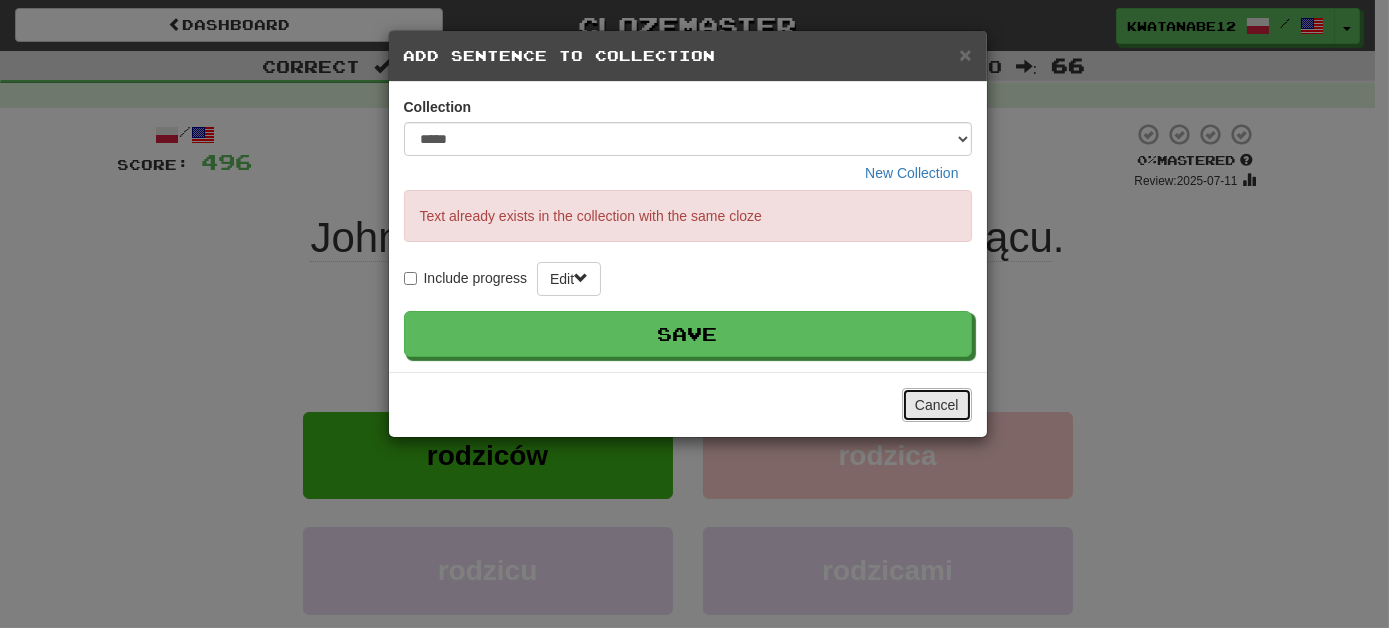 click on "Cancel" at bounding box center [937, 405] 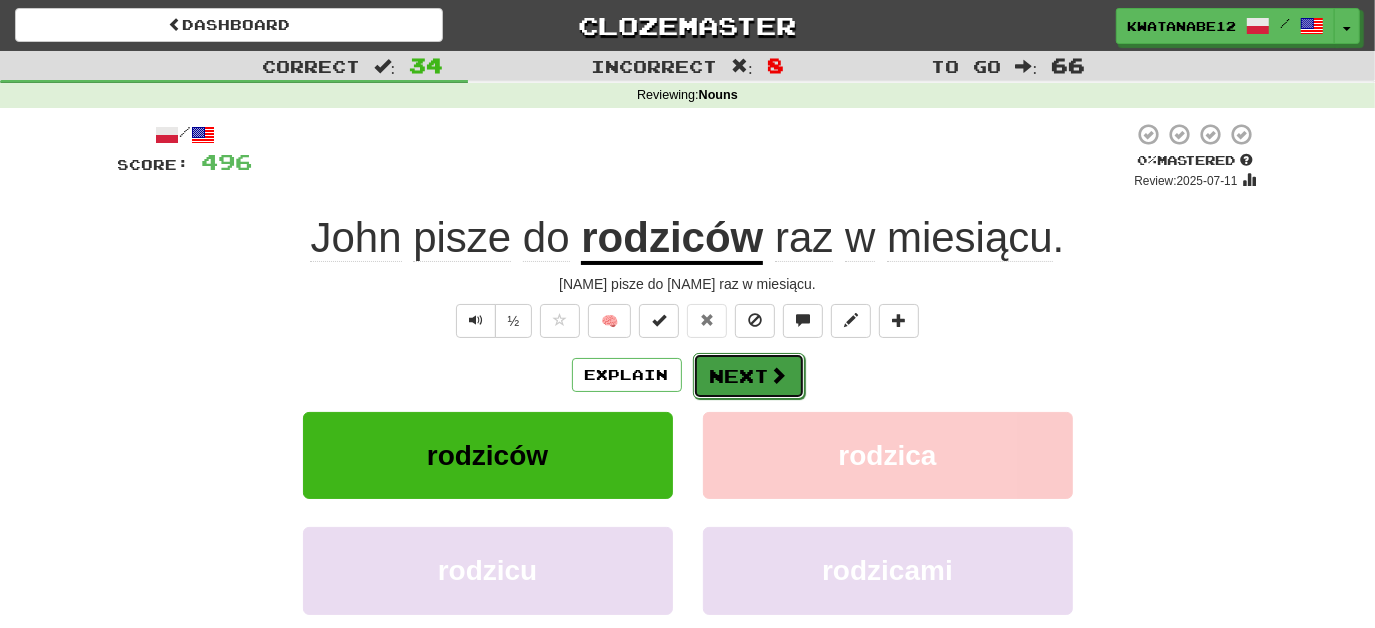 click on "Next" at bounding box center (749, 376) 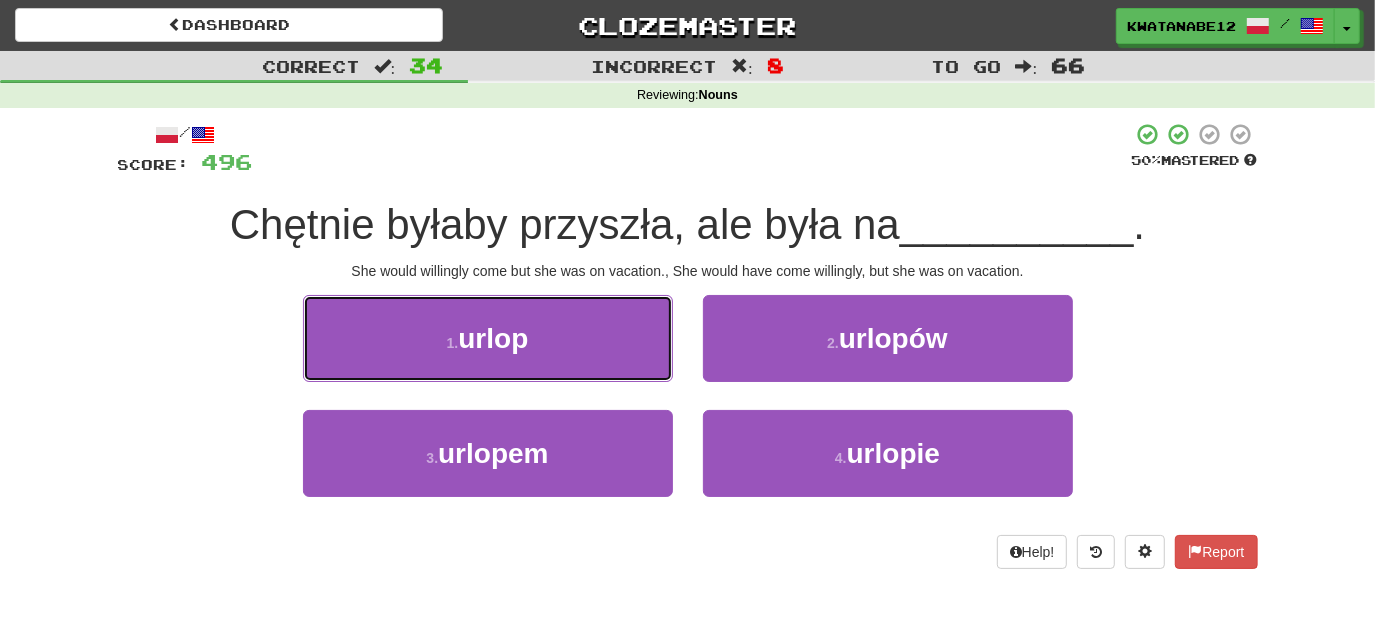 drag, startPoint x: 598, startPoint y: 344, endPoint x: 608, endPoint y: 343, distance: 10.049875 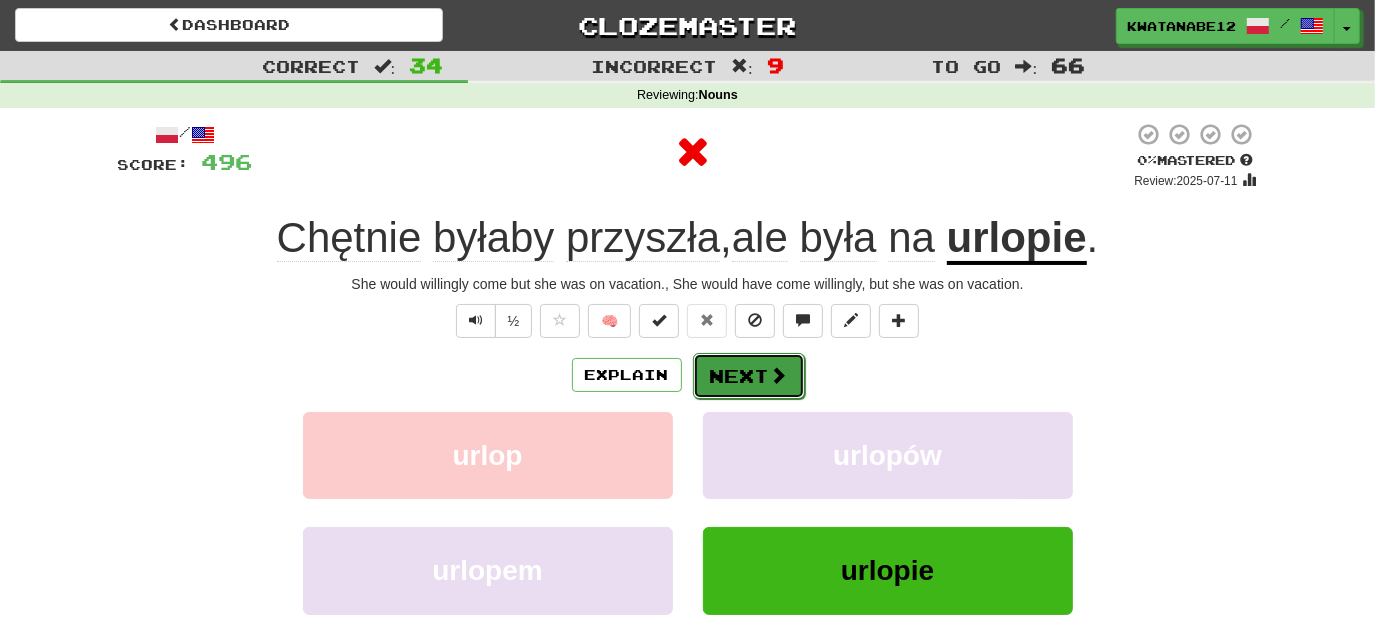 click on "Next" at bounding box center [749, 376] 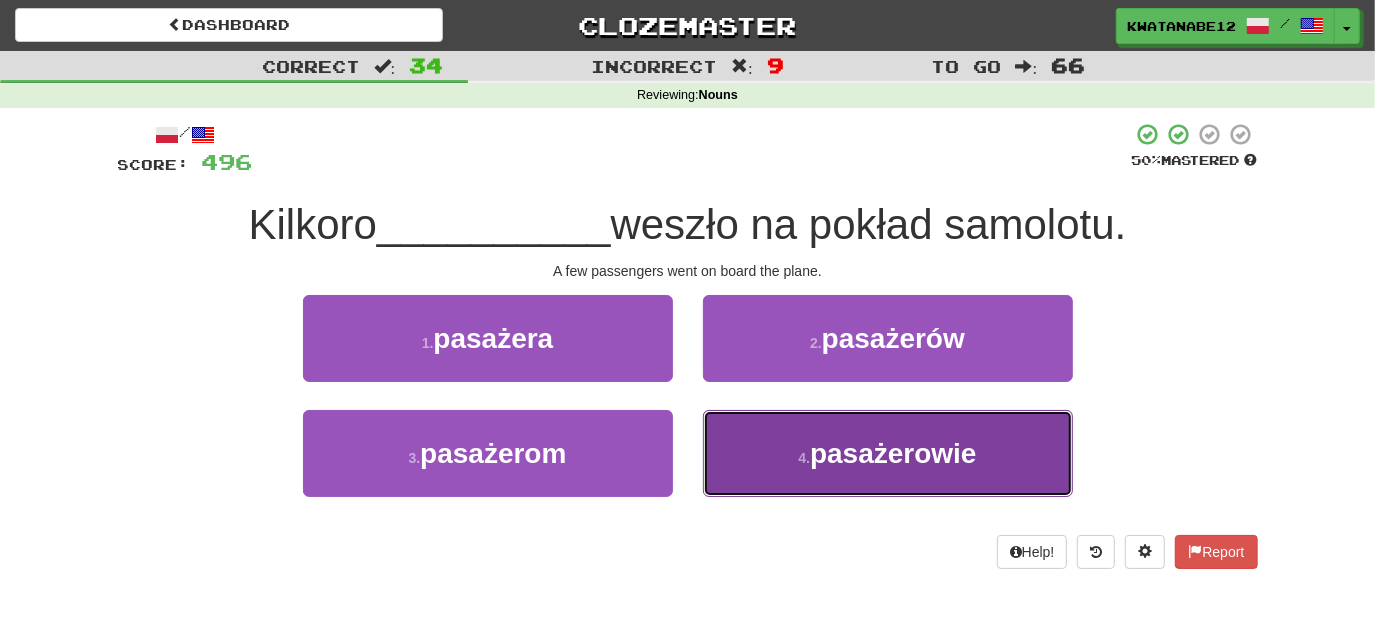 click on "pasażerowie" at bounding box center (893, 453) 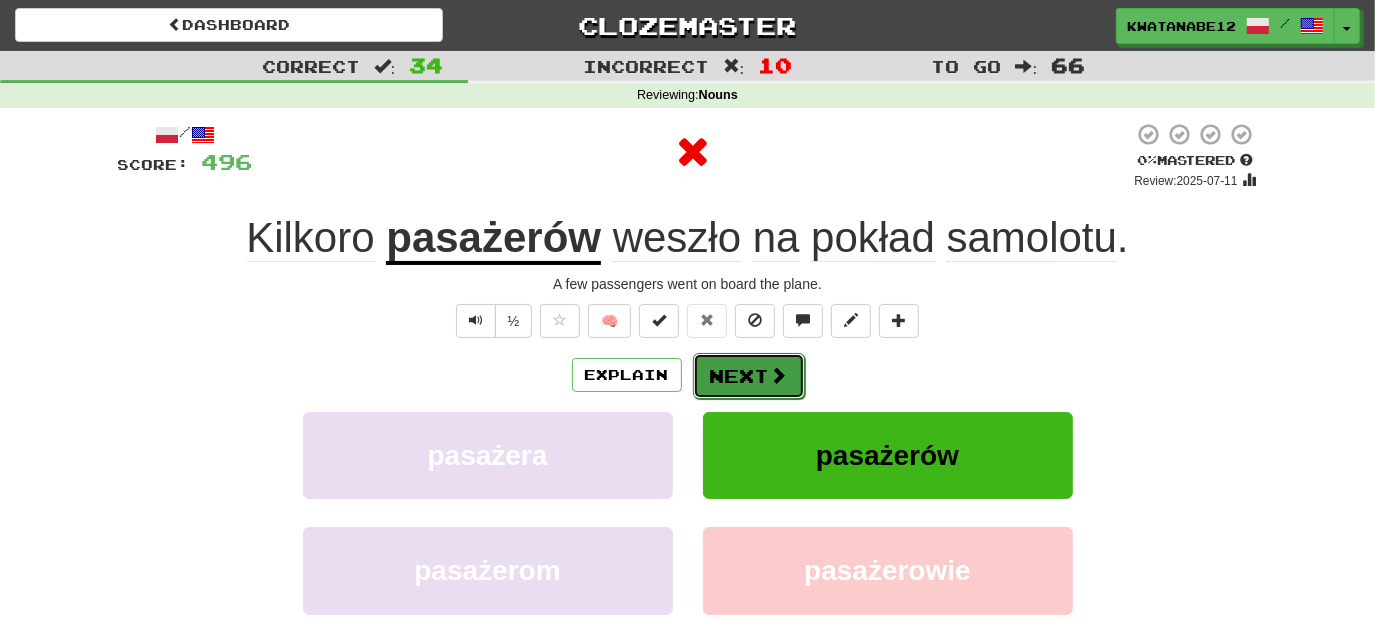 click on "Next" at bounding box center [749, 376] 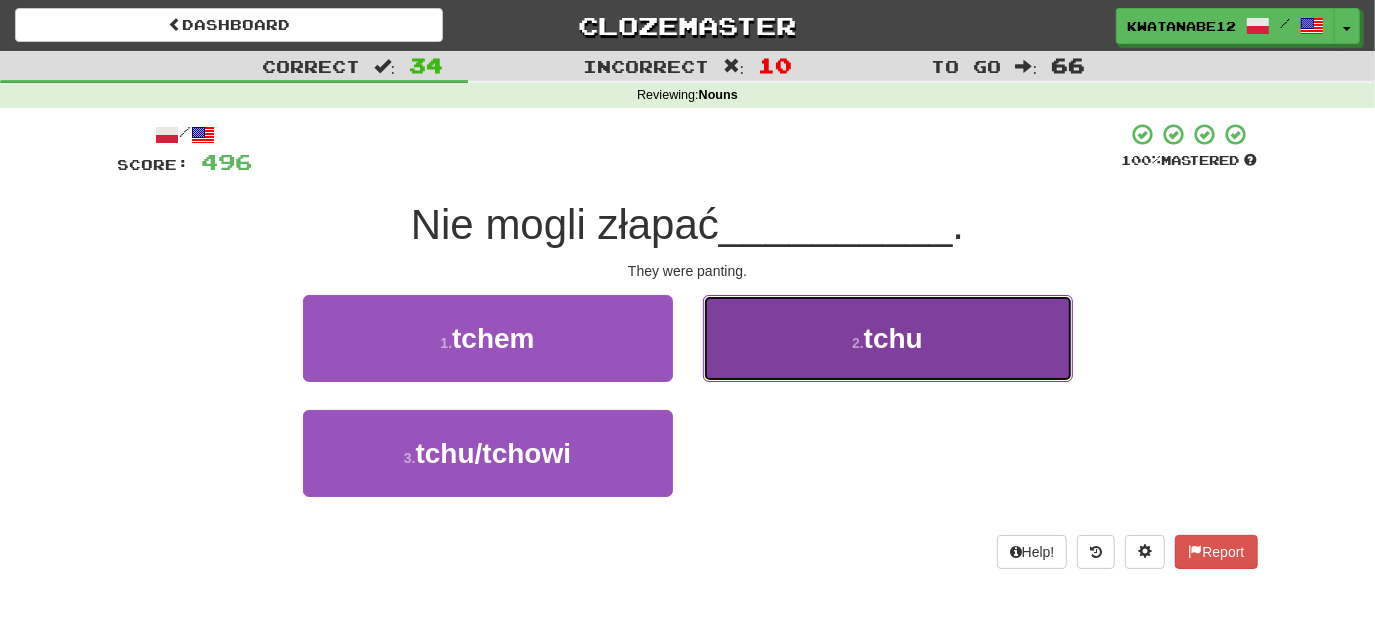 drag, startPoint x: 723, startPoint y: 311, endPoint x: 740, endPoint y: 335, distance: 29.410883 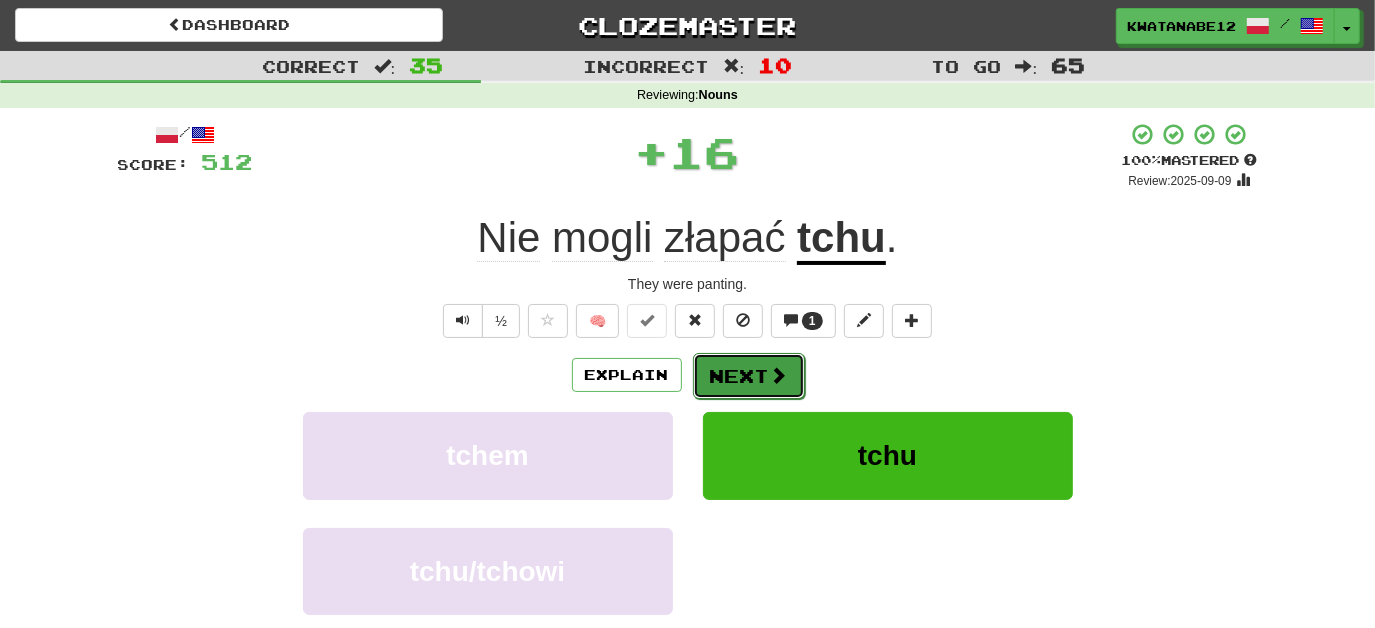 click on "Next" at bounding box center [749, 376] 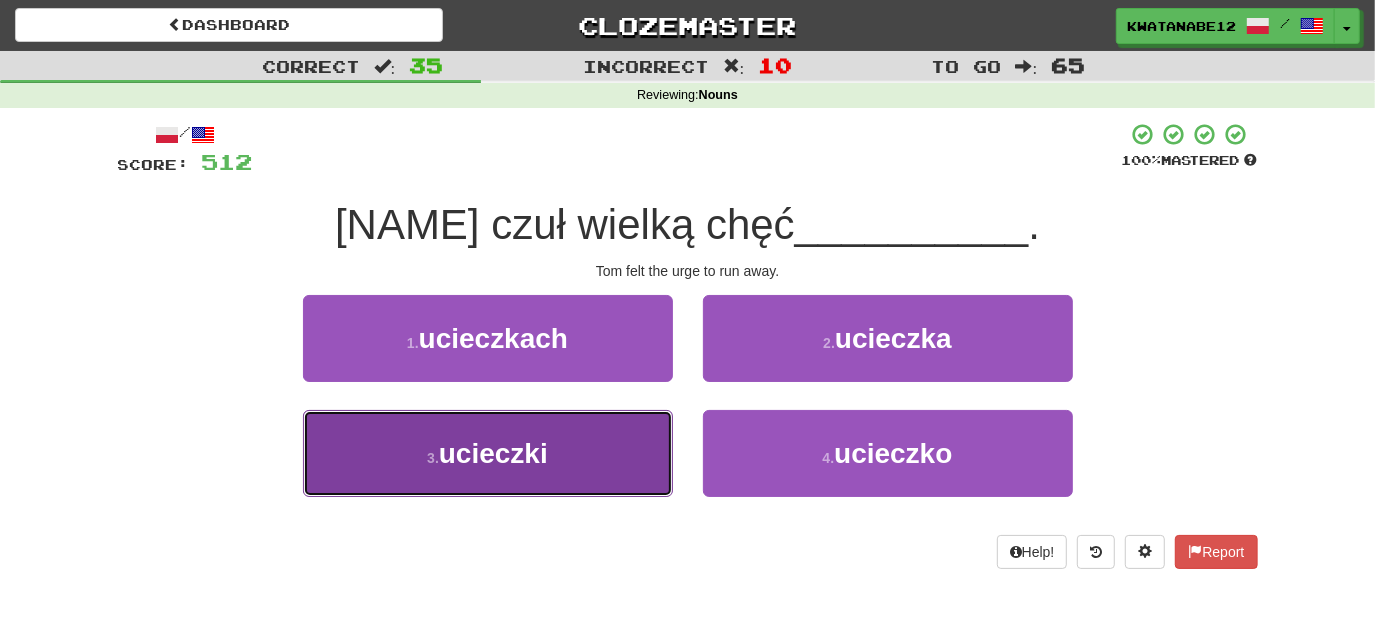 click on "3 .  ucieczki" at bounding box center (488, 453) 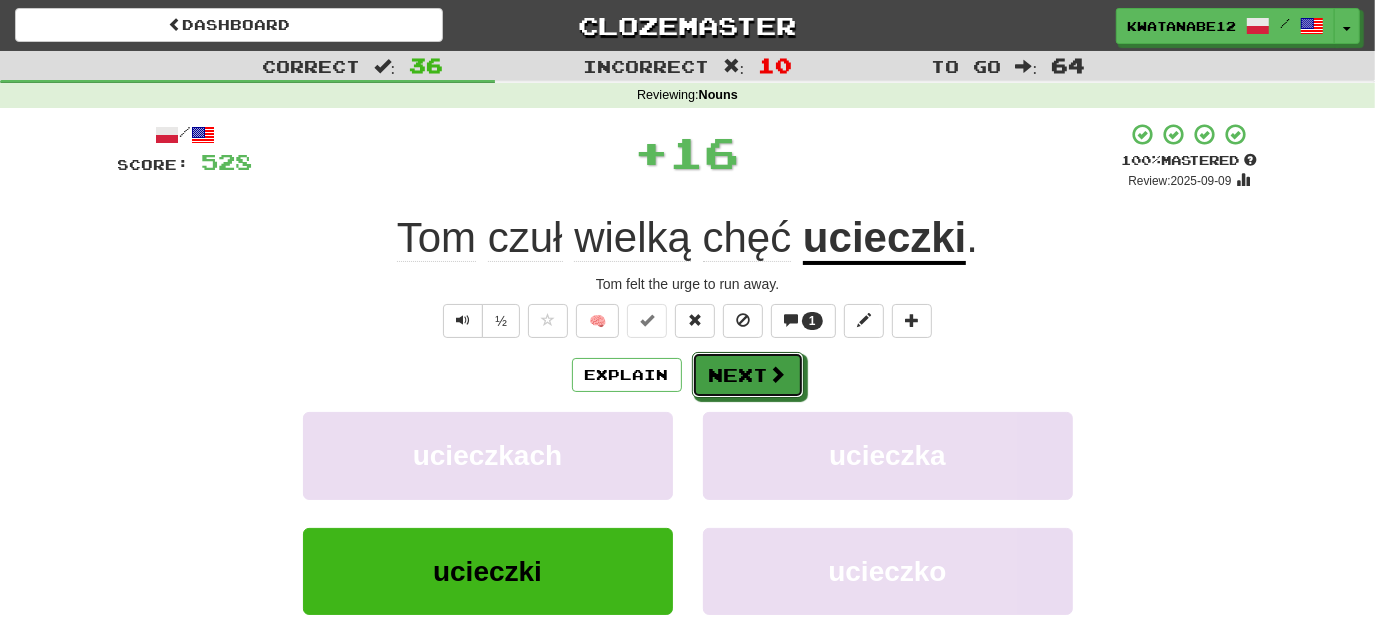drag, startPoint x: 716, startPoint y: 382, endPoint x: 643, endPoint y: 278, distance: 127.06297 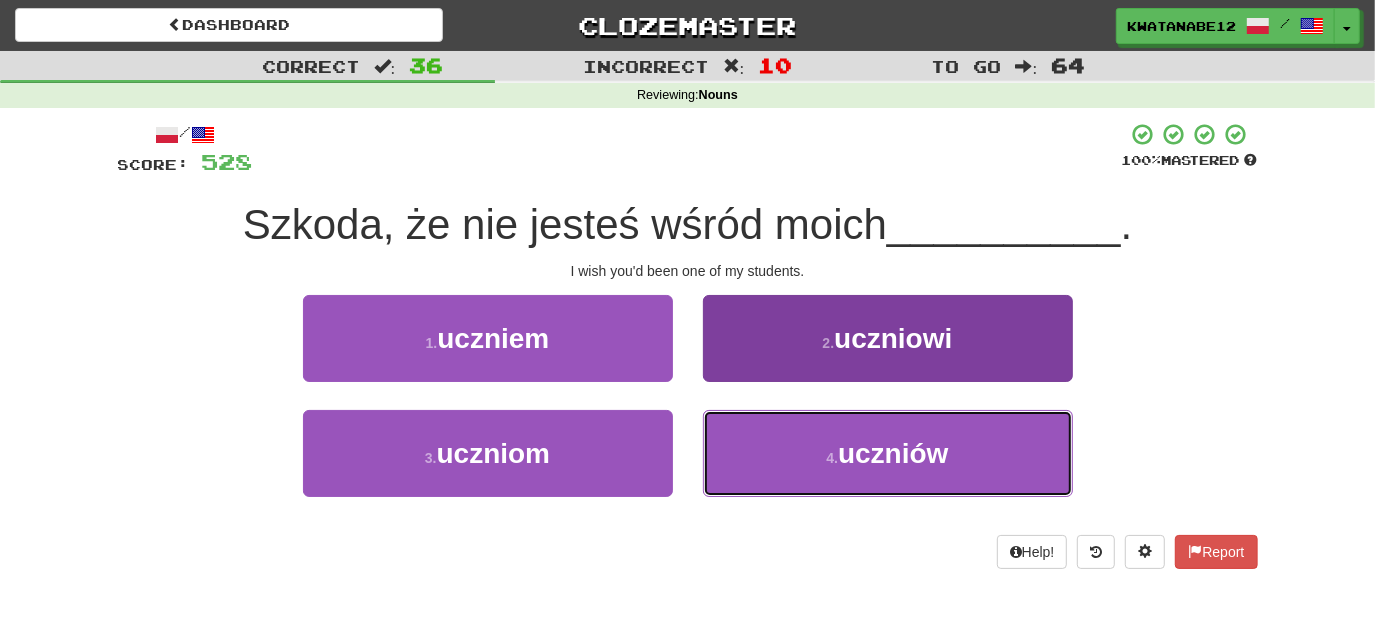click on "4 .  uczniów" at bounding box center [888, 453] 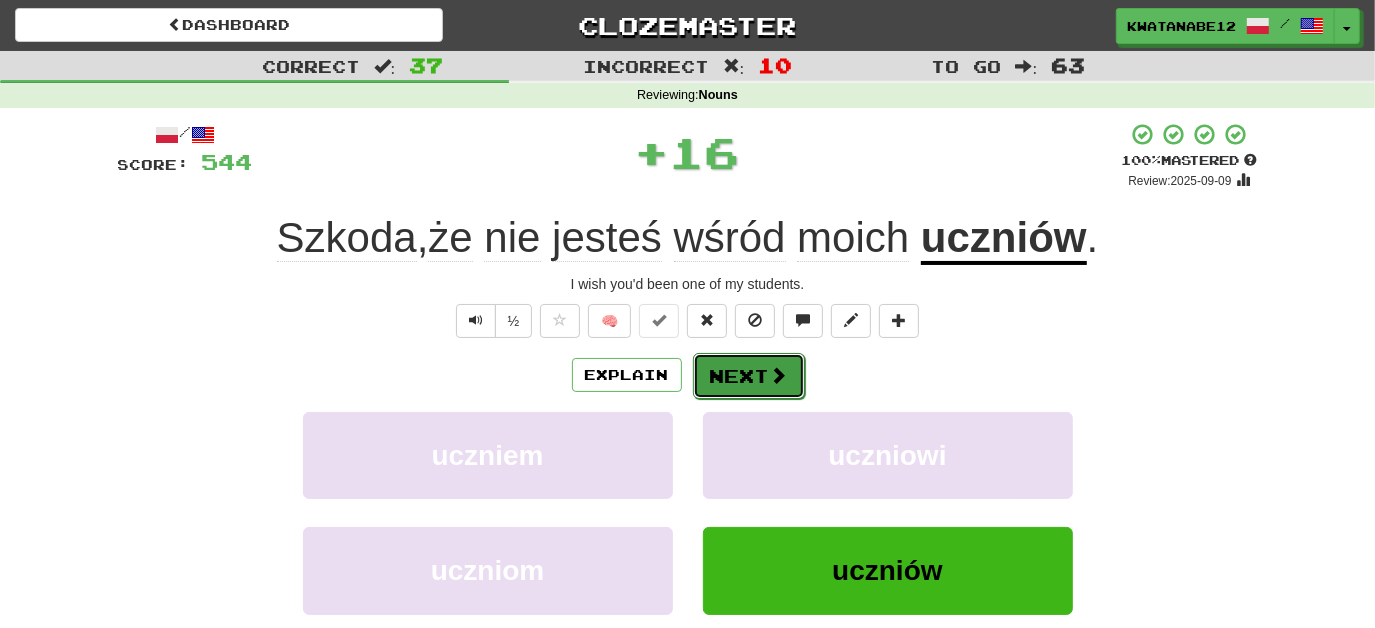 click on "Next" at bounding box center [749, 376] 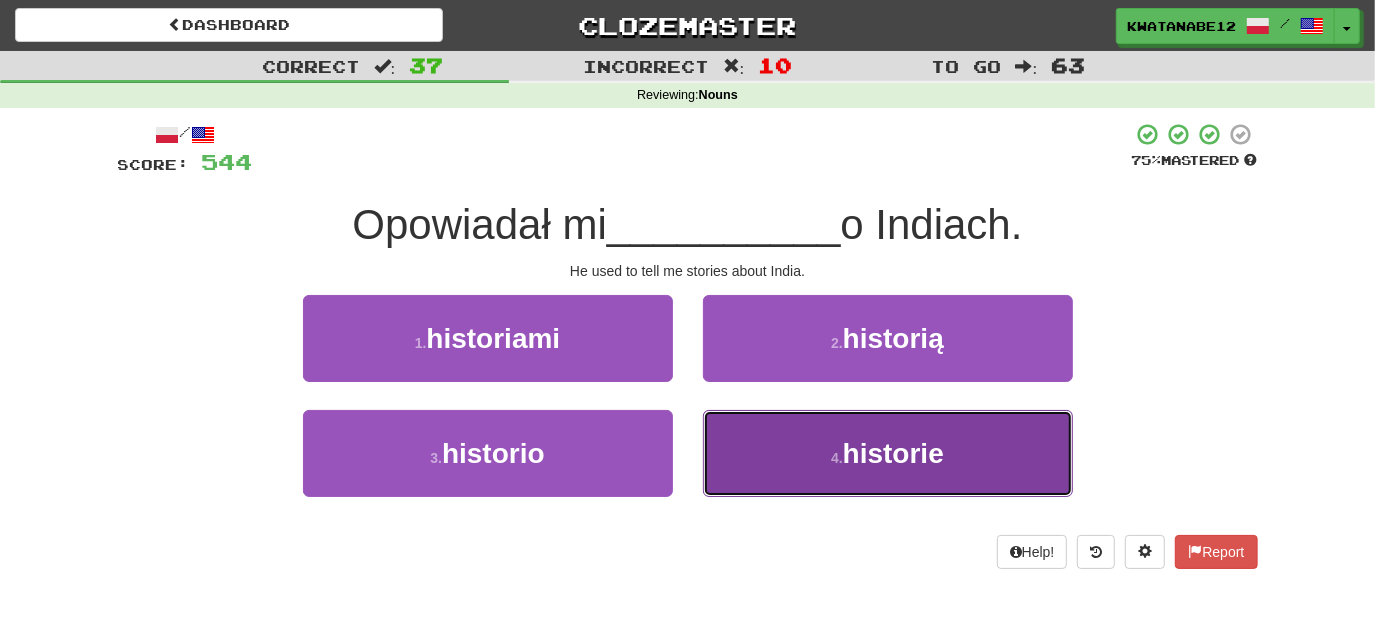 click on "4 .  historie" at bounding box center (888, 453) 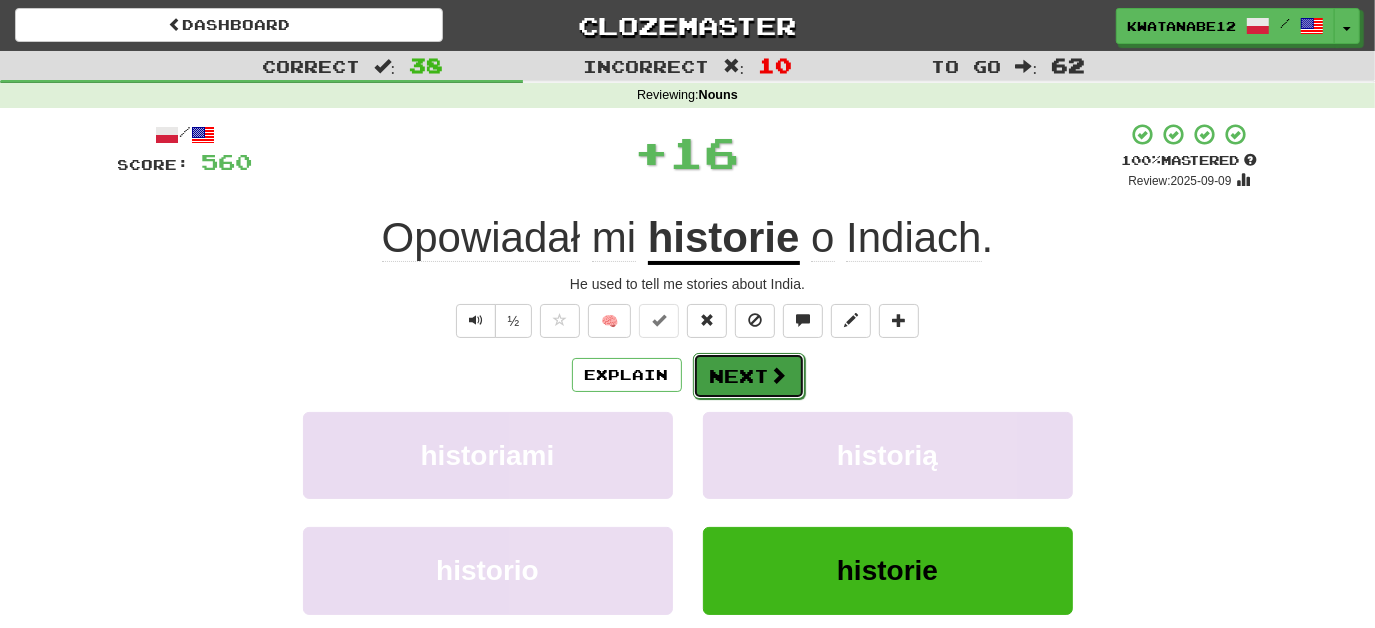 click on "Next" at bounding box center (749, 376) 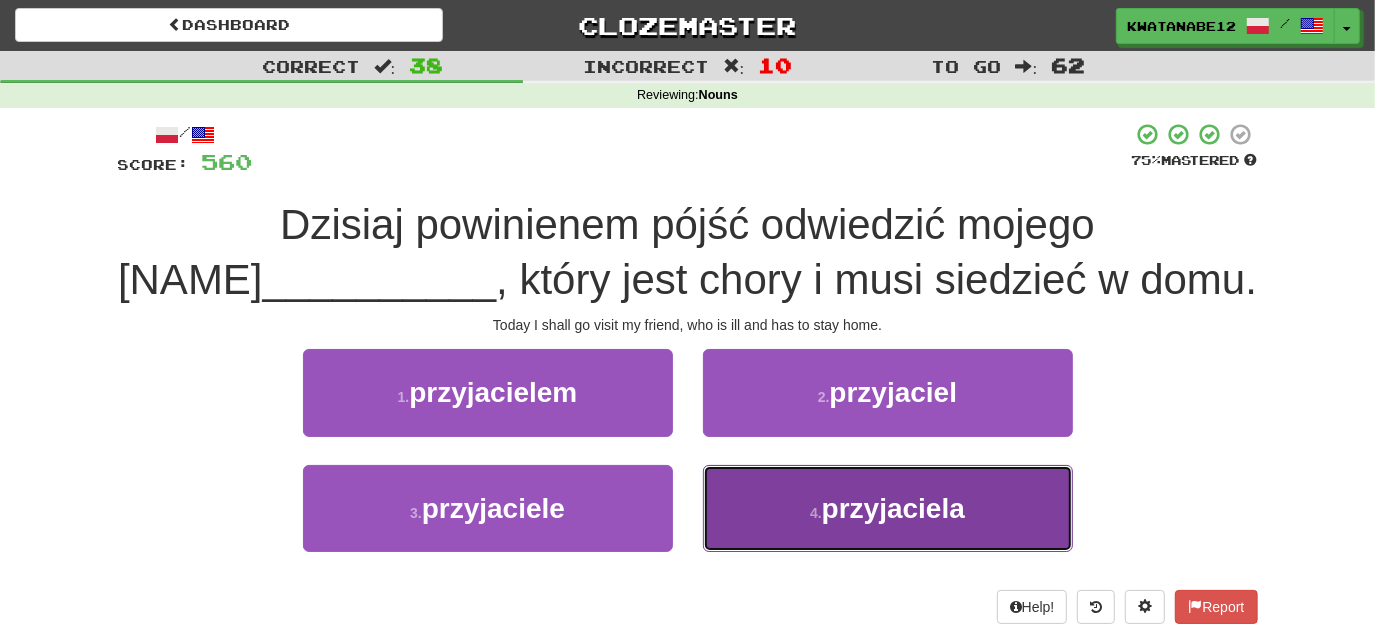 click on "4 .  przyjaciela" at bounding box center (888, 508) 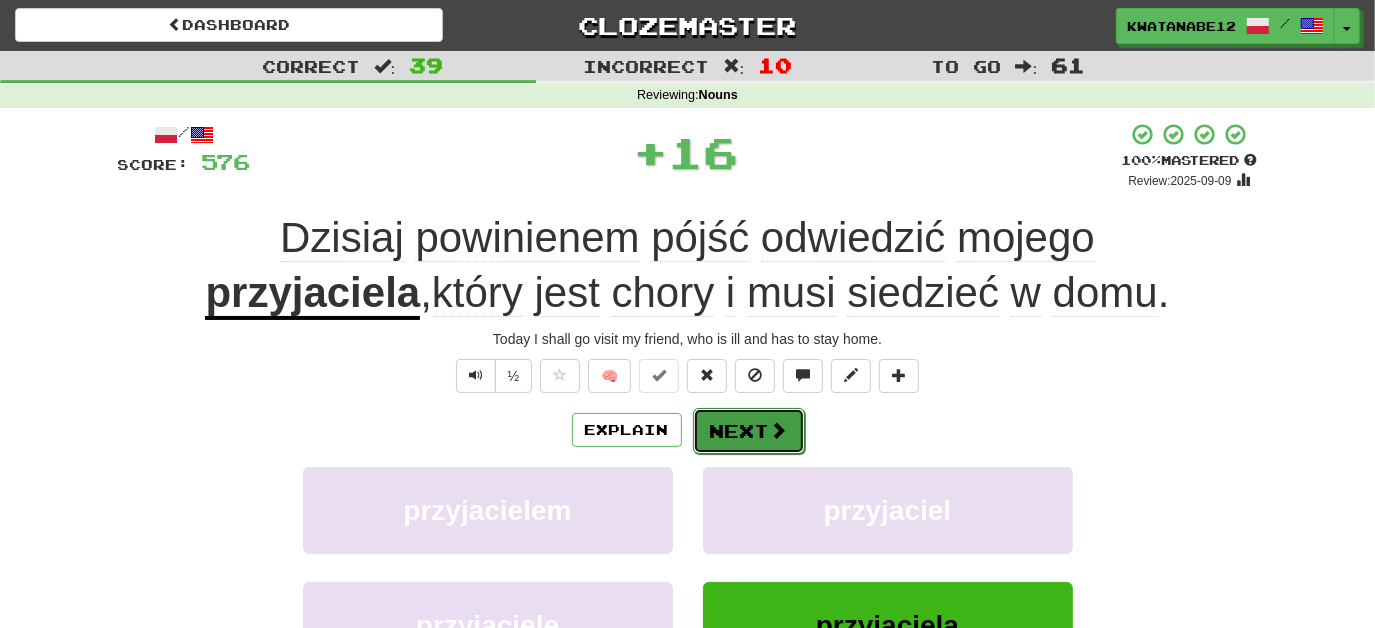 click on "Next" at bounding box center [749, 431] 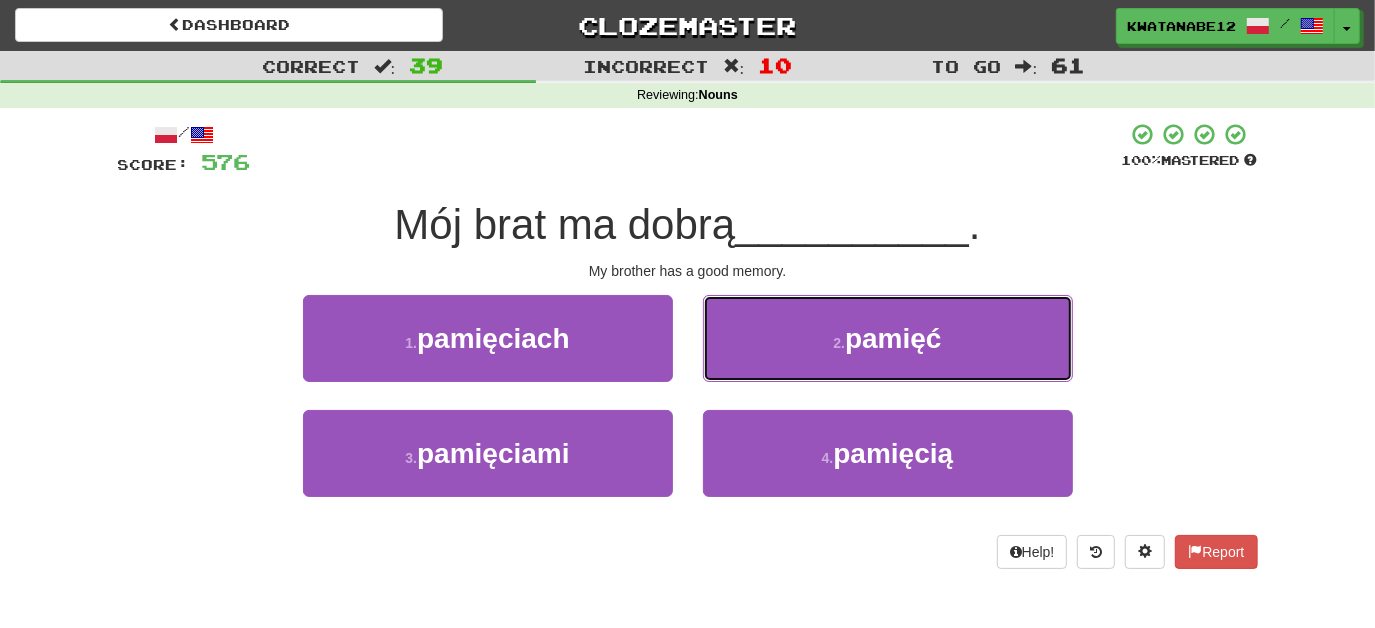click on "2 .  pamięć" at bounding box center (888, 338) 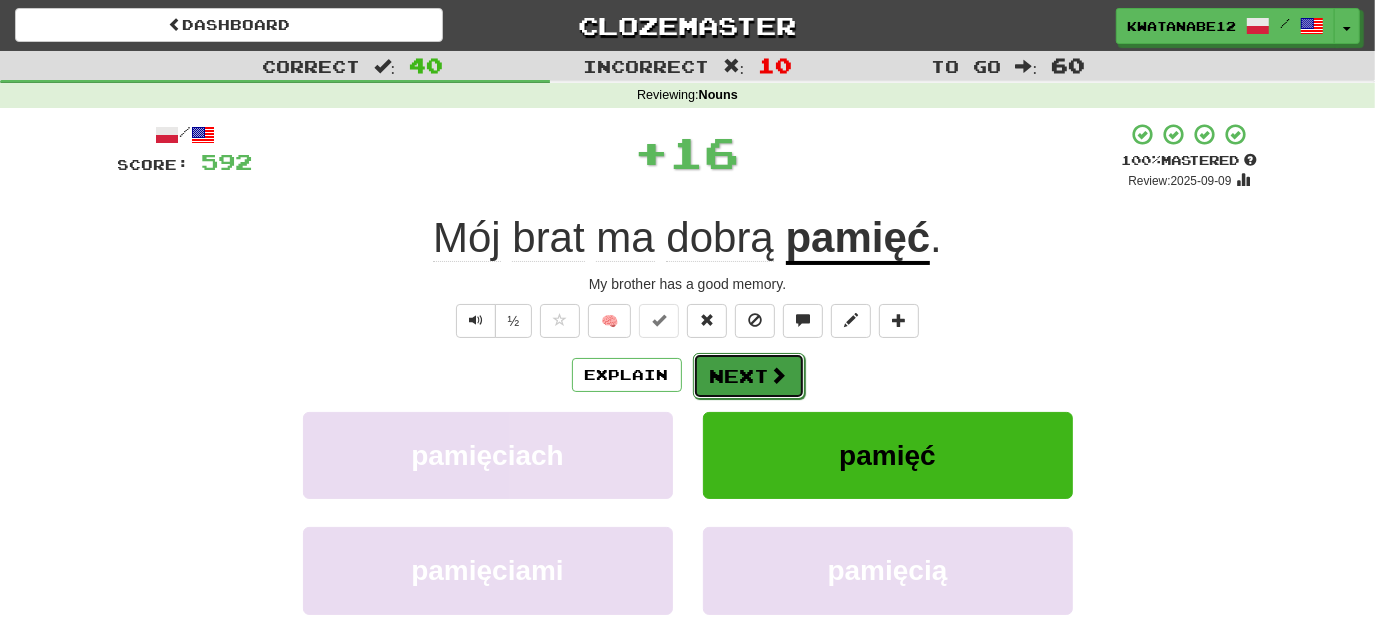 click on "Next" at bounding box center [749, 376] 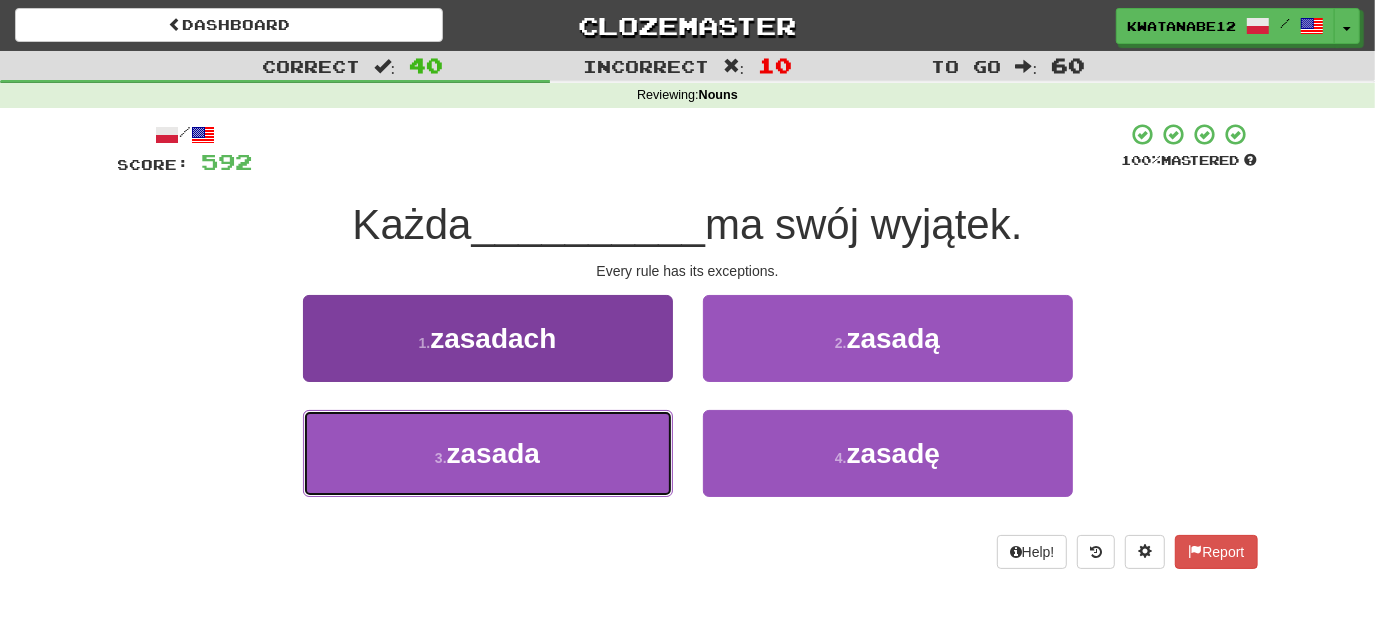 drag, startPoint x: 618, startPoint y: 435, endPoint x: 660, endPoint y: 411, distance: 48.373547 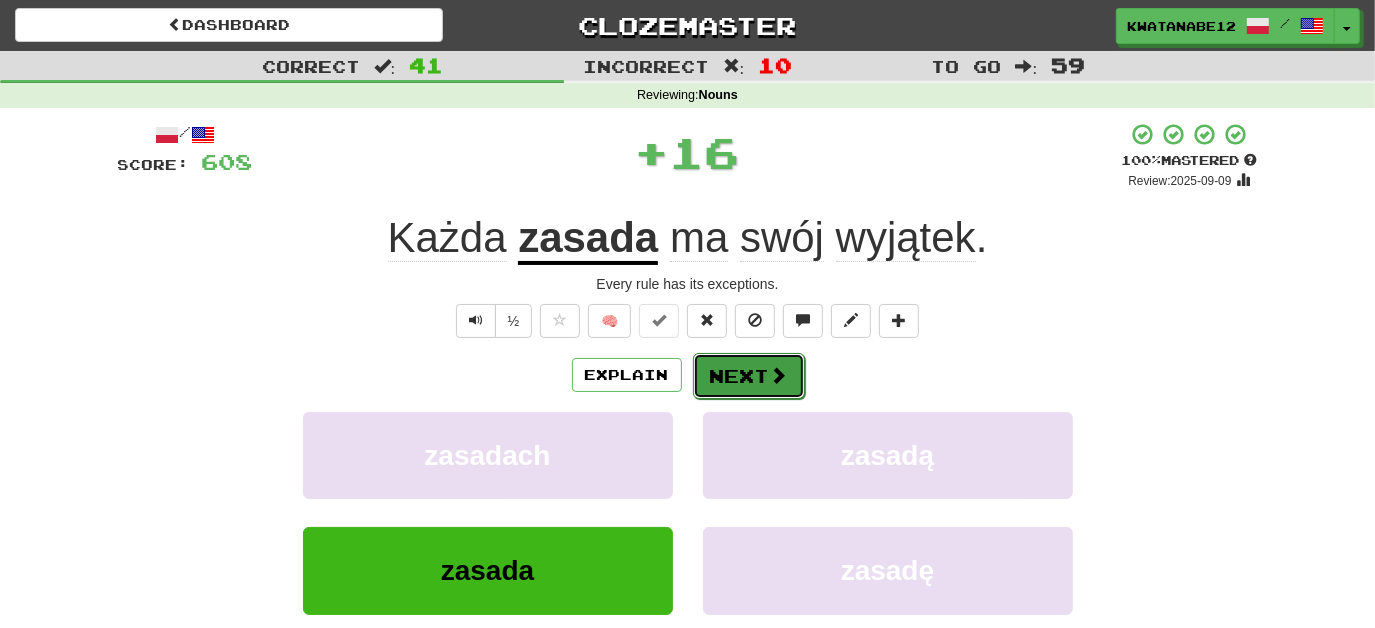 click on "Next" at bounding box center (749, 376) 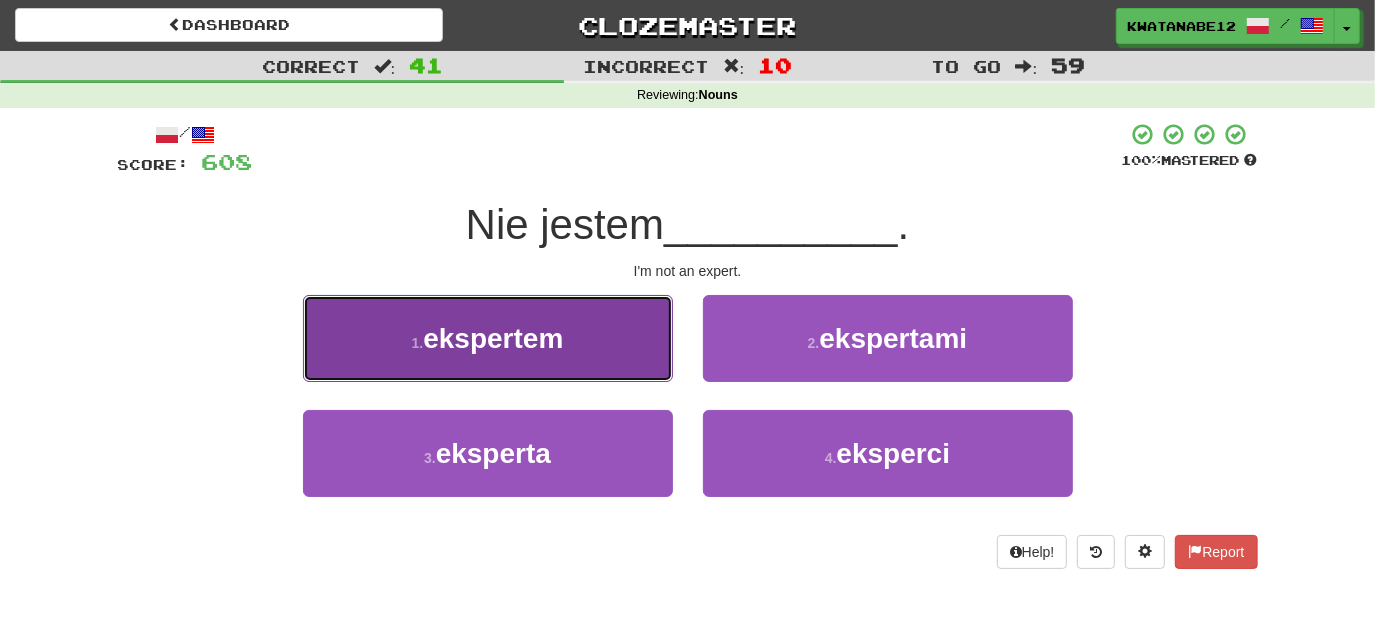 click on "1 .  ekspertem" at bounding box center (488, 338) 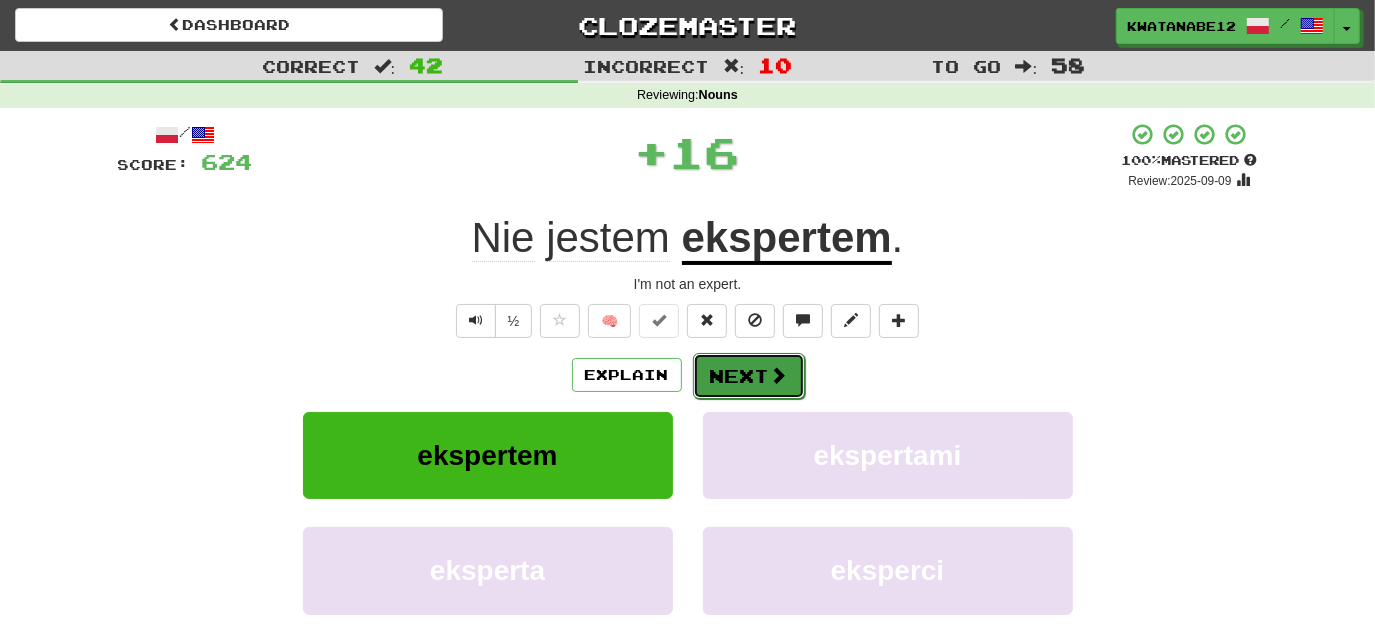 click on "Next" at bounding box center (749, 376) 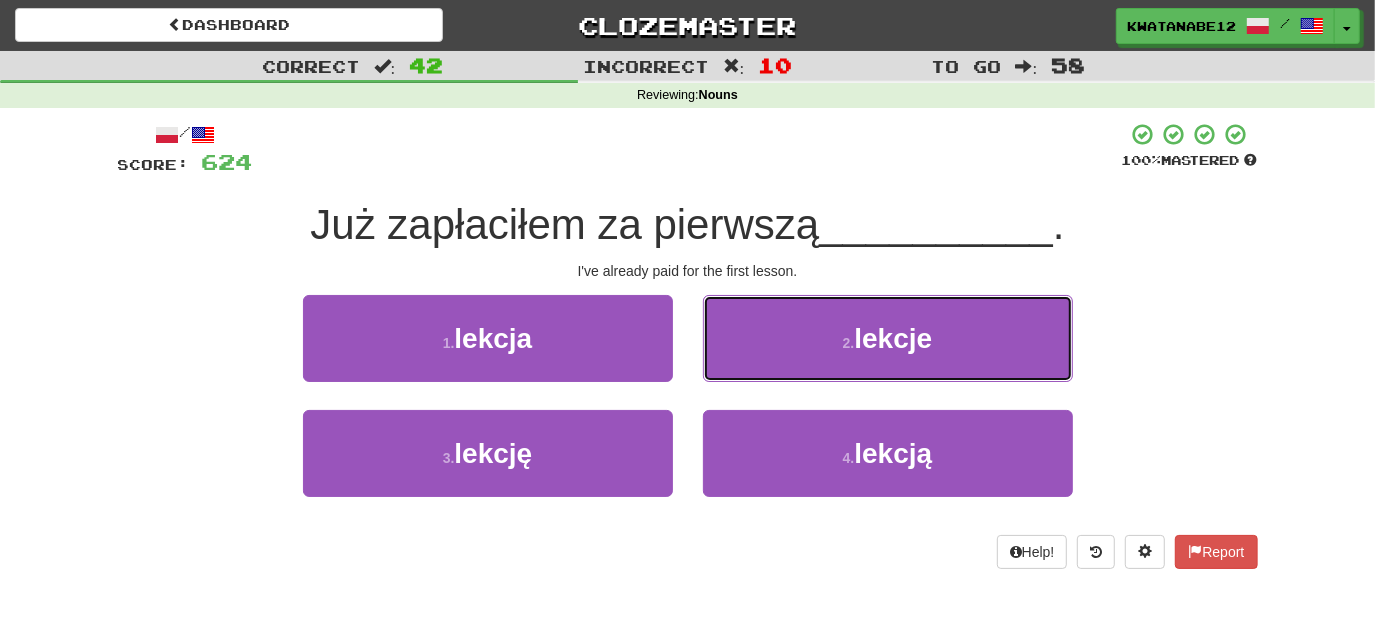 drag, startPoint x: 744, startPoint y: 336, endPoint x: 743, endPoint y: 350, distance: 14.035668 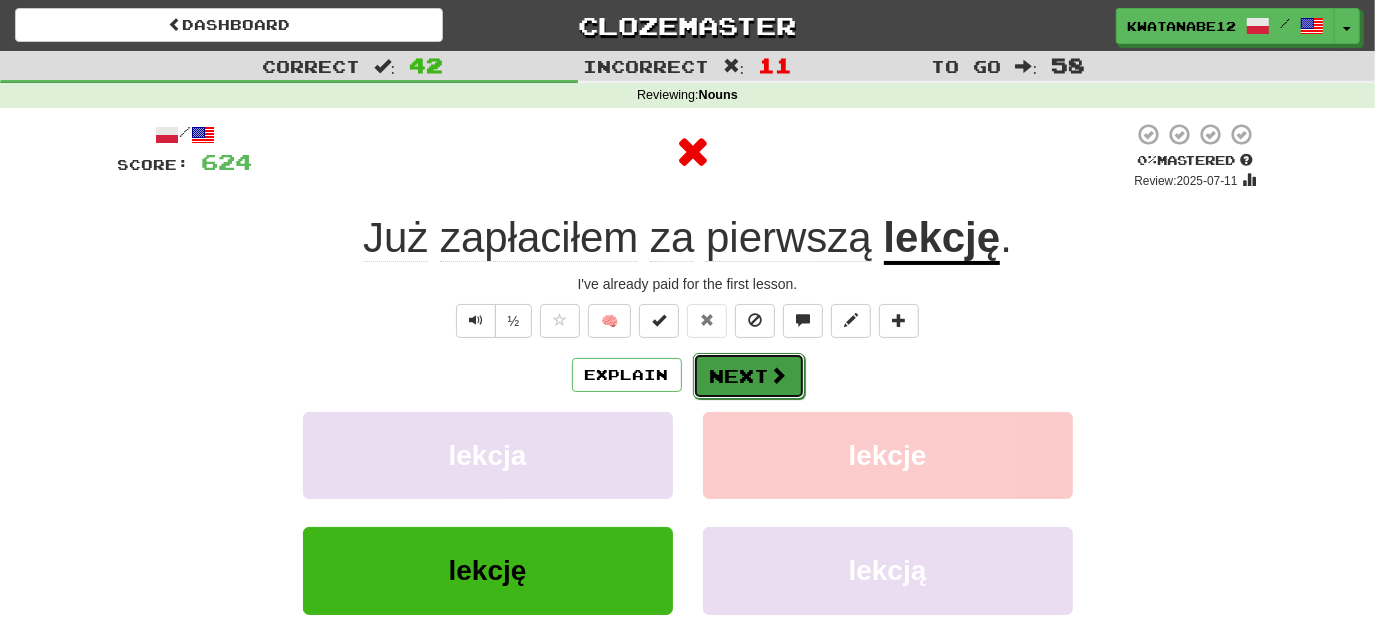click on "Next" at bounding box center (749, 376) 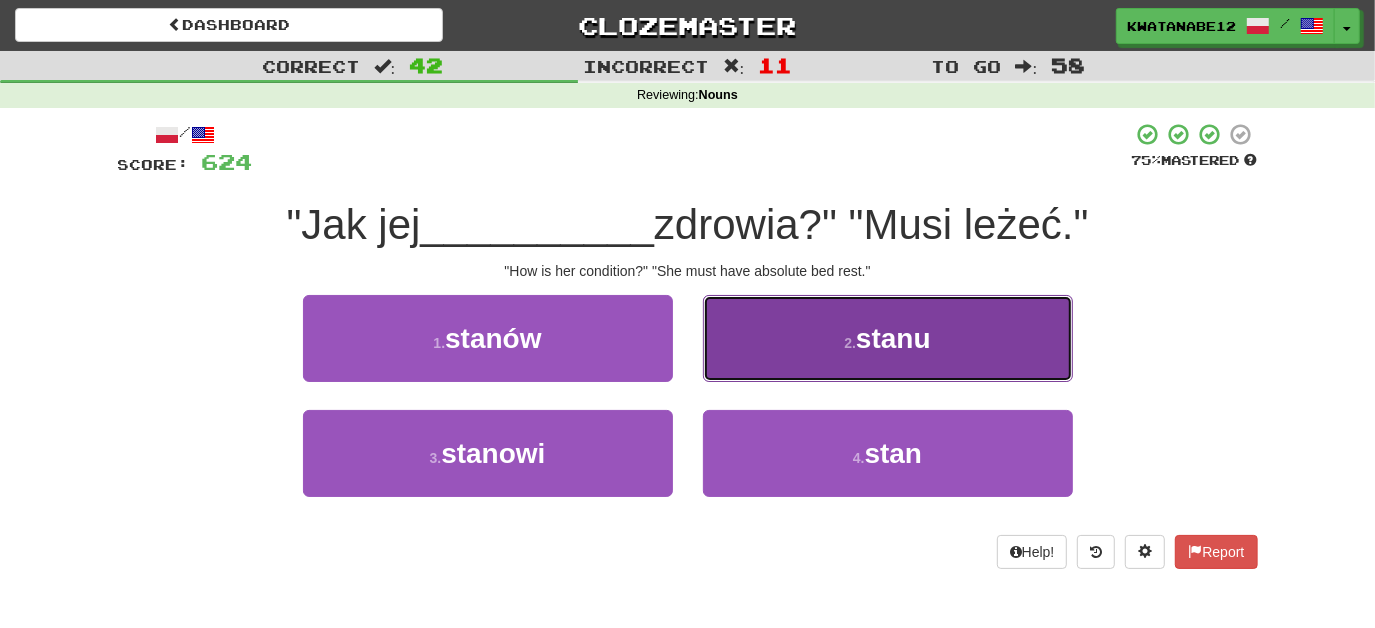 click on "2 .  stanu" at bounding box center [888, 338] 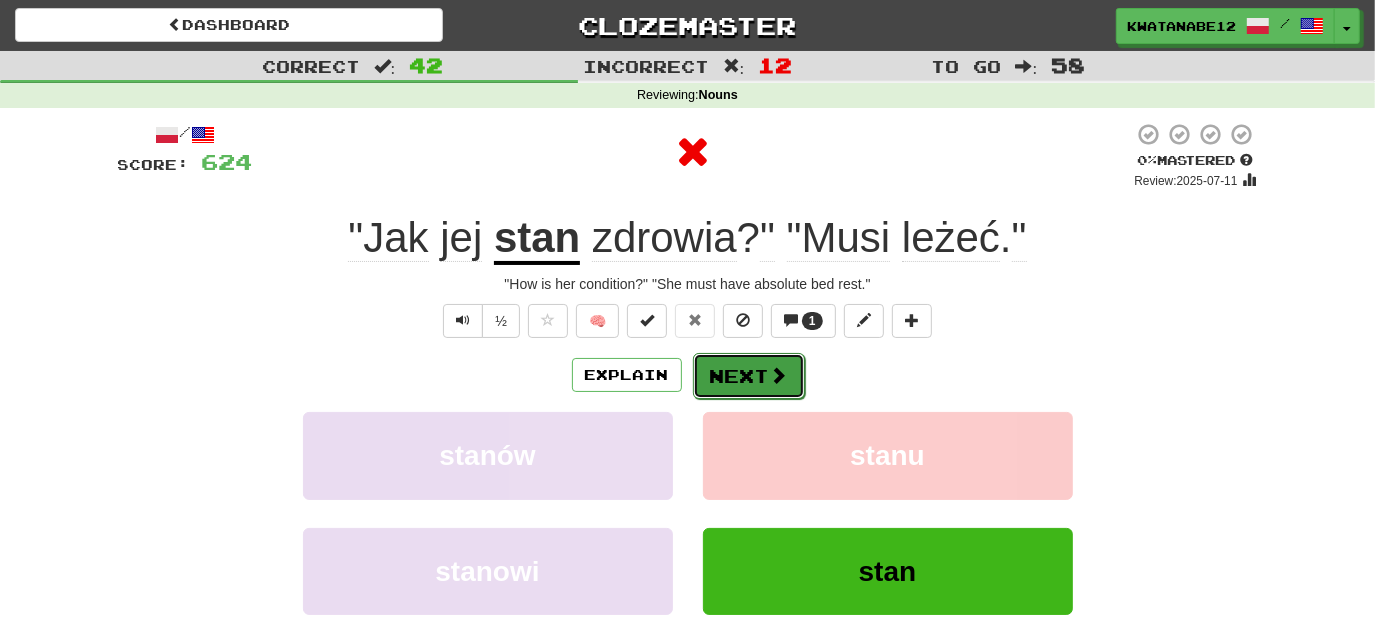 click on "Next" at bounding box center (749, 376) 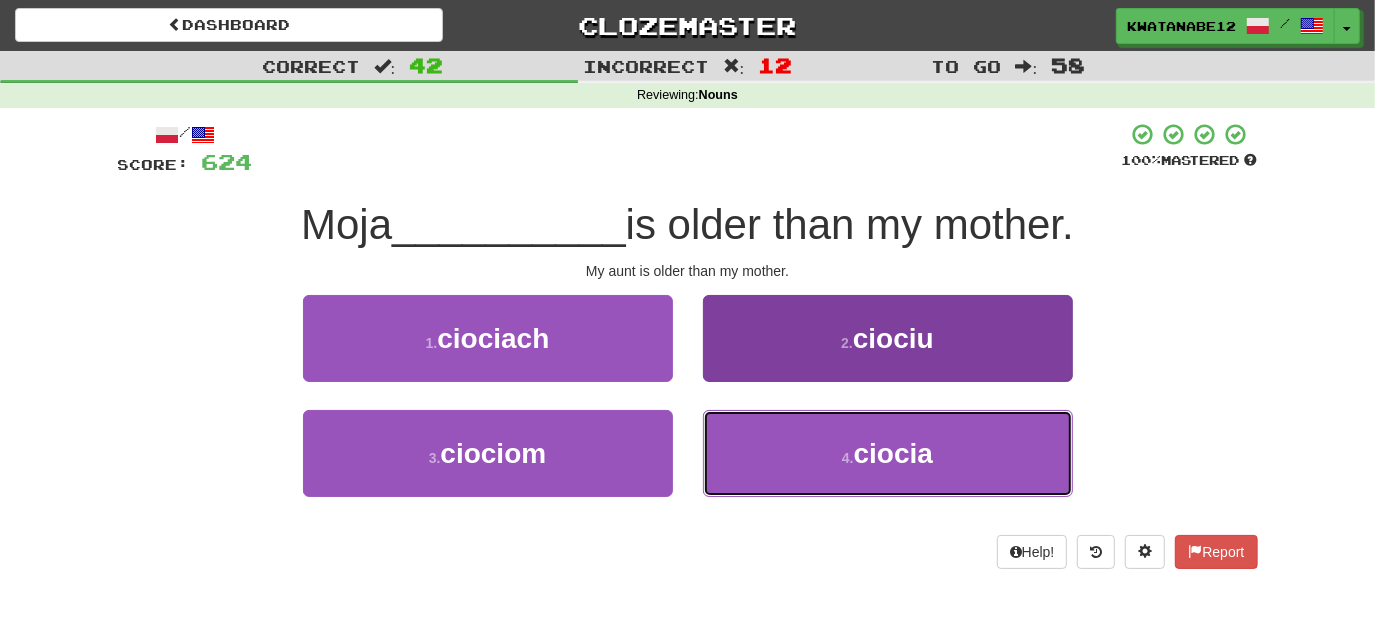 click on "4 .  ciocia" at bounding box center [888, 453] 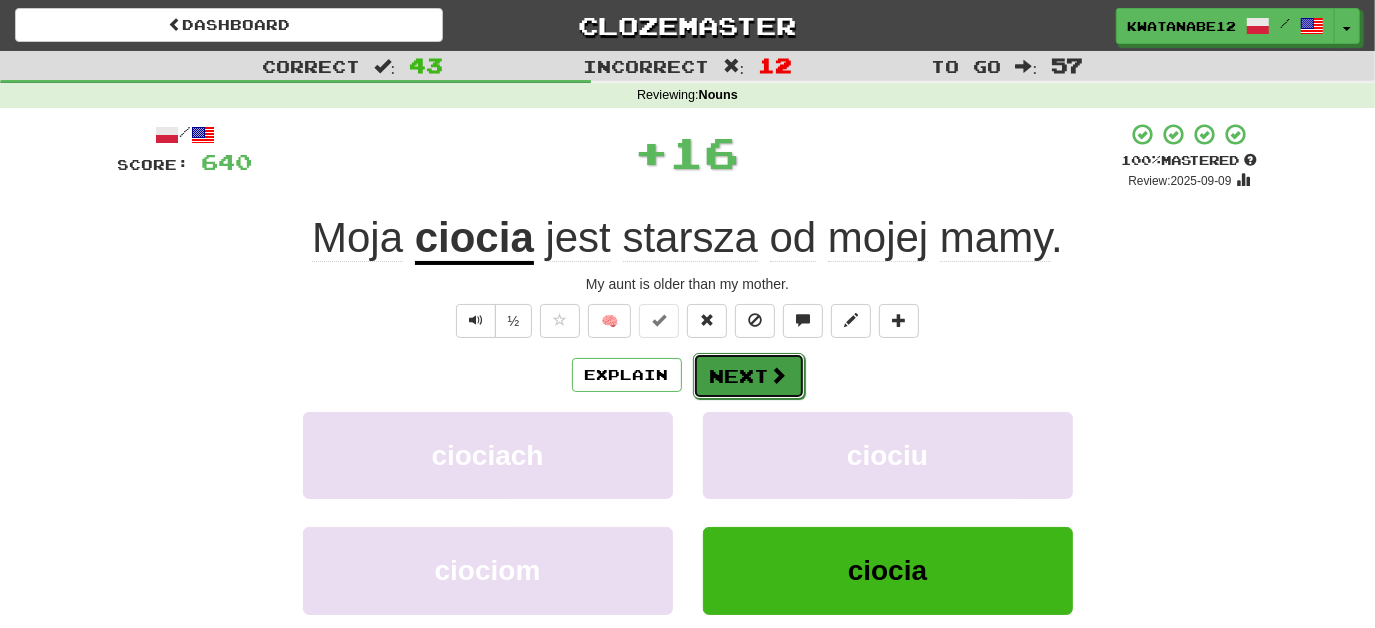 click on "Next" at bounding box center [749, 376] 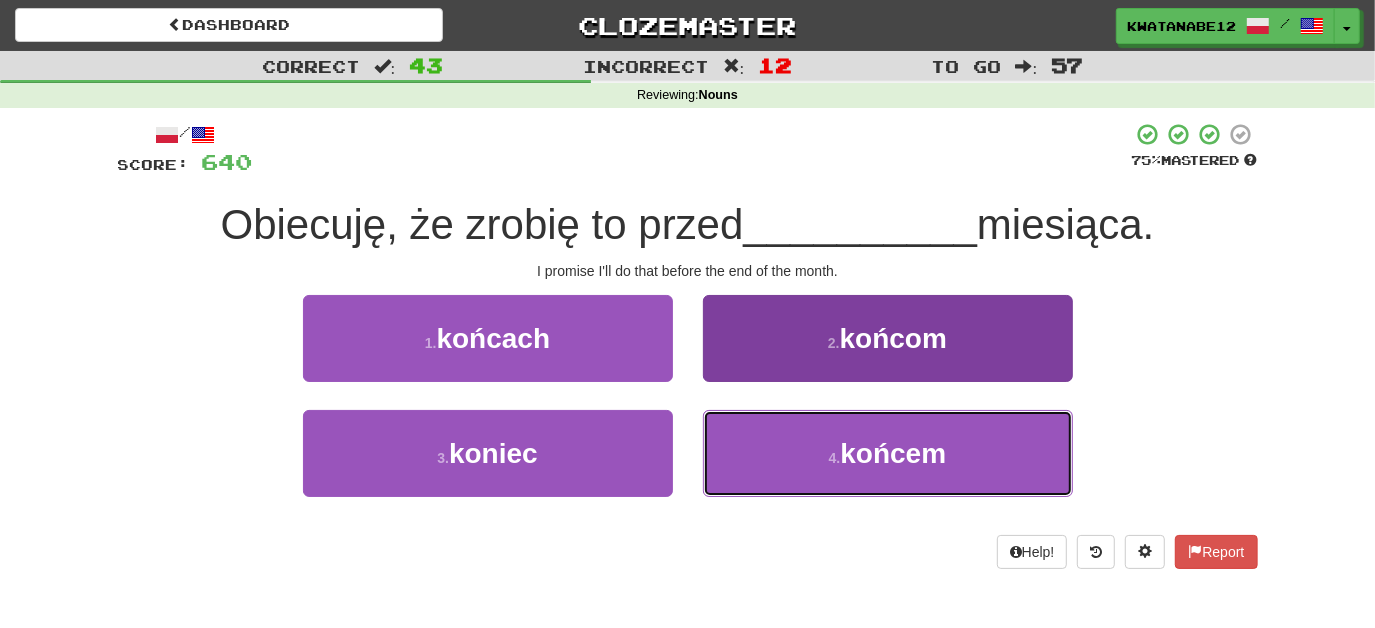 click on "4 .  końcem" at bounding box center (888, 453) 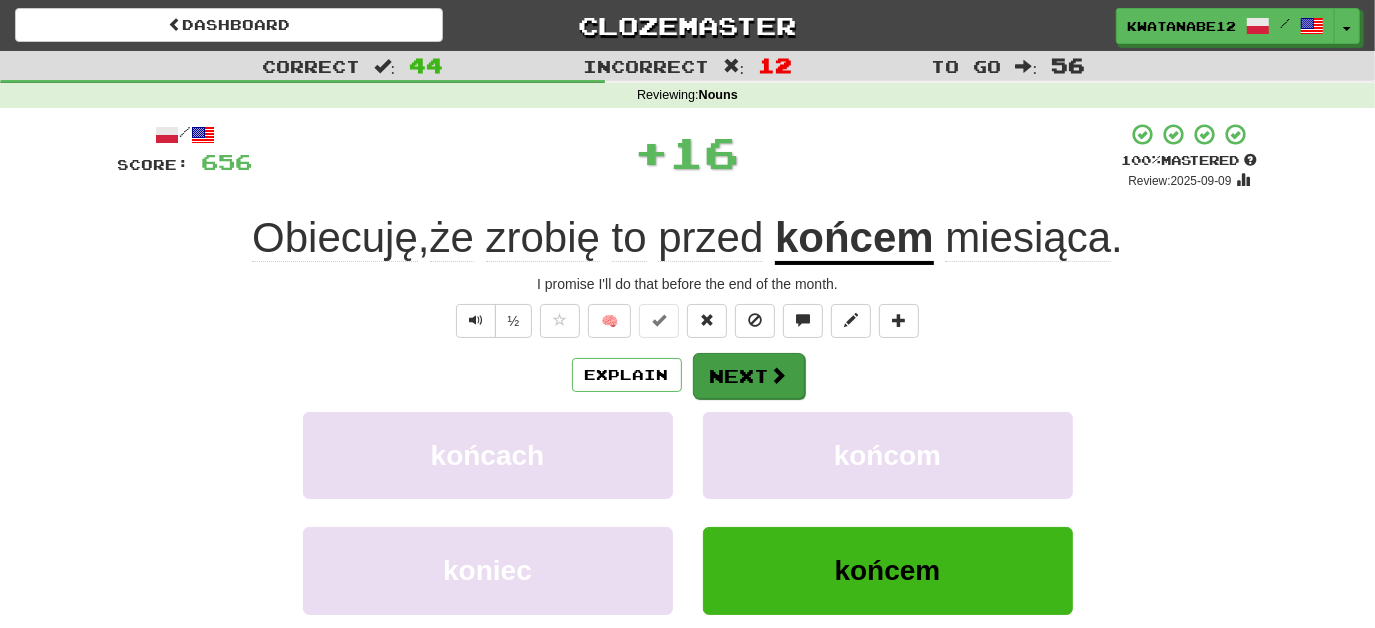 click on "Explain Next" at bounding box center [688, 375] 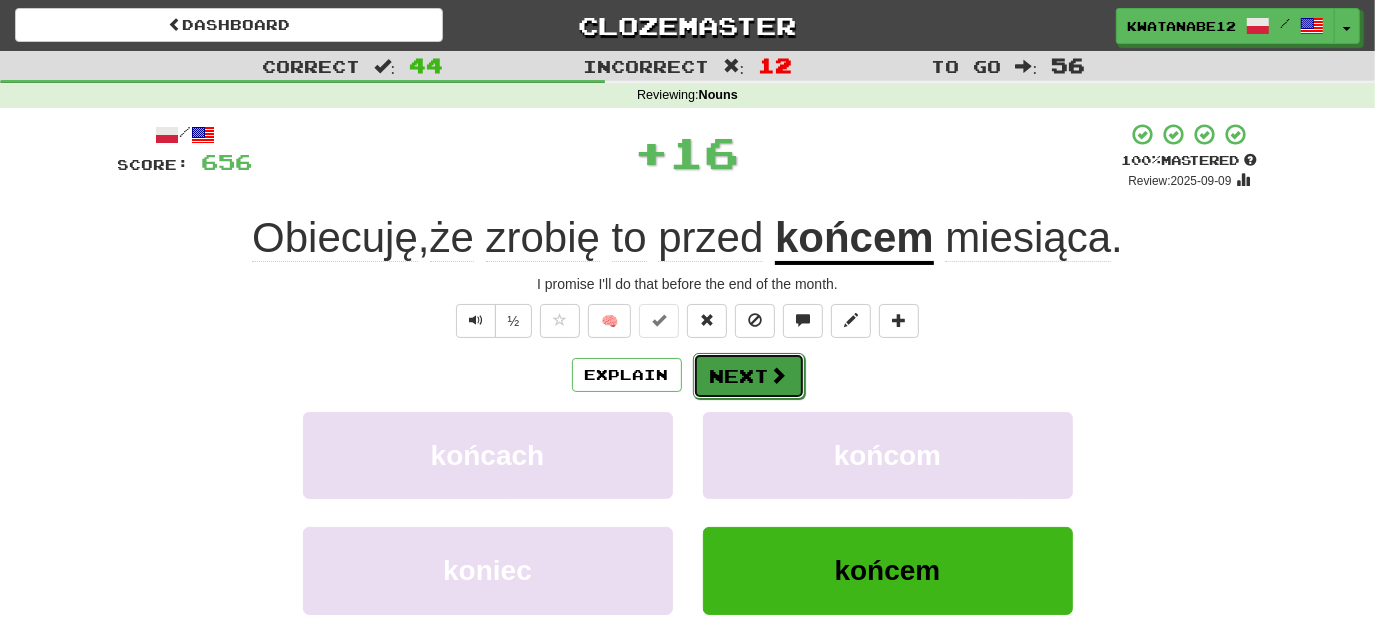 click on "Next" at bounding box center (749, 376) 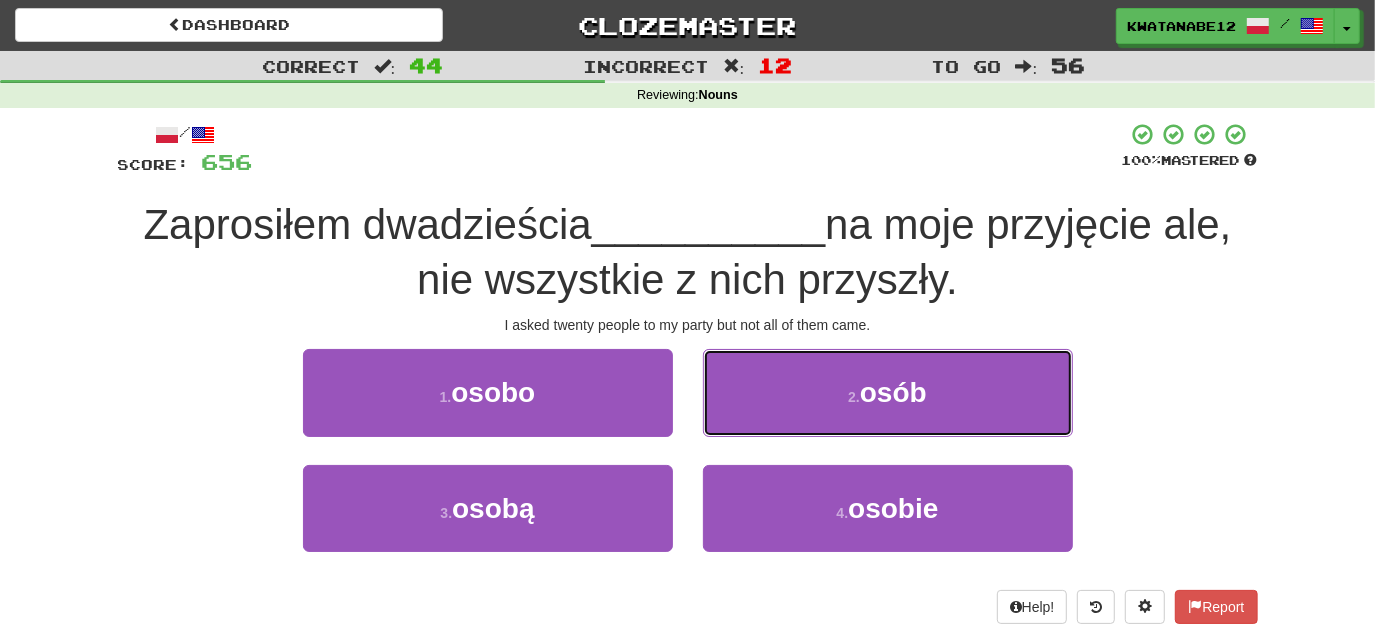 click on "2 .  osób" at bounding box center (888, 392) 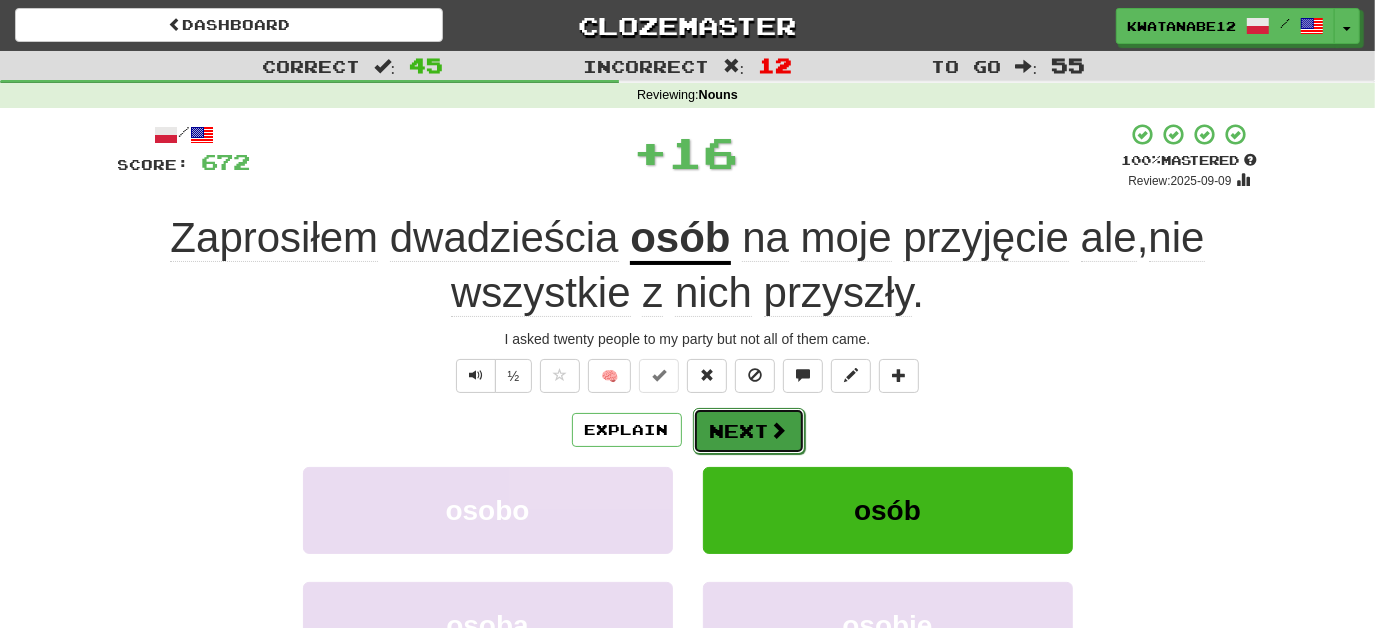 click on "Next" at bounding box center (749, 431) 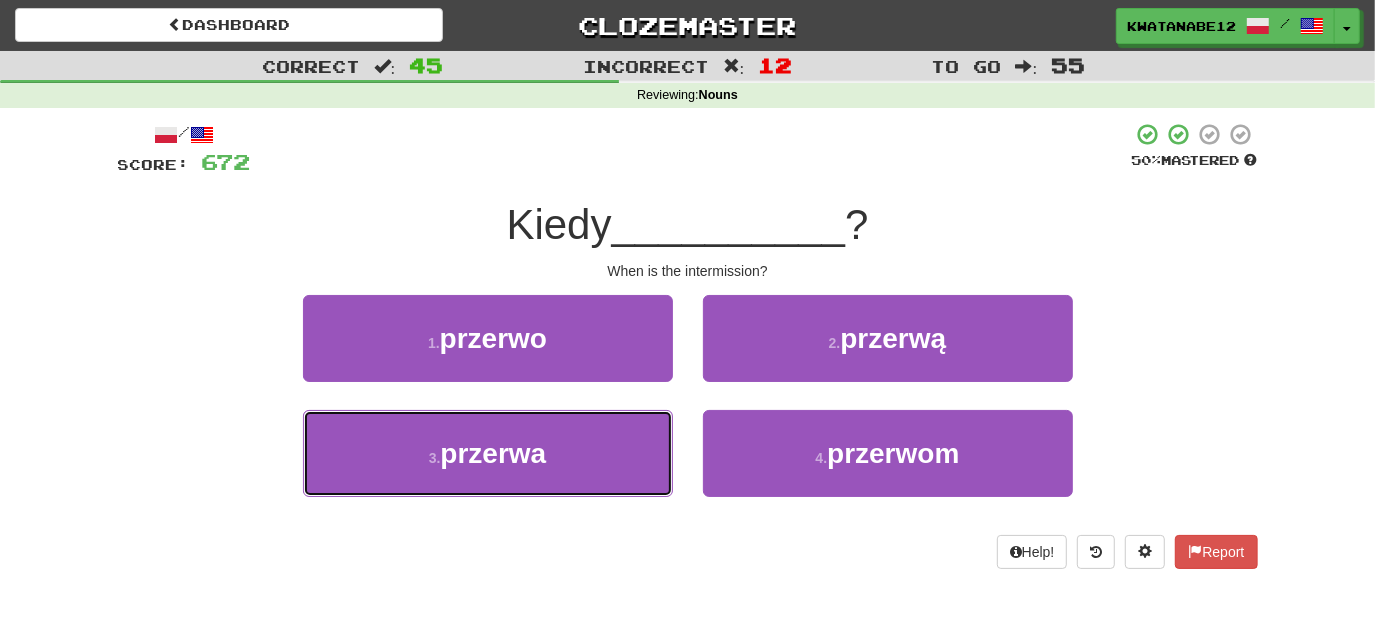 drag, startPoint x: 608, startPoint y: 429, endPoint x: 655, endPoint y: 407, distance: 51.894123 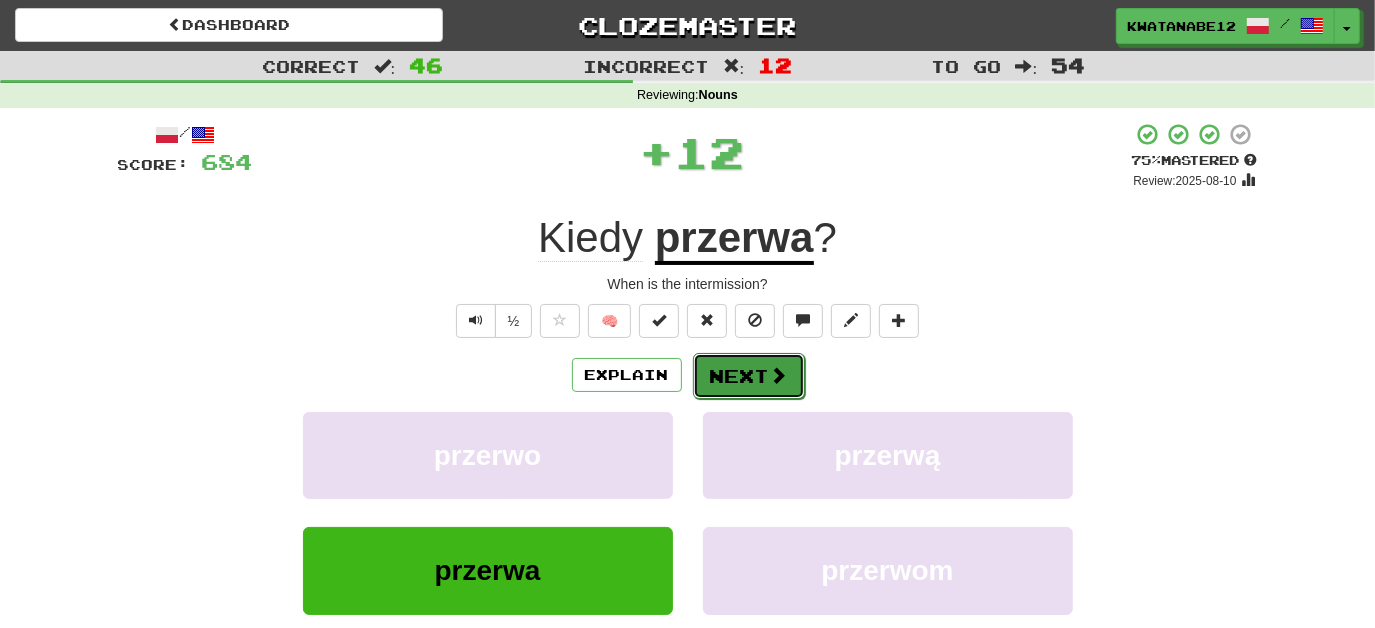 click on "Next" at bounding box center [749, 376] 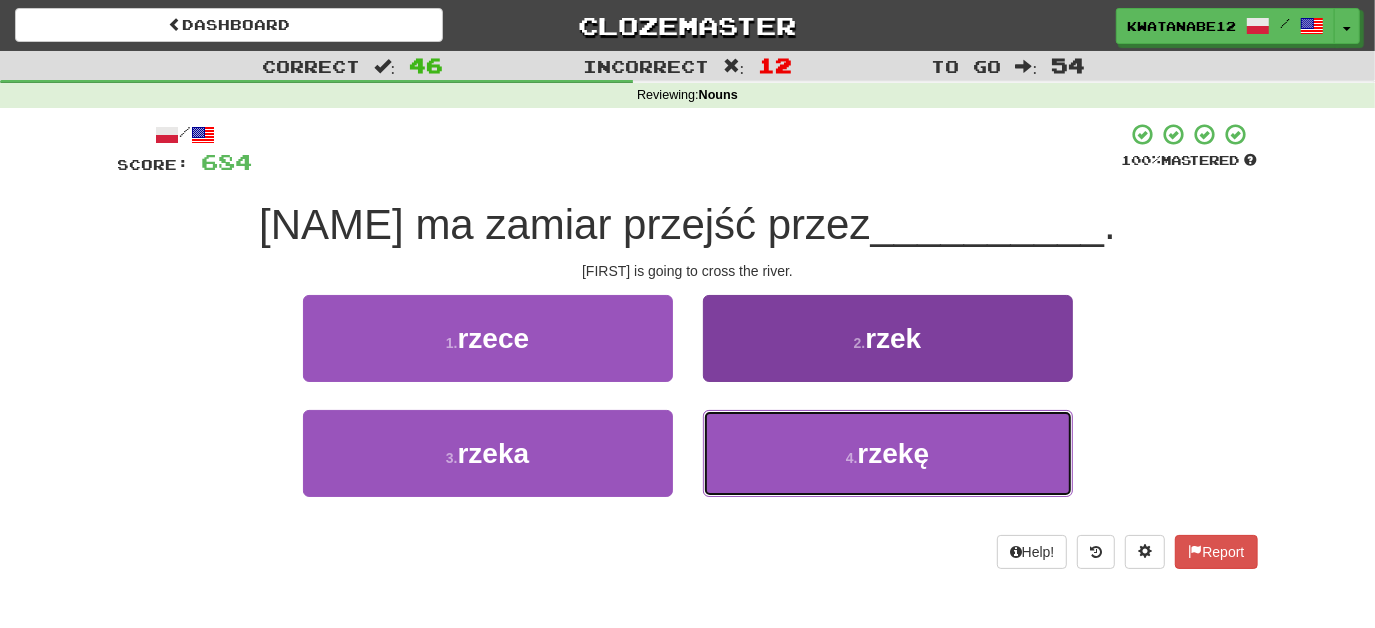 click on "4 .  rzekę" at bounding box center (888, 453) 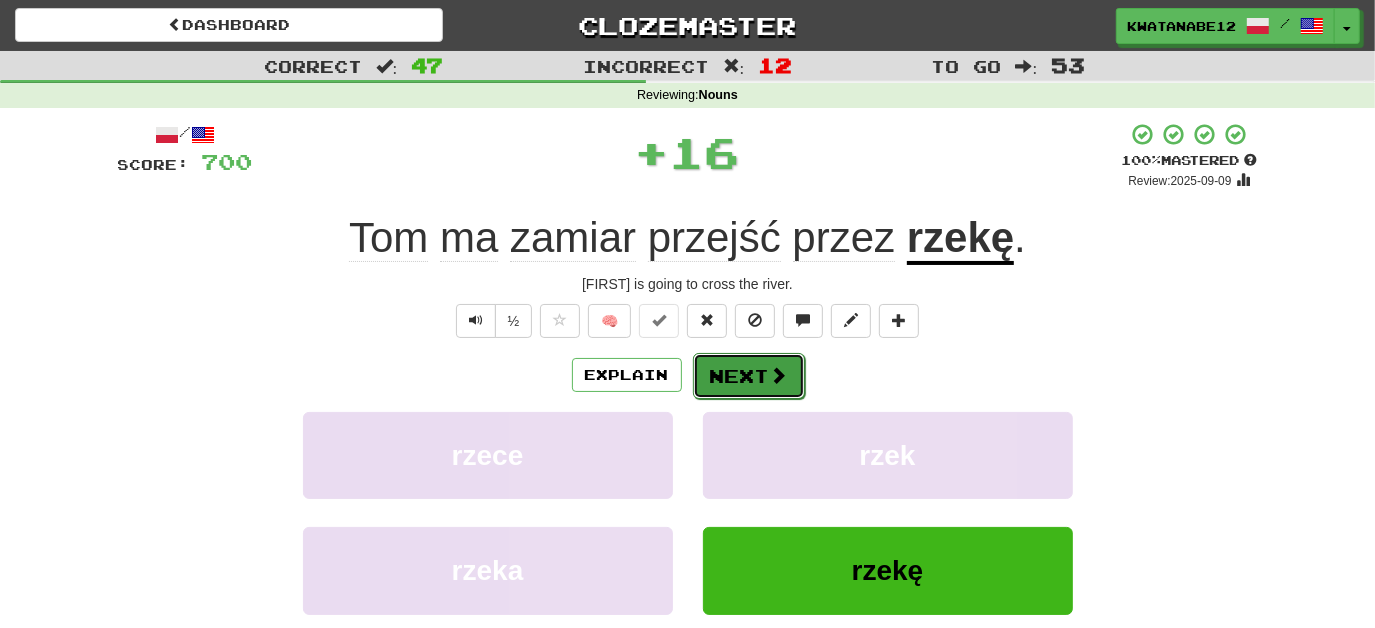 click on "Next" at bounding box center [749, 376] 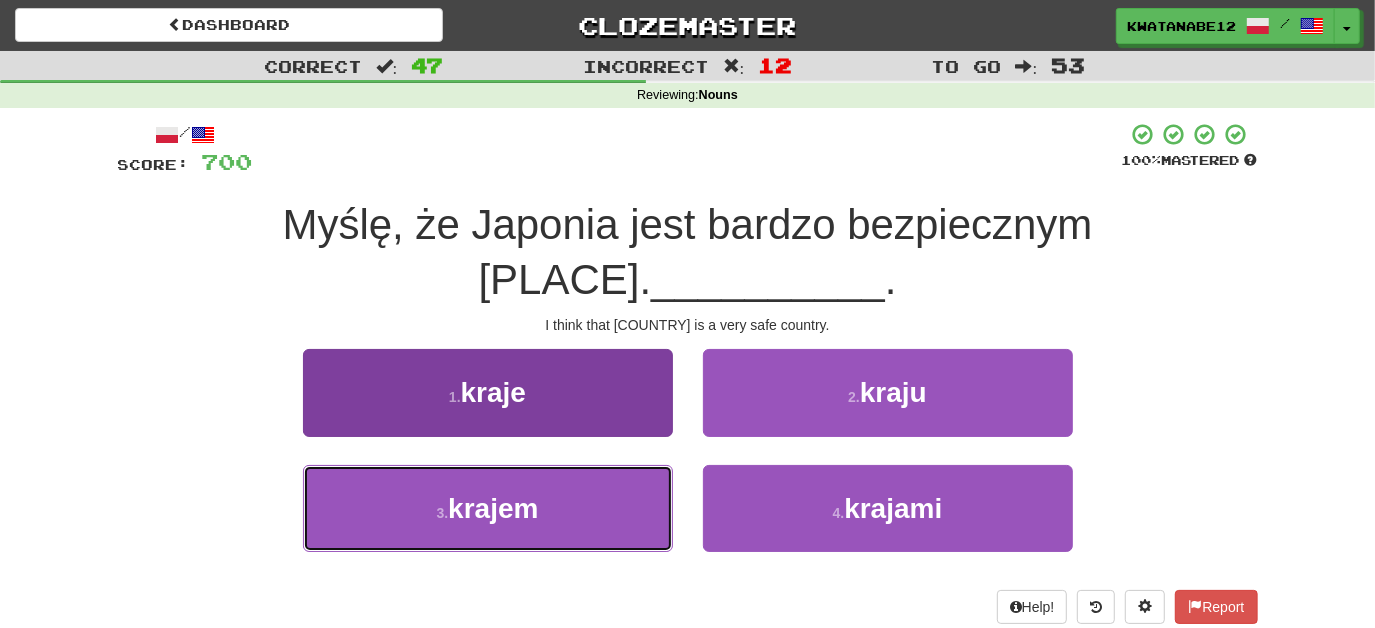 drag, startPoint x: 626, startPoint y: 458, endPoint x: 668, endPoint y: 438, distance: 46.518814 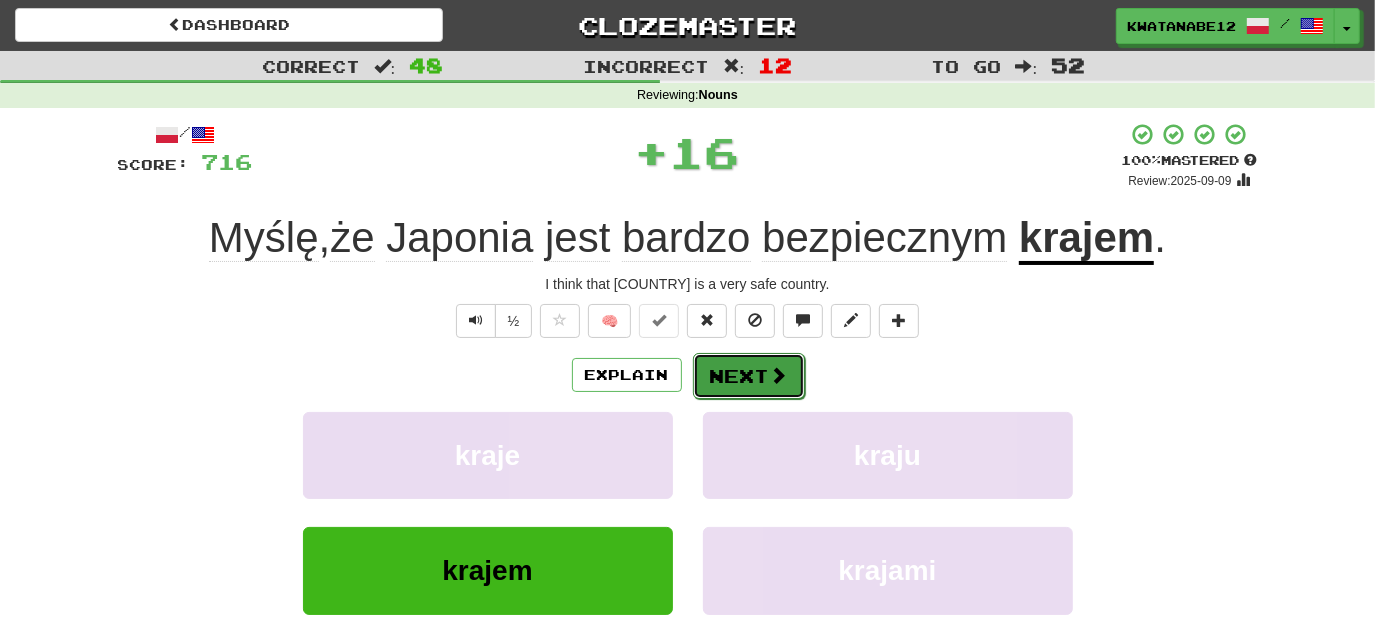 click on "Next" at bounding box center (749, 376) 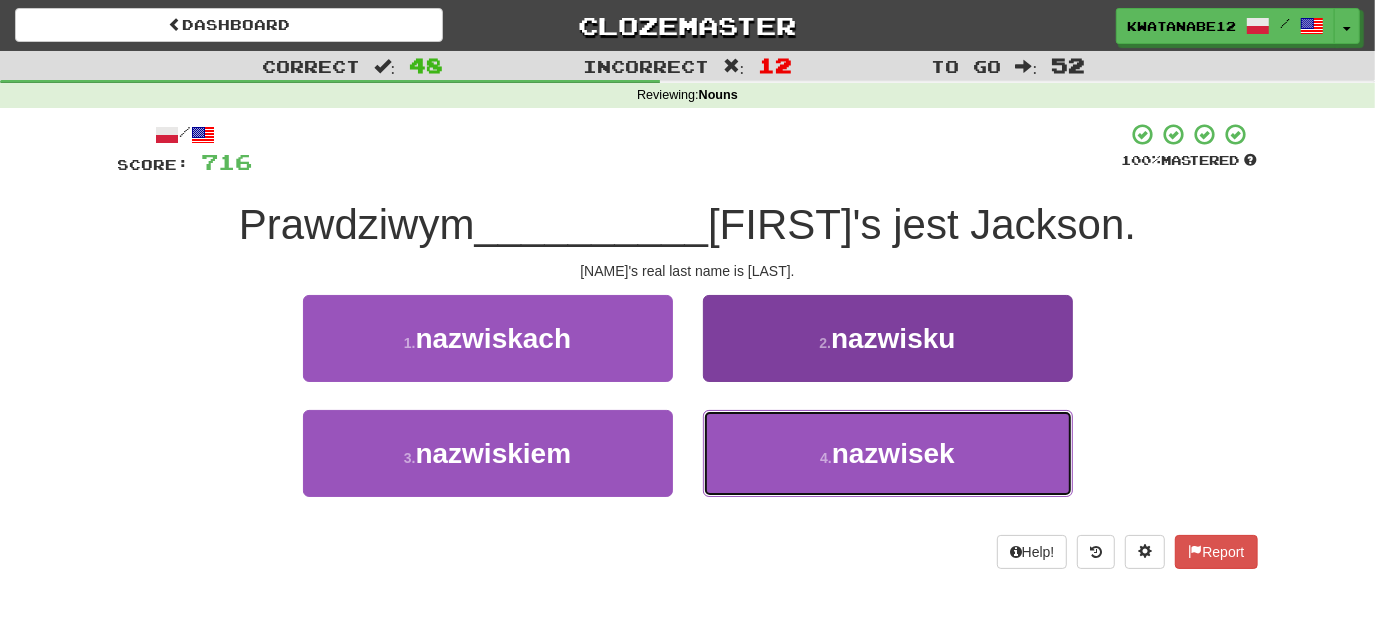 drag, startPoint x: 790, startPoint y: 436, endPoint x: 775, endPoint y: 415, distance: 25.806976 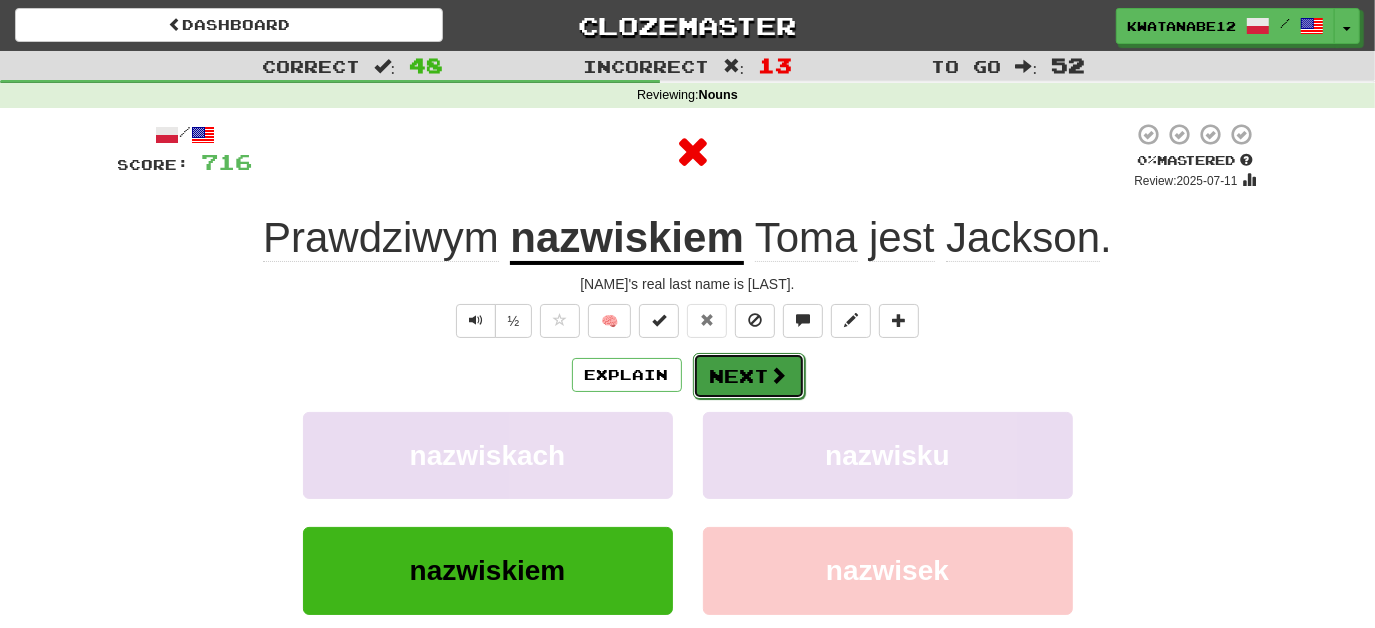 click on "Next" at bounding box center (749, 376) 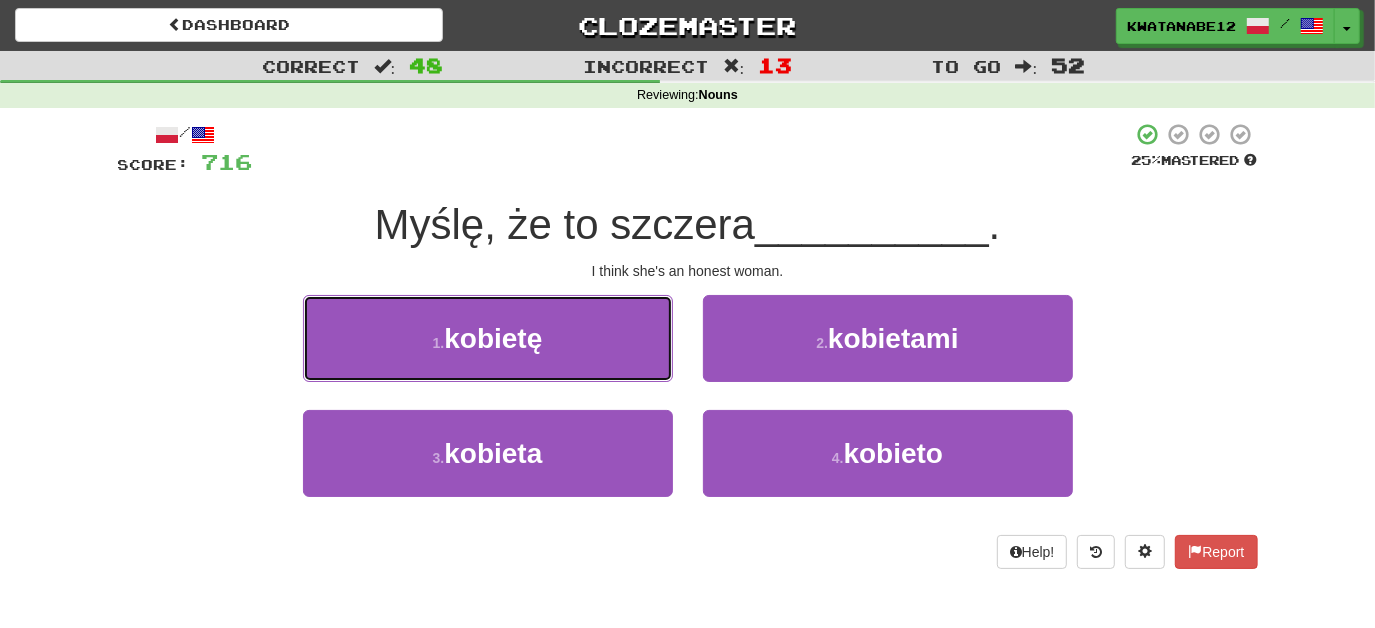 click on "1 .  kobietę" at bounding box center [488, 338] 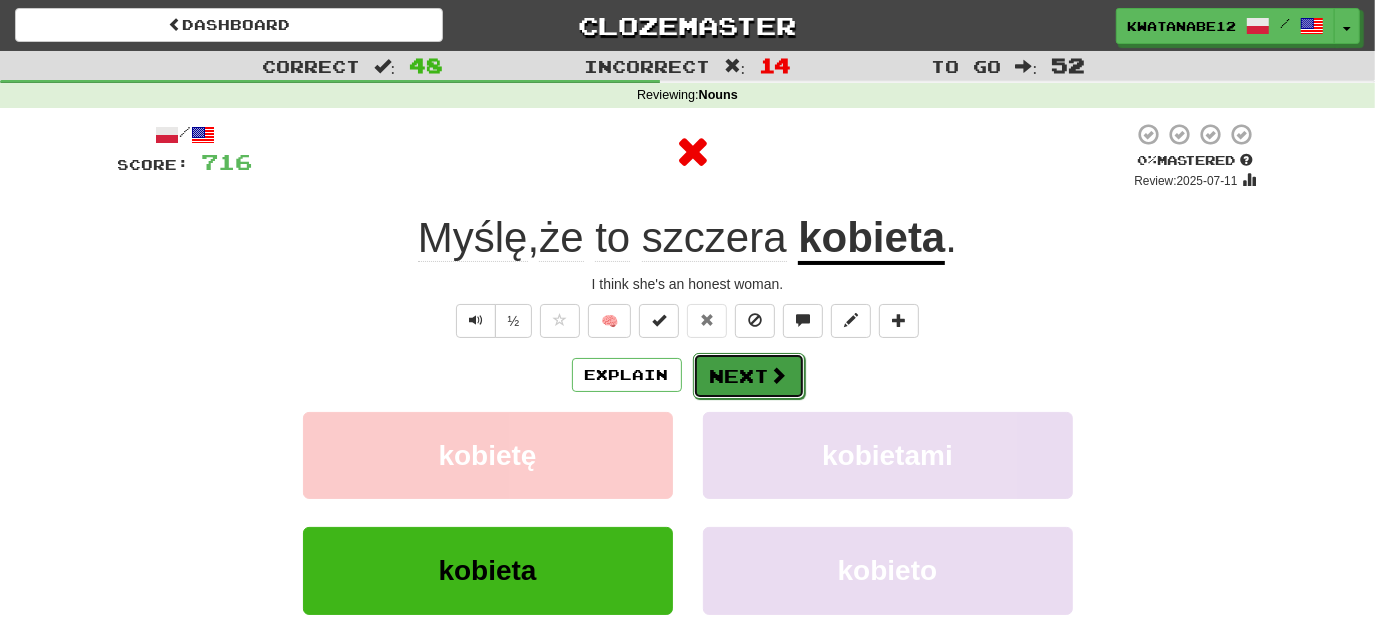 click on "Next" at bounding box center (749, 376) 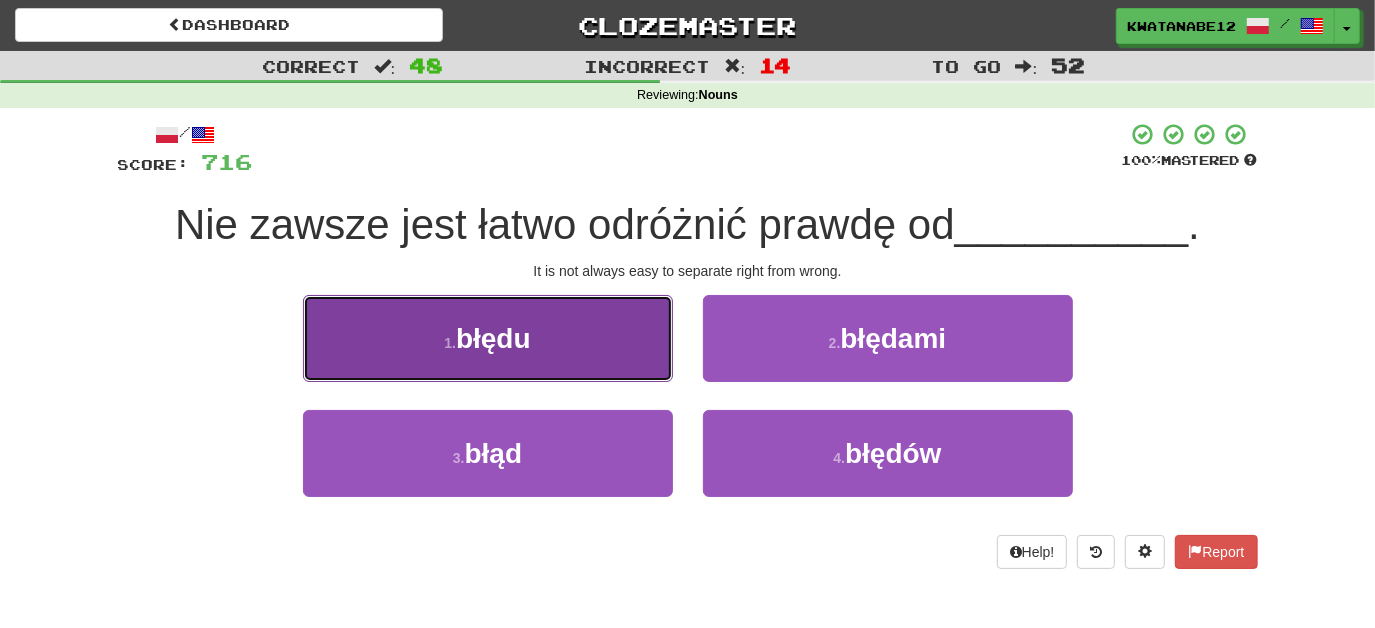 click on "1 .  błędu" at bounding box center (488, 338) 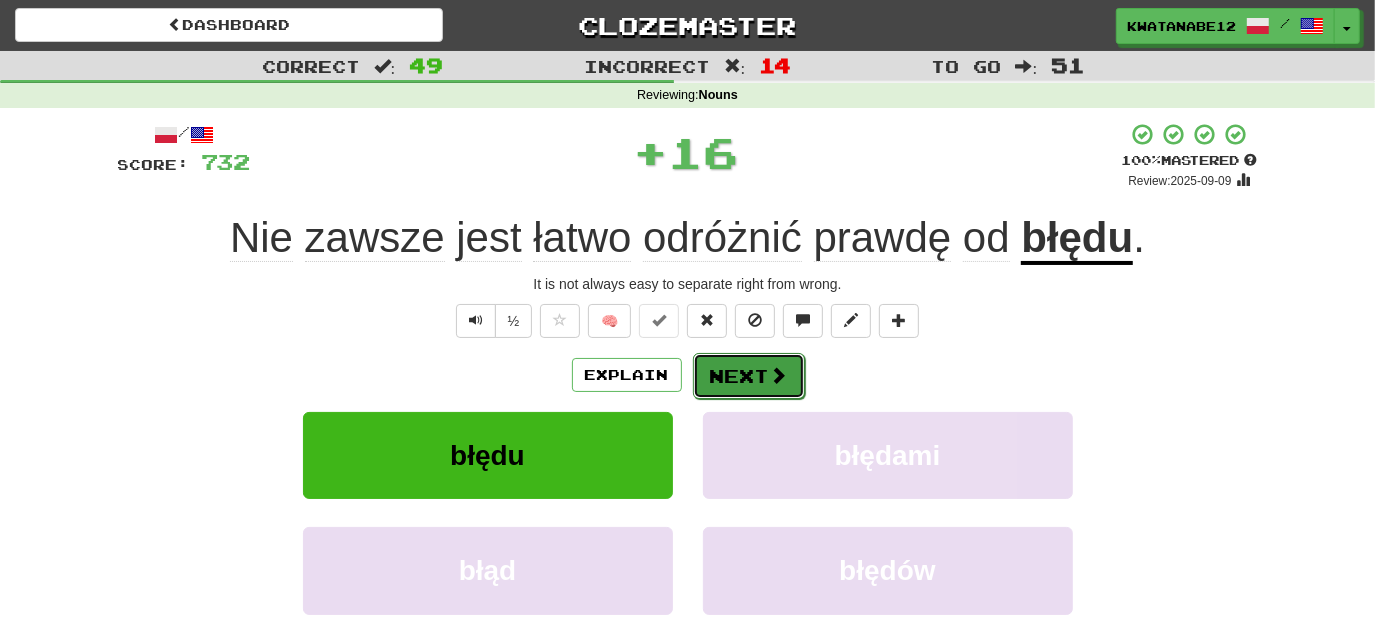 click on "Next" at bounding box center (749, 376) 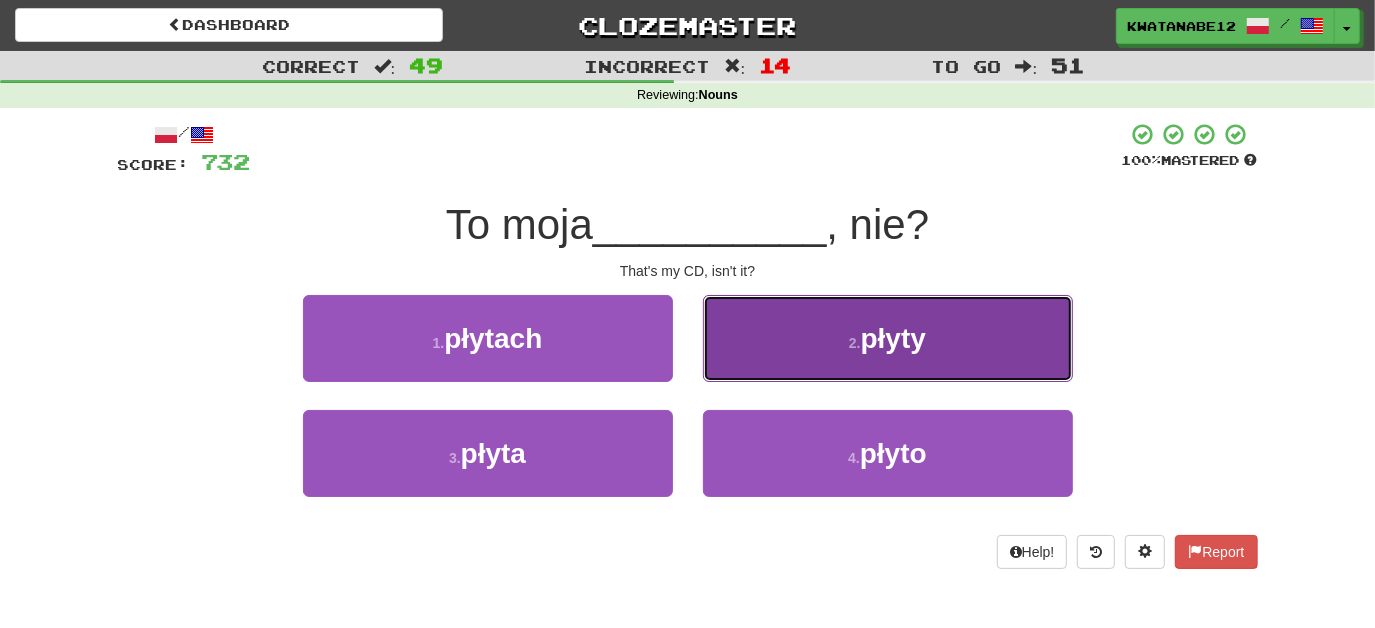 click on "2 .  płyty" at bounding box center (888, 338) 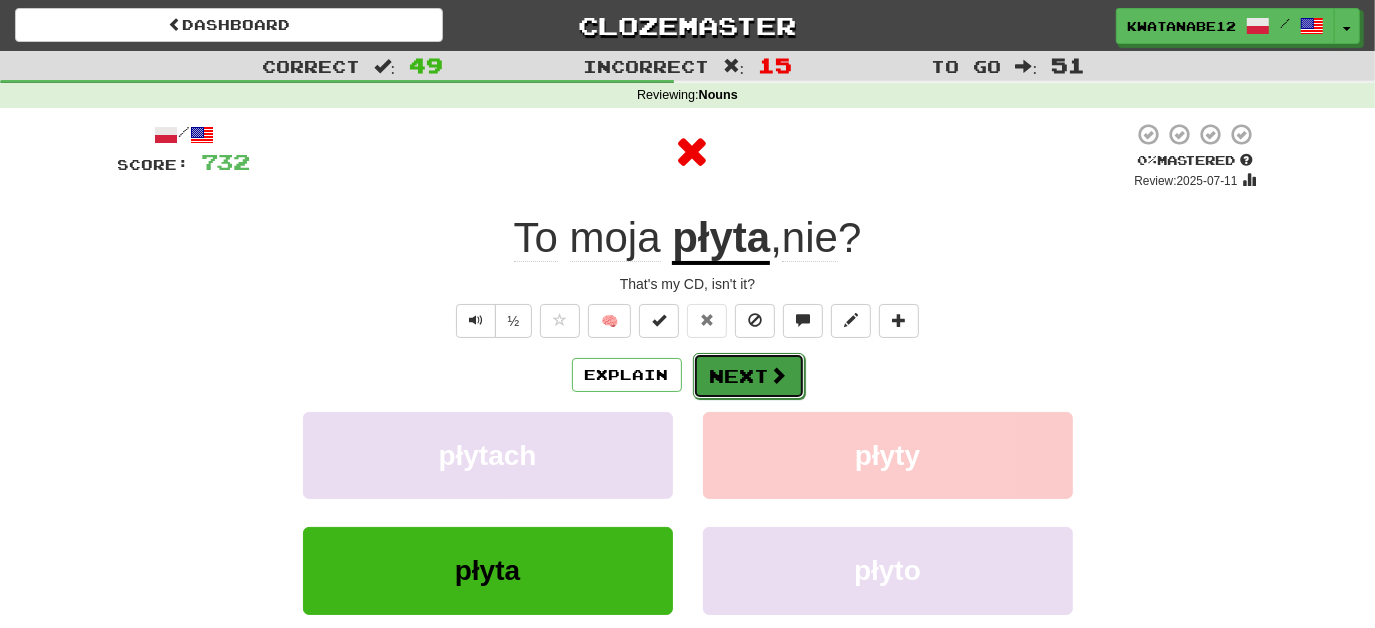 click on "Next" at bounding box center [749, 376] 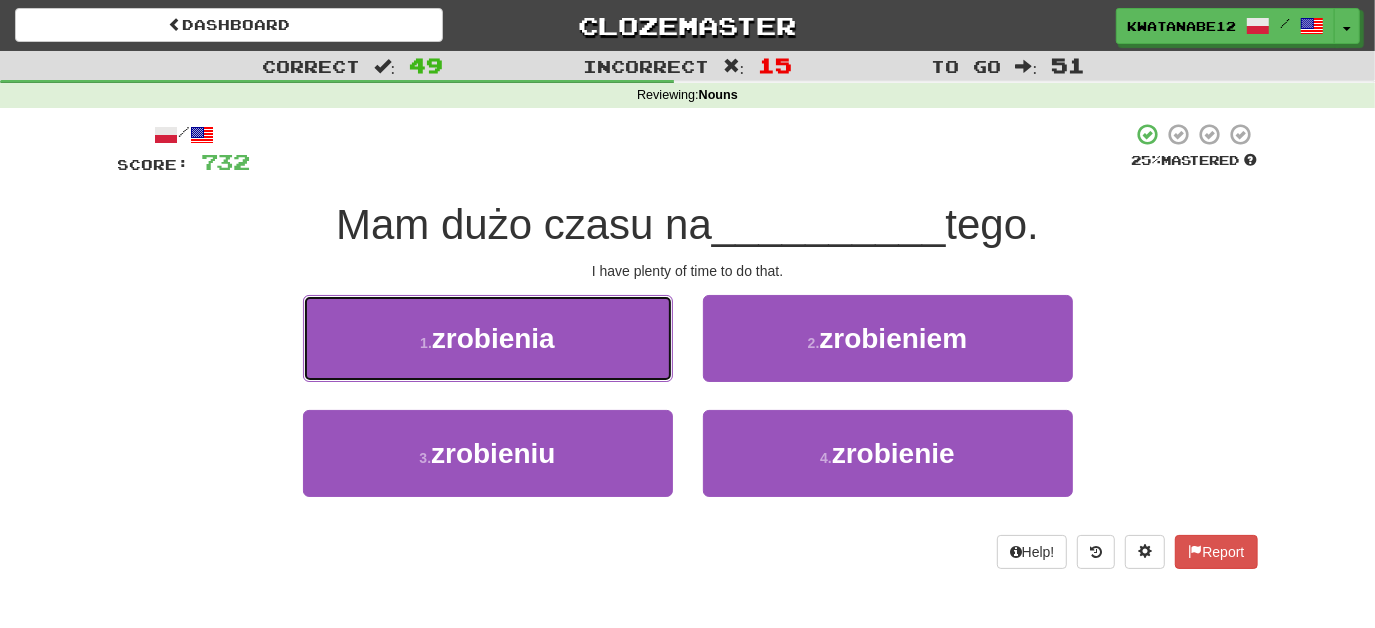 drag, startPoint x: 601, startPoint y: 333, endPoint x: 678, endPoint y: 350, distance: 78.854294 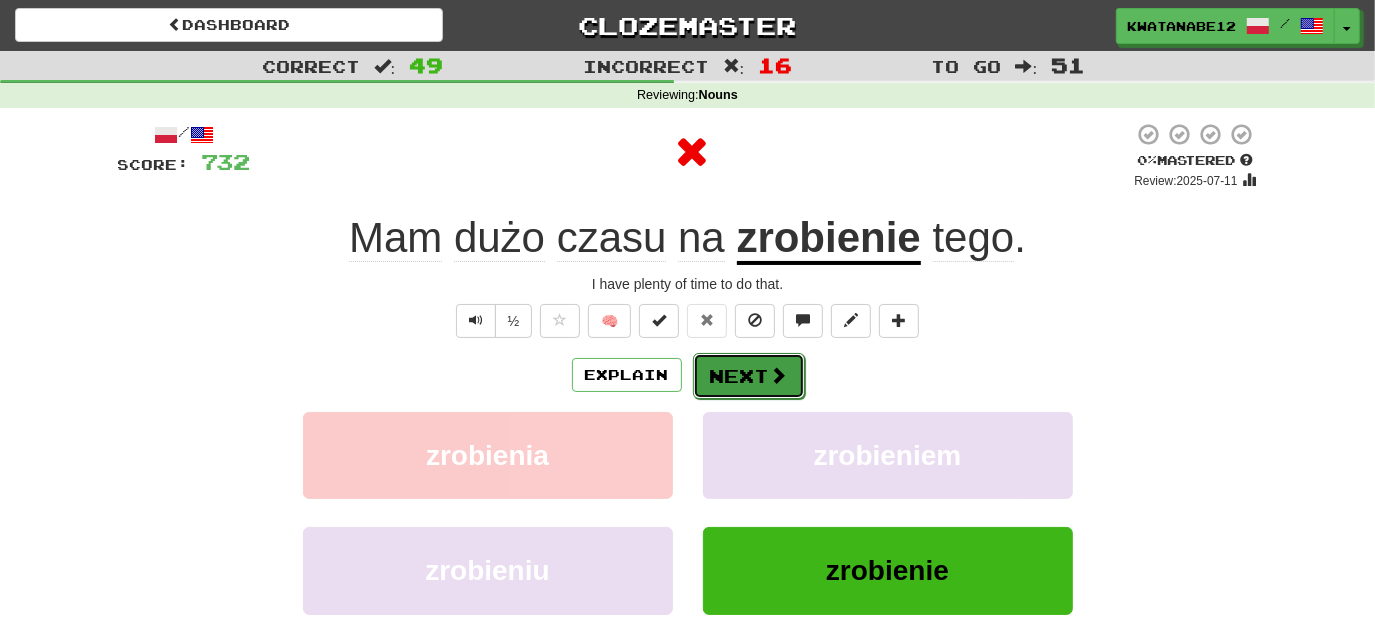 click on "Next" at bounding box center [749, 376] 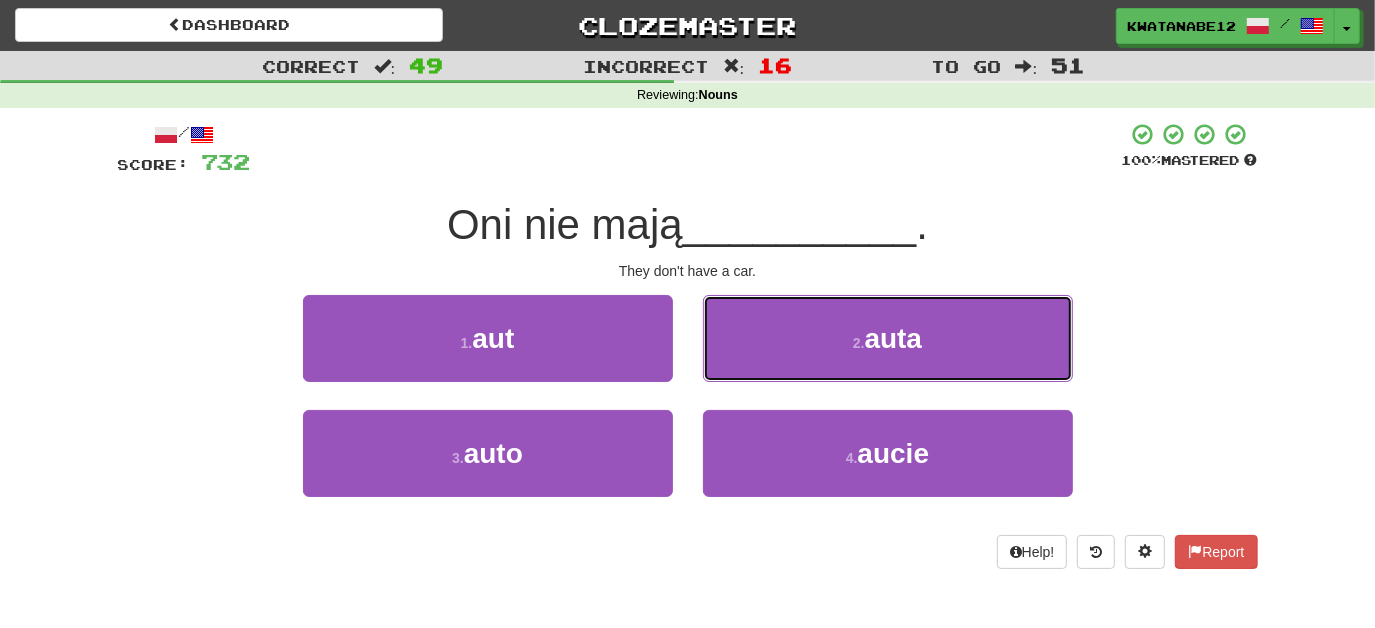 click on "2 .  auta" at bounding box center [888, 338] 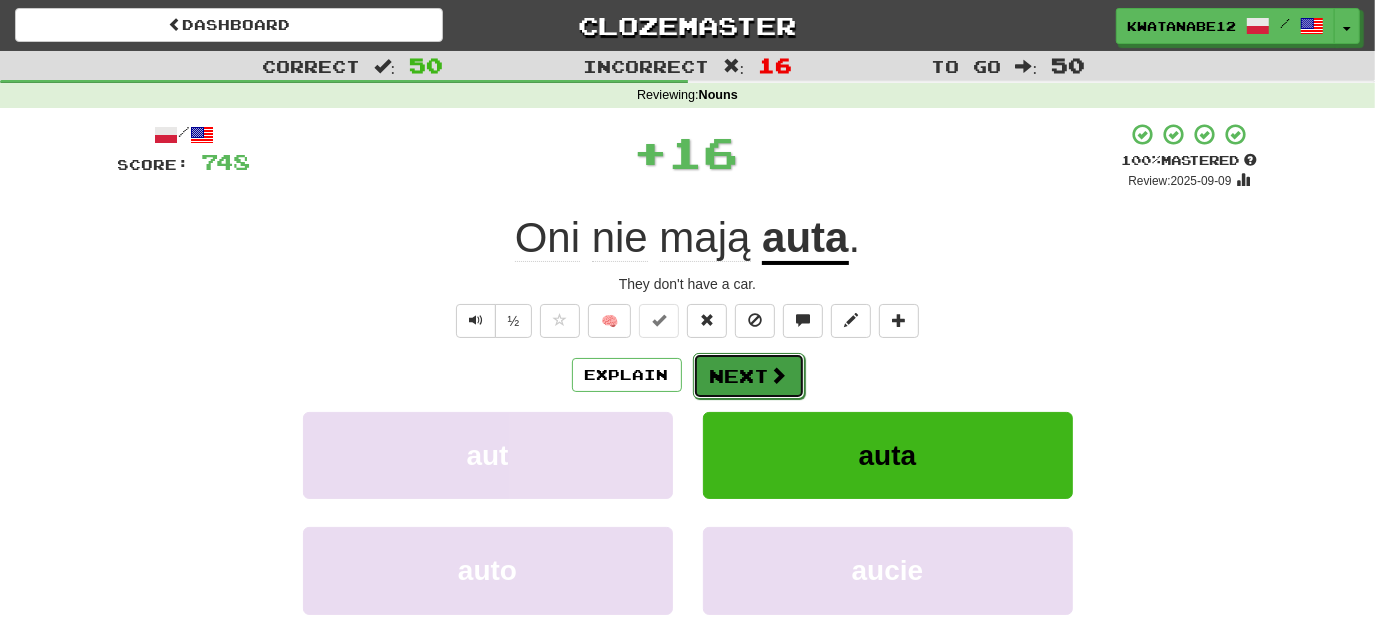 click on "Next" at bounding box center (749, 376) 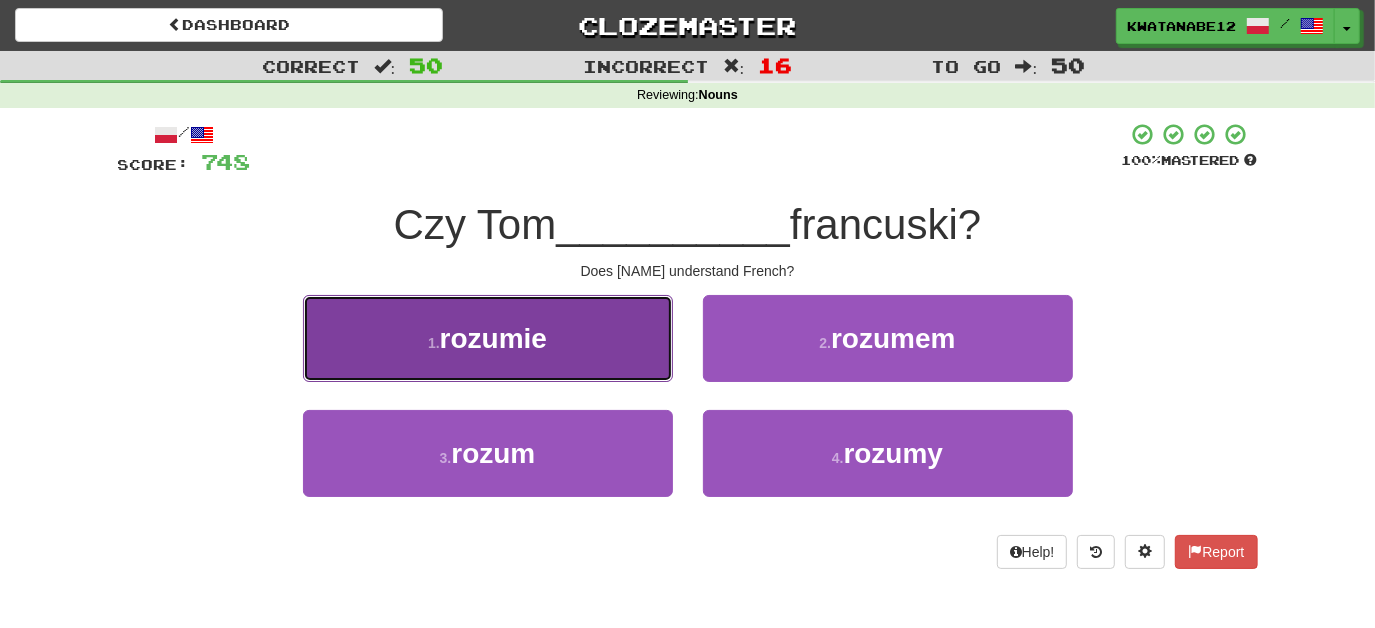 click on "1 .  rozumie" at bounding box center [488, 338] 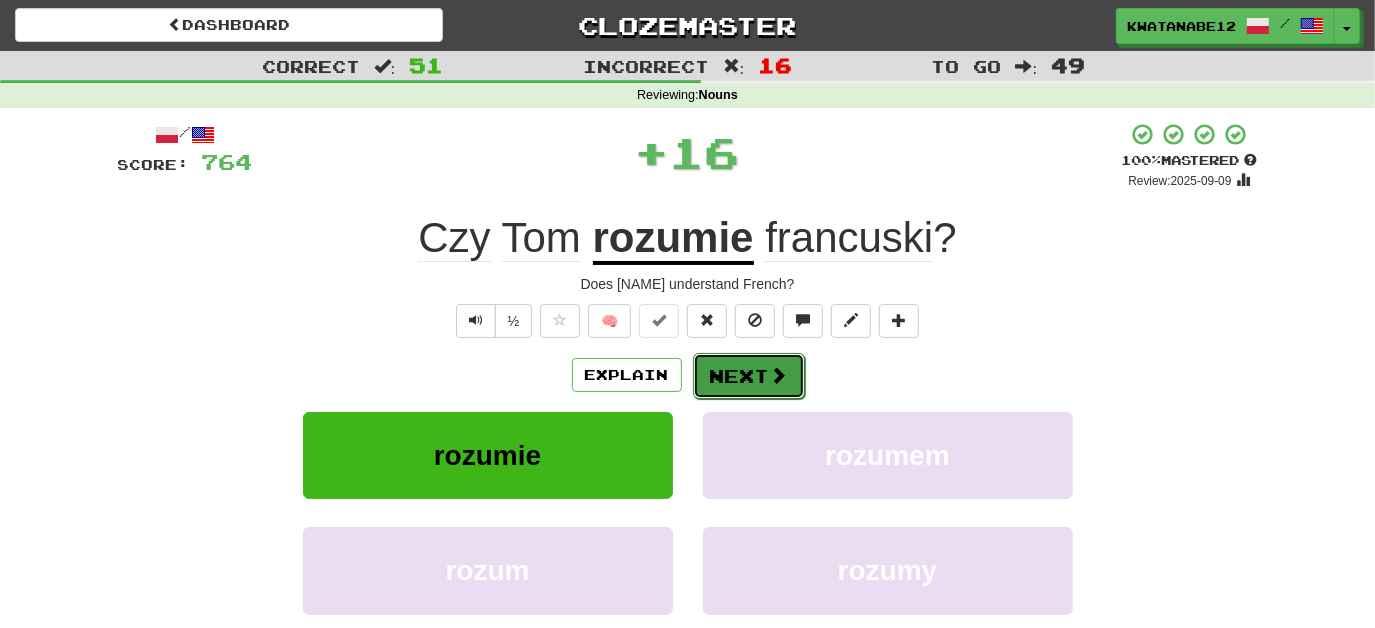 click on "Next" at bounding box center [749, 376] 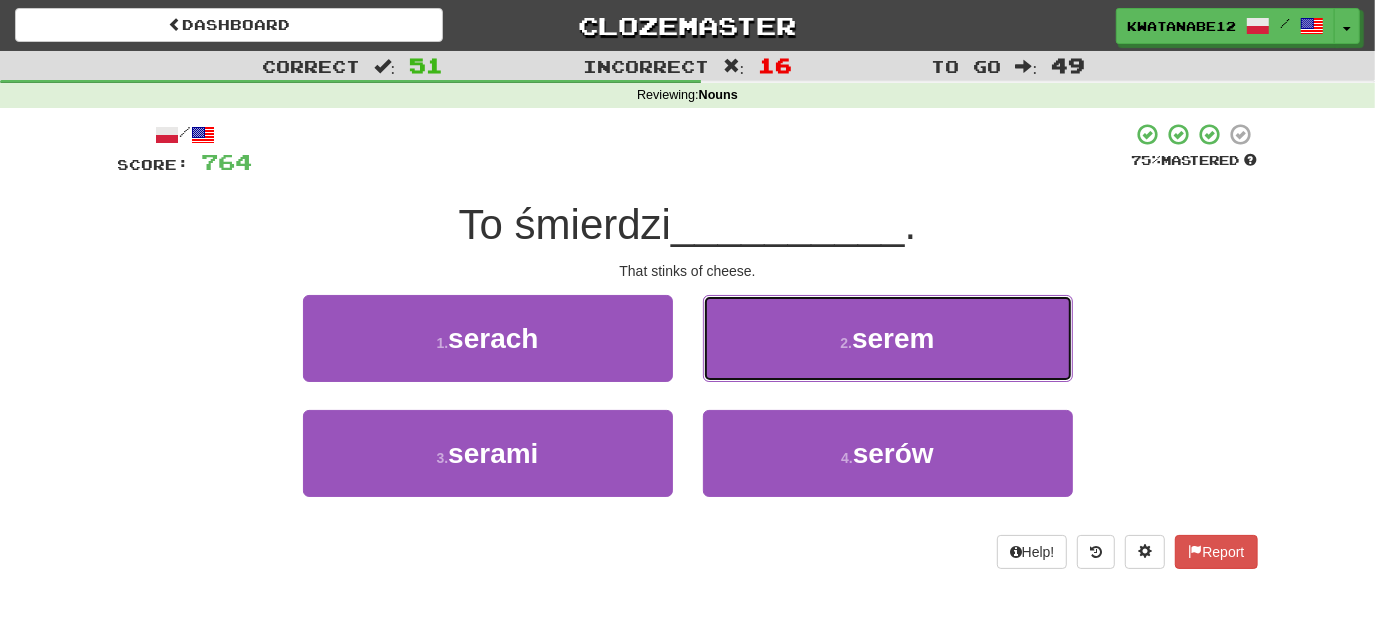 click on "2 .  serem" at bounding box center (888, 338) 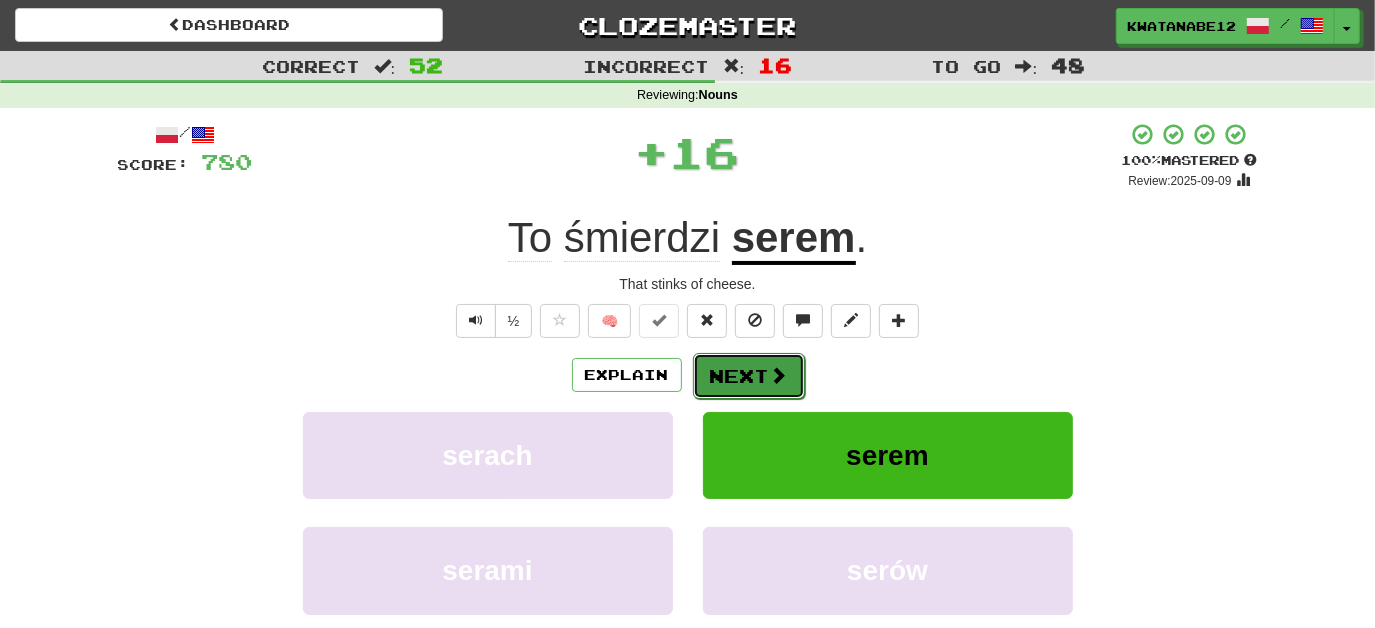 click on "Next" at bounding box center (749, 376) 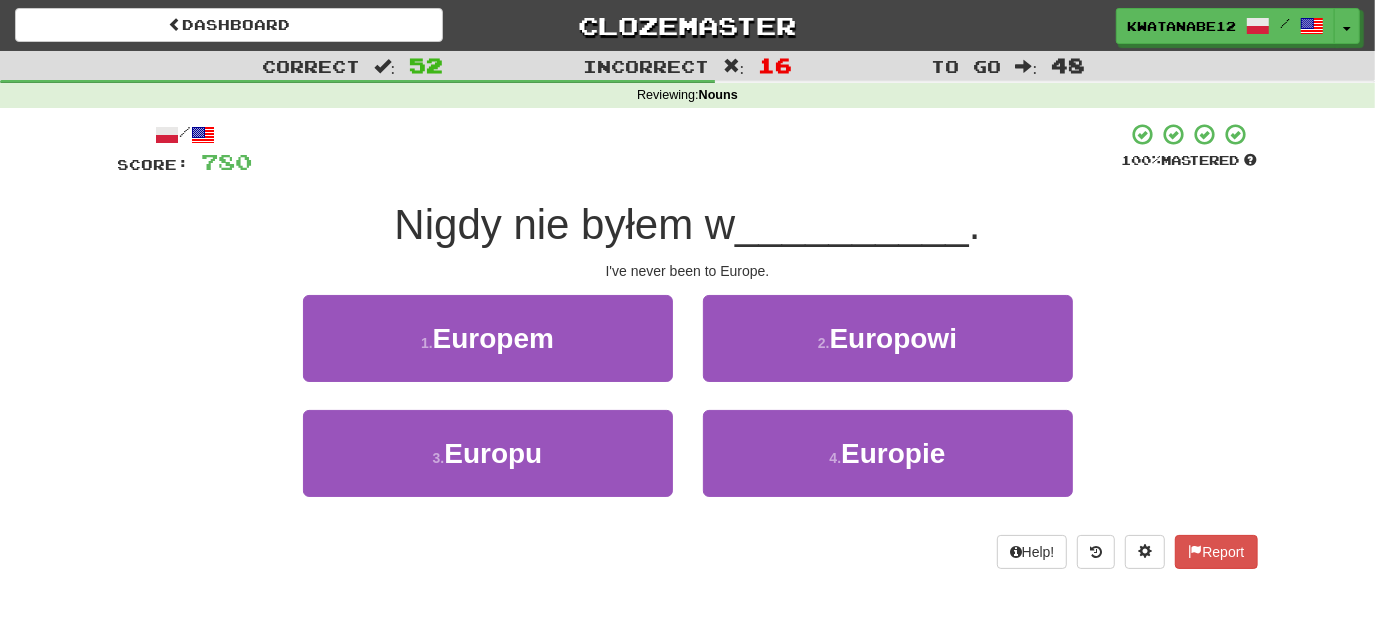 click on "3 .  Europu" at bounding box center [488, 467] 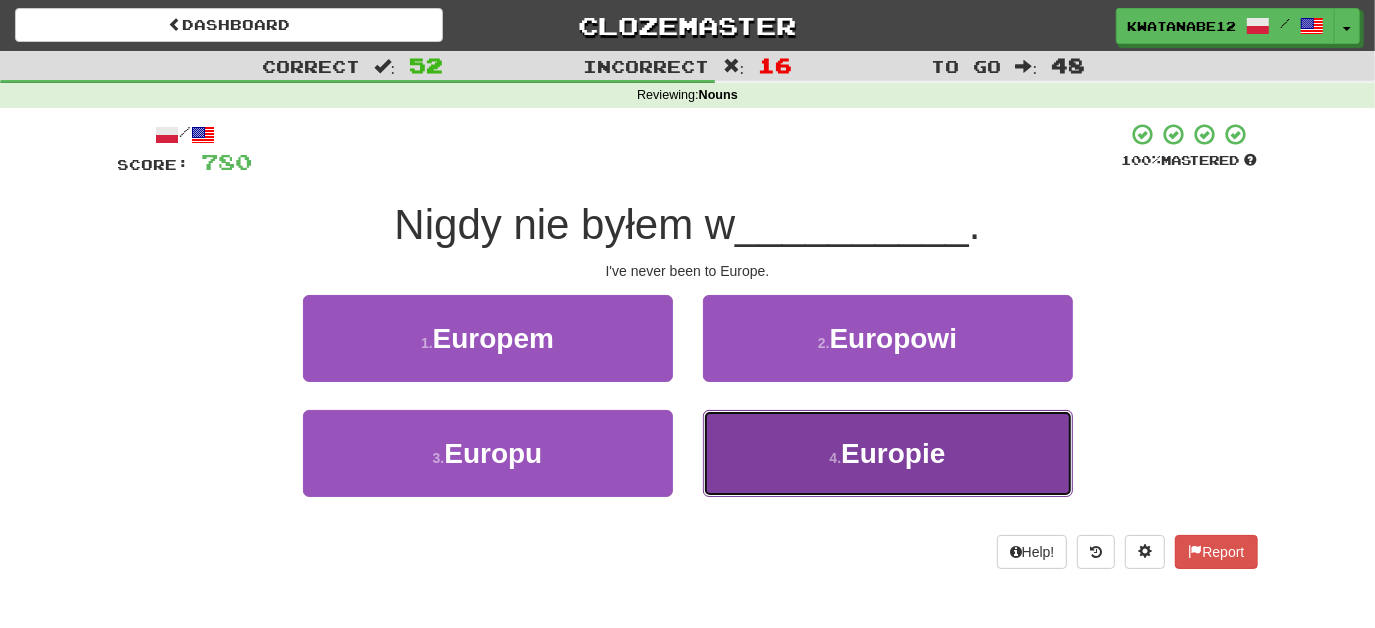 click on "4 .  Europie" at bounding box center [888, 453] 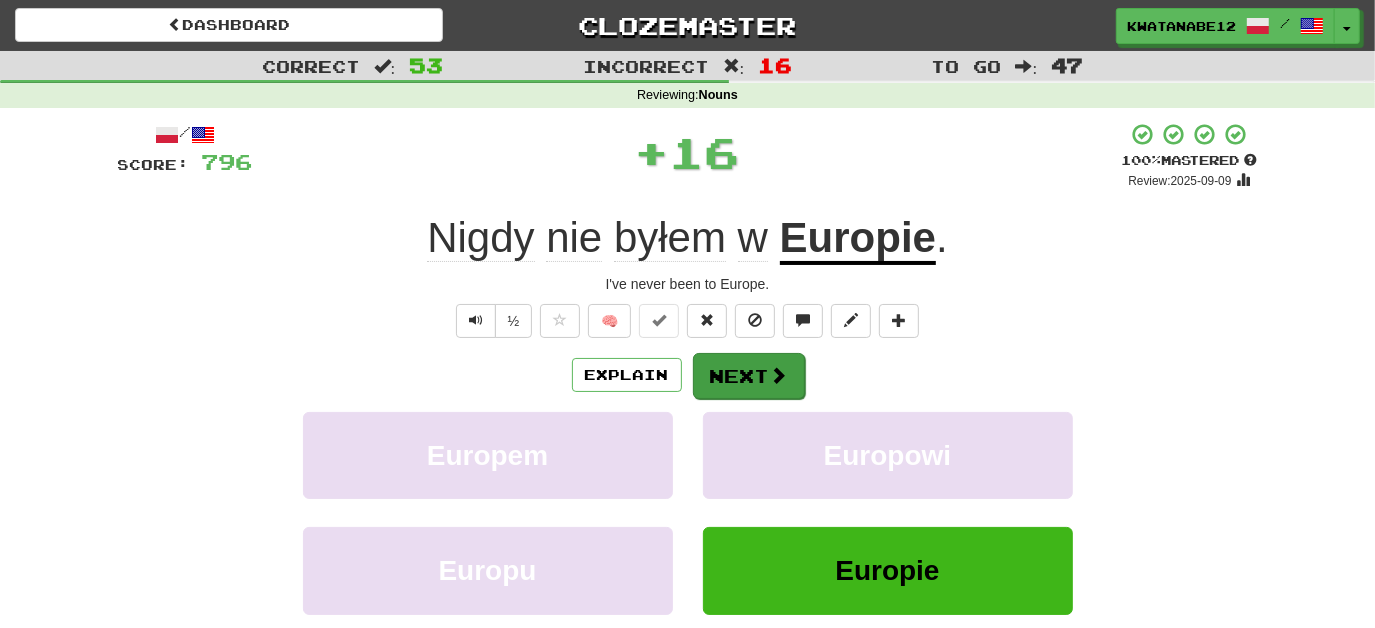 click on "/  Score:   796 + 16 100 %  Mastered Review:  2025-09-09 Nigdy   nie   byłem   w   Europie . I've never been to Europe. ½ 🧠 Explain Next Europem Europowi Europu Europie Learn more: Europem Europowi Europu Europie  Help!  Report Sentence Source" at bounding box center (688, 435) 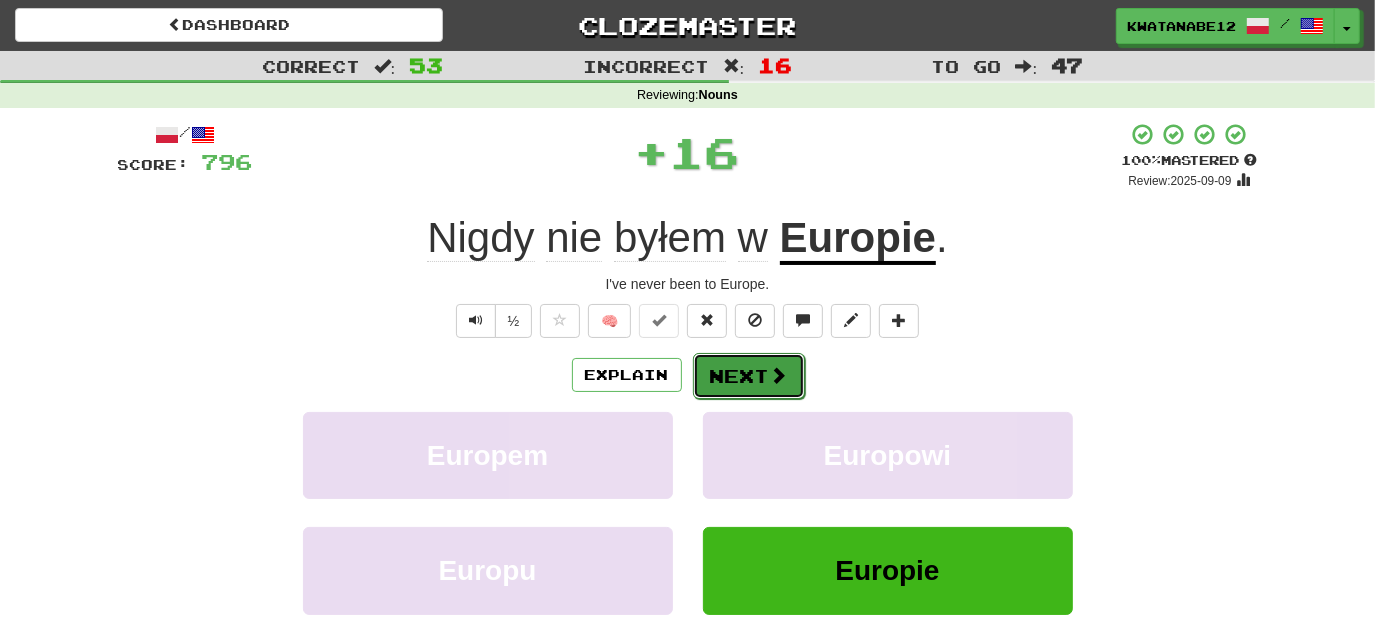 click on "Next" at bounding box center (749, 376) 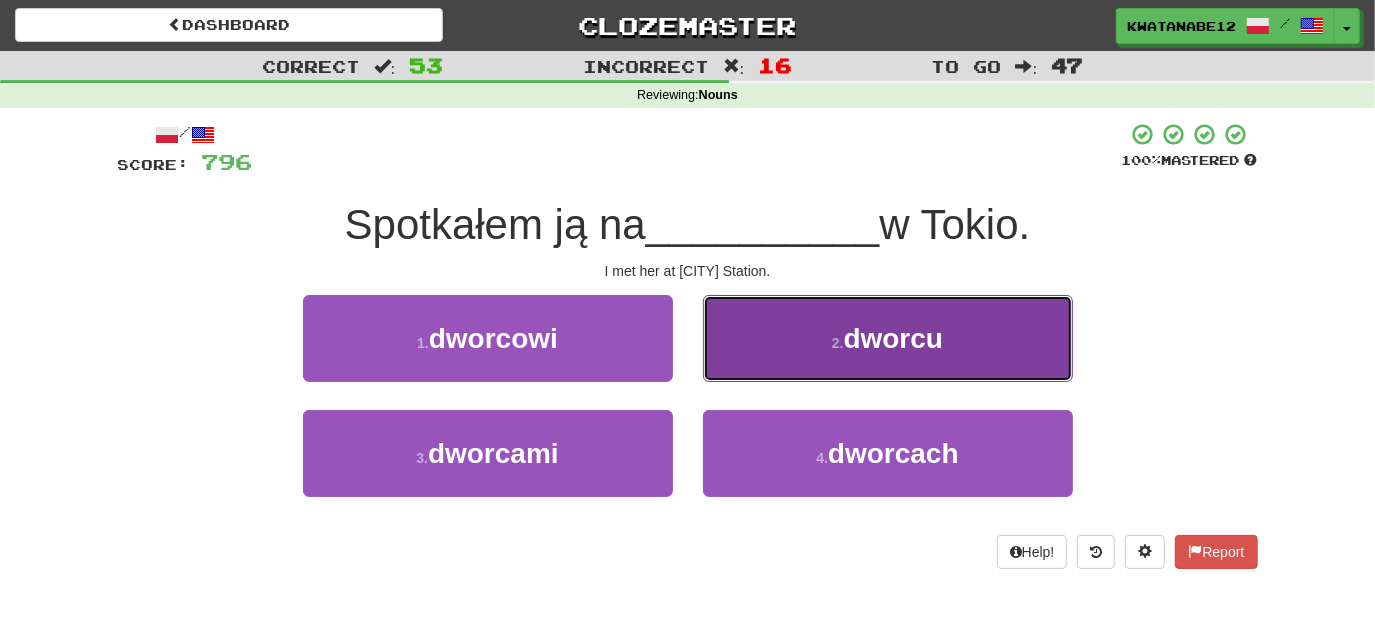click on "2 .  dworcu" at bounding box center [888, 338] 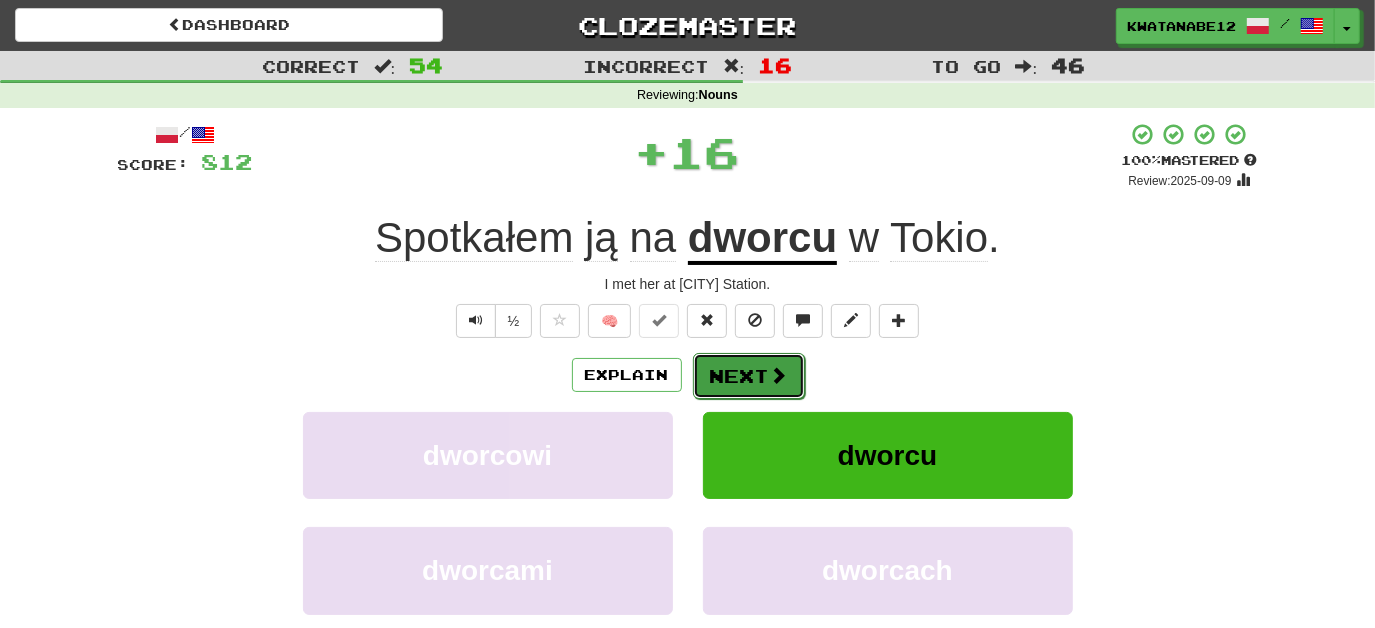 click at bounding box center [779, 375] 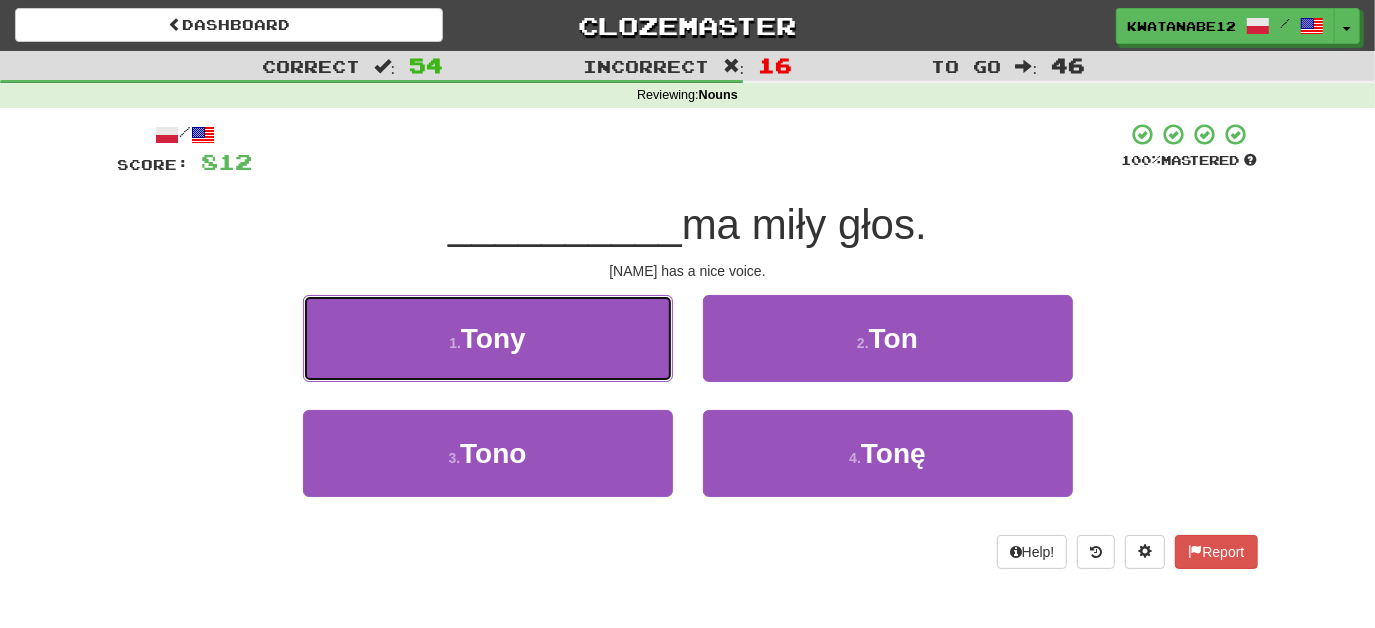 click on "1 .  Tony" at bounding box center [488, 338] 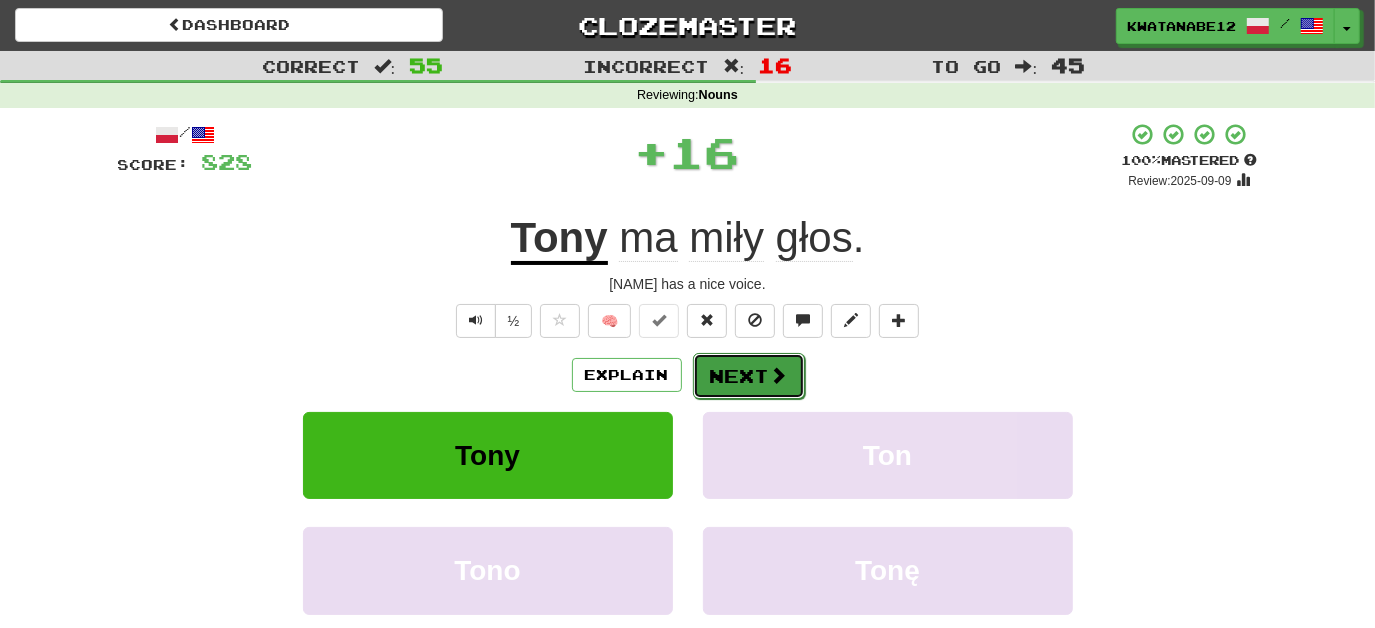 click on "Next" at bounding box center (749, 376) 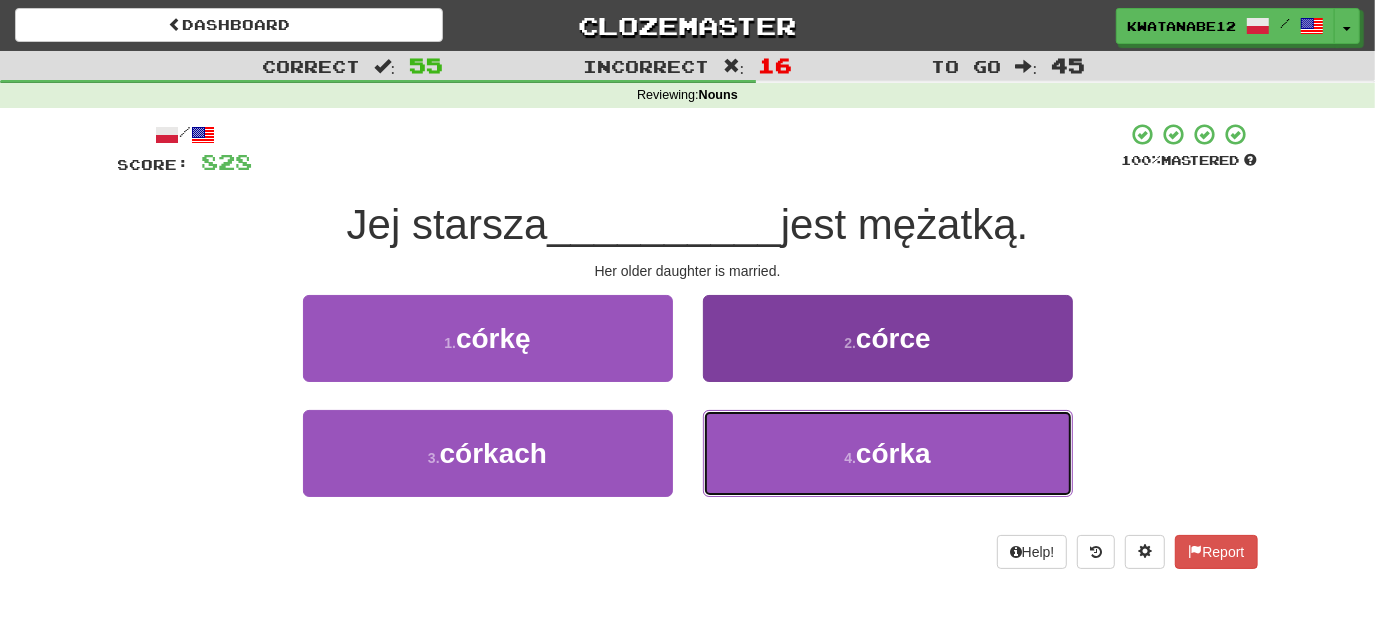 click on "4 .  córka" at bounding box center (888, 453) 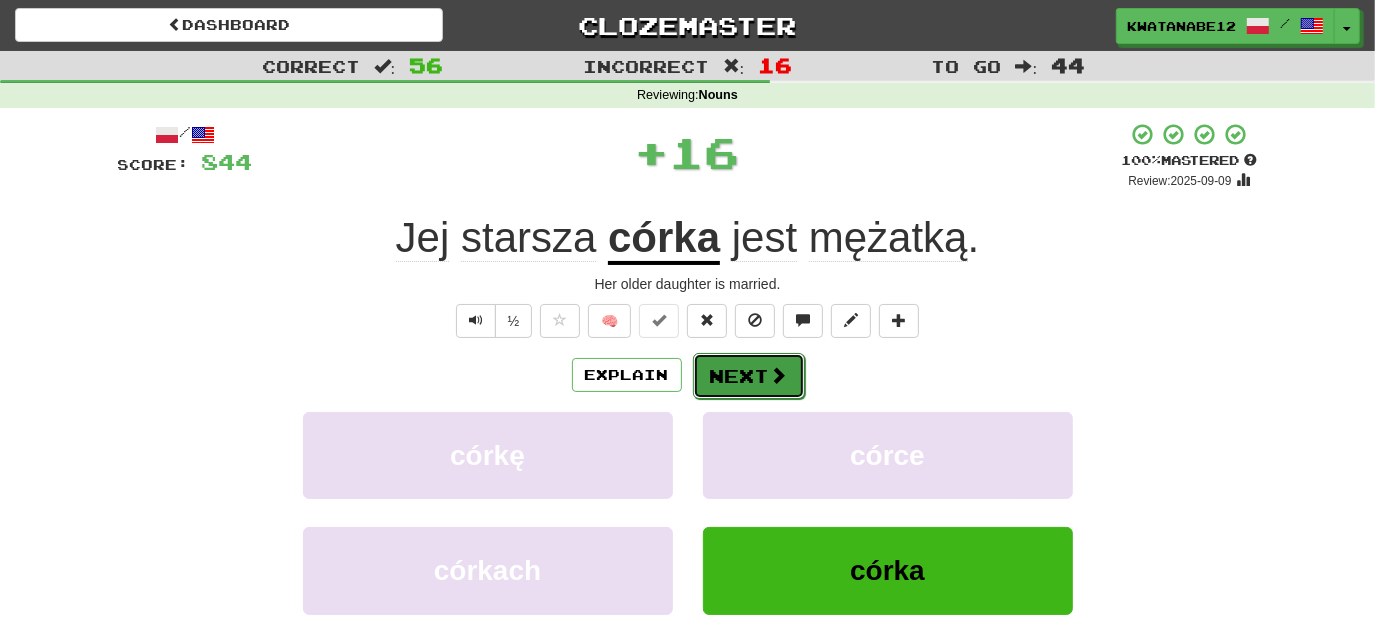 click on "Next" at bounding box center [749, 376] 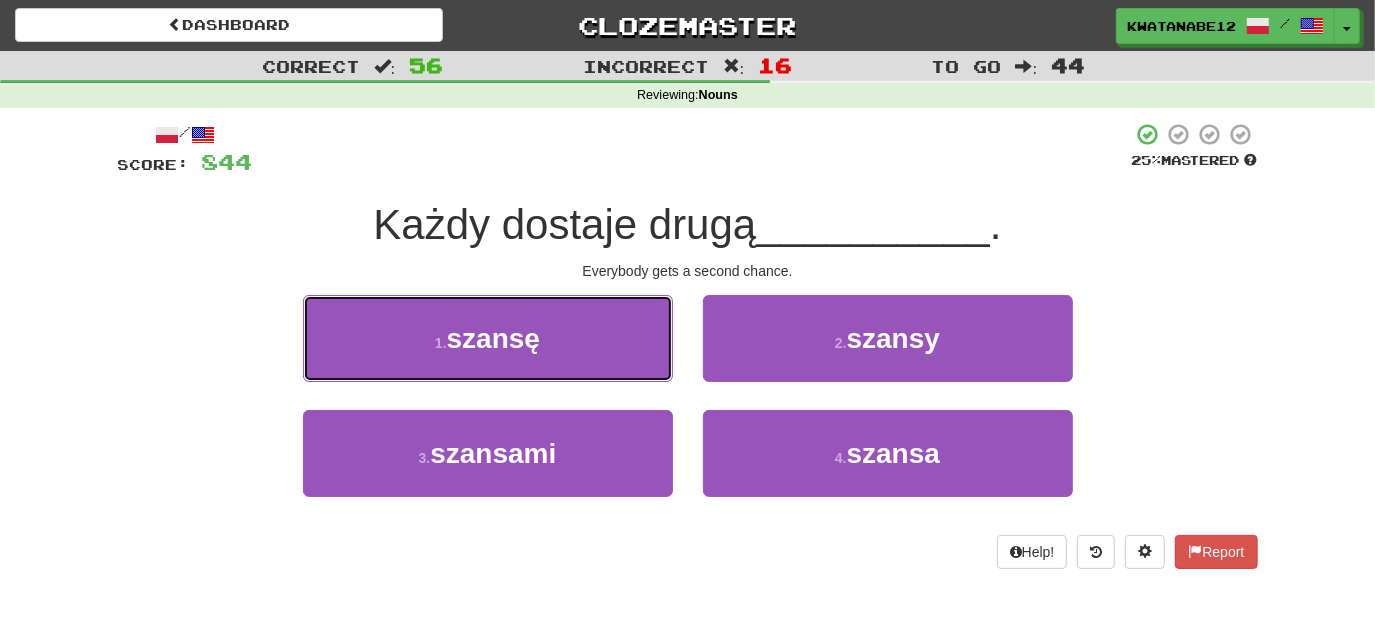 click on "1 .  szansę" at bounding box center [488, 338] 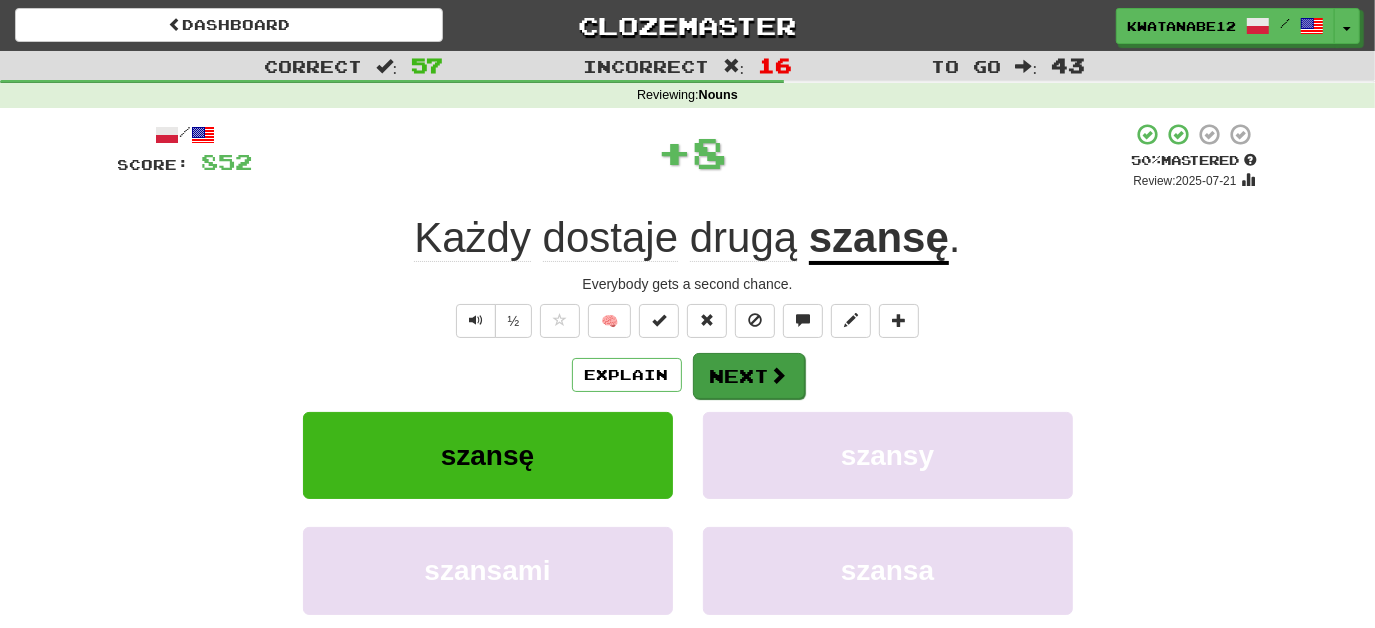drag, startPoint x: 746, startPoint y: 348, endPoint x: 731, endPoint y: 388, distance: 42.72002 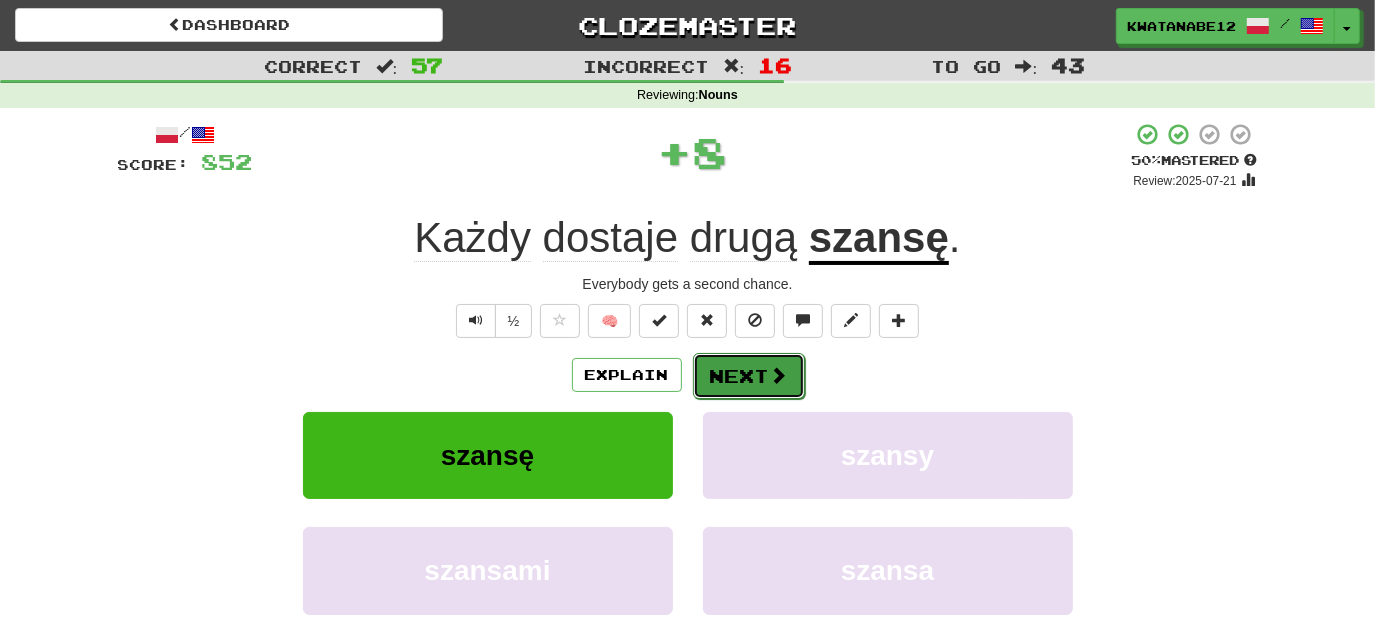 click on "Next" at bounding box center [749, 376] 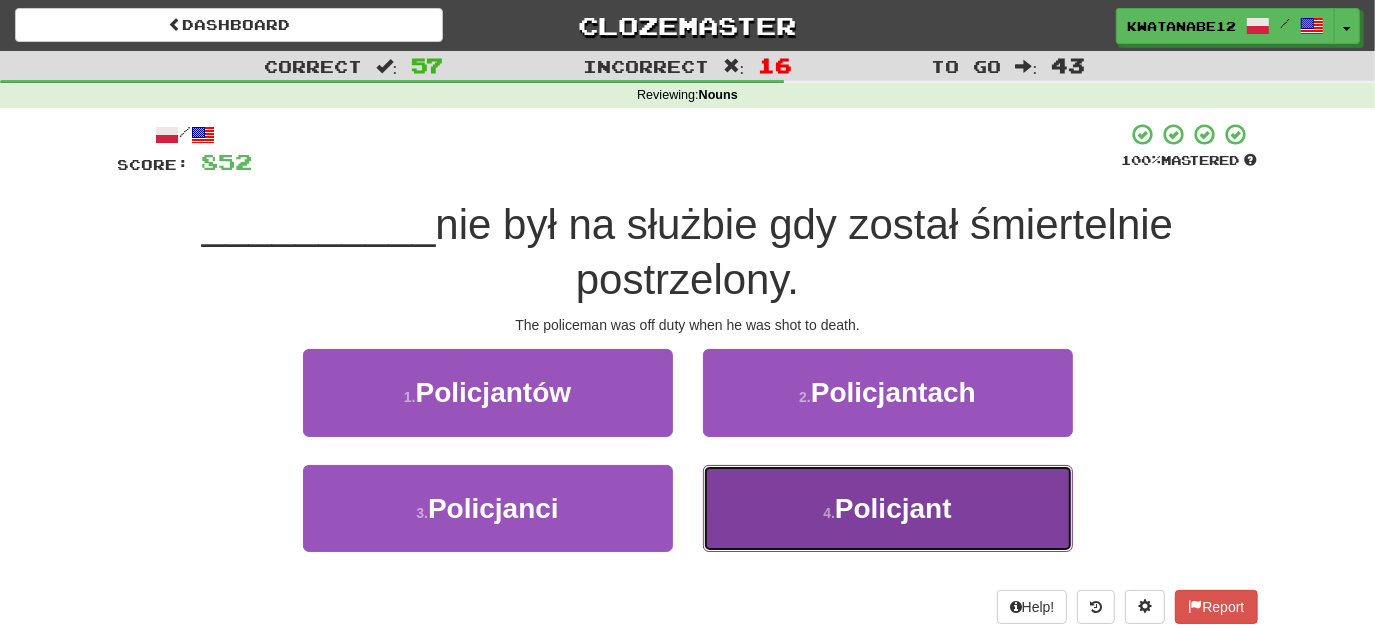 click on "4 .  Policjant" at bounding box center [888, 508] 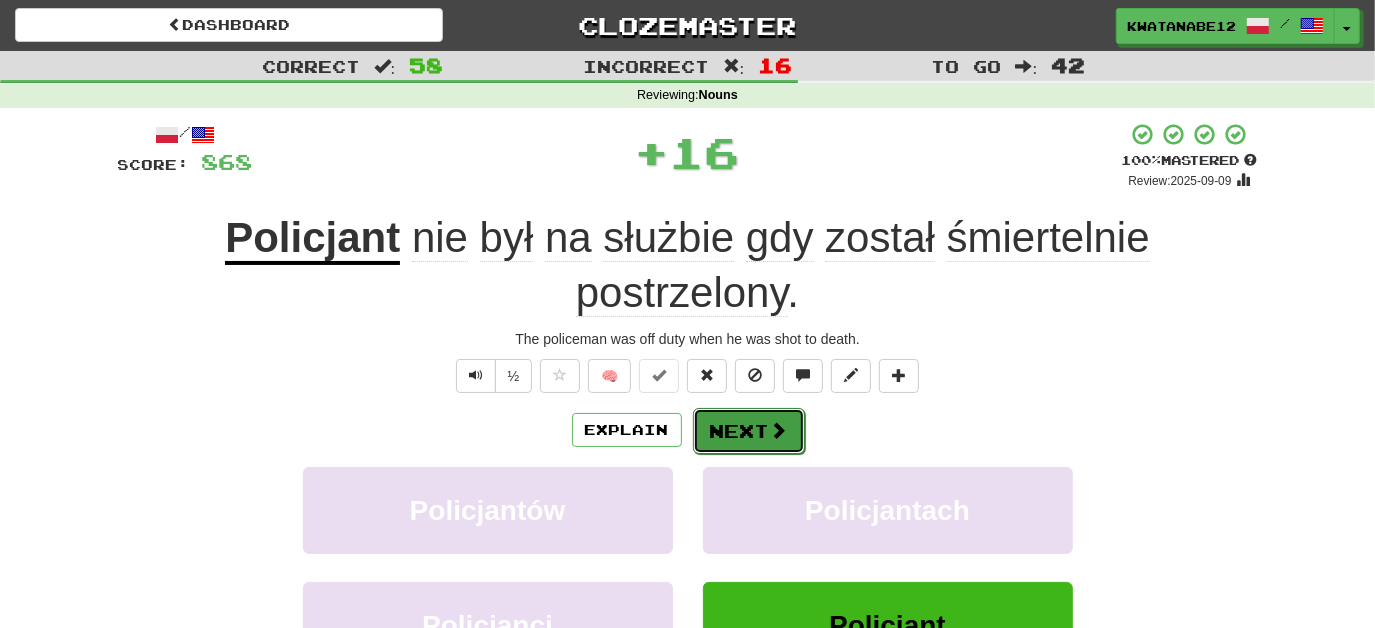 click on "Next" at bounding box center [749, 431] 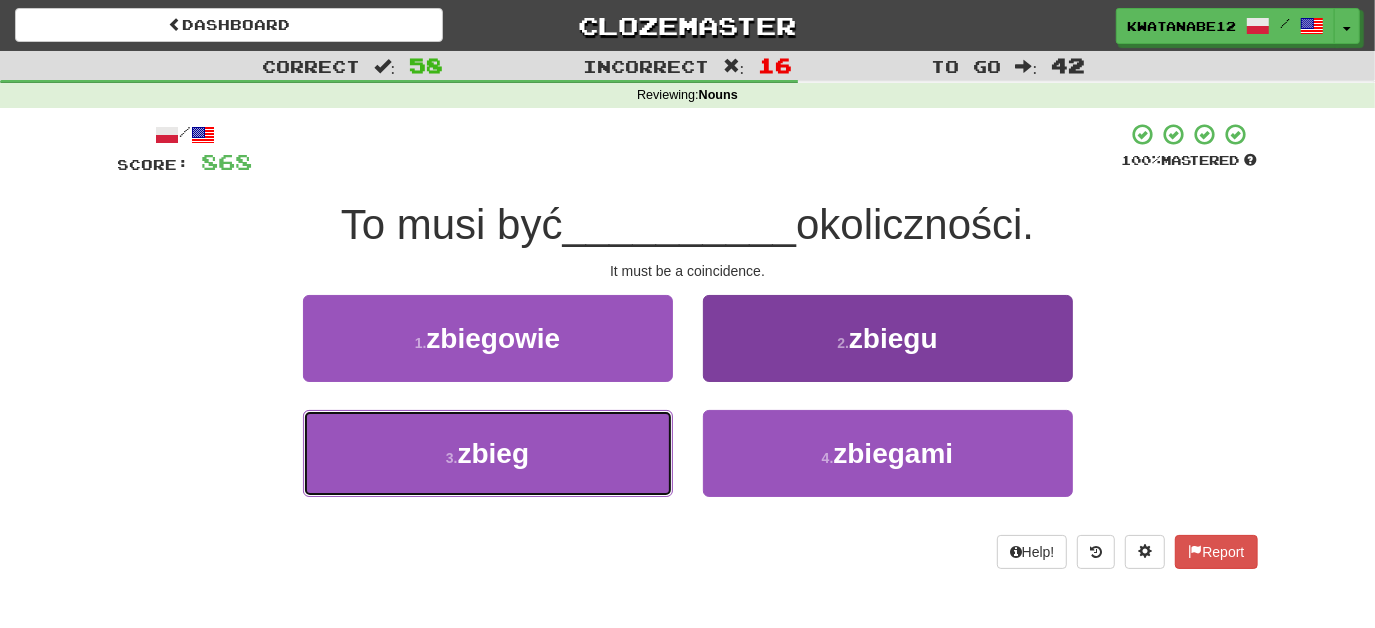 drag, startPoint x: 621, startPoint y: 455, endPoint x: 709, endPoint y: 418, distance: 95.462036 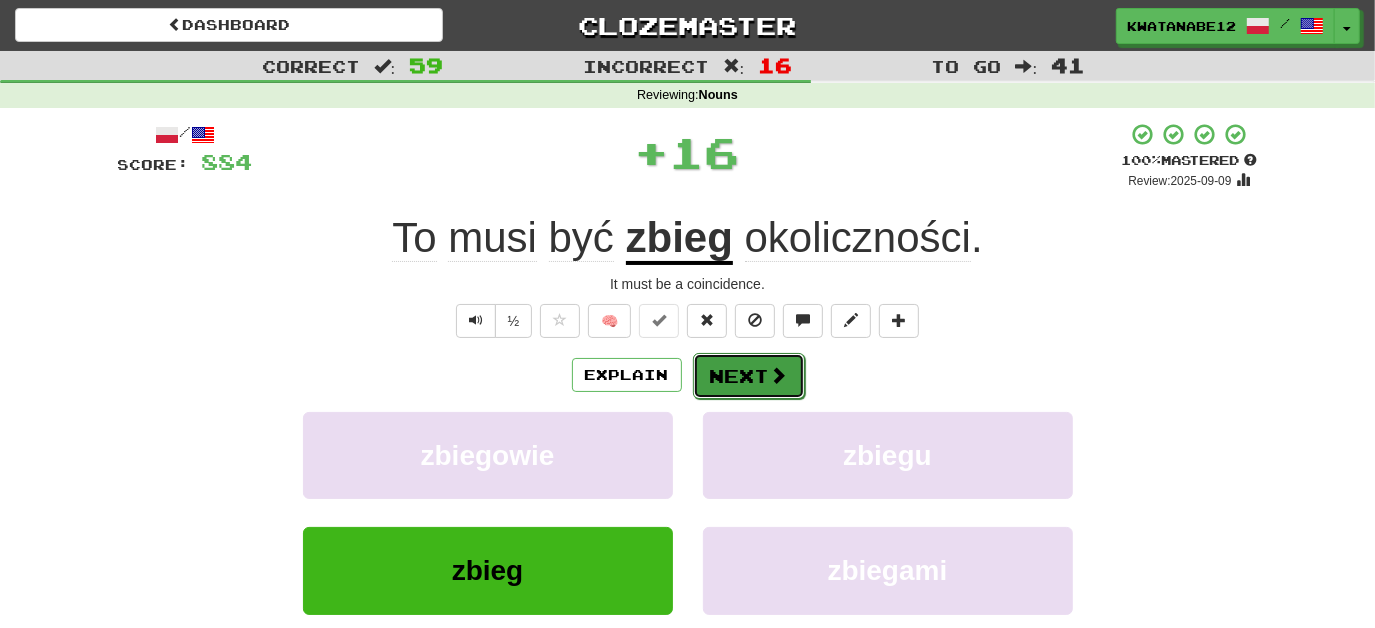 click on "Next" at bounding box center [749, 376] 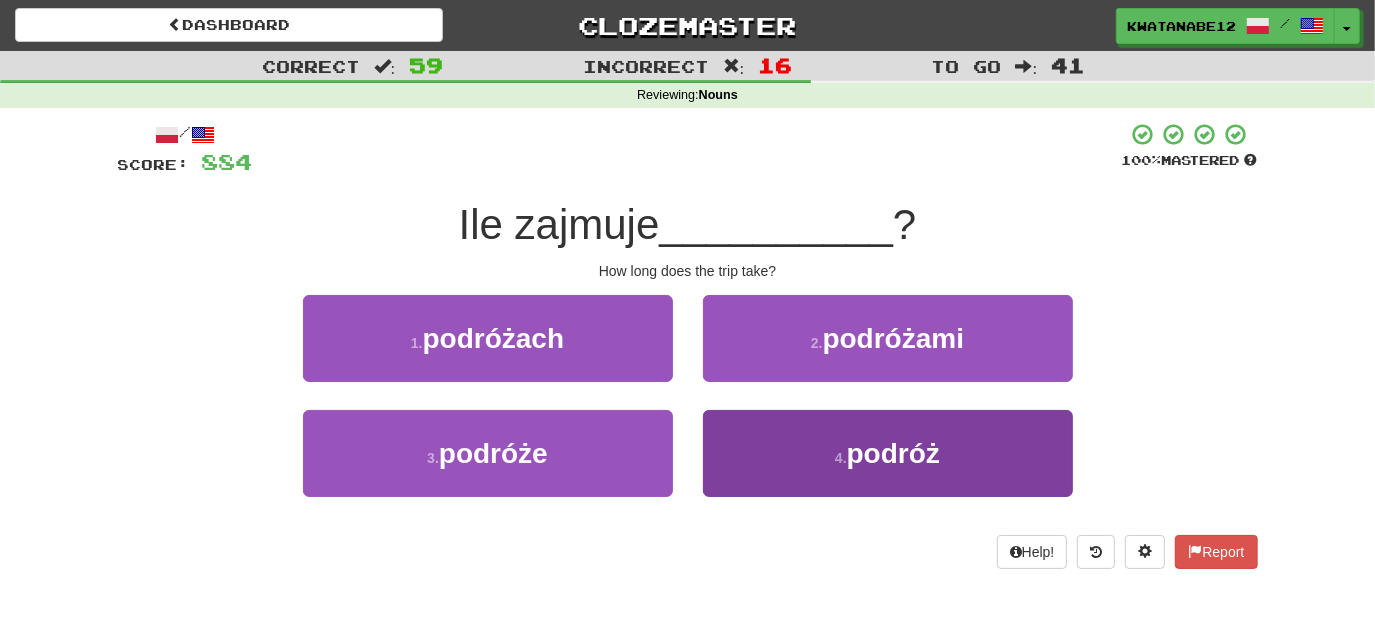 click on "1 .  podróżach 2 .  podróżami 3 .  podróże 4 .  podróż" at bounding box center (688, 410) 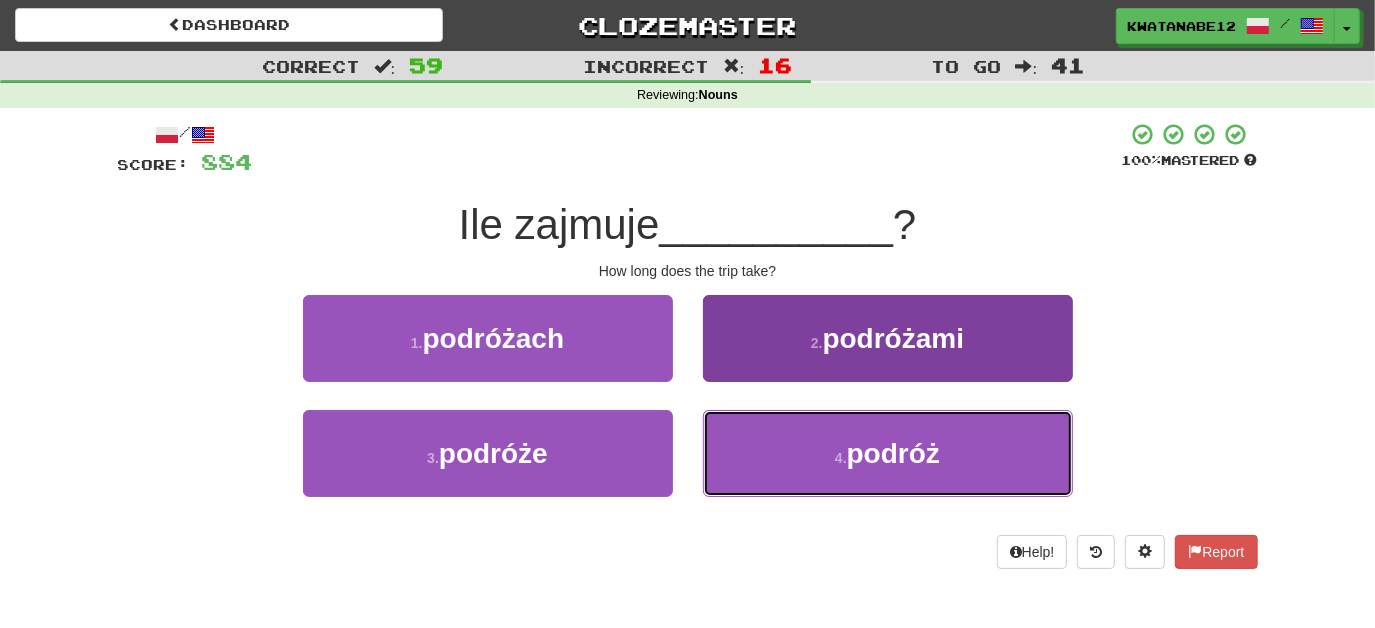 drag, startPoint x: 773, startPoint y: 434, endPoint x: 752, endPoint y: 410, distance: 31.890438 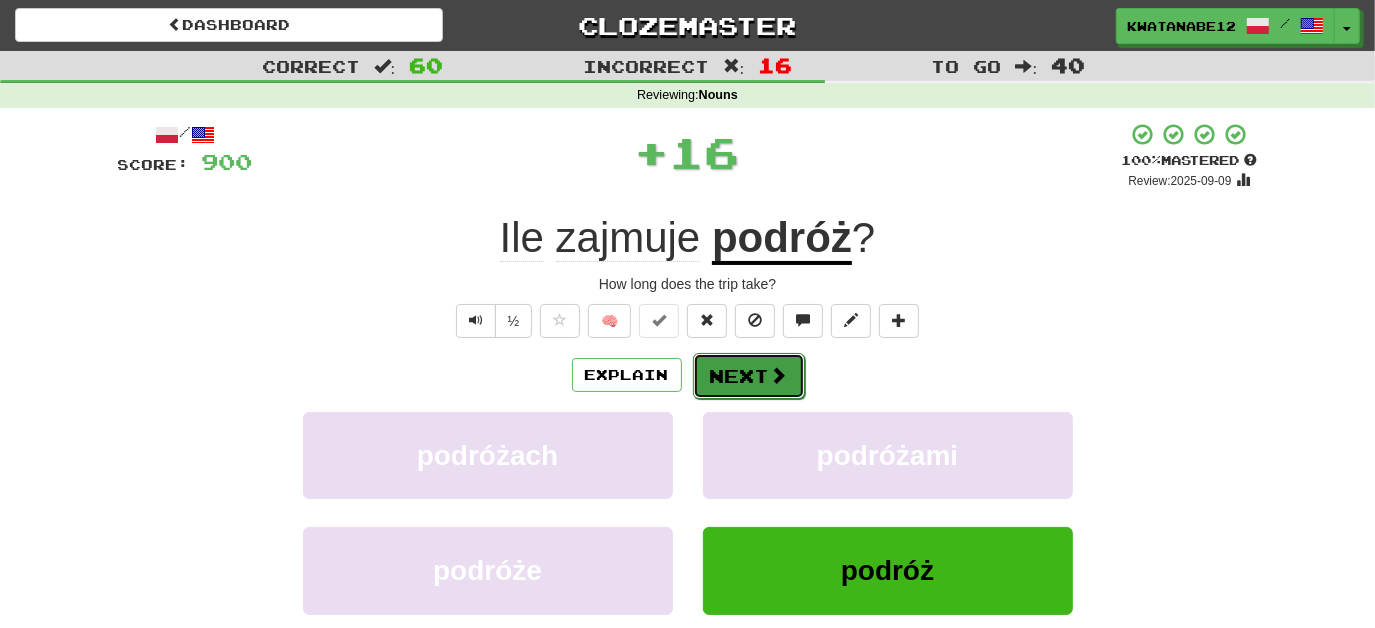 click on "Next" at bounding box center [749, 376] 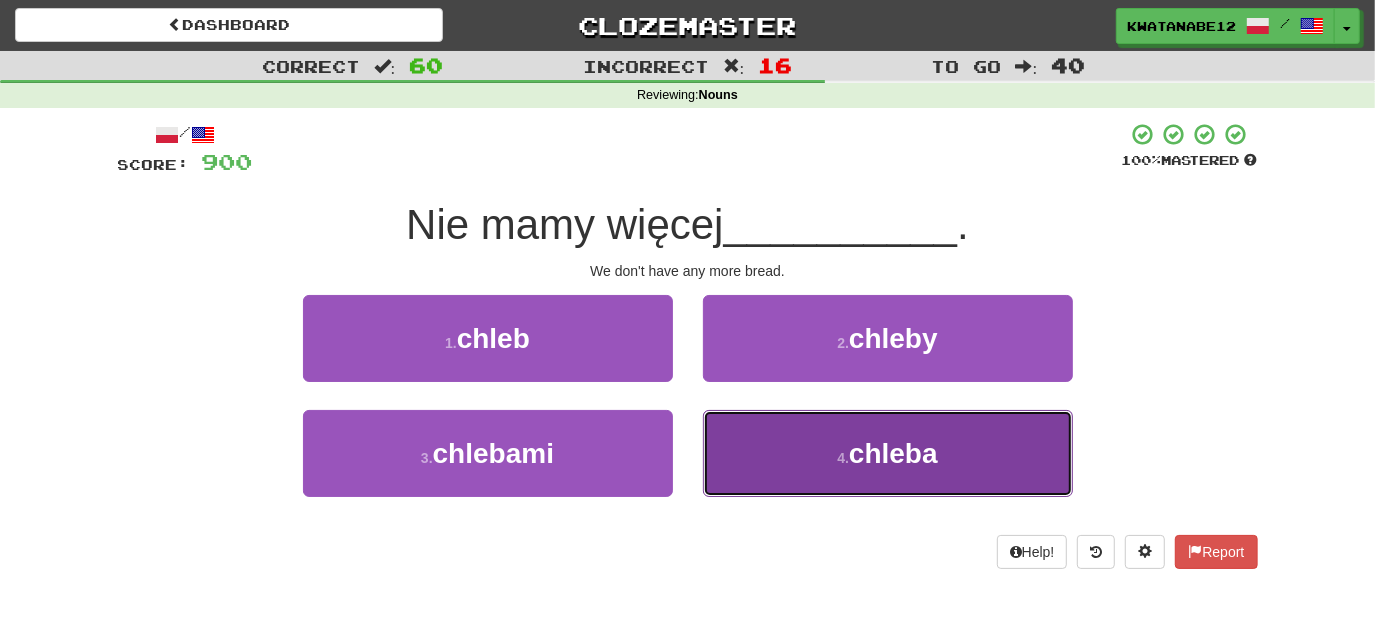 click on "4 .  chleba" at bounding box center [888, 453] 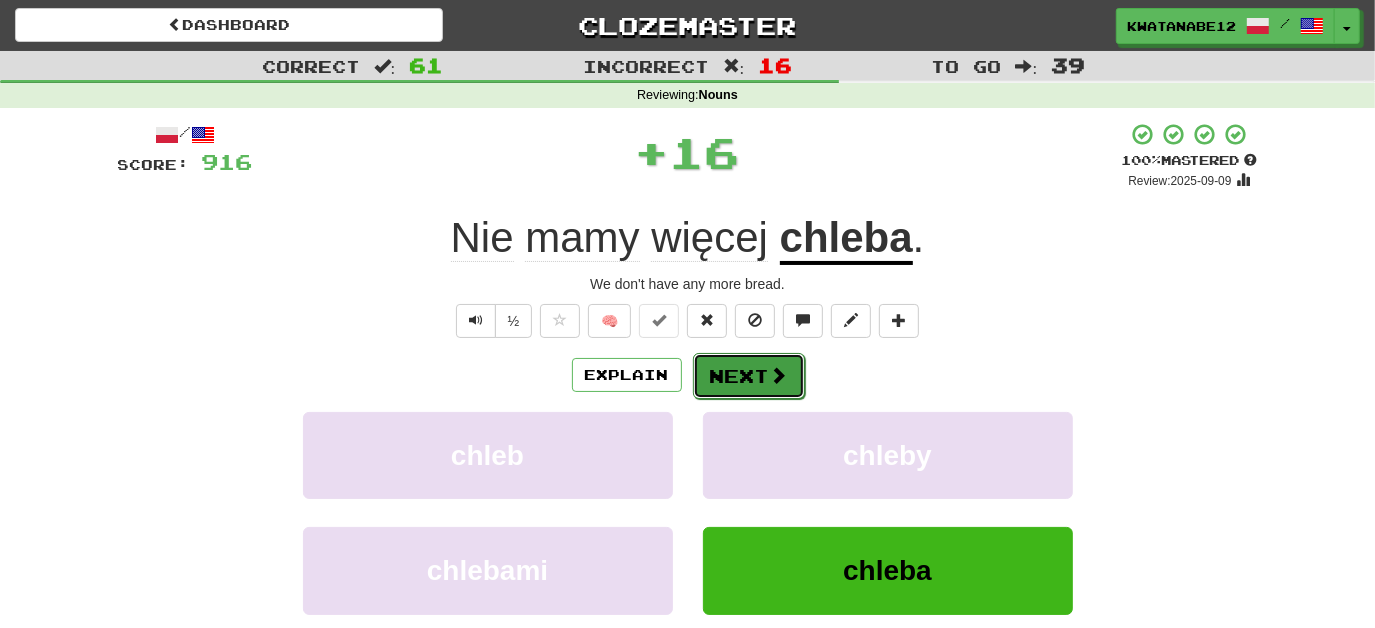 click on "Next" at bounding box center (749, 376) 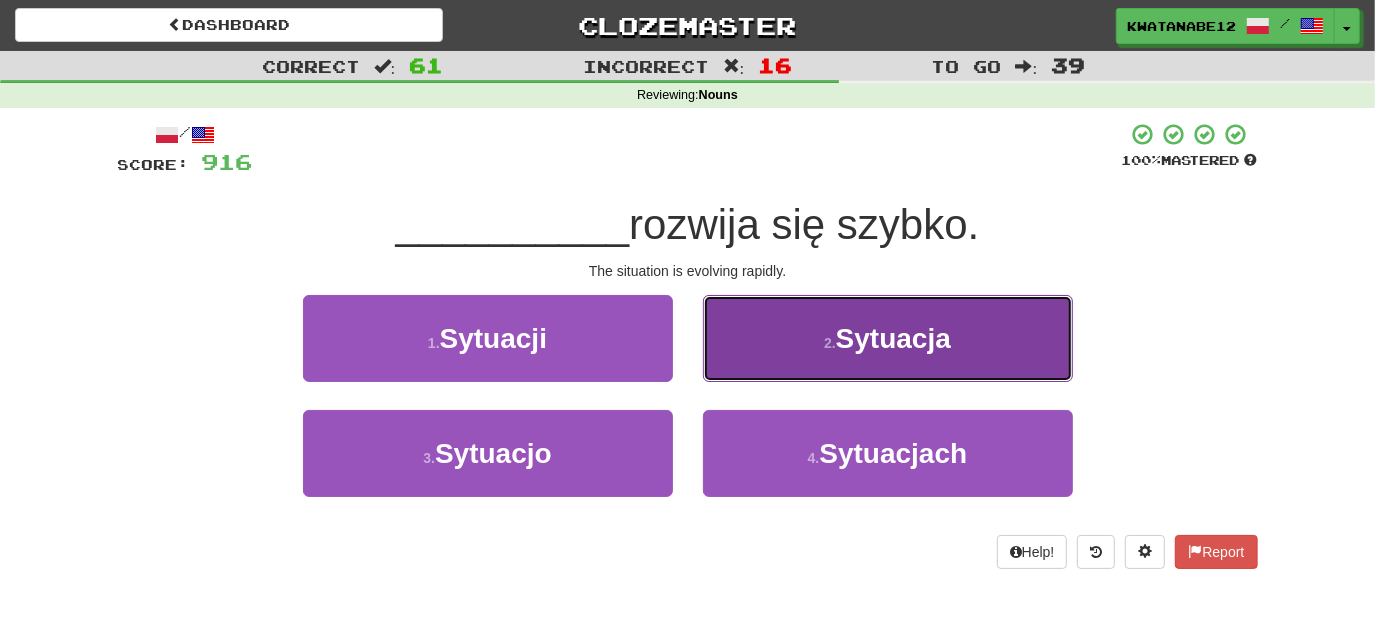 click on "2 .  Sytuacja" at bounding box center (888, 338) 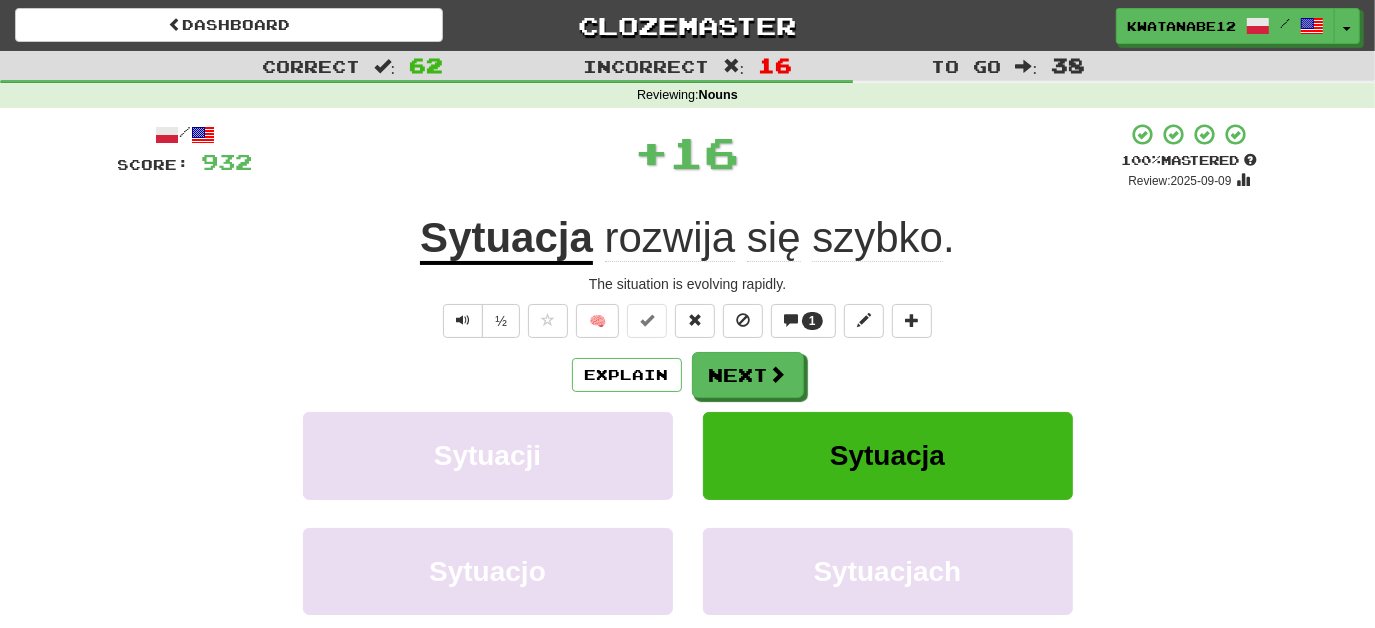 click on "/  Score:   932 + 16 100 %  Mastered Review:  2025-09-09 Sytuacja   rozwija   się   szybko . The situation is evolving rapidly. ½ 🧠 1 Explain Next Sytuacji Sytuacja Sytuacjo Sytuacjach Learn more: Sytuacji Sytuacja Sytuacjo Sytuacjach  Help!  Report Sentence Source" at bounding box center (688, 435) 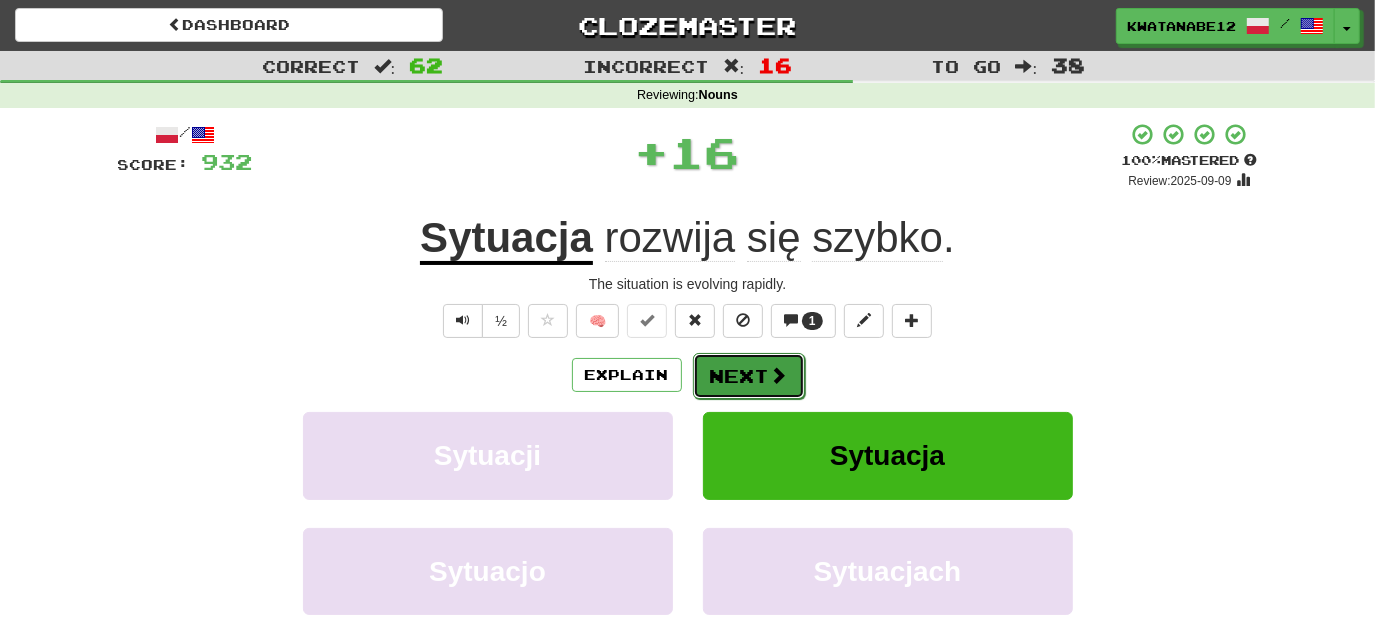 click on "Next" at bounding box center [749, 376] 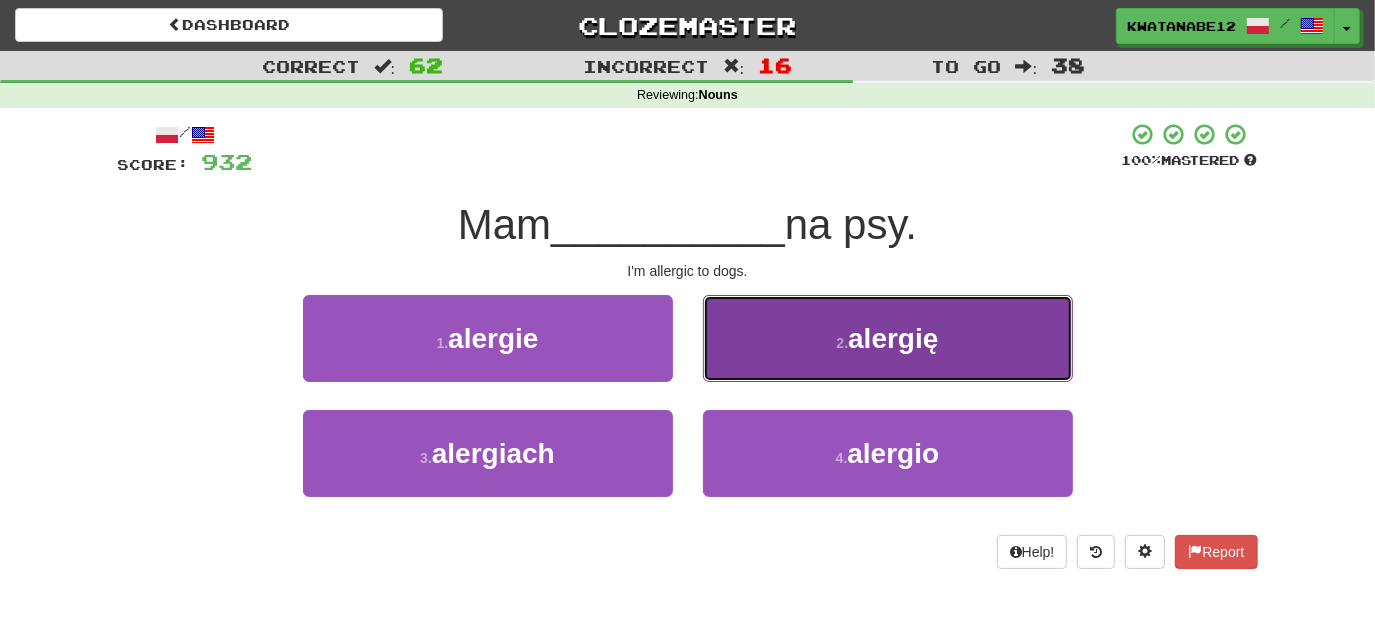 click on "2 .  alergię" at bounding box center [888, 338] 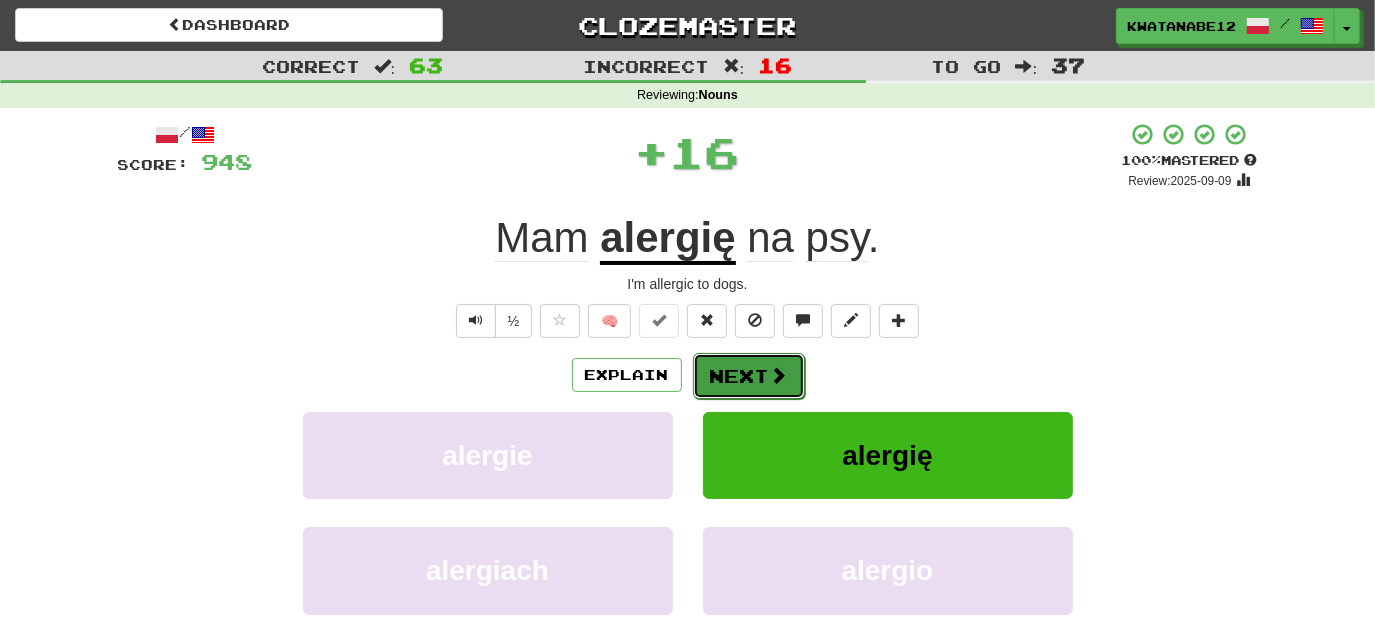 click on "Next" at bounding box center [749, 376] 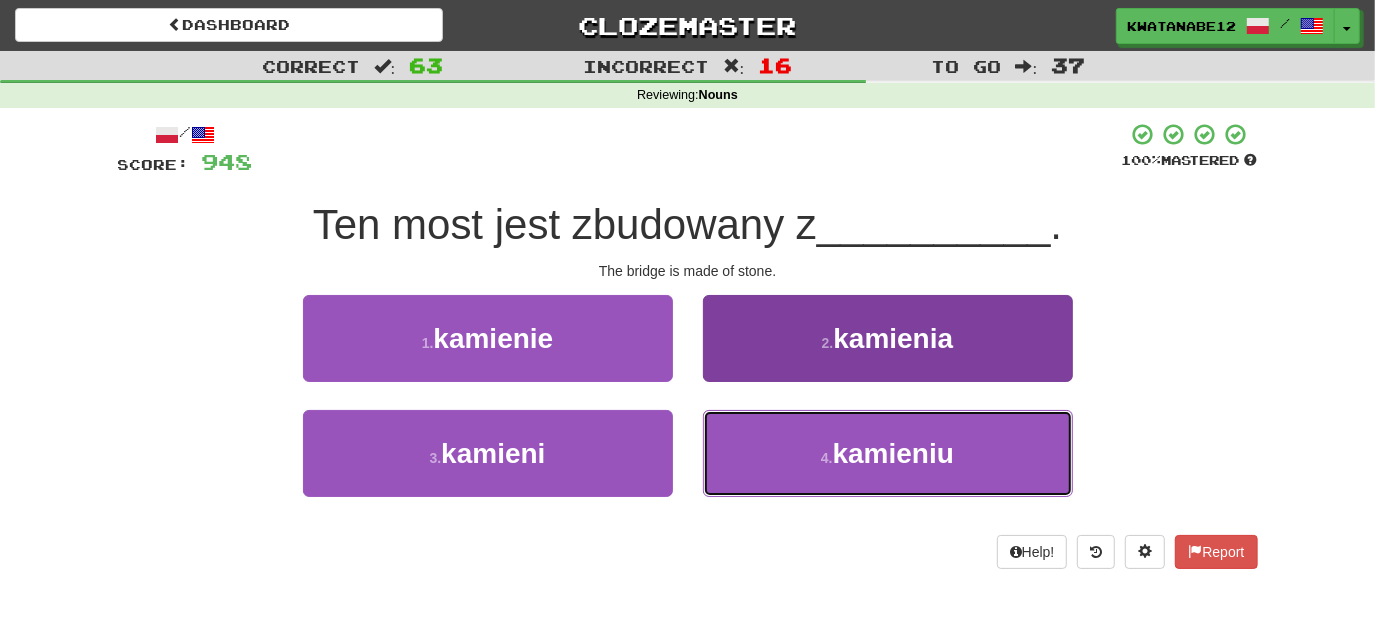 click on "4 .  kamieniu" at bounding box center (888, 453) 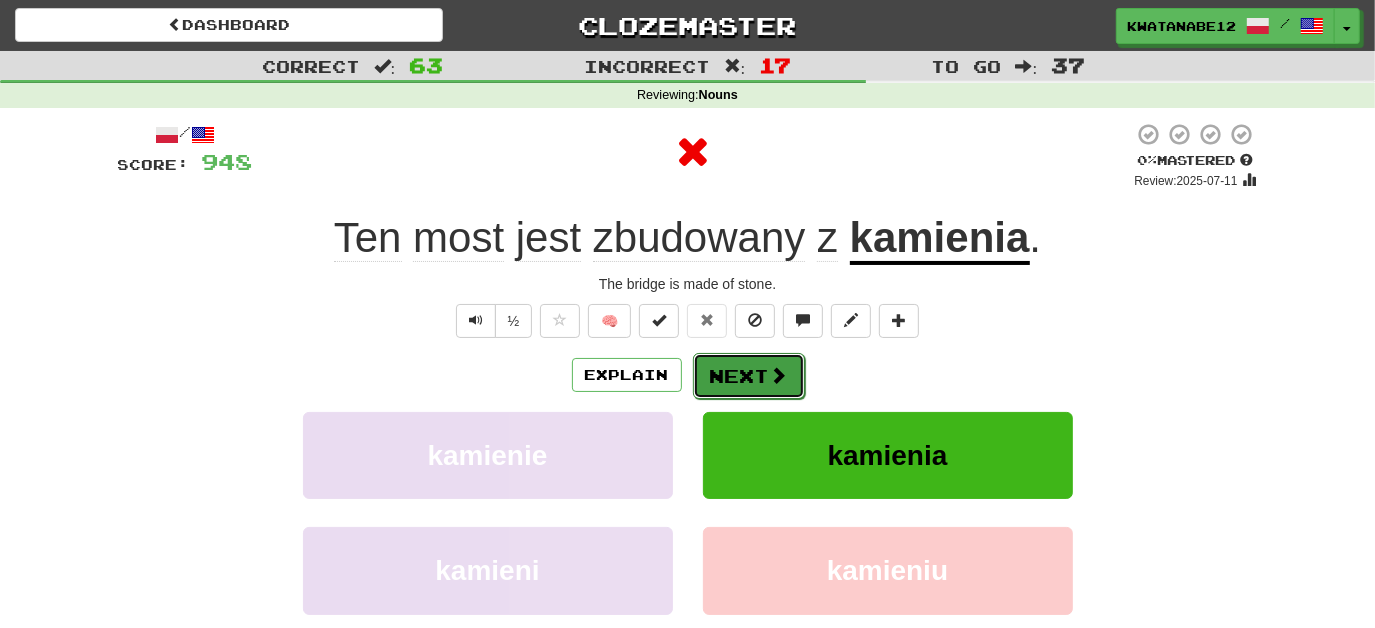 click on "Next" at bounding box center (749, 376) 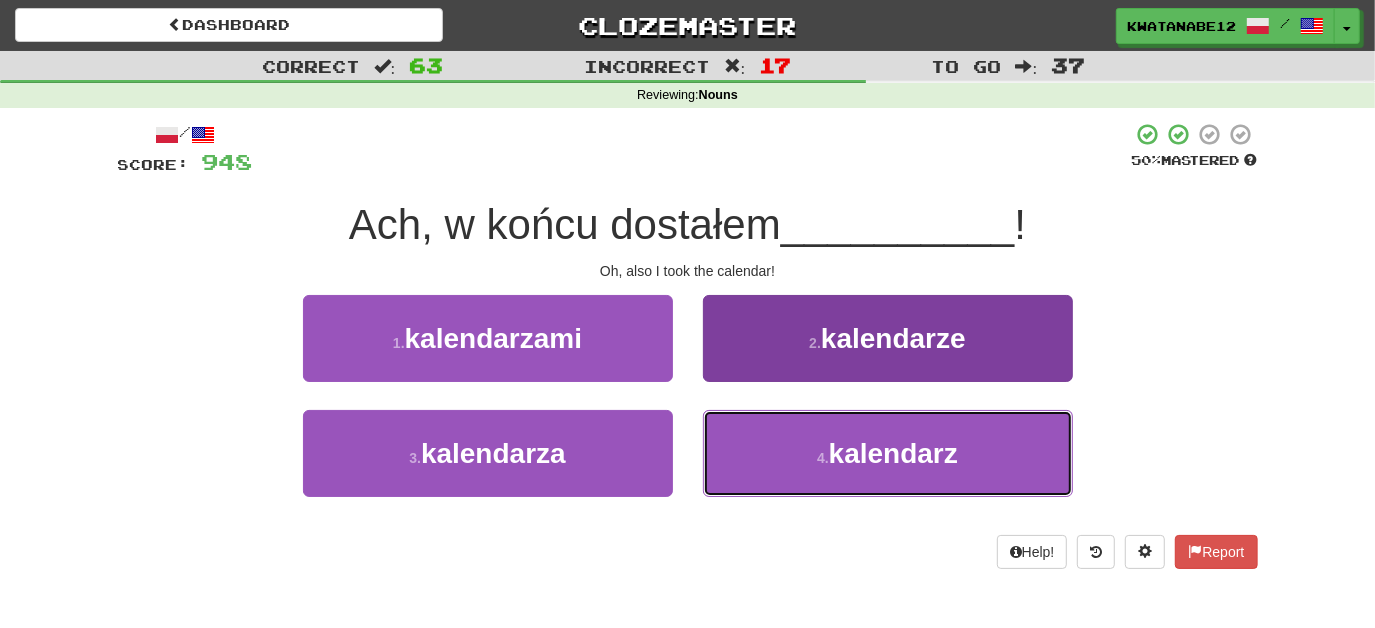 click on "4 .  kalendarz" at bounding box center (888, 453) 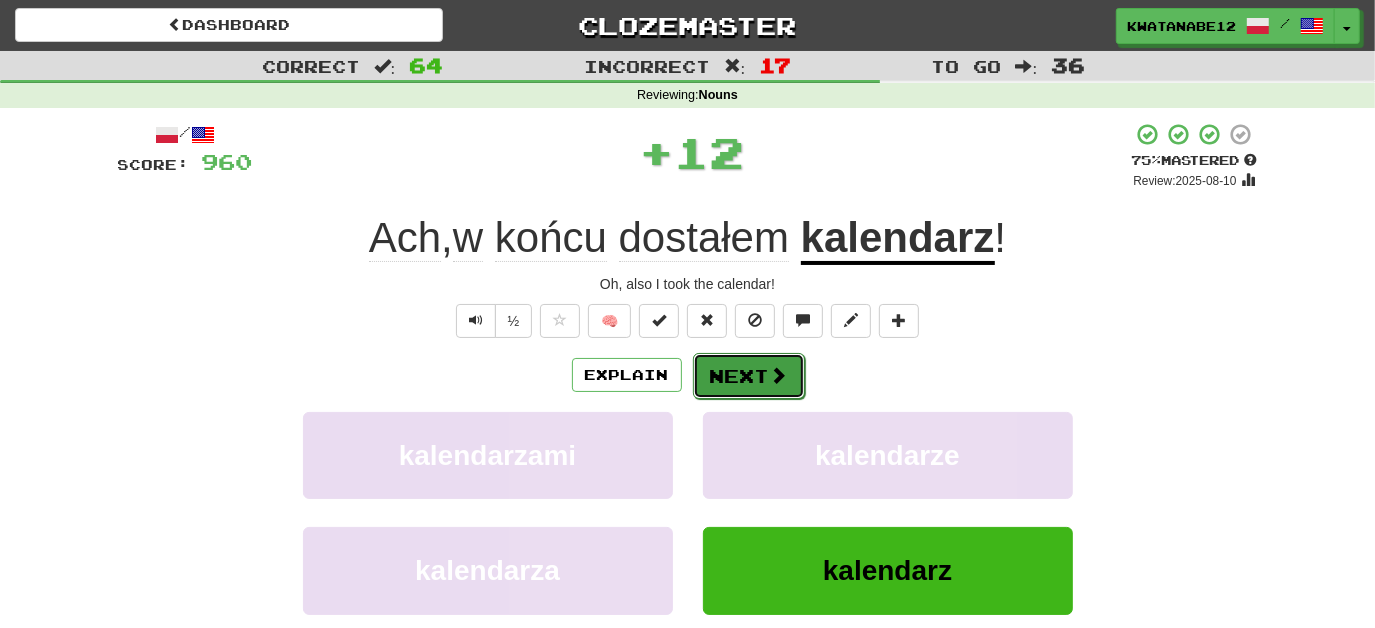 click on "Next" at bounding box center (749, 376) 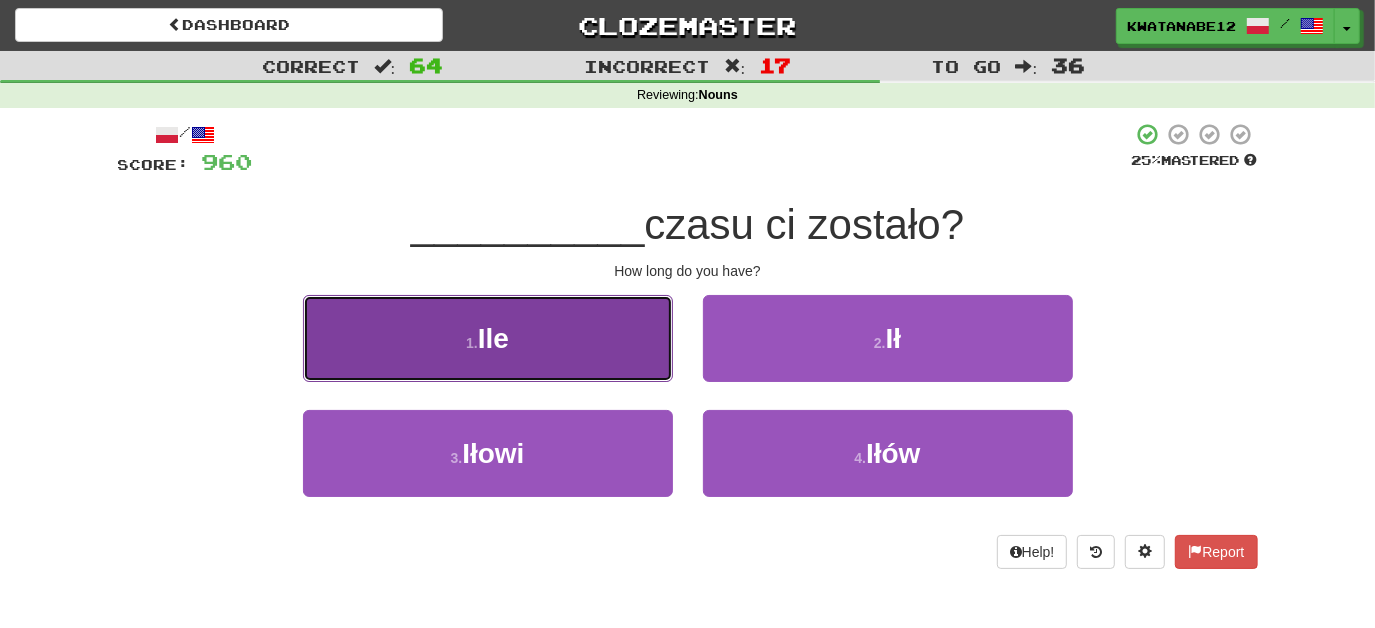 drag, startPoint x: 600, startPoint y: 356, endPoint x: 613, endPoint y: 356, distance: 13 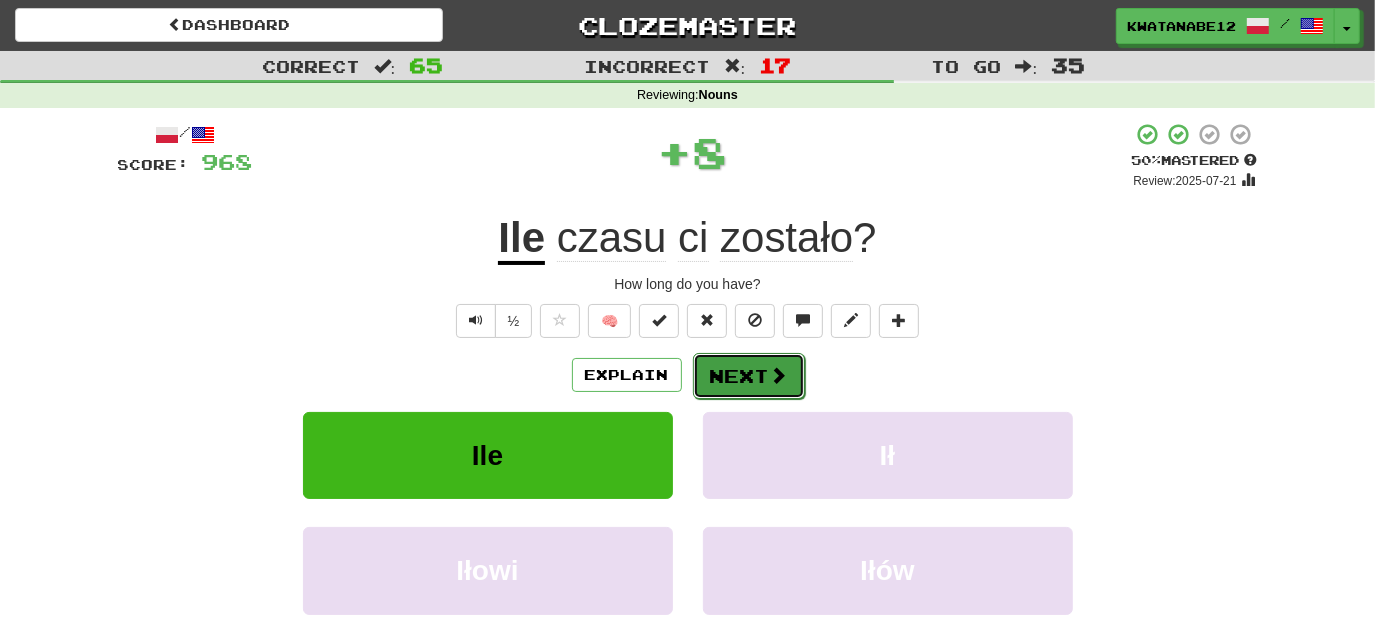 click on "Next" at bounding box center [749, 376] 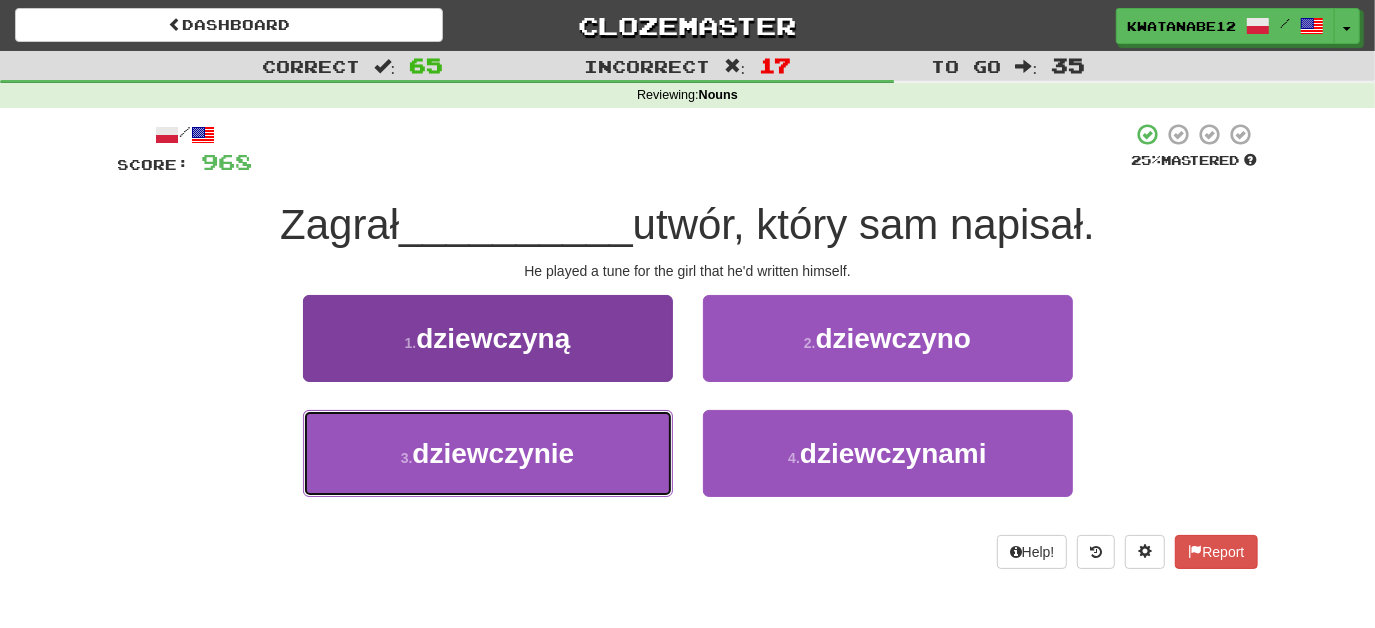 click on "3 .  dziewczynie" at bounding box center [488, 453] 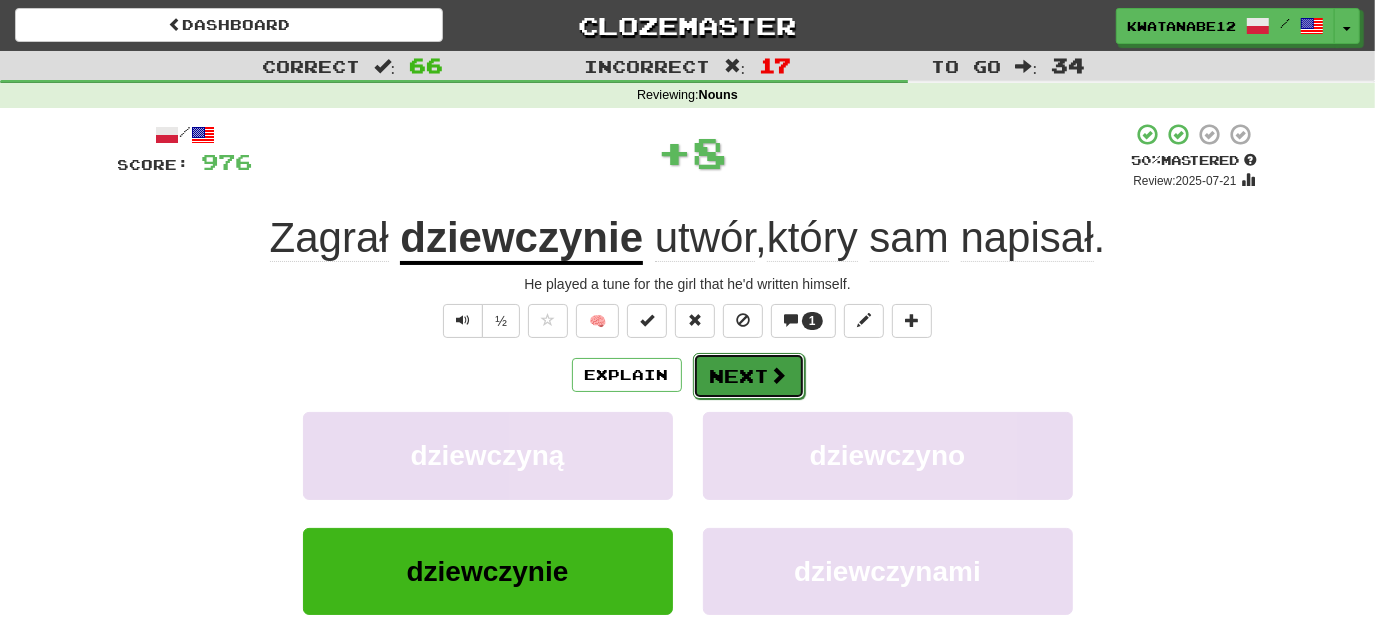 drag, startPoint x: 722, startPoint y: 383, endPoint x: 733, endPoint y: 379, distance: 11.7046995 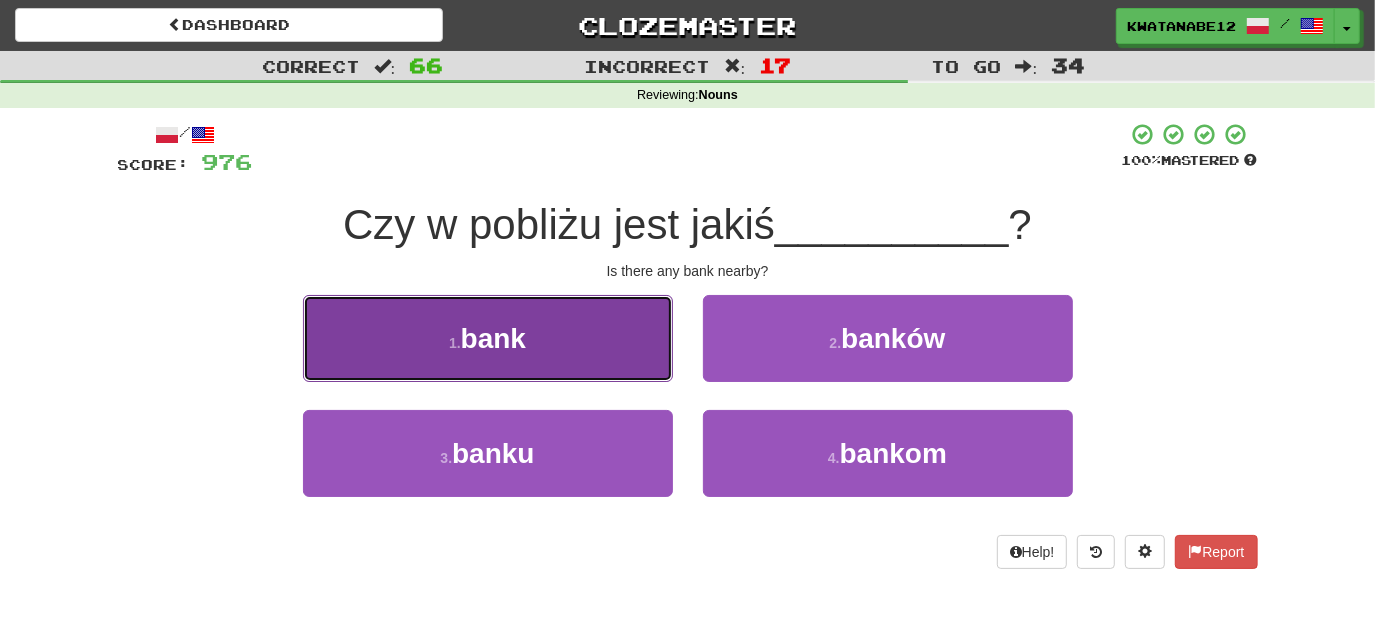 click on "1 .  bank" at bounding box center (488, 338) 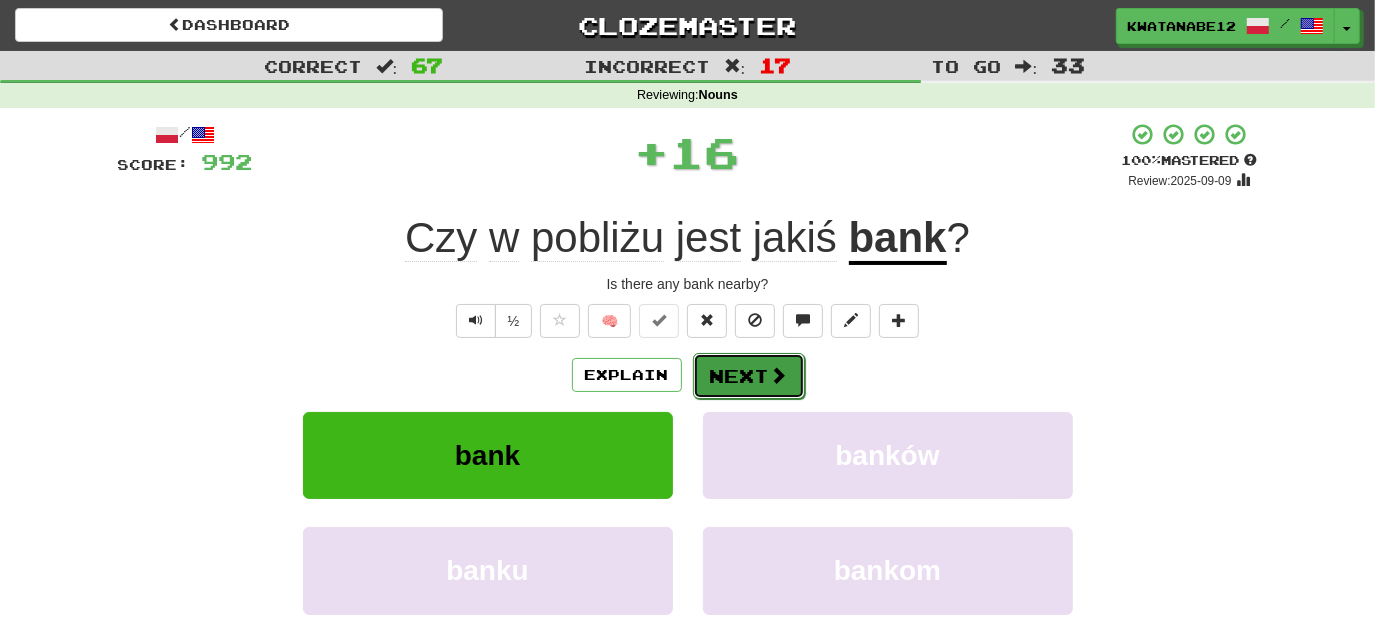 click on "Next" at bounding box center (749, 376) 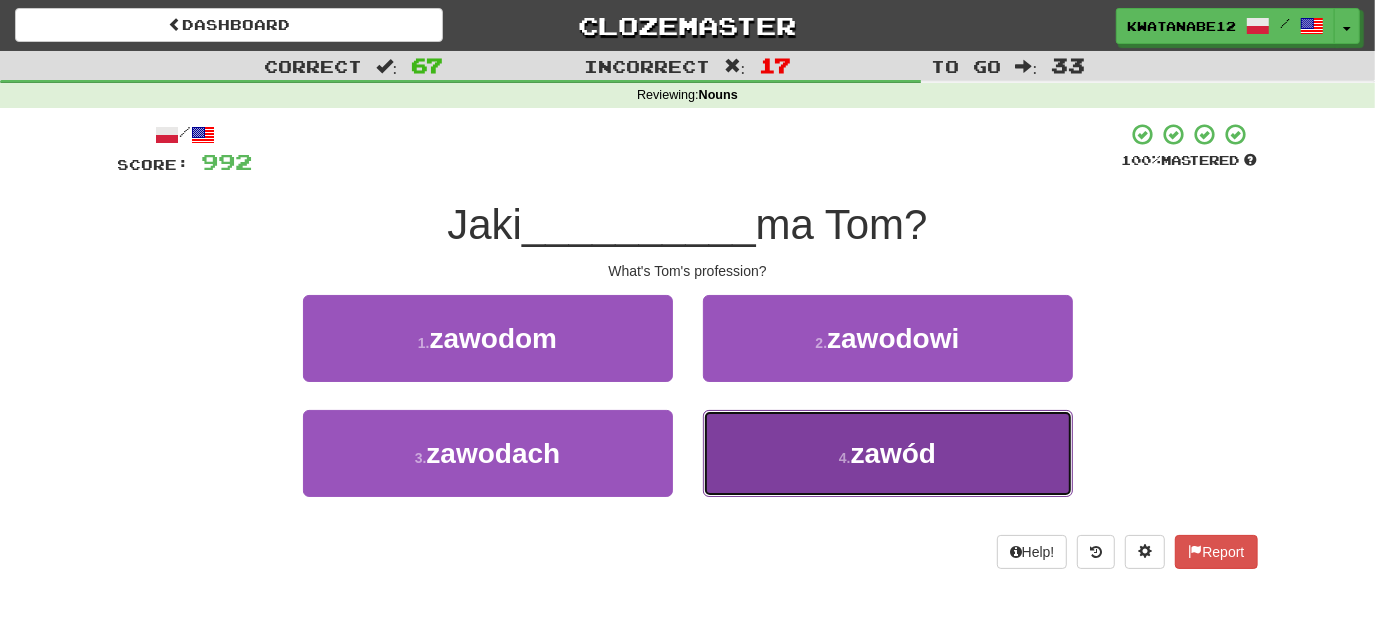 click on "4 .  zawód" at bounding box center [888, 453] 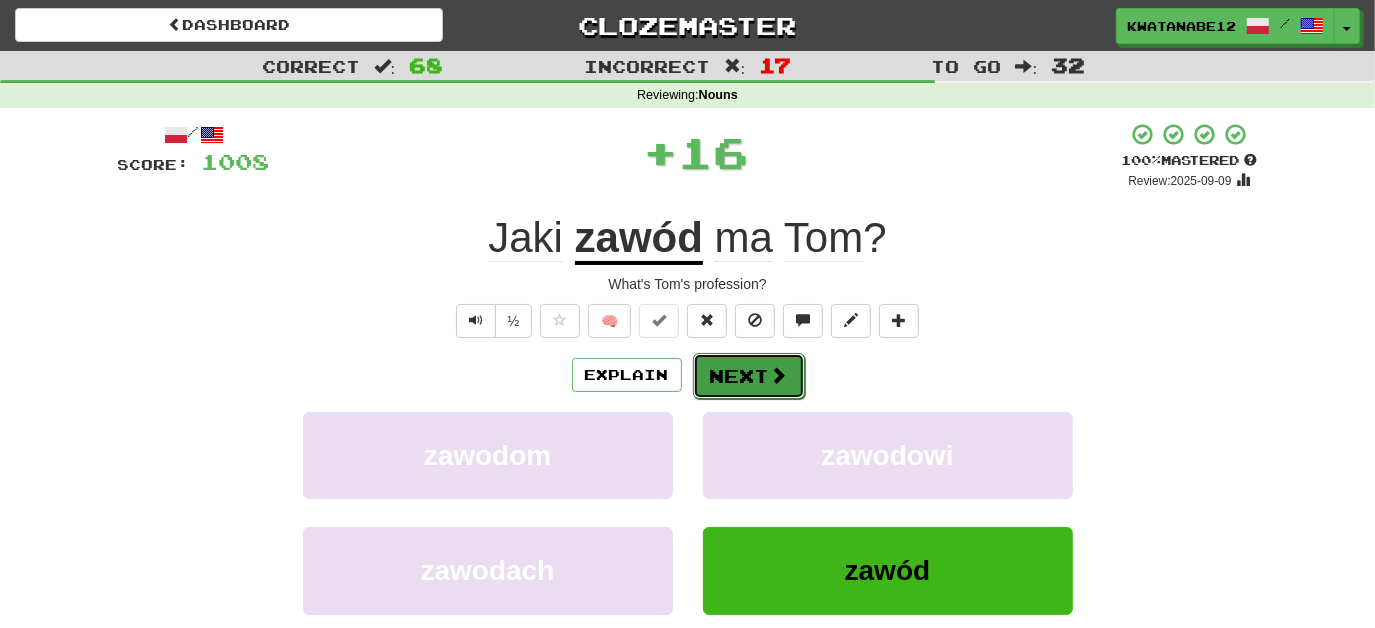 click on "Next" at bounding box center [749, 376] 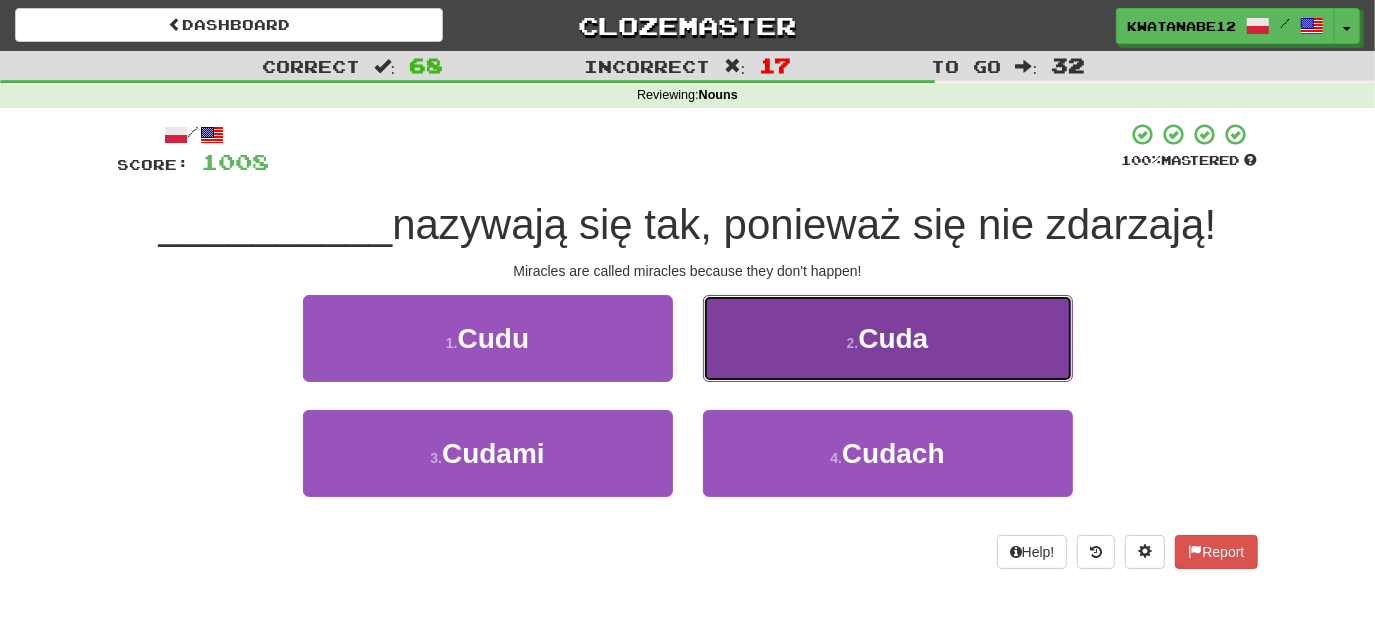 click on "2 .  Cuda" at bounding box center (888, 338) 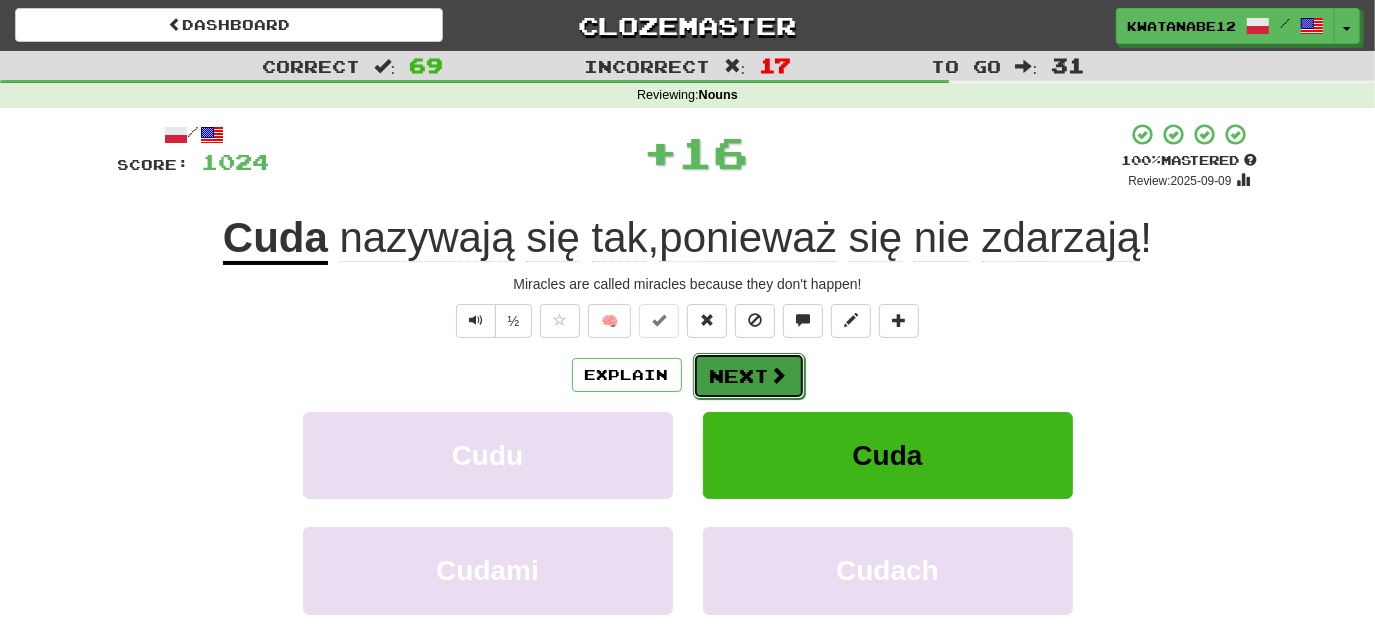 click on "Next" at bounding box center (749, 376) 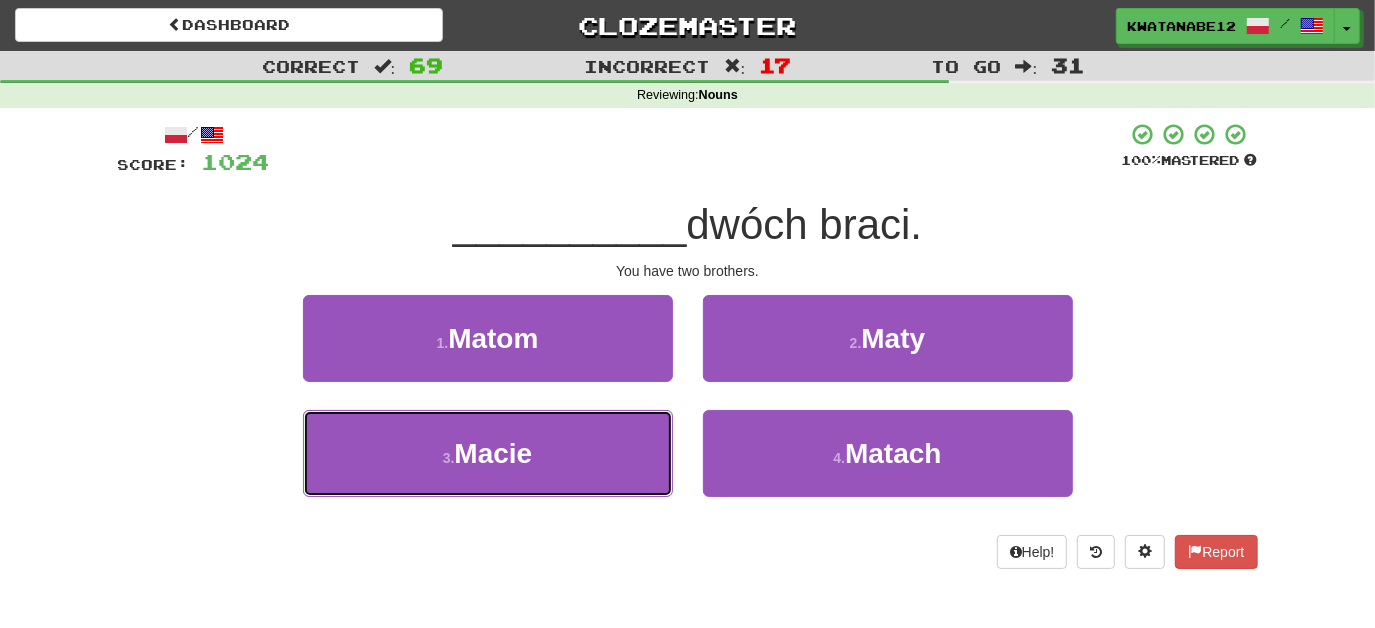 drag, startPoint x: 605, startPoint y: 449, endPoint x: 691, endPoint y: 403, distance: 97.52948 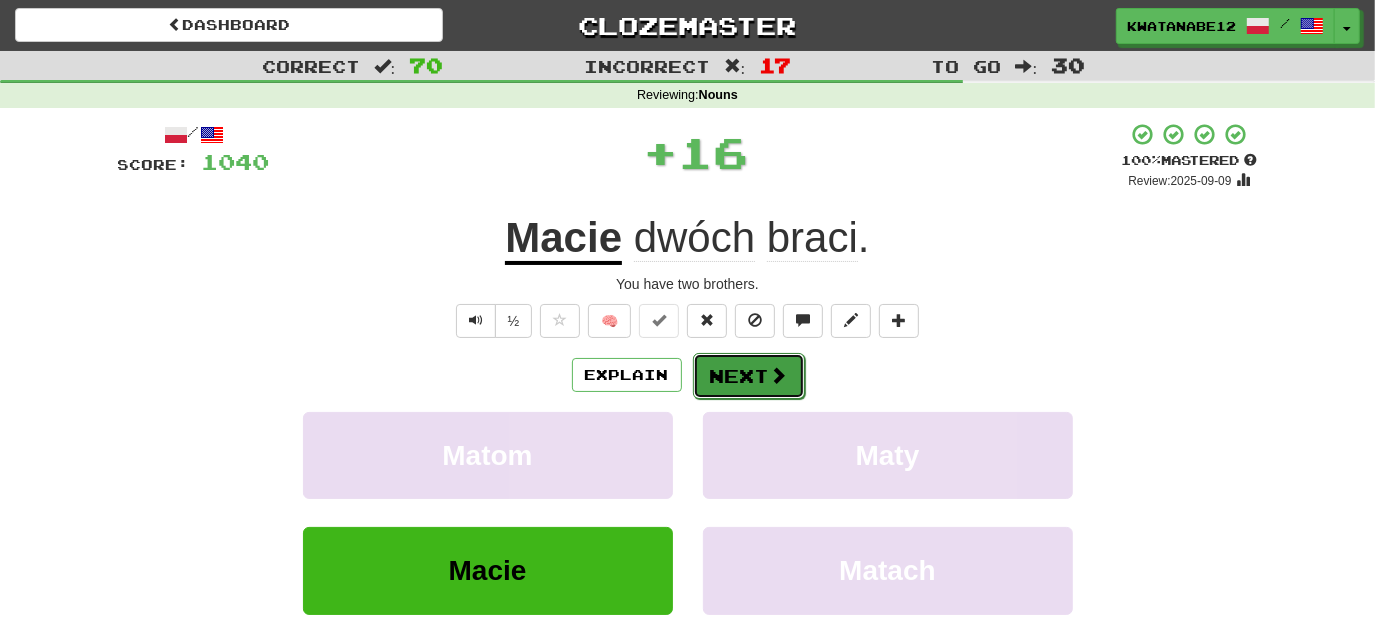 click on "Next" at bounding box center [749, 376] 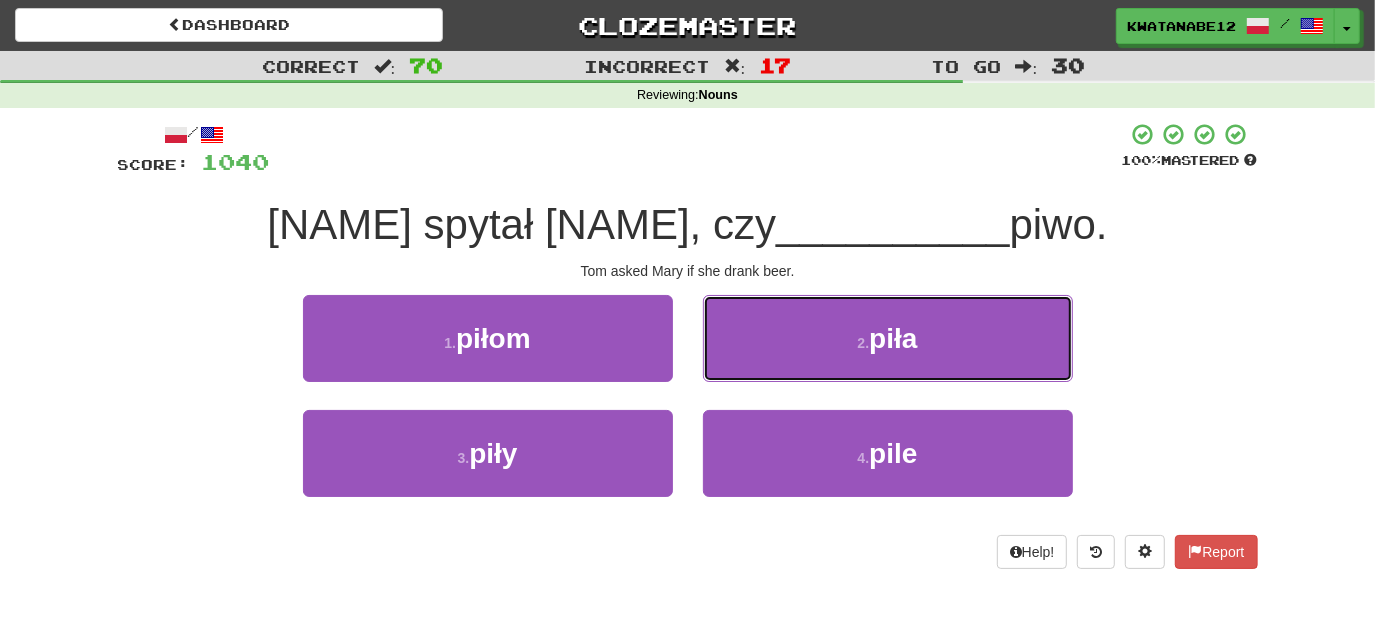 click on "2 .  piła" at bounding box center (888, 338) 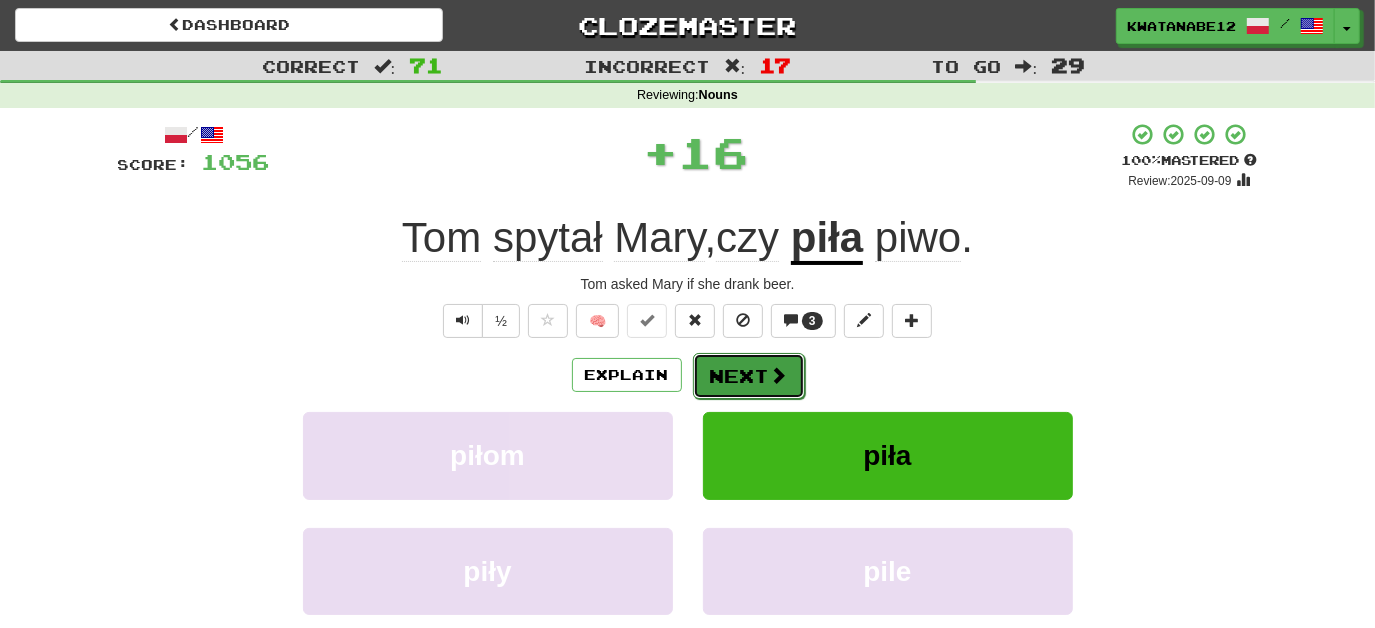 click on "Next" at bounding box center [749, 376] 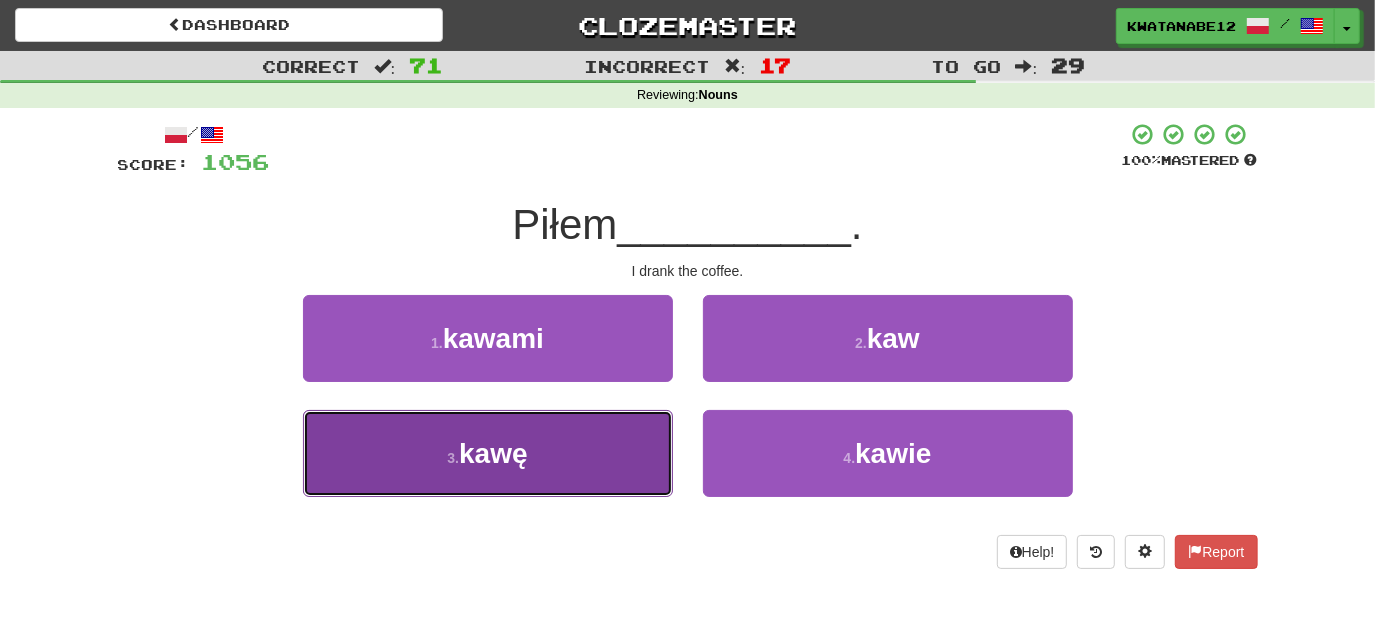 click on "3 .  kawę" at bounding box center (488, 453) 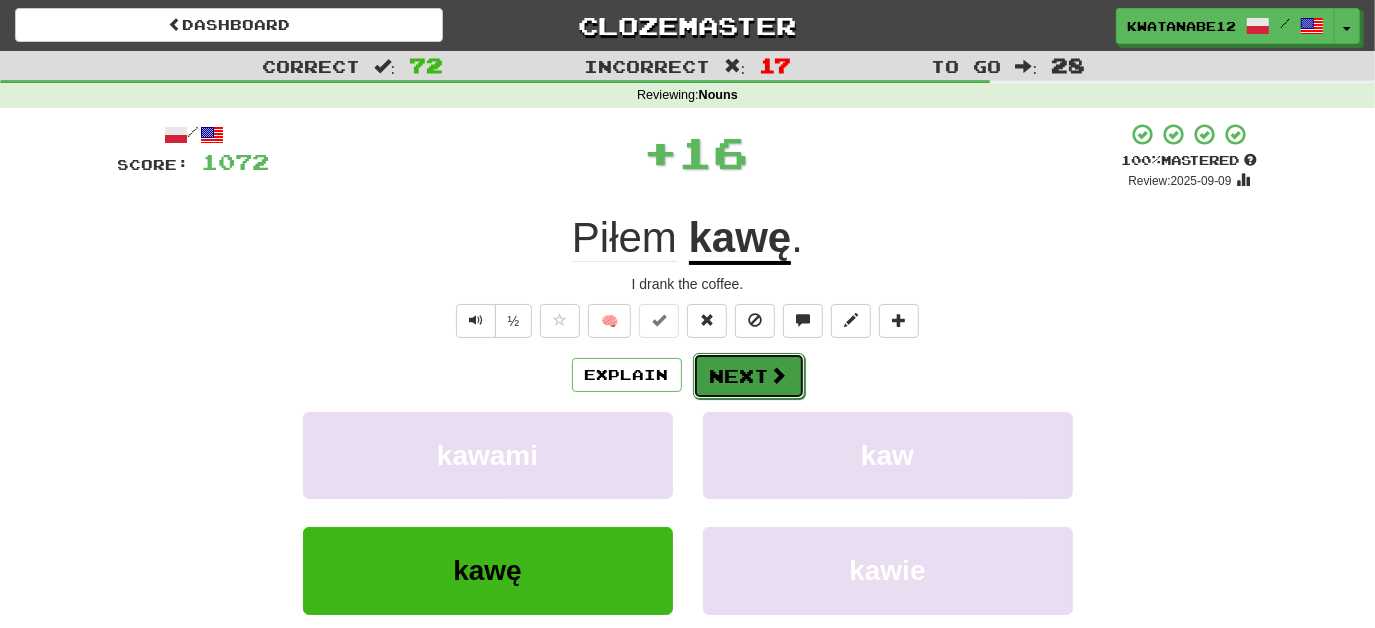 click on "Next" at bounding box center (749, 376) 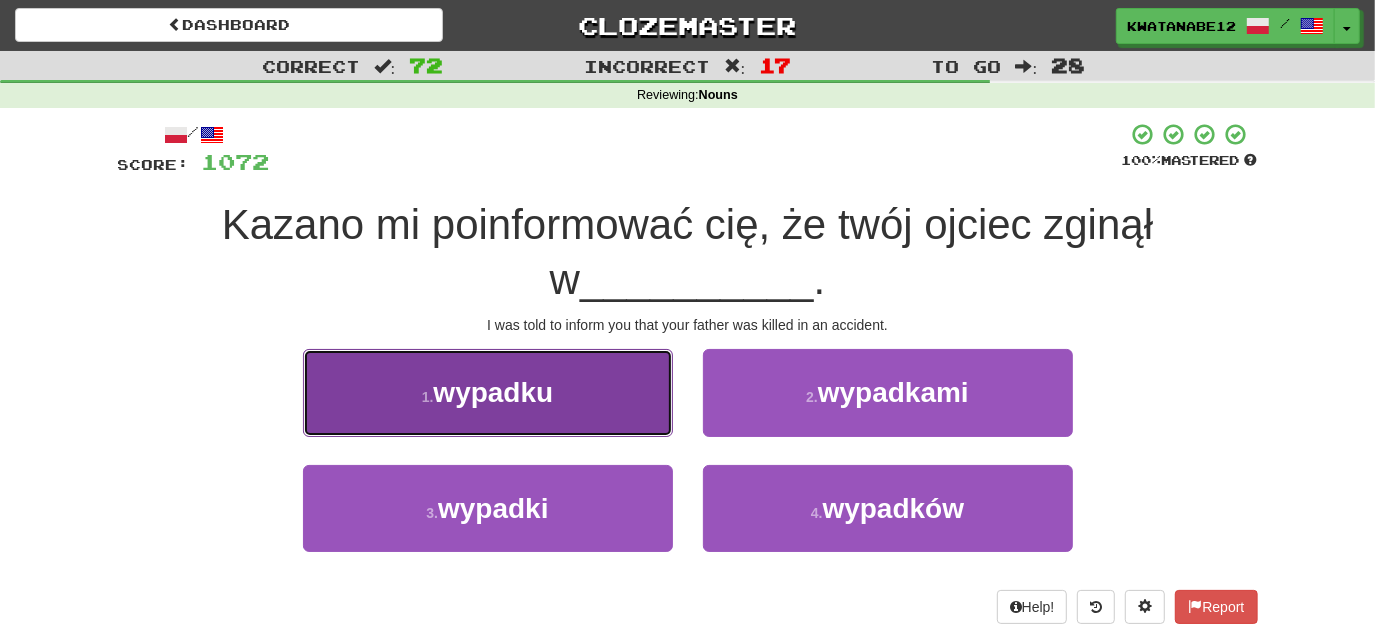 click on "1 .  wypadku" at bounding box center [488, 392] 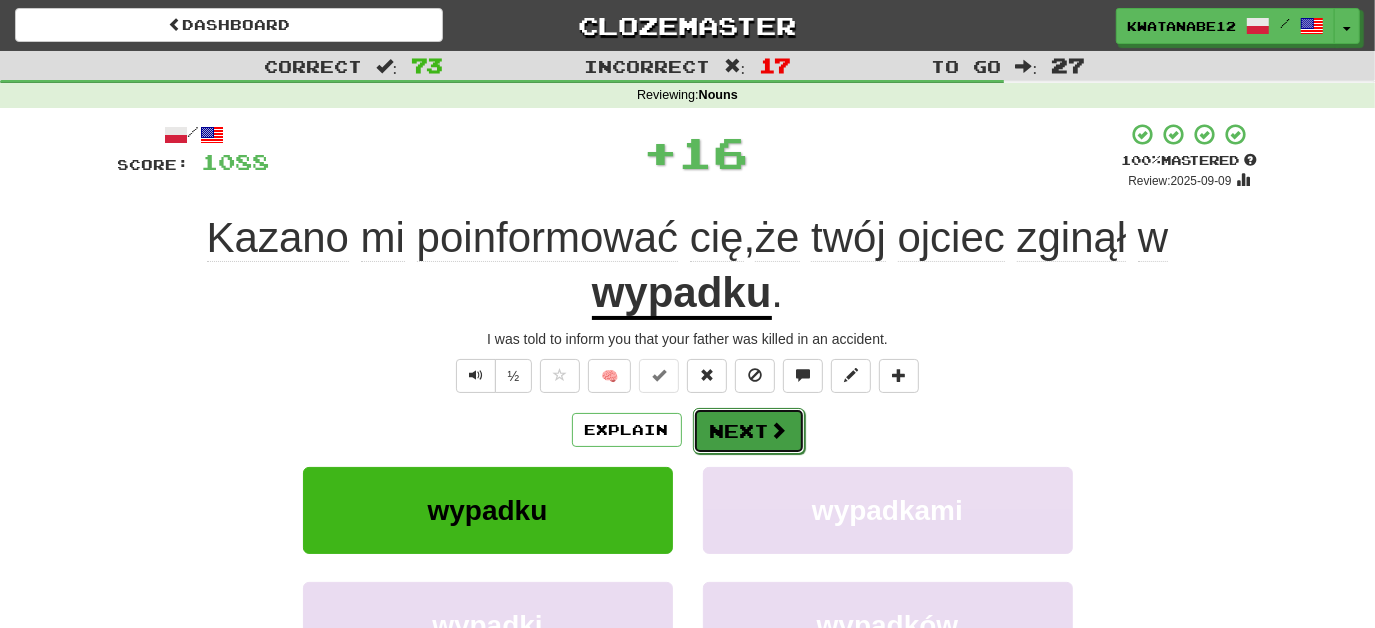 click on "Next" at bounding box center (749, 431) 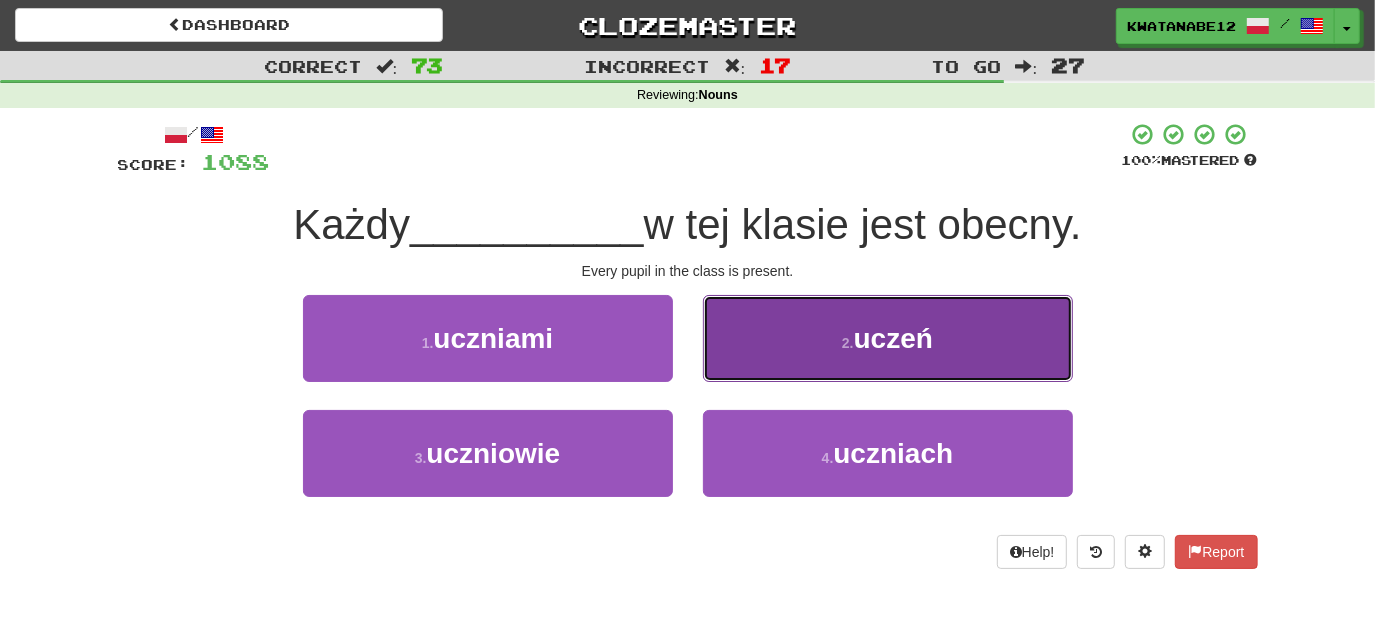 click on "2 .  uczeń" at bounding box center (888, 338) 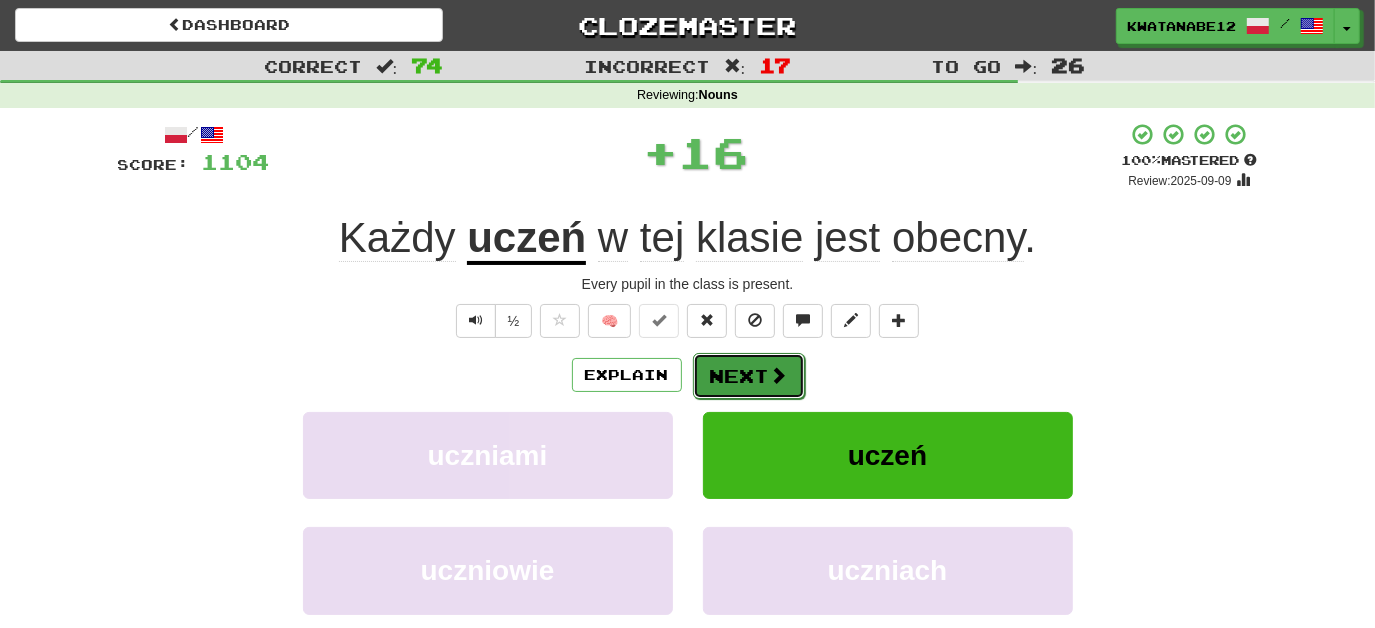 click on "Next" at bounding box center (749, 376) 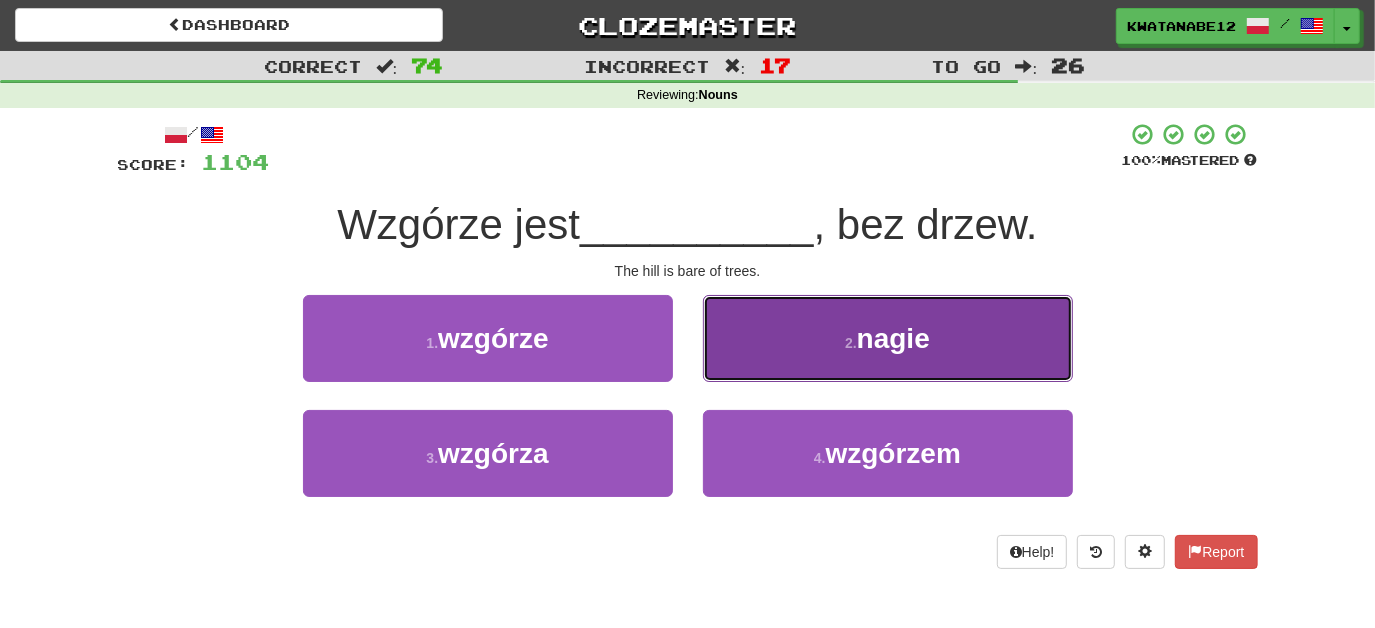 click on "2 .  nagie" at bounding box center (888, 338) 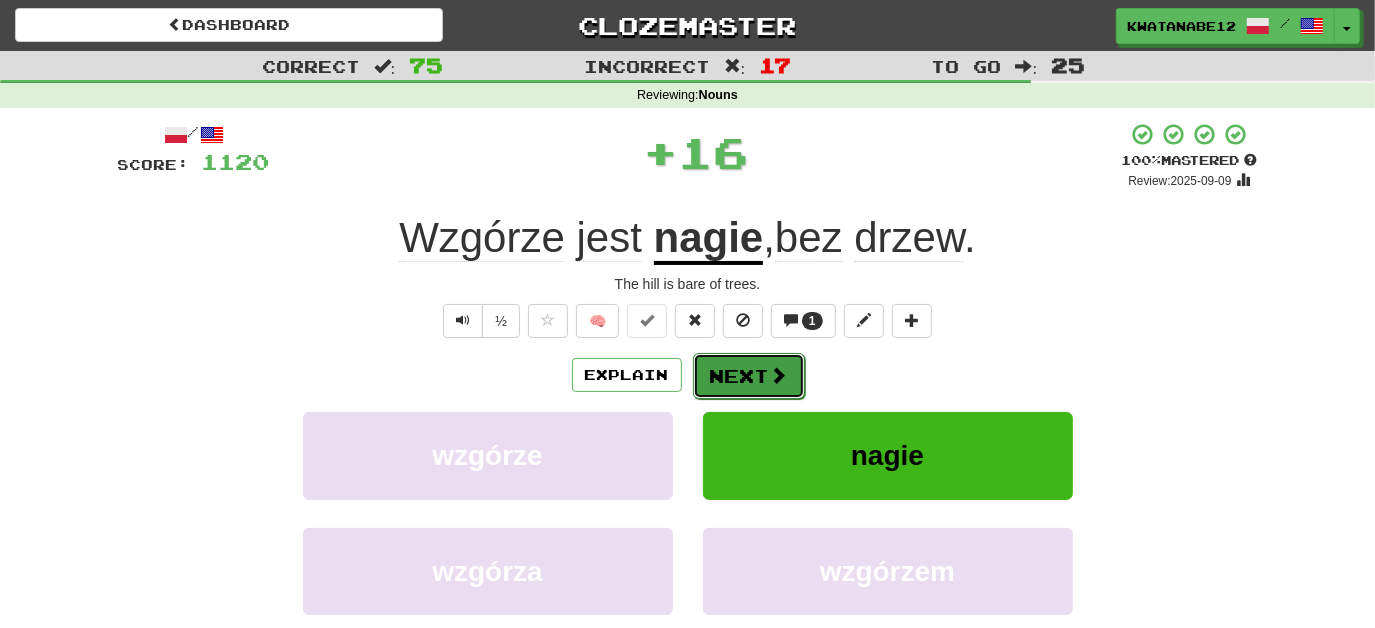 drag, startPoint x: 747, startPoint y: 375, endPoint x: 728, endPoint y: 369, distance: 19.924858 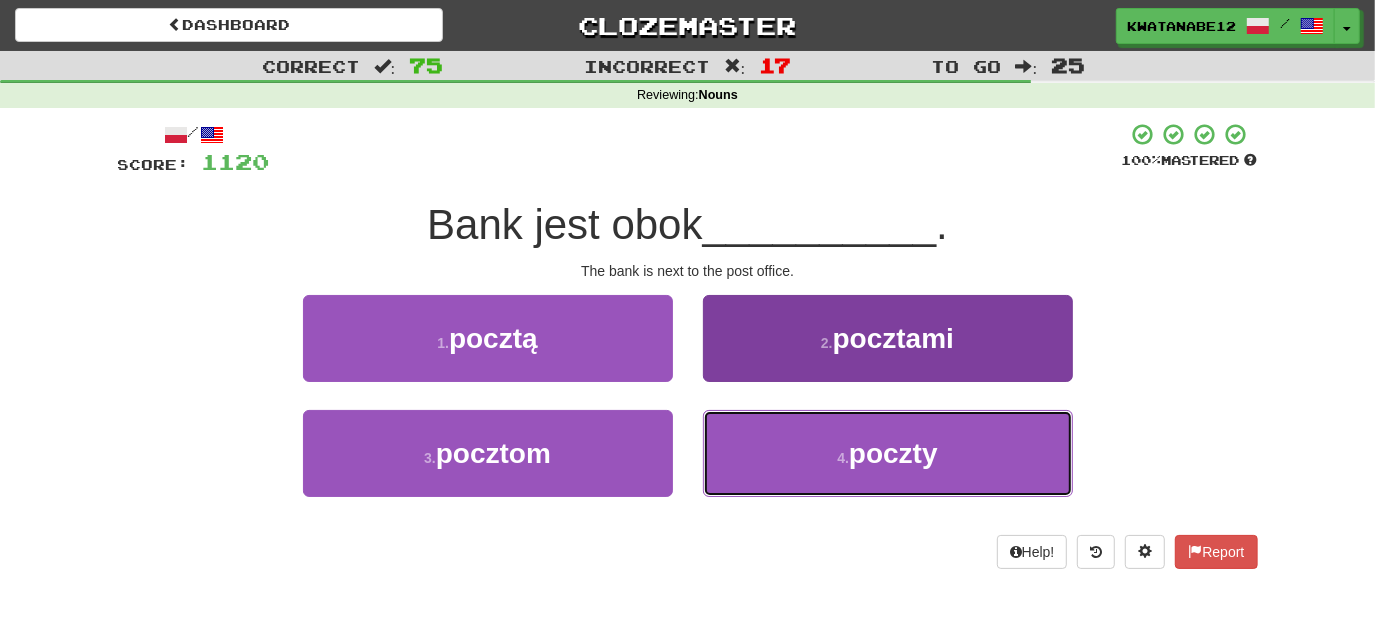 click on "4 .  poczty" at bounding box center [888, 453] 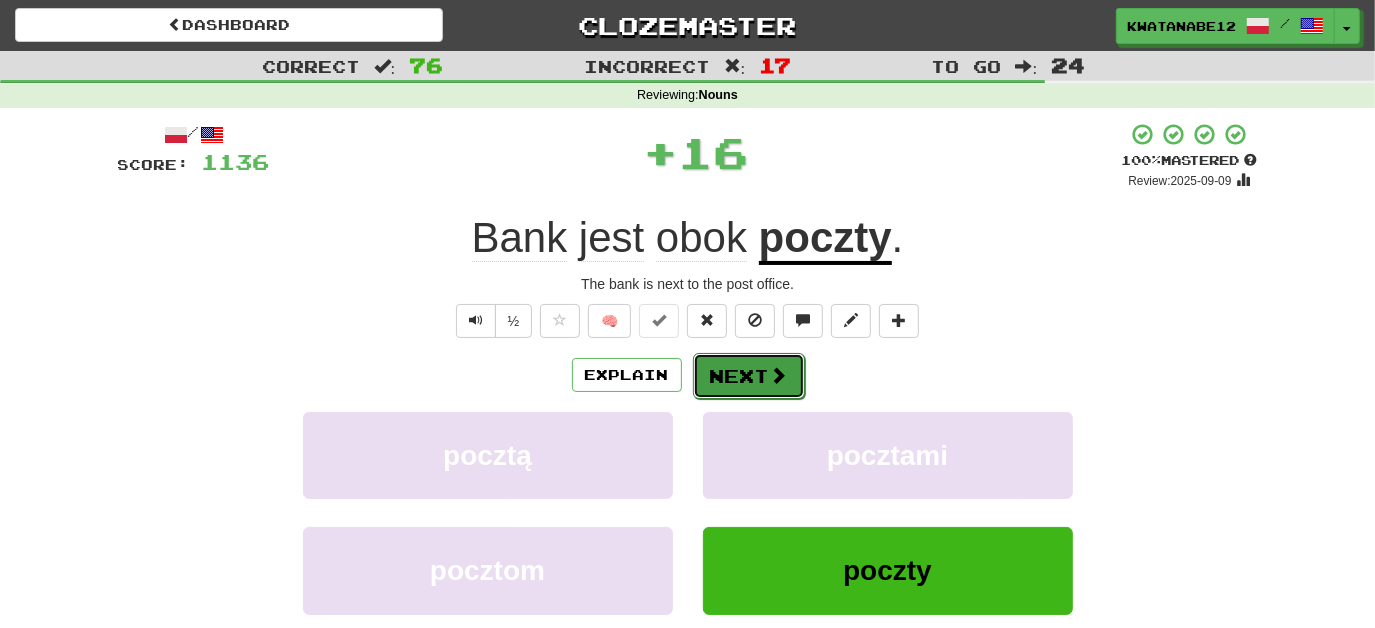 click on "Next" at bounding box center [749, 376] 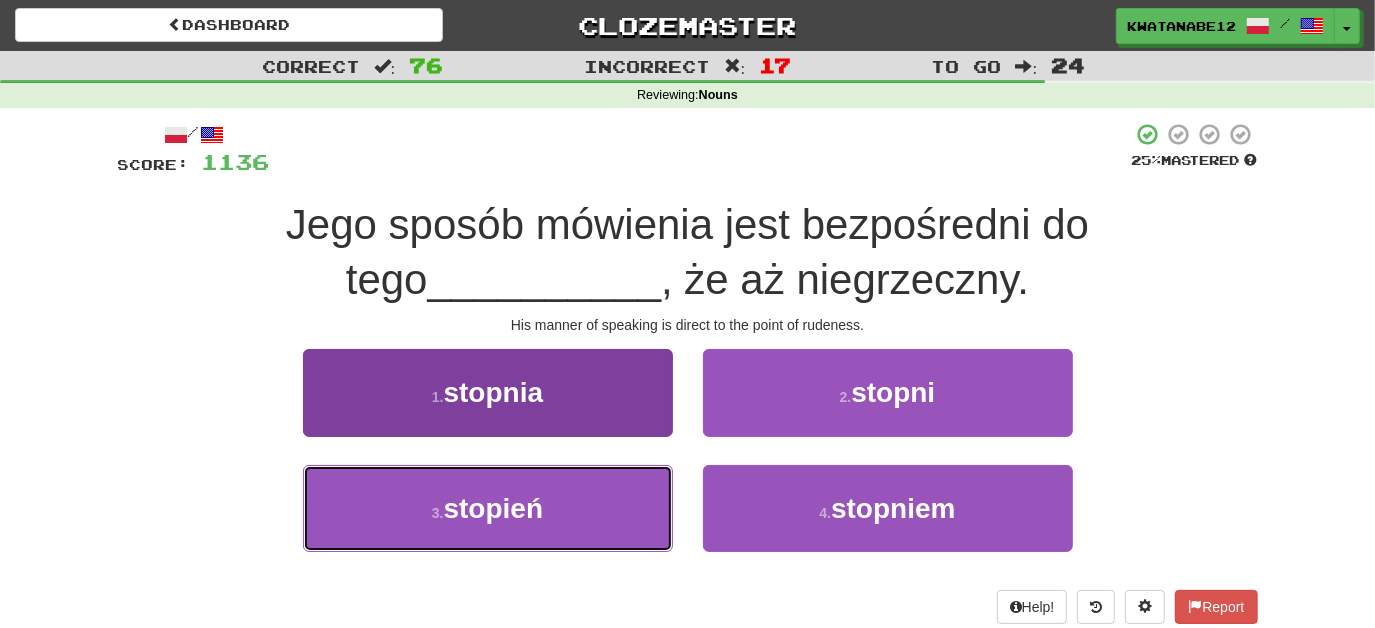 click on "3 .  stopień" at bounding box center (488, 508) 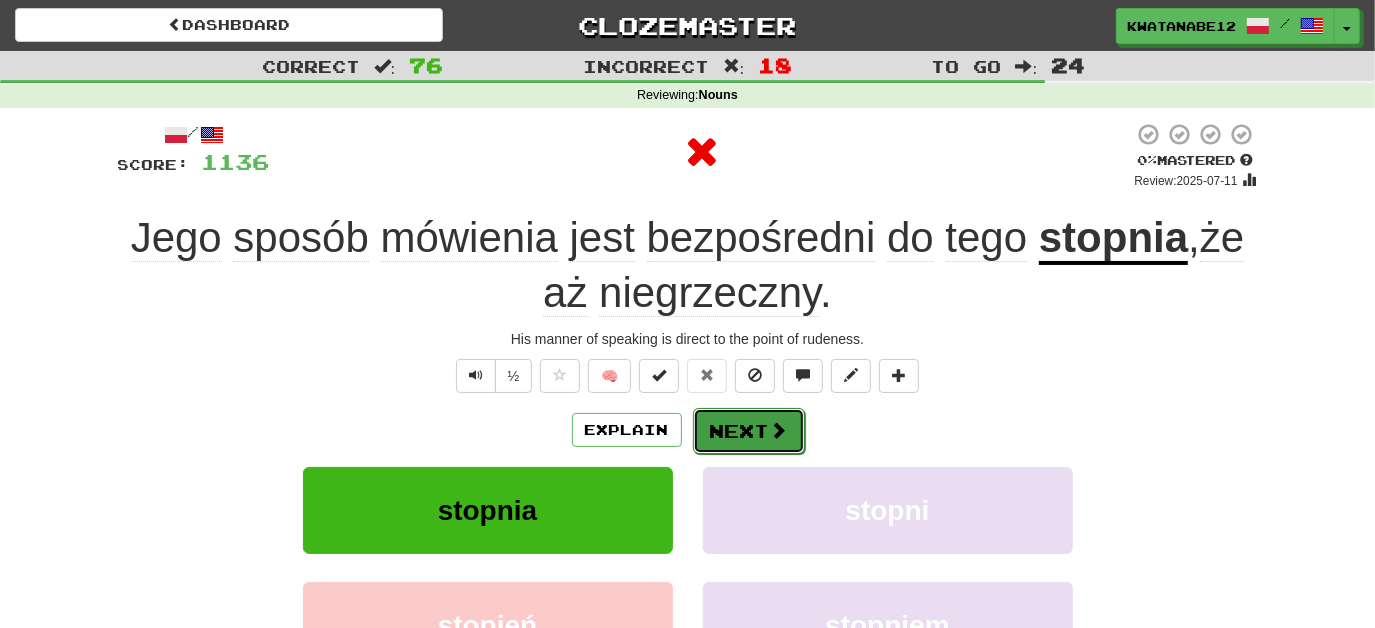 click on "Next" at bounding box center [749, 431] 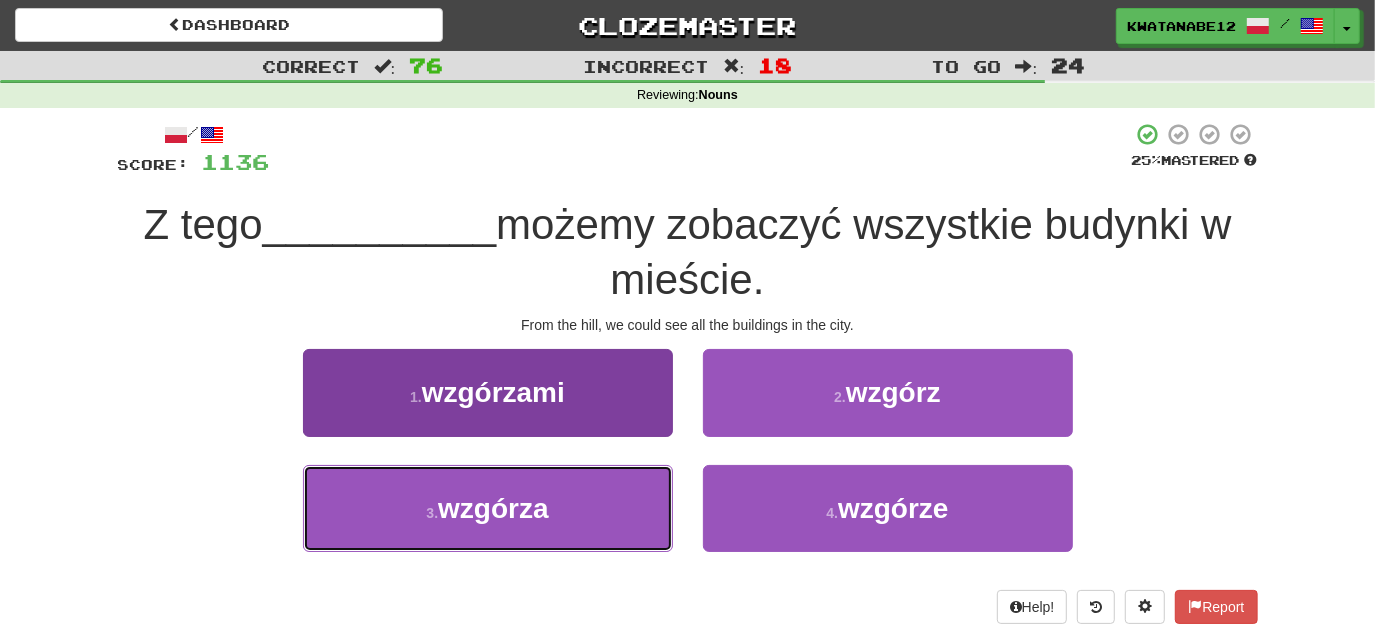 drag, startPoint x: 583, startPoint y: 500, endPoint x: 633, endPoint y: 472, distance: 57.306194 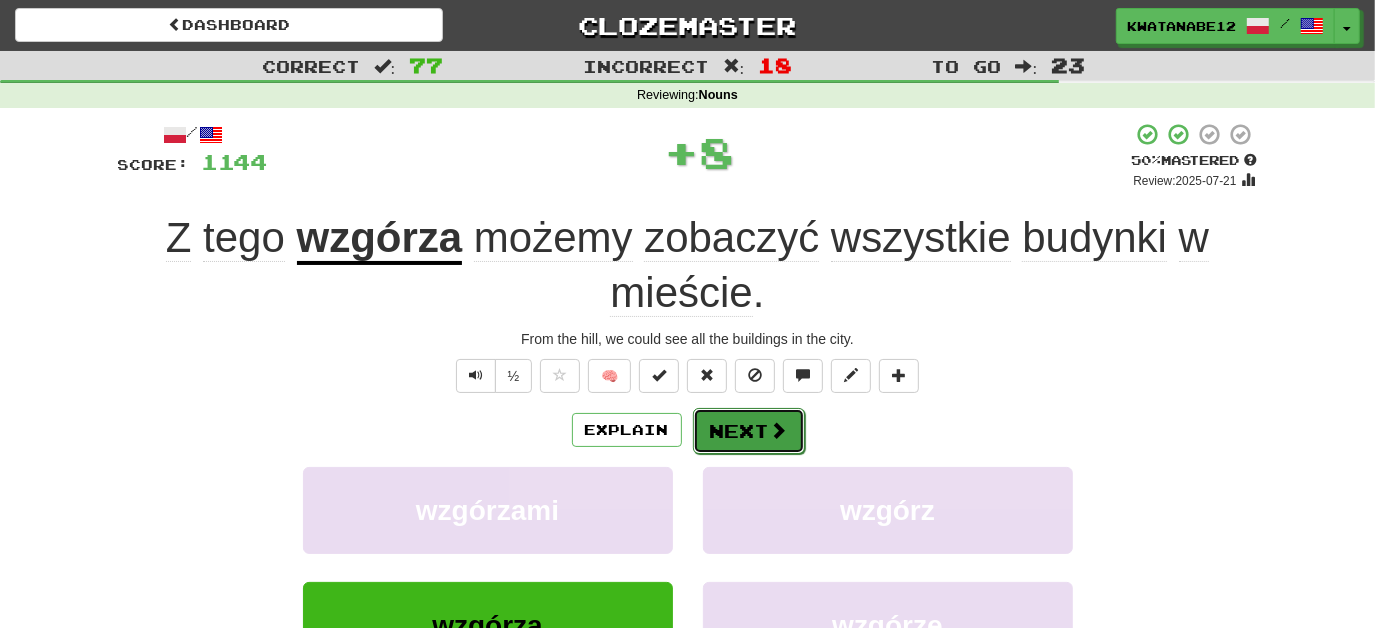 click on "Next" at bounding box center (749, 431) 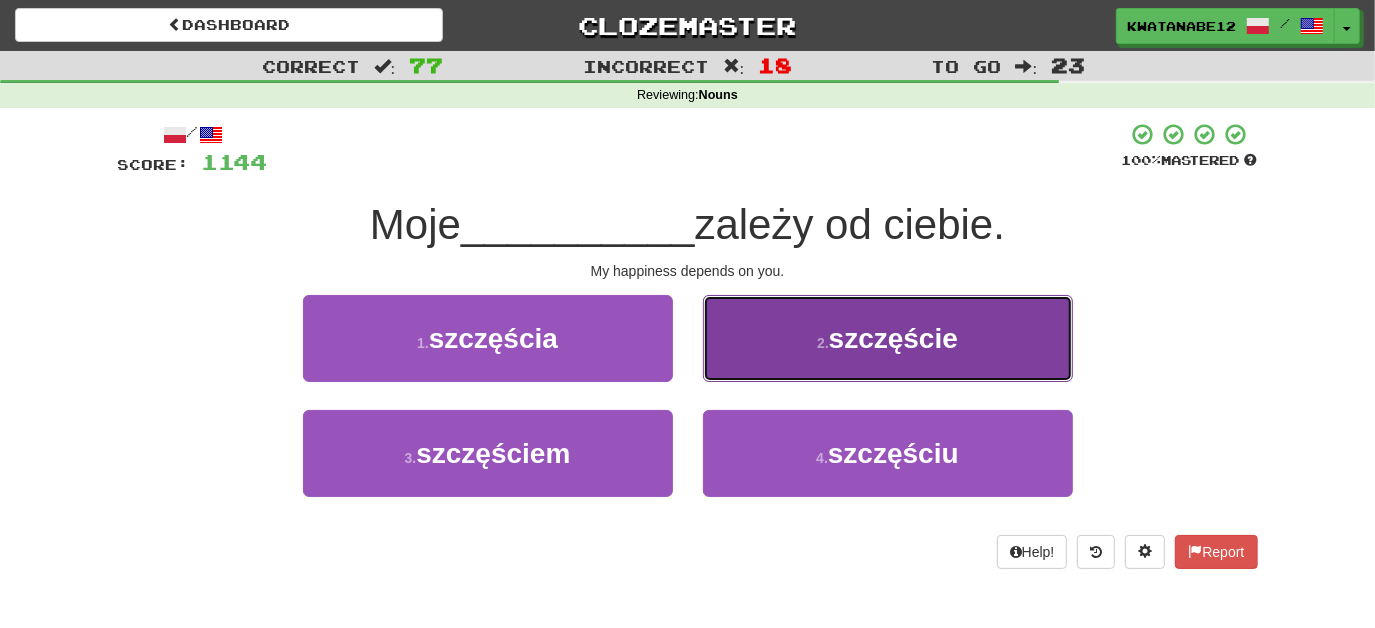click on "2 .  szczęście" at bounding box center [888, 338] 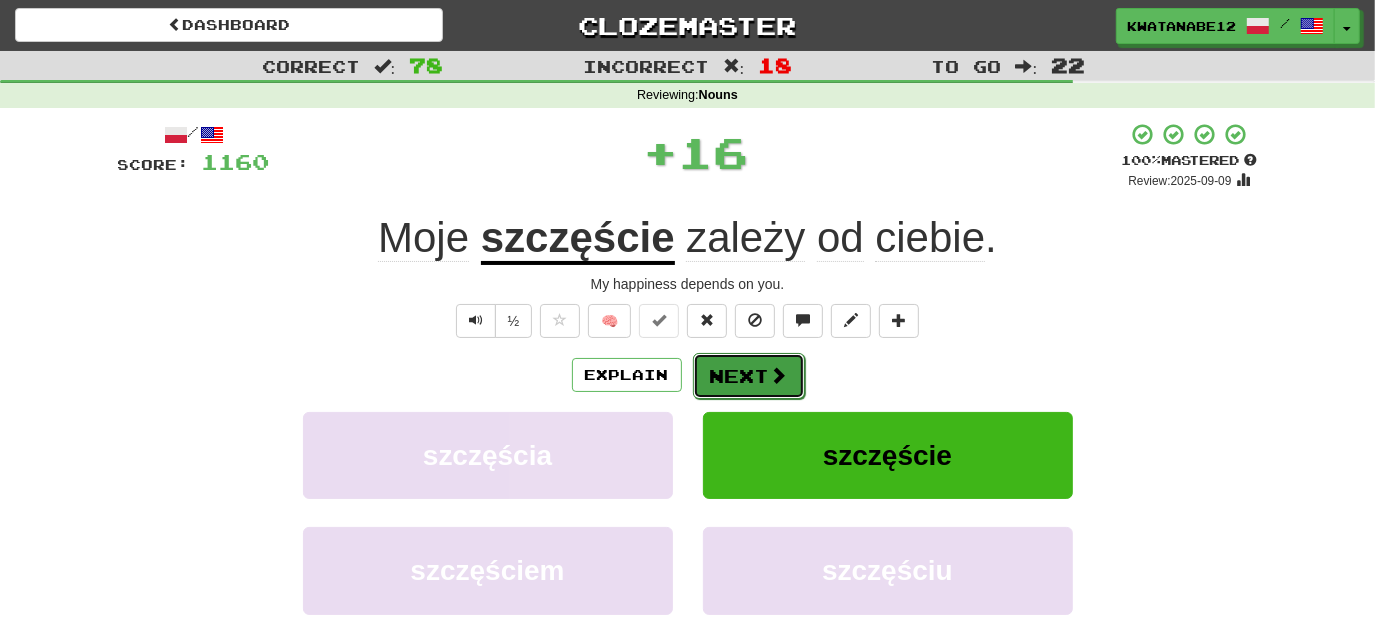 click on "Next" at bounding box center [749, 376] 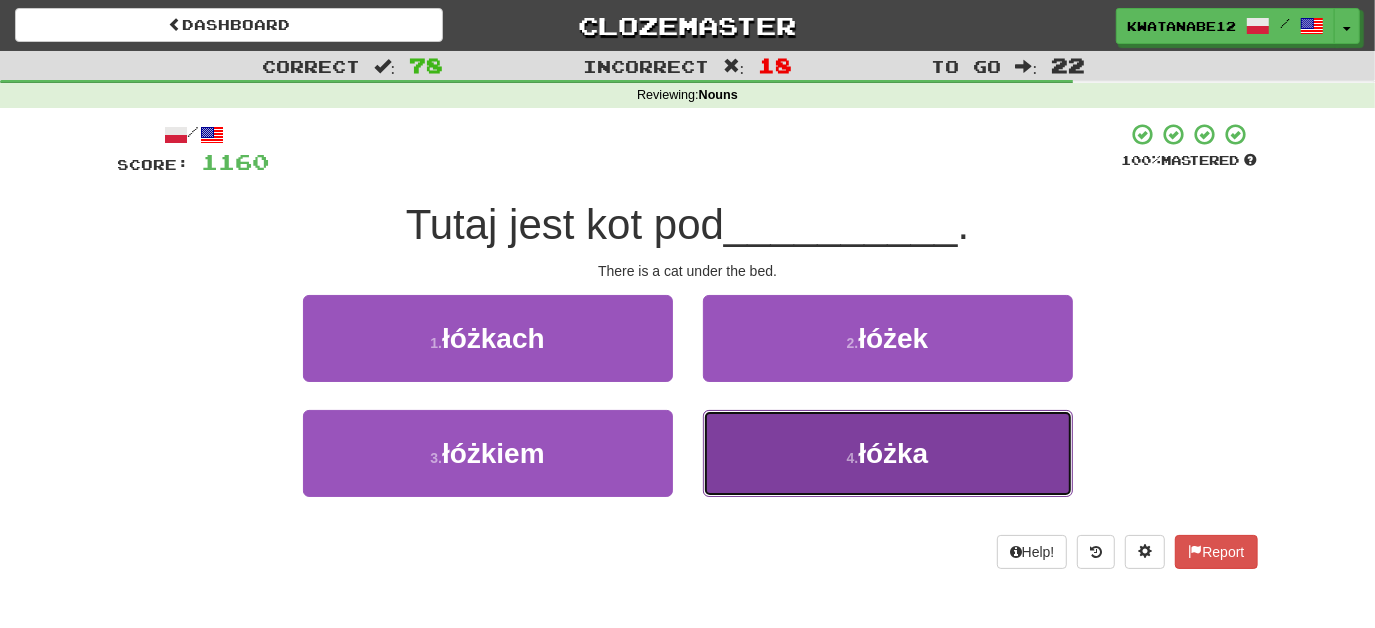 click on "4 .  łóżka" at bounding box center (888, 453) 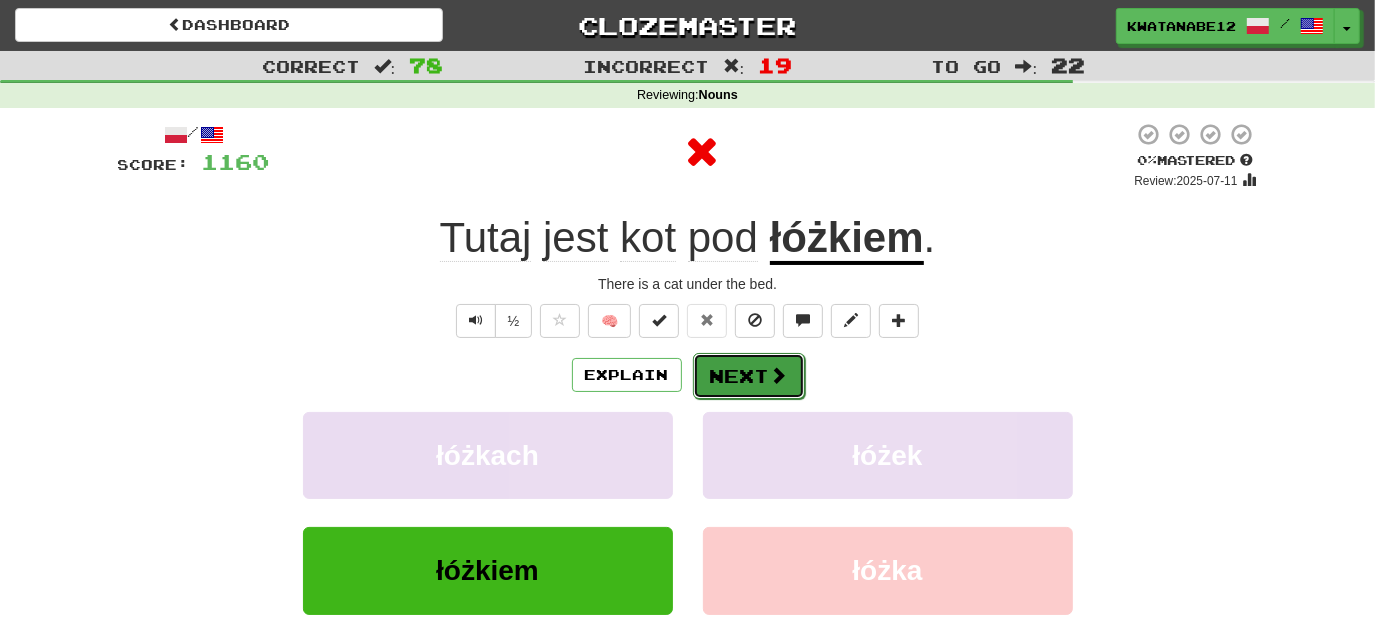 click on "Next" at bounding box center (749, 376) 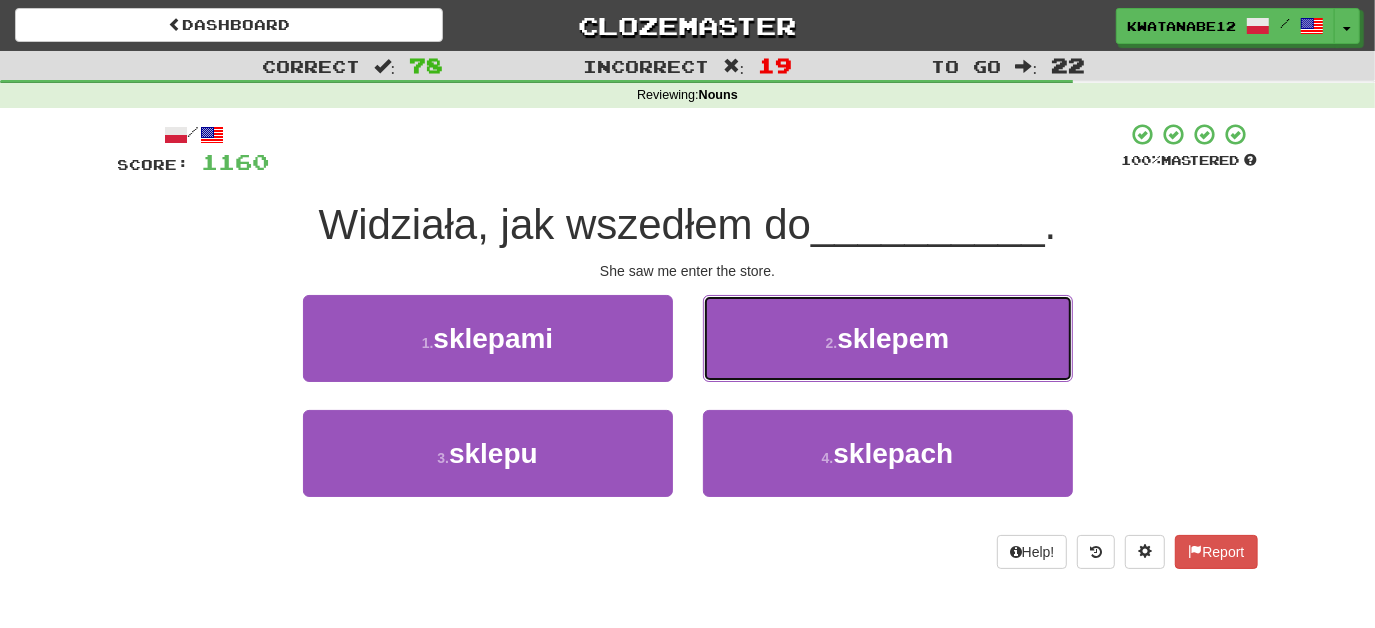 click on "2 .  sklepem" at bounding box center [888, 338] 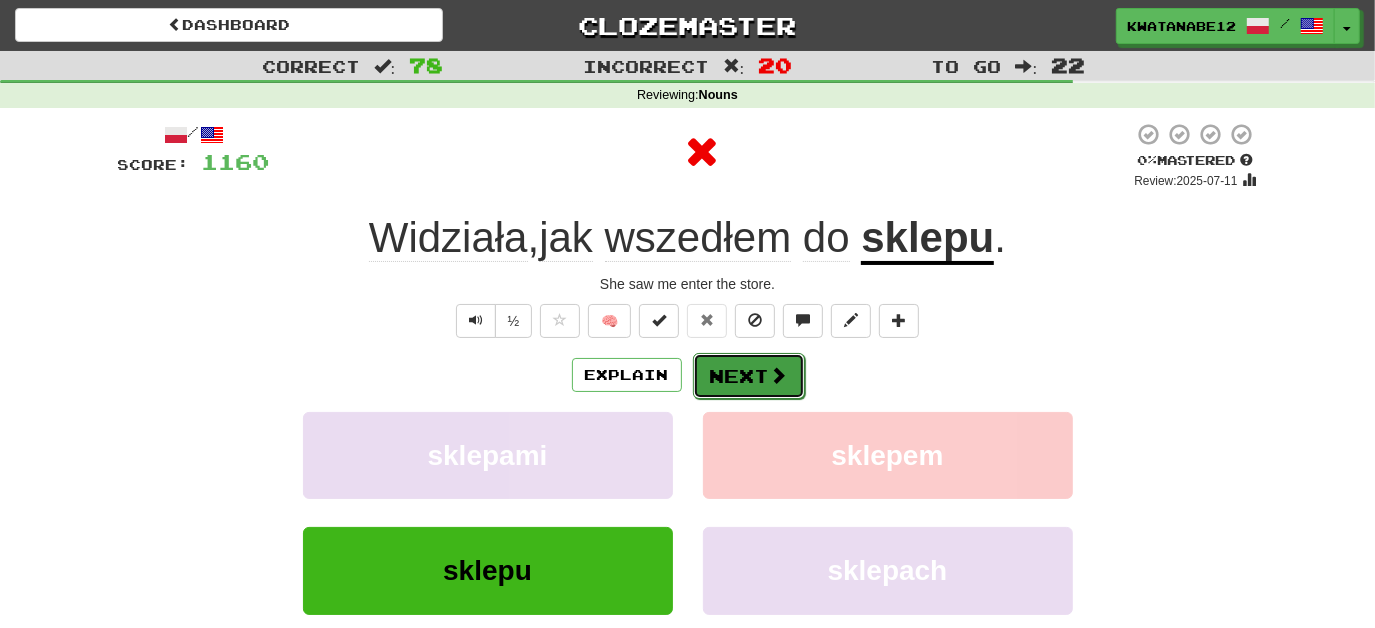 click on "Next" at bounding box center (749, 376) 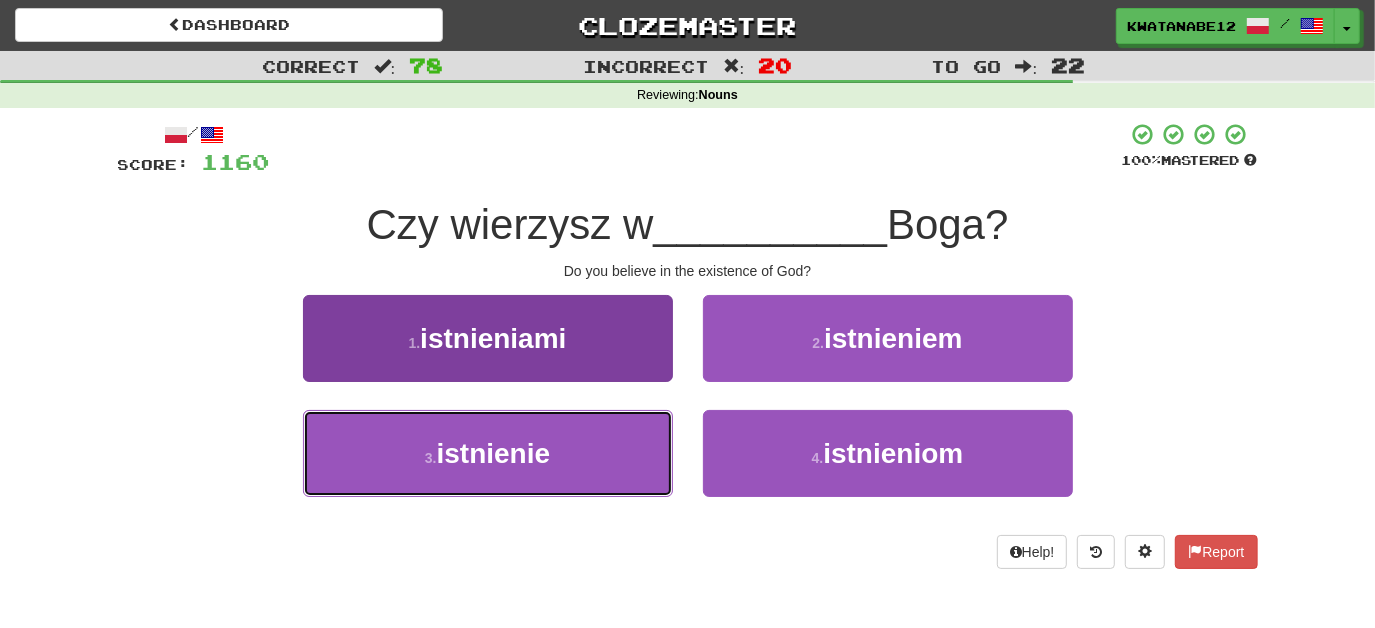 click on "3 .  istnienie" at bounding box center [488, 453] 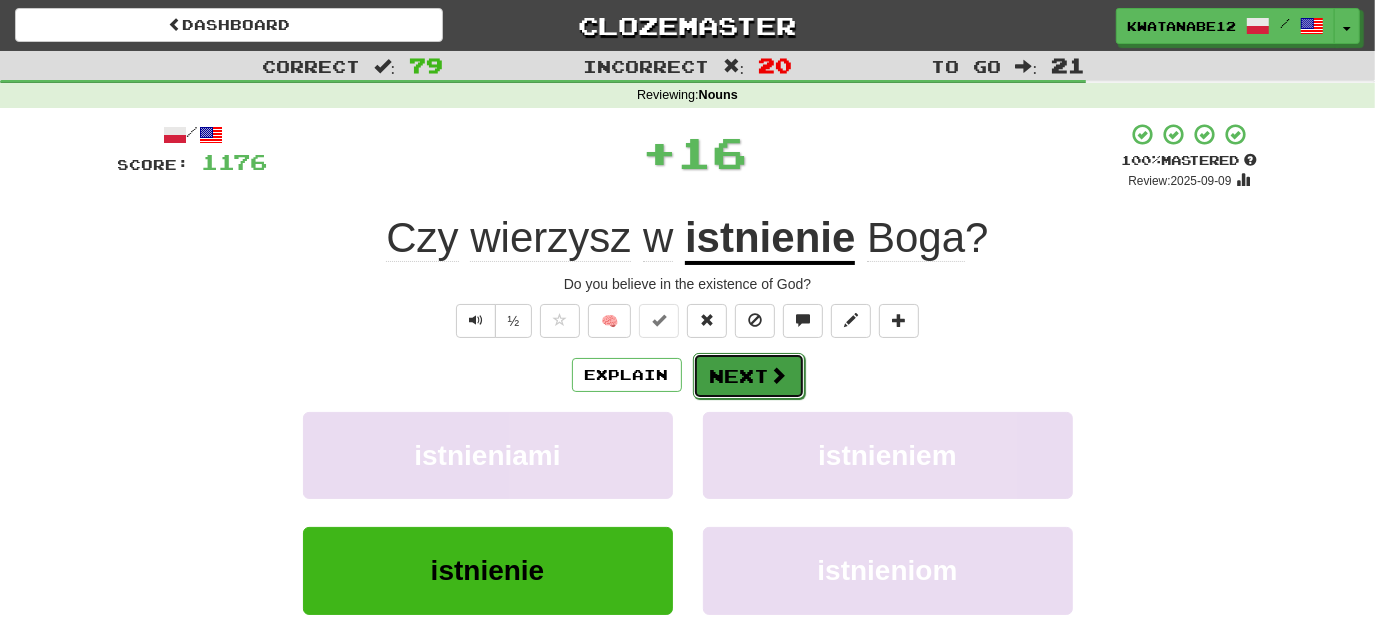click on "Next" at bounding box center [749, 376] 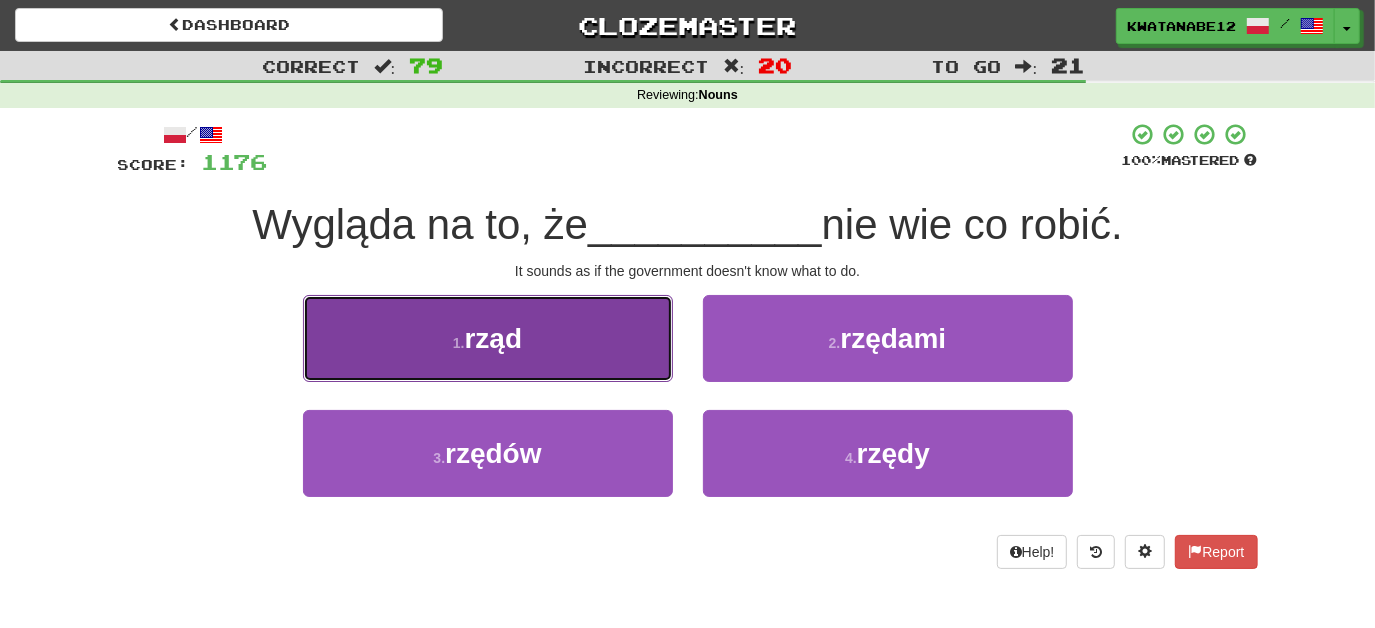 drag, startPoint x: 619, startPoint y: 348, endPoint x: 642, endPoint y: 354, distance: 23.769728 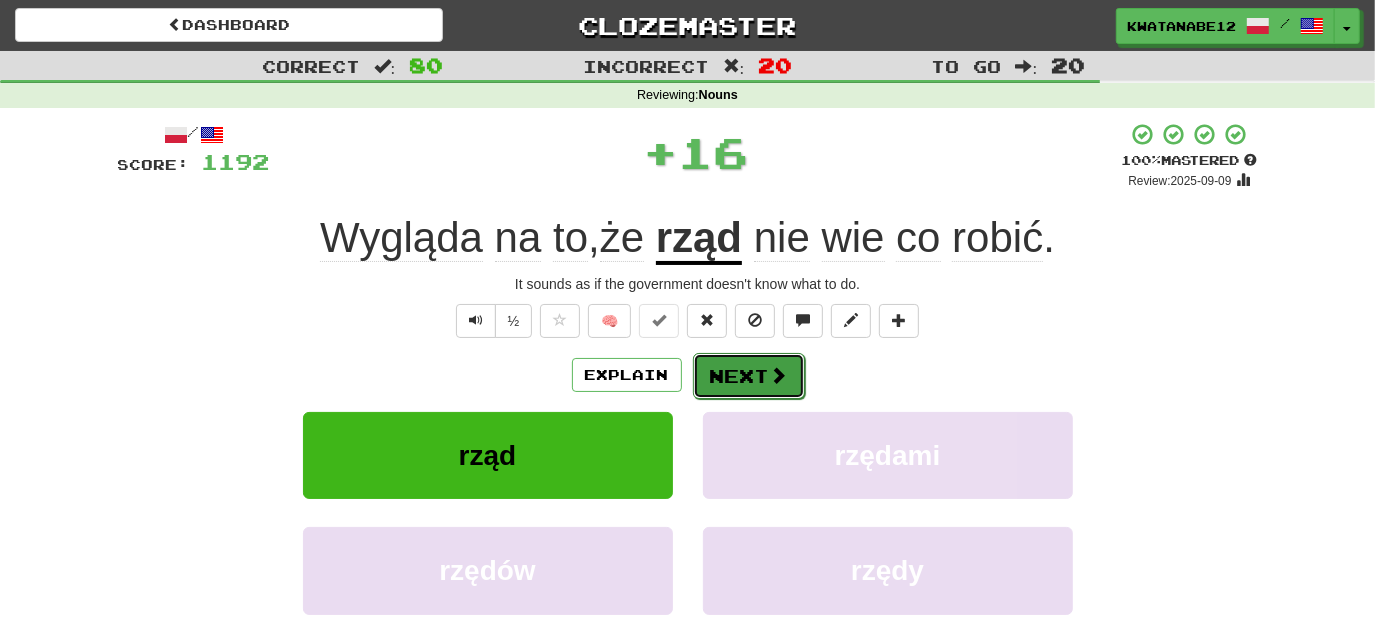 click on "Next" at bounding box center (749, 376) 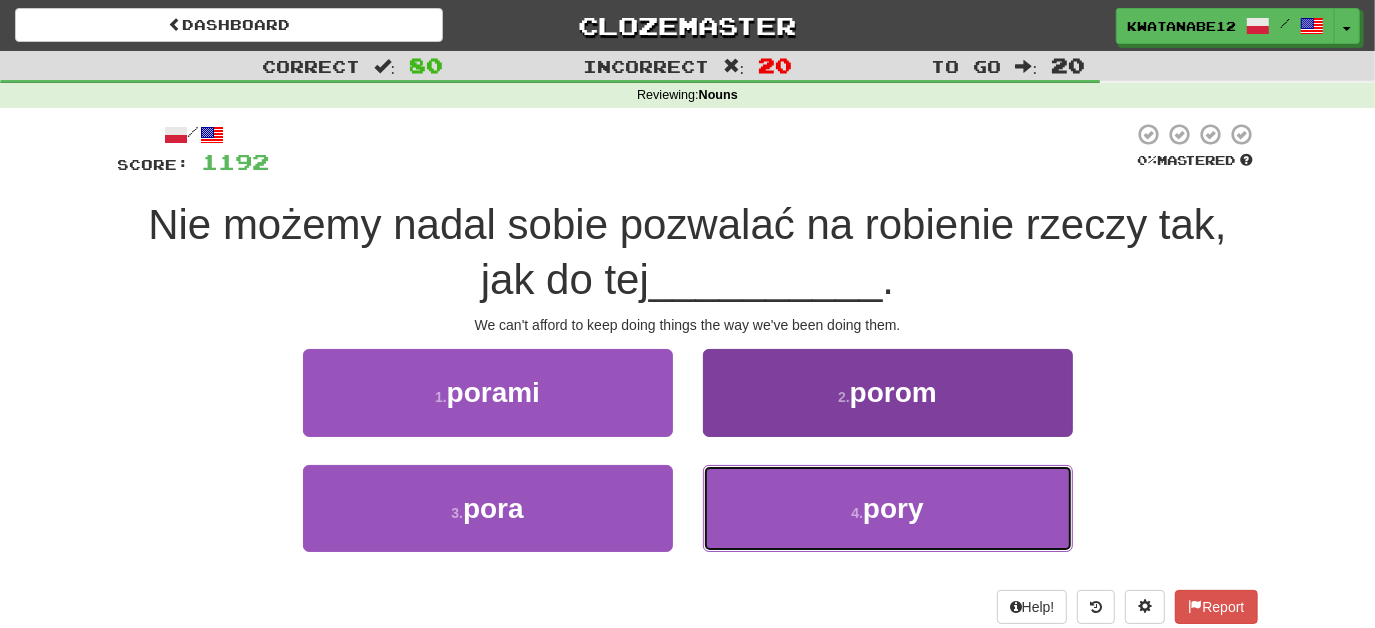 click on "4 .  pory" at bounding box center (888, 508) 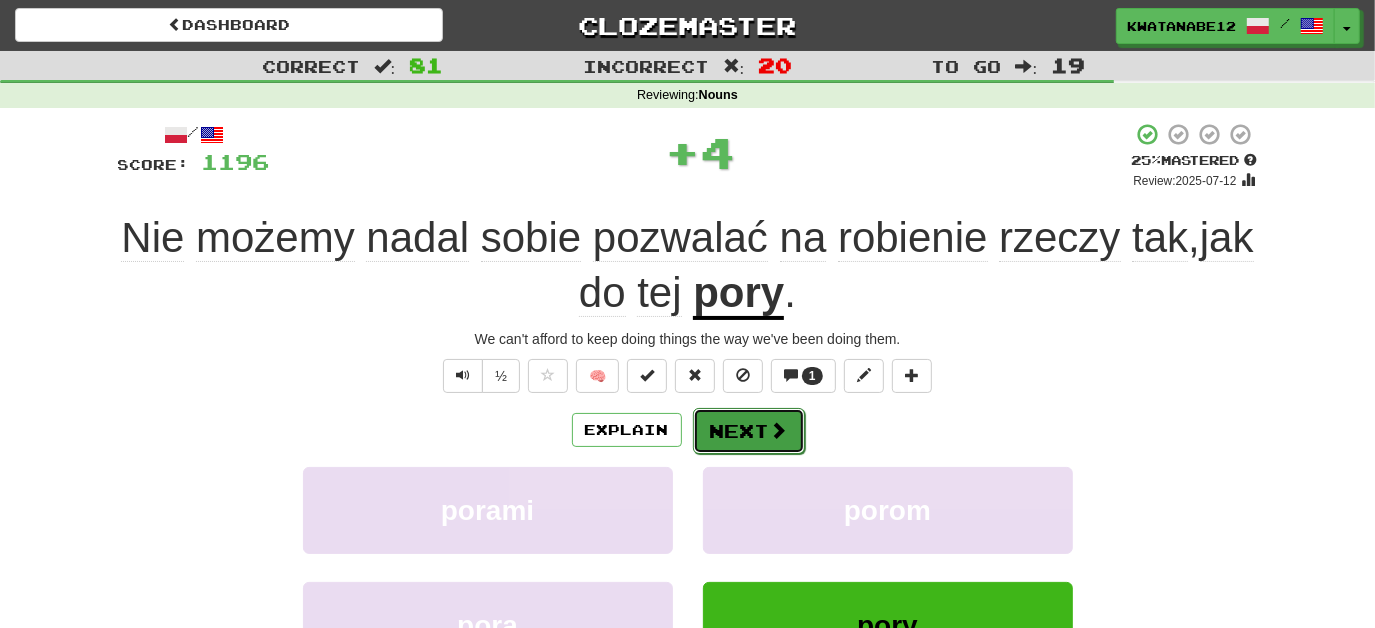 click on "Next" at bounding box center [749, 431] 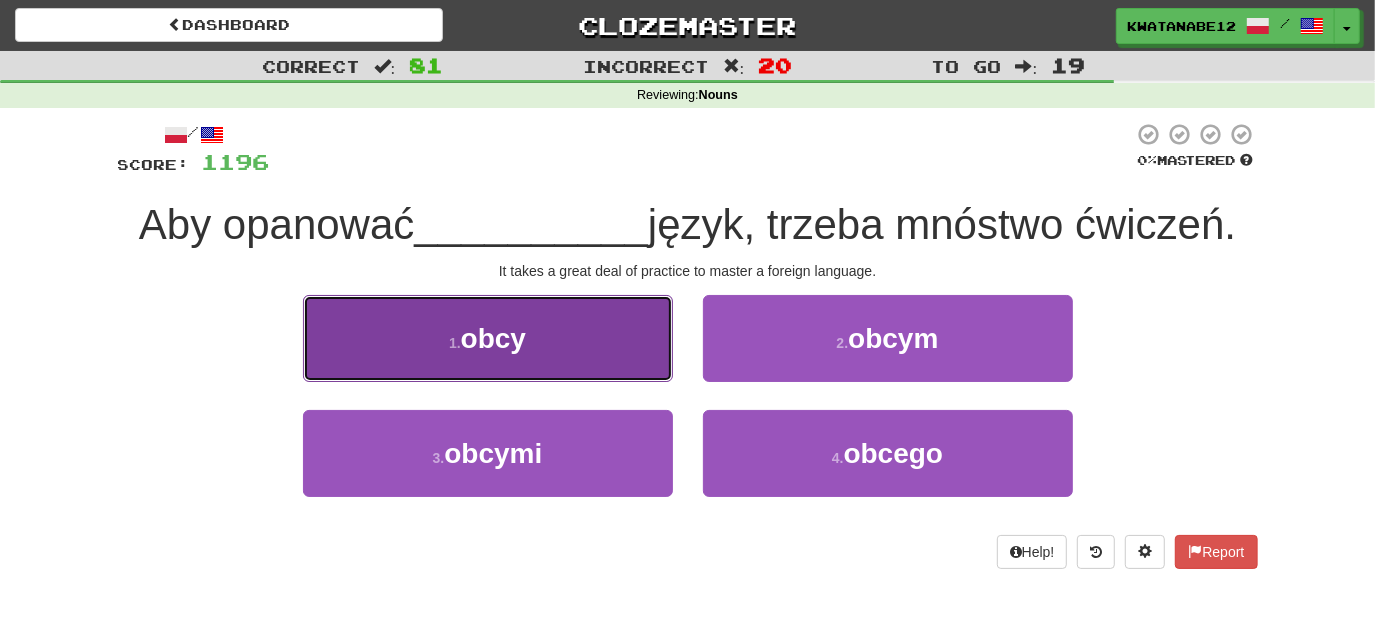 click on "1 .  obcy" at bounding box center (488, 338) 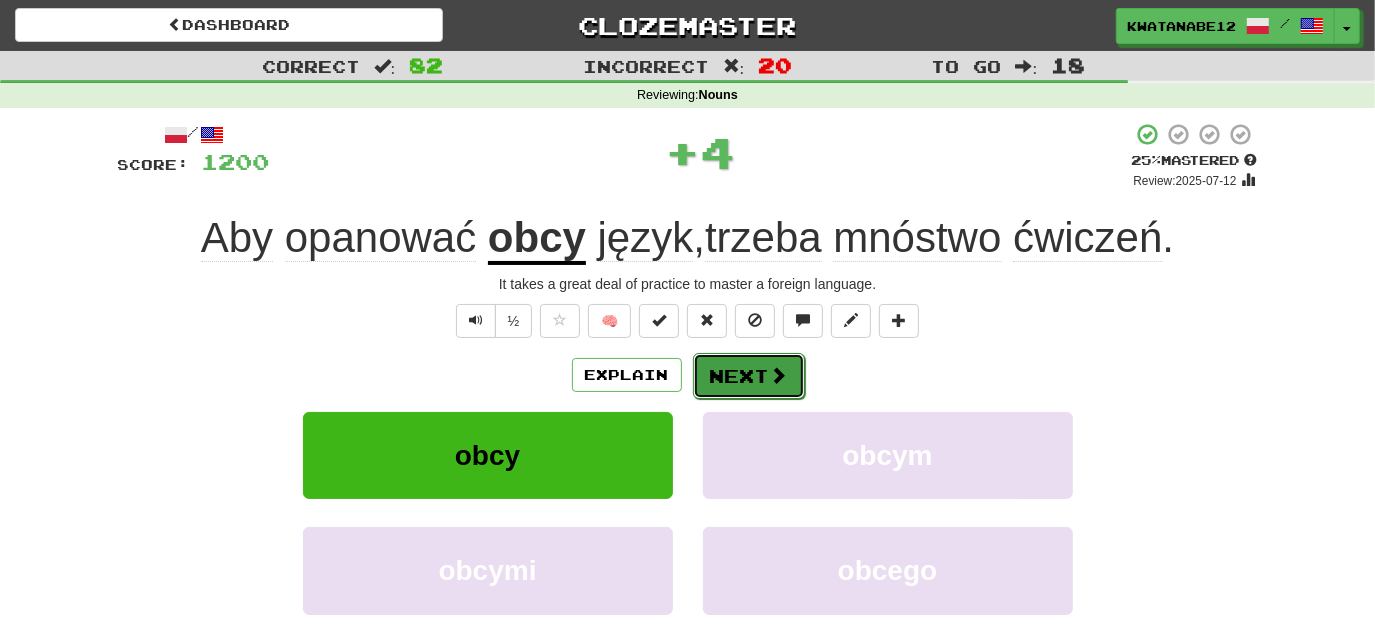 click at bounding box center [779, 375] 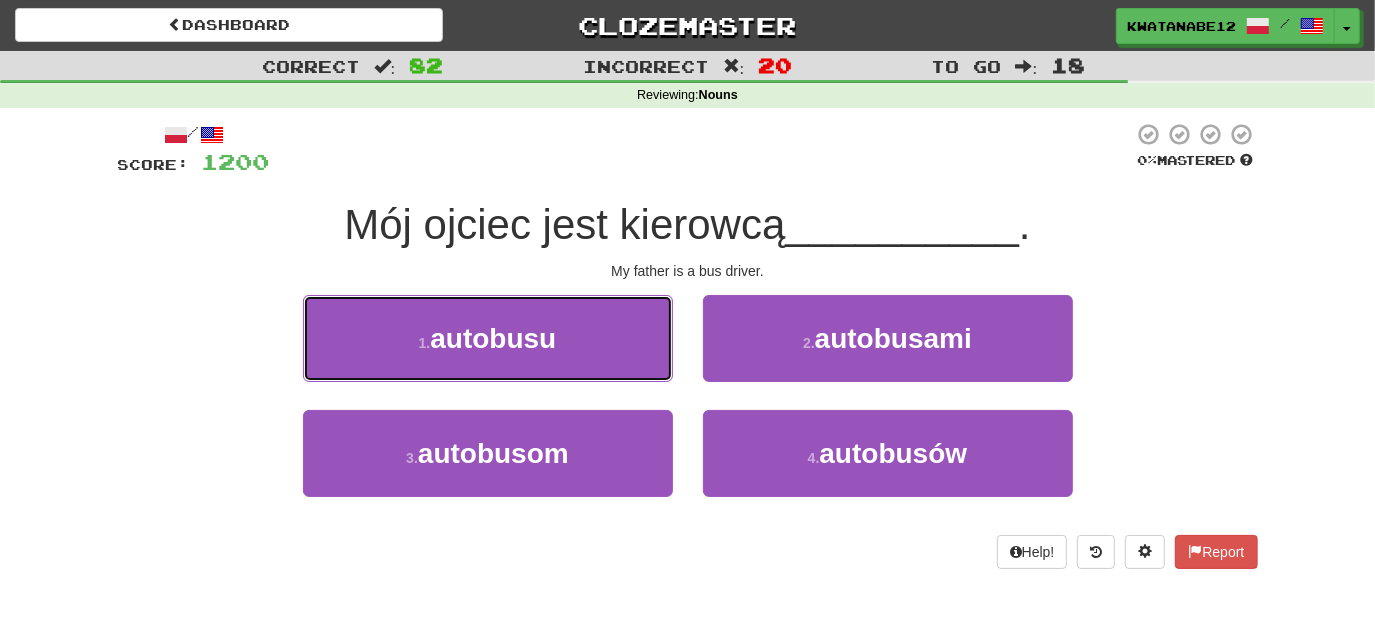 drag, startPoint x: 618, startPoint y: 343, endPoint x: 656, endPoint y: 348, distance: 38.327538 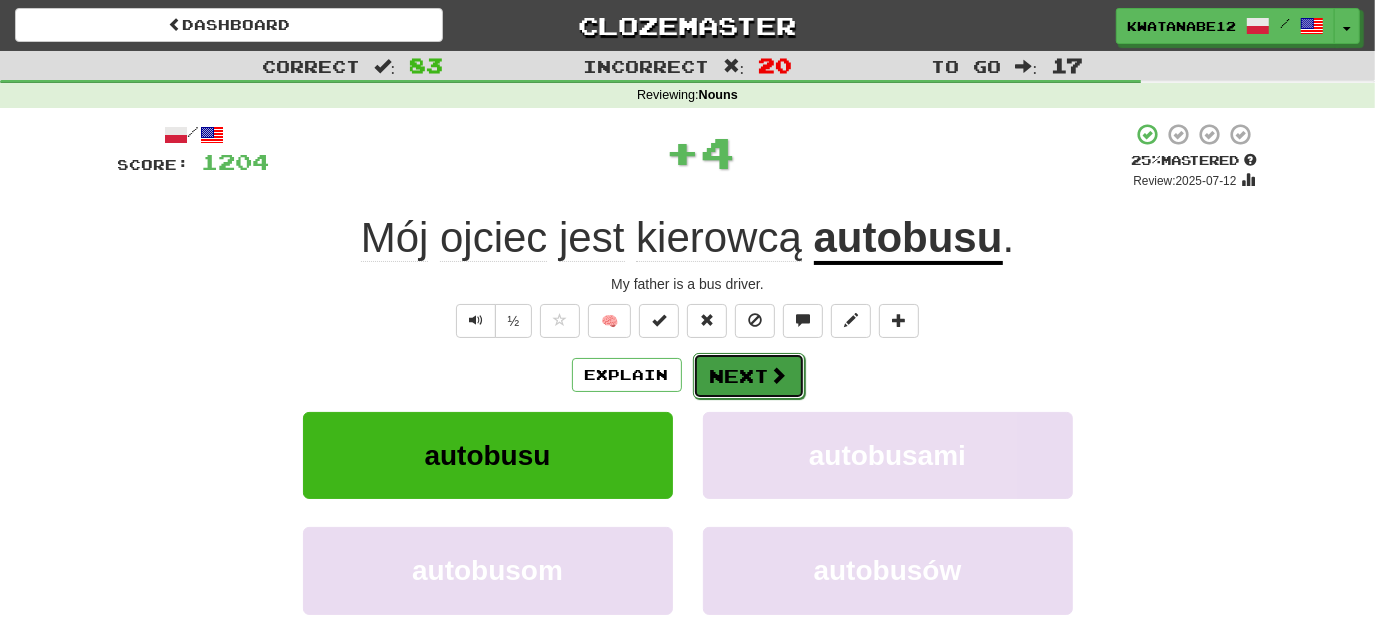 click on "Next" at bounding box center [749, 376] 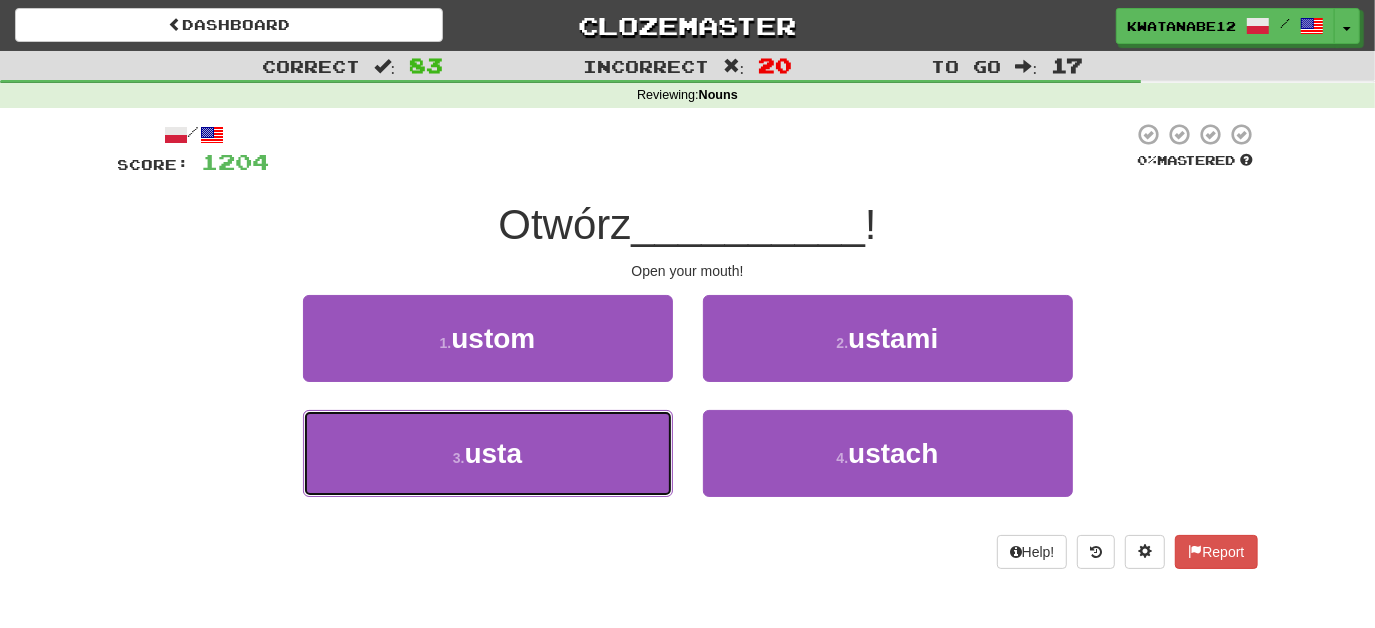 drag, startPoint x: 560, startPoint y: 451, endPoint x: 668, endPoint y: 400, distance: 119.43617 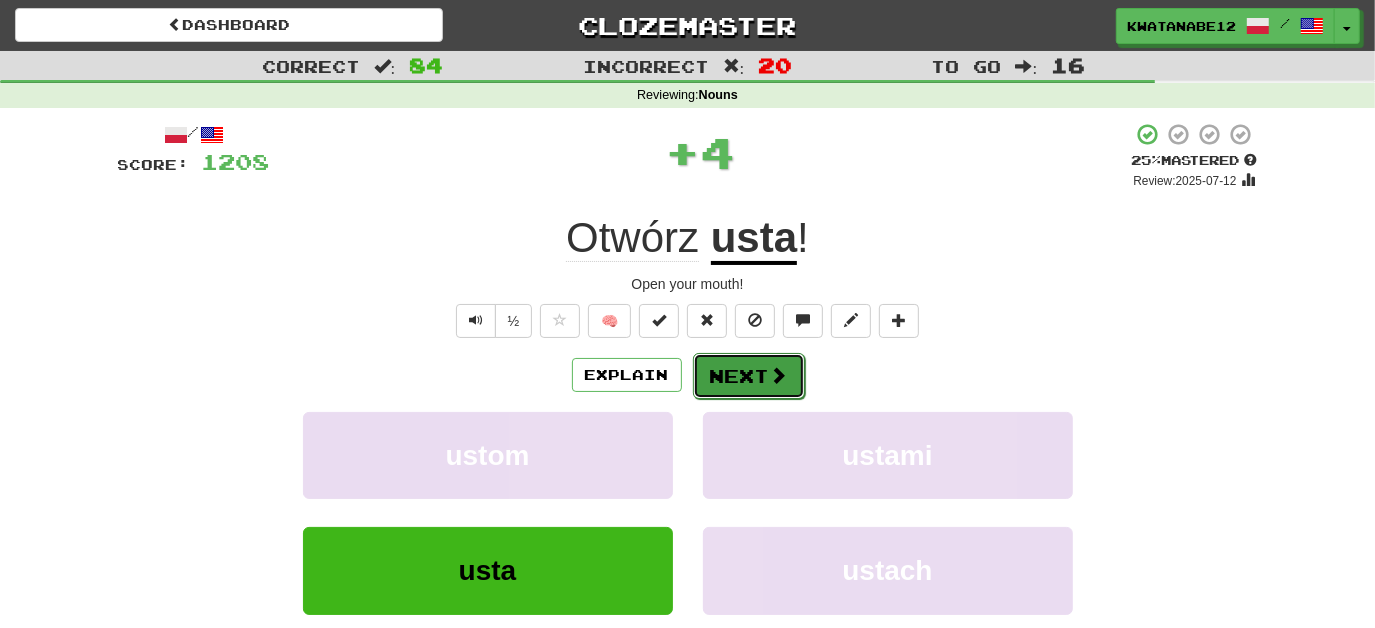 drag, startPoint x: 715, startPoint y: 377, endPoint x: 725, endPoint y: 375, distance: 10.198039 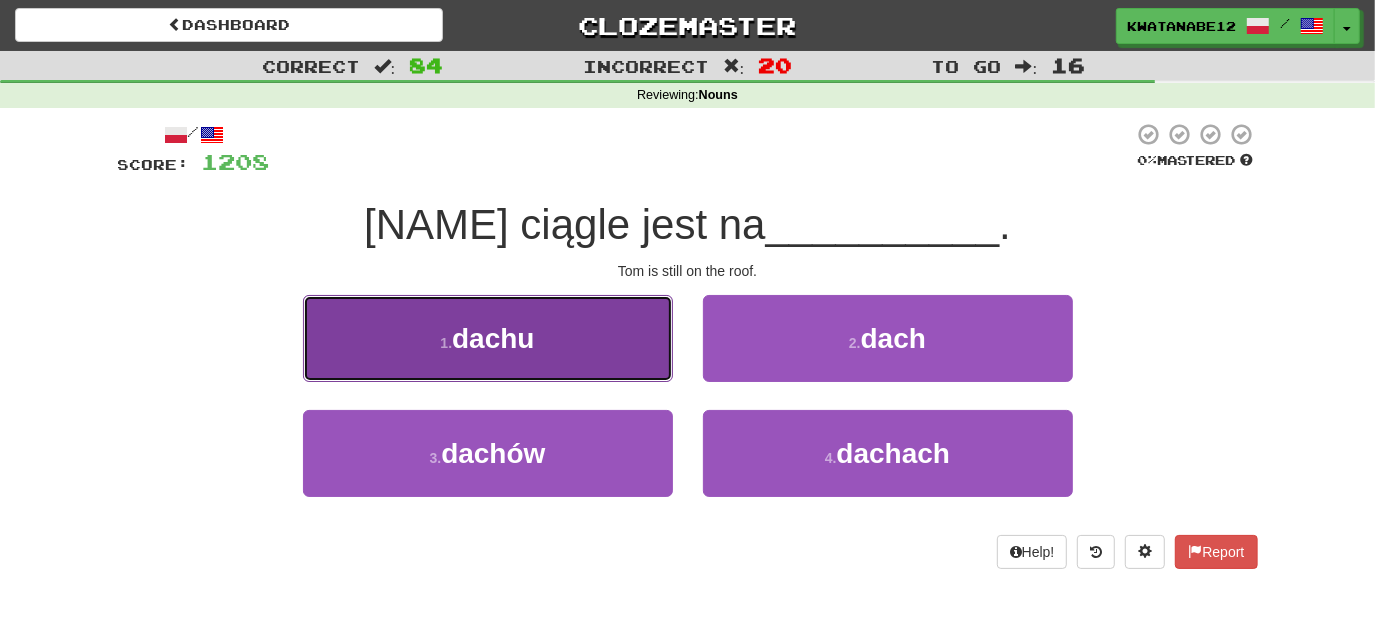 drag, startPoint x: 604, startPoint y: 366, endPoint x: 614, endPoint y: 363, distance: 10.440307 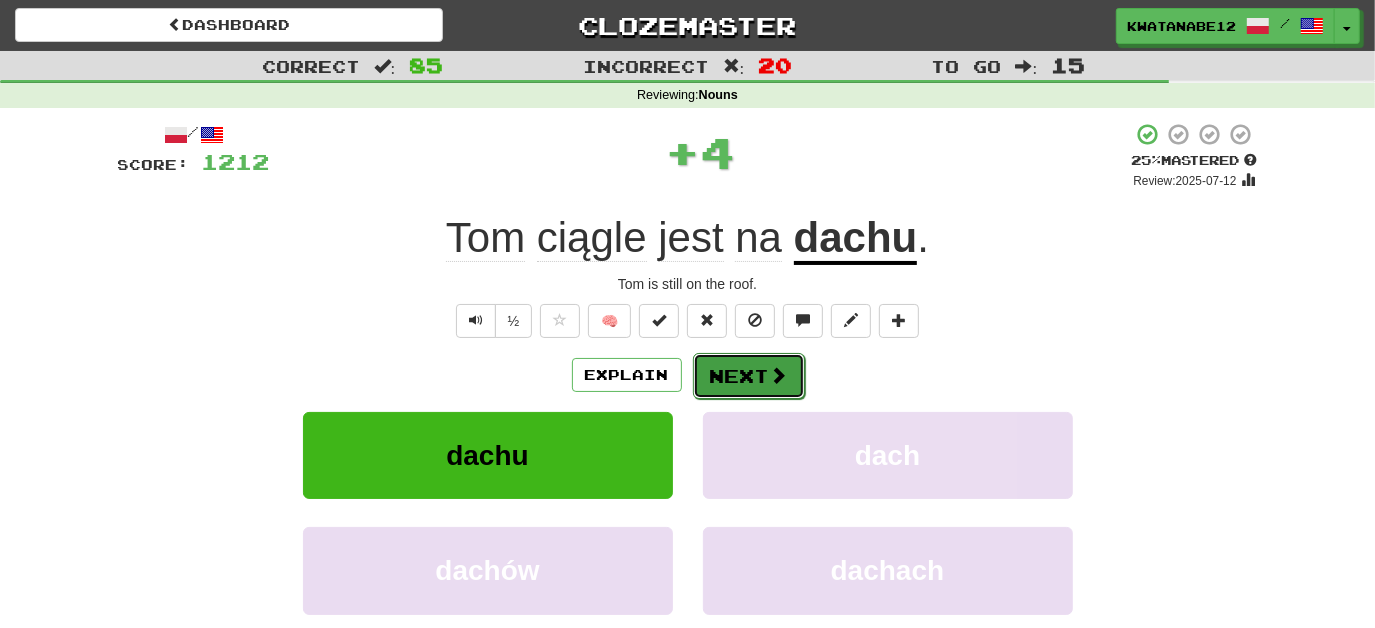 click at bounding box center [779, 375] 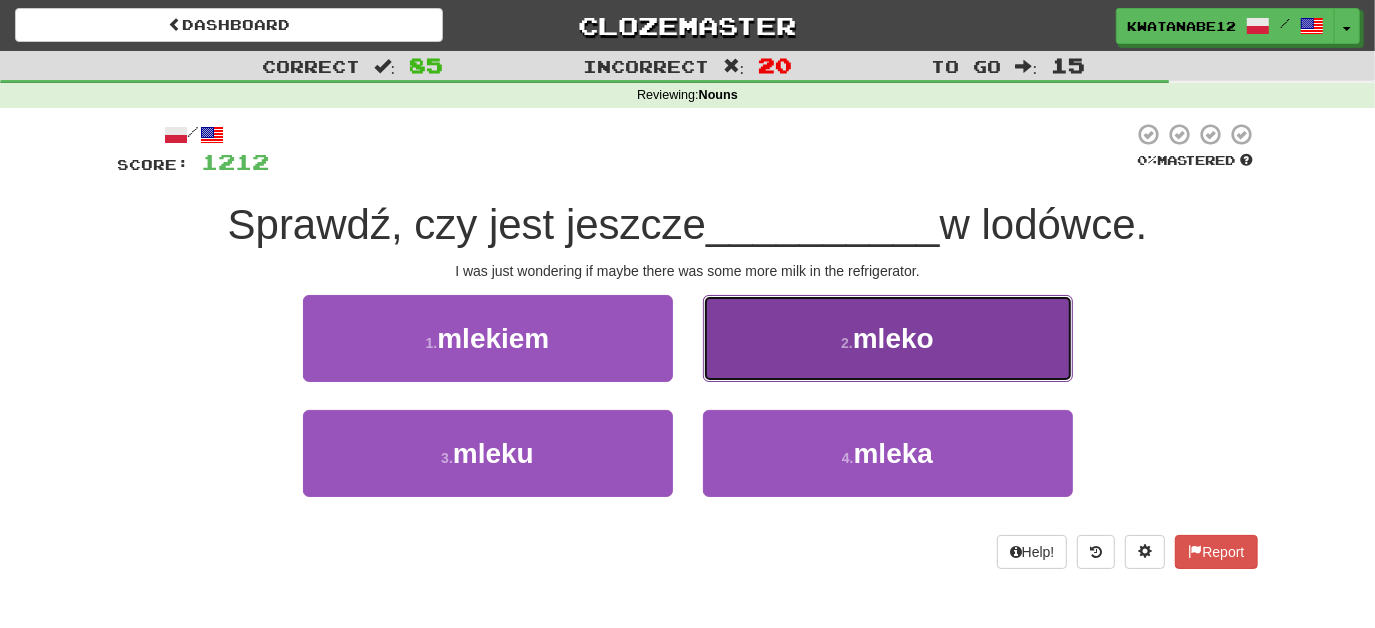 click on "2 .  mleko" at bounding box center (888, 338) 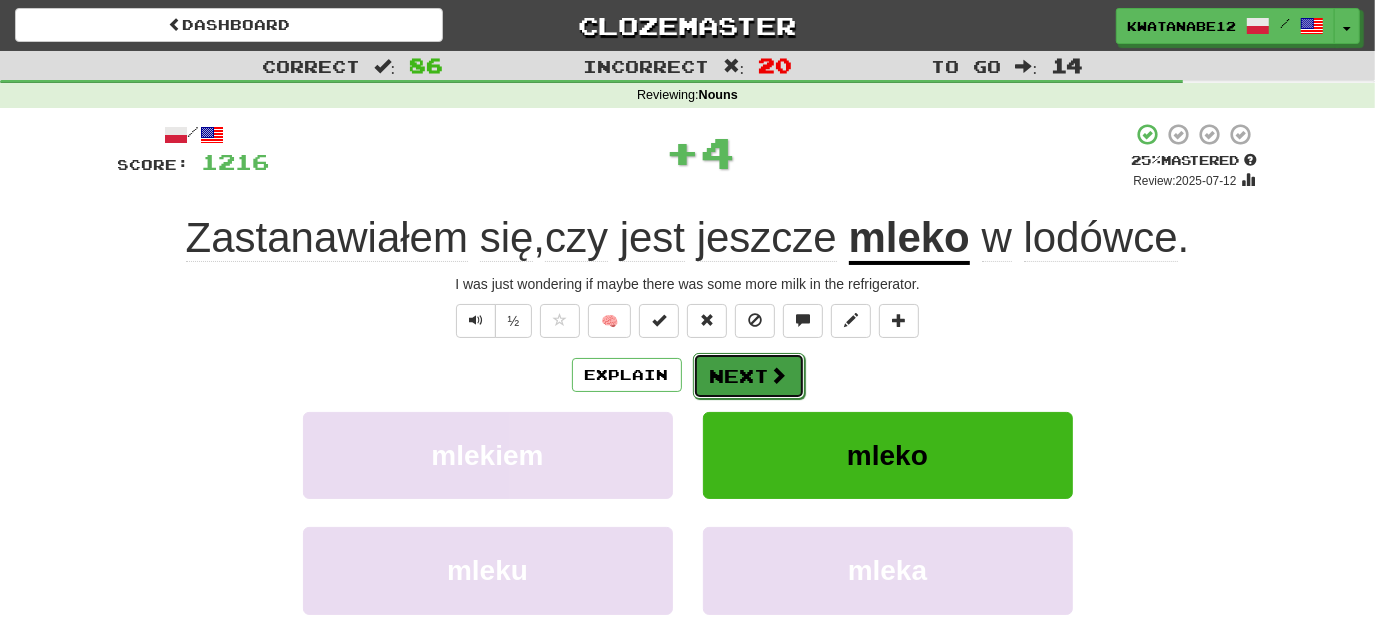 click on "Next" at bounding box center [749, 376] 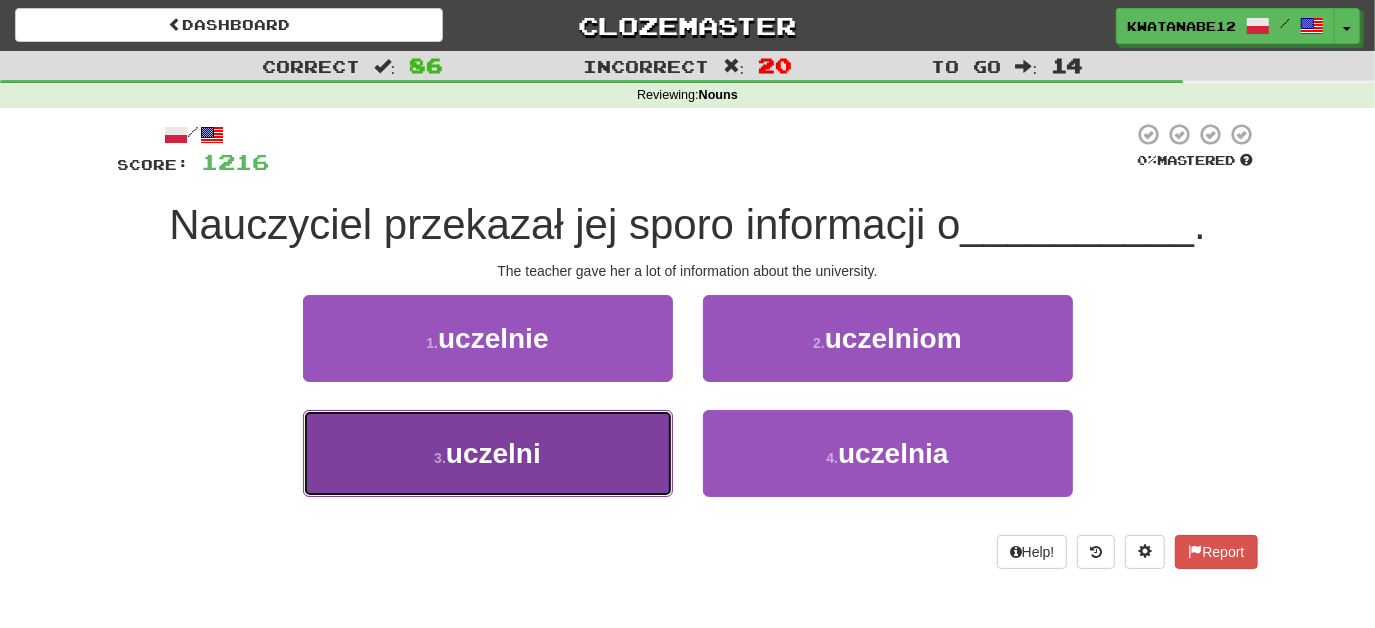 drag, startPoint x: 600, startPoint y: 439, endPoint x: 629, endPoint y: 427, distance: 31.38471 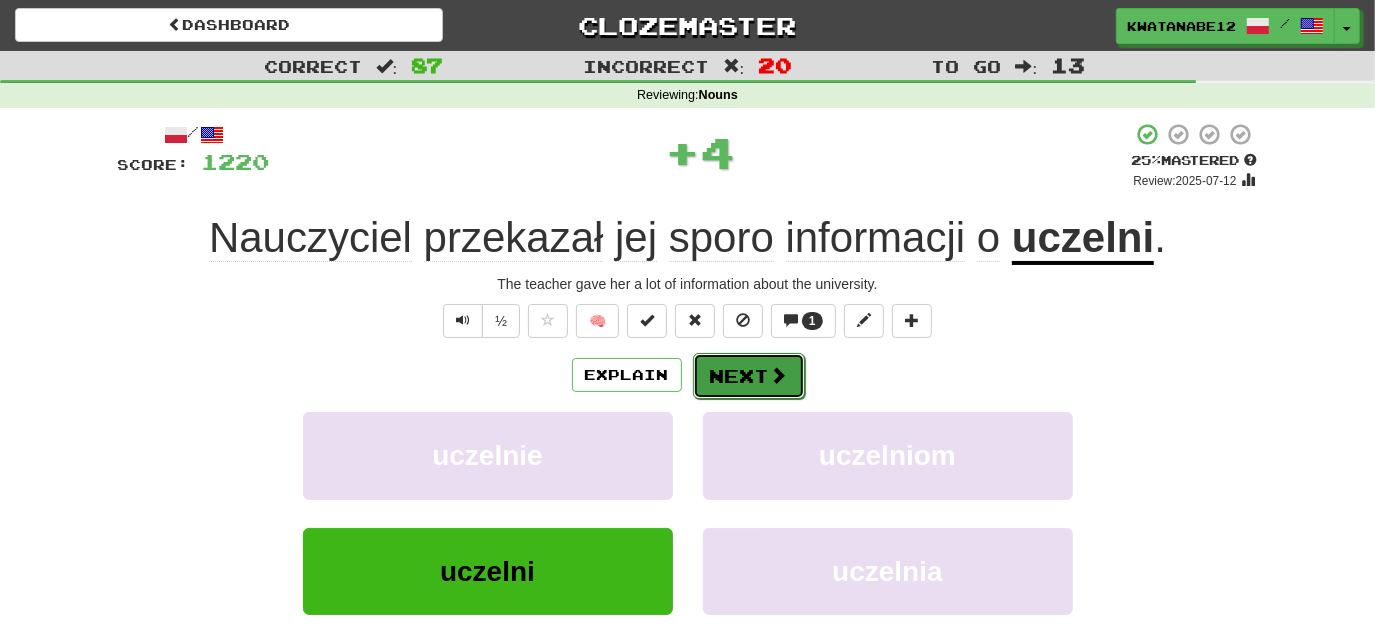 click on "Next" at bounding box center [749, 376] 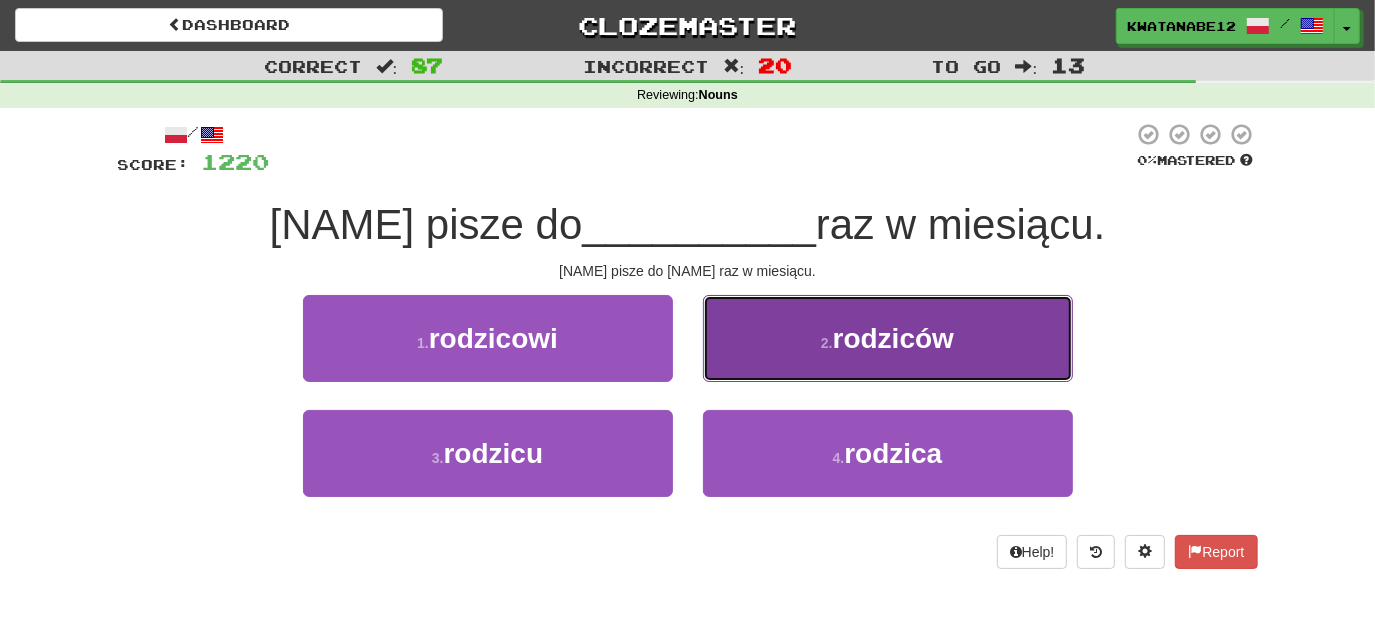 click on "2 .  rodziców" at bounding box center (888, 338) 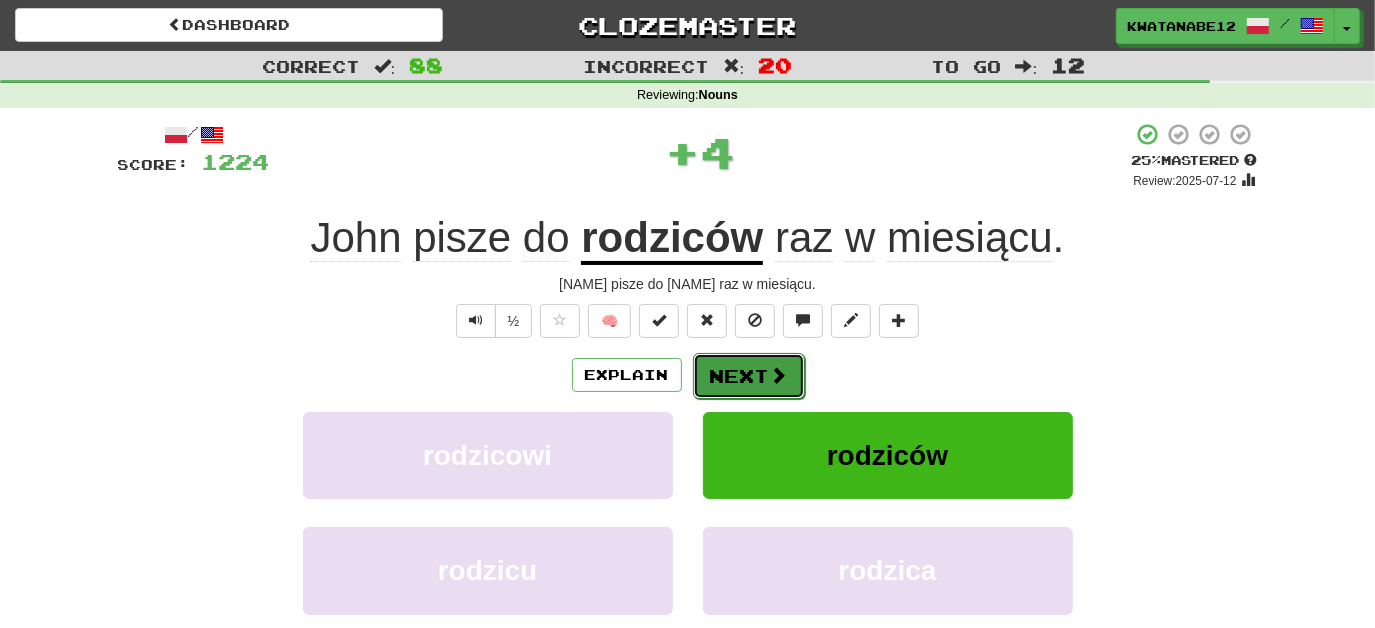 click on "Next" at bounding box center [749, 376] 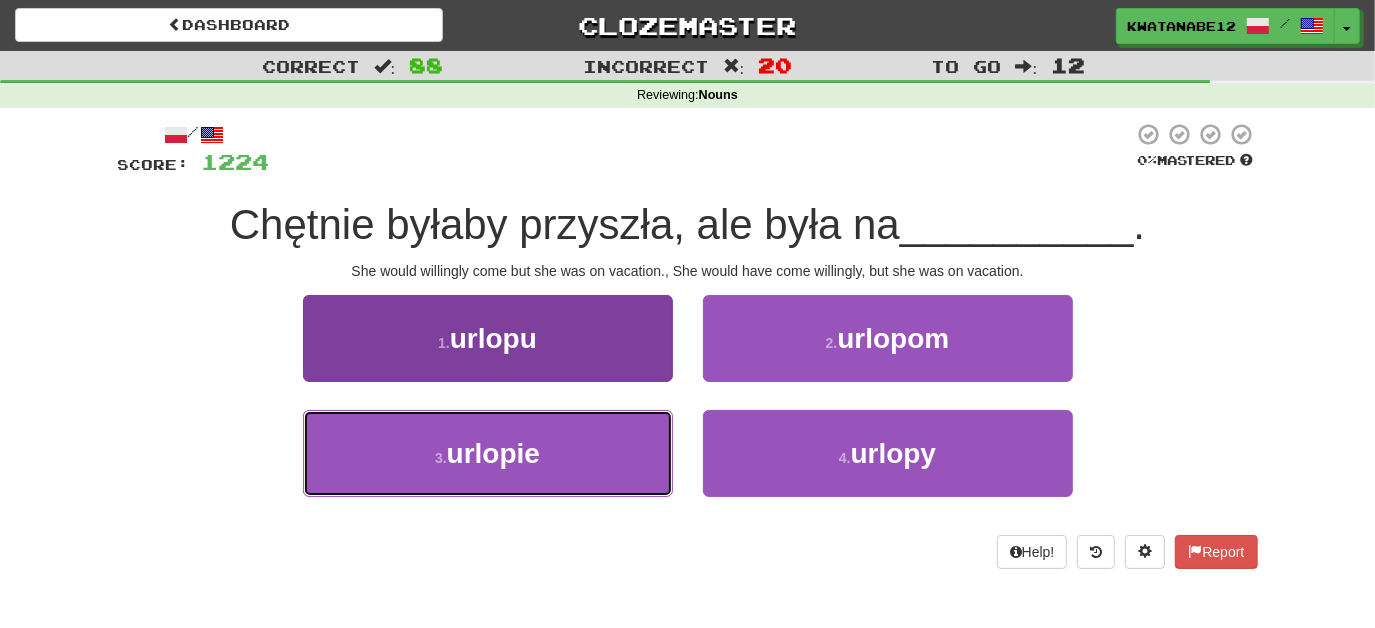 drag, startPoint x: 623, startPoint y: 425, endPoint x: 640, endPoint y: 412, distance: 21.400934 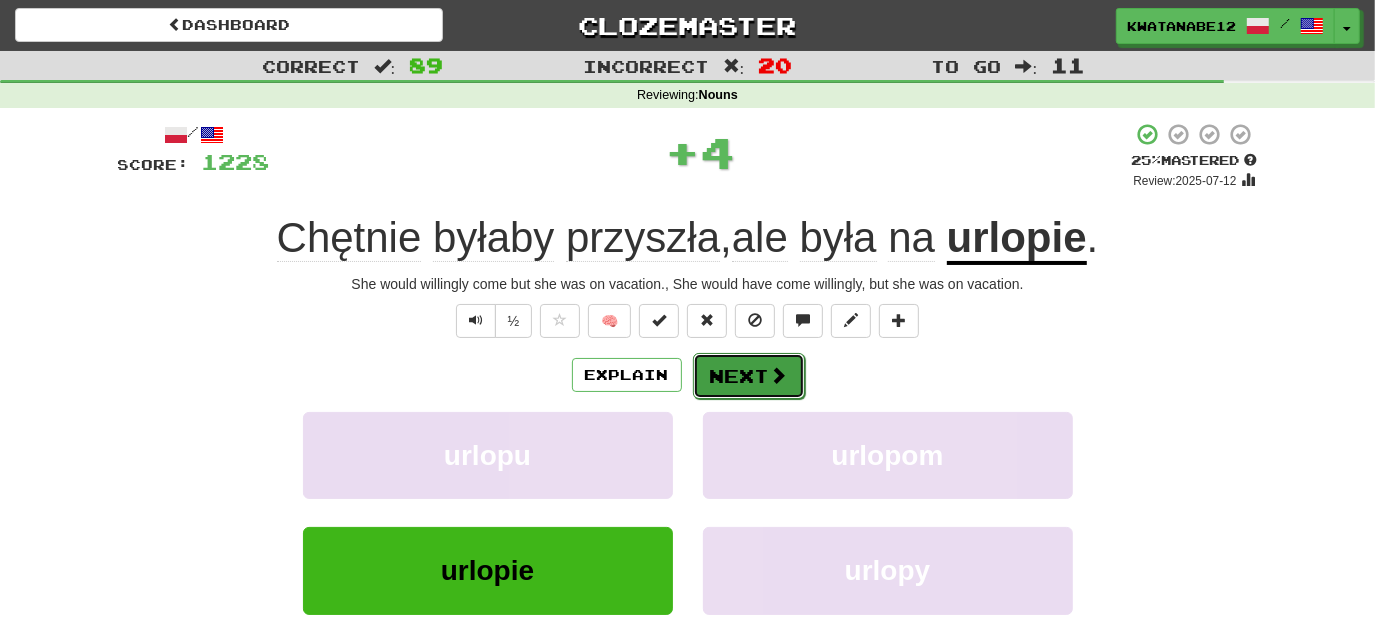 click on "Next" at bounding box center [749, 376] 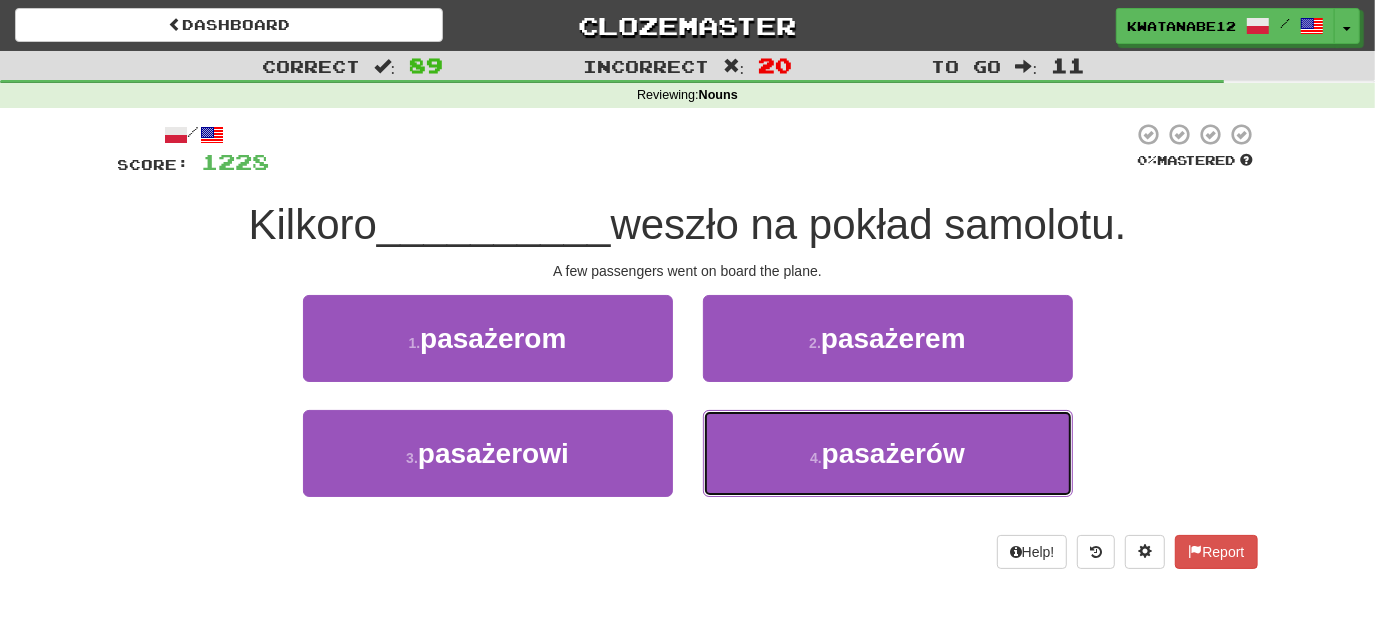 drag, startPoint x: 768, startPoint y: 432, endPoint x: 748, endPoint y: 397, distance: 40.311287 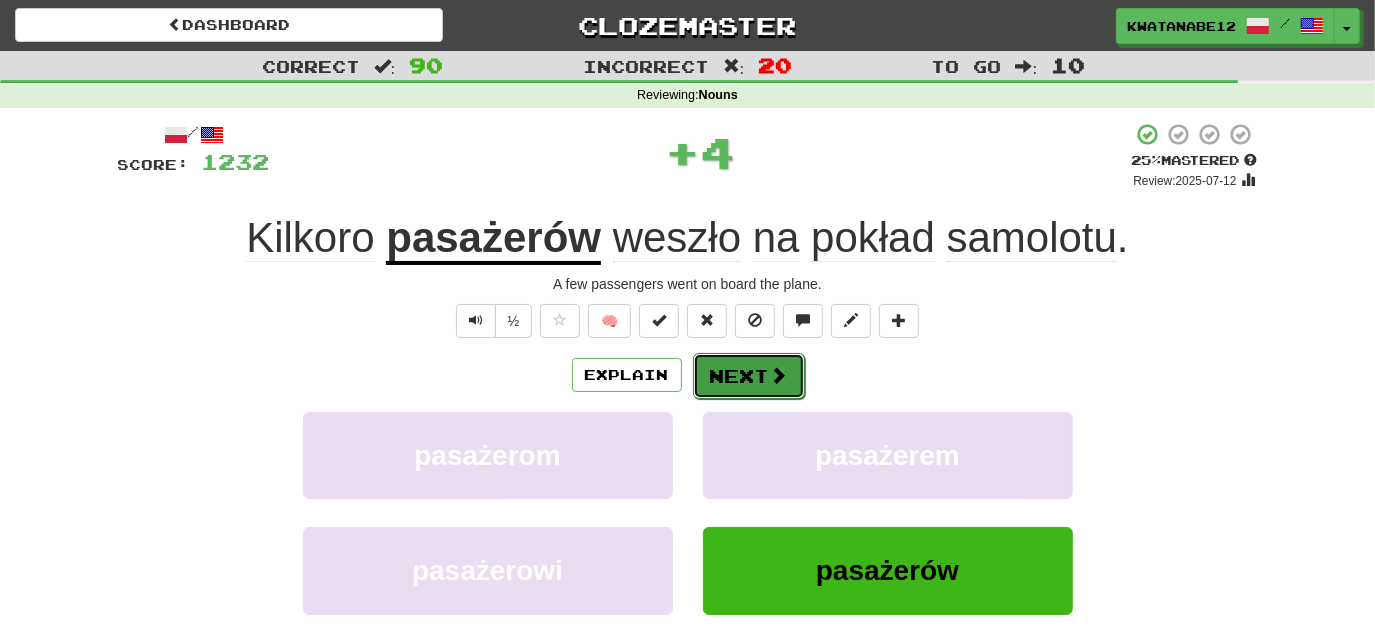 click on "Next" at bounding box center [749, 376] 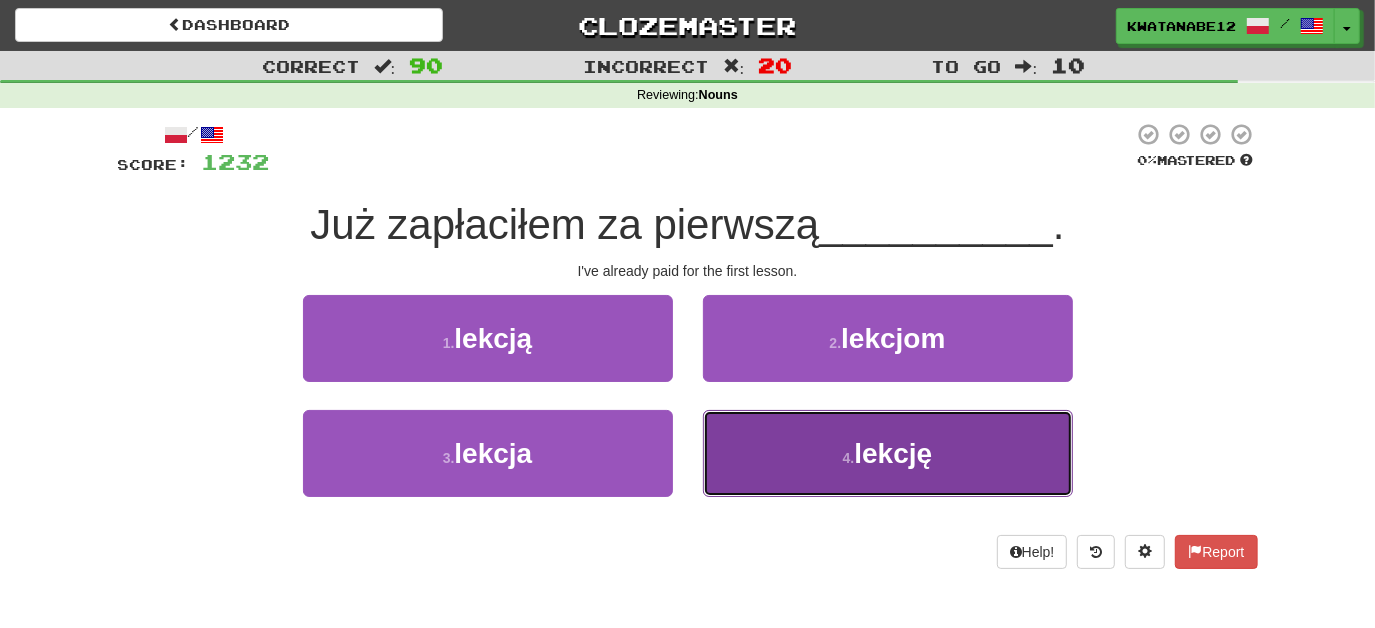 click on "4 .  lekcję" at bounding box center (888, 453) 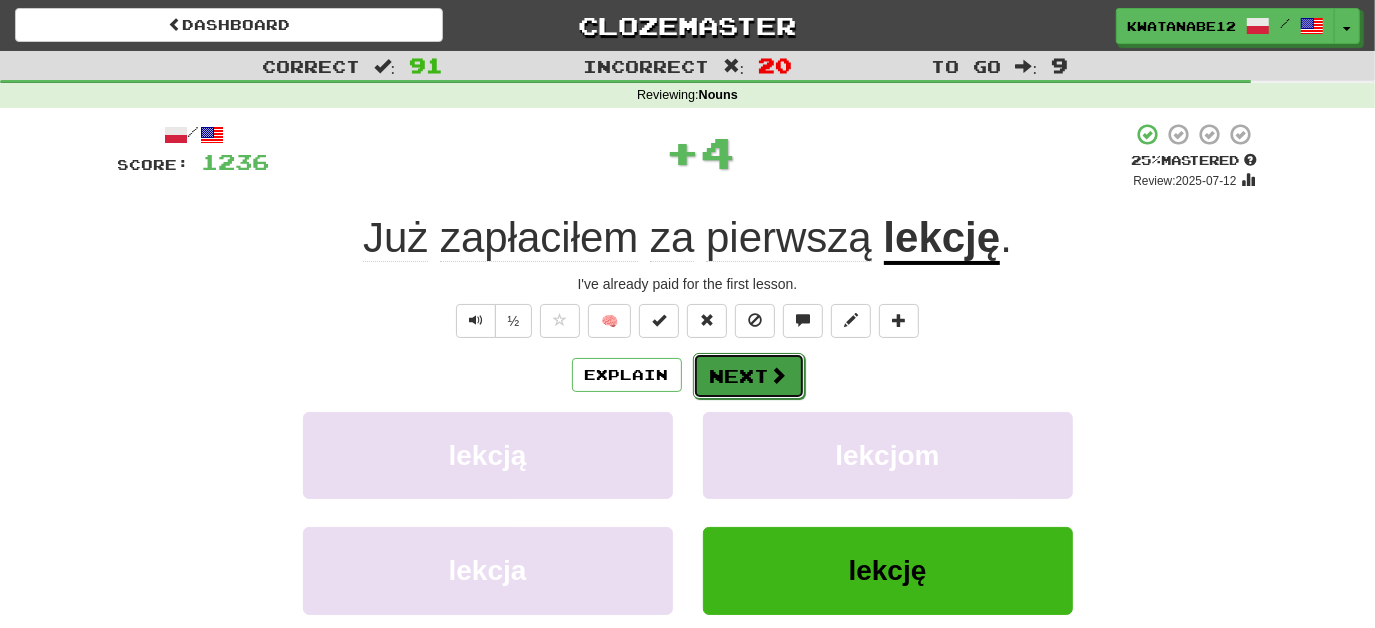 click on "Next" at bounding box center [749, 376] 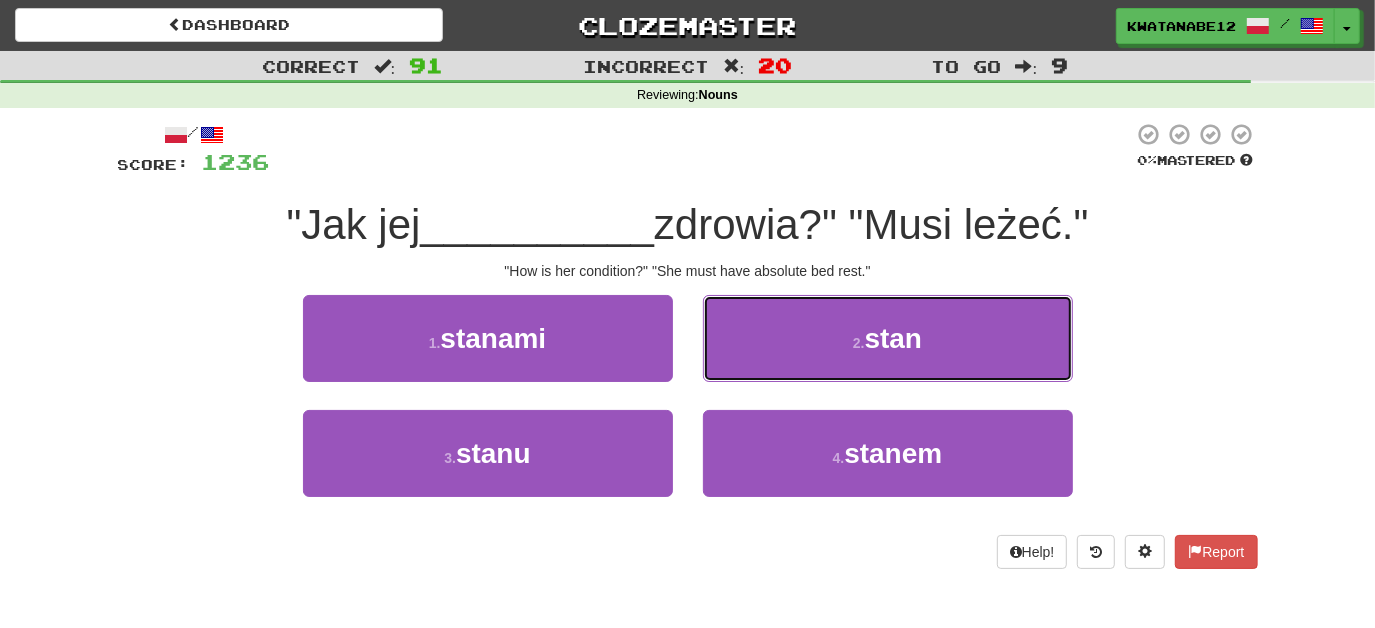 drag, startPoint x: 752, startPoint y: 335, endPoint x: 744, endPoint y: 350, distance: 17 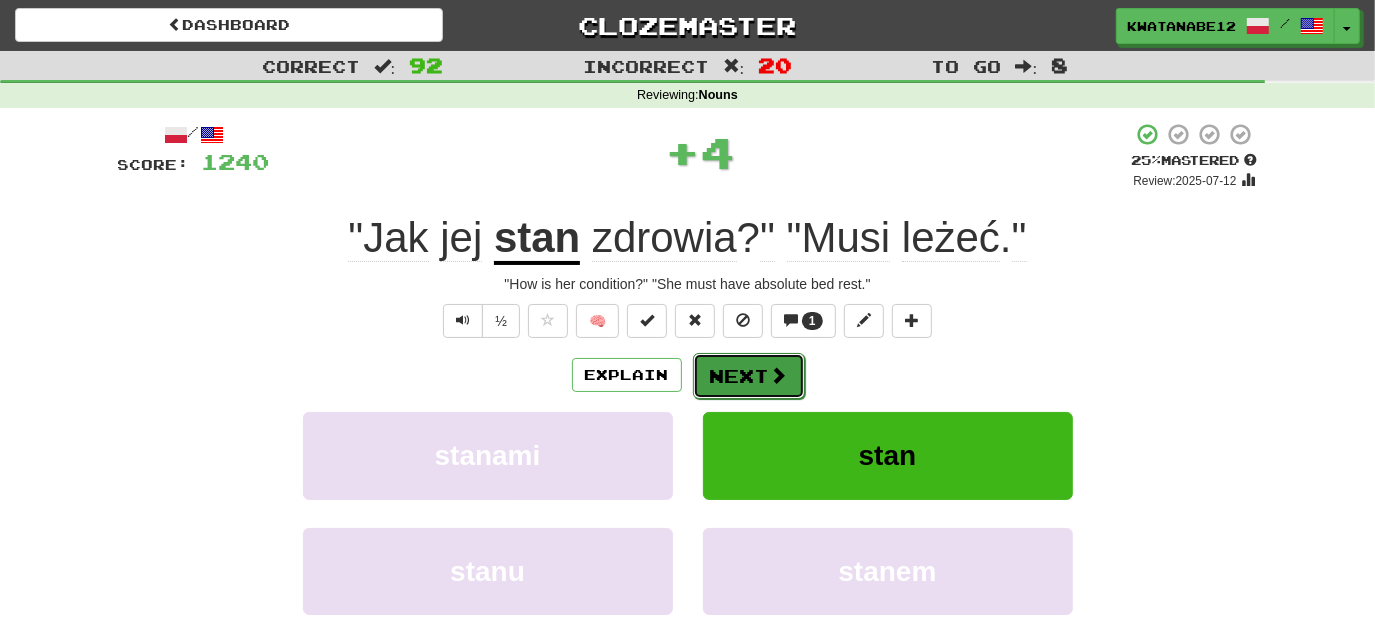 click on "Next" at bounding box center (749, 376) 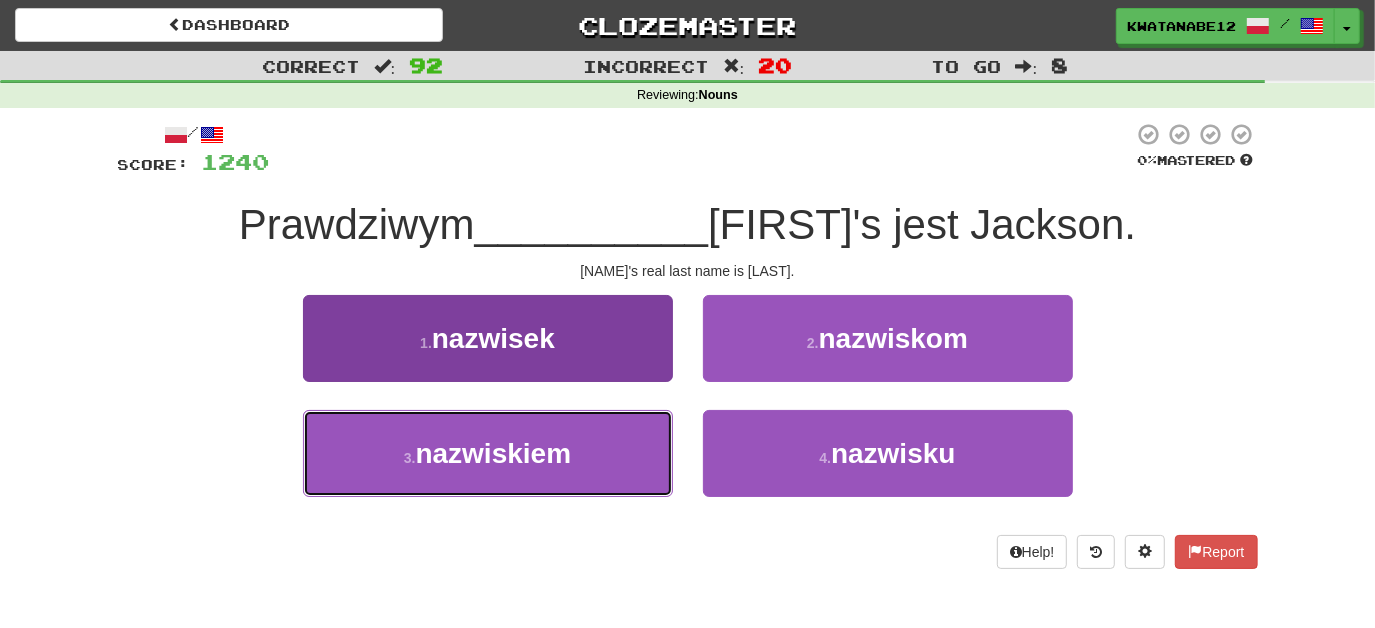 drag, startPoint x: 605, startPoint y: 447, endPoint x: 616, endPoint y: 443, distance: 11.7046995 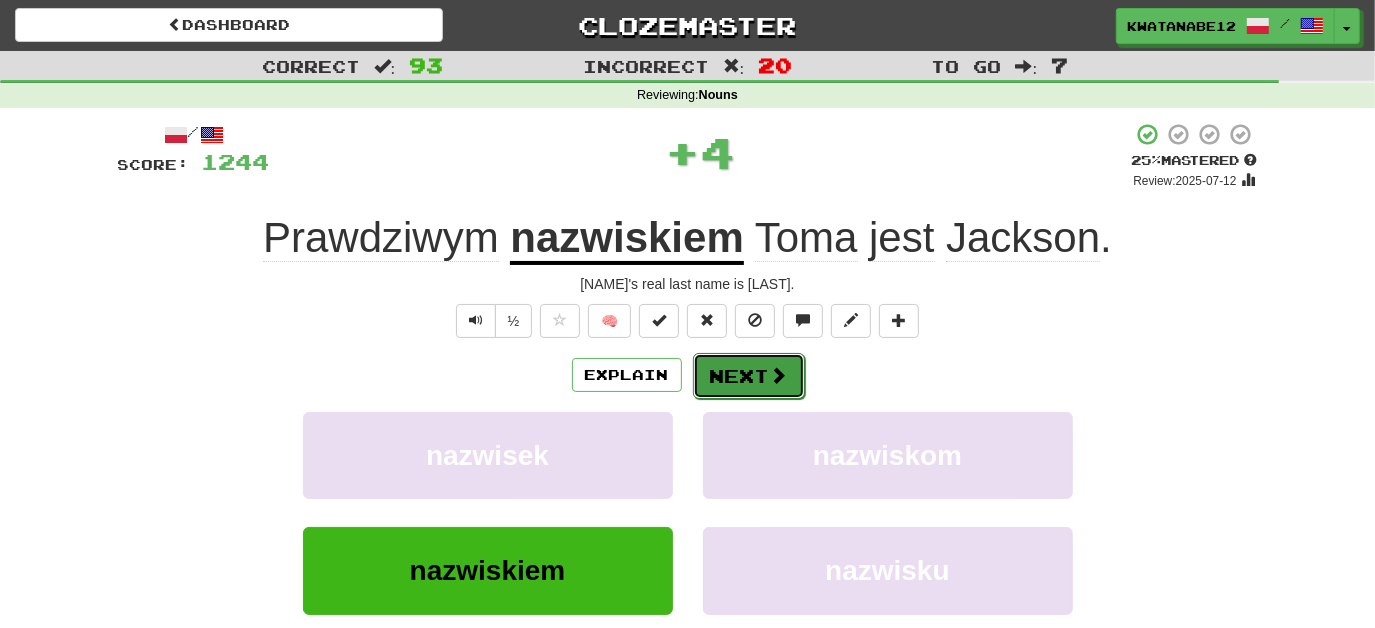 drag, startPoint x: 750, startPoint y: 368, endPoint x: 736, endPoint y: 364, distance: 14.56022 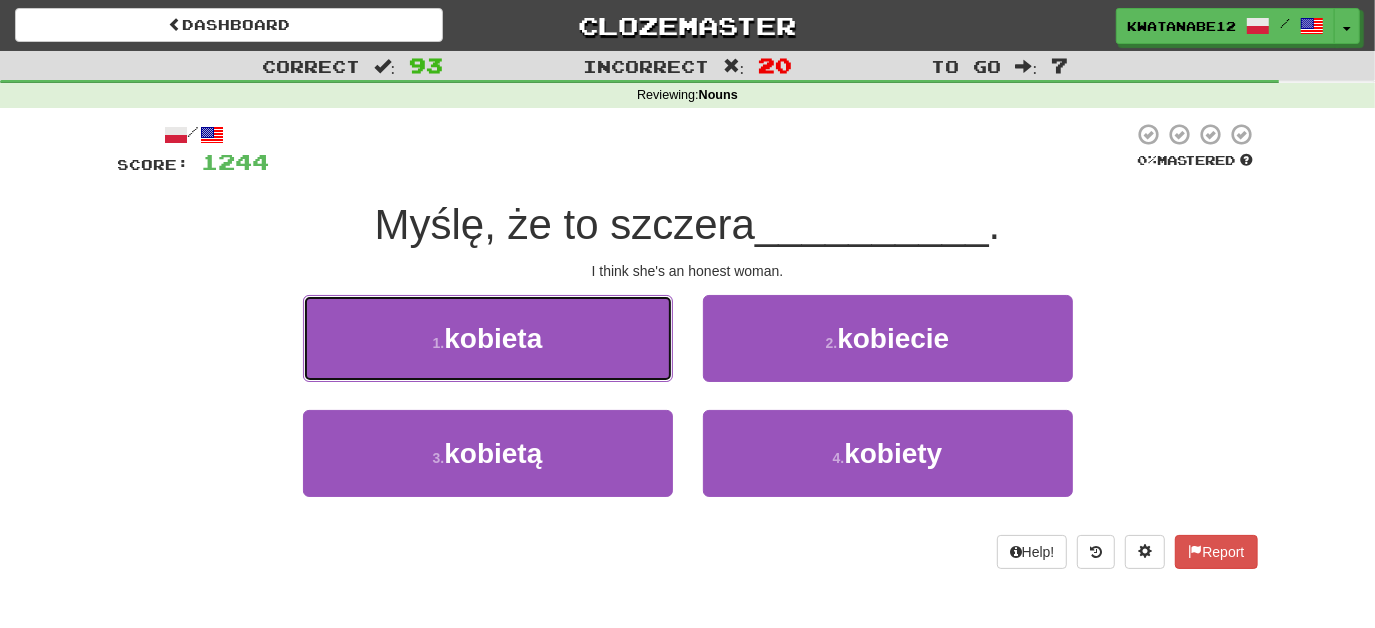 drag, startPoint x: 594, startPoint y: 330, endPoint x: 690, endPoint y: 343, distance: 96.87621 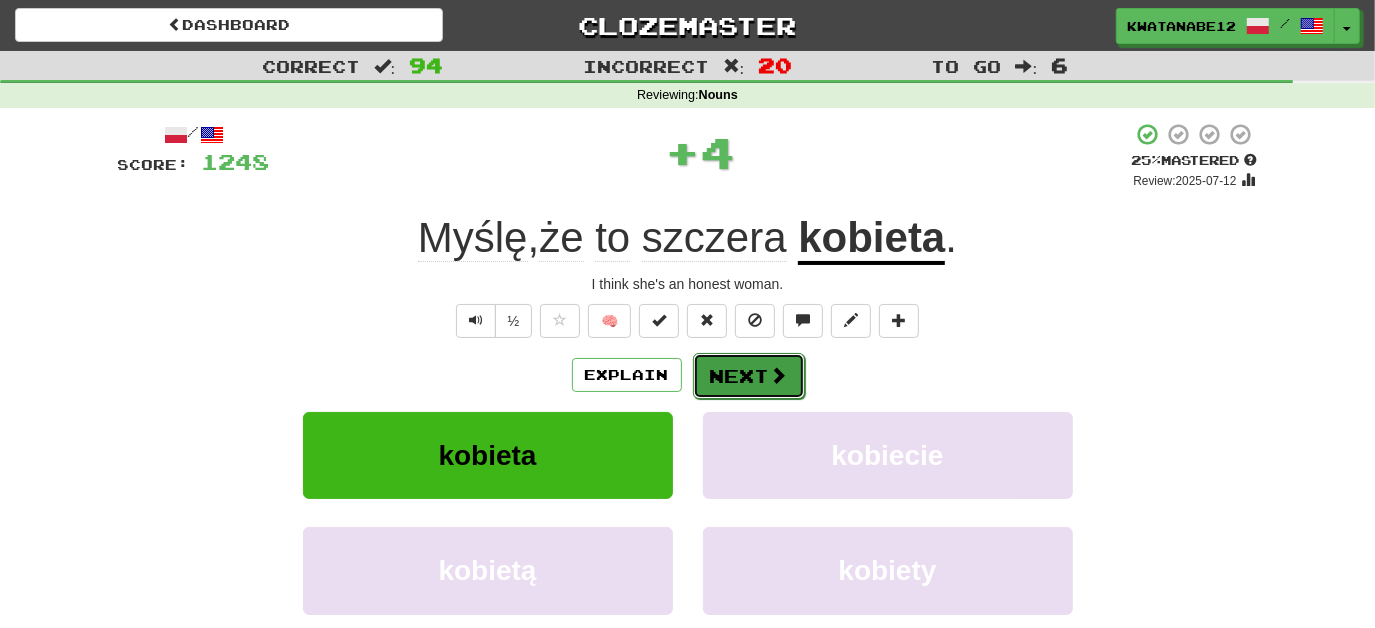 click on "Next" at bounding box center (749, 376) 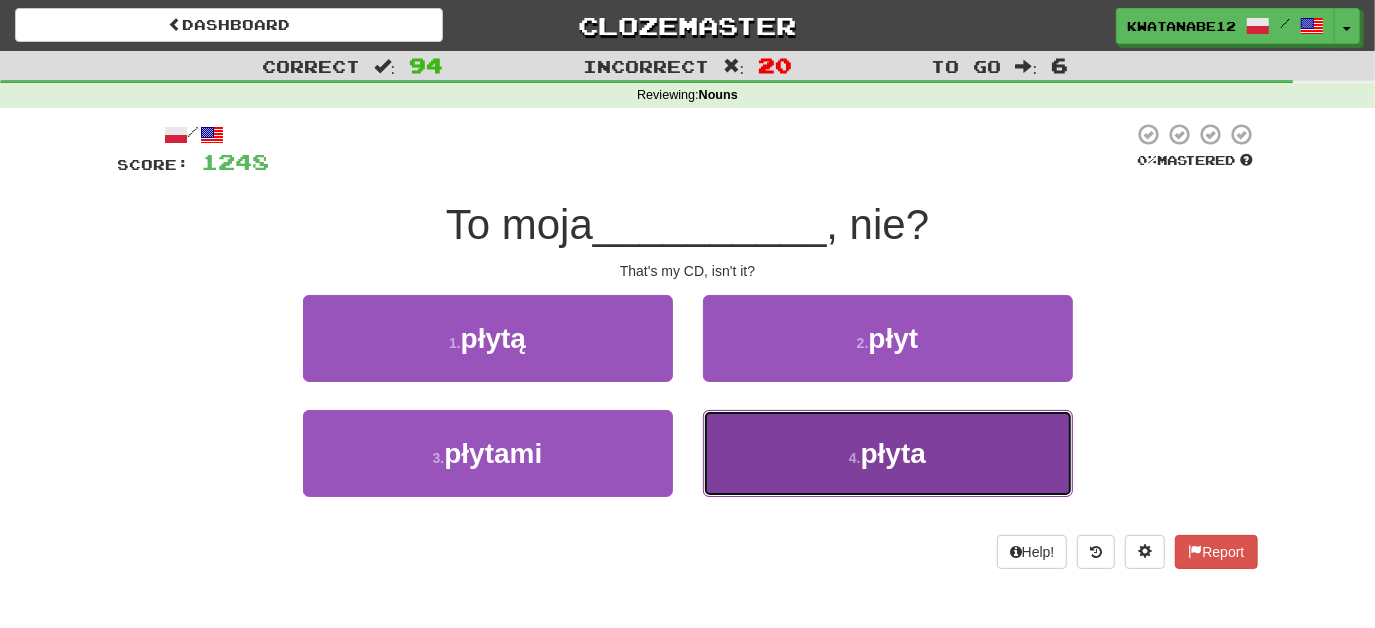 click on "4 .  płyta" at bounding box center (888, 453) 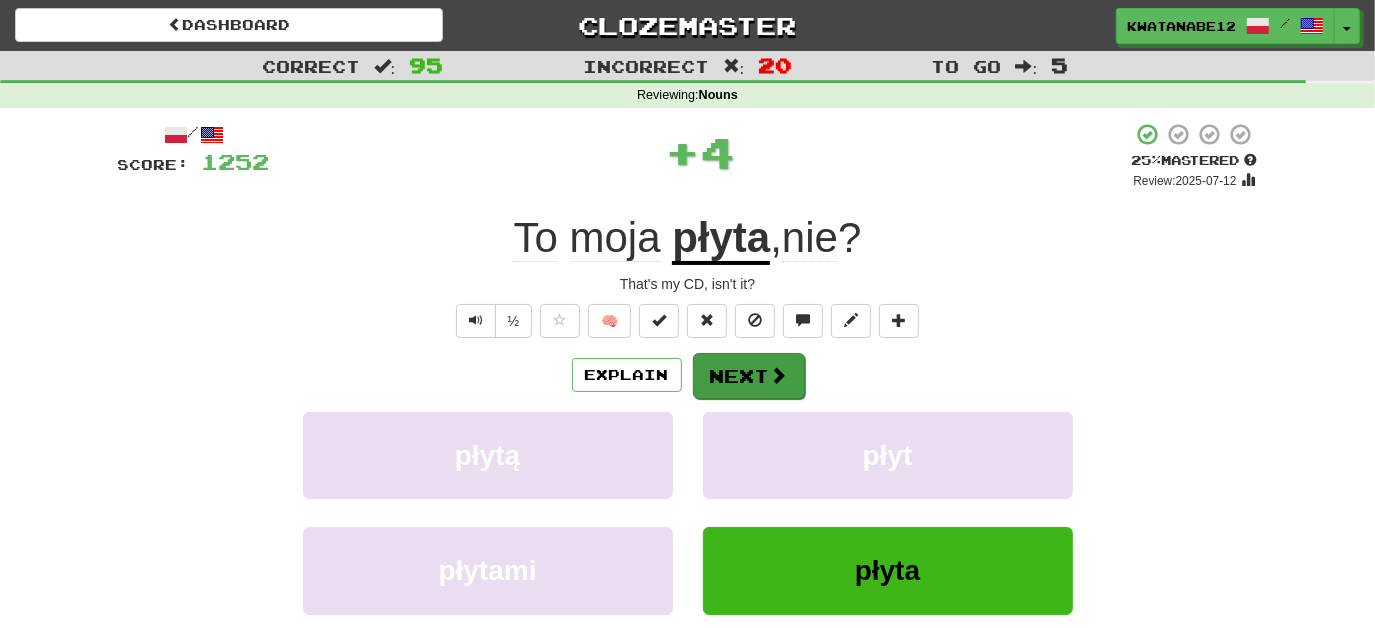 drag, startPoint x: 754, startPoint y: 396, endPoint x: 751, endPoint y: 377, distance: 19.235384 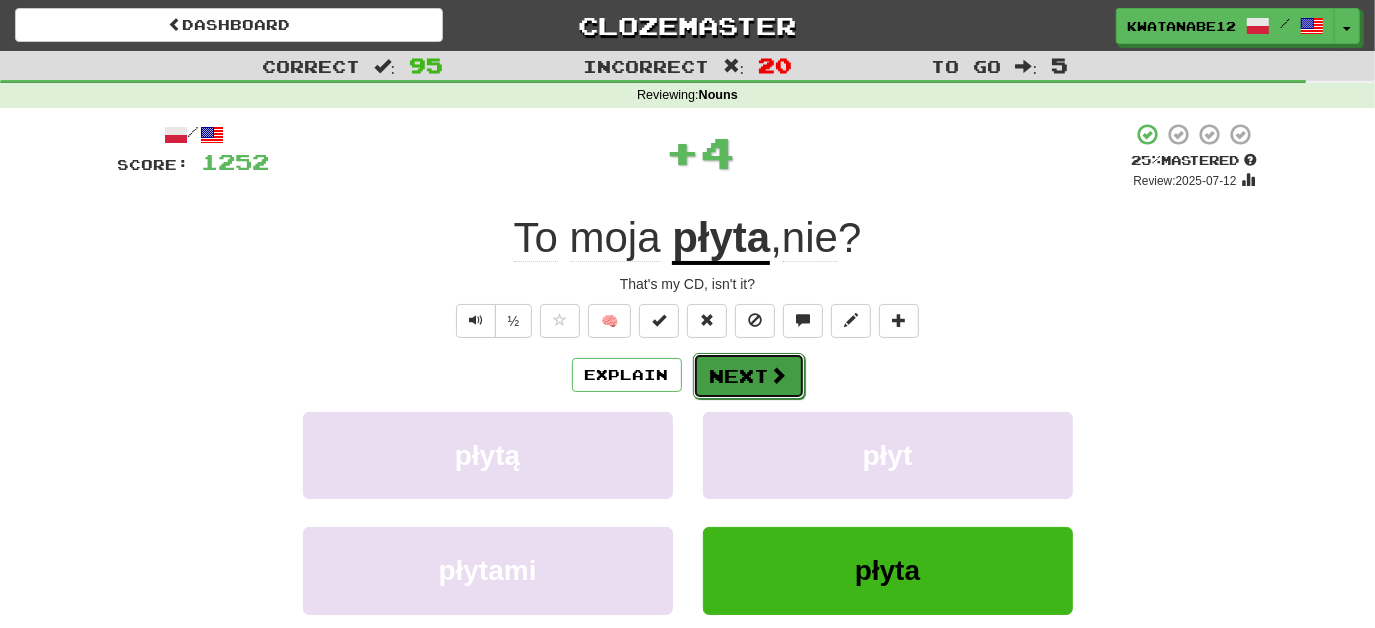 click on "Next" at bounding box center (749, 376) 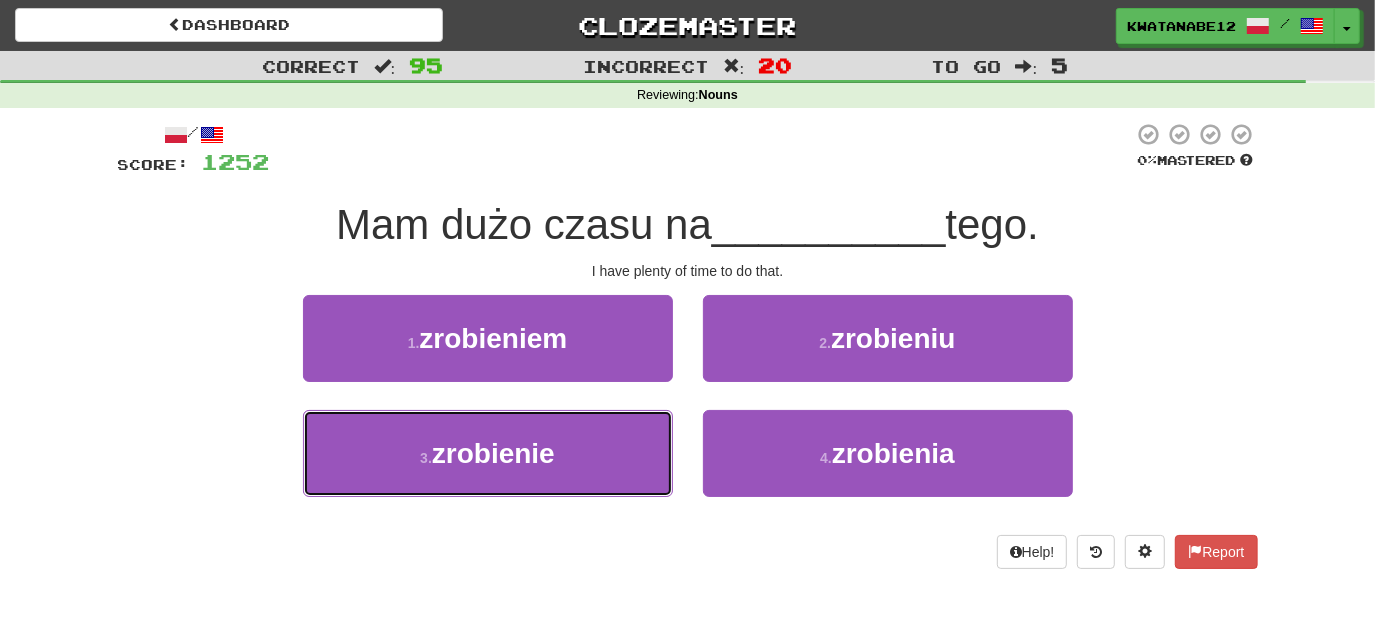 drag, startPoint x: 626, startPoint y: 442, endPoint x: 685, endPoint y: 409, distance: 67.601776 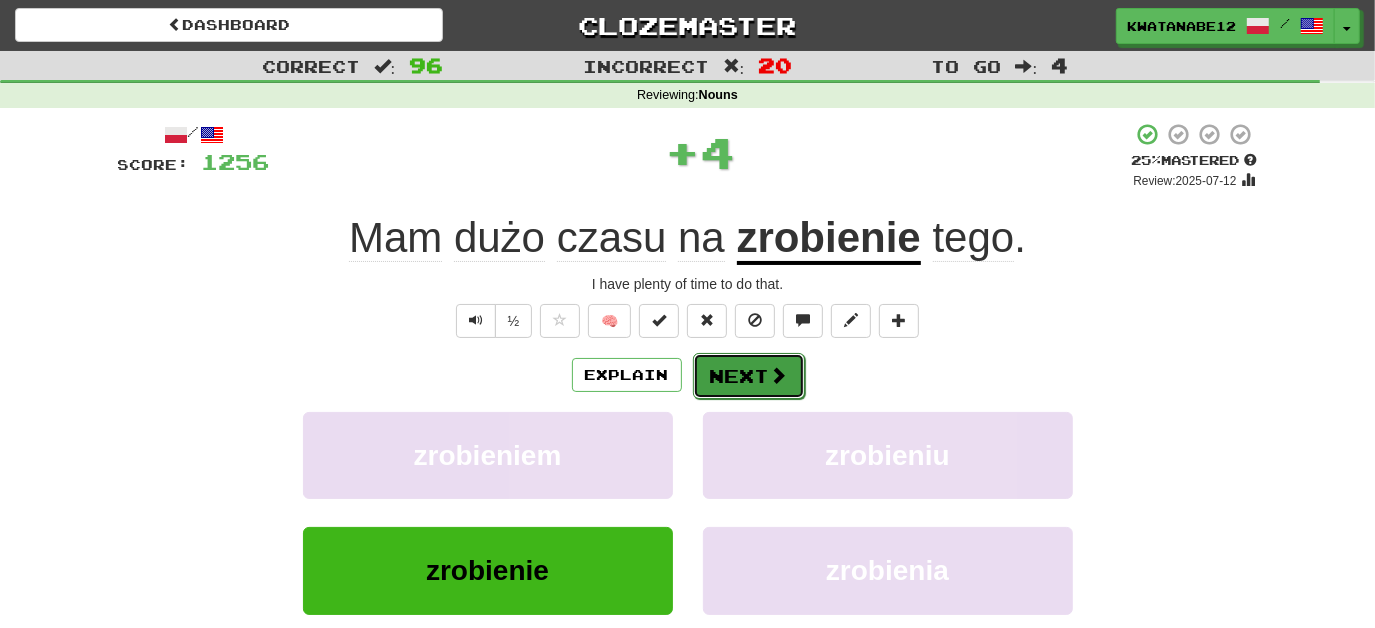 click on "Next" at bounding box center (749, 376) 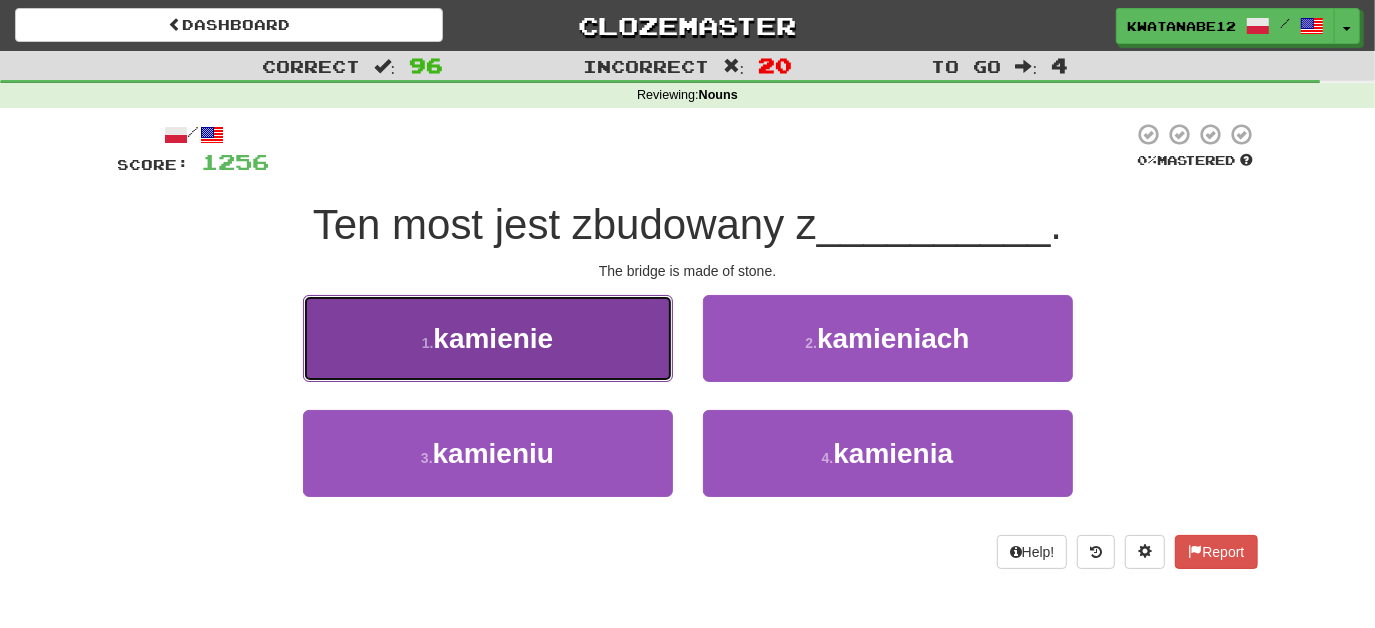click on "1 .  kamienie" at bounding box center [488, 338] 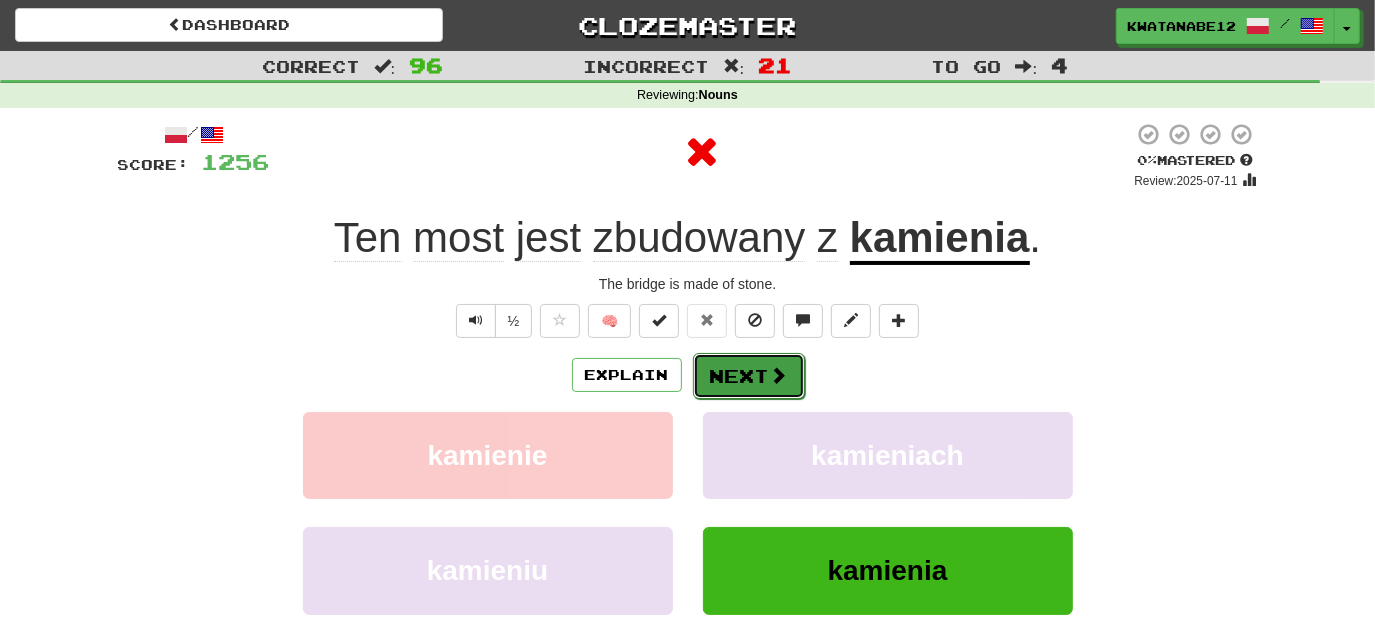 click on "Next" at bounding box center (749, 376) 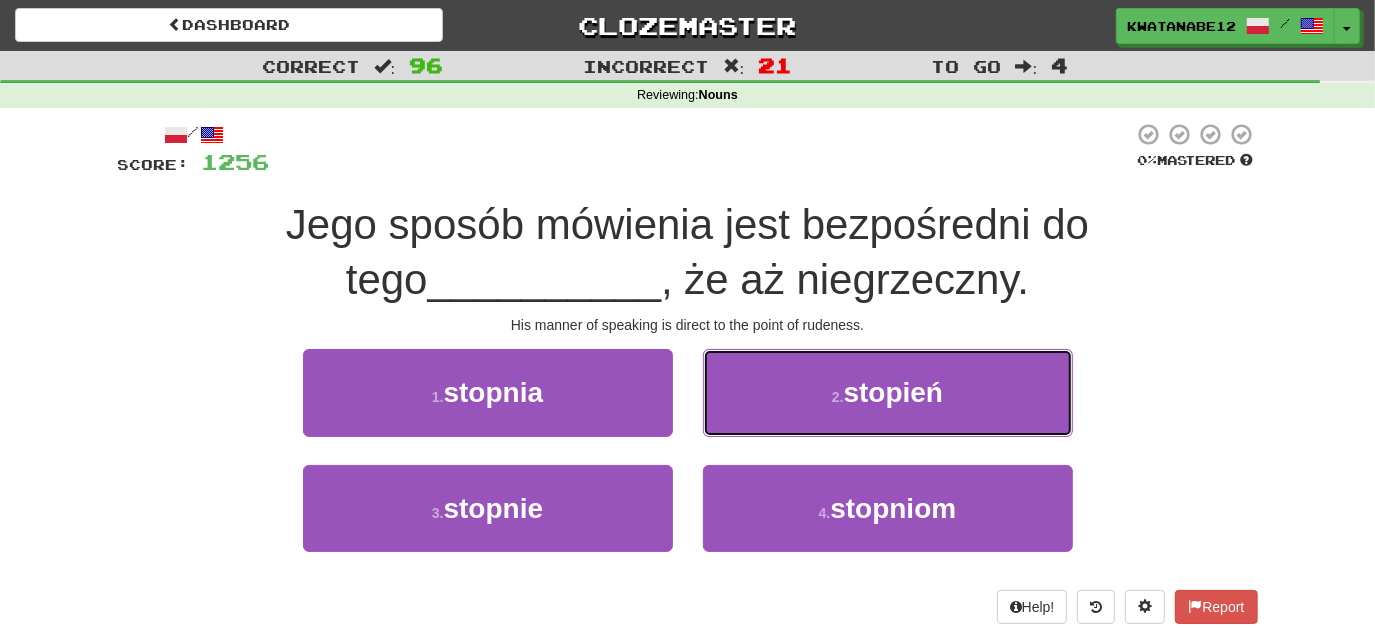 click on "2 .  stopień" at bounding box center (888, 392) 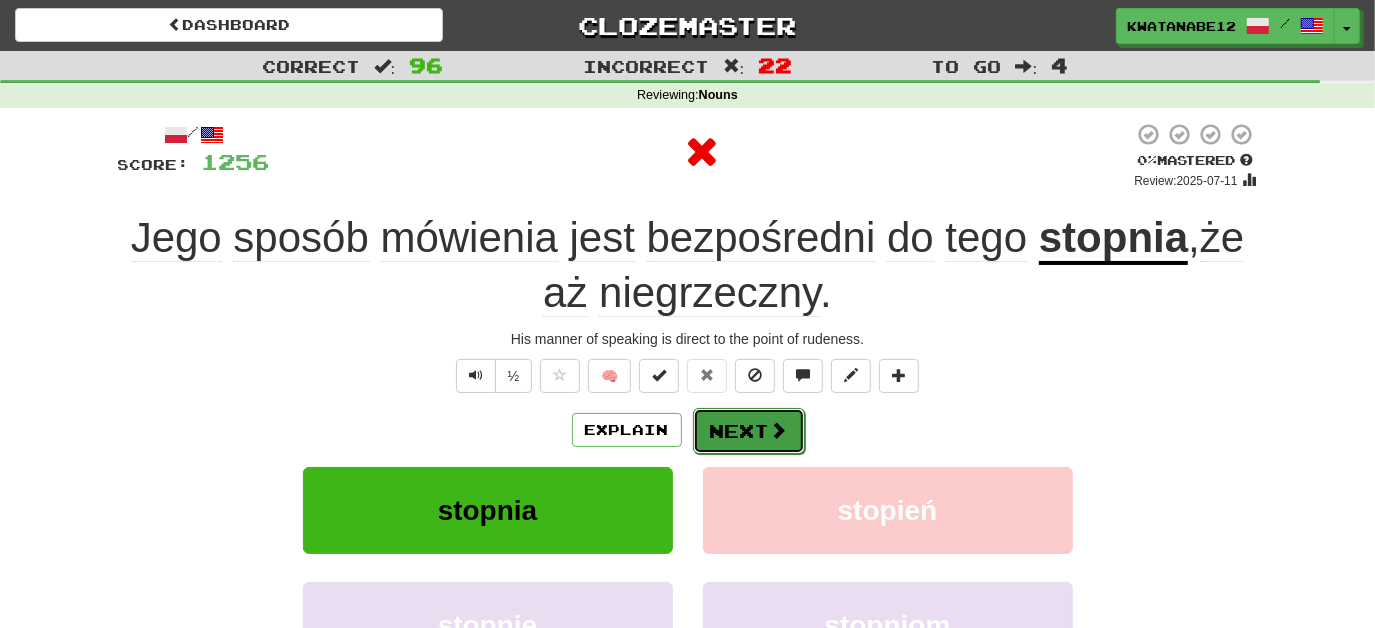 drag, startPoint x: 741, startPoint y: 404, endPoint x: 726, endPoint y: 423, distance: 24.207438 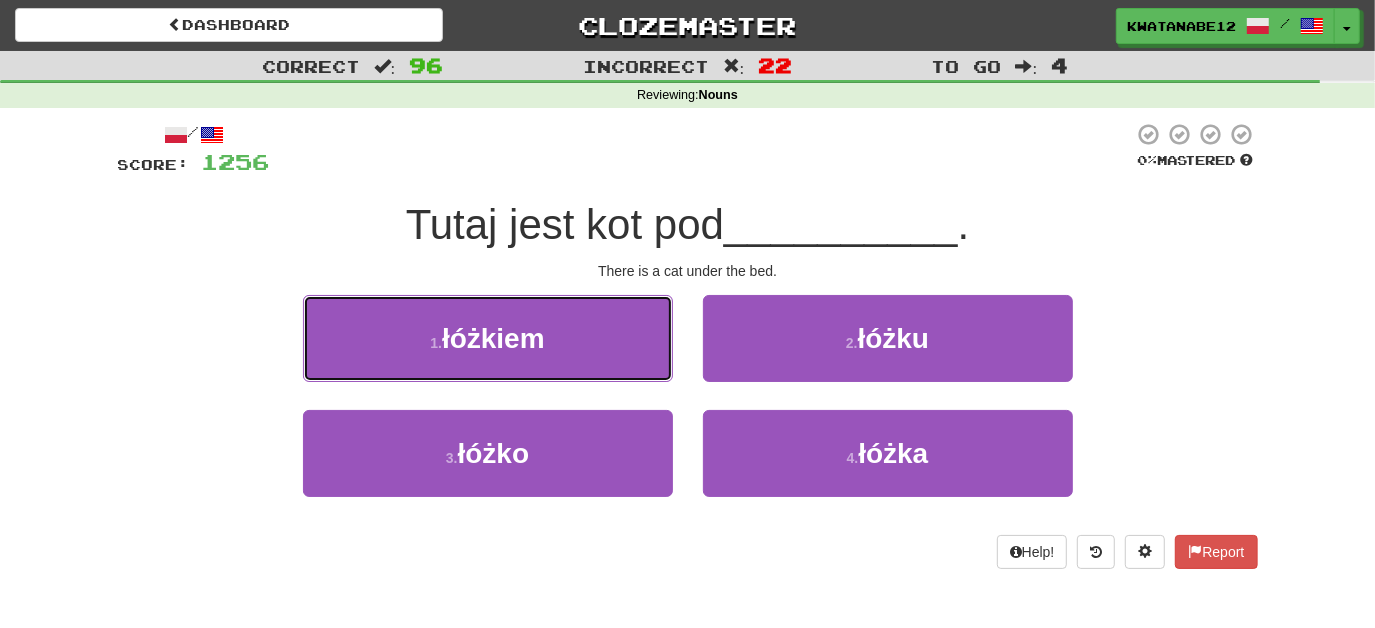 click on "1 .  łóżkiem" at bounding box center (488, 338) 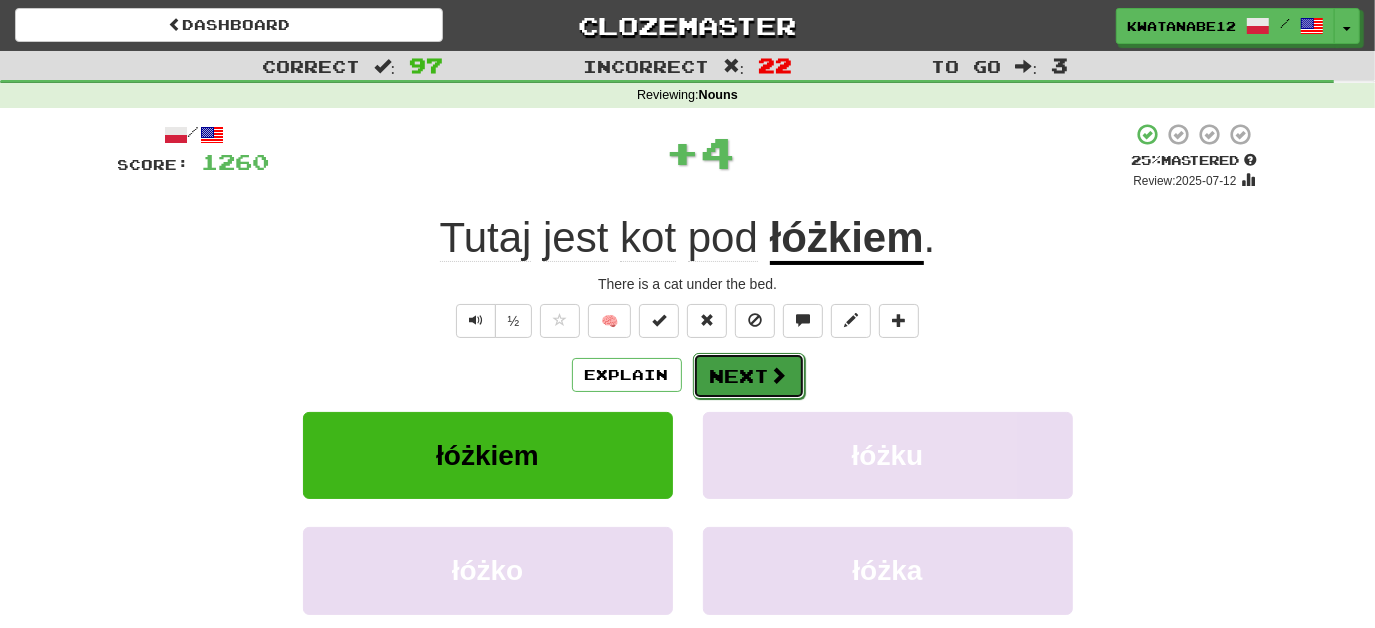 click on "Next" at bounding box center (749, 376) 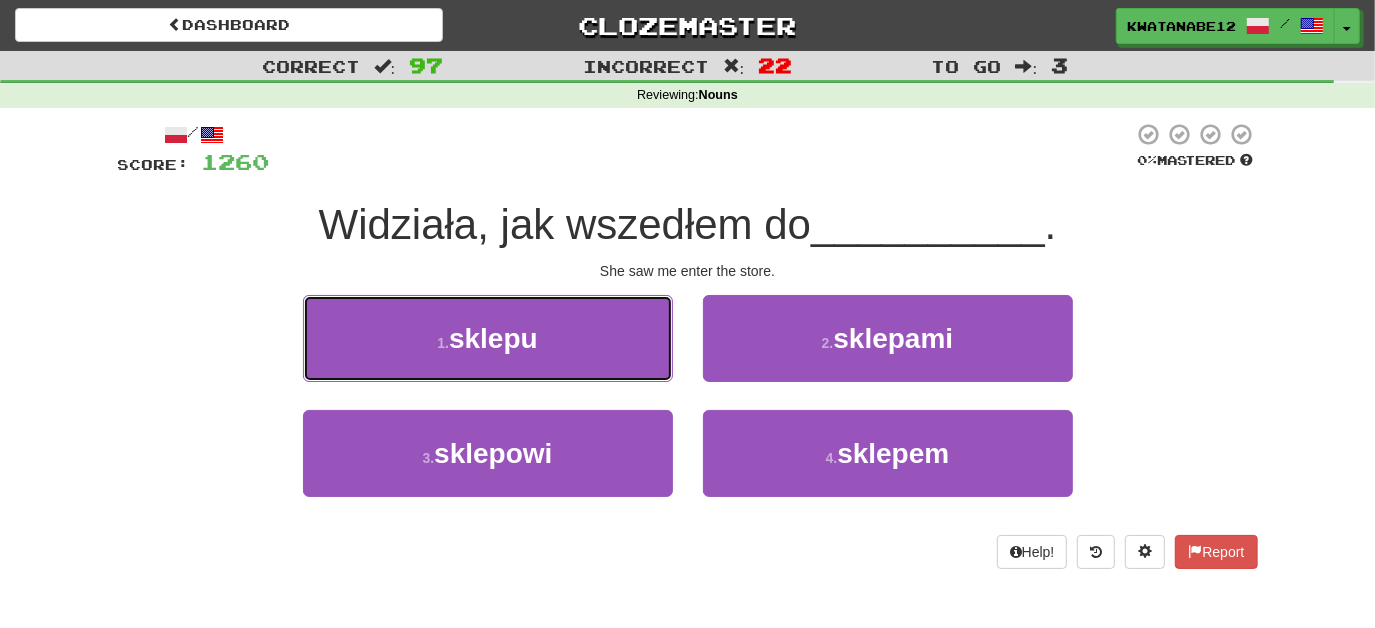 drag, startPoint x: 618, startPoint y: 332, endPoint x: 679, endPoint y: 344, distance: 62.169125 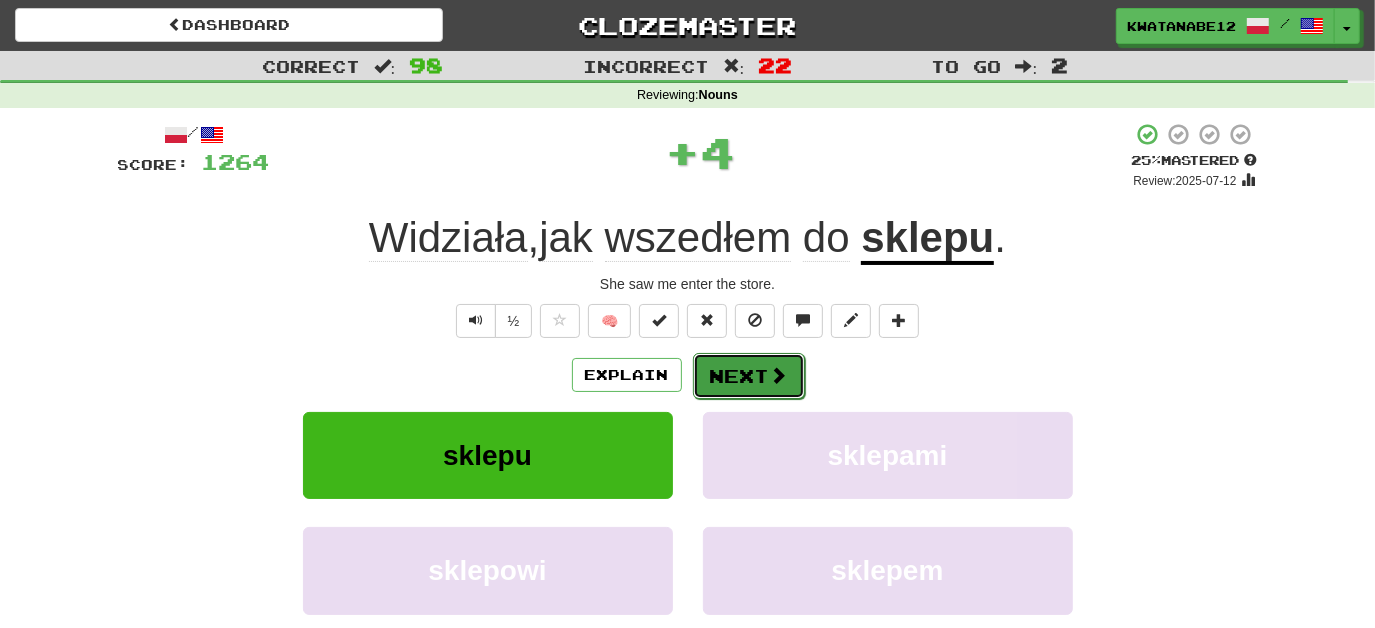 click on "Next" at bounding box center (749, 376) 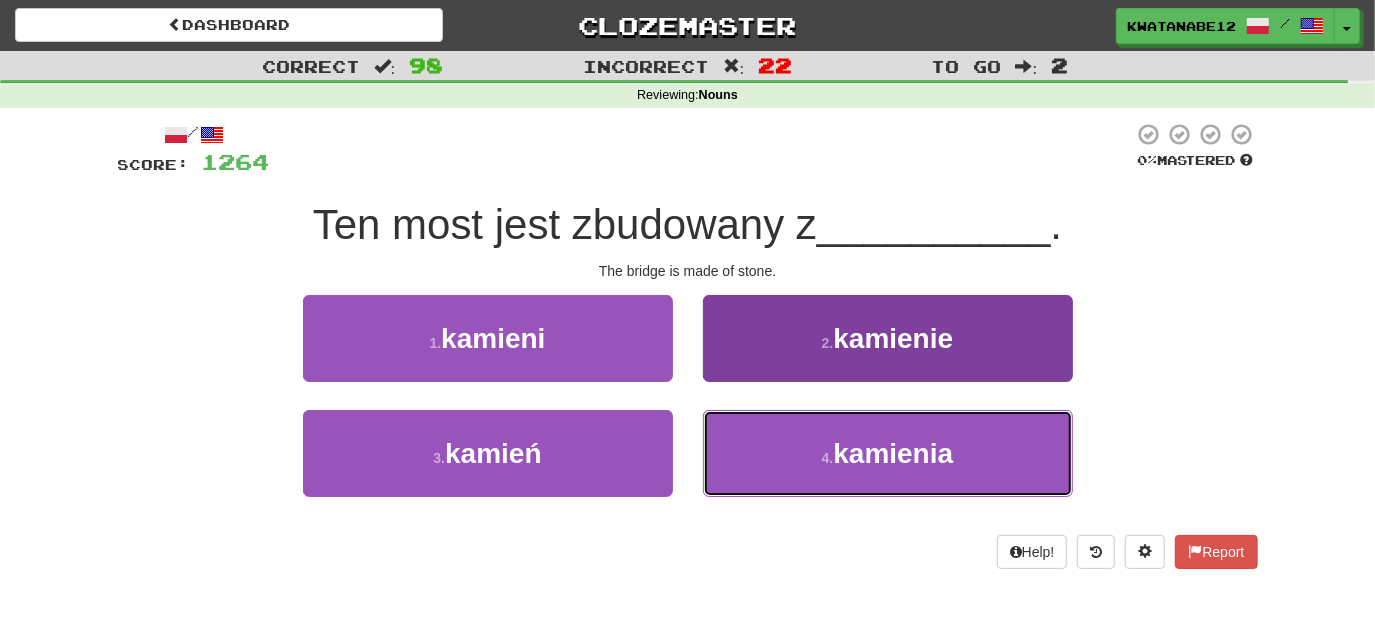 click on "4 .  kamienia" at bounding box center (888, 453) 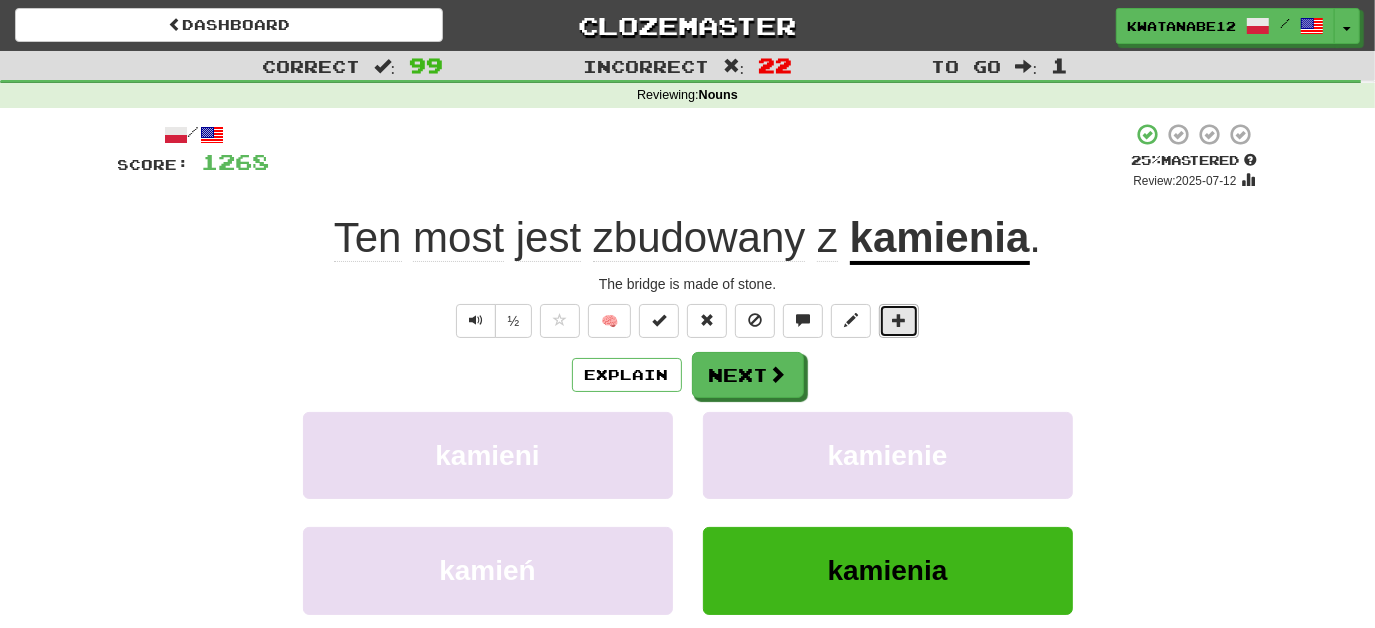 click at bounding box center (899, 320) 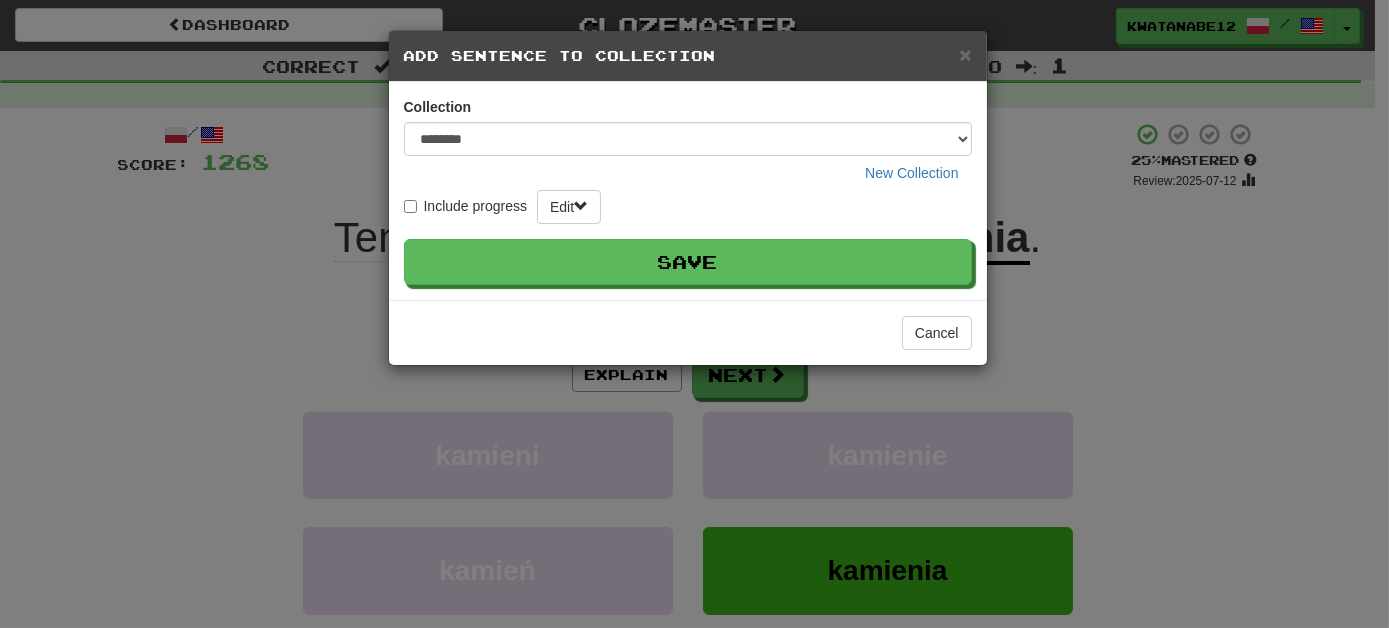click on "Save" at bounding box center [688, 262] 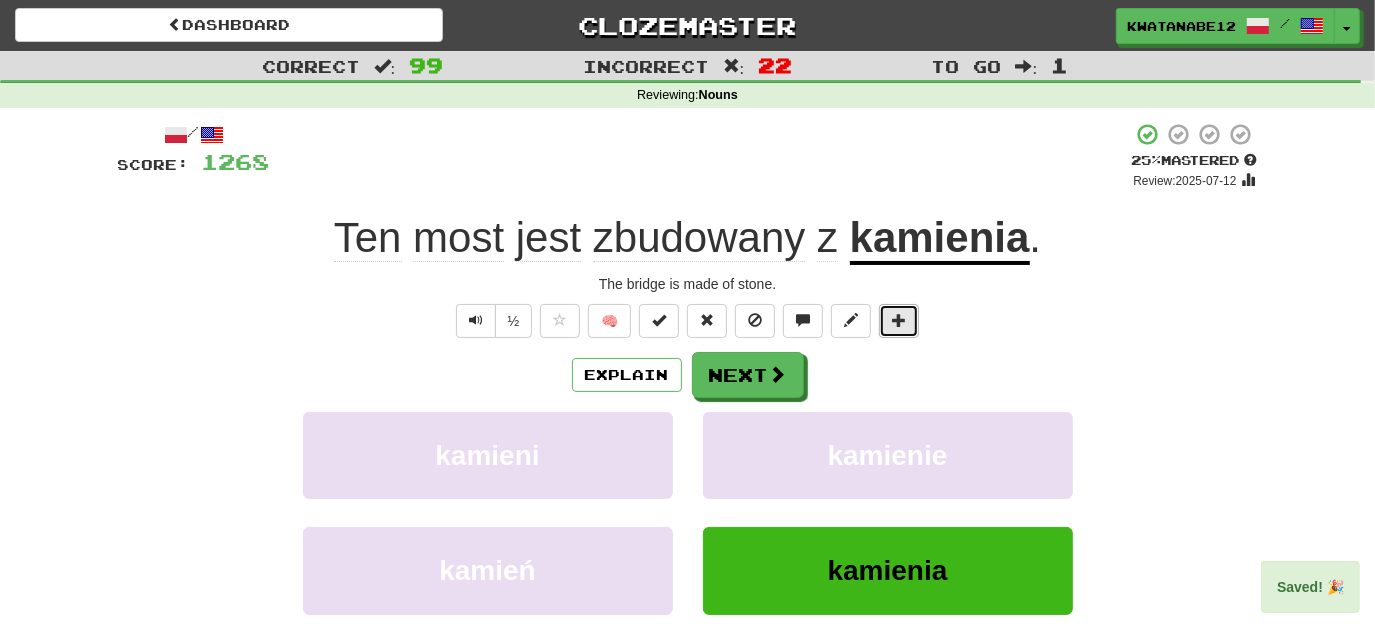 click at bounding box center (899, 321) 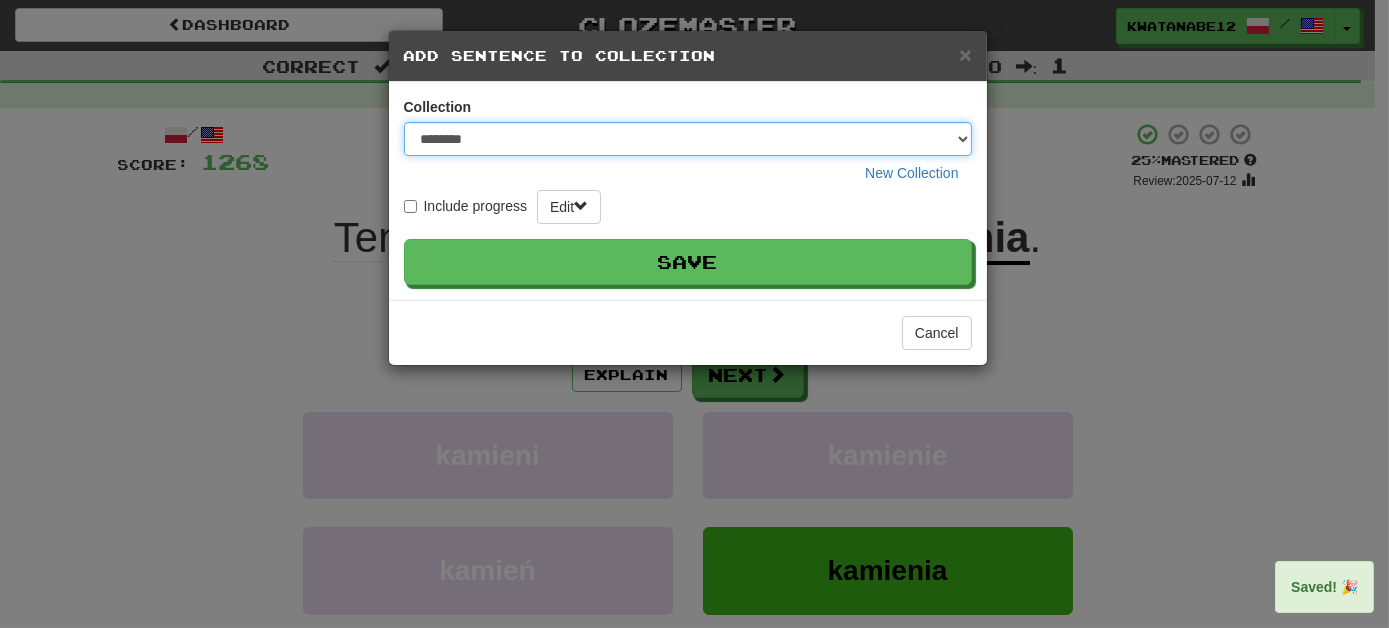 click on "******** ***** **** ********* ******" at bounding box center [688, 139] 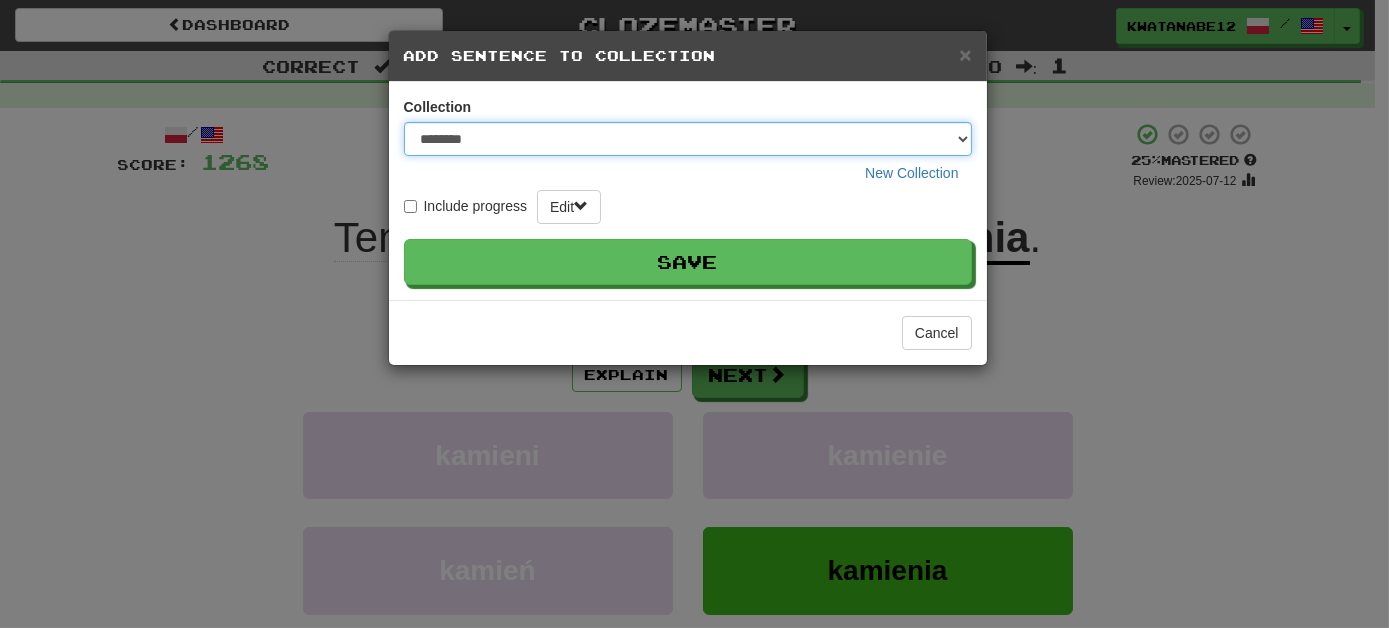 select on "*****" 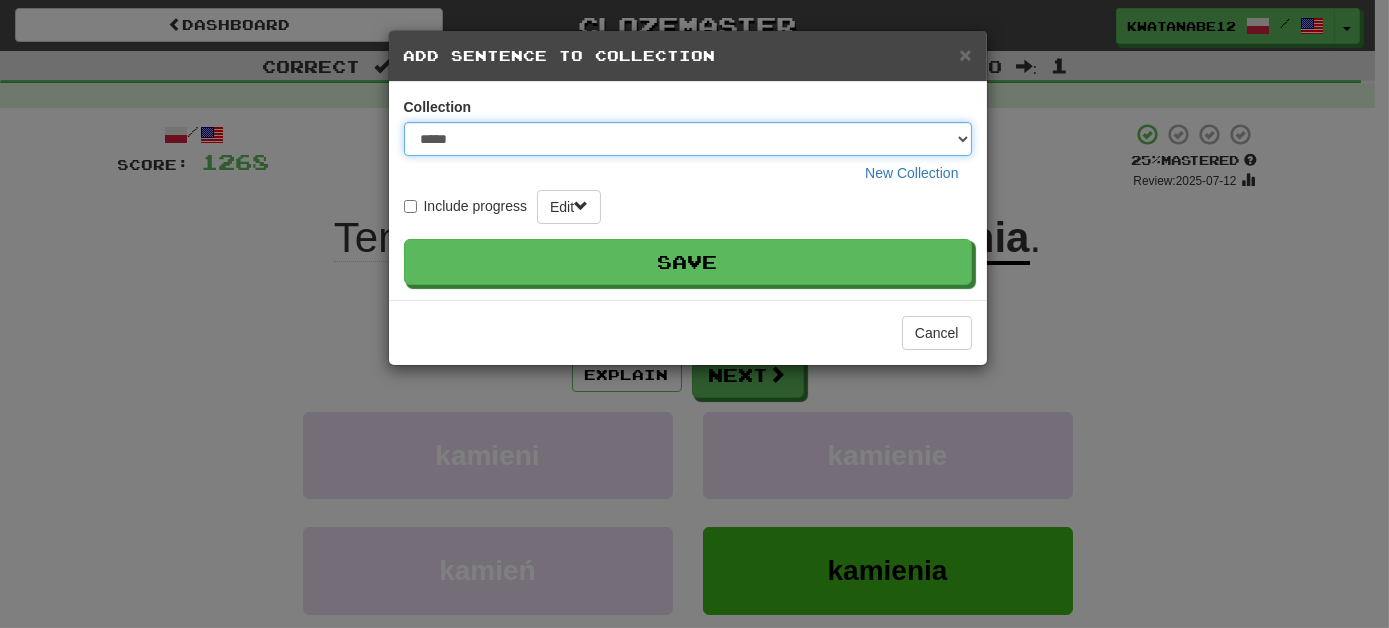click on "******** ***** **** ********* ******" at bounding box center [688, 139] 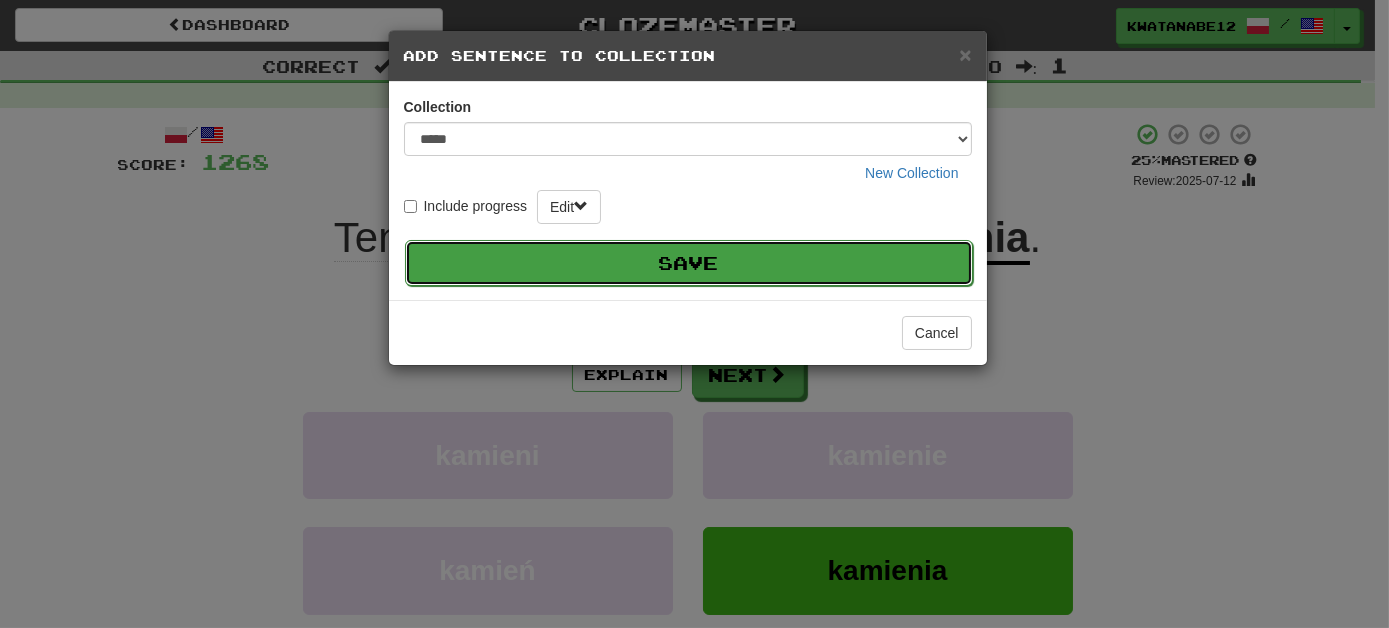 click on "Save" at bounding box center [689, 263] 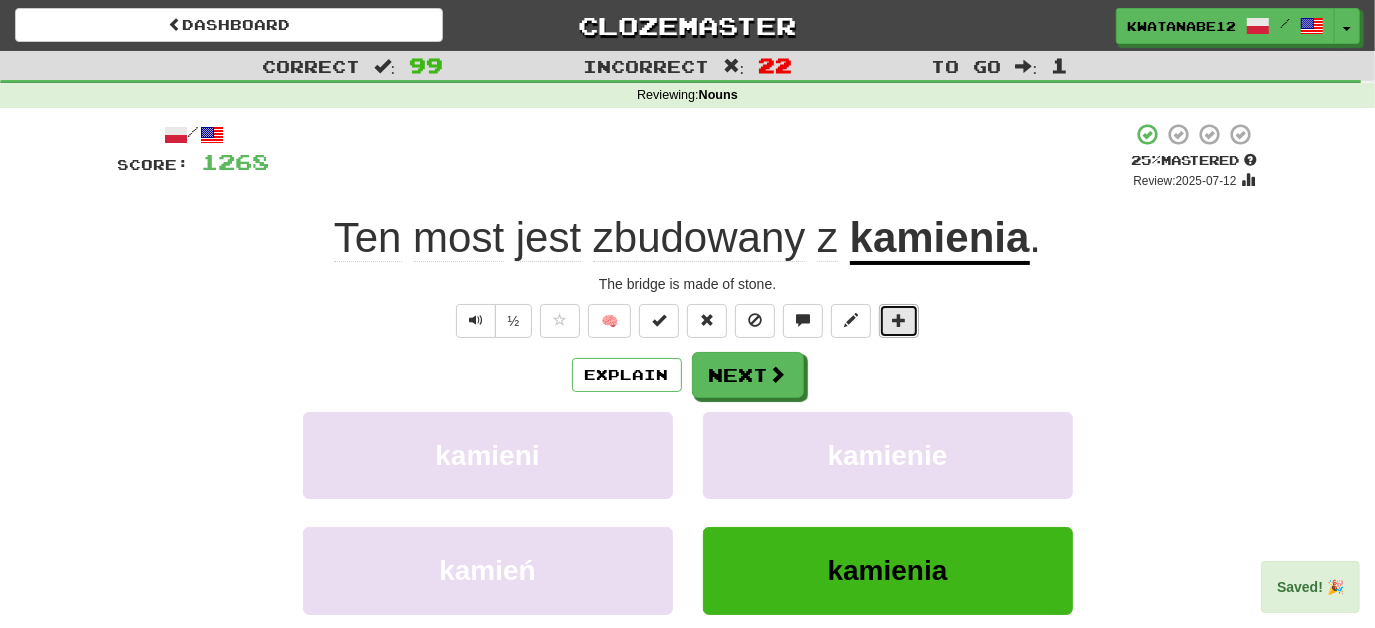 click at bounding box center (899, 320) 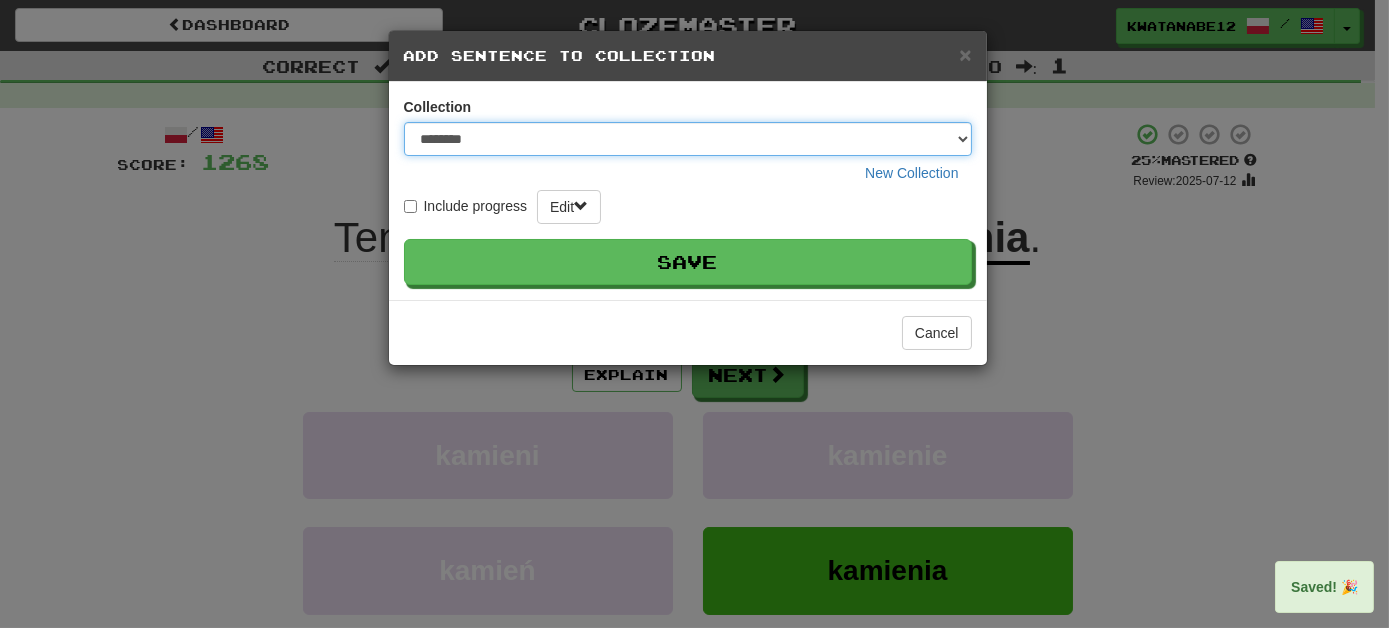 click on "******** ***** **** ********* ******" at bounding box center [688, 139] 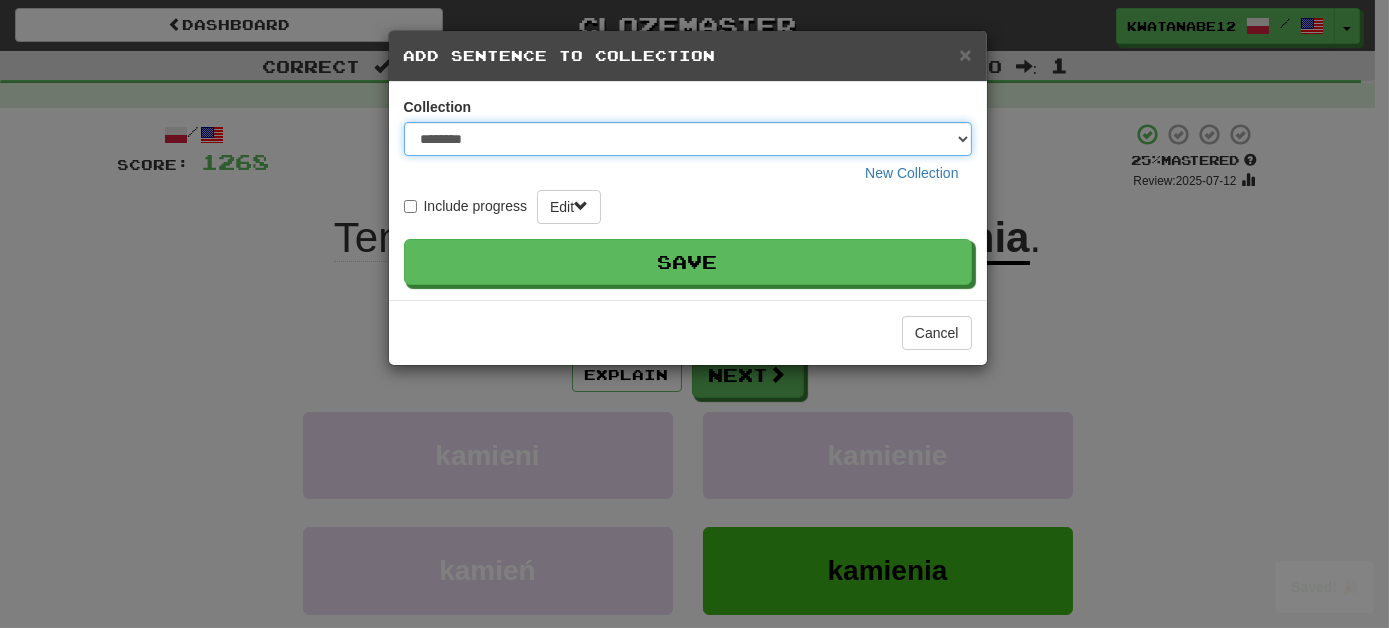 select on "****" 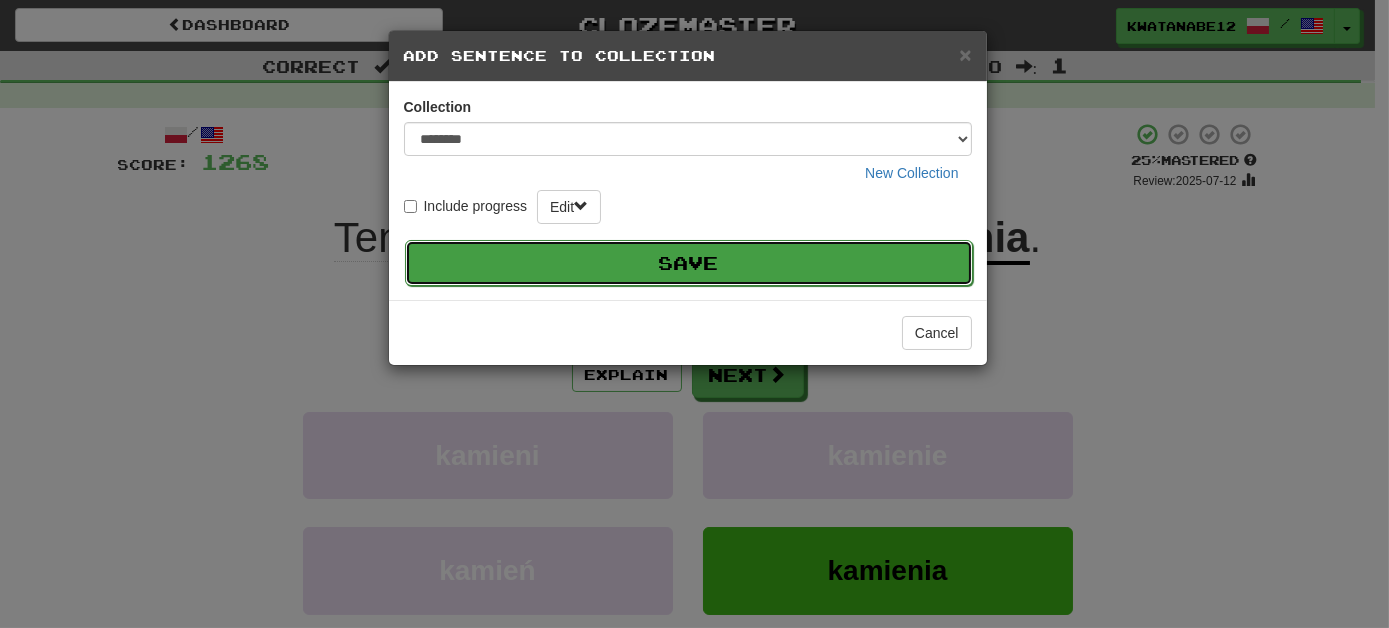 click on "Save" at bounding box center (689, 263) 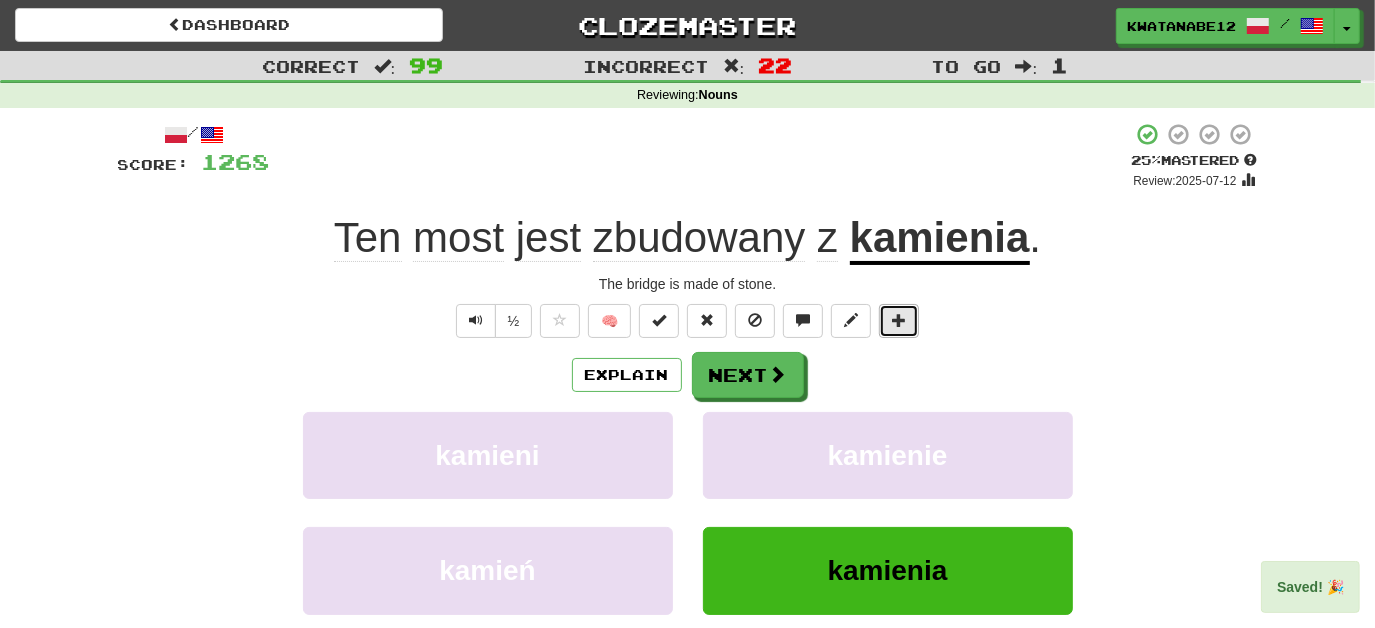 click at bounding box center (899, 320) 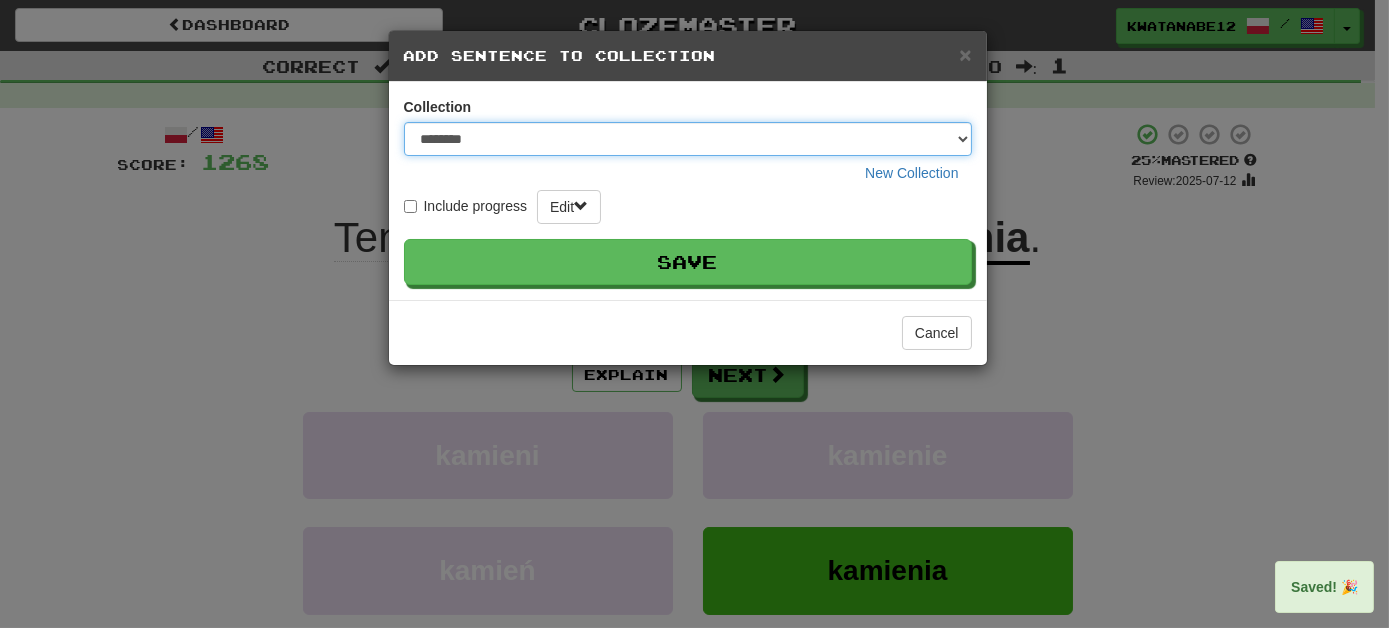 click on "******** ***** **** ********* ******" at bounding box center (688, 139) 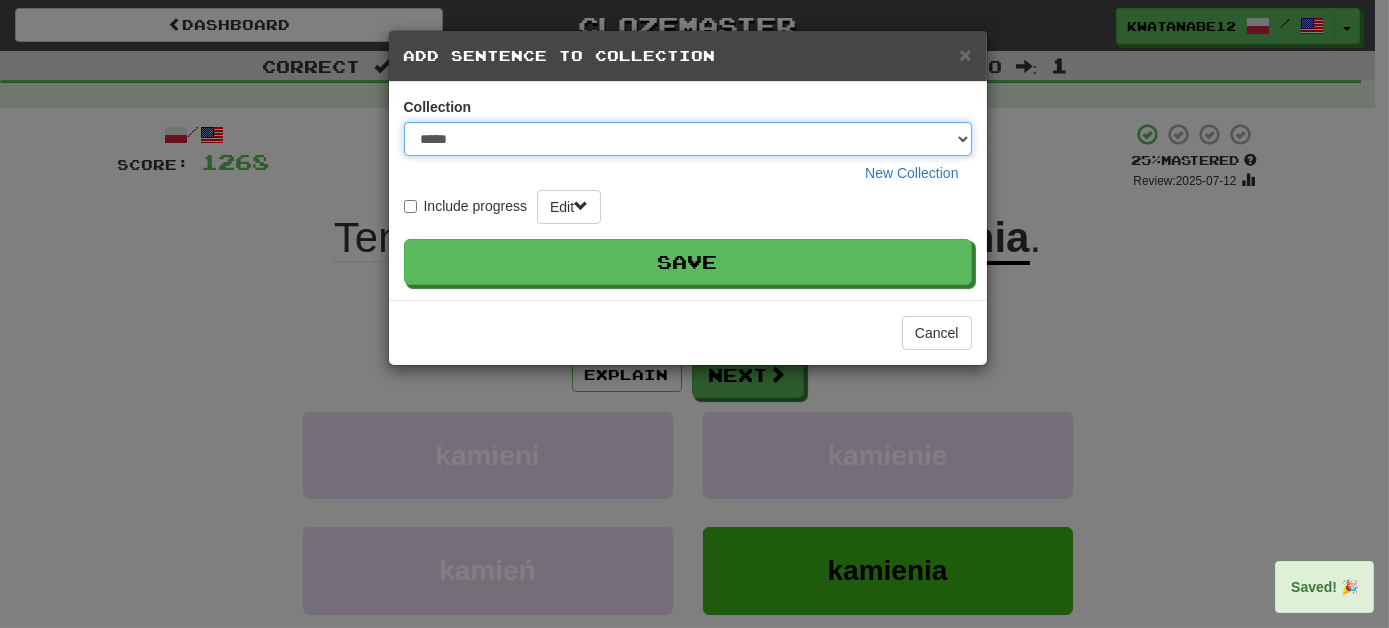 click on "******** ***** **** ********* ******" at bounding box center (688, 139) 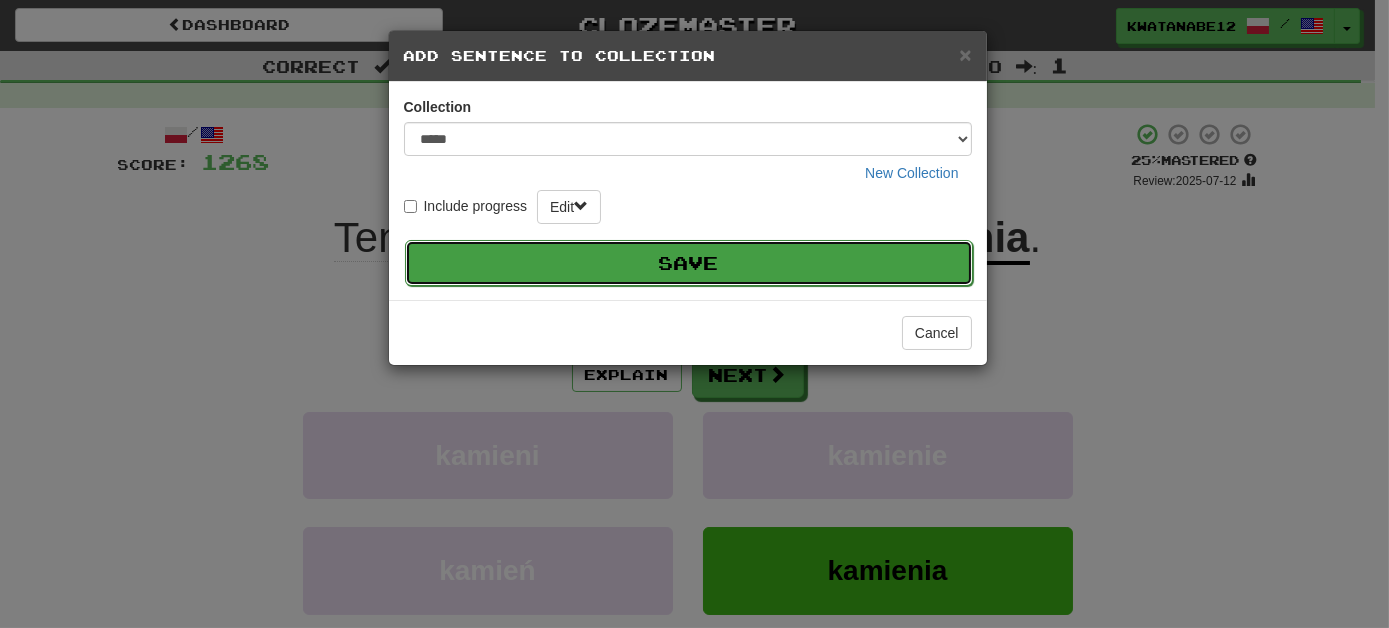 click on "Save" at bounding box center [689, 263] 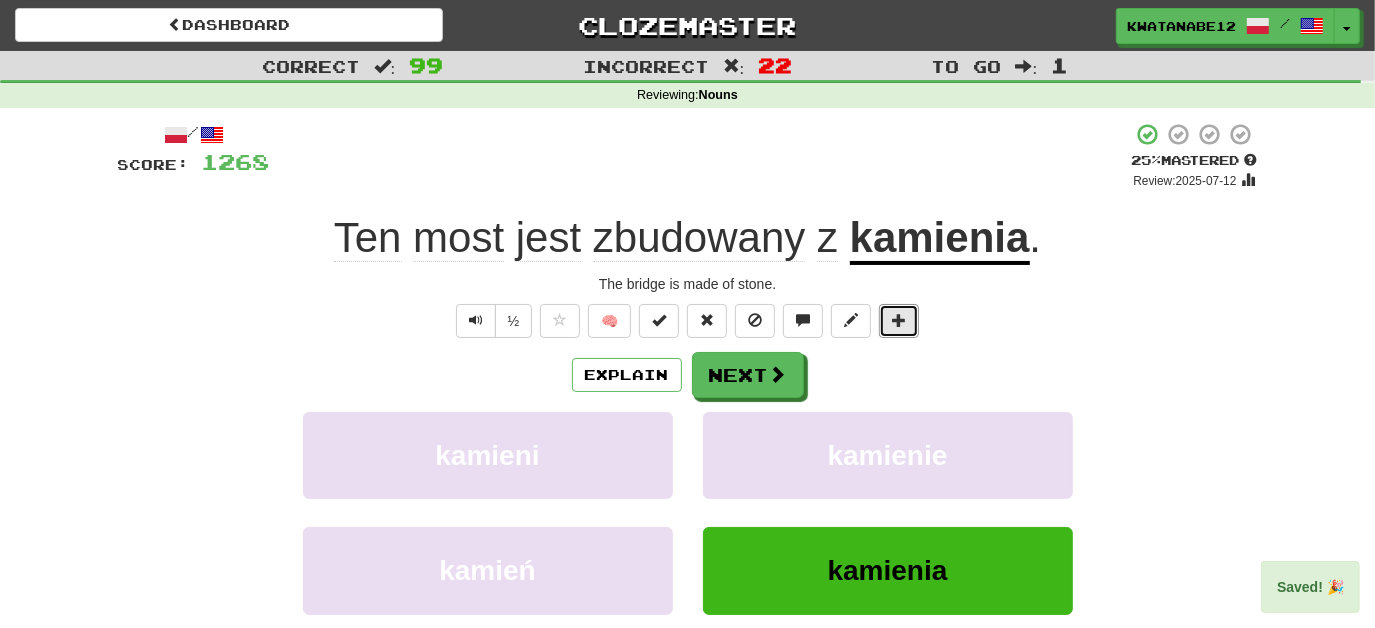 click at bounding box center [899, 321] 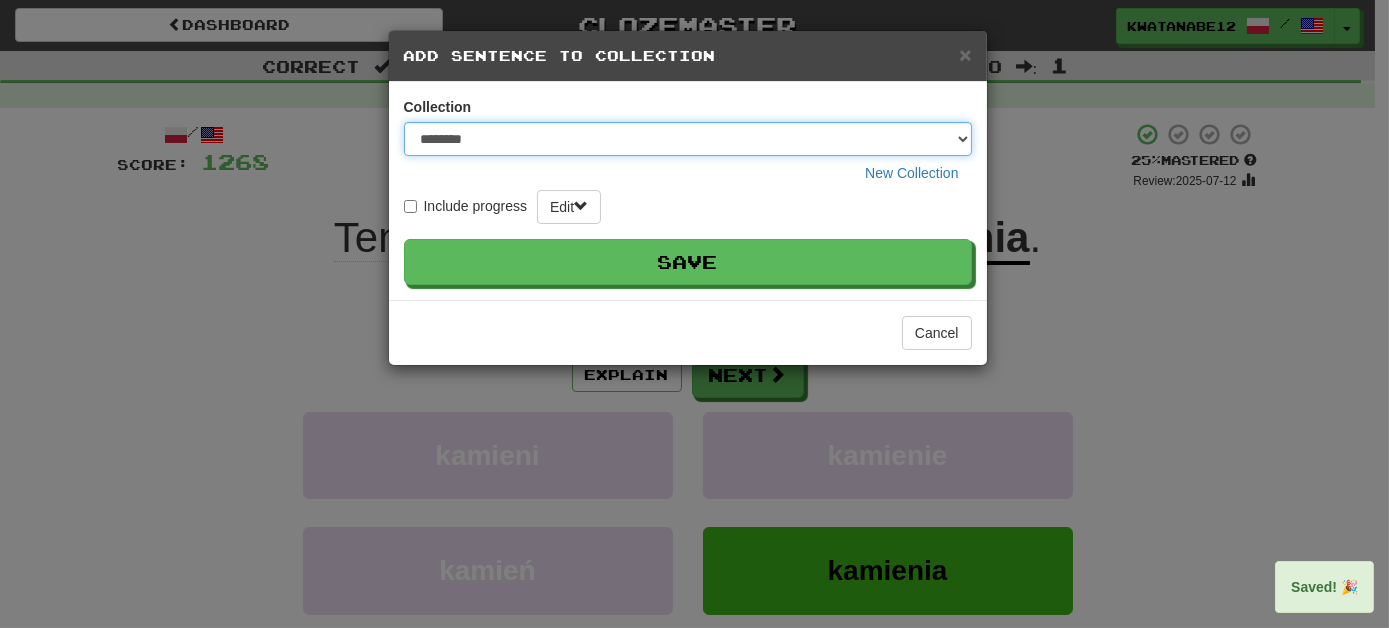 click on "******** ***** **** ********* ******" at bounding box center (688, 139) 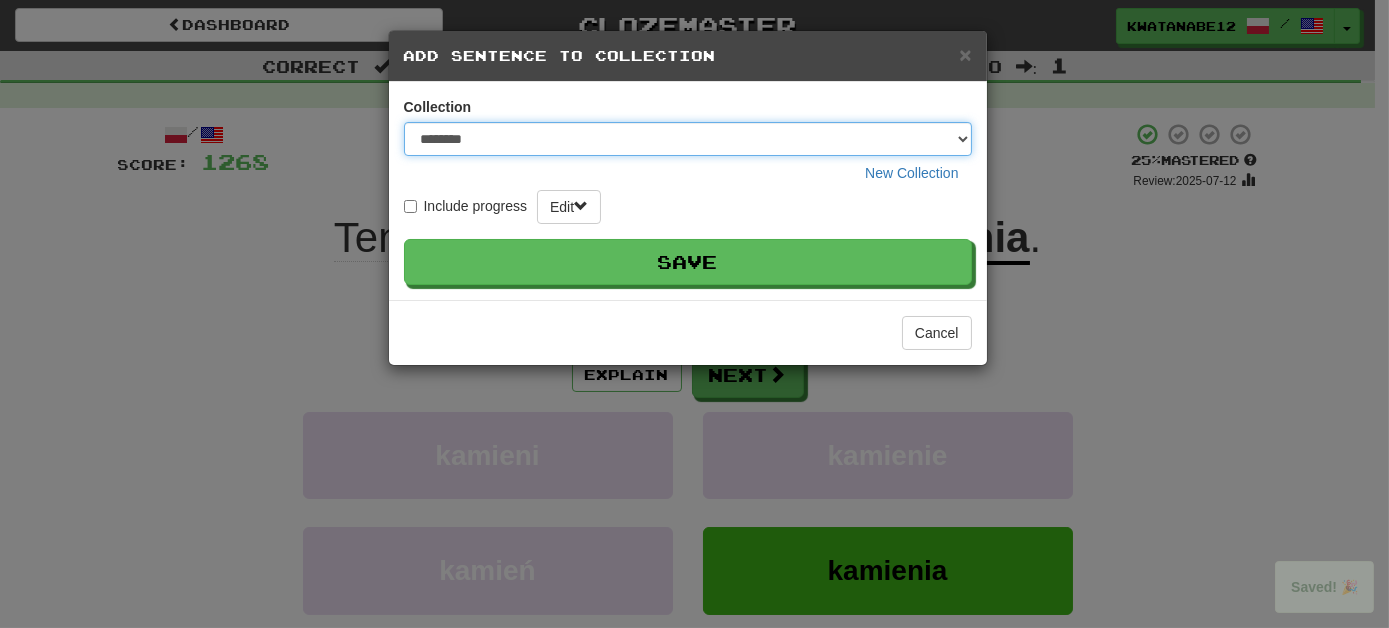 select on "****" 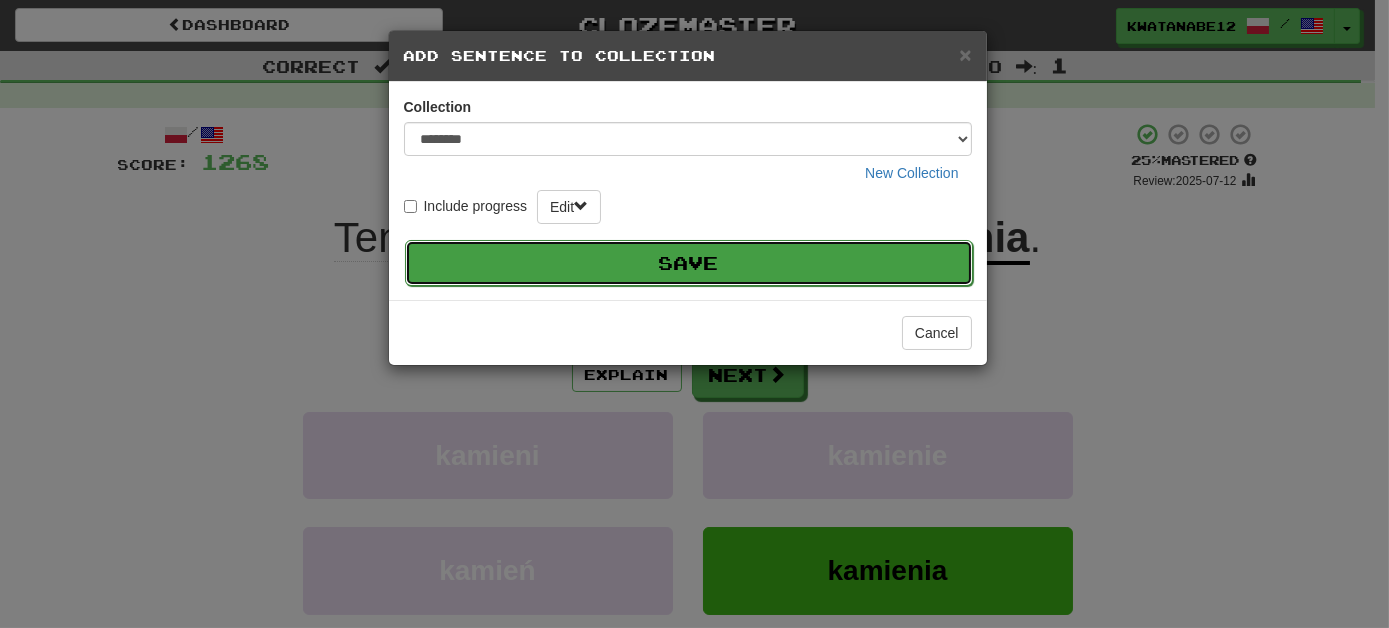 click on "Save" at bounding box center [689, 263] 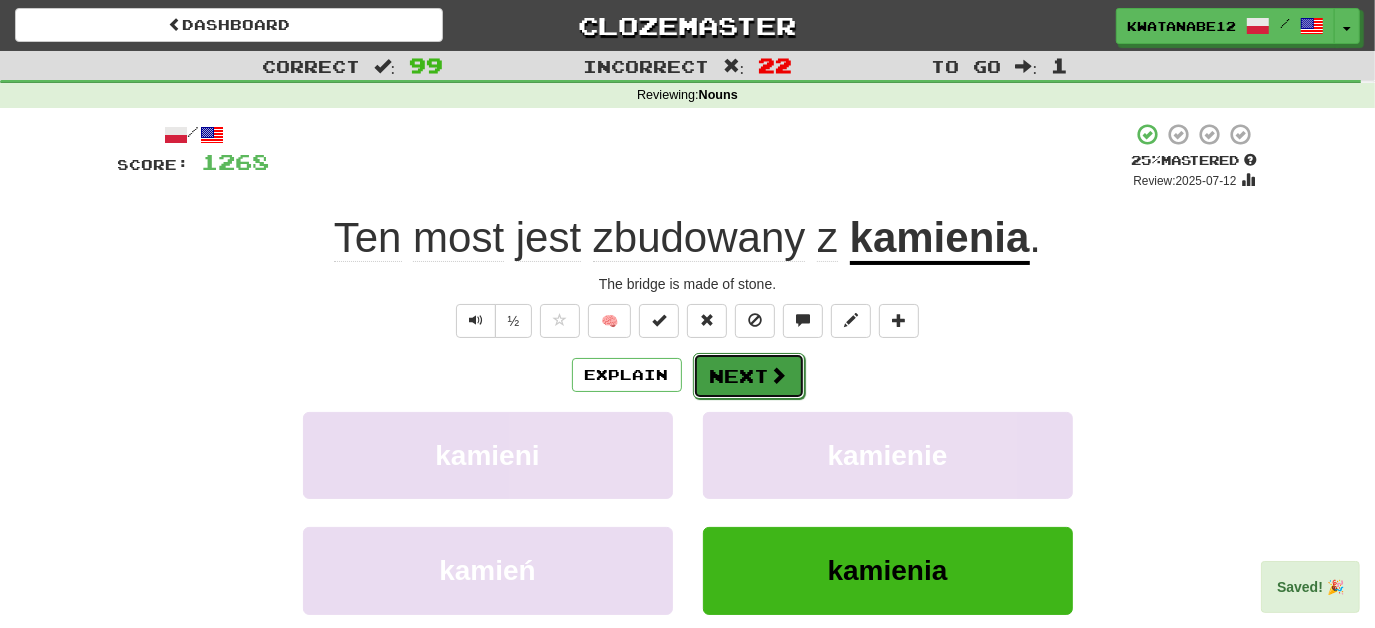 click at bounding box center [779, 375] 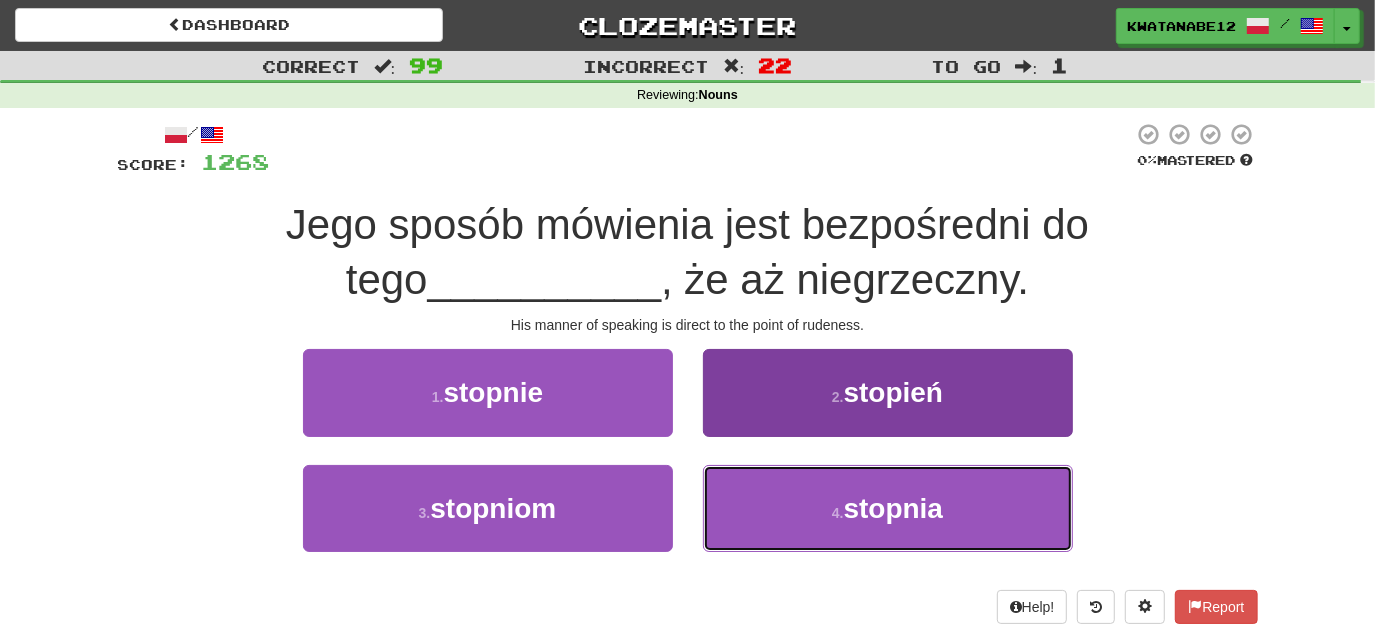 drag, startPoint x: 770, startPoint y: 498, endPoint x: 756, endPoint y: 468, distance: 33.105892 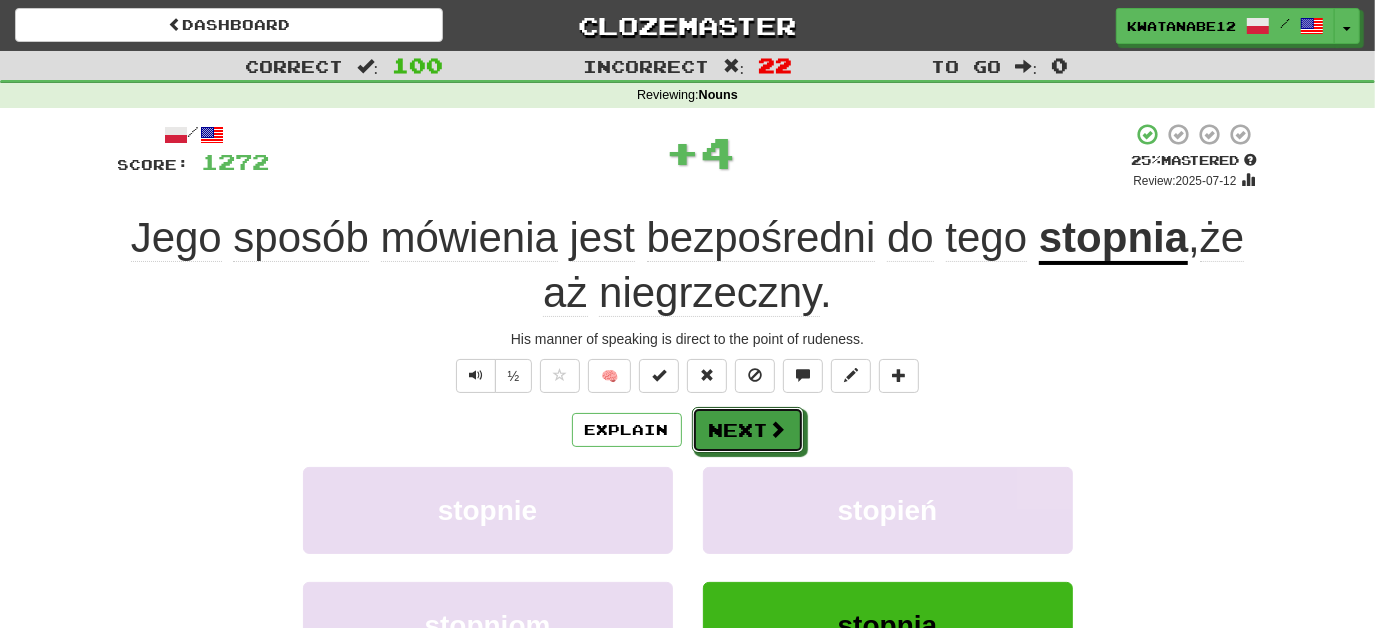 drag, startPoint x: 755, startPoint y: 431, endPoint x: 716, endPoint y: 374, distance: 69.065186 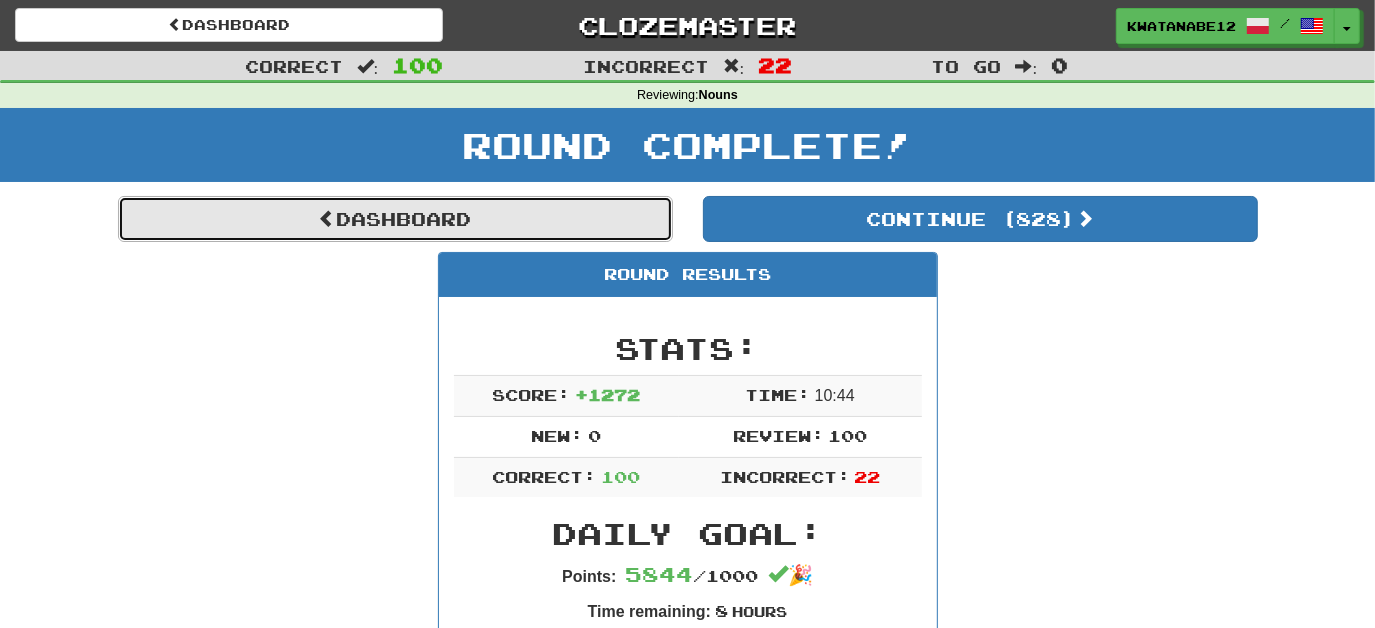 click on "Dashboard" at bounding box center [395, 219] 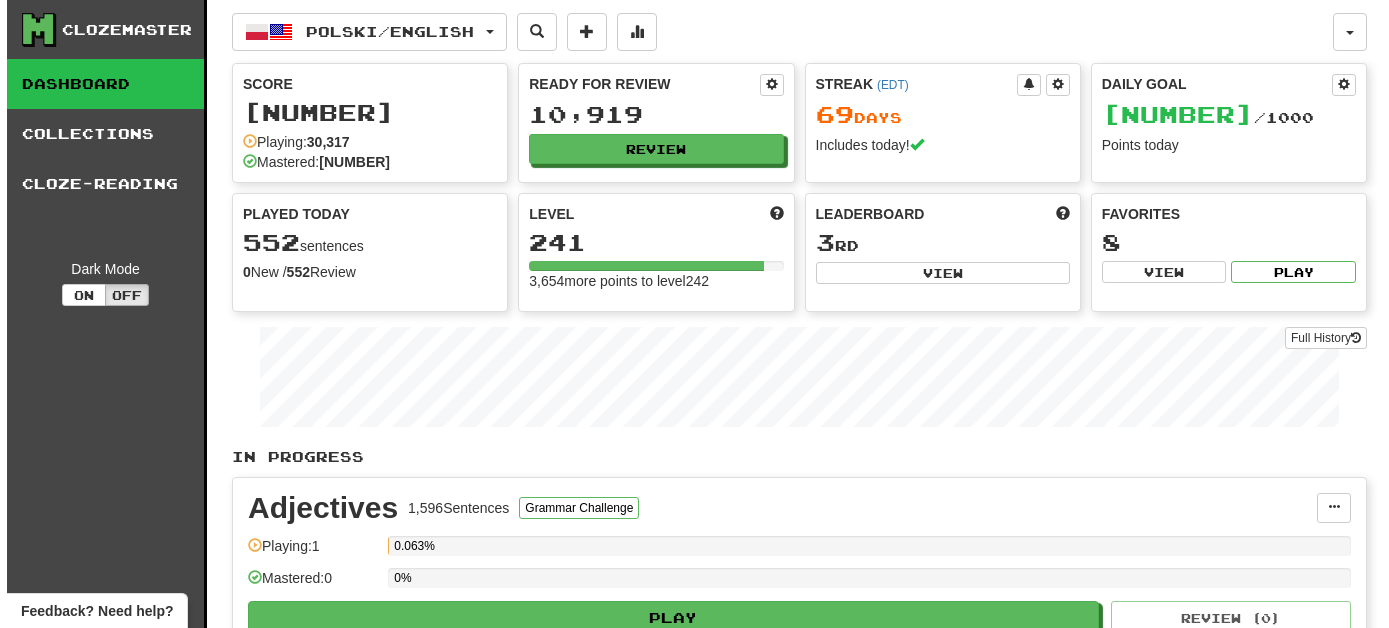 scroll, scrollTop: 0, scrollLeft: 0, axis: both 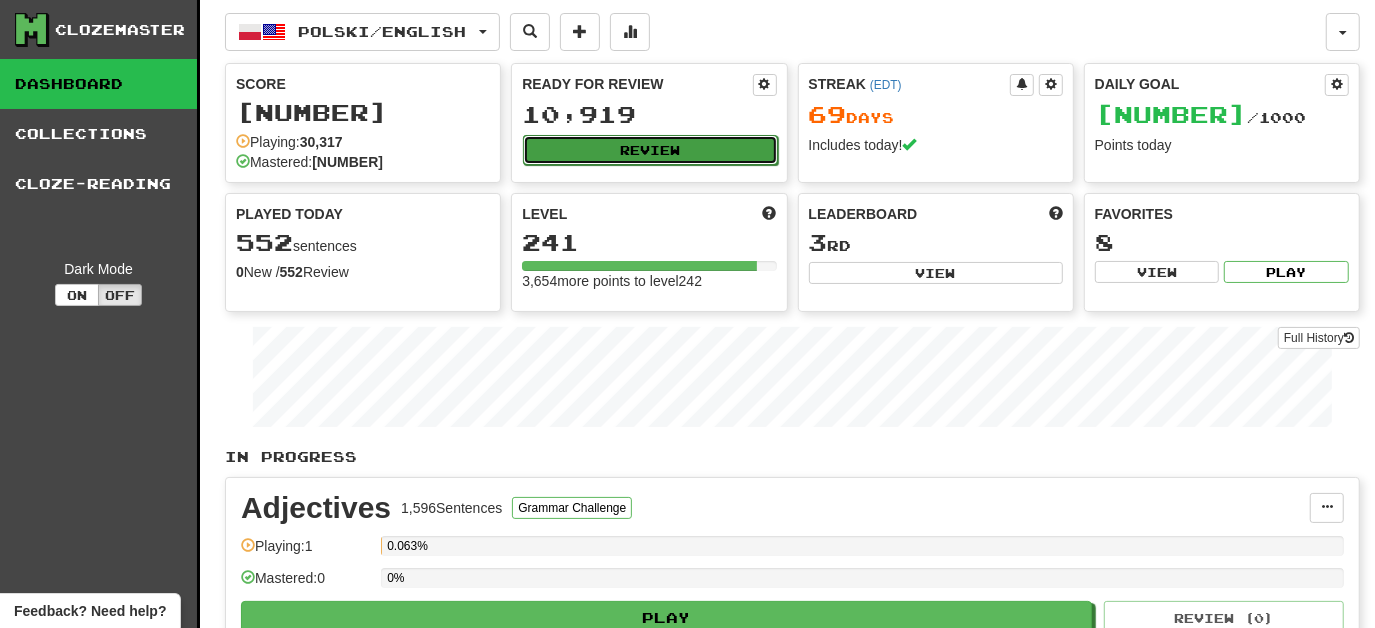 click on "Review" at bounding box center [650, 150] 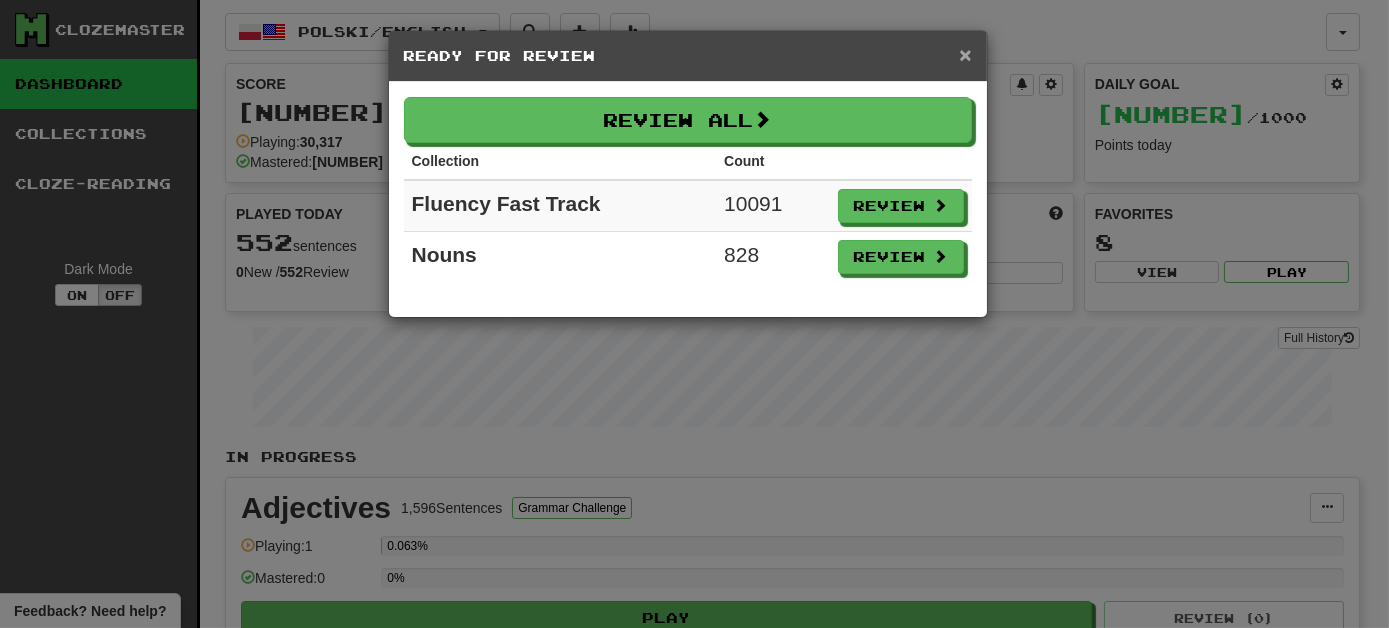 click on "×" at bounding box center (965, 54) 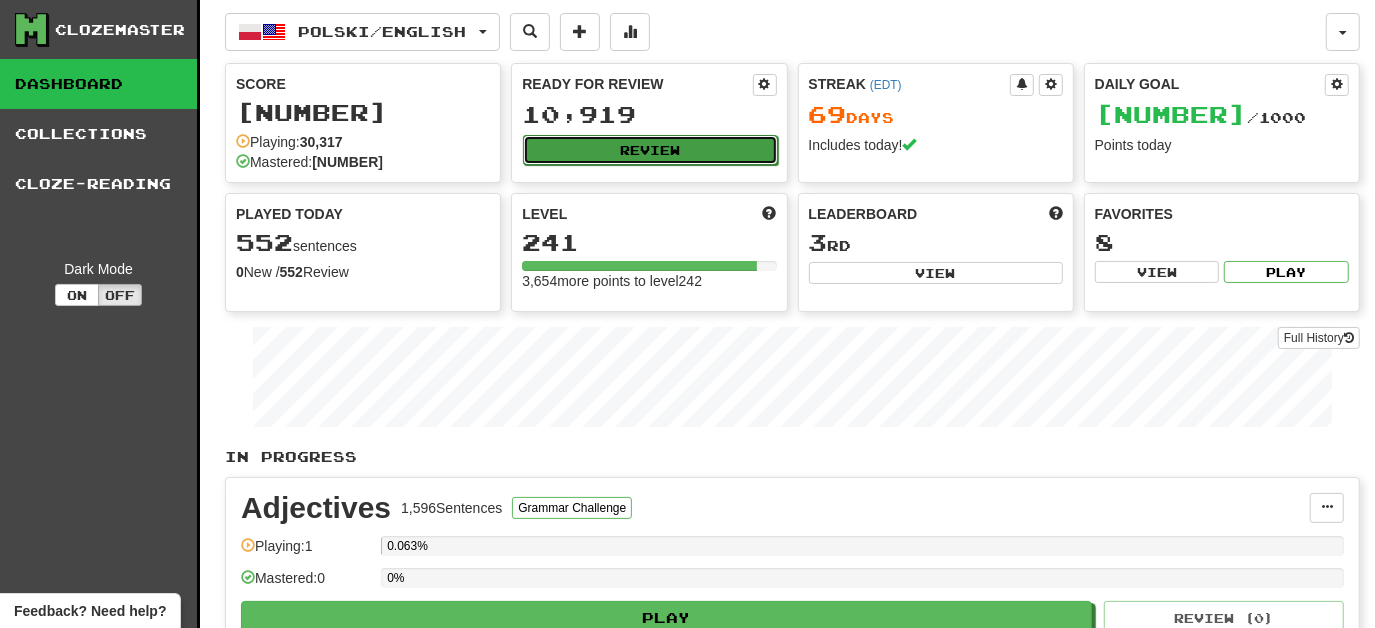 click on "Review" at bounding box center (650, 150) 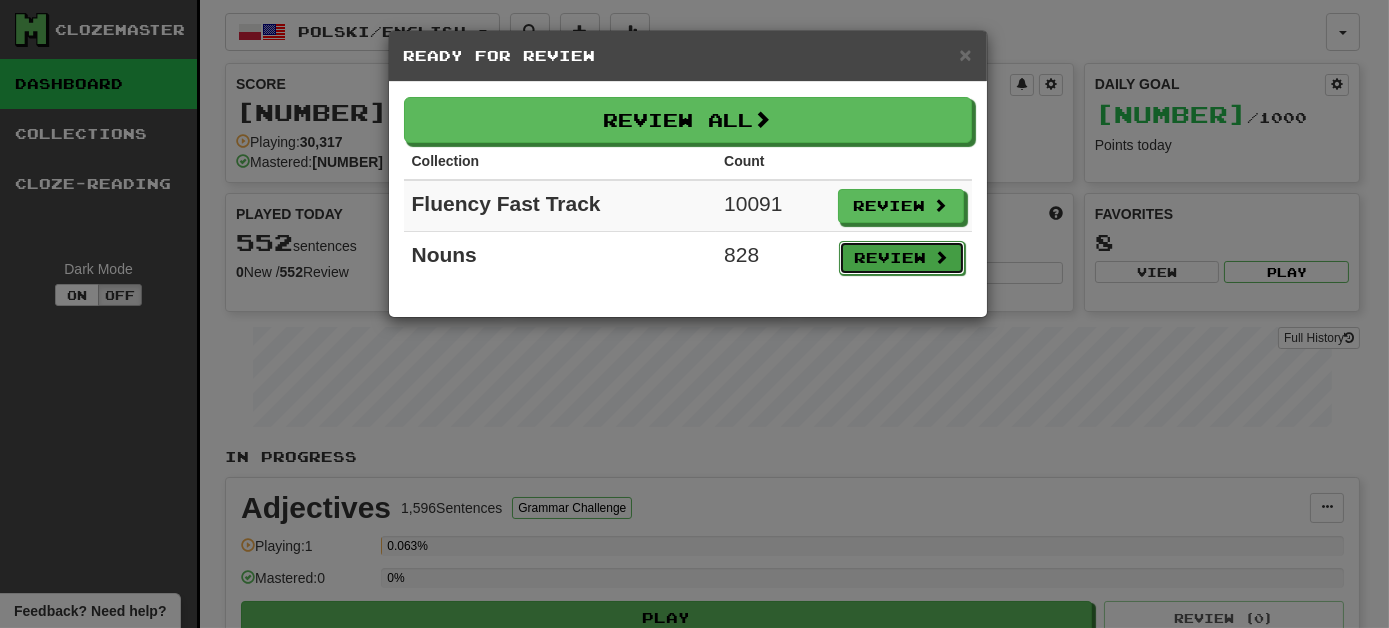 click on "Review" at bounding box center (902, 258) 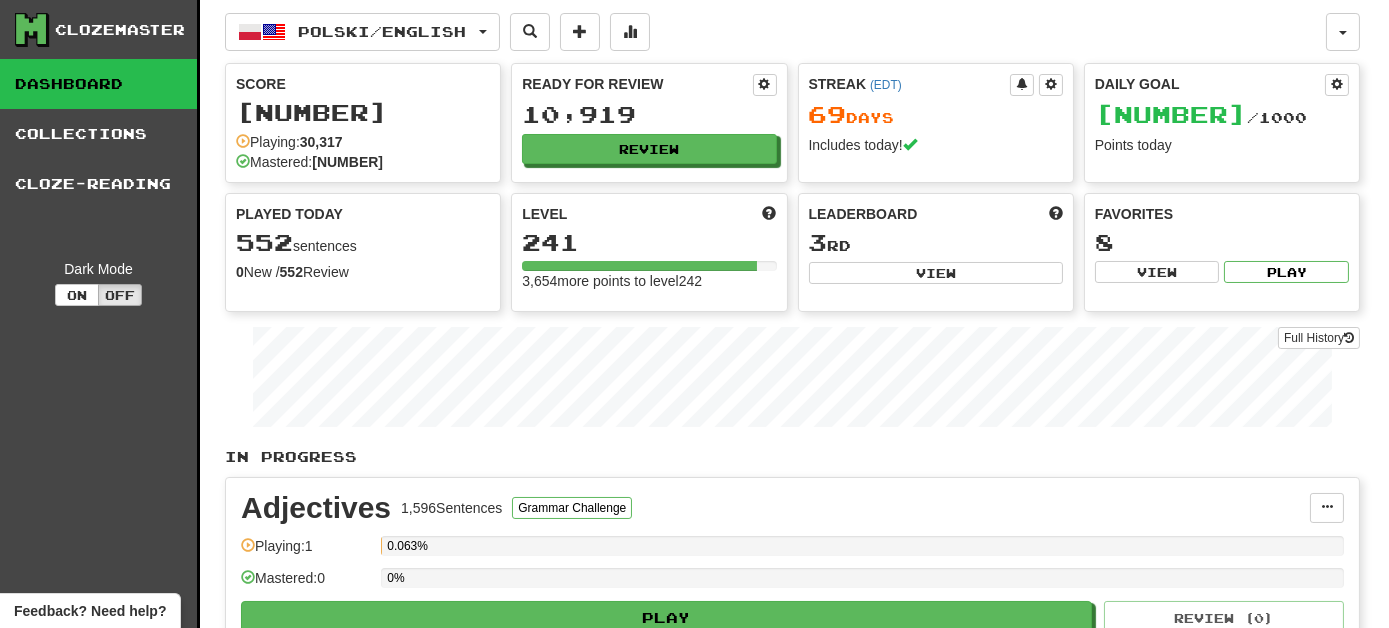 select on "***" 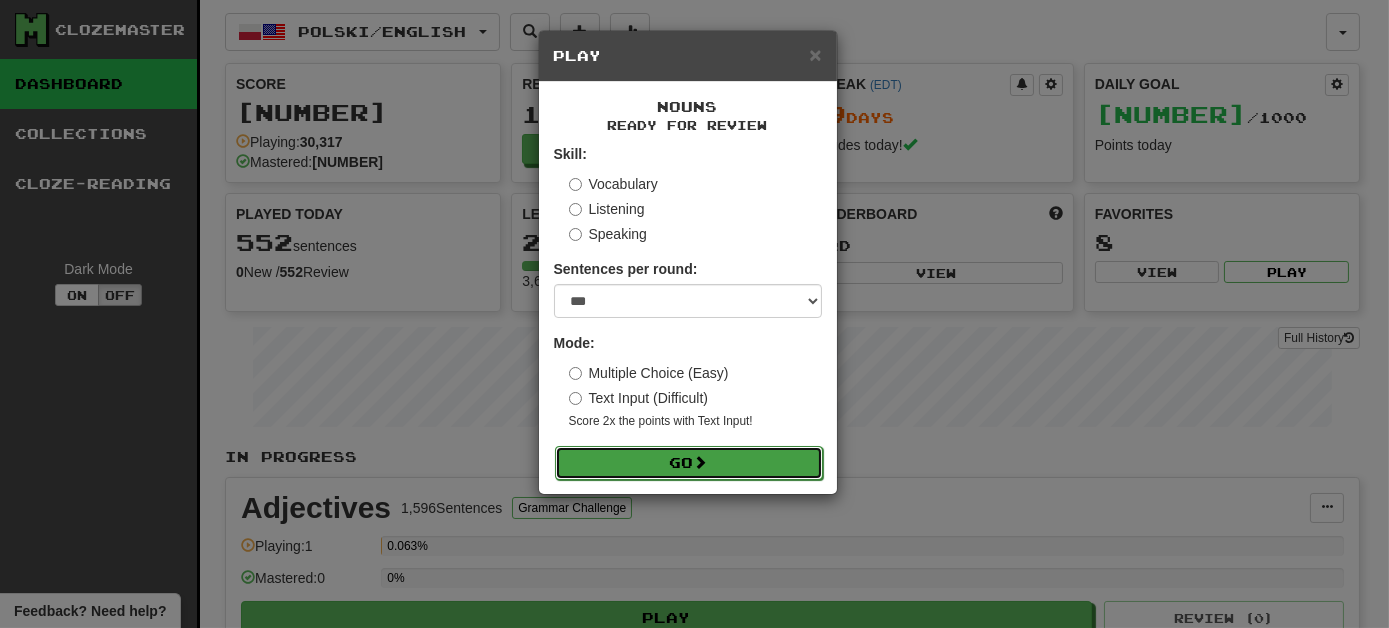 click on "Go" at bounding box center (689, 463) 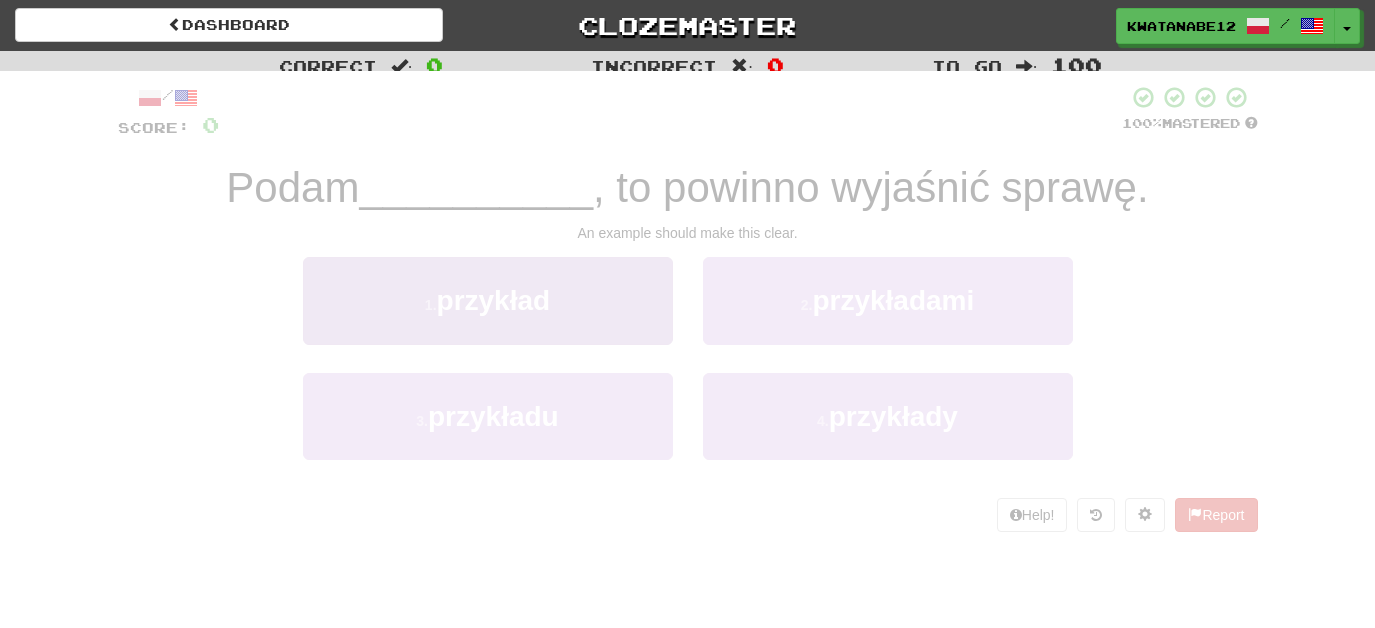 scroll, scrollTop: 0, scrollLeft: 0, axis: both 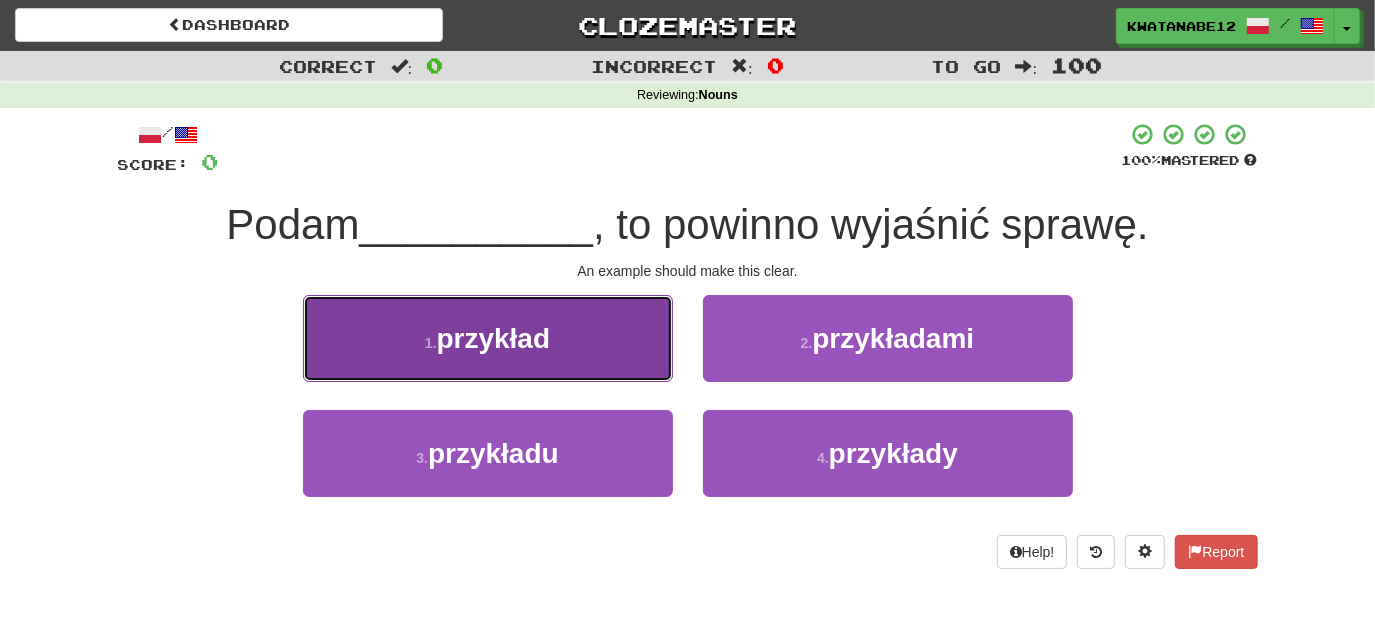 click on "[NUMBER] . przykład" at bounding box center [488, 338] 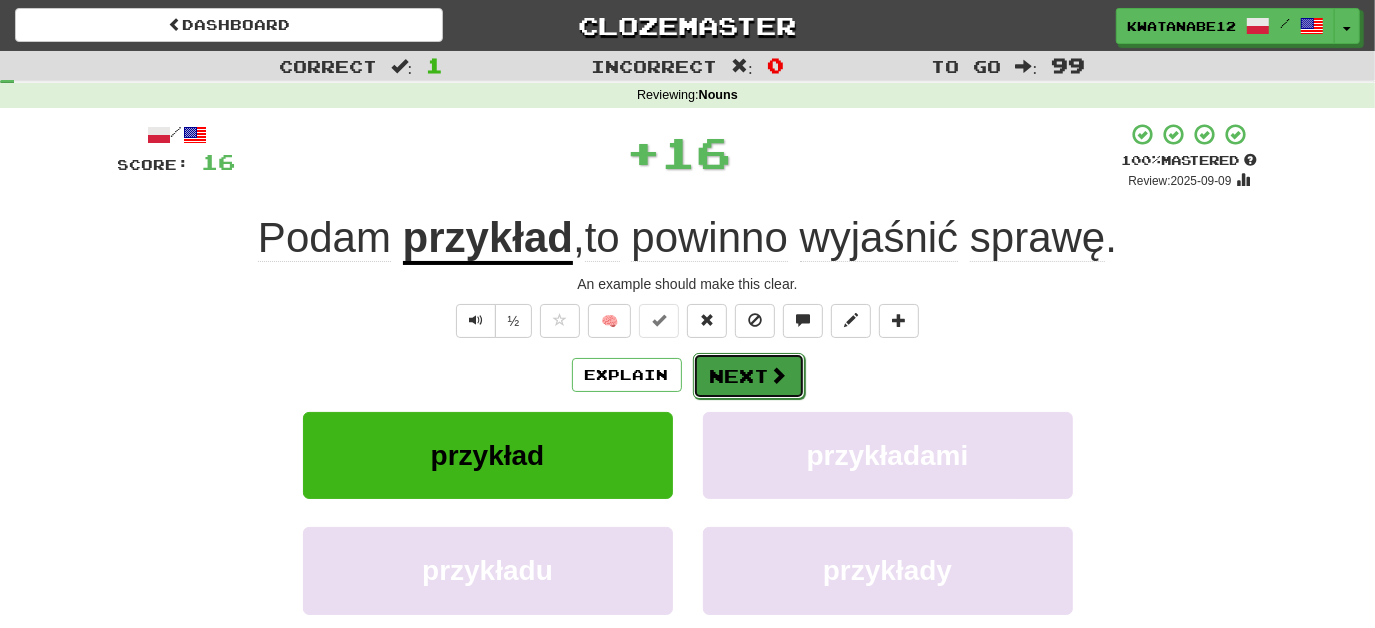 click on "Next" at bounding box center (749, 376) 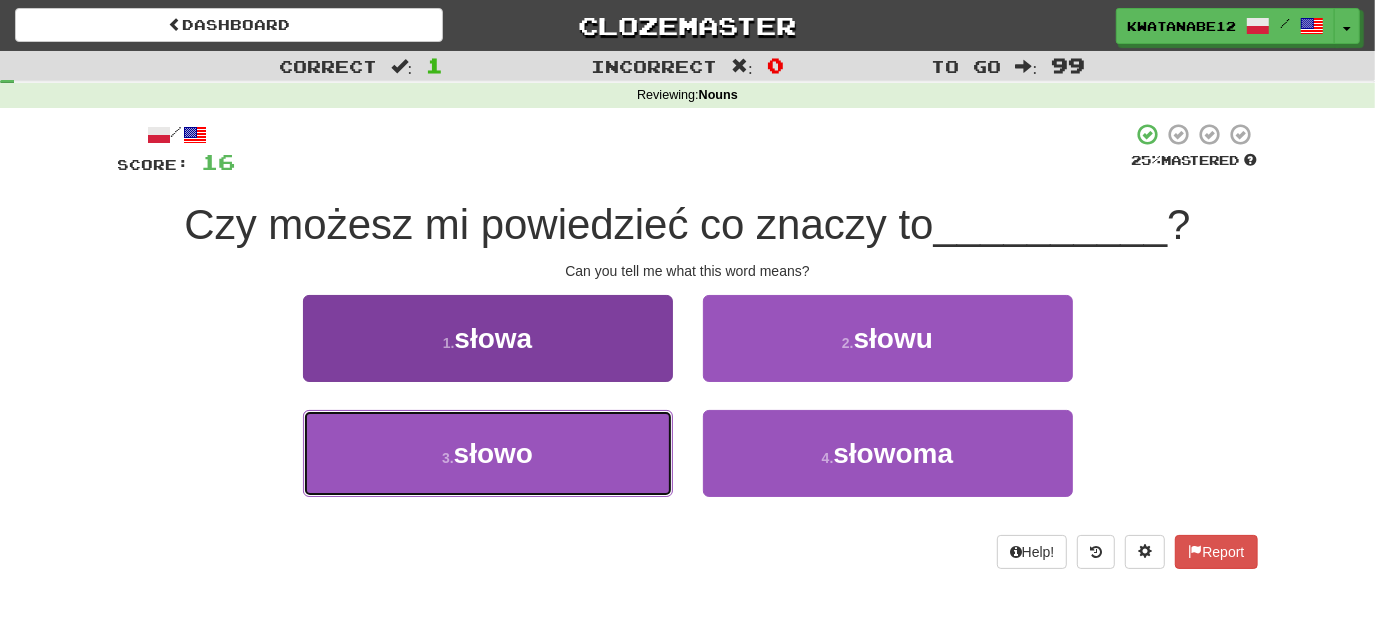 drag, startPoint x: 592, startPoint y: 441, endPoint x: 632, endPoint y: 423, distance: 43.863426 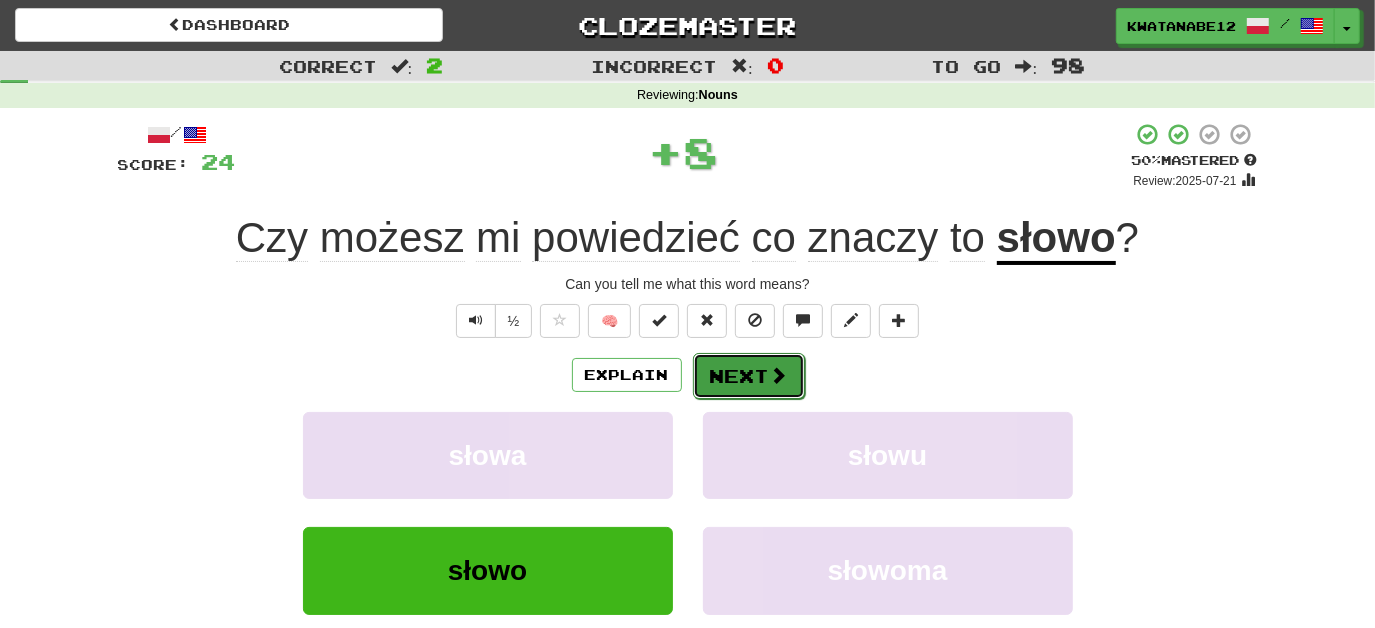 click on "Next" at bounding box center (749, 376) 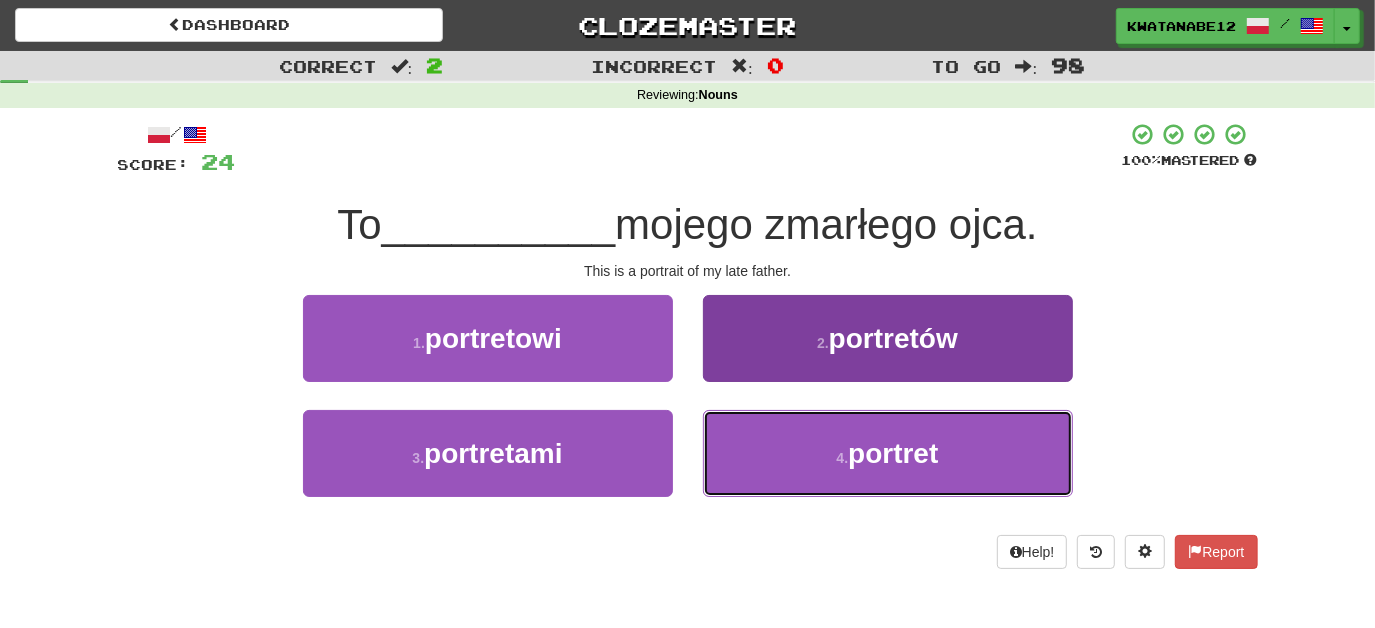 click on "[NUMBER] . portret" at bounding box center (888, 453) 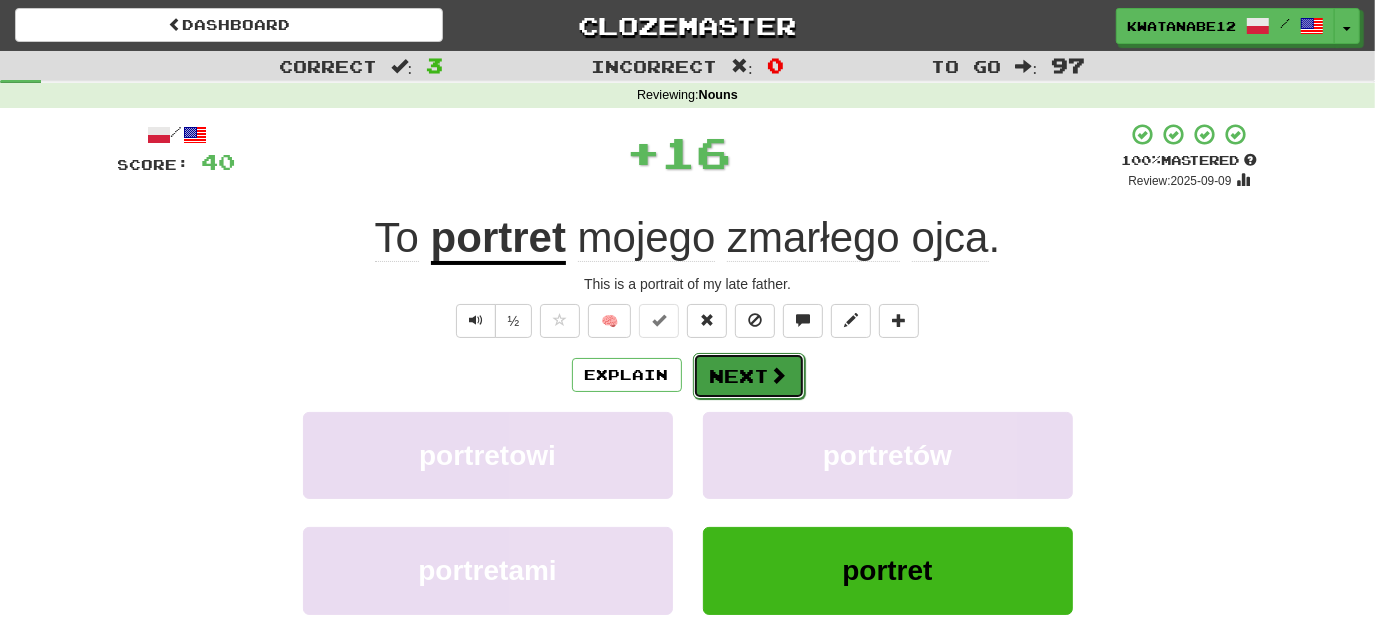 click on "Next" at bounding box center [749, 376] 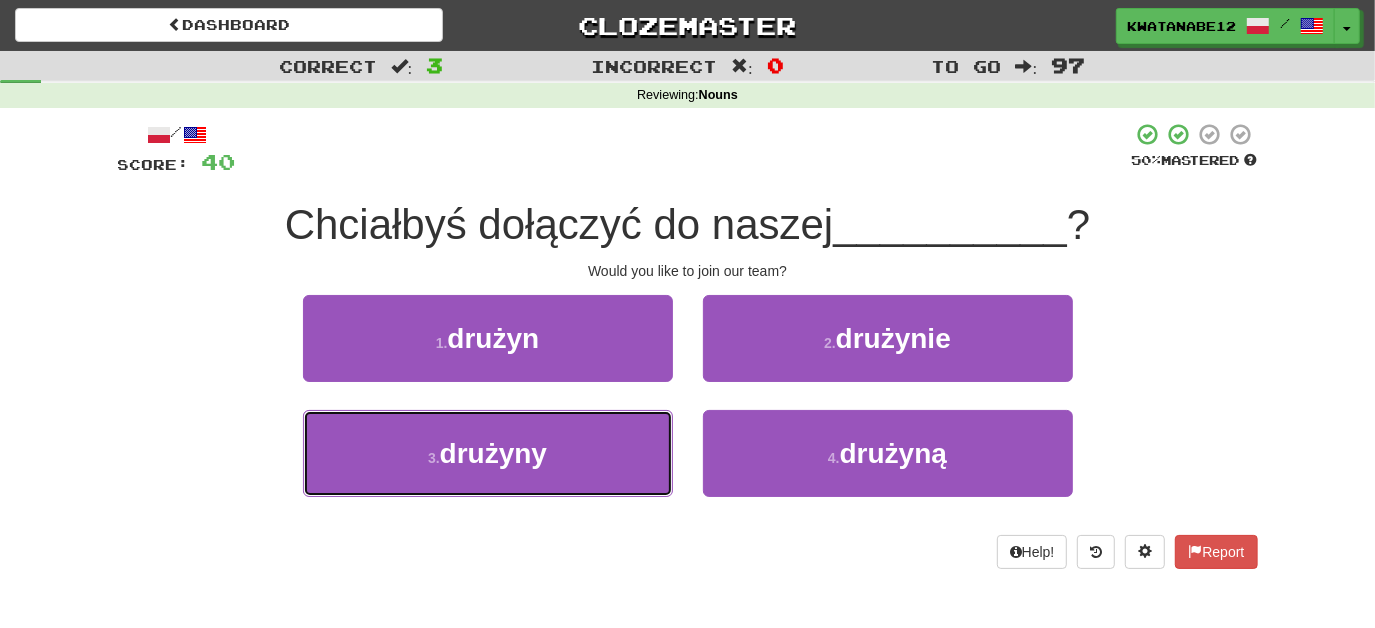 drag, startPoint x: 613, startPoint y: 439, endPoint x: 687, endPoint y: 401, distance: 83.18654 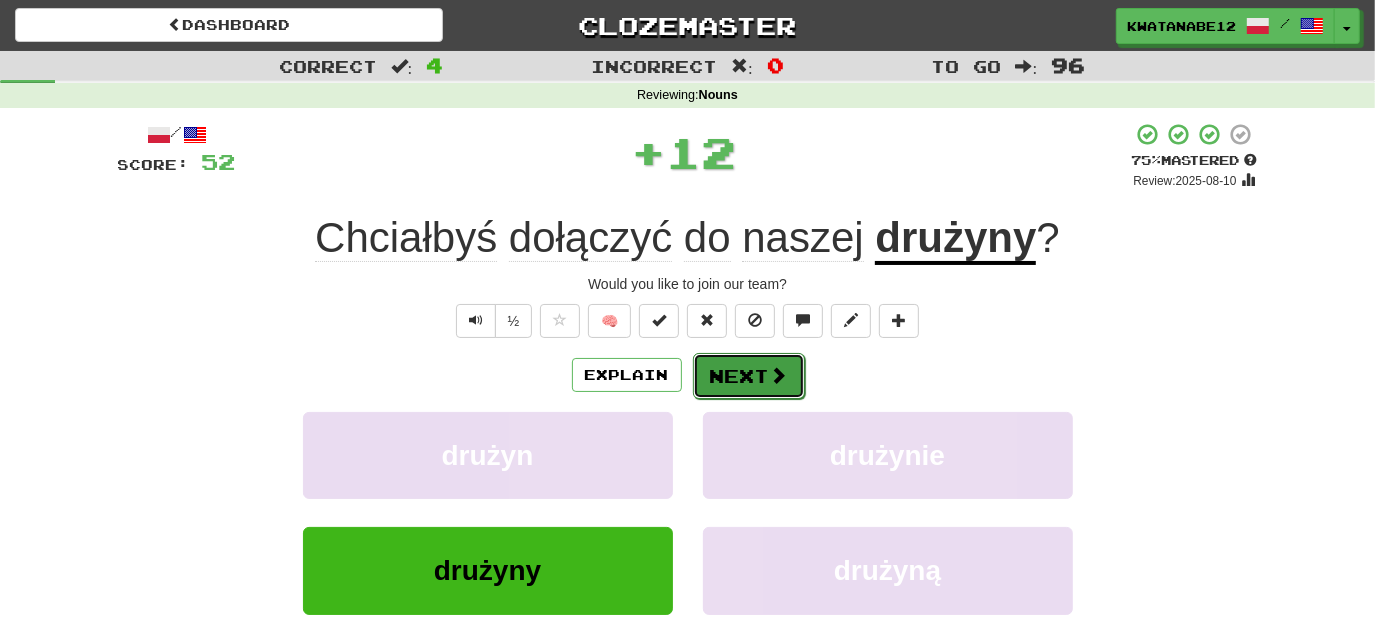 click on "Next" at bounding box center [749, 376] 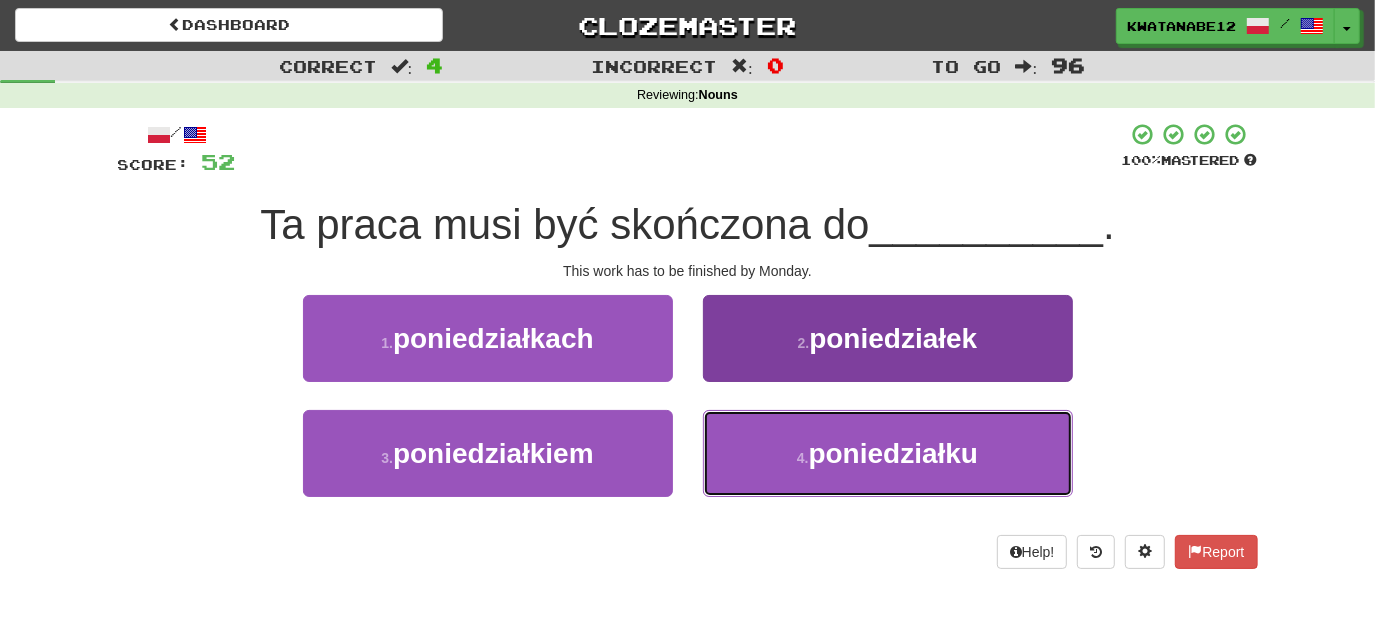click on "4 .  poniedziałku" at bounding box center (888, 453) 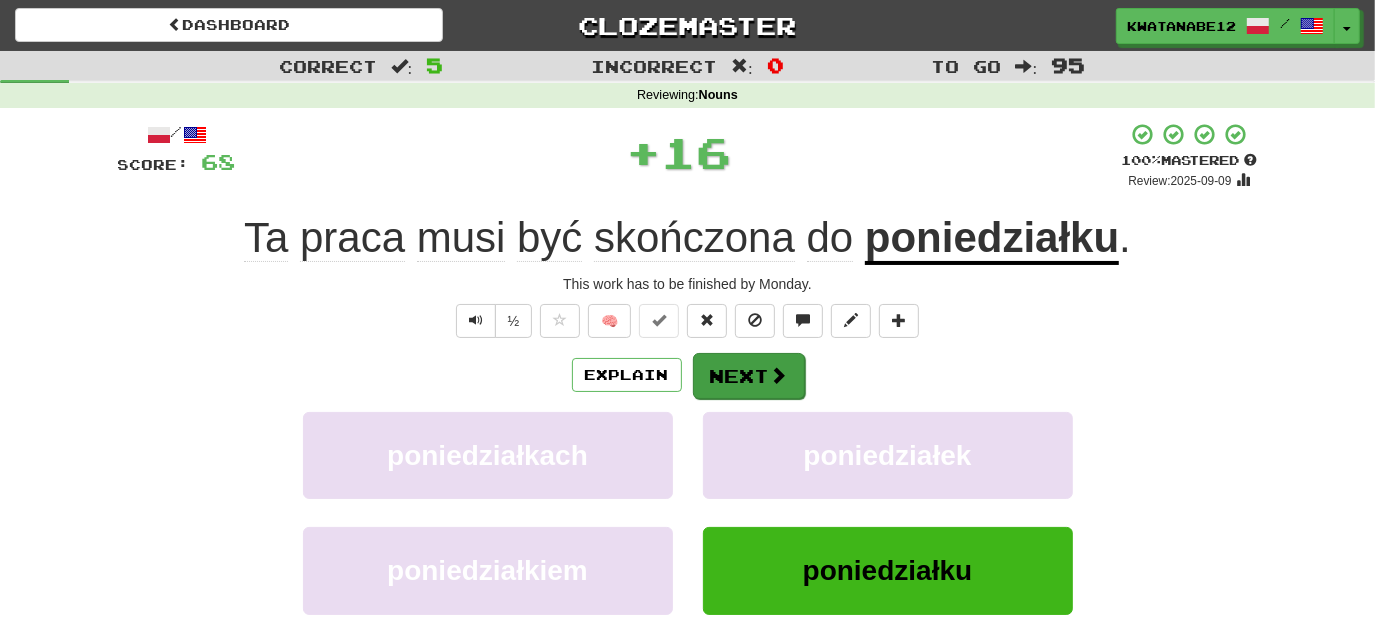 click on "Explain Next poniedziałkach poniedziałek poniedziałkiem poniedziałku Learn more: poniedziałkach poniedziałek poniedziałkiem poniedziałku" at bounding box center [688, 512] 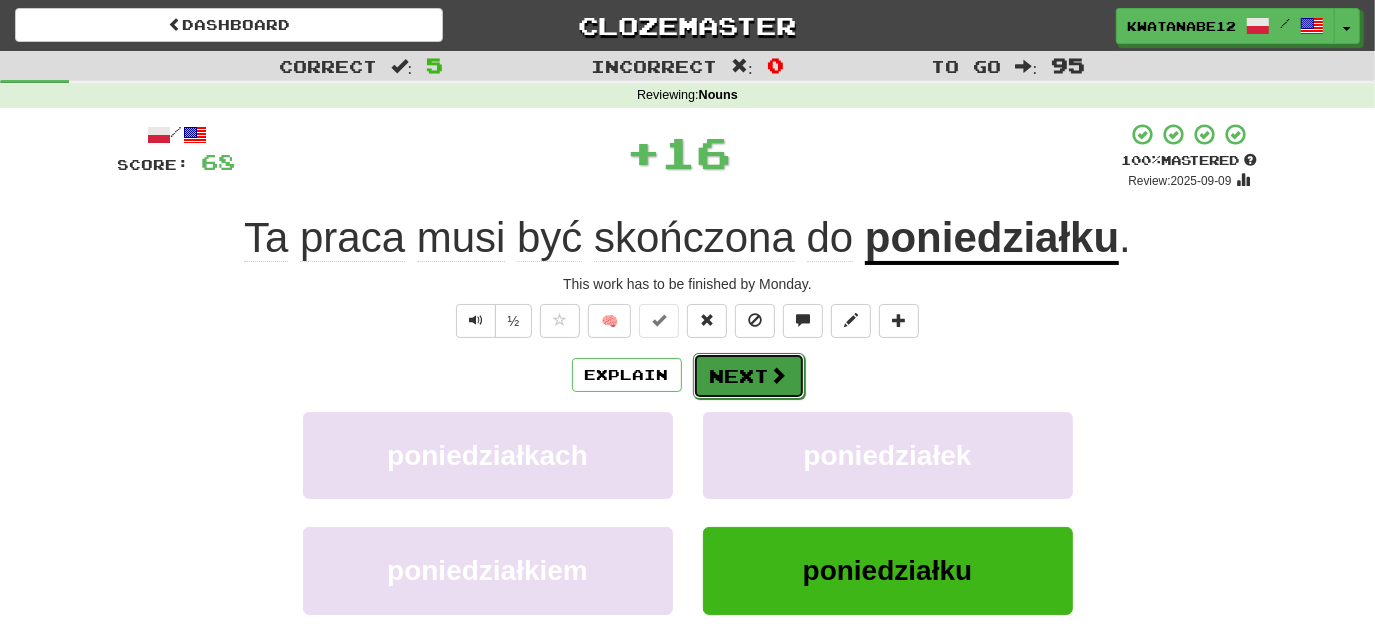 click on "Next" at bounding box center [749, 376] 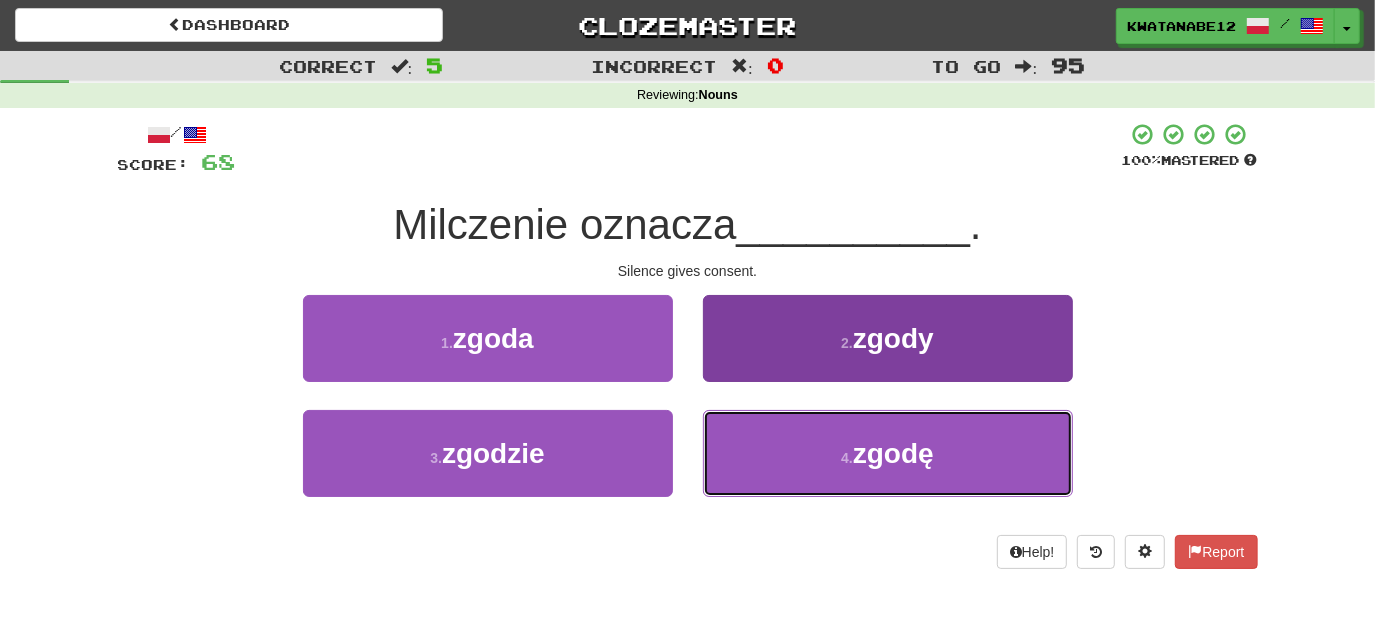 click on "4 .  zgodę" at bounding box center [888, 453] 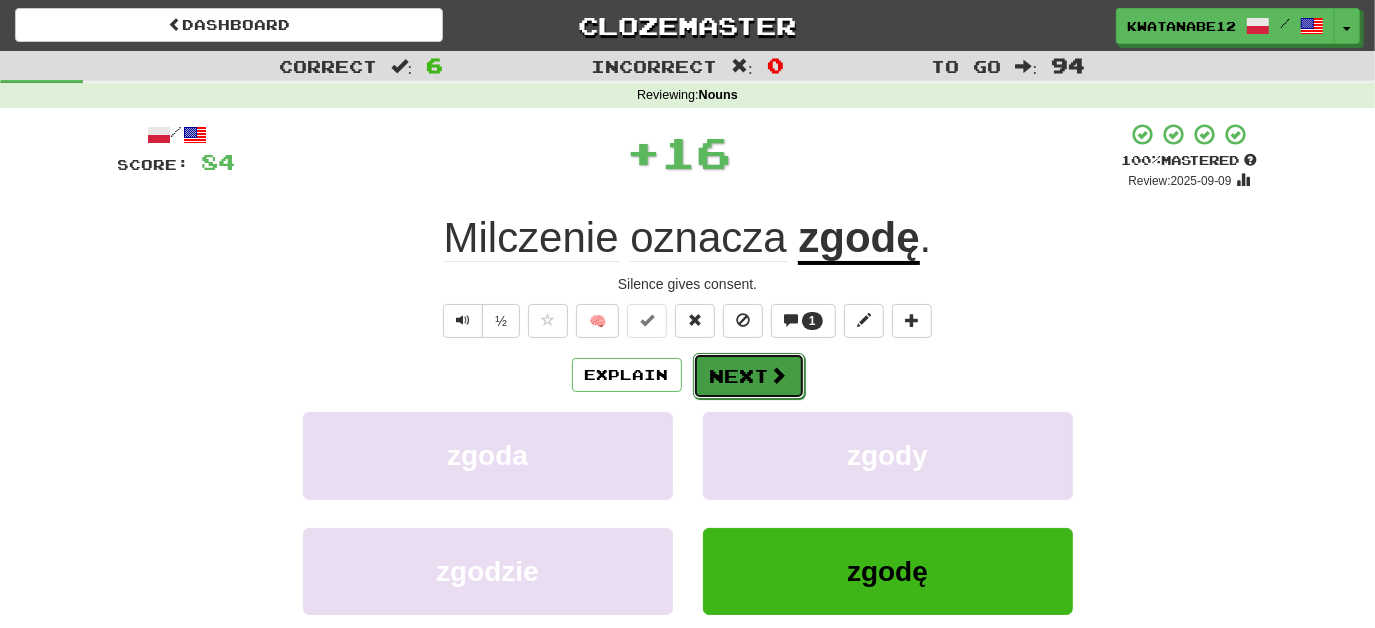 click on "Next" at bounding box center (749, 376) 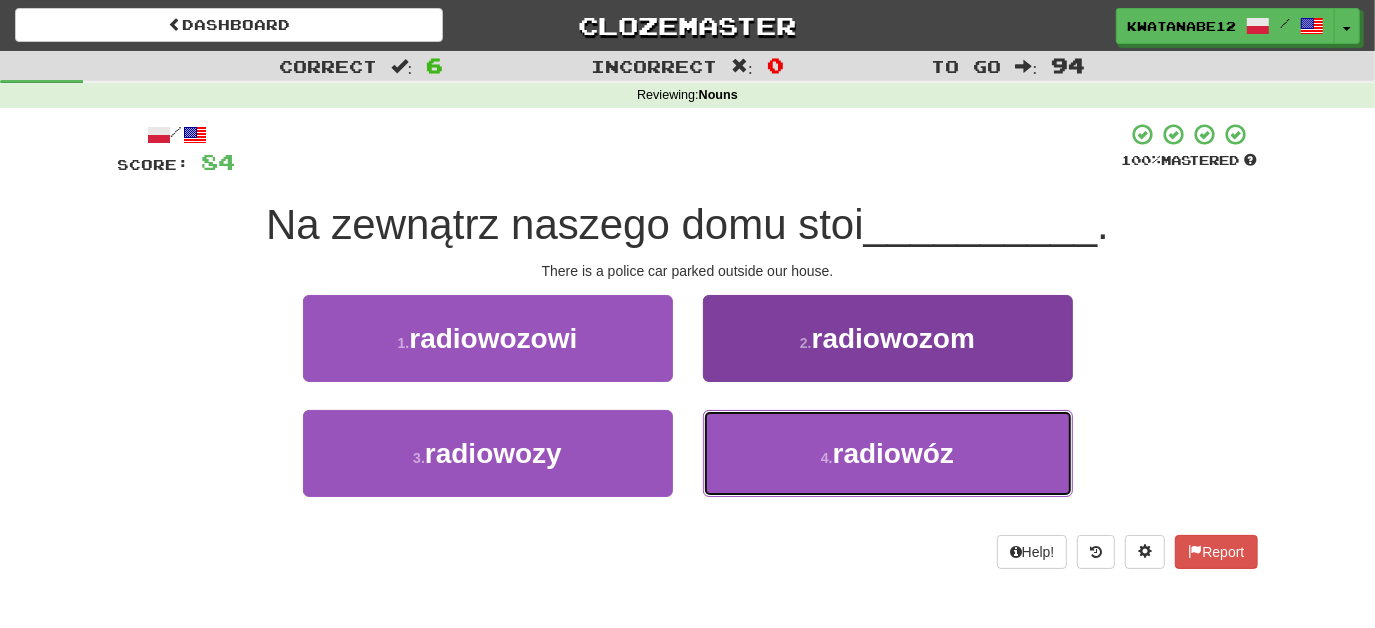 drag, startPoint x: 746, startPoint y: 457, endPoint x: 733, endPoint y: 414, distance: 44.922153 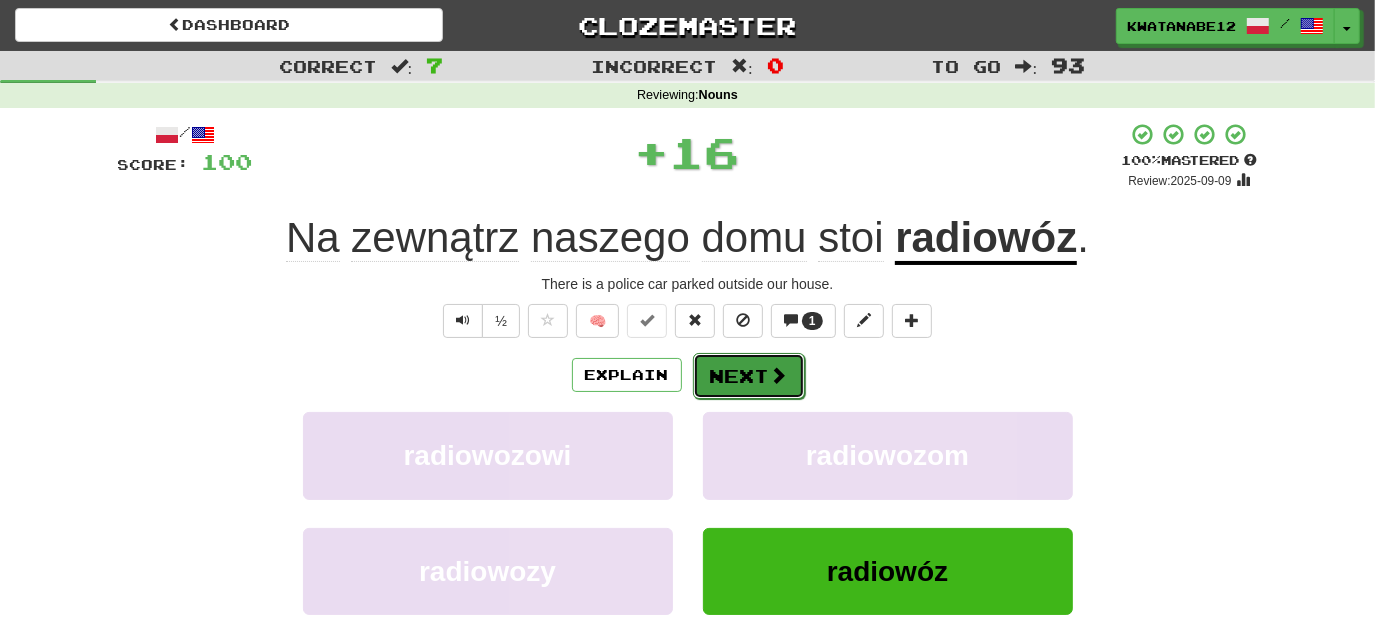 click on "Next" at bounding box center (749, 376) 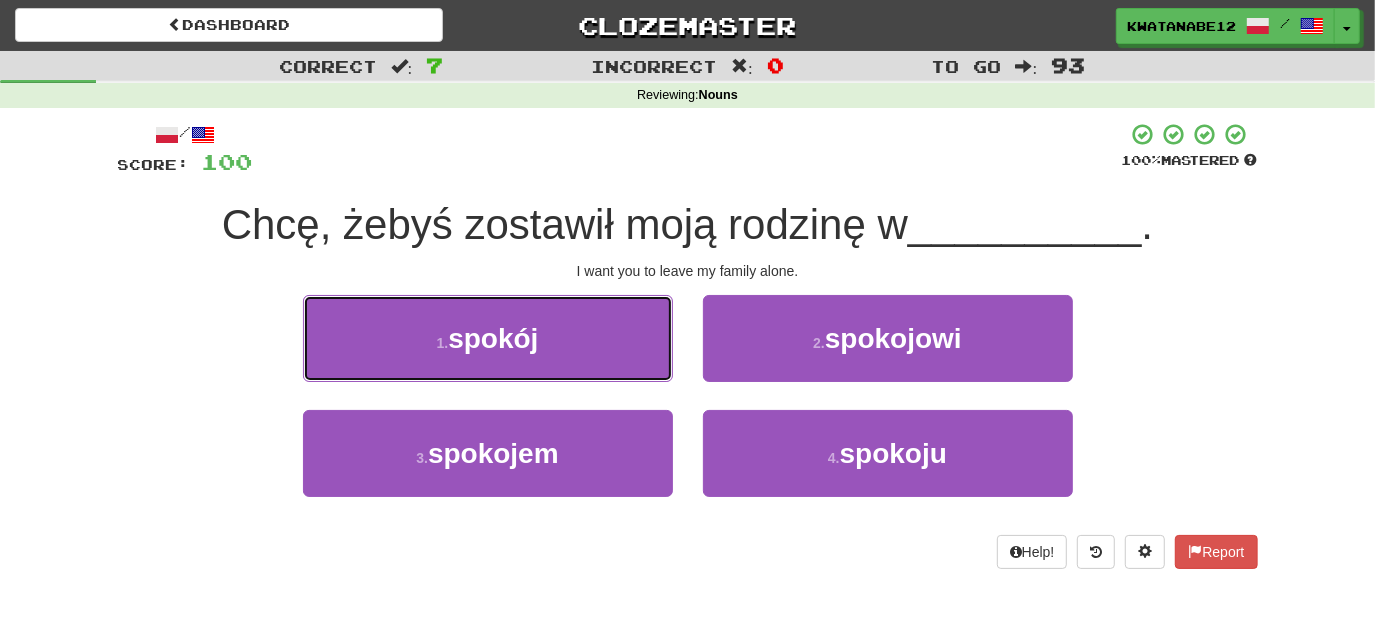 drag, startPoint x: 609, startPoint y: 340, endPoint x: 661, endPoint y: 349, distance: 52.773098 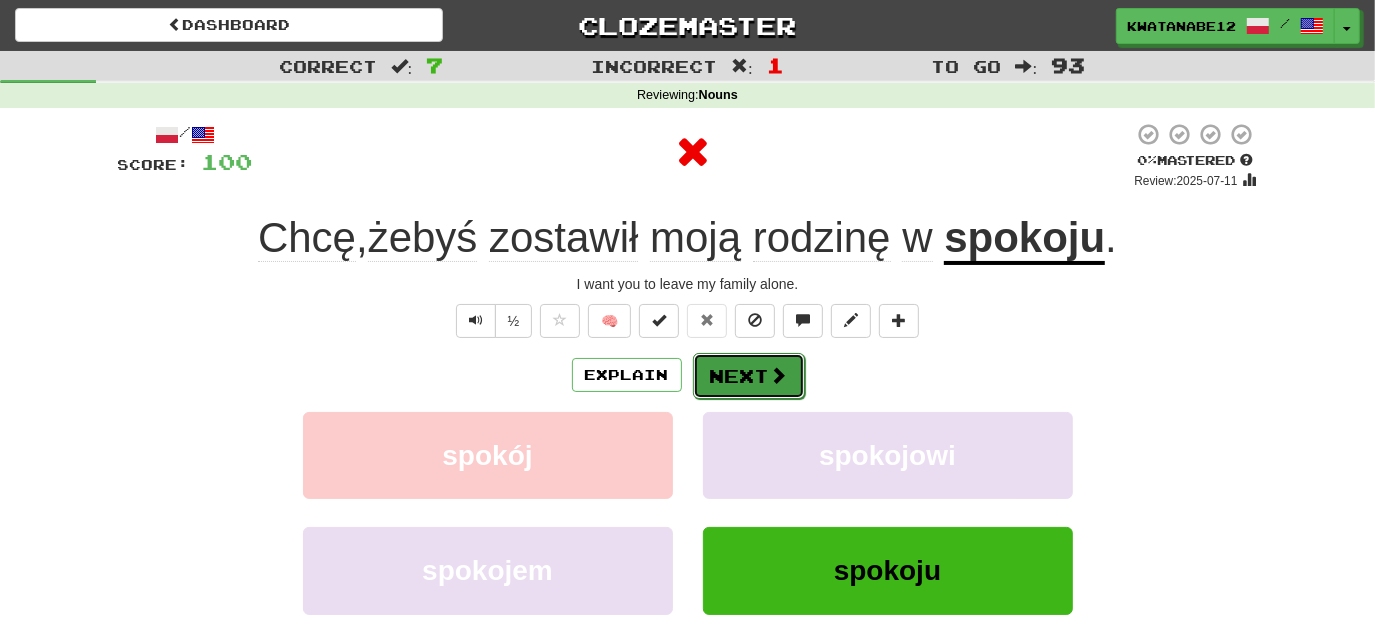 click on "Explain Next" at bounding box center (688, 375) 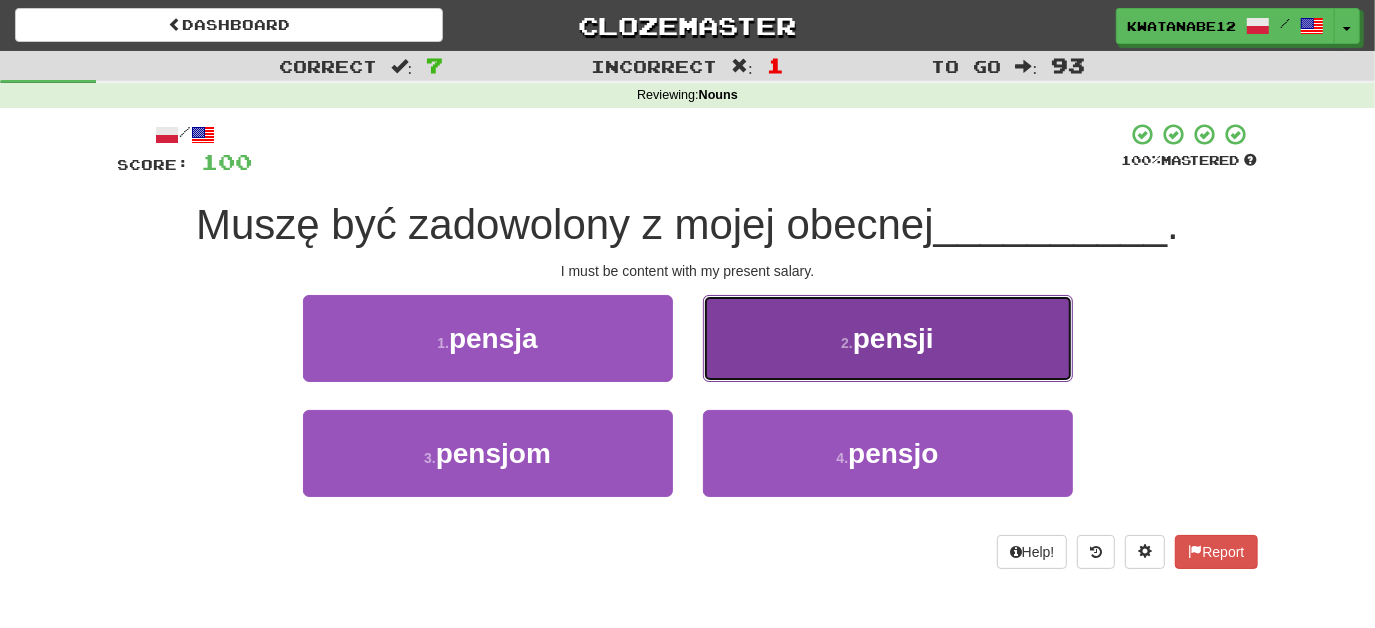 click on "[NUMBER] . pensji" at bounding box center [888, 338] 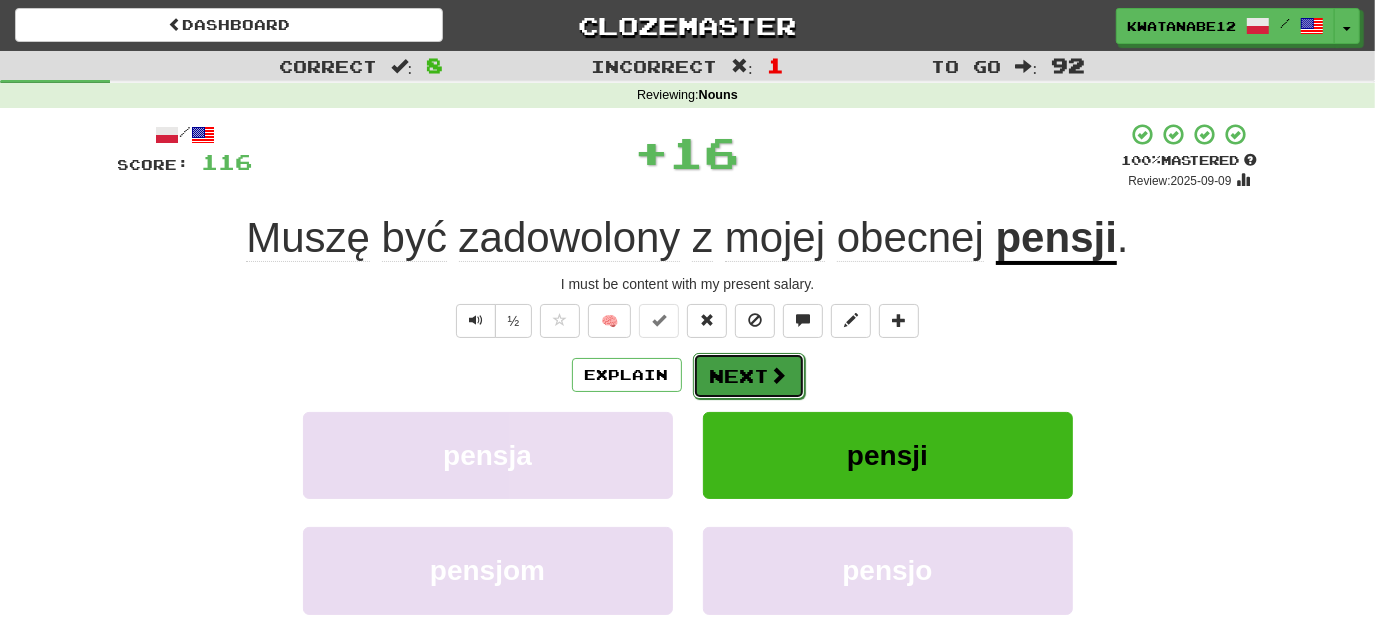 click on "Next" at bounding box center (749, 376) 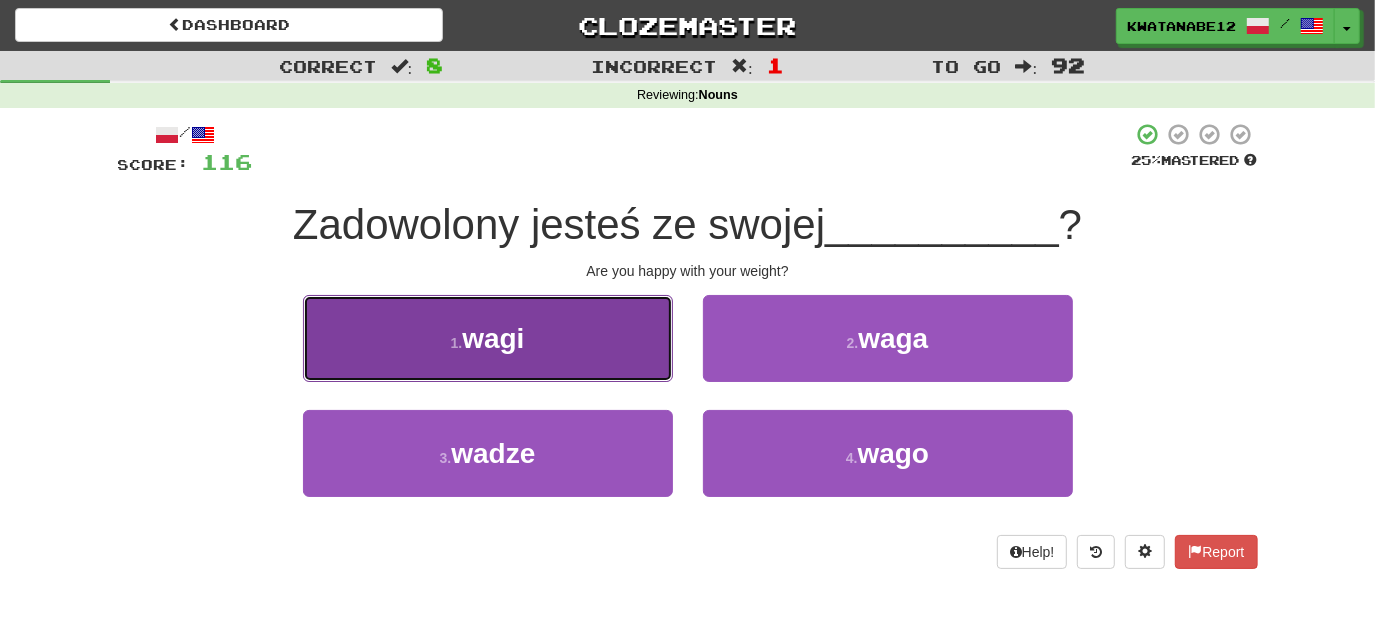 drag, startPoint x: 600, startPoint y: 356, endPoint x: 614, endPoint y: 360, distance: 14.56022 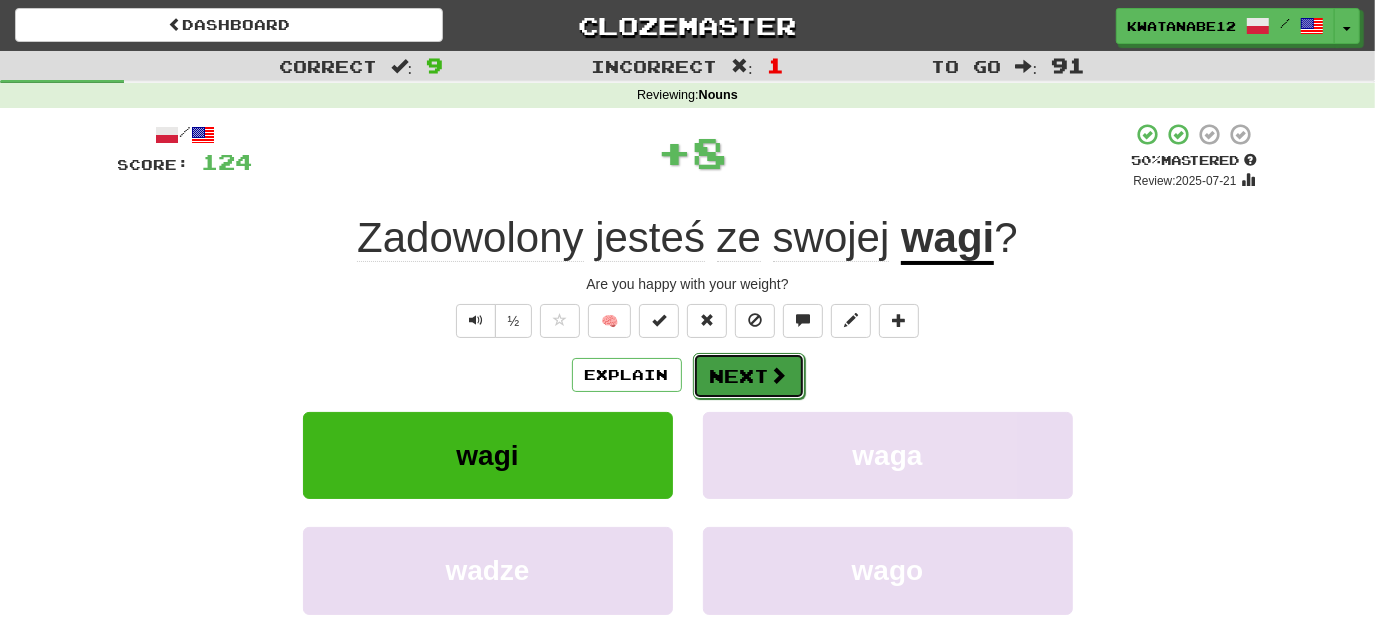 click on "Next" at bounding box center (749, 376) 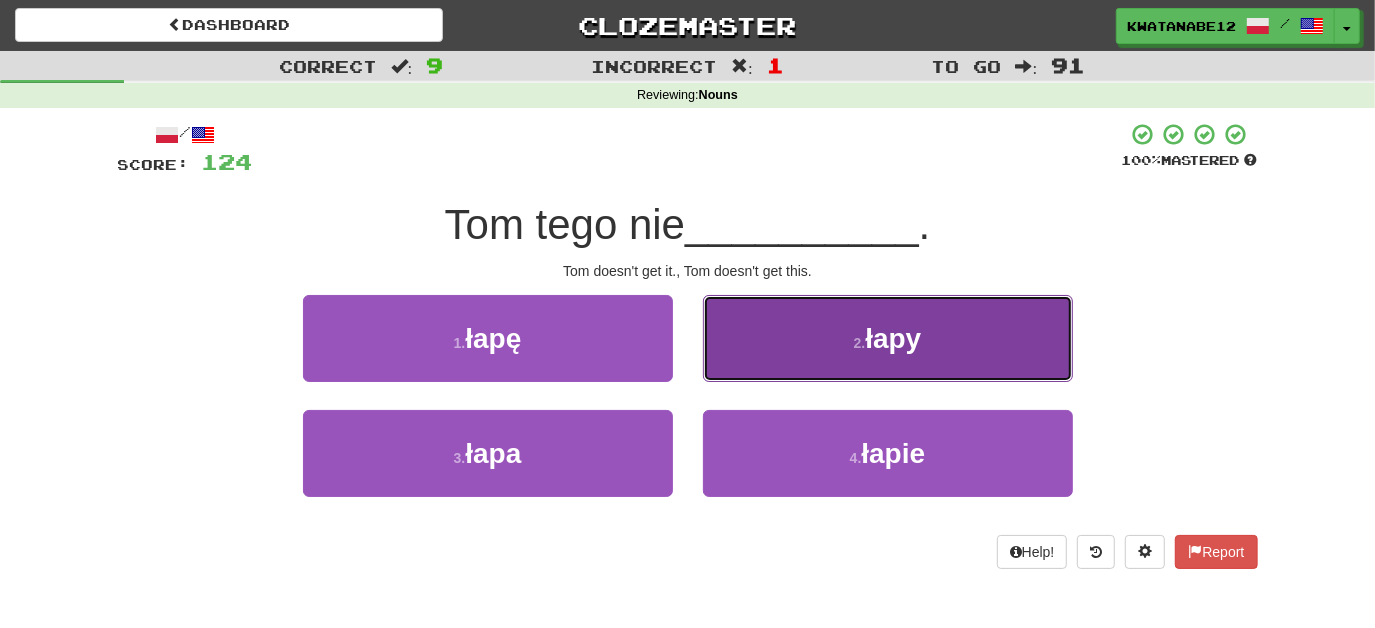 drag, startPoint x: 784, startPoint y: 318, endPoint x: 768, endPoint y: 334, distance: 22.627417 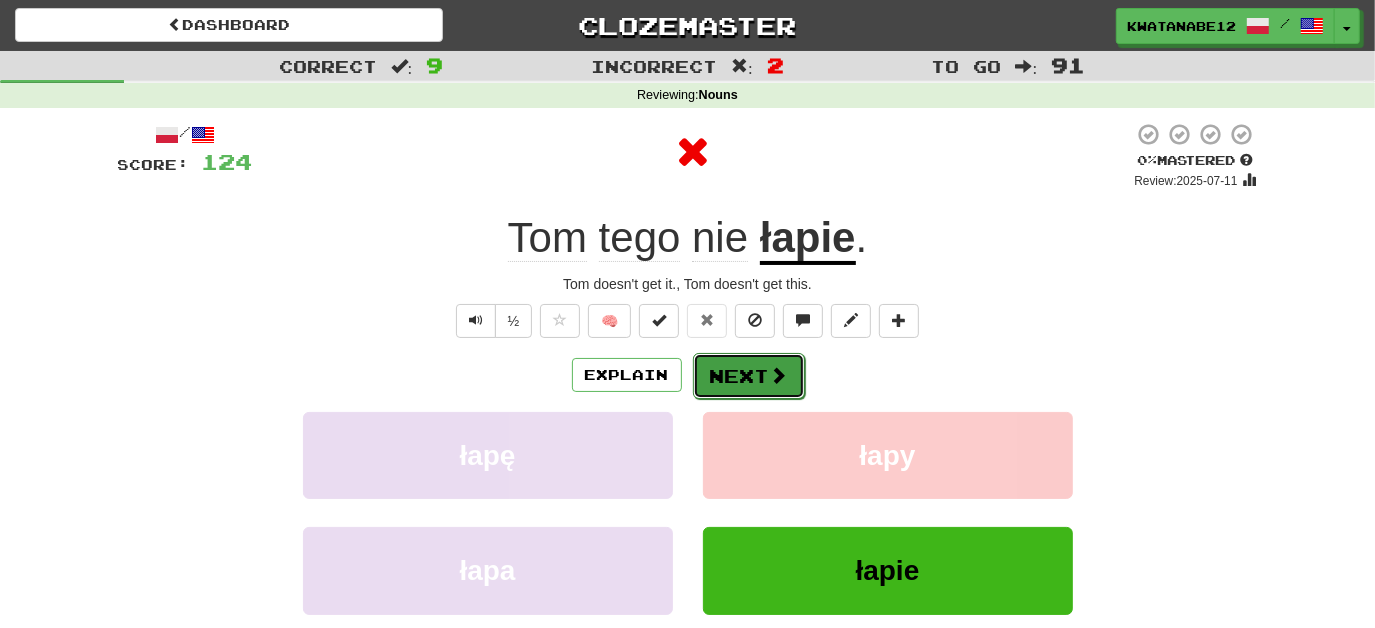 click on "Next" at bounding box center (749, 376) 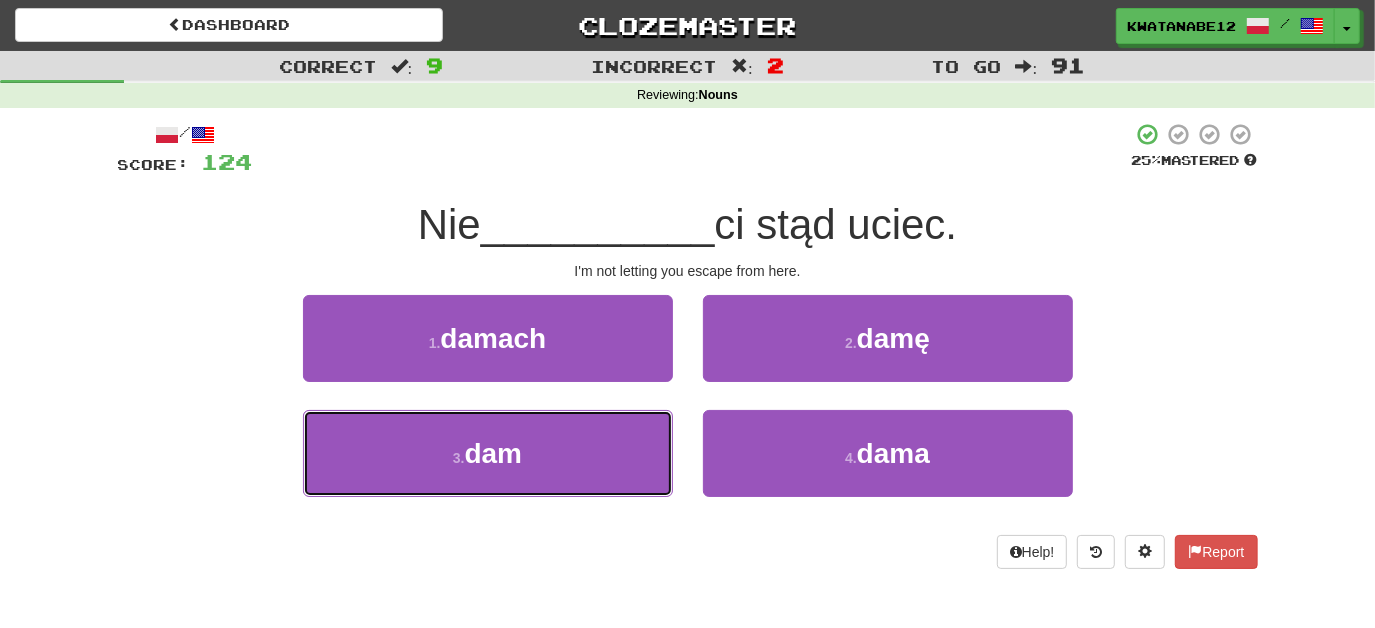 drag, startPoint x: 592, startPoint y: 443, endPoint x: 650, endPoint y: 410, distance: 66.730804 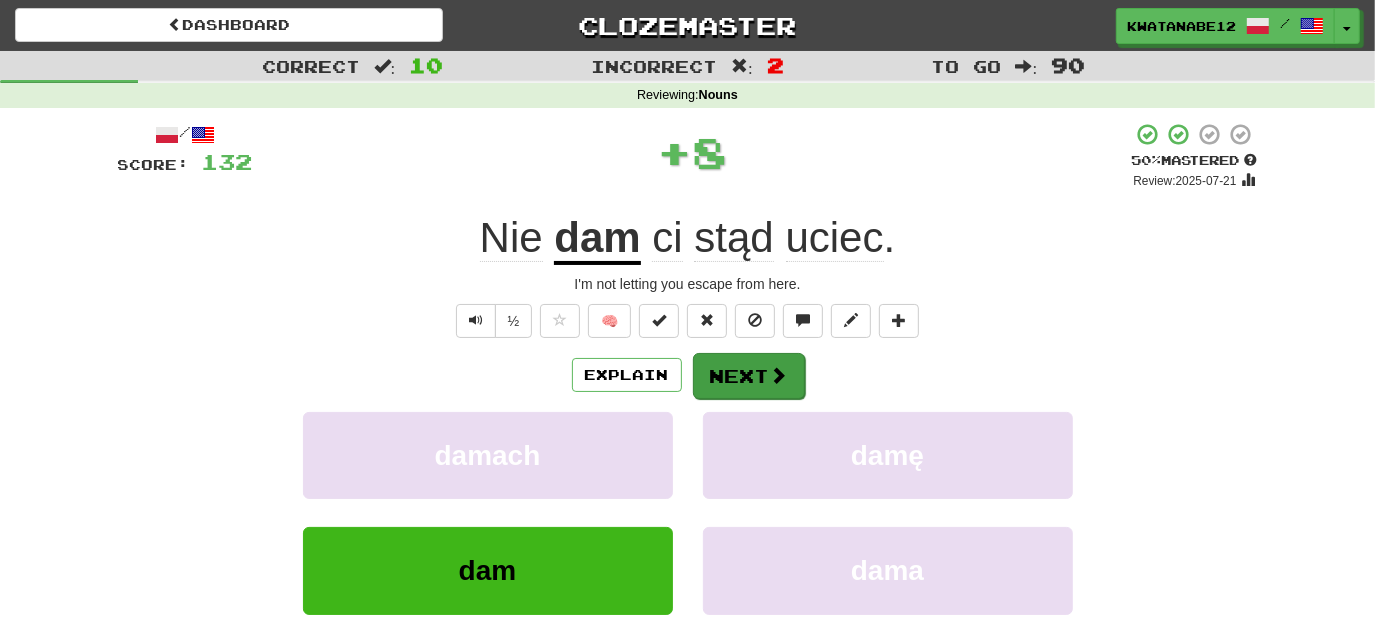 click on "Explain Next" at bounding box center [688, 375] 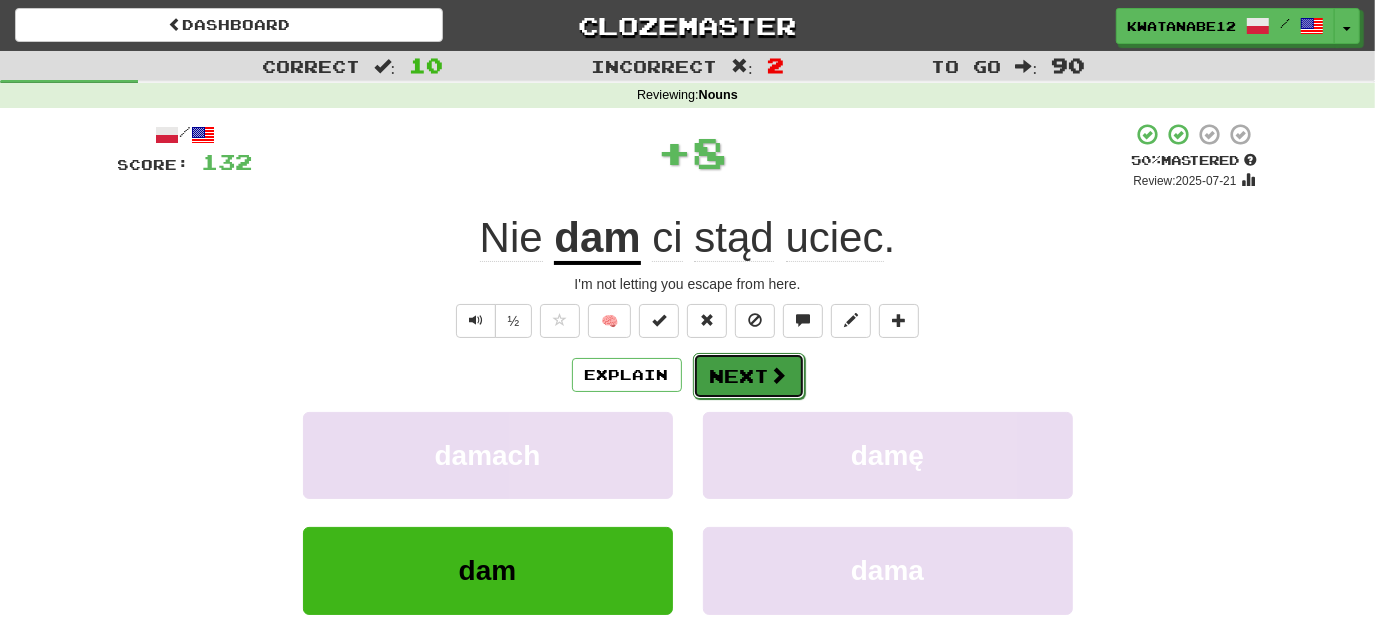 click on "Next" at bounding box center (749, 376) 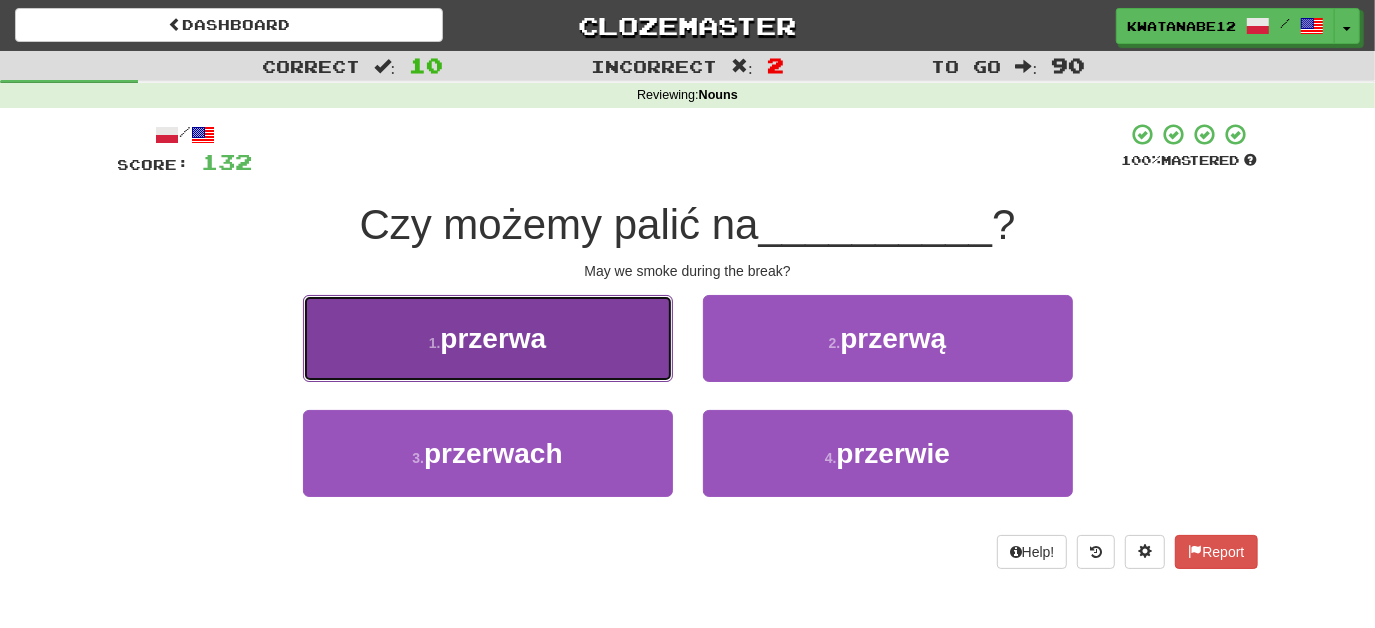click on "1 .  przerwa" at bounding box center [488, 338] 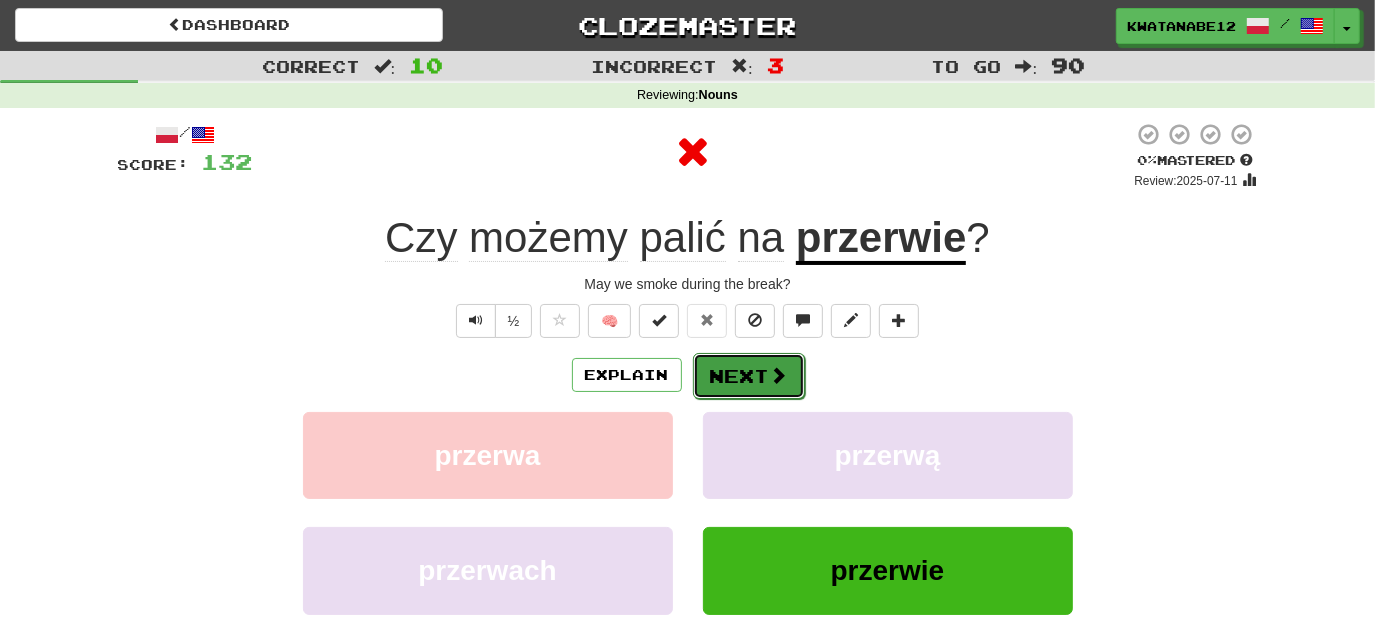 click on "Next" at bounding box center [749, 376] 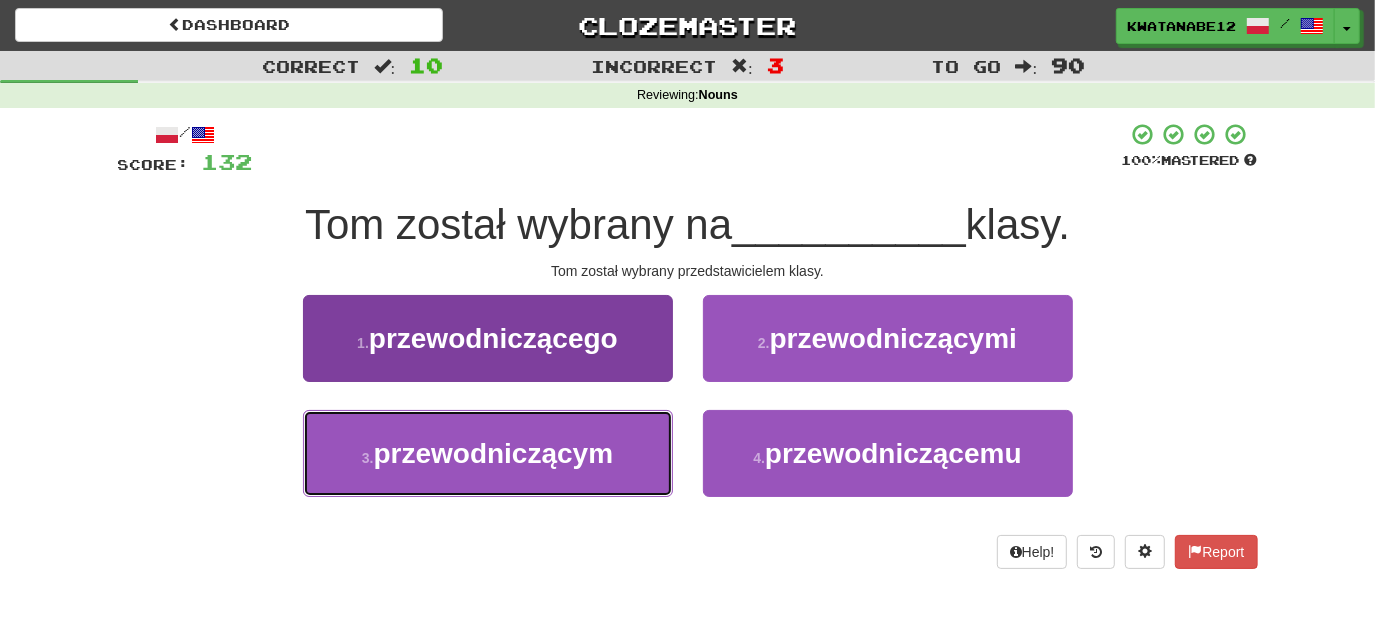 drag, startPoint x: 629, startPoint y: 435, endPoint x: 641, endPoint y: 434, distance: 12.0415945 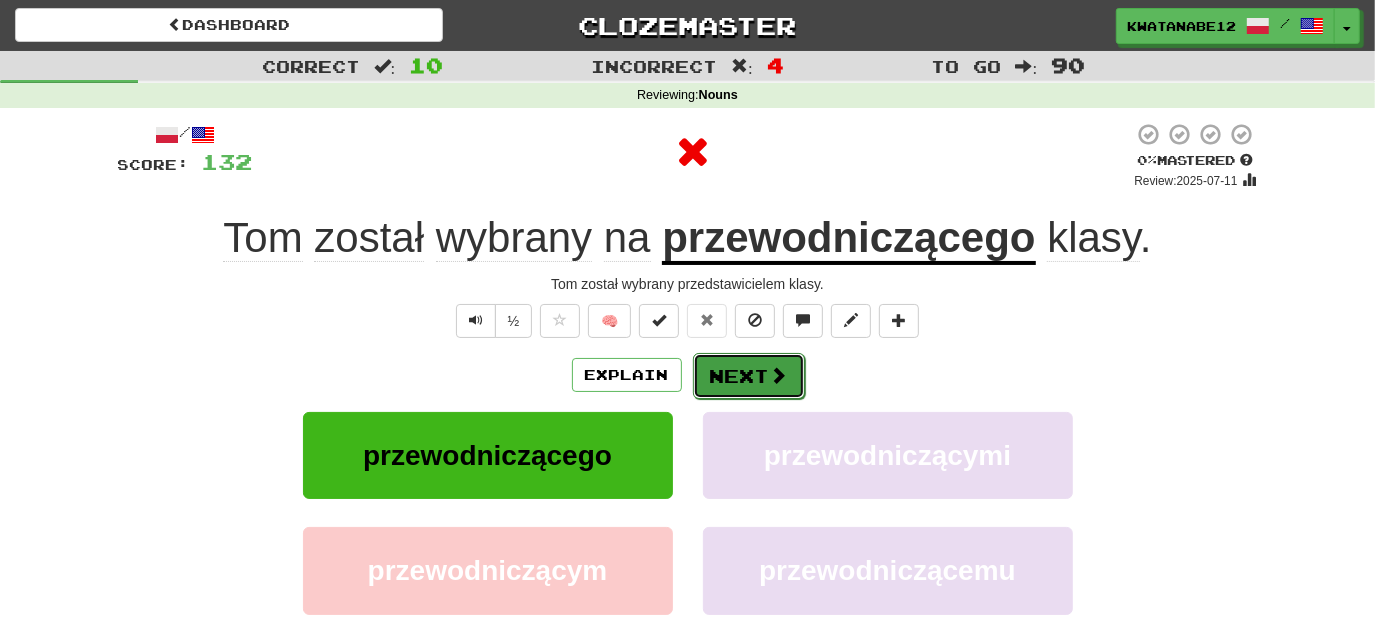 click on "Next" at bounding box center [749, 376] 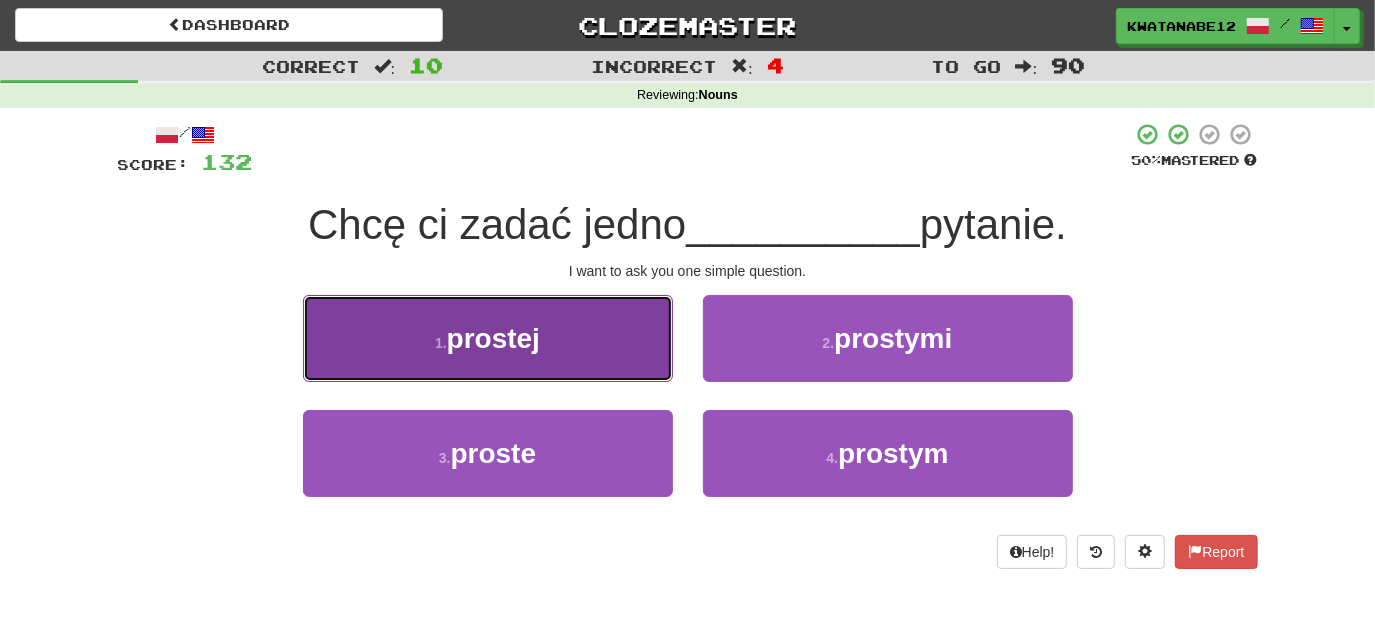 drag, startPoint x: 604, startPoint y: 346, endPoint x: 657, endPoint y: 356, distance: 53.935146 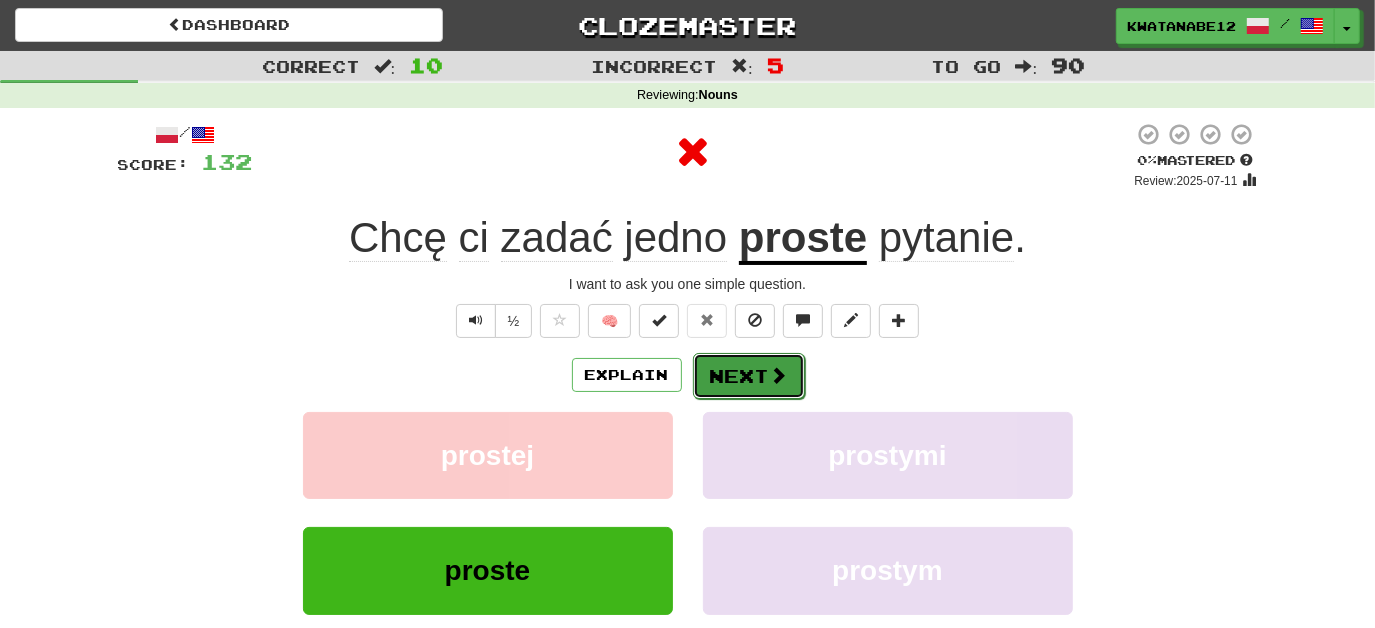 click at bounding box center [779, 375] 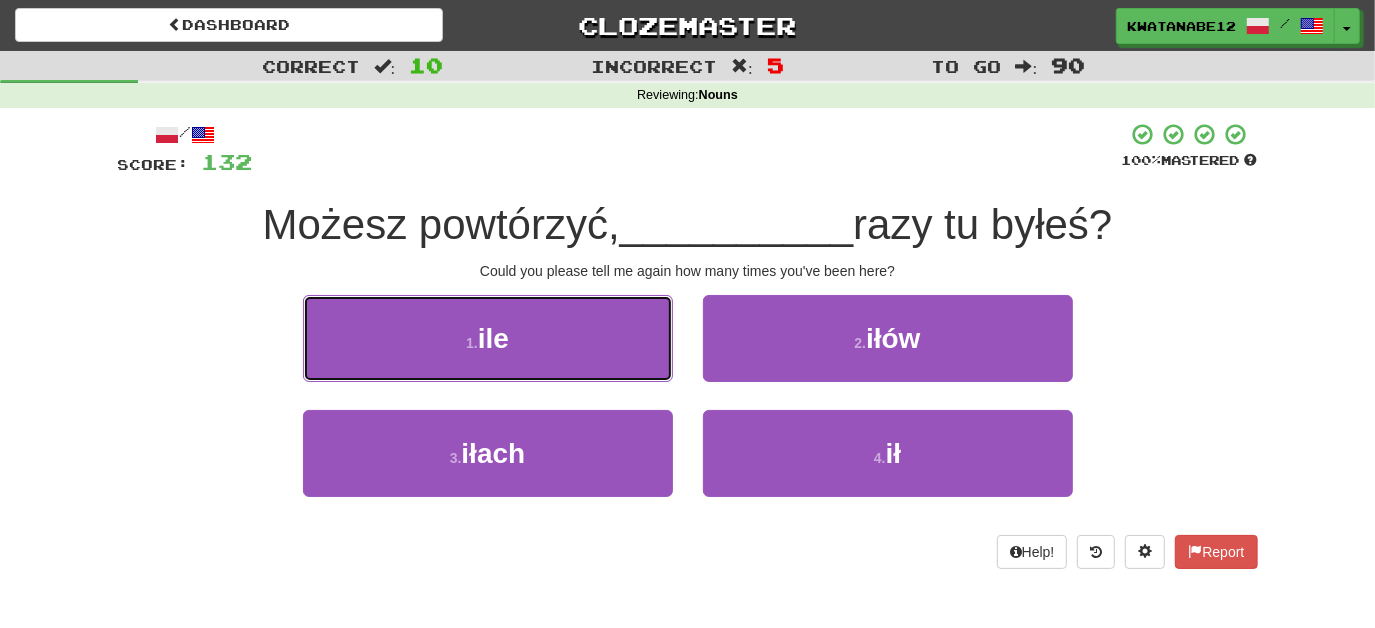drag, startPoint x: 616, startPoint y: 330, endPoint x: 647, endPoint y: 348, distance: 35.846897 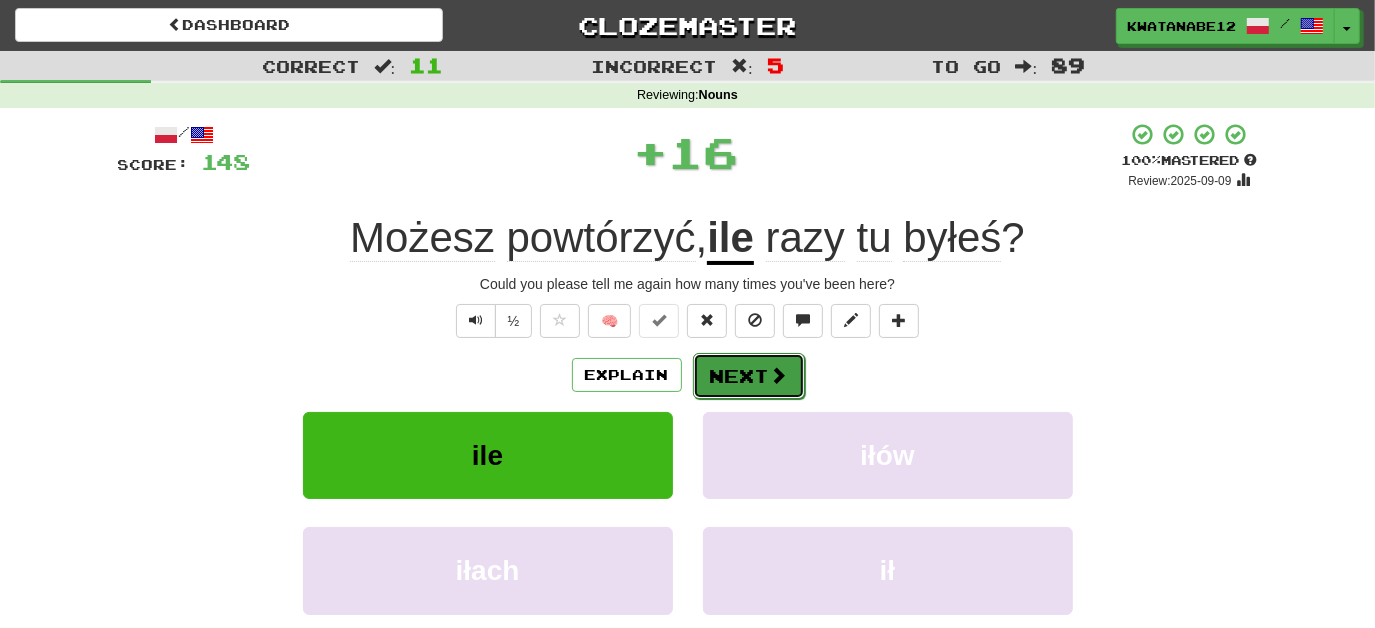 click on "Next" at bounding box center [749, 376] 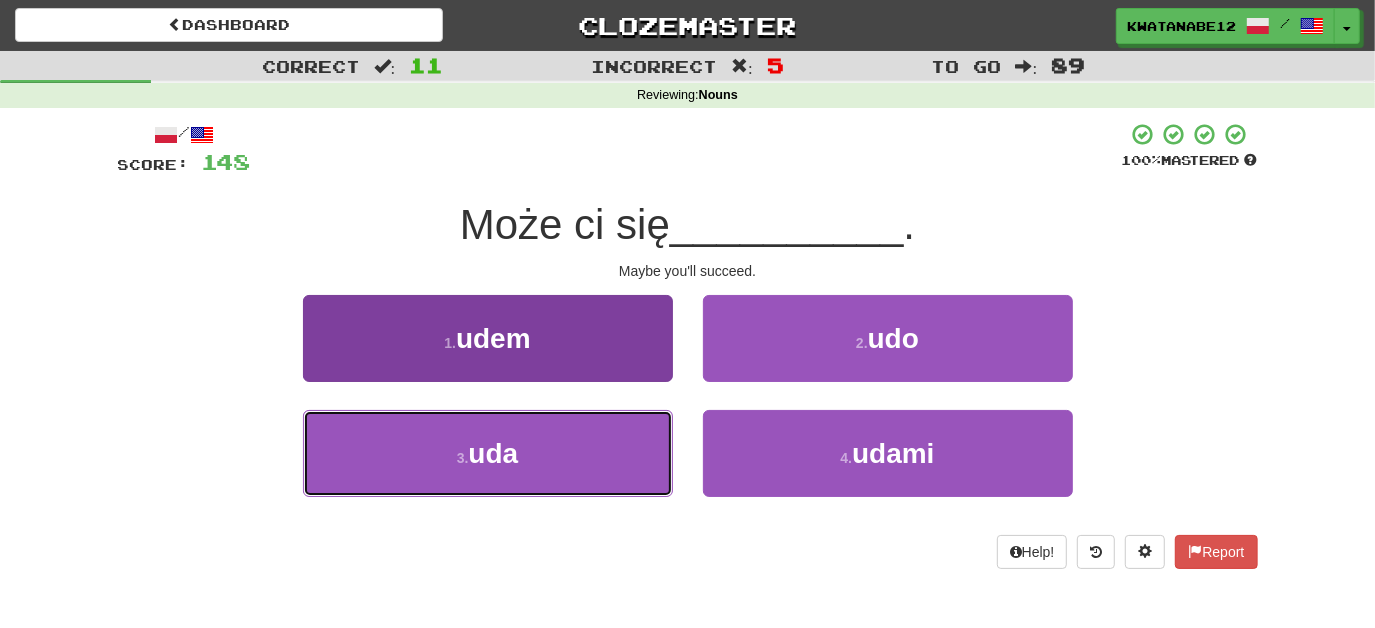 click on "3 .  uda" at bounding box center (488, 453) 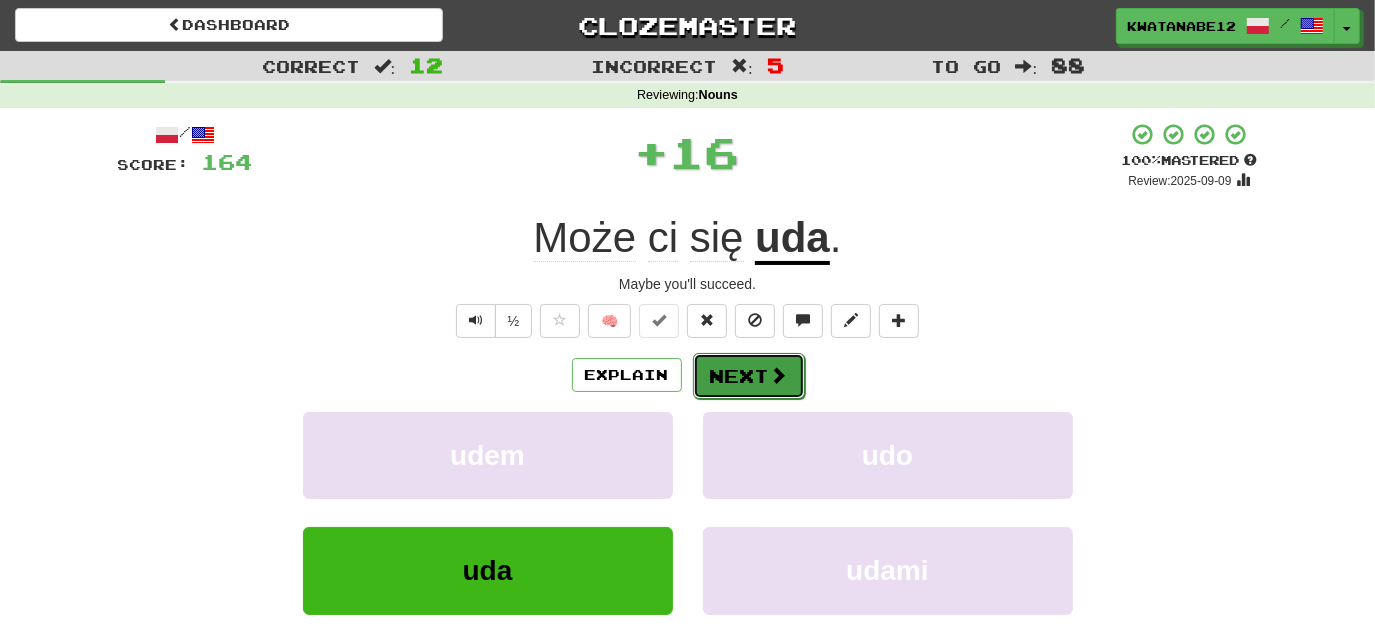 click on "Next" at bounding box center (749, 376) 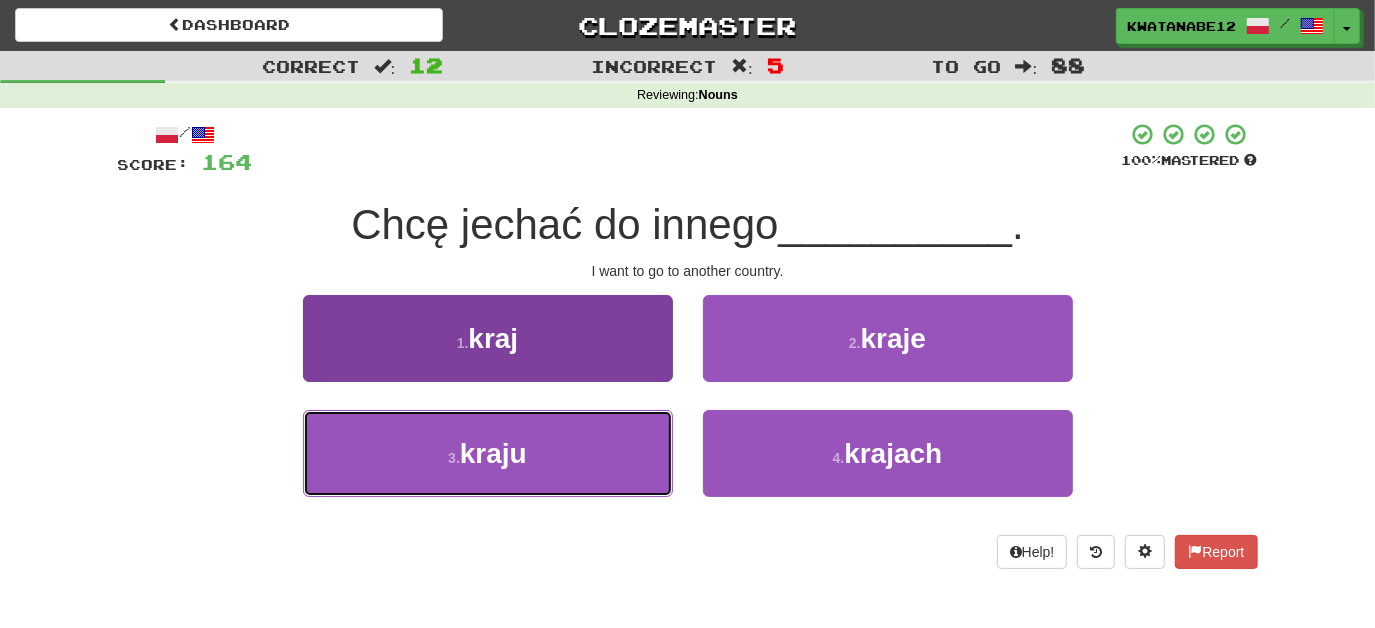 drag, startPoint x: 602, startPoint y: 450, endPoint x: 628, endPoint y: 445, distance: 26.476404 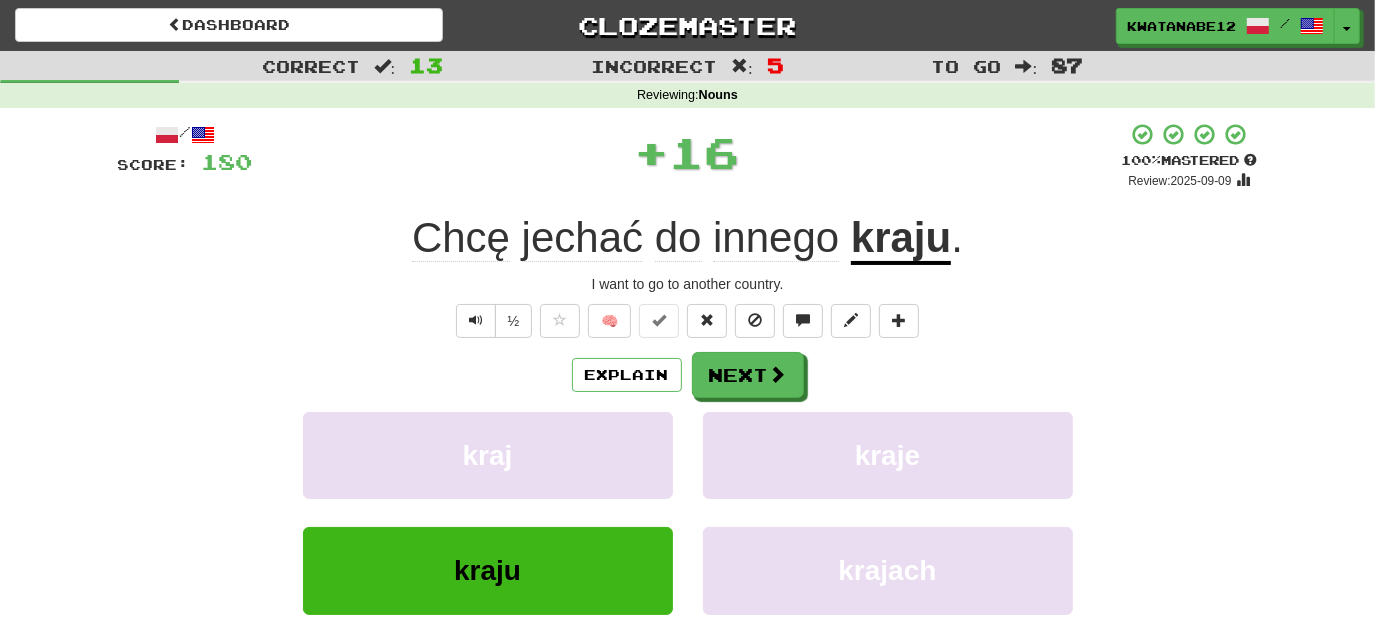 click on "/  Score:   180 + 16 100 %  Mastered Review:  2025-09-09 Chcę   jechać   do   innego   kraju . I want to go to another country. ½ 🧠 Explain Next kraj kraje kraju krajach Learn more: kraj kraje kraju krajach  Help!  Report Sentence Source" at bounding box center [688, 435] 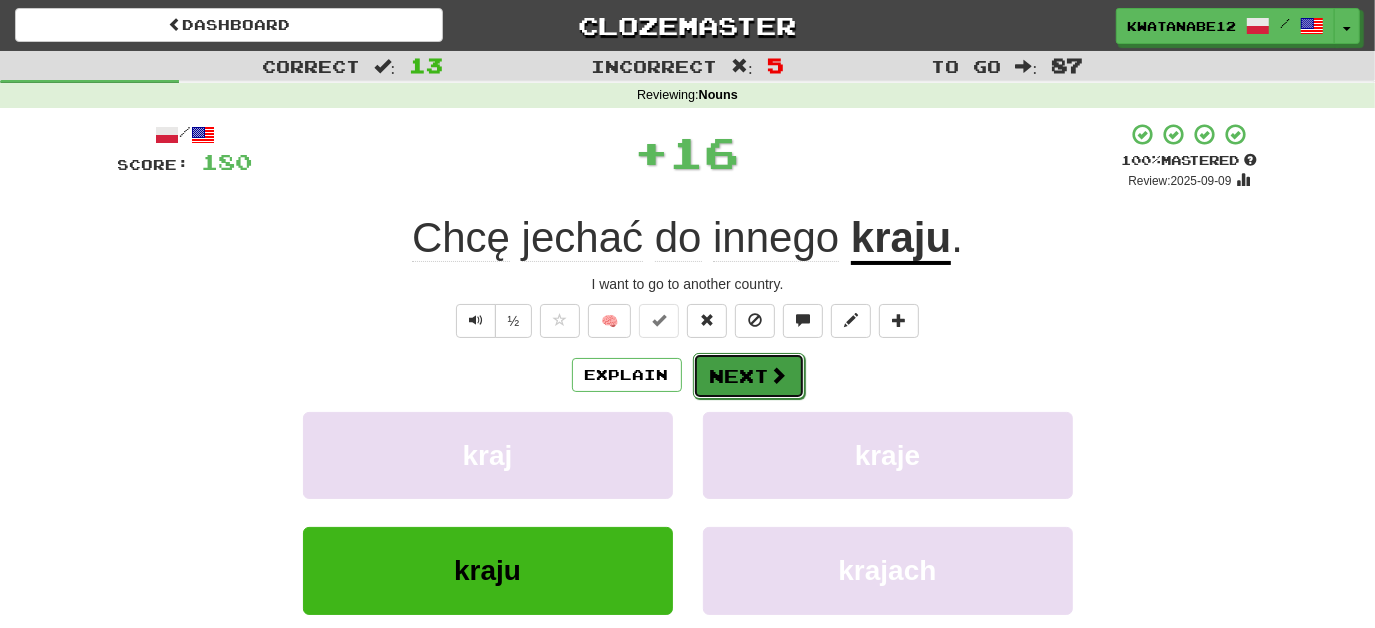 click on "Next" at bounding box center [749, 376] 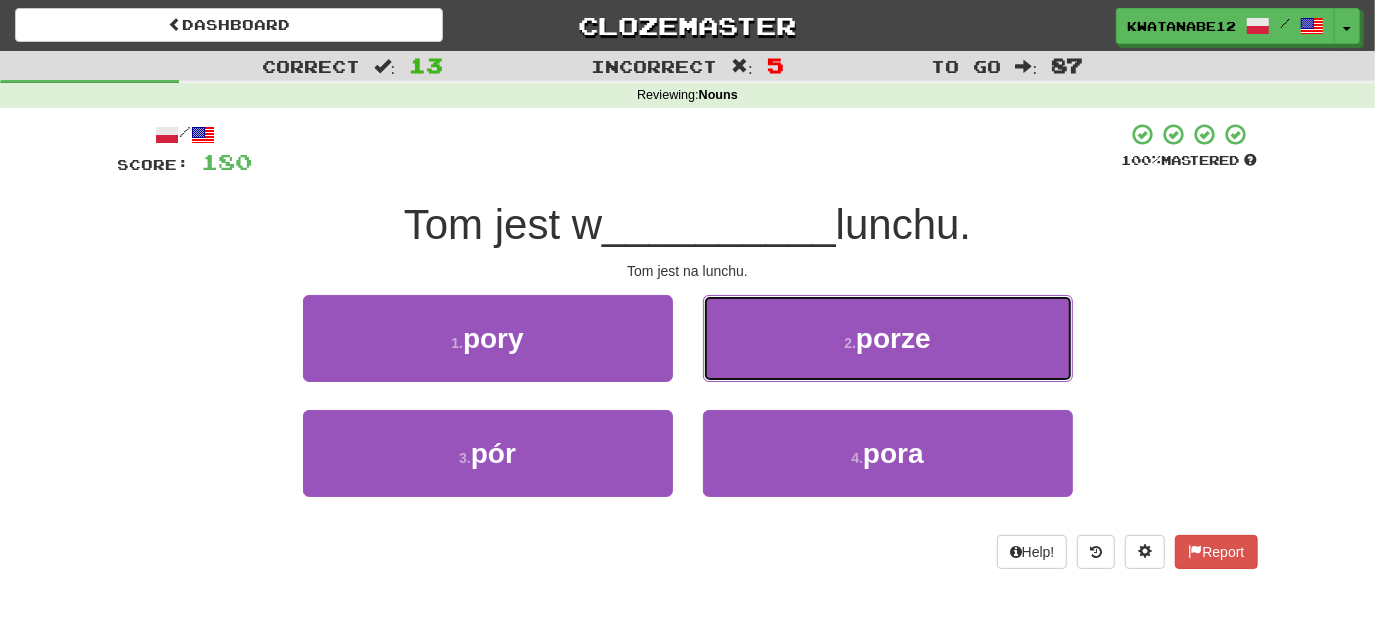 drag, startPoint x: 790, startPoint y: 336, endPoint x: 782, endPoint y: 348, distance: 14.422205 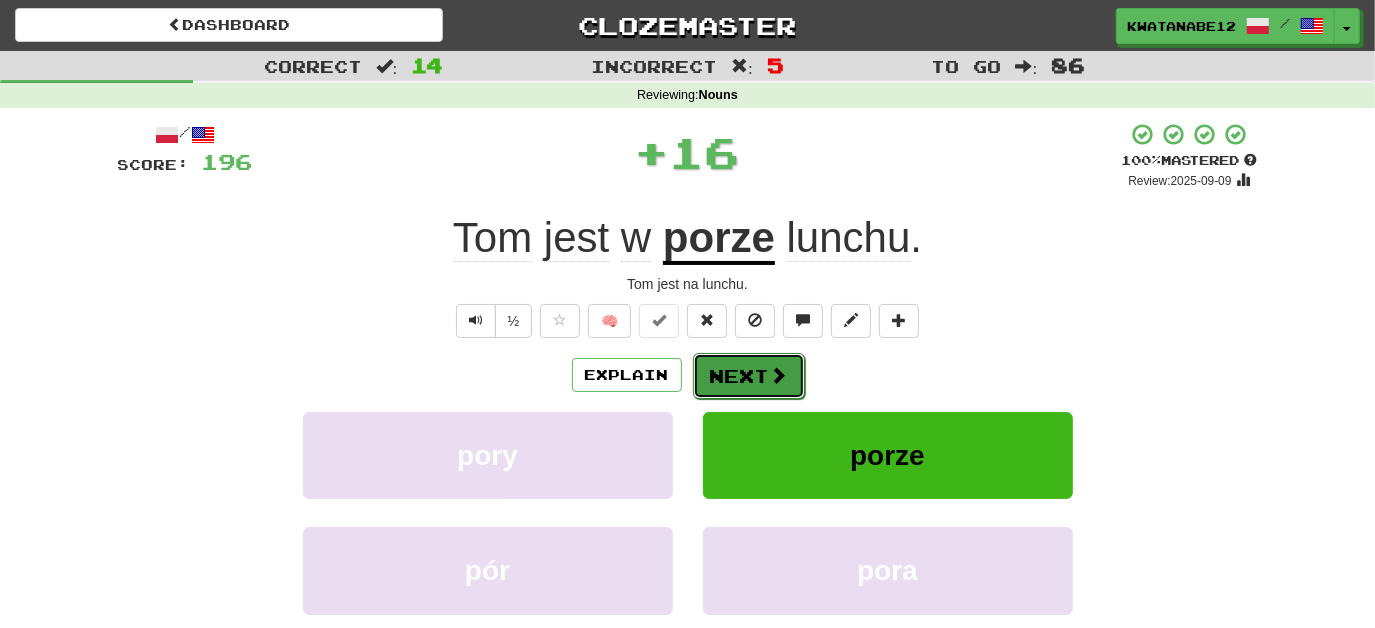 click on "Next" at bounding box center [749, 376] 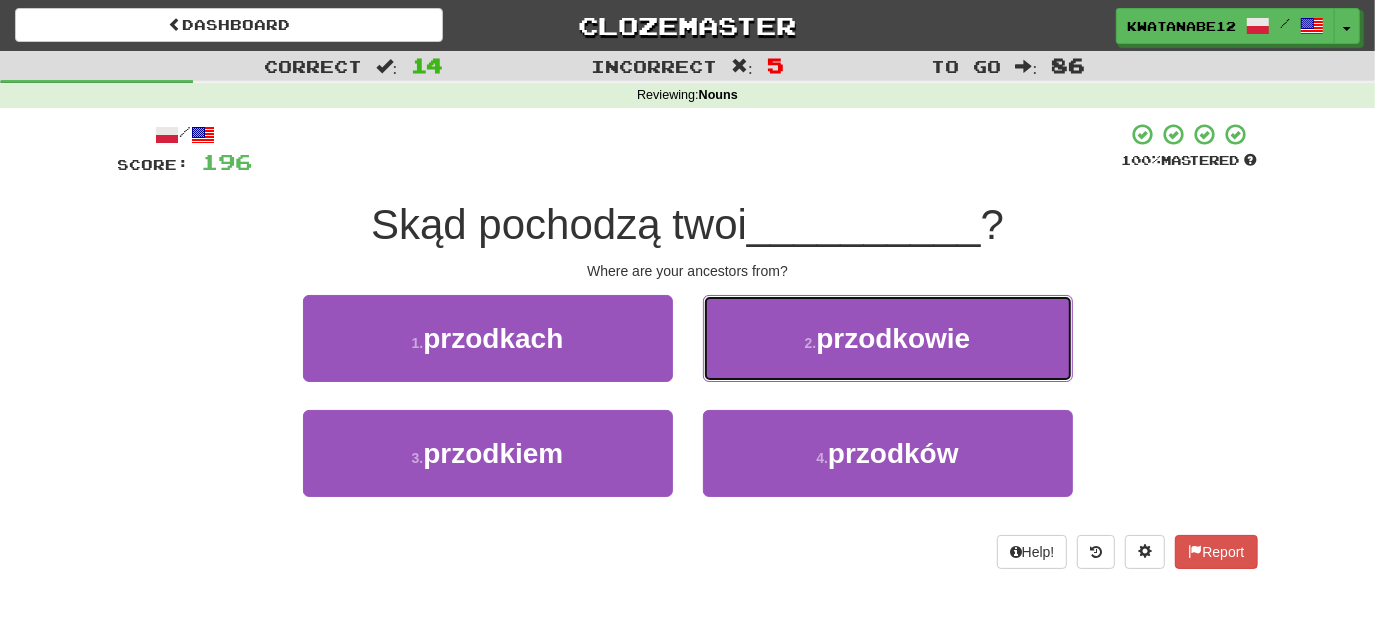 drag, startPoint x: 778, startPoint y: 345, endPoint x: 765, endPoint y: 348, distance: 13.341664 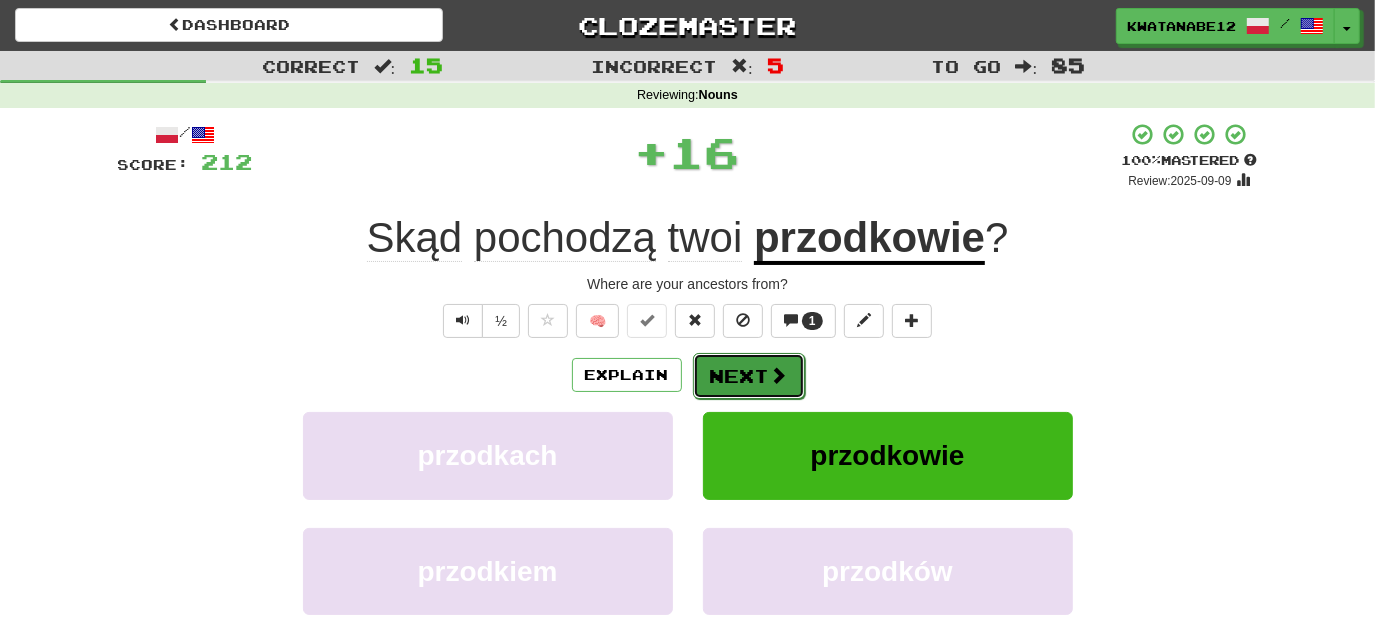 click on "Next" at bounding box center (749, 376) 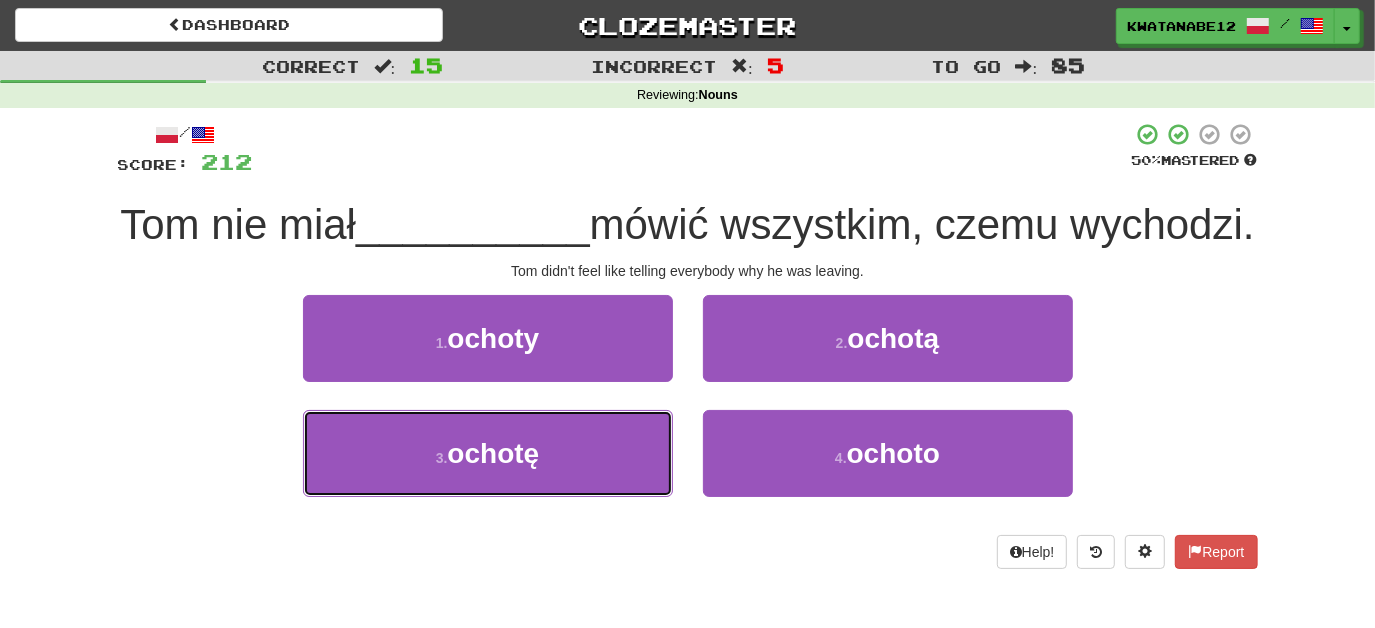 drag, startPoint x: 613, startPoint y: 500, endPoint x: 674, endPoint y: 475, distance: 65.9242 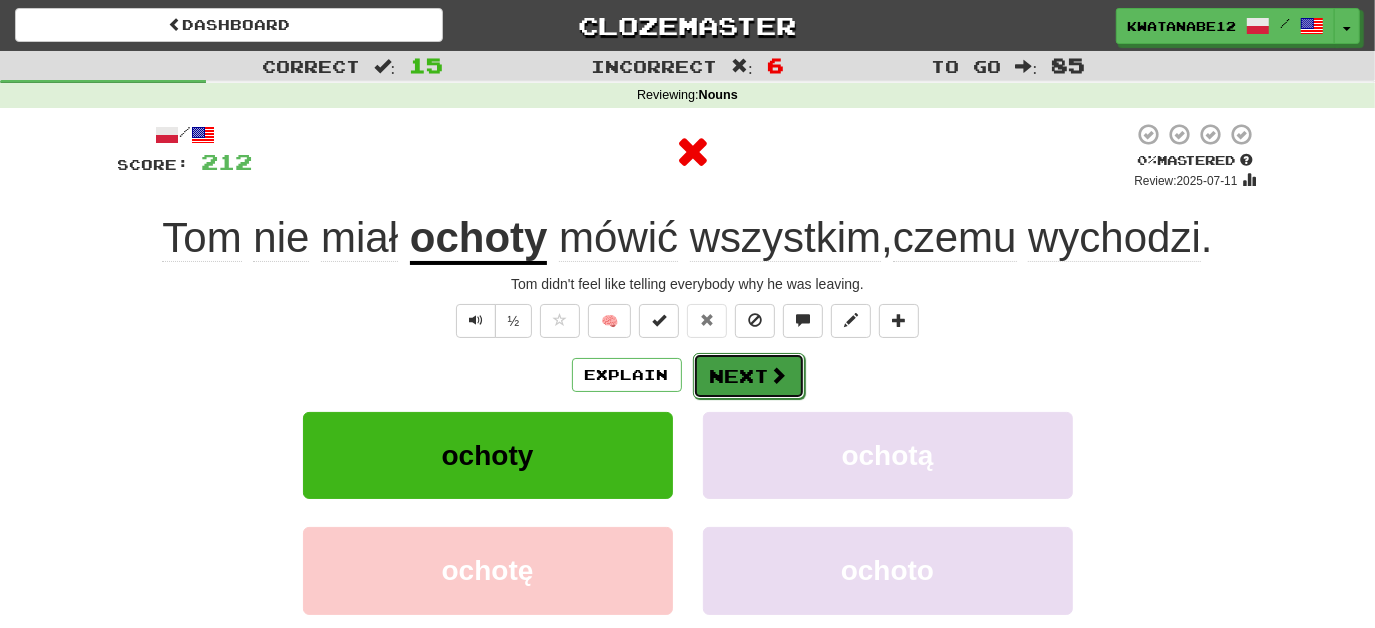 click on "Next" at bounding box center (749, 376) 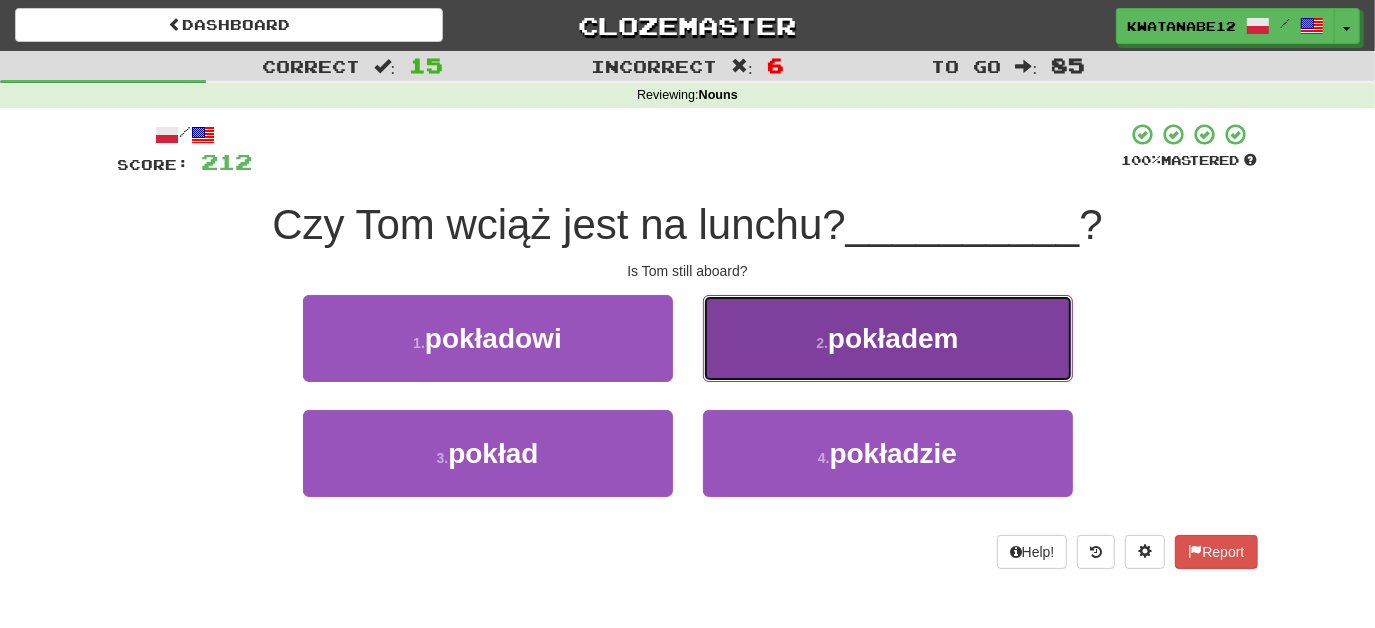 click on "[NUMBER] . pokładem" at bounding box center (888, 338) 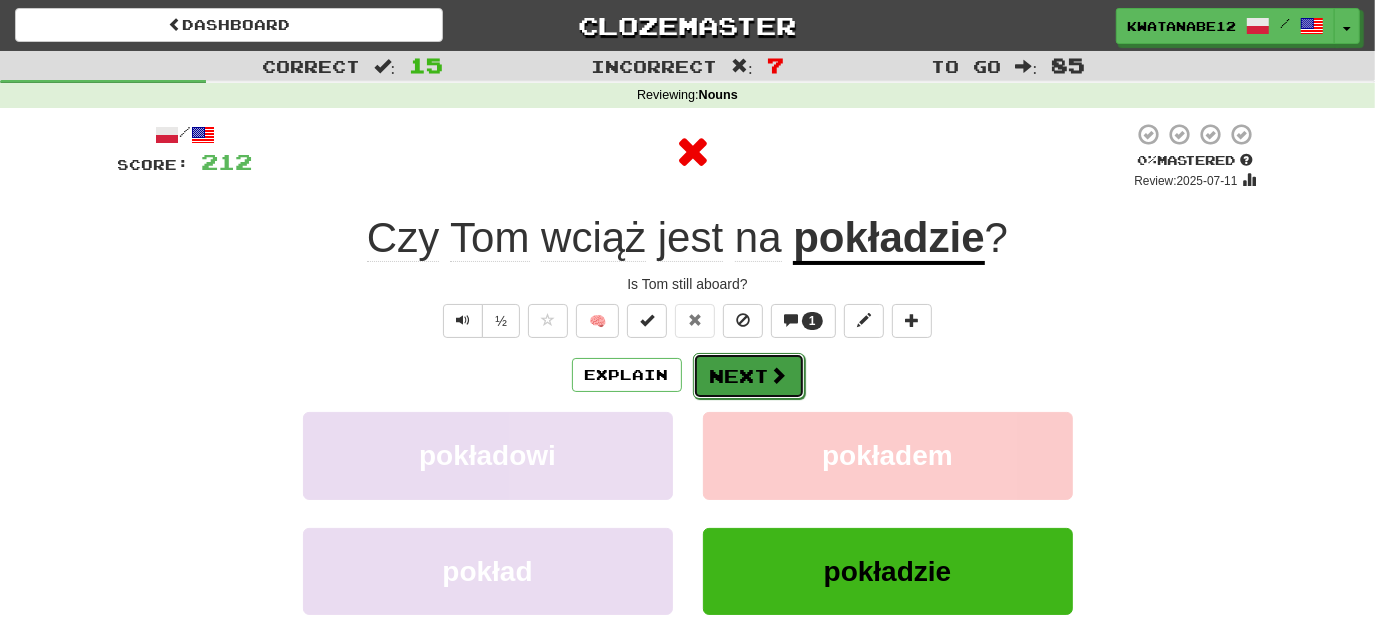 click on "Next" at bounding box center [749, 376] 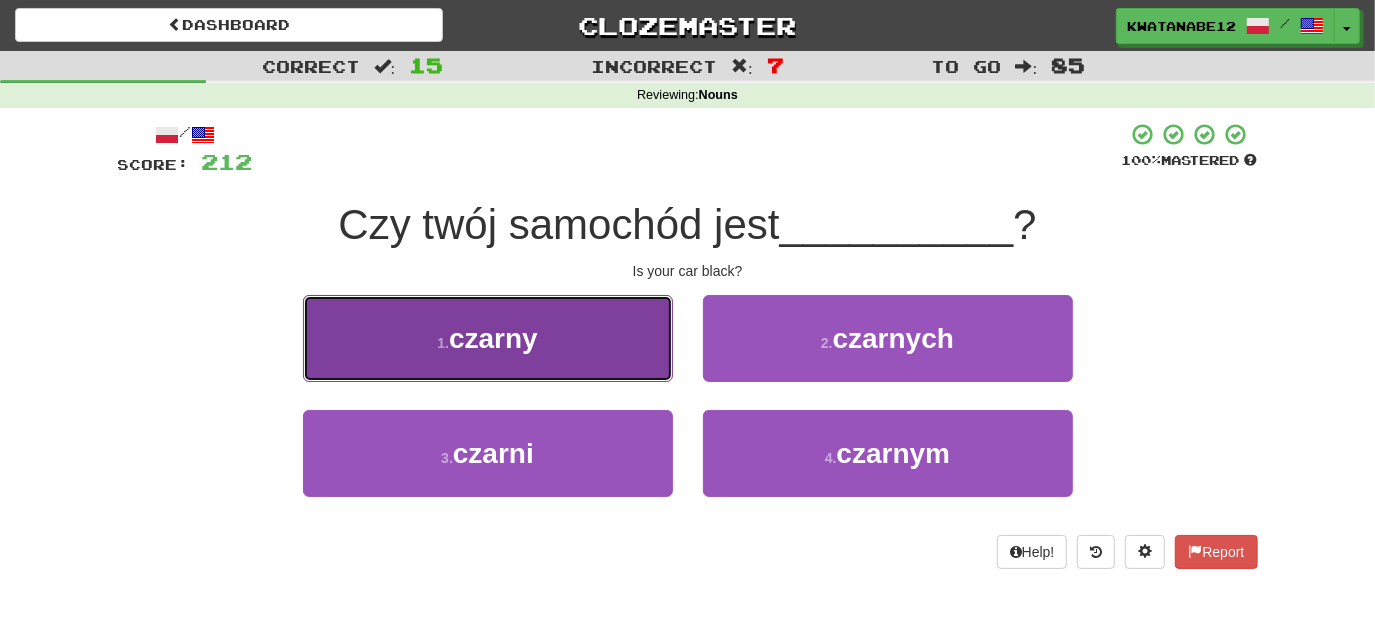 click on "1 .  czarny" at bounding box center (488, 338) 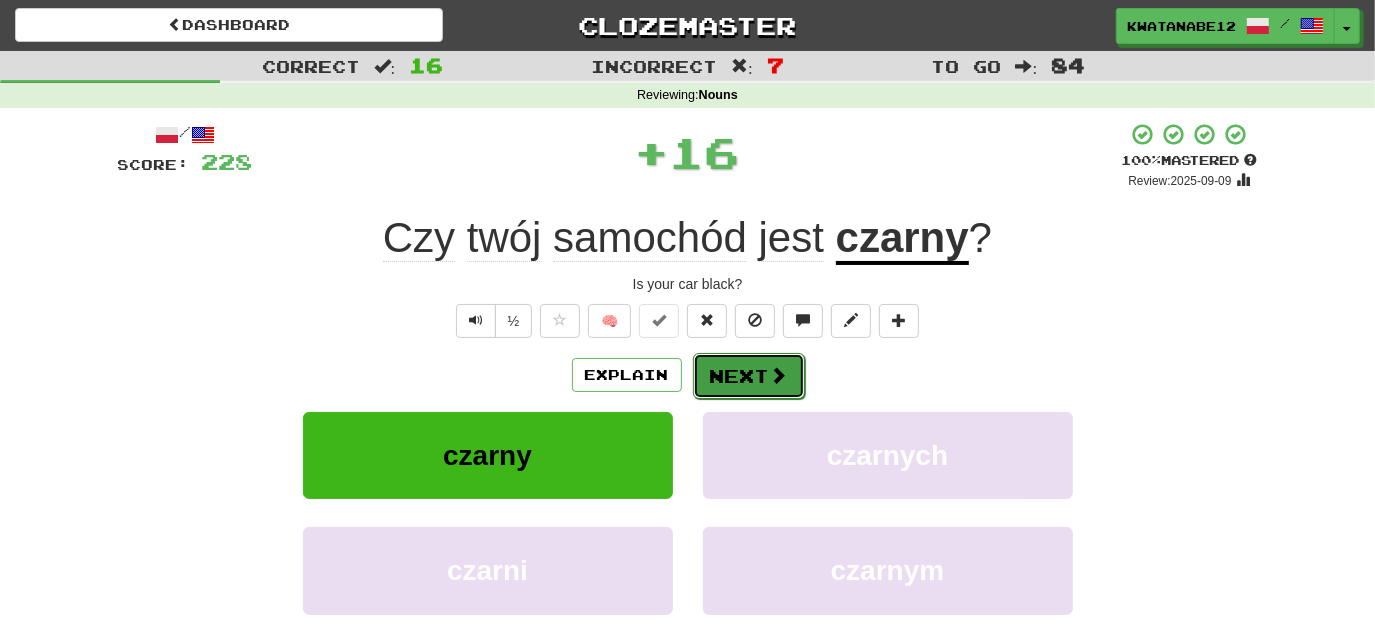 click on "Next" at bounding box center [749, 376] 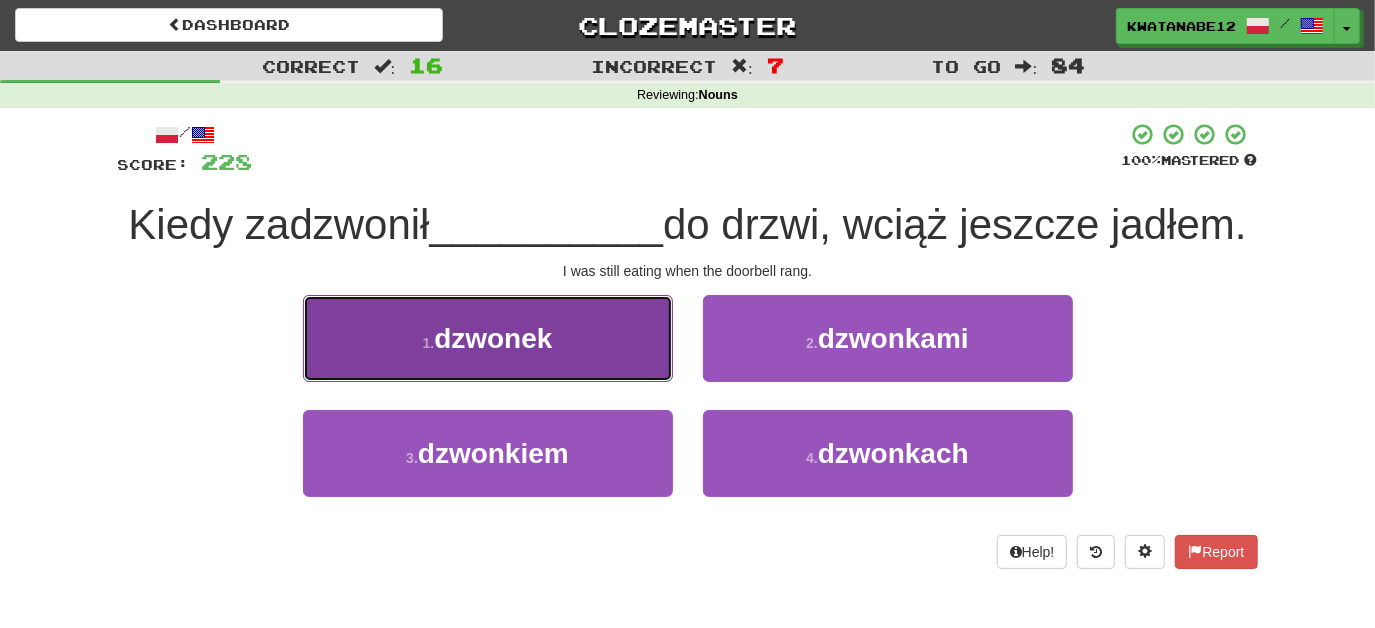 drag, startPoint x: 625, startPoint y: 392, endPoint x: 640, endPoint y: 393, distance: 15.033297 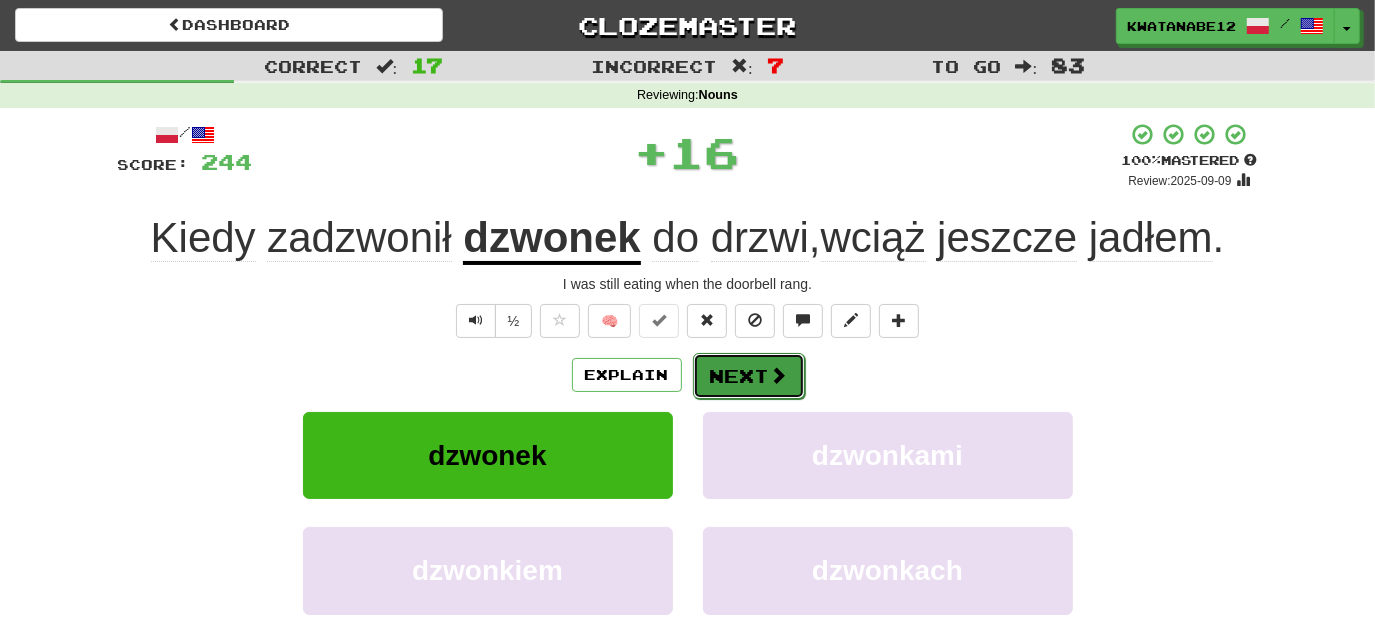 click at bounding box center [779, 375] 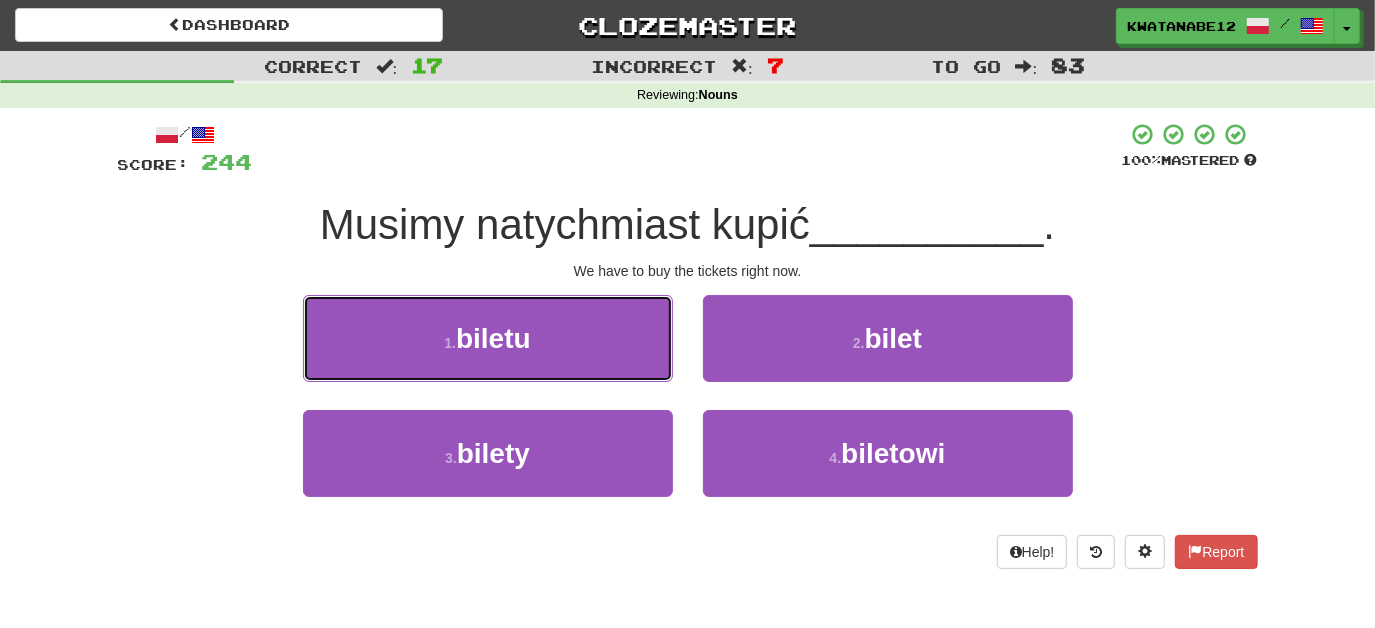 drag, startPoint x: 648, startPoint y: 349, endPoint x: 663, endPoint y: 349, distance: 15 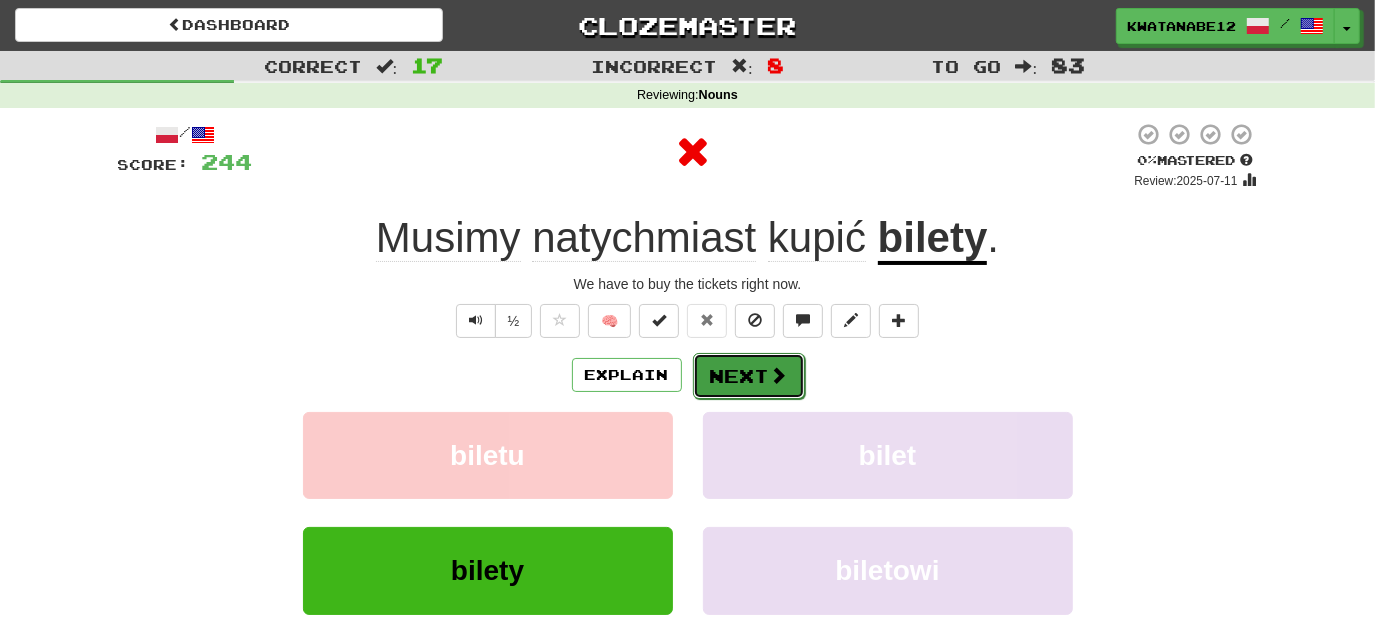 click on "Next" at bounding box center (749, 376) 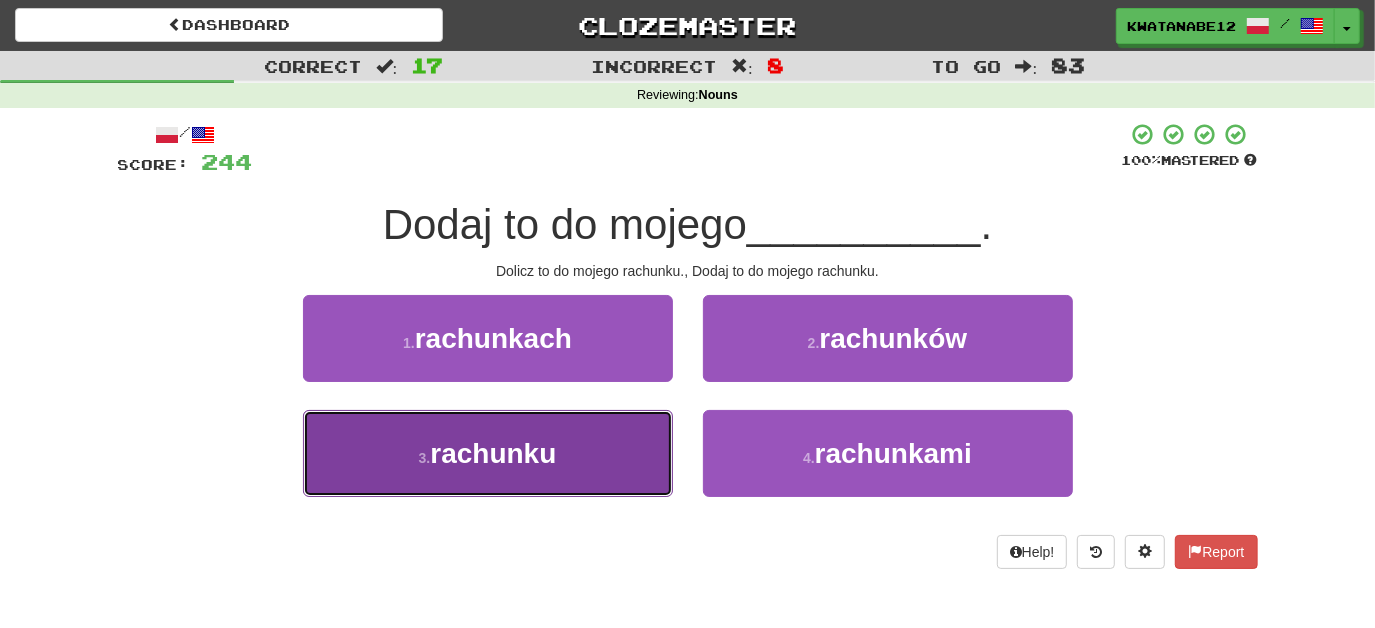 drag, startPoint x: 638, startPoint y: 436, endPoint x: 662, endPoint y: 427, distance: 25.632011 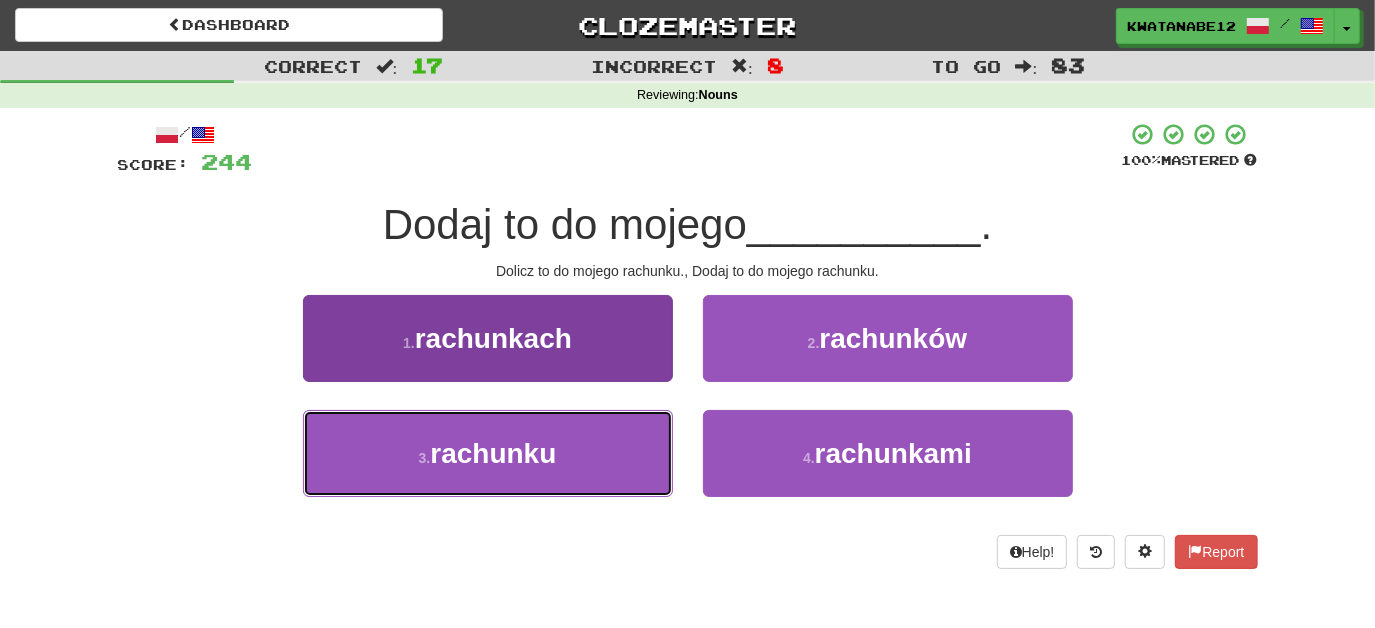 click on "[NUMBER] . rachunku" at bounding box center [488, 453] 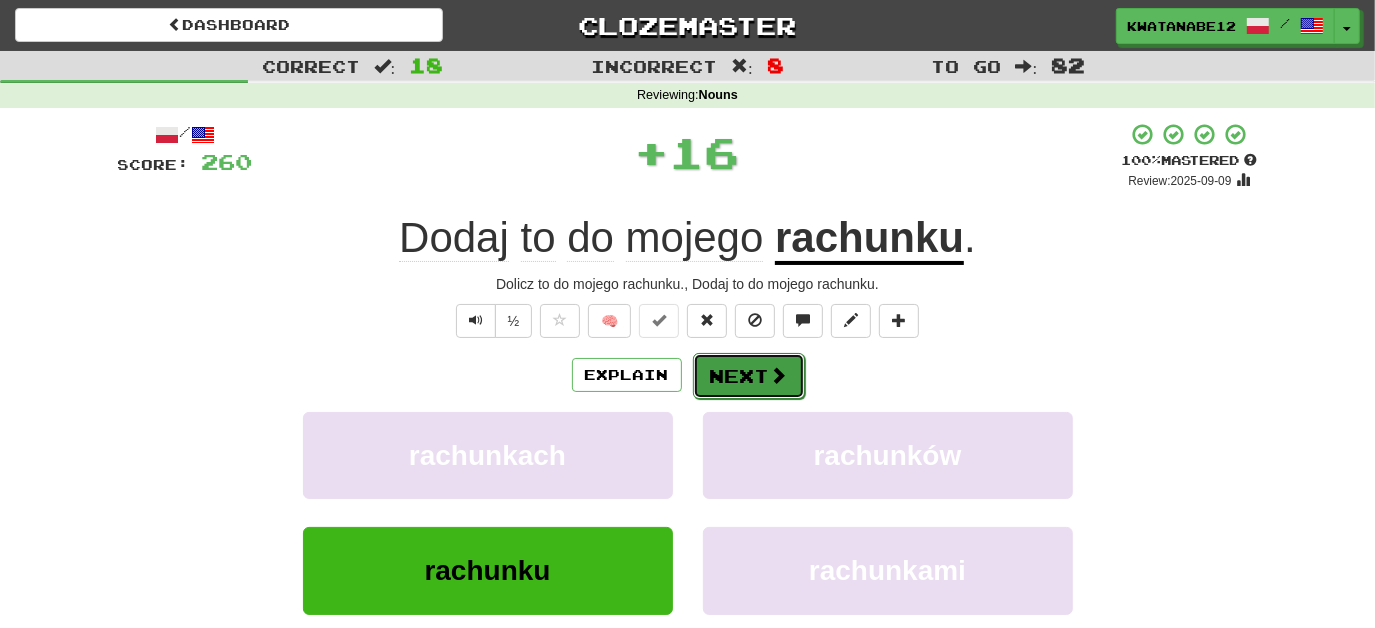 click on "Next" at bounding box center (749, 376) 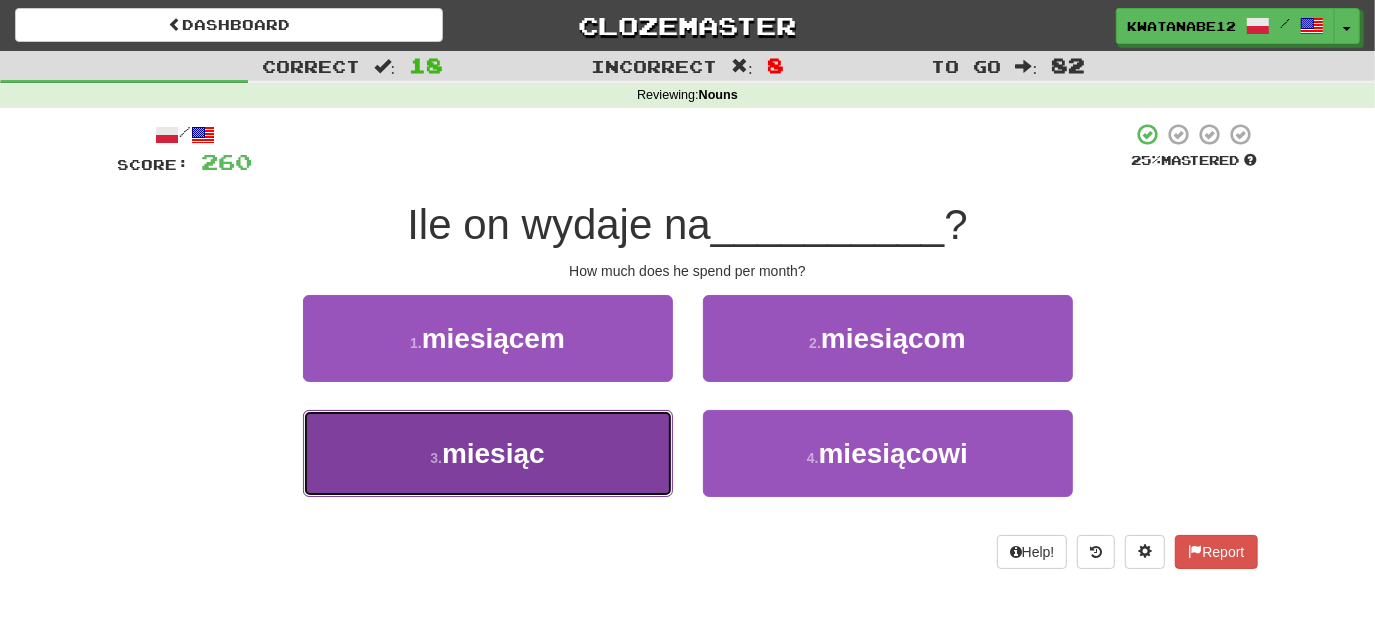 drag, startPoint x: 613, startPoint y: 447, endPoint x: 637, endPoint y: 434, distance: 27.294687 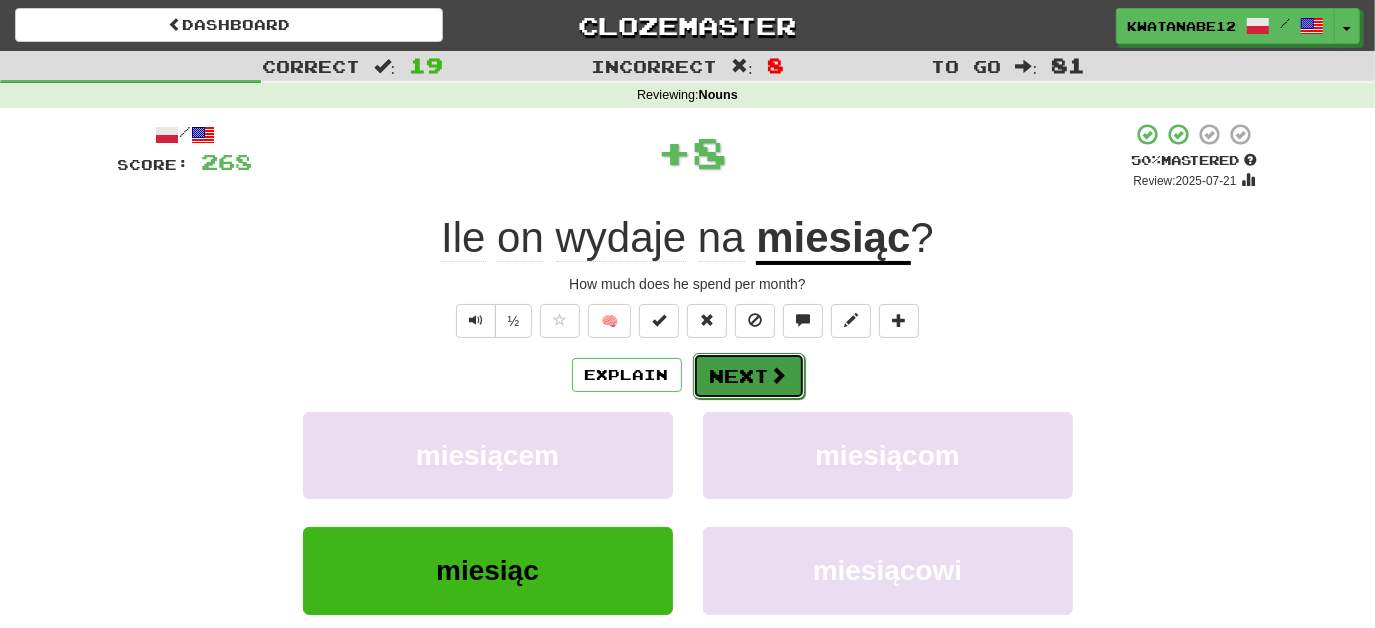 click on "Next" at bounding box center [749, 376] 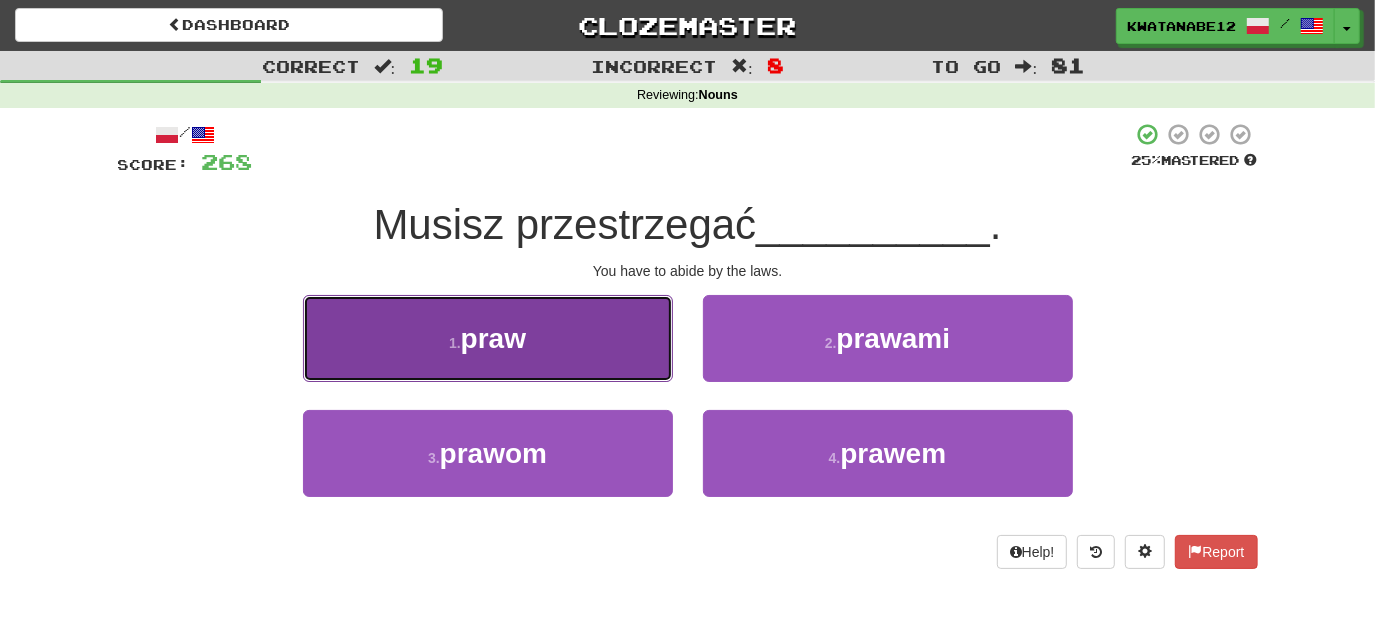 click on "[NUMBER] . praw" at bounding box center [488, 338] 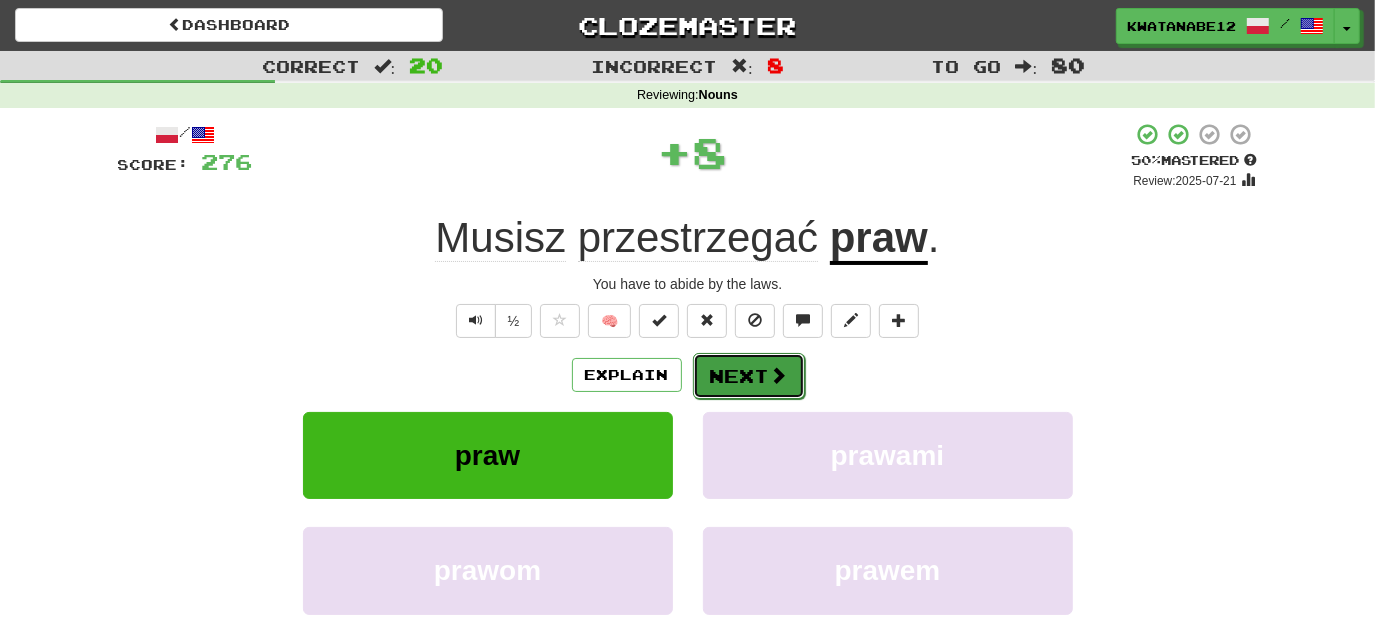 drag, startPoint x: 715, startPoint y: 369, endPoint x: 744, endPoint y: 370, distance: 29.017237 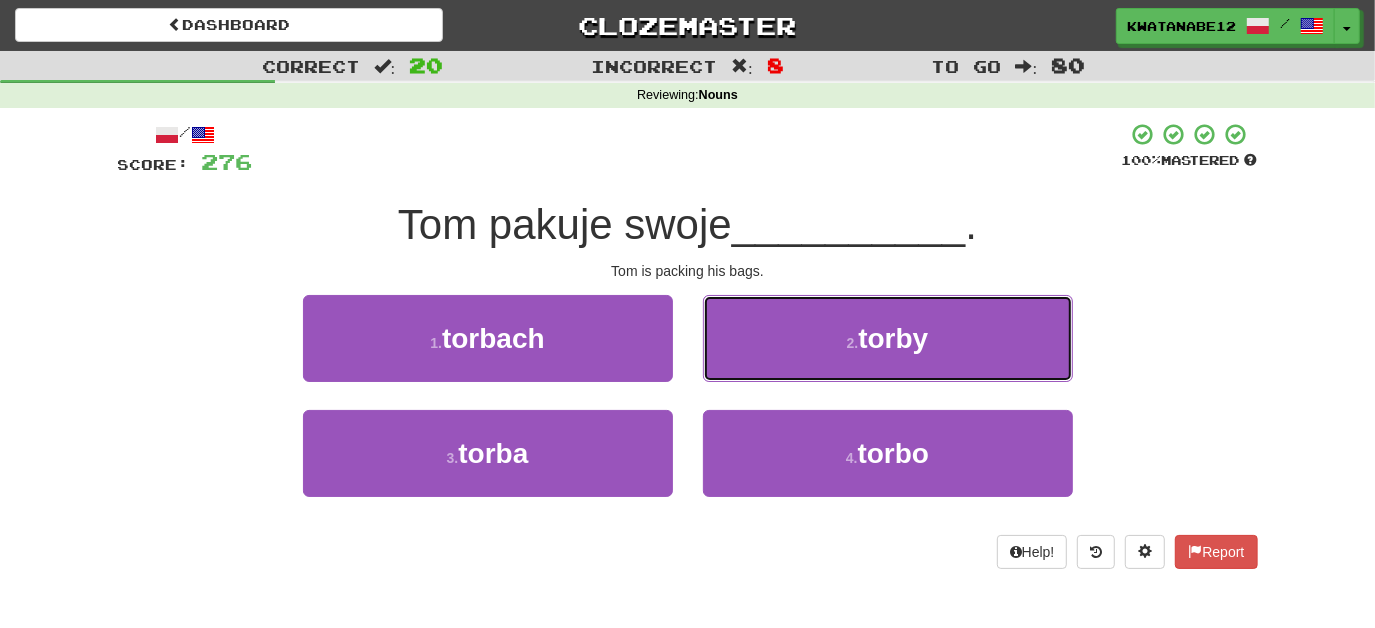 click on "[NUMBER] . torby" at bounding box center [888, 338] 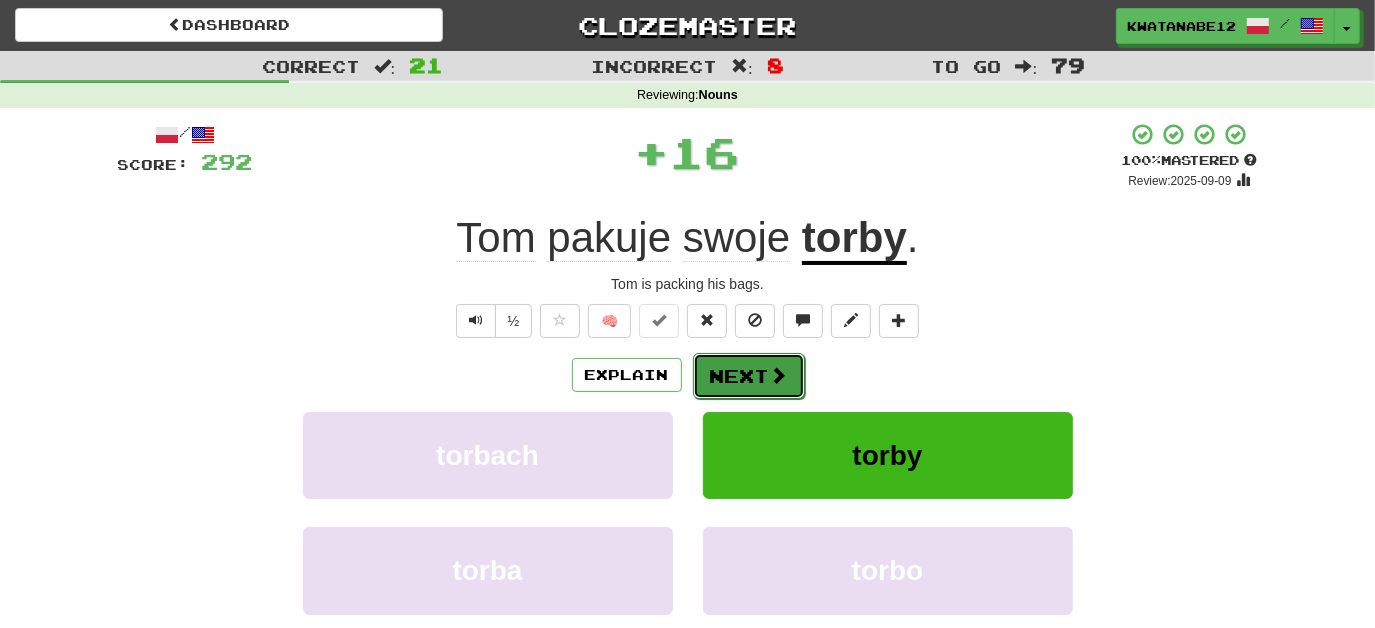 click on "Next" at bounding box center [749, 376] 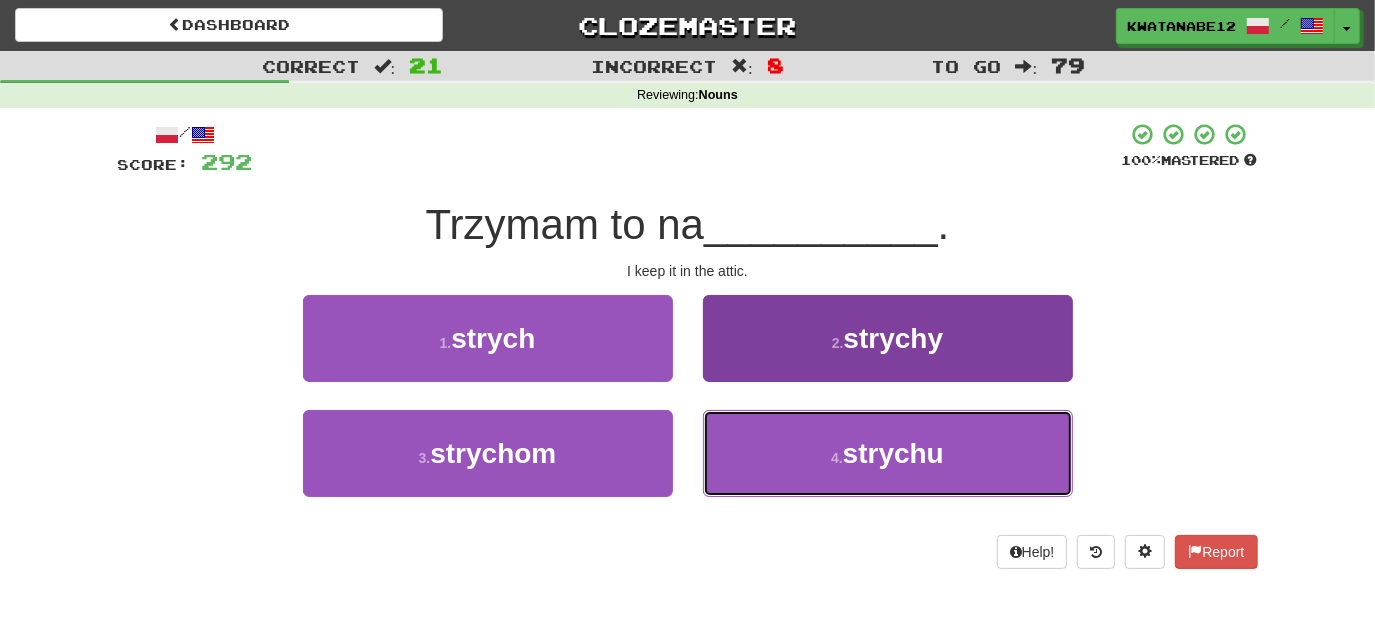 click on "[NUMBER] . strychu" at bounding box center (888, 453) 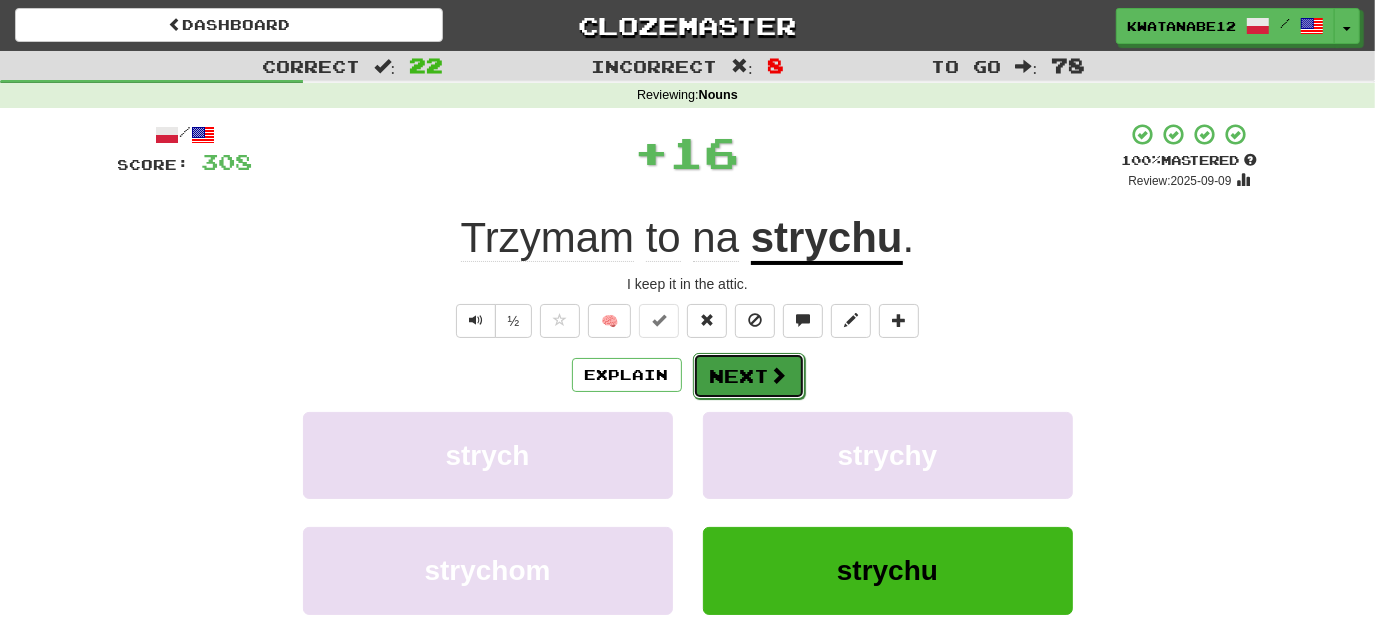 click at bounding box center [779, 375] 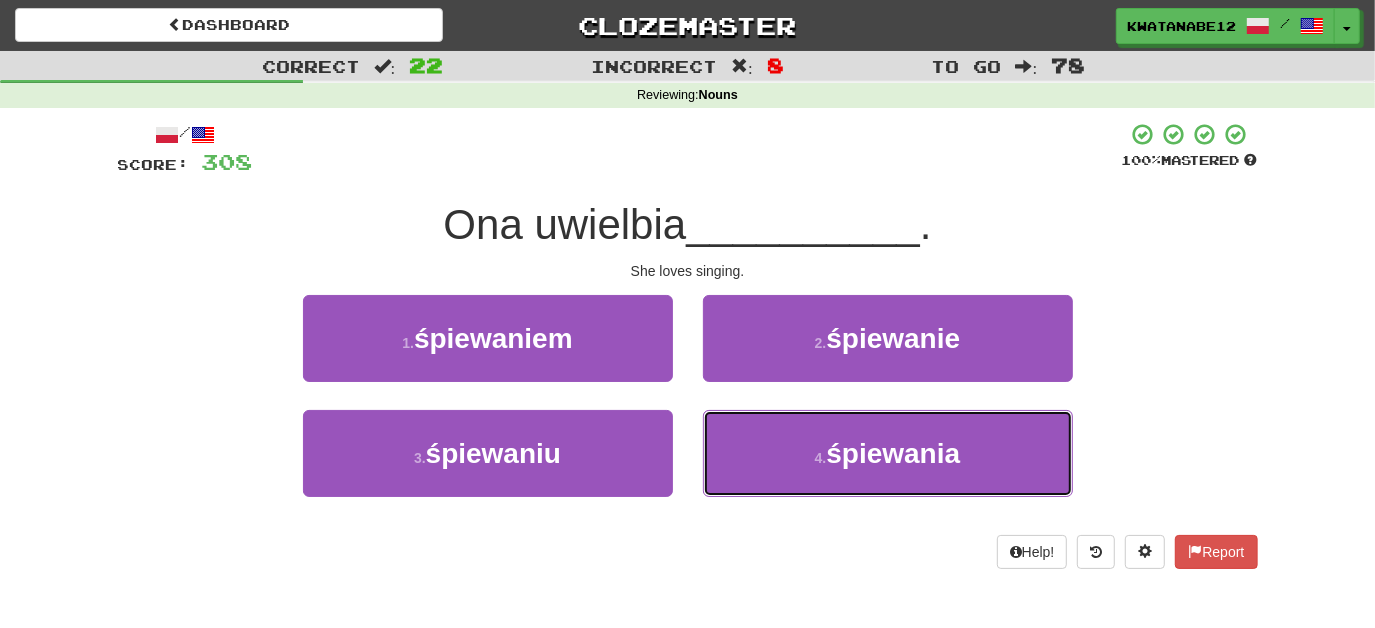 drag, startPoint x: 765, startPoint y: 431, endPoint x: 757, endPoint y: 402, distance: 30.083218 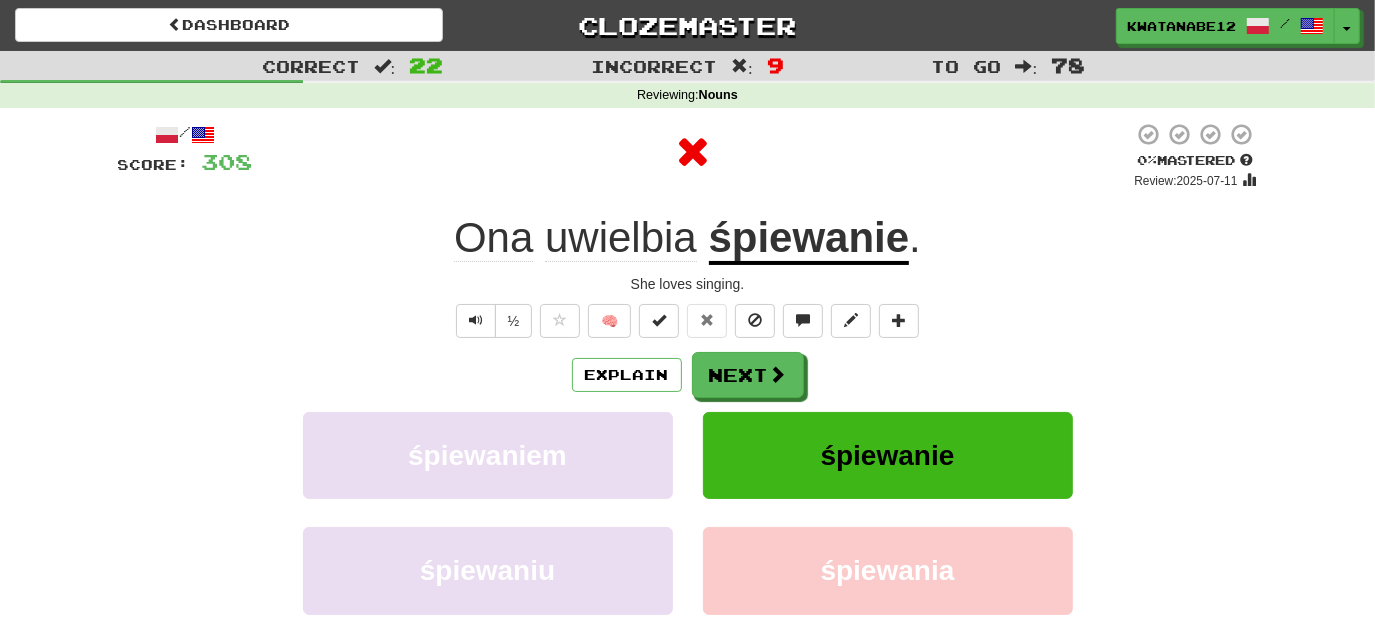 click on "/ Score: 308 0 % Mastered Review: 2025-07-11 Ona uwielbia śpiewanie . She loves singing. ½ 🧠 Explain Next śpiewaniem śpiewanie śpiewaniu śpiewania Learn more: śpiewaniem śpiewanie śpiewaniu śpiewania Help! Report Sentence Source" at bounding box center (688, 435) 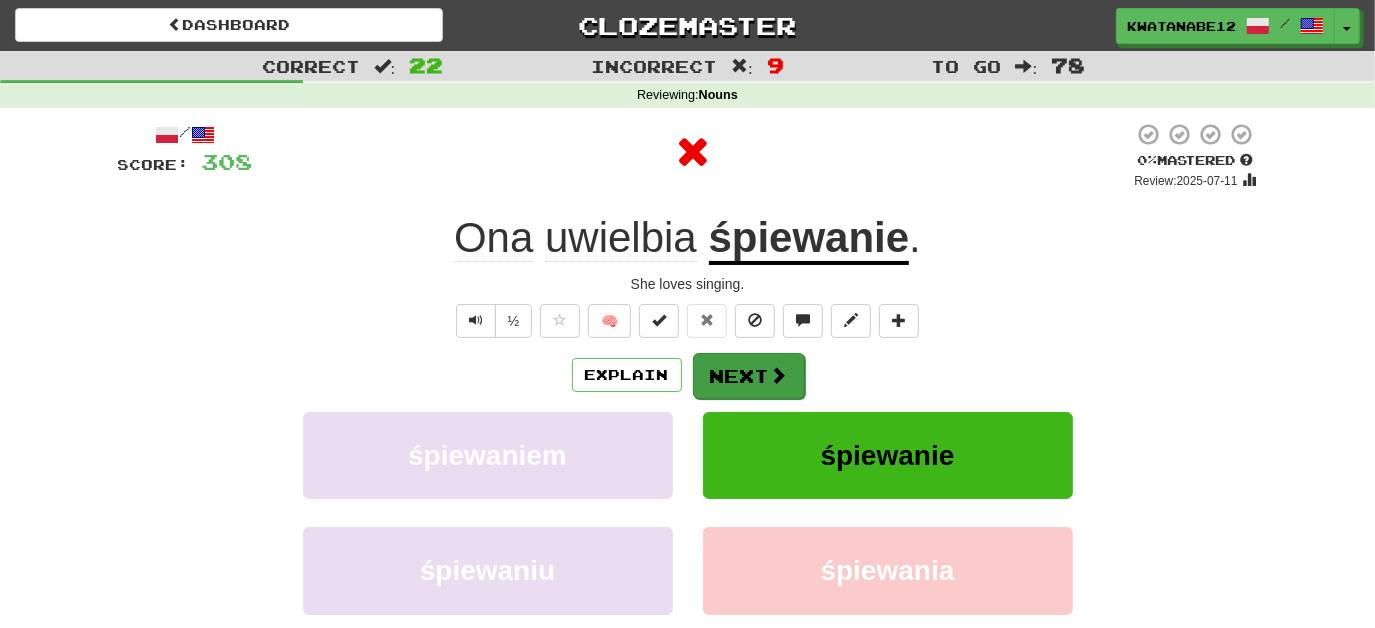 drag, startPoint x: 745, startPoint y: 347, endPoint x: 747, endPoint y: 365, distance: 18.110771 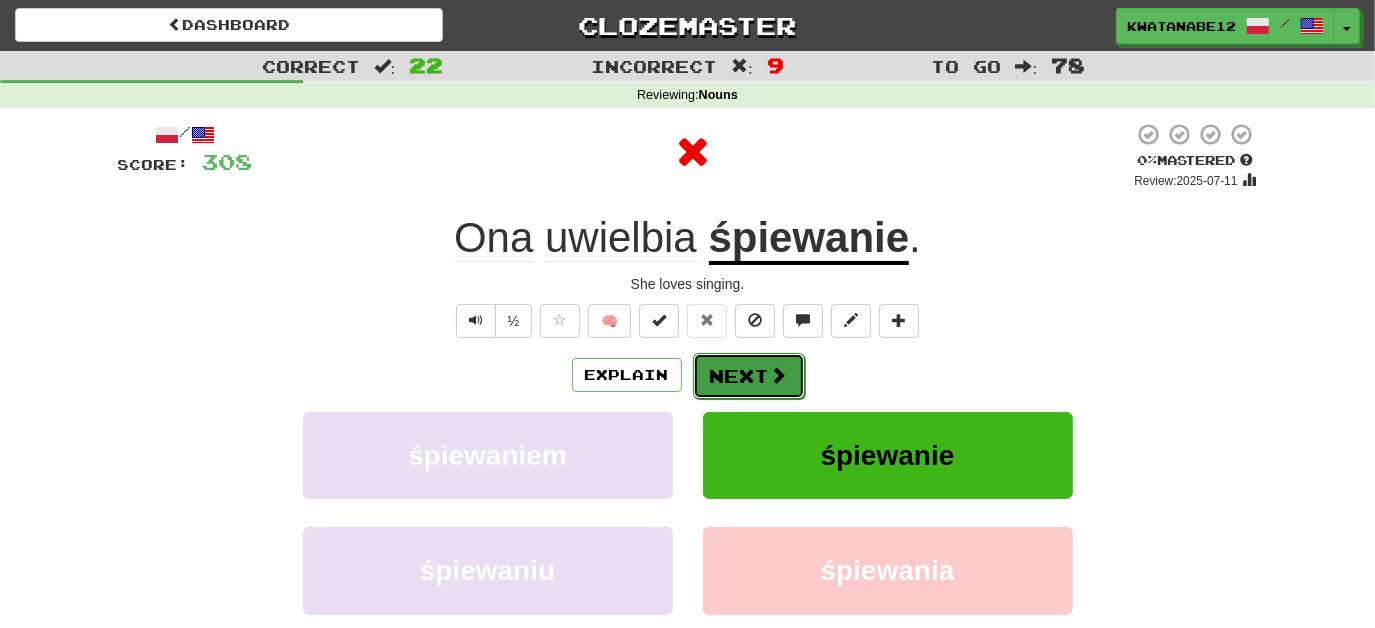 click on "Next" at bounding box center (749, 376) 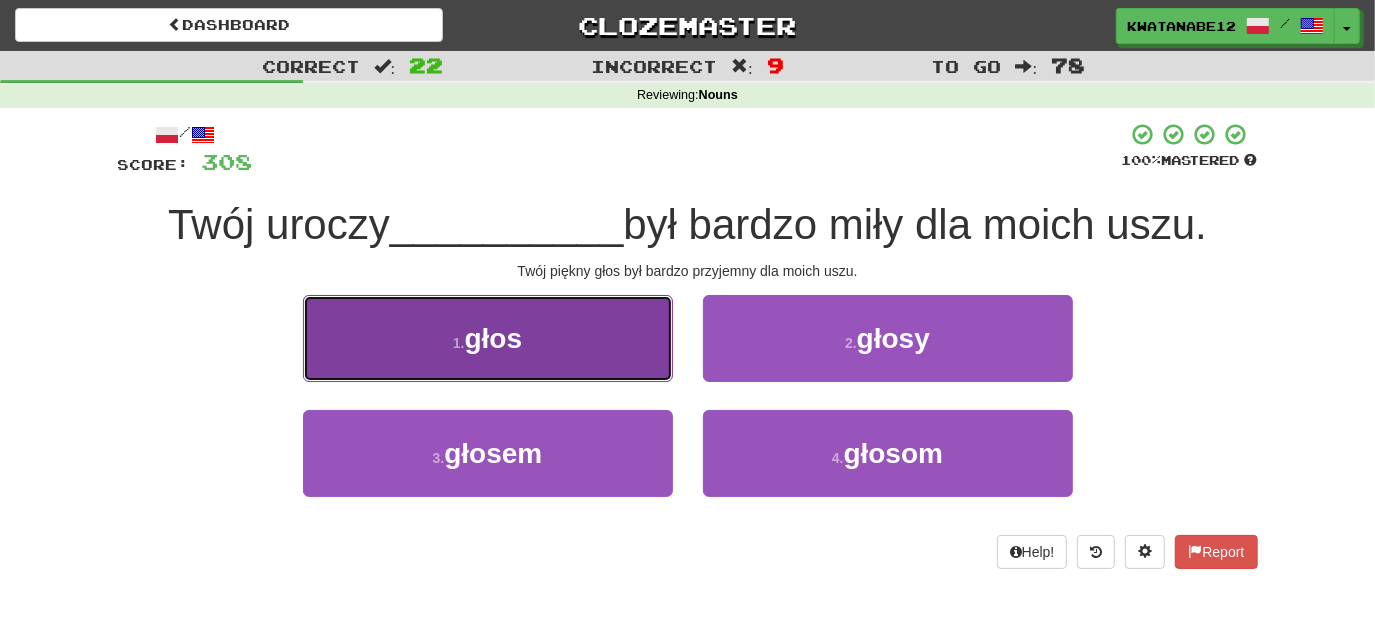 click on "1 .  głos" at bounding box center (488, 338) 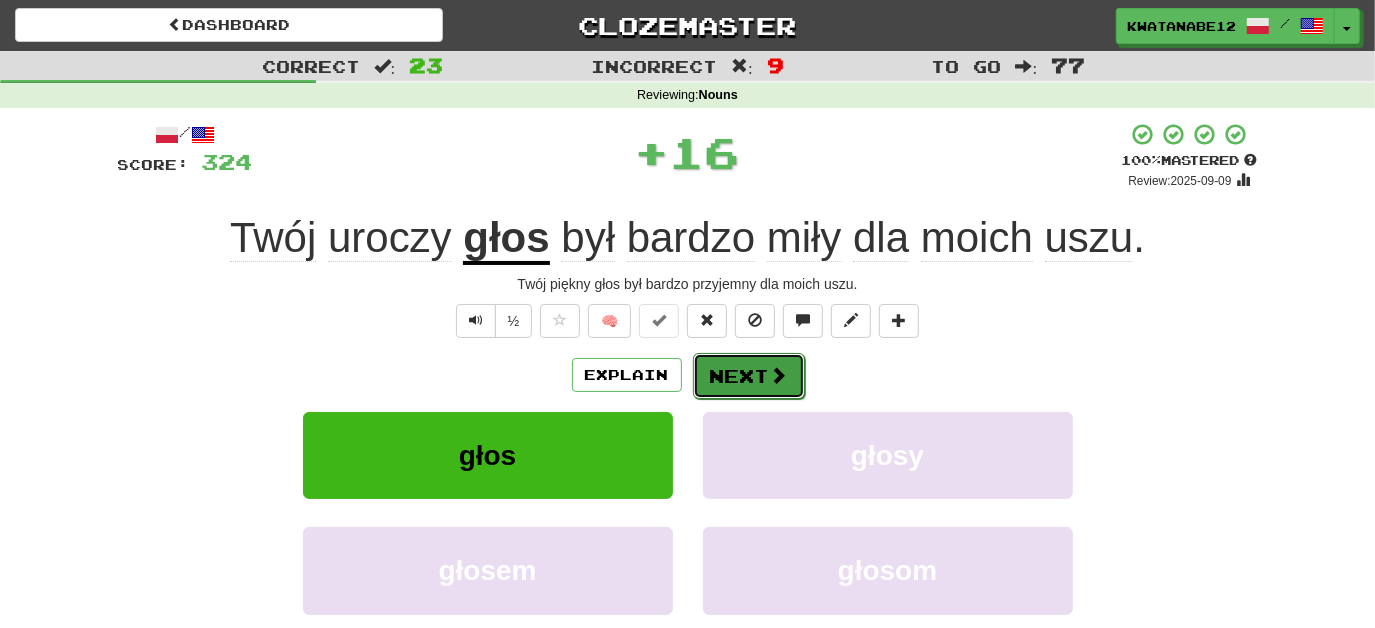 click on "Next" at bounding box center (749, 376) 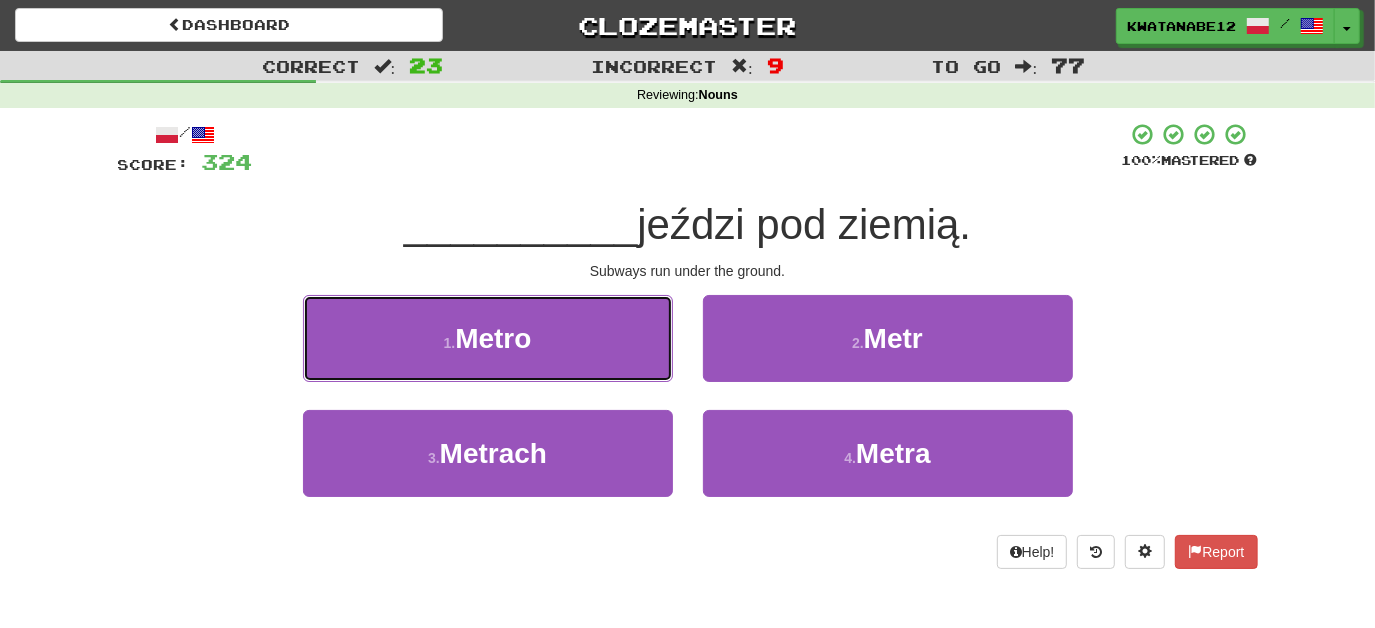 drag, startPoint x: 611, startPoint y: 350, endPoint x: 632, endPoint y: 349, distance: 21.023796 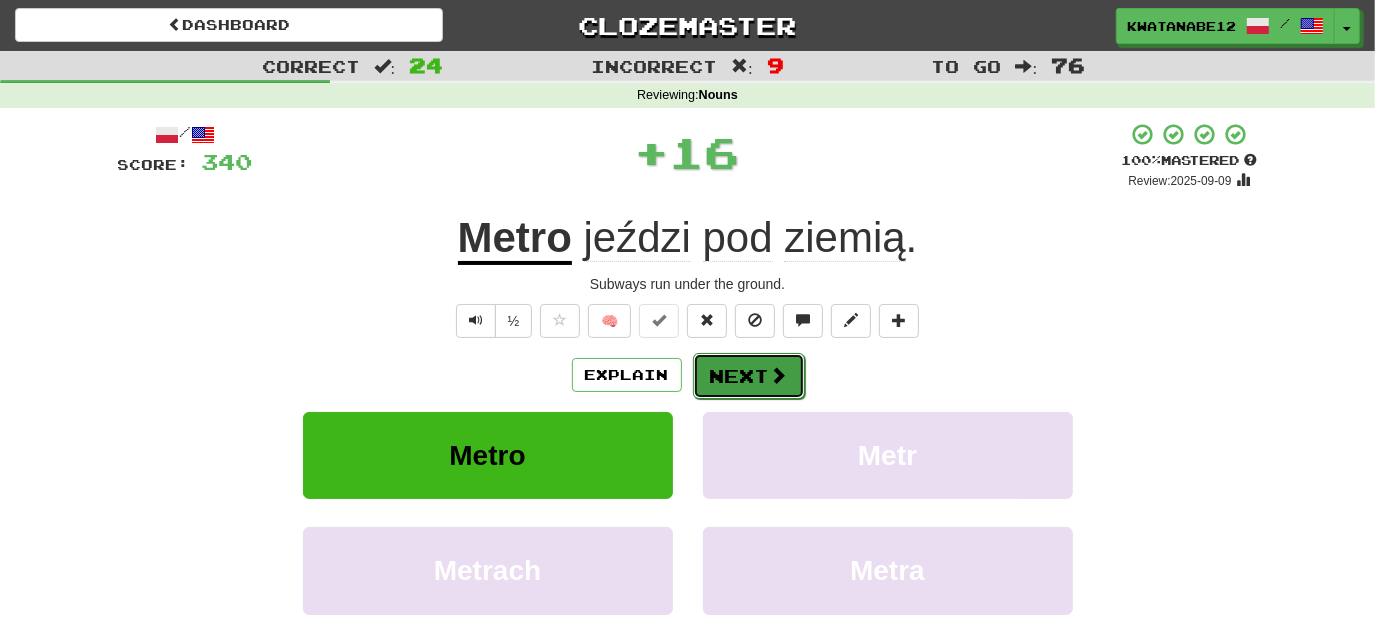 click on "Next" at bounding box center (749, 376) 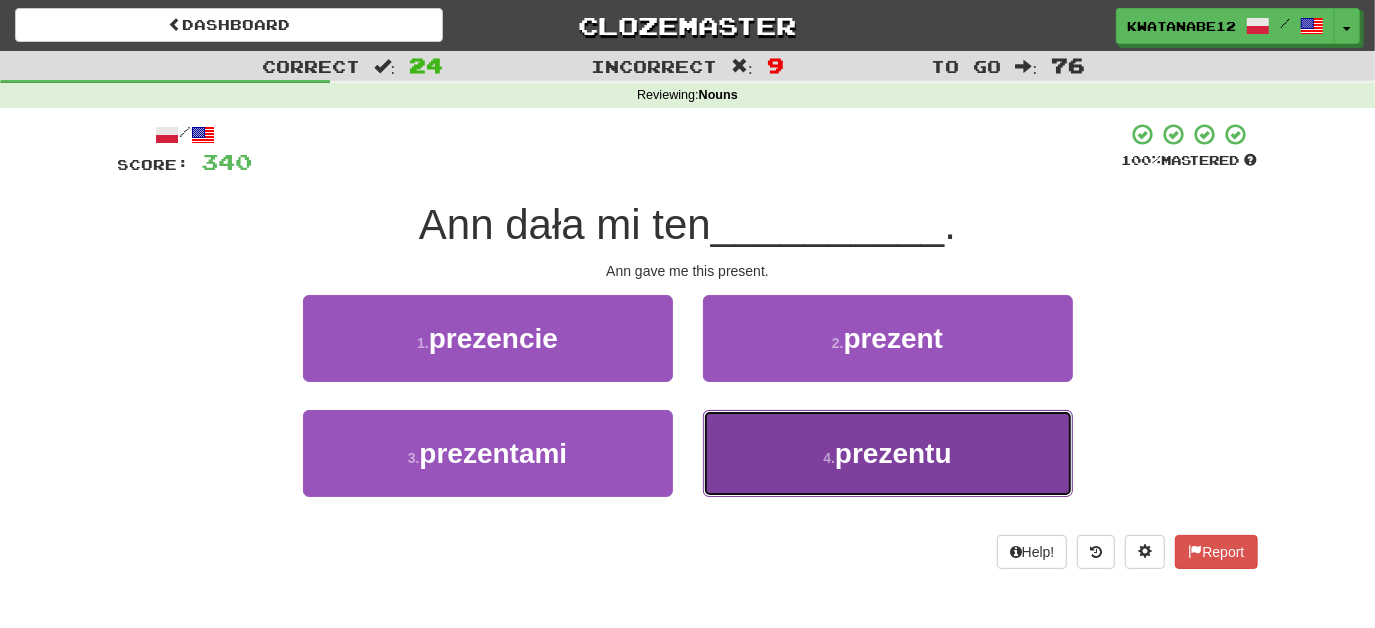 click on "4 .  prezentu" at bounding box center (888, 453) 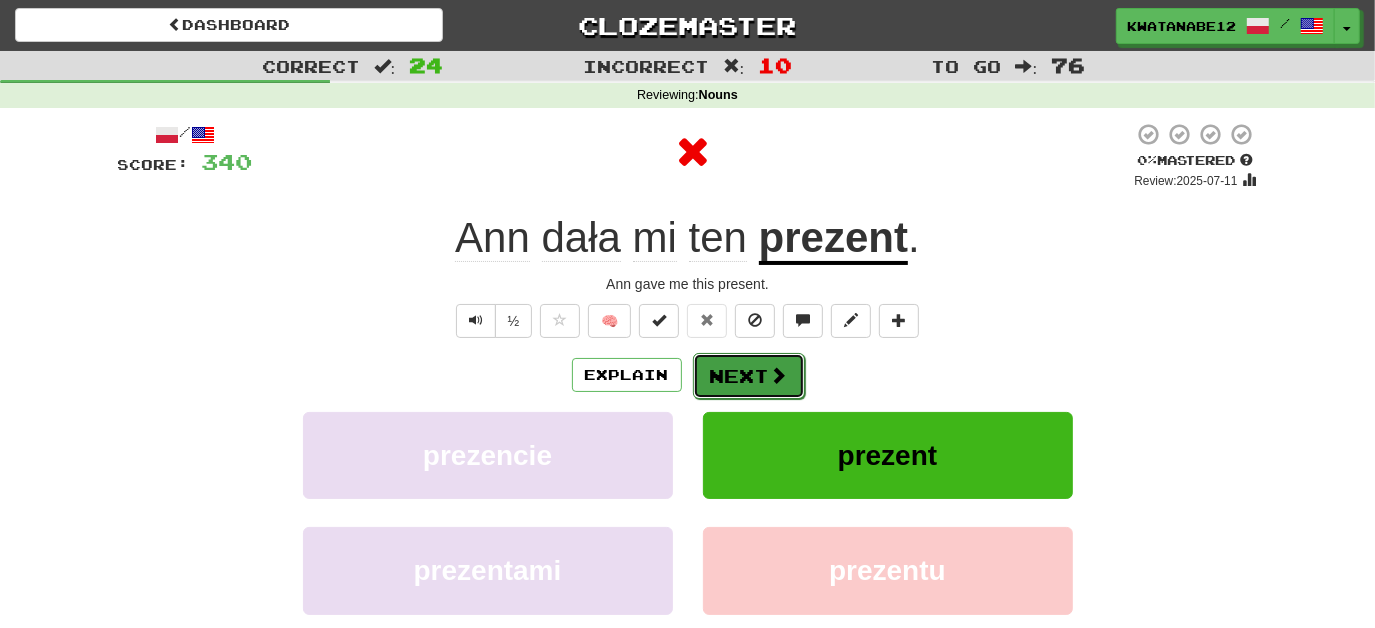 click on "Next" at bounding box center [749, 376] 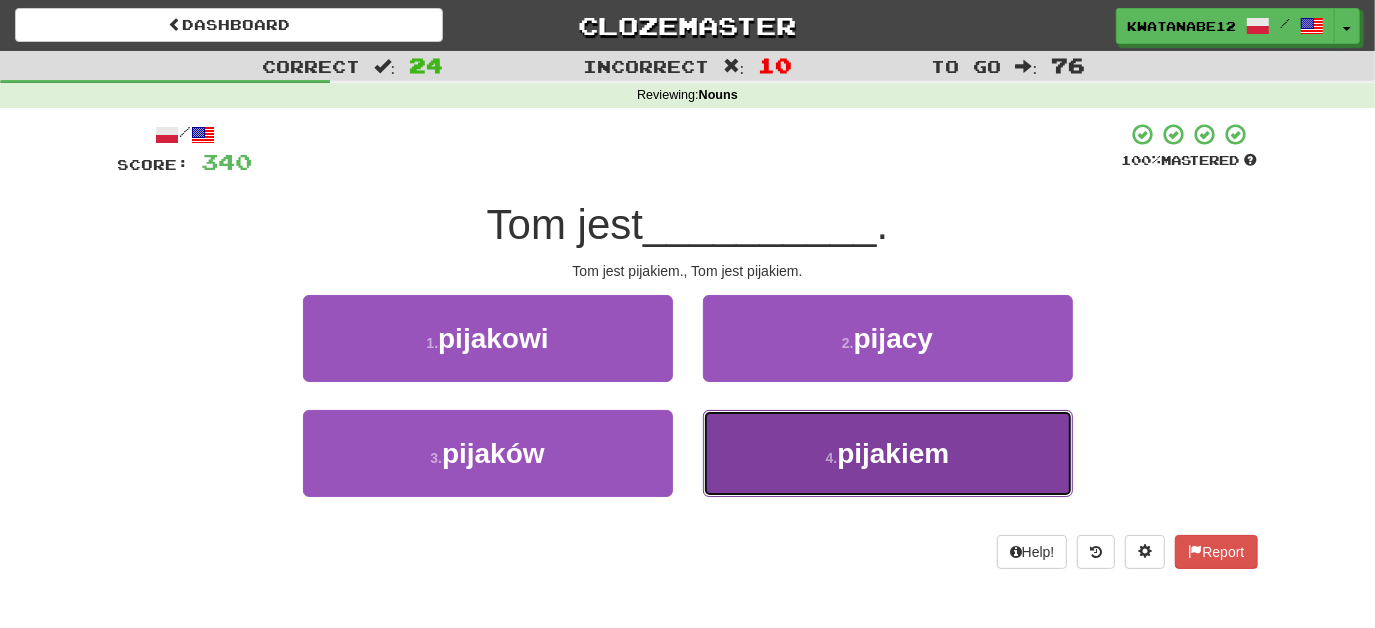 click on "[NUMBER] . pijakiem" at bounding box center [888, 453] 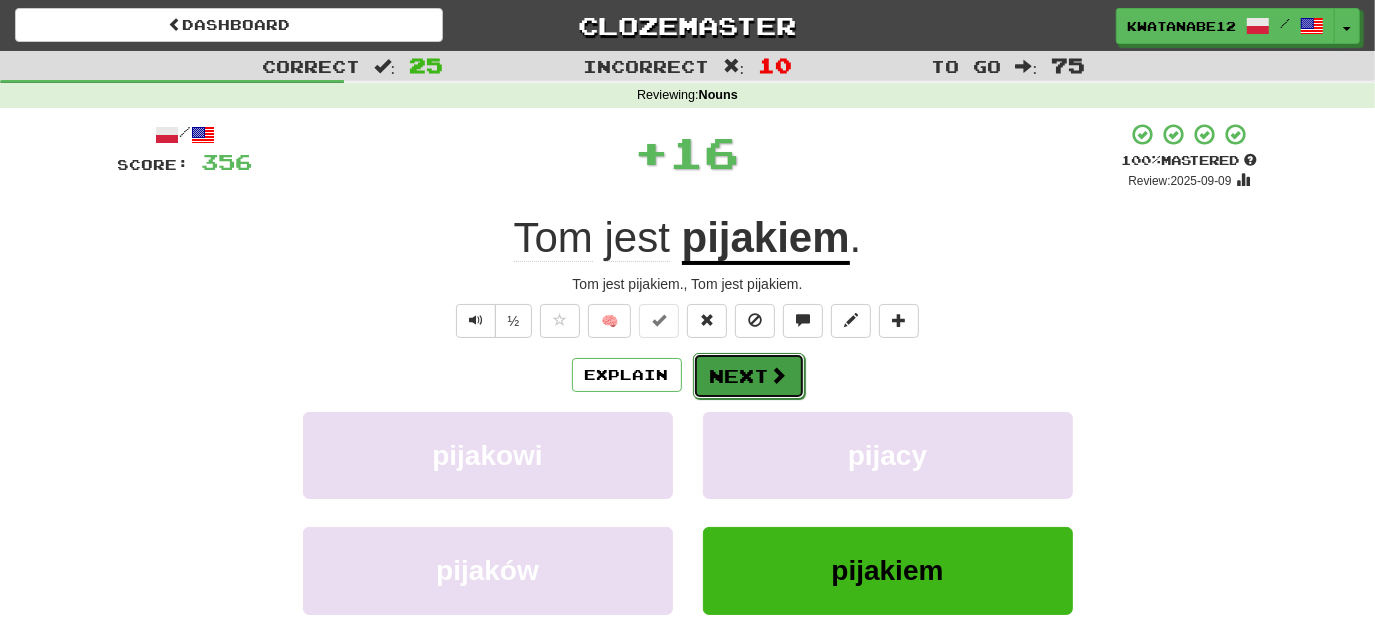 click on "Next" at bounding box center [749, 376] 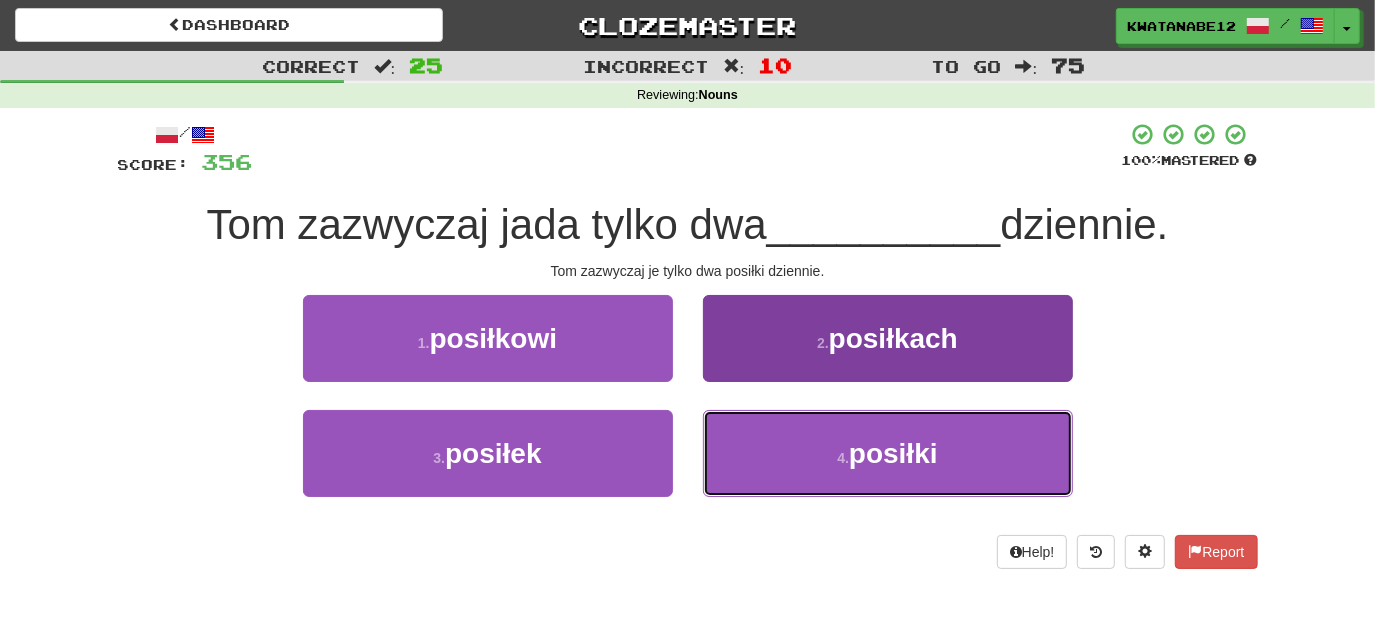 click on "[NUMBER] . posiłki" at bounding box center (888, 453) 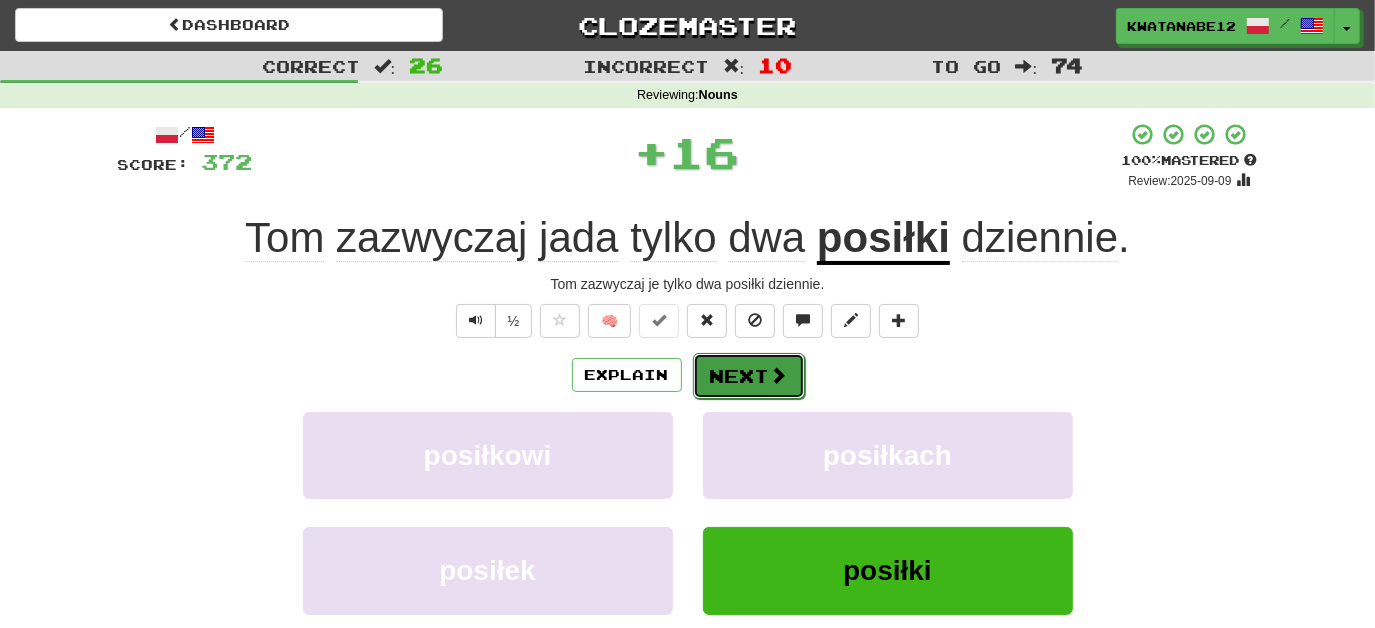 click on "Next" at bounding box center [749, 376] 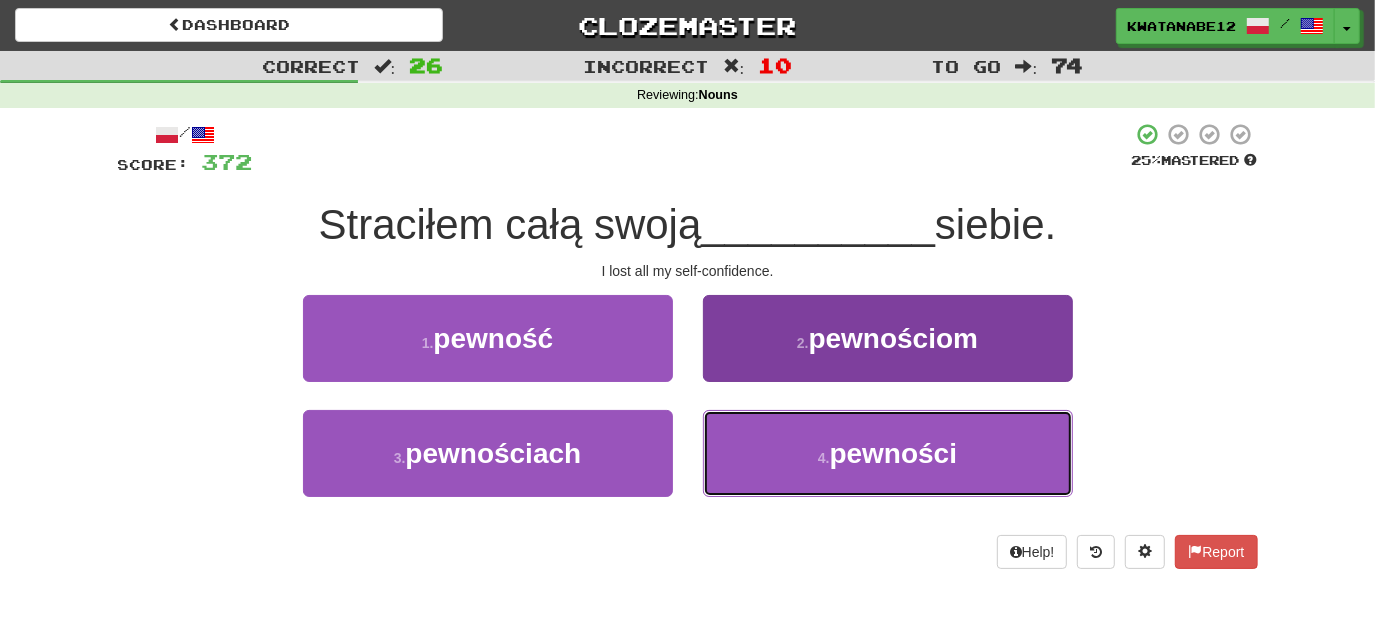 click on "4 .  pewności" at bounding box center (888, 453) 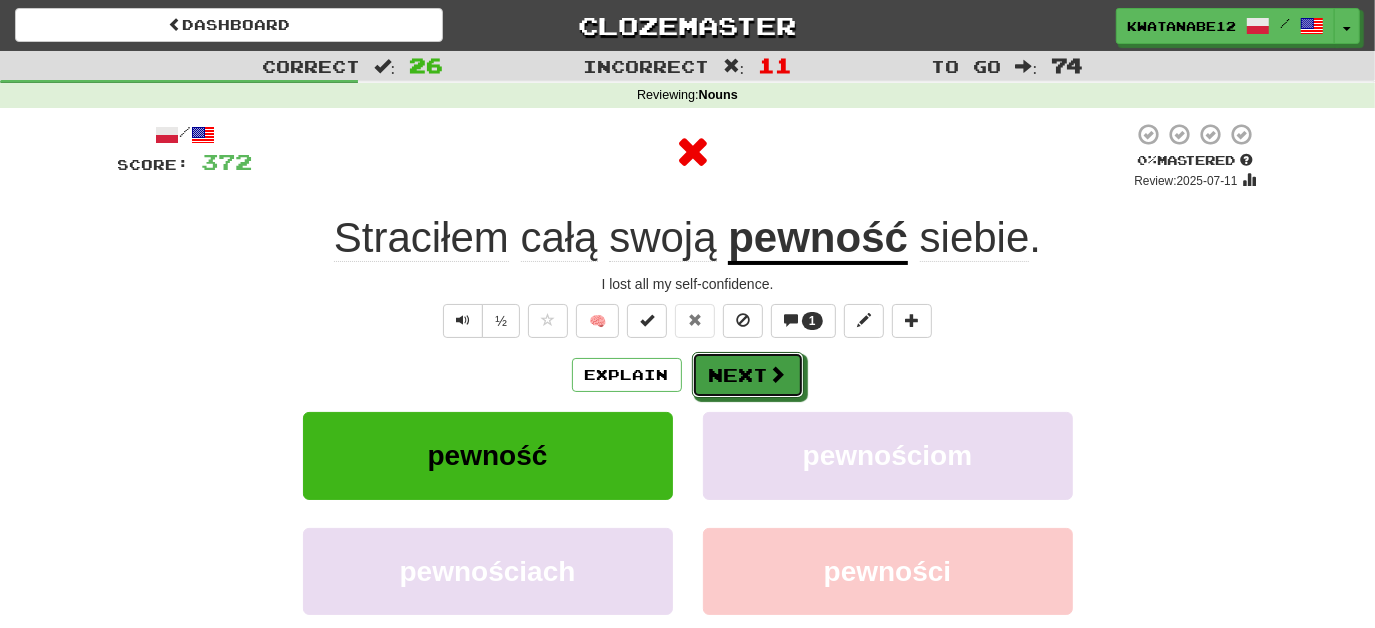 click on "/  Score:   372 0 %  Mastered Review:  2025-07-11 Straciłem   całą   swoją   pewność   siebie . I lost all my self-confidence. ½ 🧠 1 Explain Next pewność pewnościom pewnościach pewności Learn more: pewność pewnościom pewnościach pewności  Help!  Report Sentence Source" at bounding box center [688, 435] 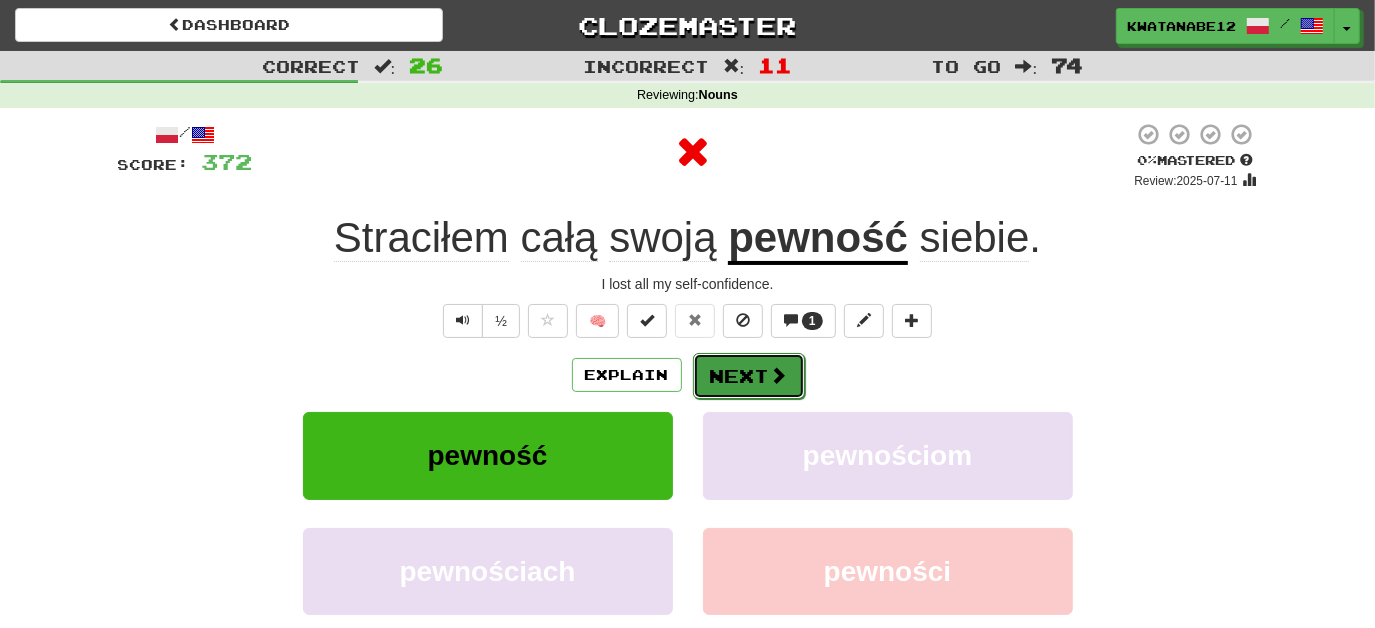 click on "Next" at bounding box center (749, 376) 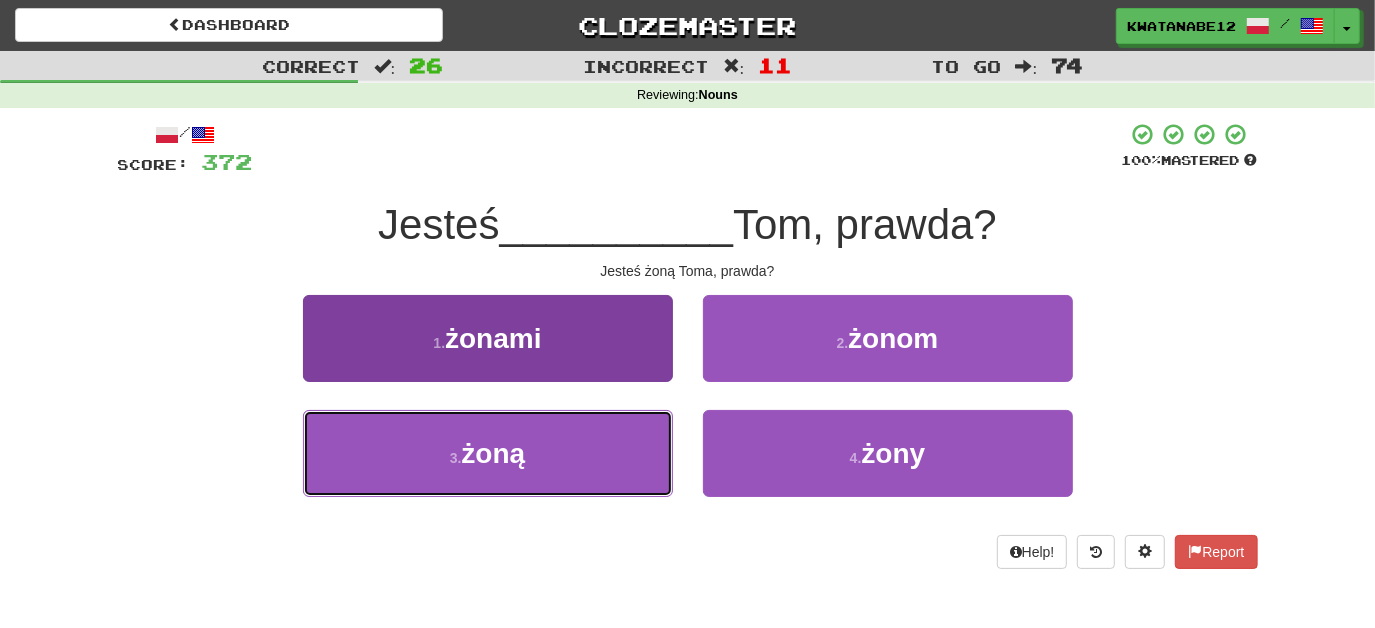 drag, startPoint x: 595, startPoint y: 456, endPoint x: 665, endPoint y: 414, distance: 81.63332 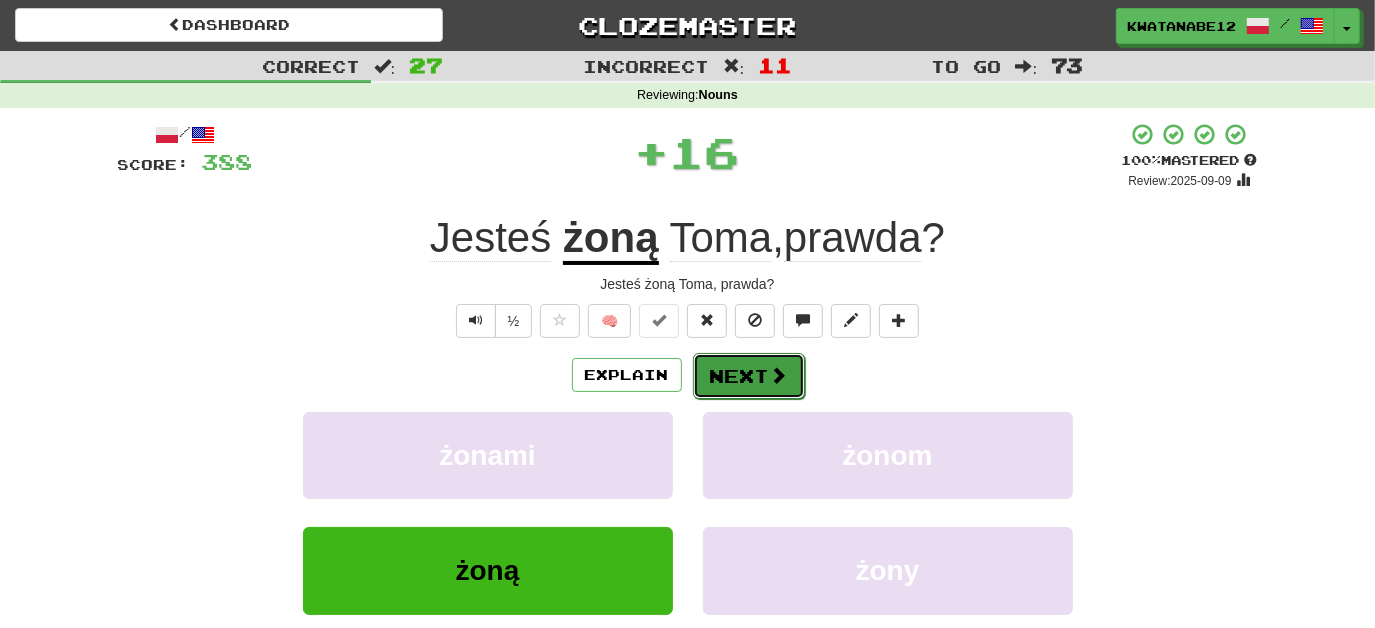drag, startPoint x: 722, startPoint y: 364, endPoint x: 739, endPoint y: 362, distance: 17.117243 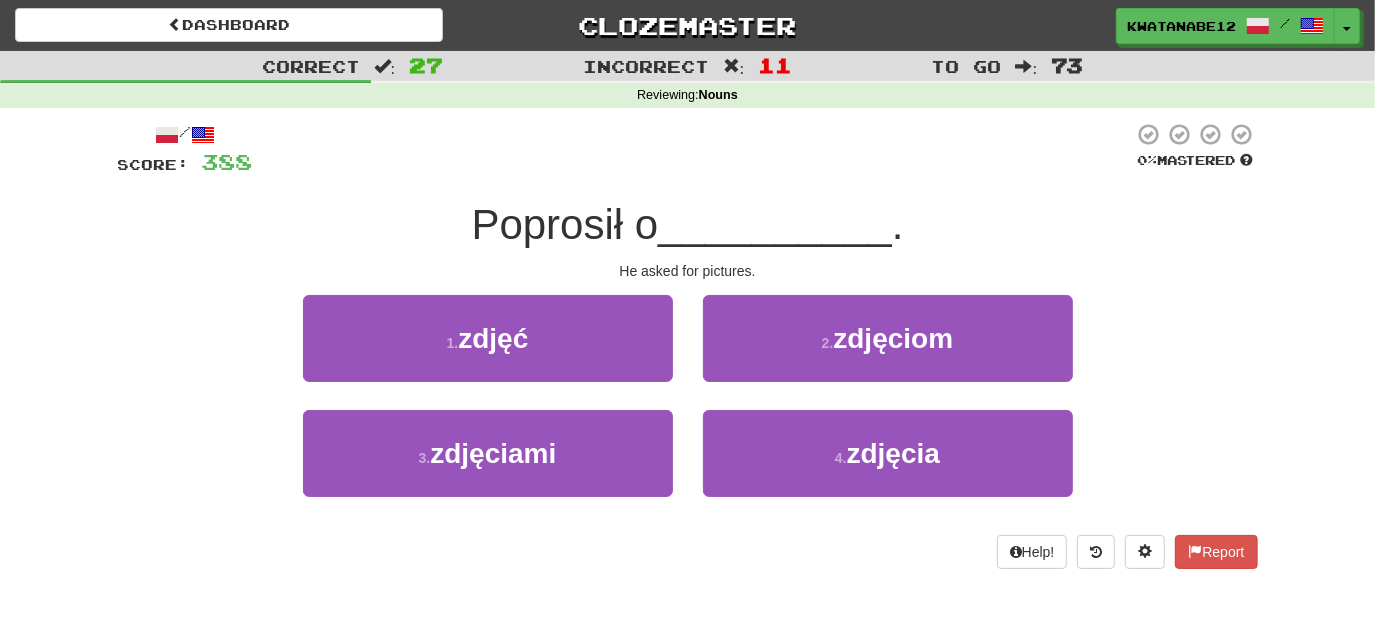 drag, startPoint x: 628, startPoint y: 331, endPoint x: 616, endPoint y: 396, distance: 66.09841 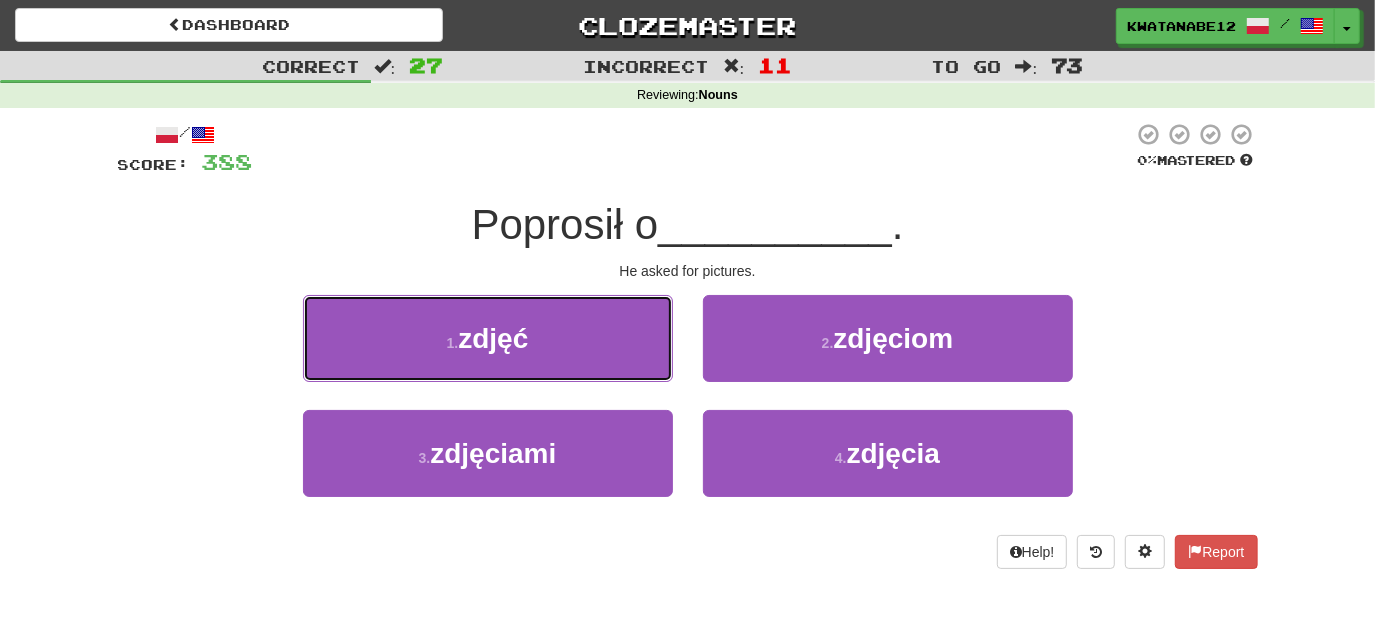 click on "[NUMBER] . zdjęć" at bounding box center [488, 338] 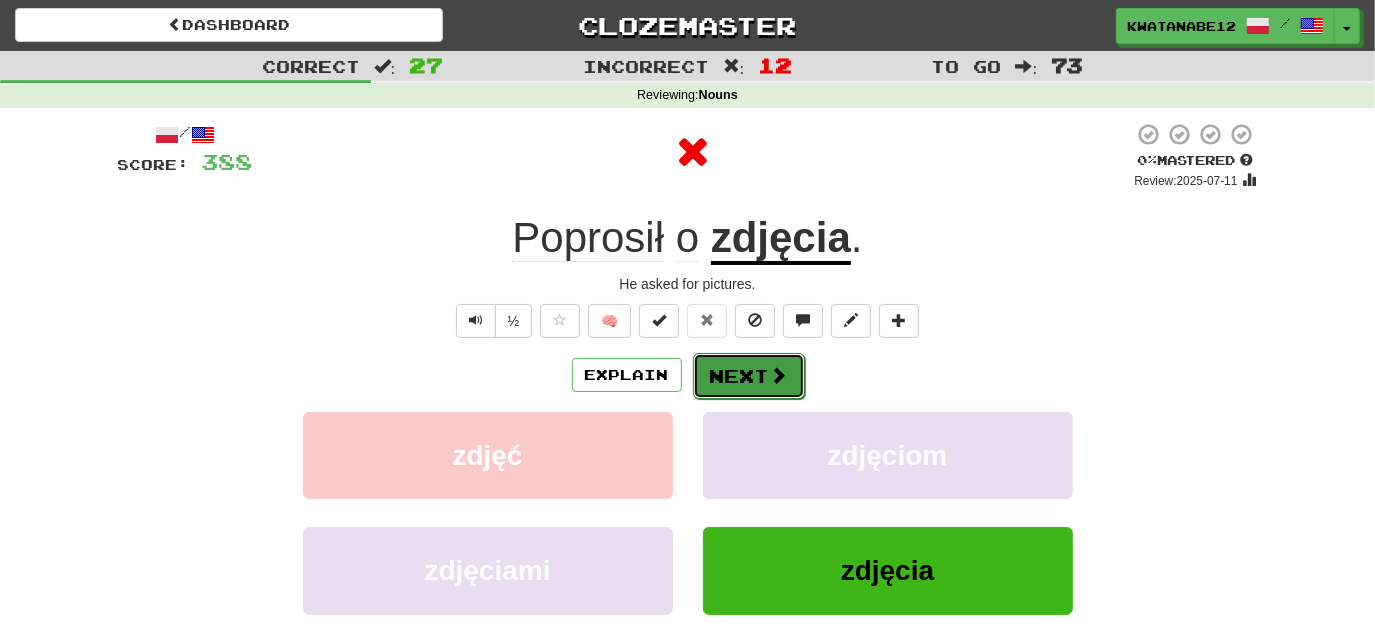 click on "Next" at bounding box center (749, 376) 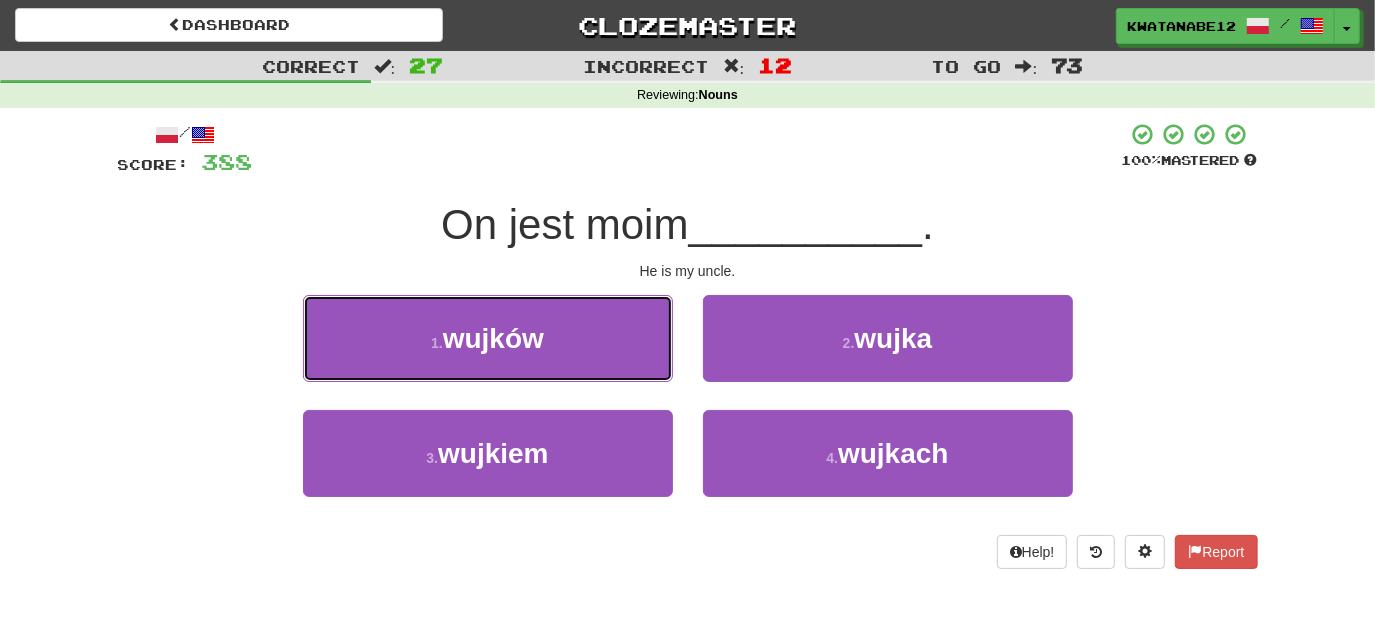 drag, startPoint x: 653, startPoint y: 402, endPoint x: 694, endPoint y: 345, distance: 70.21396 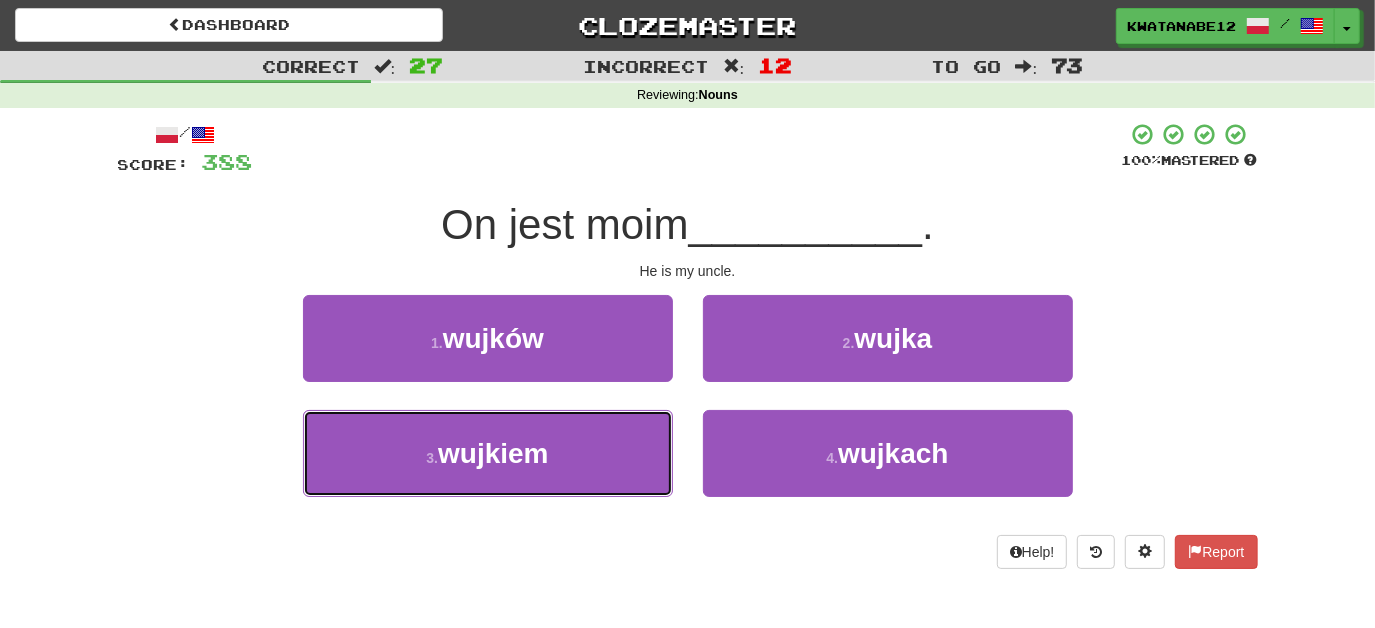 drag, startPoint x: 627, startPoint y: 451, endPoint x: 684, endPoint y: 420, distance: 64.884514 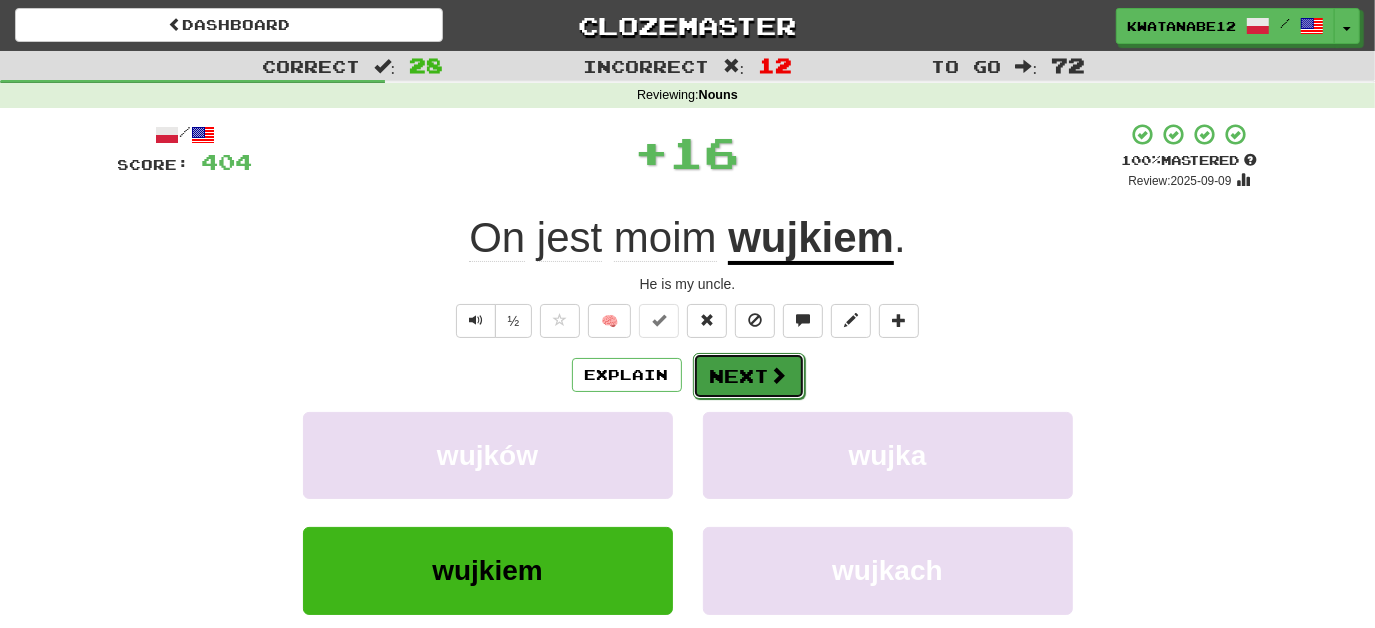 drag, startPoint x: 749, startPoint y: 383, endPoint x: 766, endPoint y: 376, distance: 18.384777 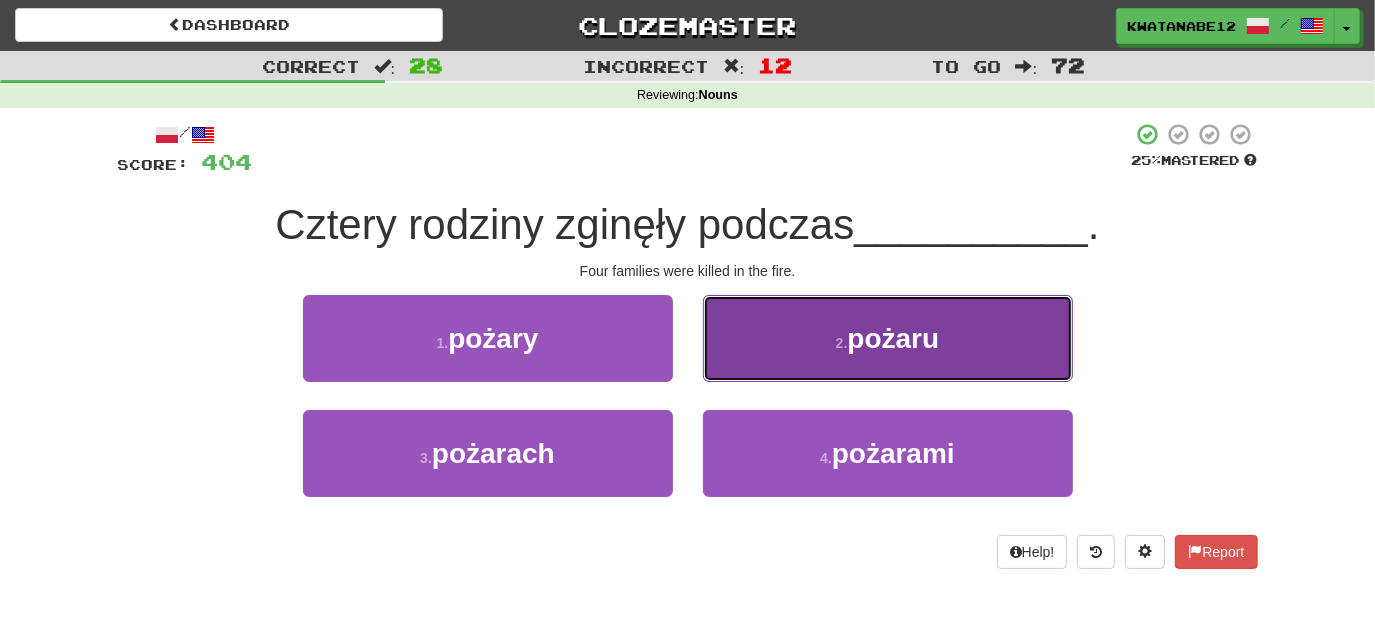 click on "2 .  pożaru" at bounding box center [888, 338] 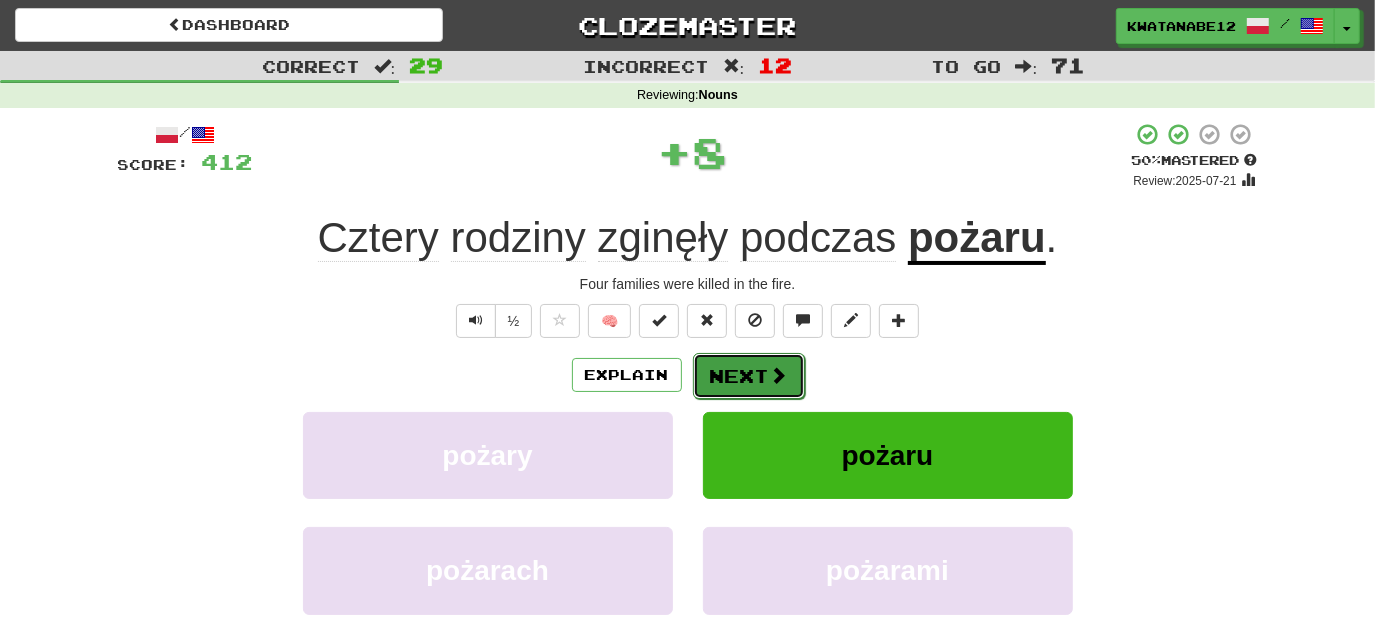 click on "Next" at bounding box center (749, 376) 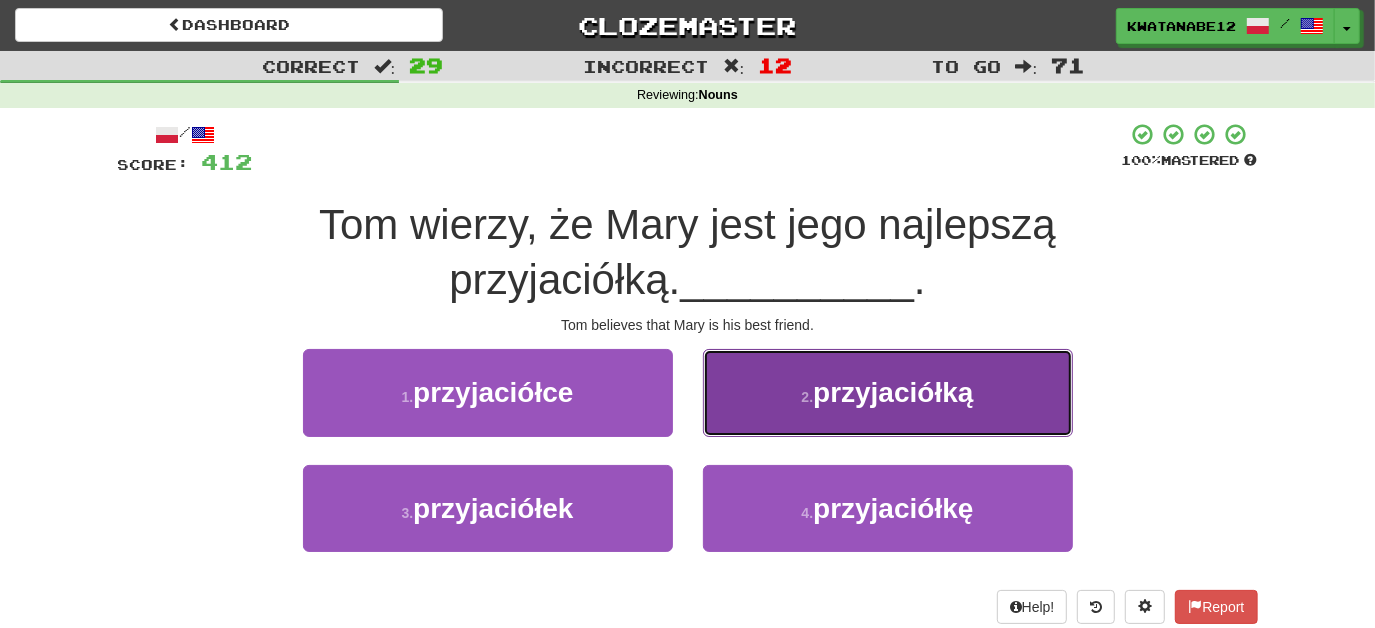 click on "[NUMBER] . przyjaciółką" at bounding box center [888, 392] 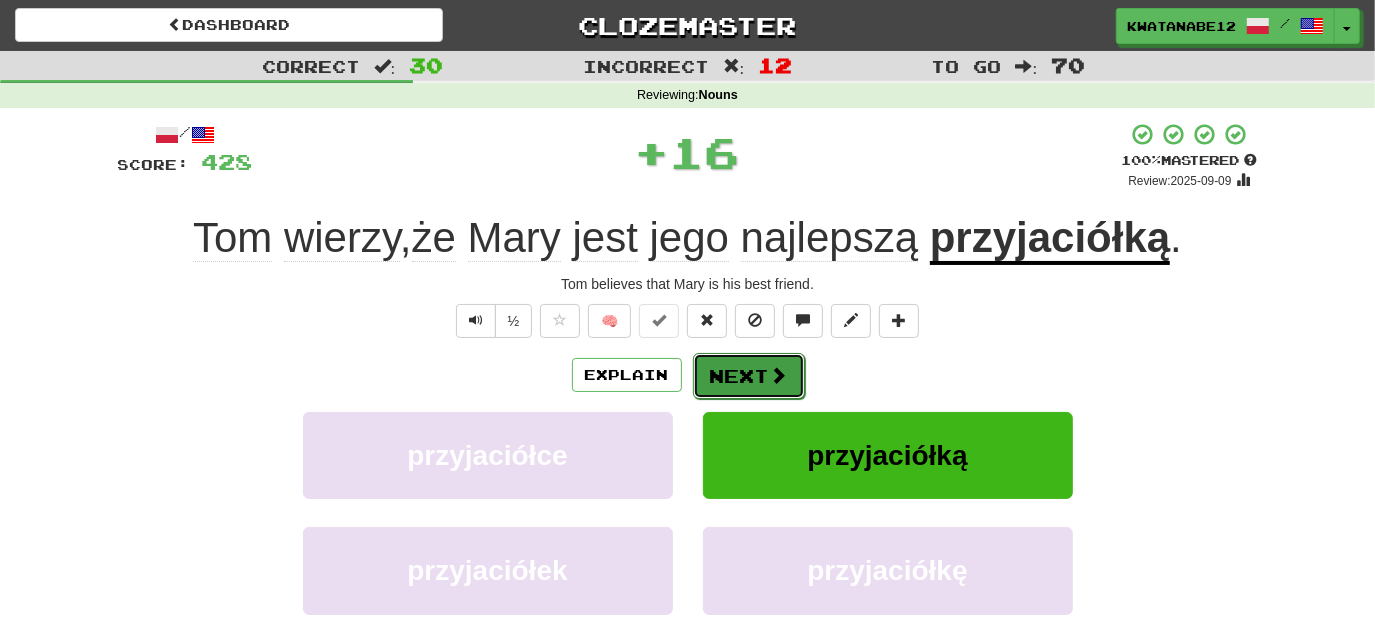 click on "Next" at bounding box center [749, 376] 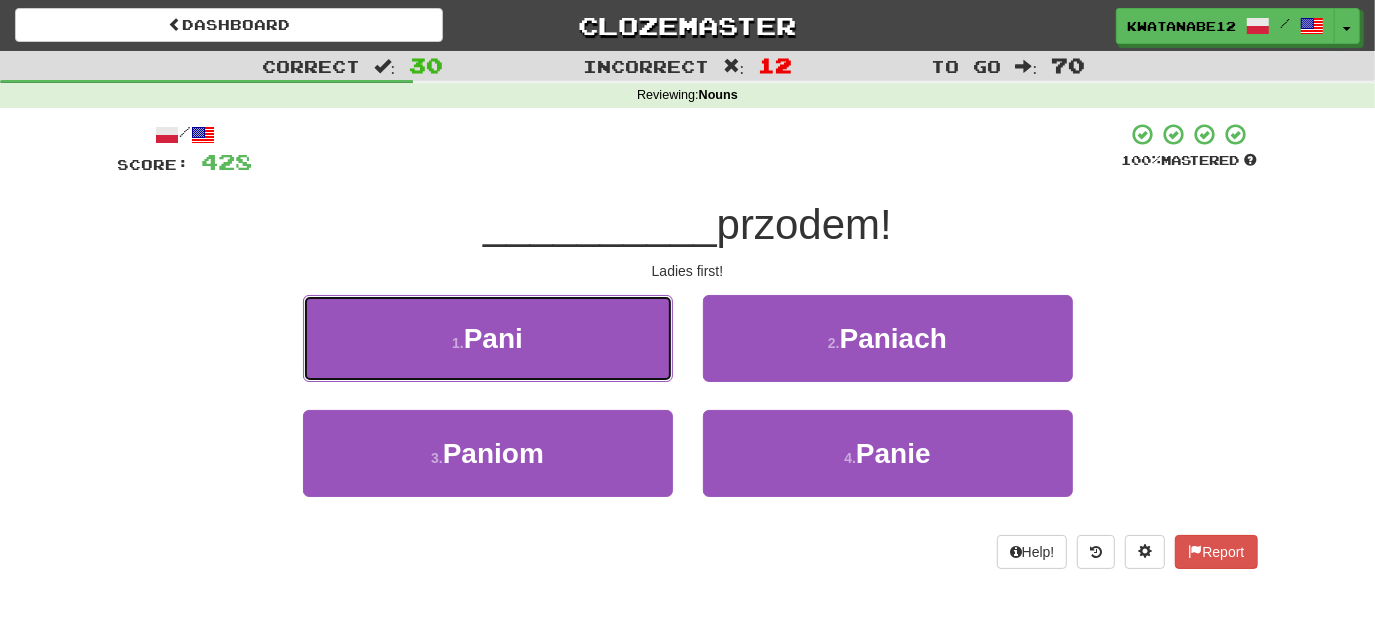 drag, startPoint x: 607, startPoint y: 333, endPoint x: 624, endPoint y: 341, distance: 18.788294 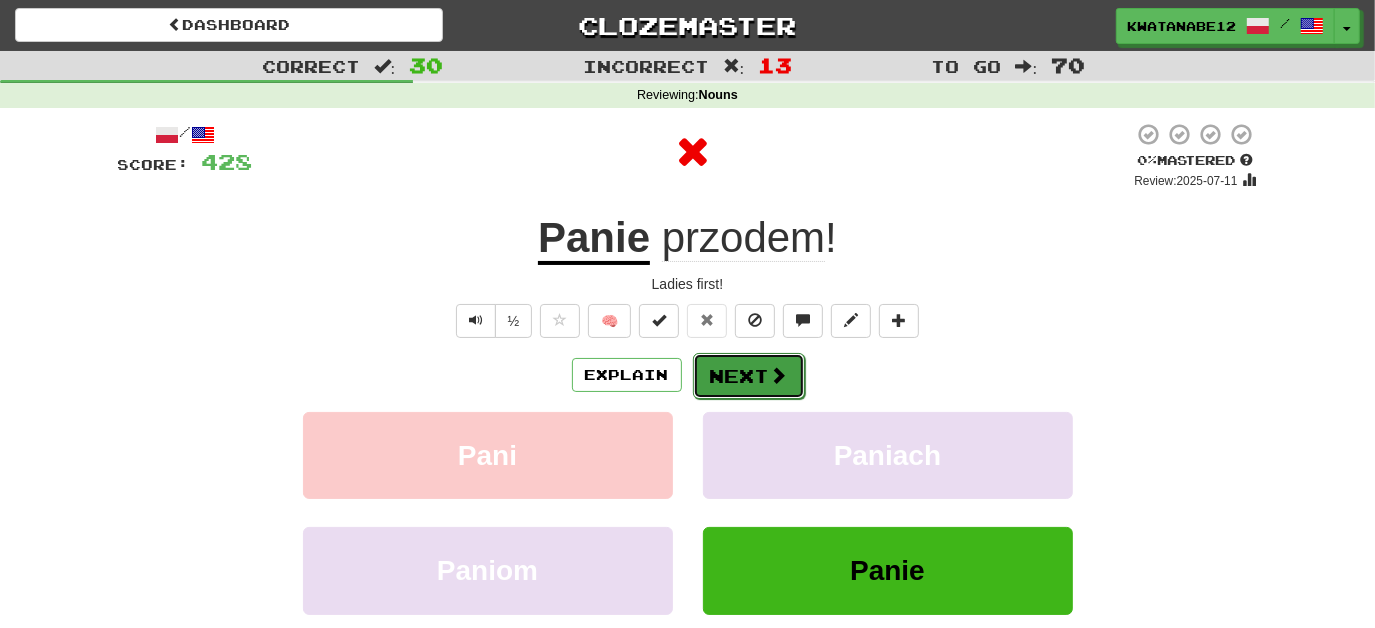 drag, startPoint x: 738, startPoint y: 355, endPoint x: 748, endPoint y: 352, distance: 10.440307 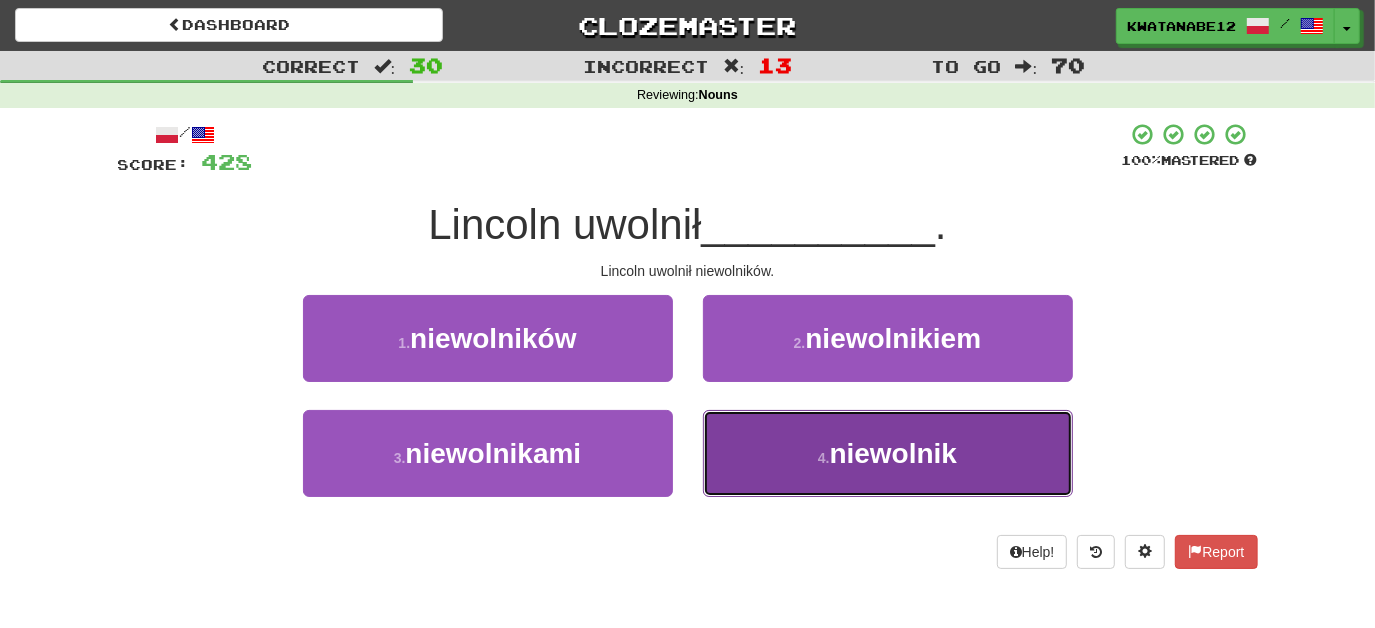 click on "4 .  niewolnik" at bounding box center [888, 453] 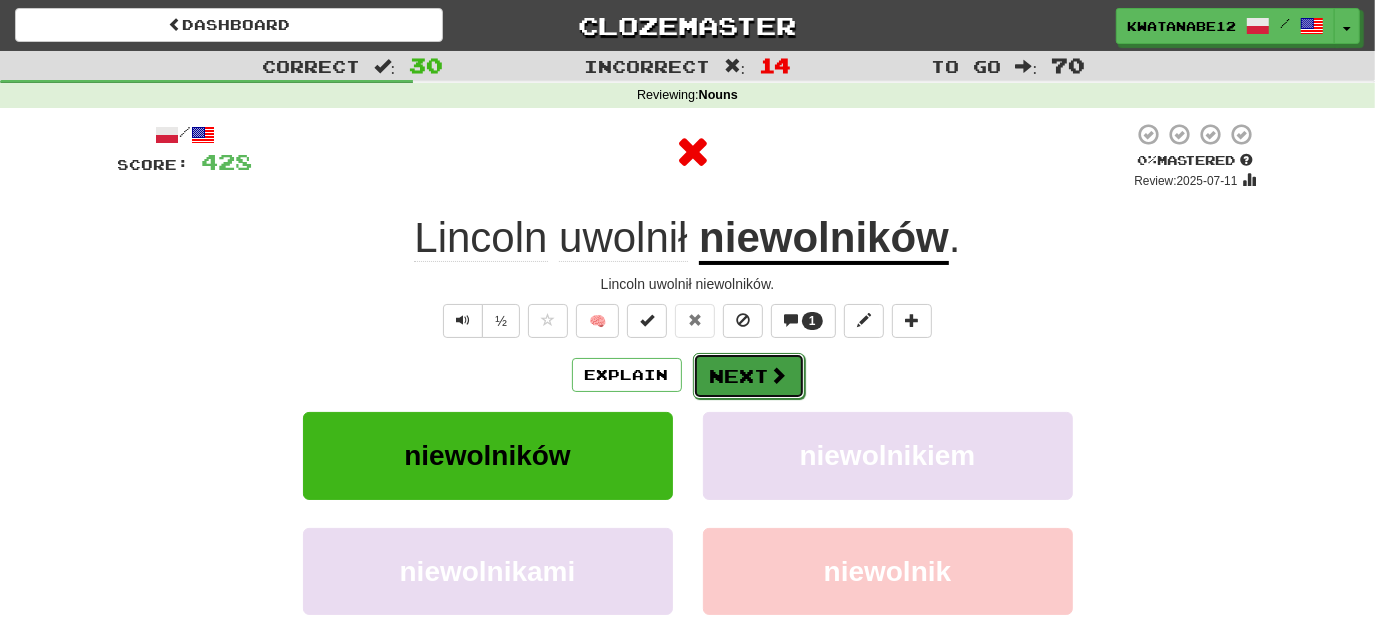 click on "Next" at bounding box center [749, 376] 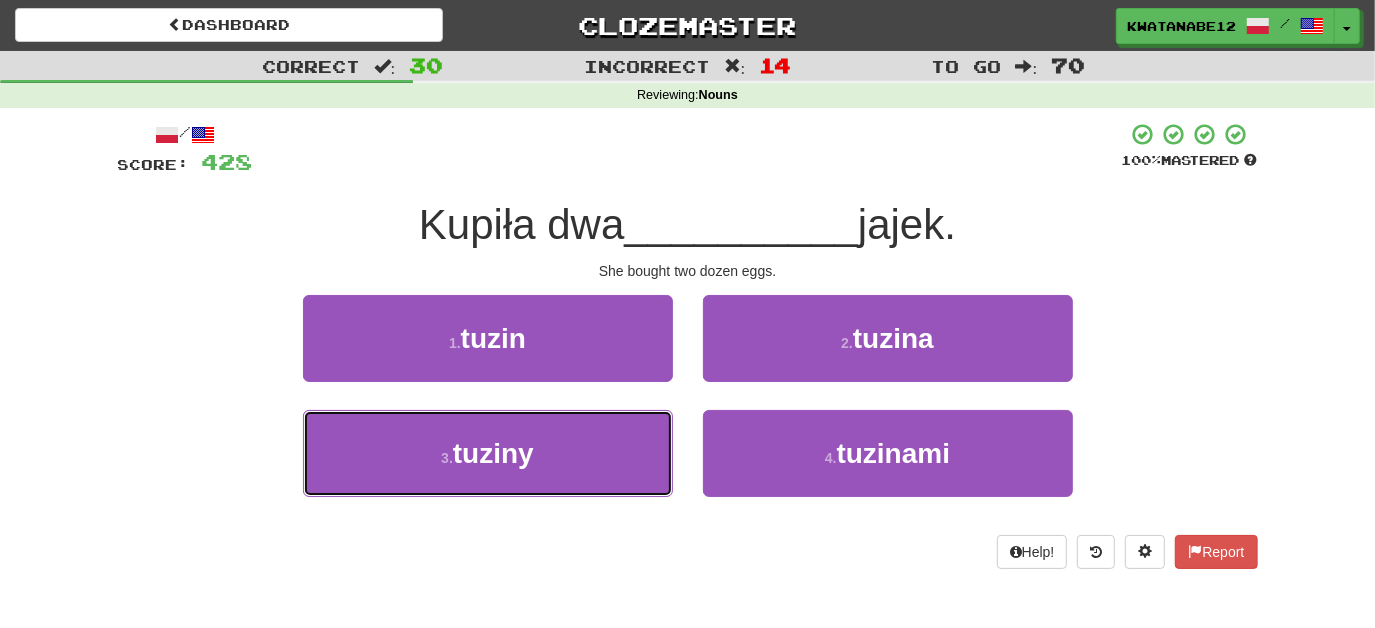 drag, startPoint x: 651, startPoint y: 361, endPoint x: 602, endPoint y: 391, distance: 57.45433 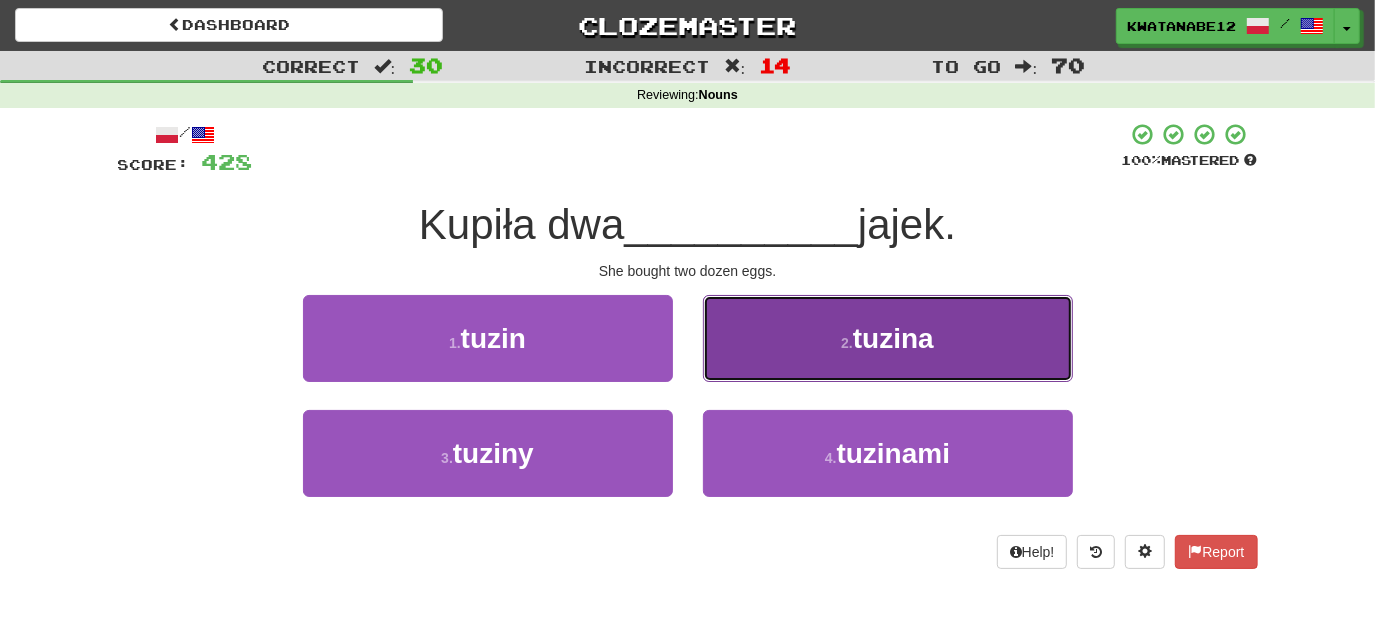 click on "2 .  tuzina" at bounding box center [888, 338] 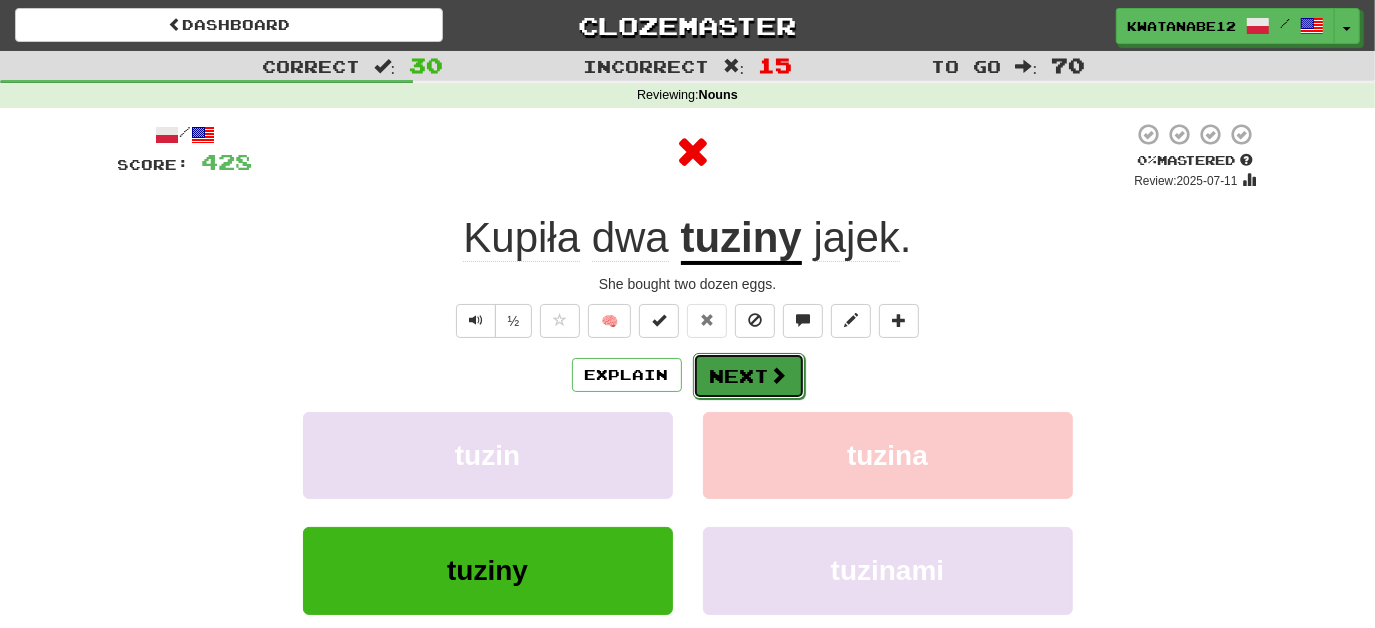 click on "Next" at bounding box center [749, 376] 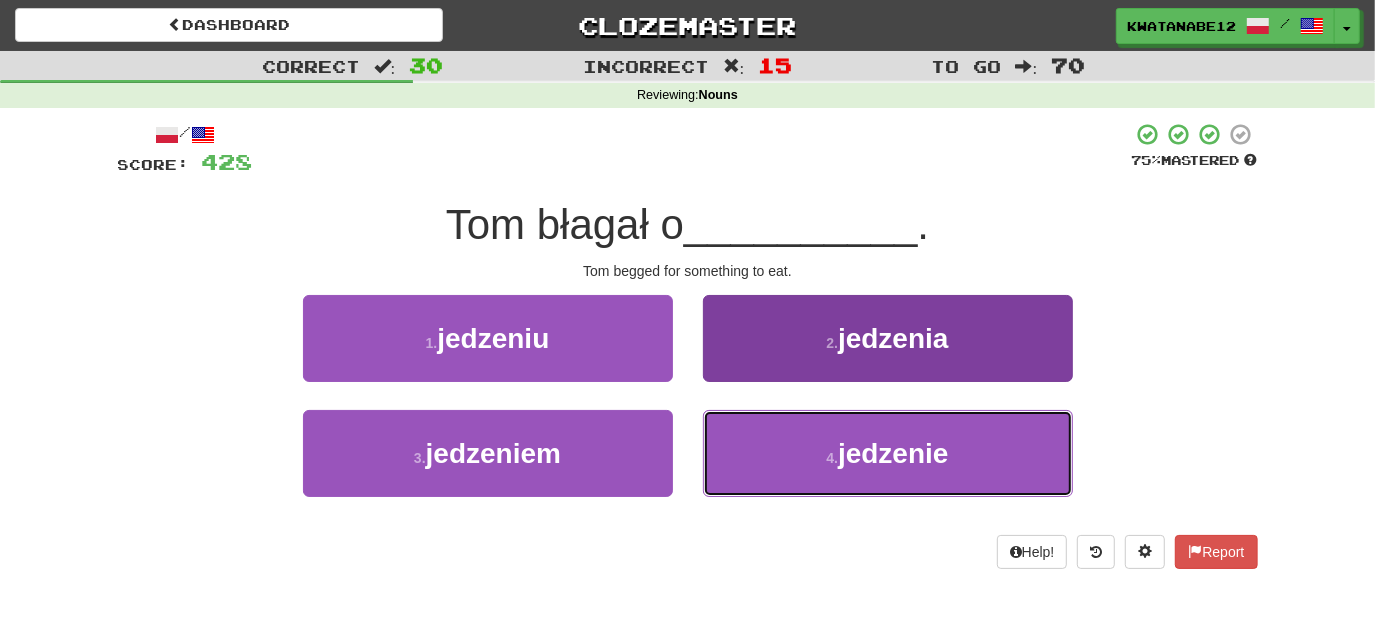click on "4 .  jedzenie" at bounding box center (888, 453) 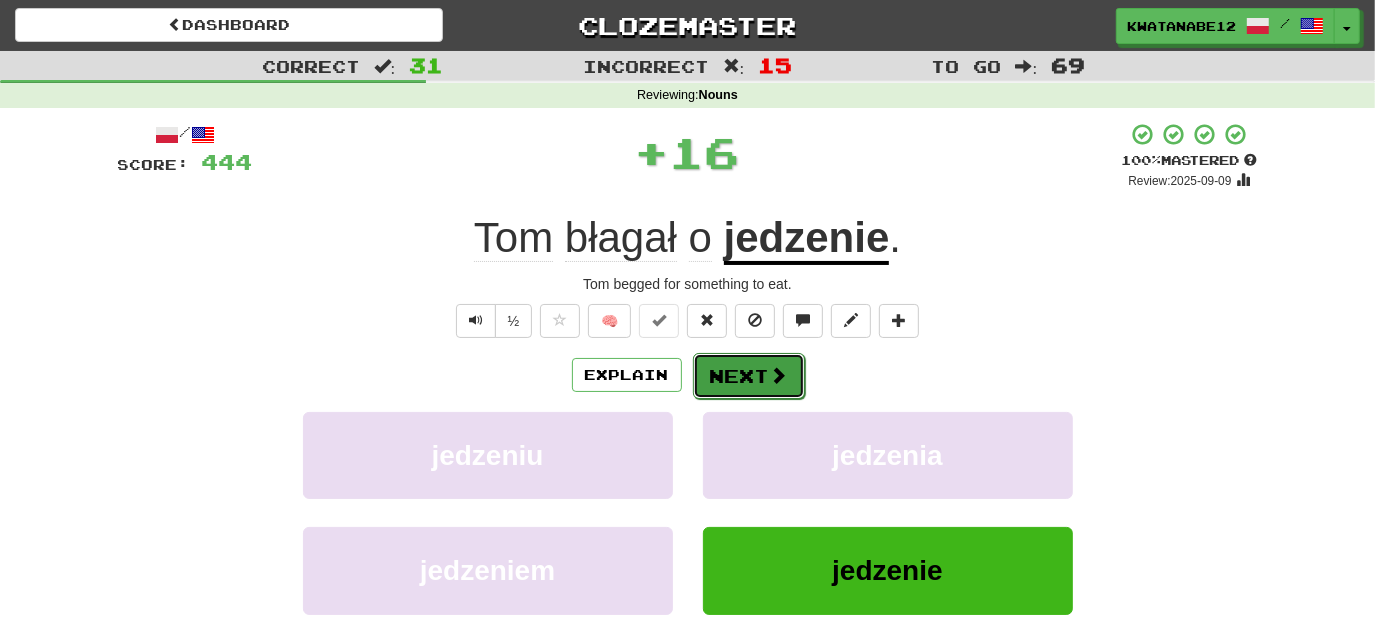 click on "Next" at bounding box center [749, 376] 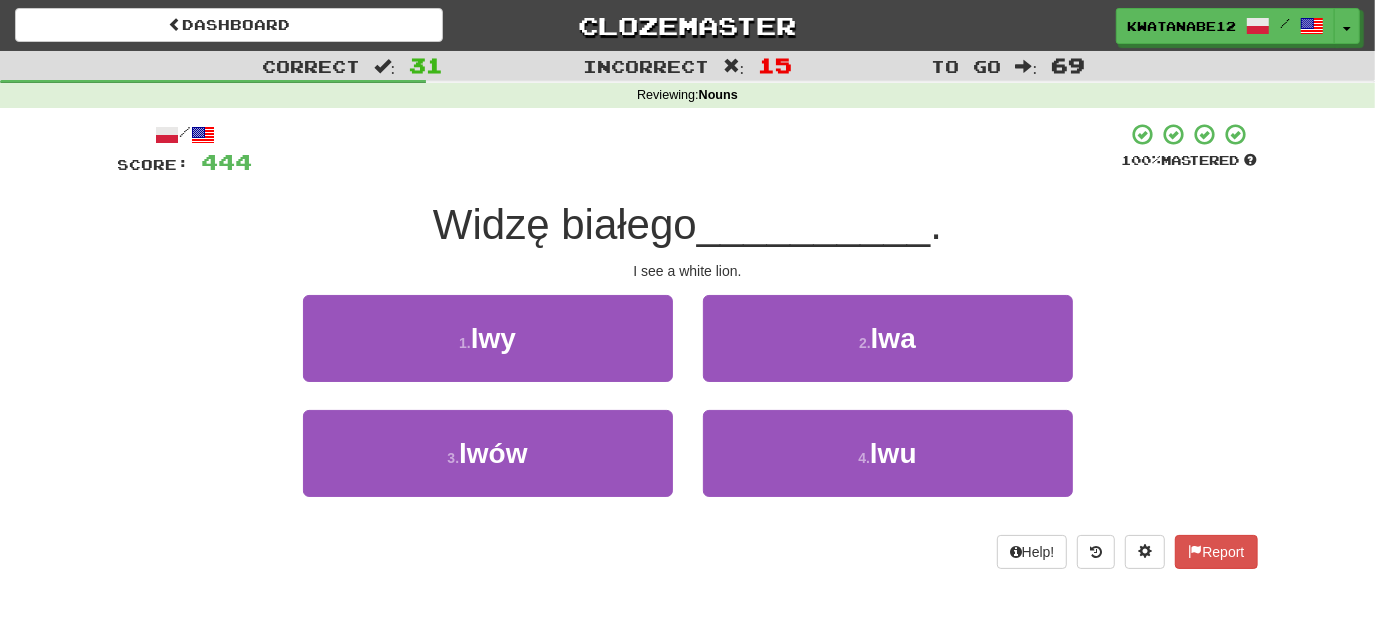 drag, startPoint x: 618, startPoint y: 360, endPoint x: 669, endPoint y: 408, distance: 70.035706 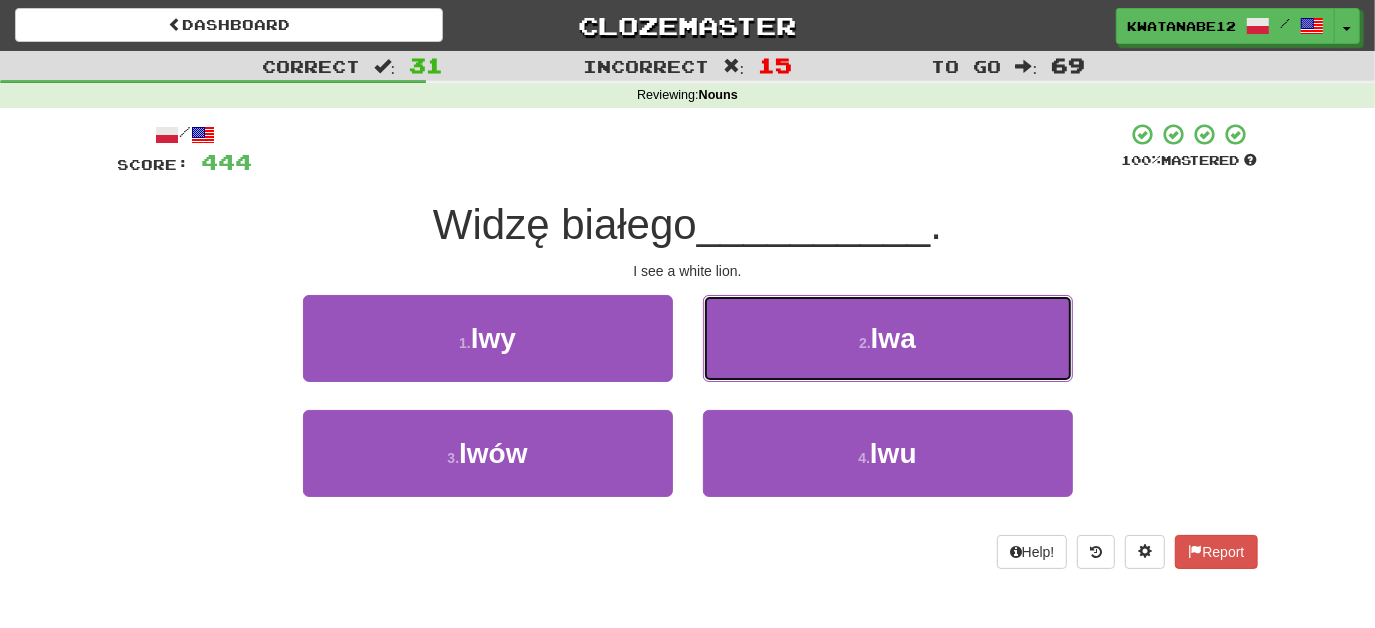 click on "Chciałbym kupić jednego lwa." at bounding box center (888, 338) 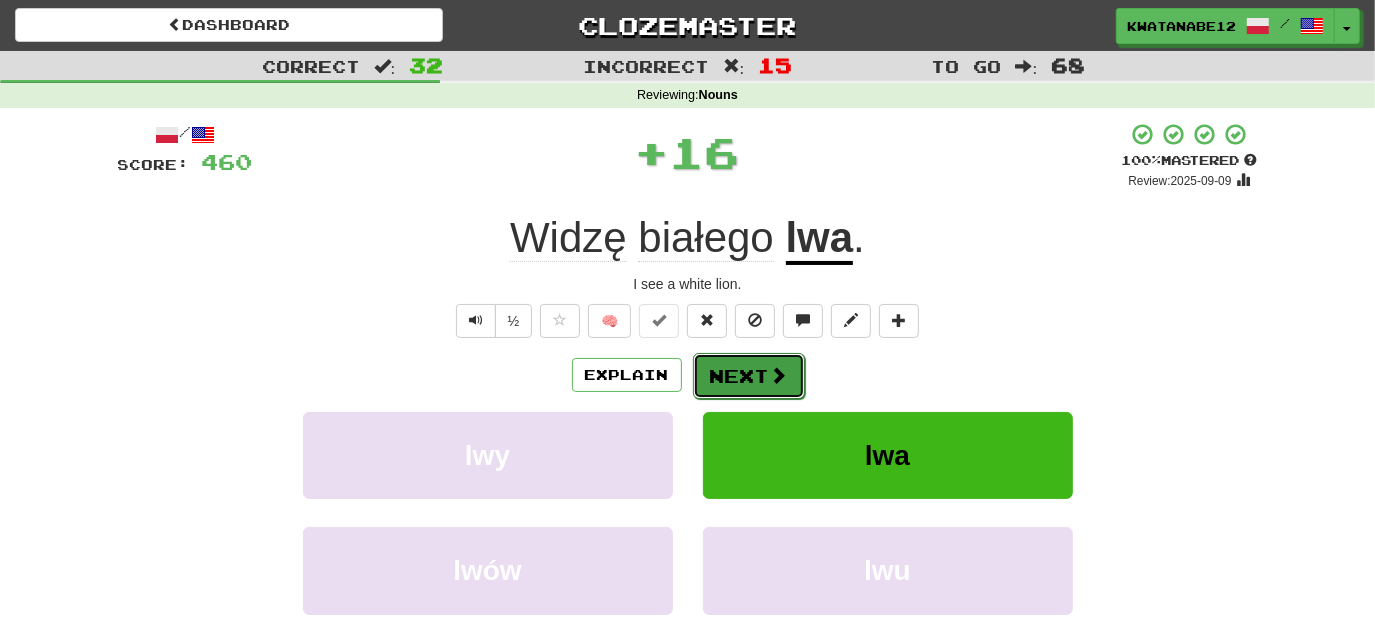 click on "Next" at bounding box center [749, 376] 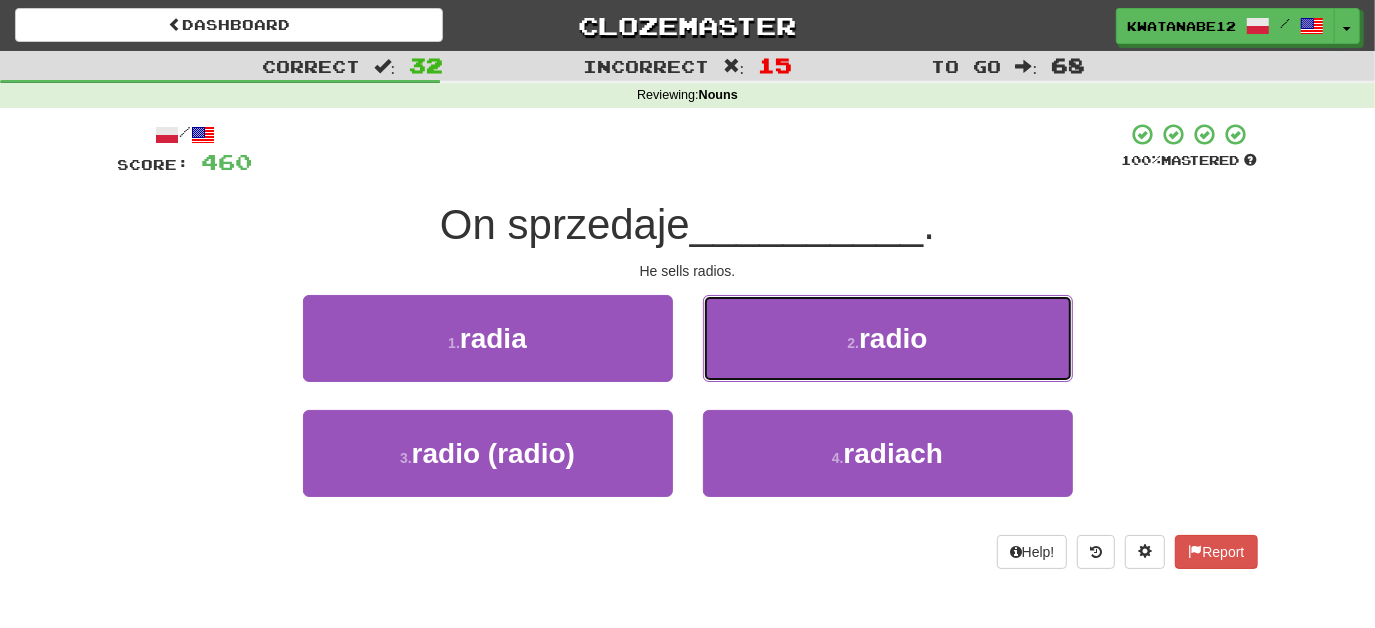 drag, startPoint x: 688, startPoint y: 331, endPoint x: 641, endPoint y: 393, distance: 77.801025 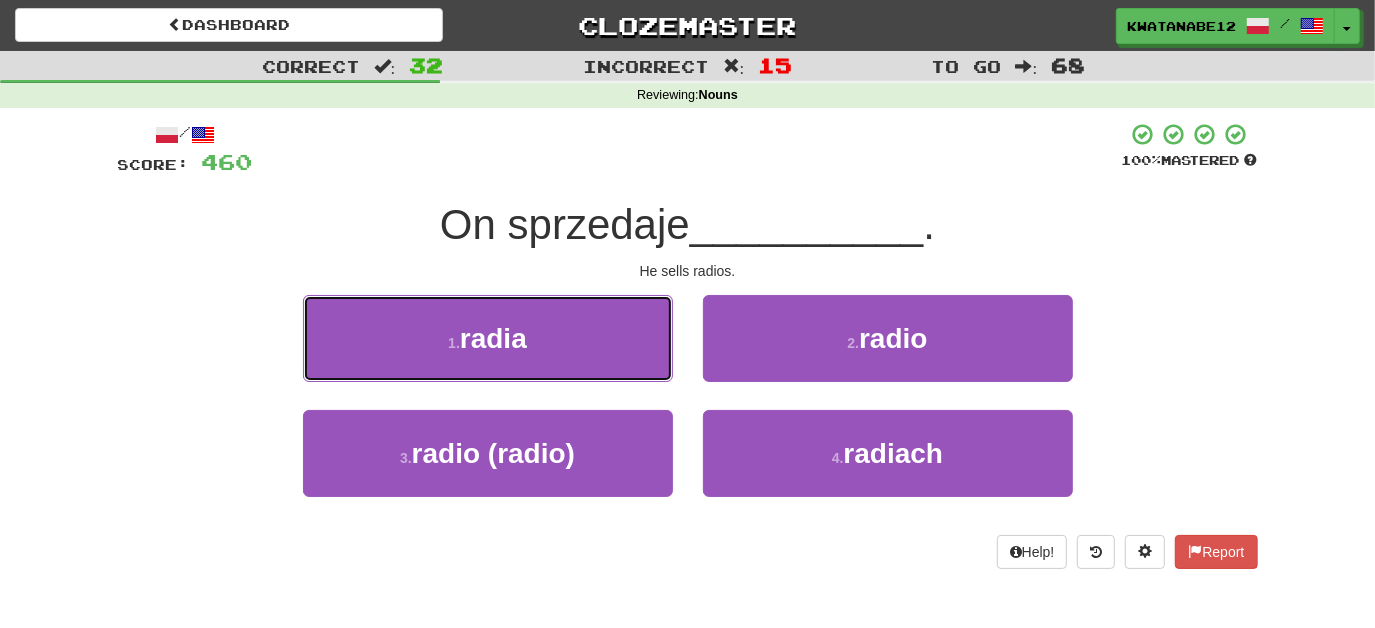 drag, startPoint x: 614, startPoint y: 345, endPoint x: 624, endPoint y: 343, distance: 10.198039 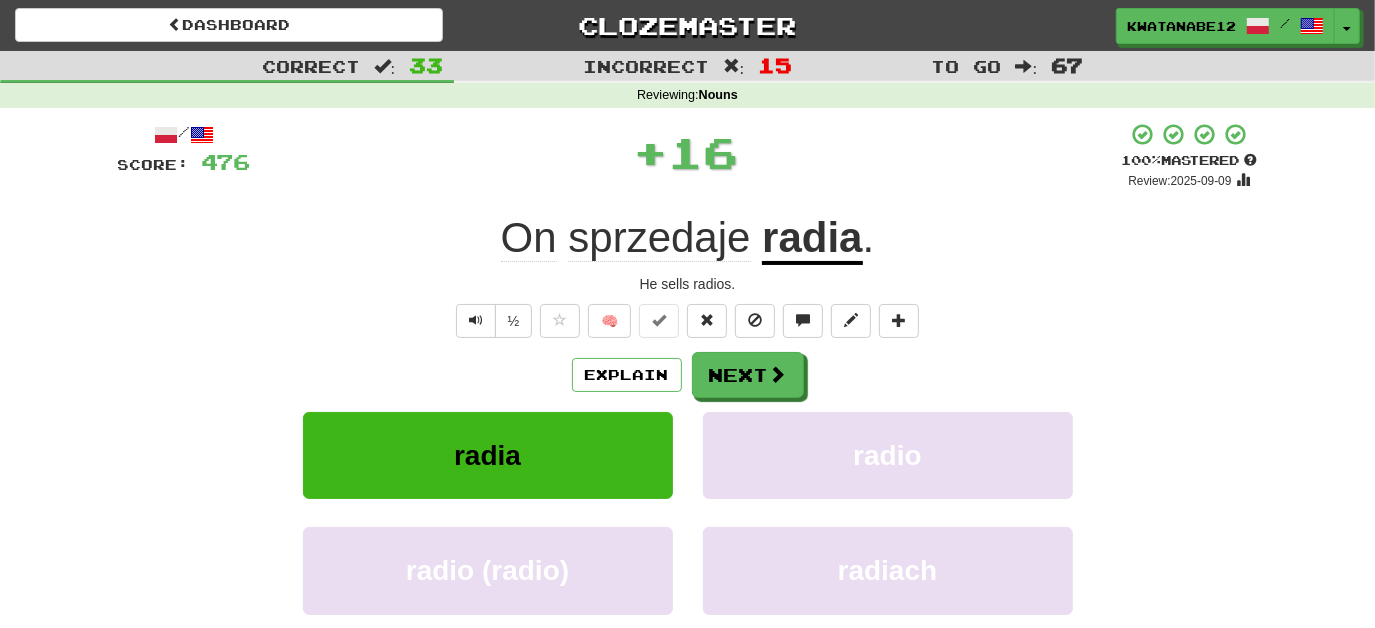 click on "/ Score: 476 + 16 100 % Mastered Review: 2025-09-09 On sprzedaje radia . He sells radios. ½ 🧠 Explain Next radia radio radiu (radio) radiach Learn more: radia radio radiu (radio) radiach Help! Report Sentence Source" at bounding box center [688, 435] 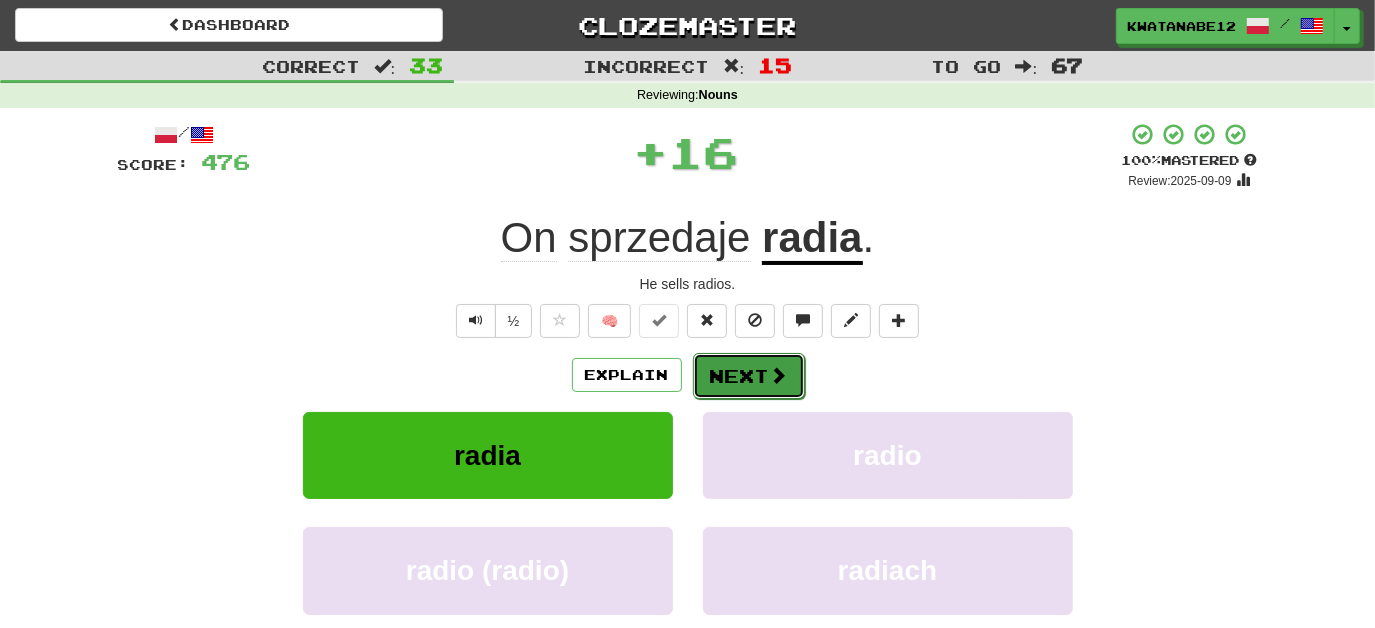click on "Next" at bounding box center (749, 376) 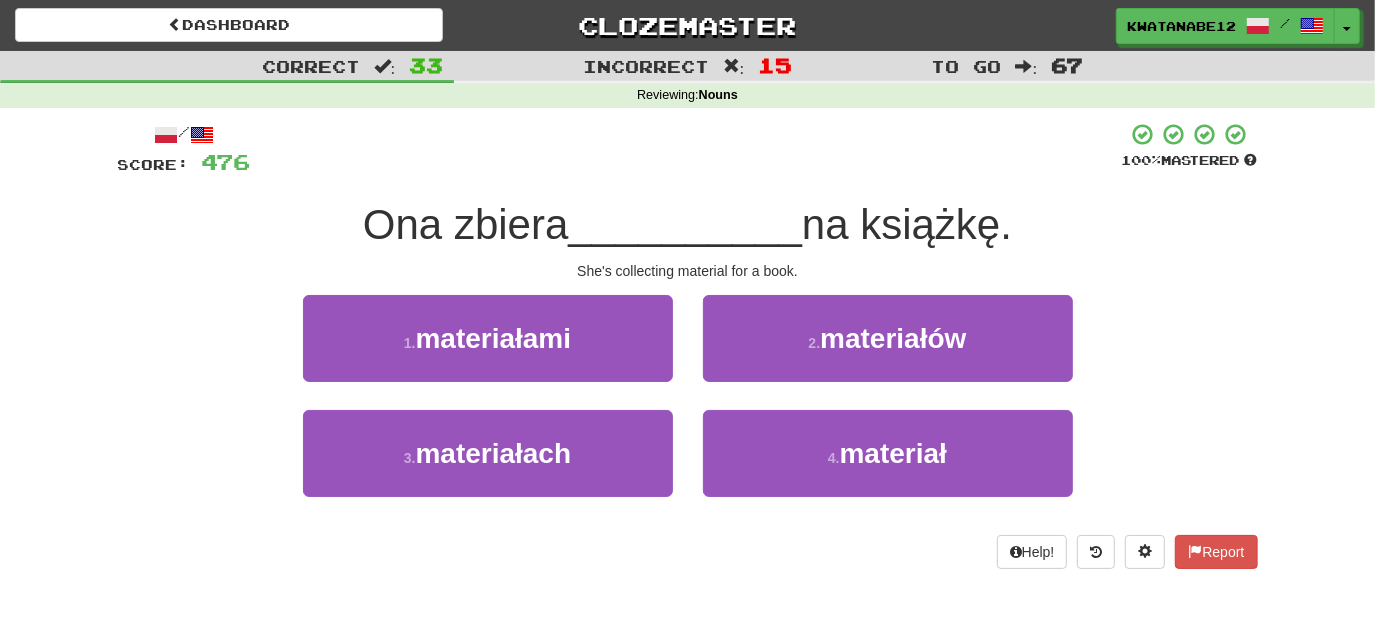 click on "[NUMBER] . materiałami [NUMBER] . materiałów [NUMBER] . materiałach [NUMBER] . materiał" at bounding box center [688, 410] 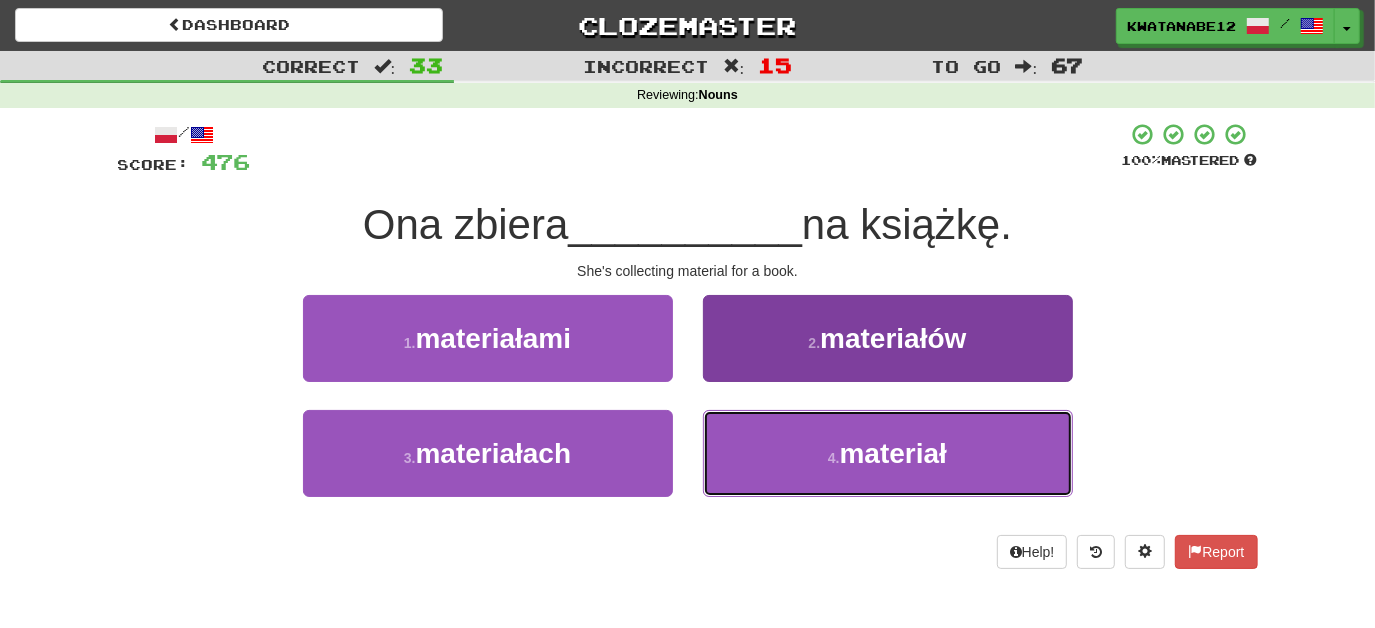 click on "[NUMBER] . materiał" at bounding box center (888, 453) 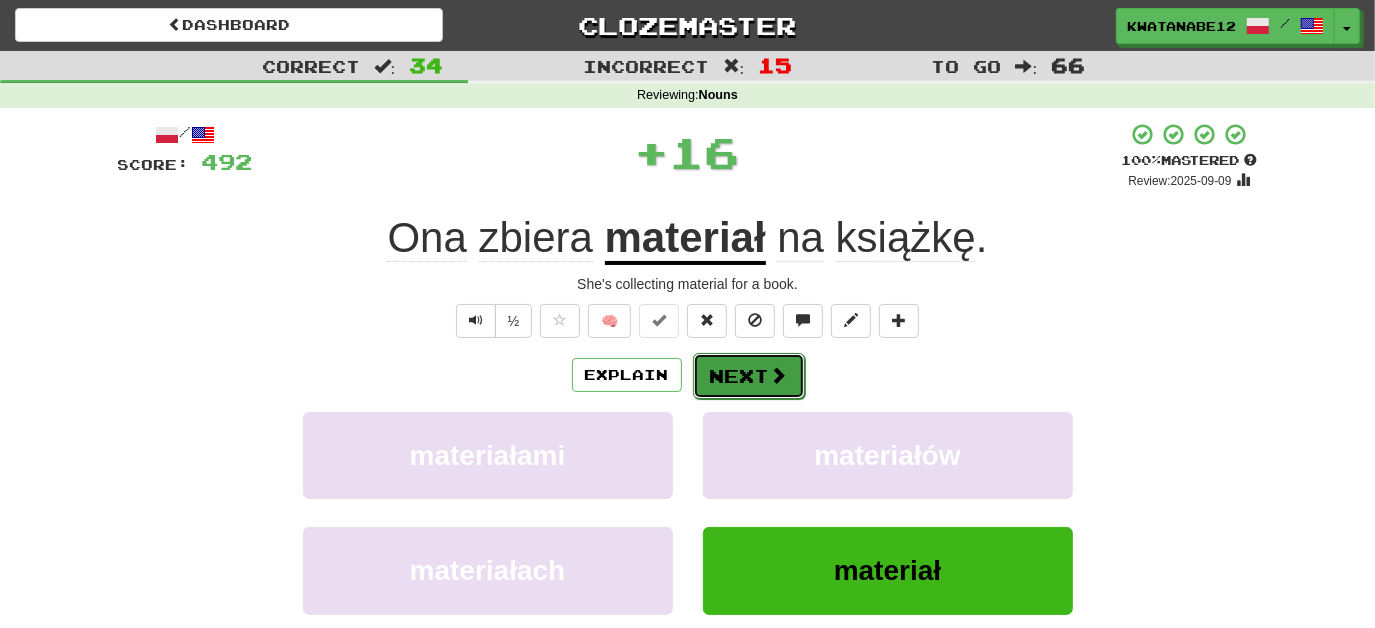 click on "Next" at bounding box center (749, 376) 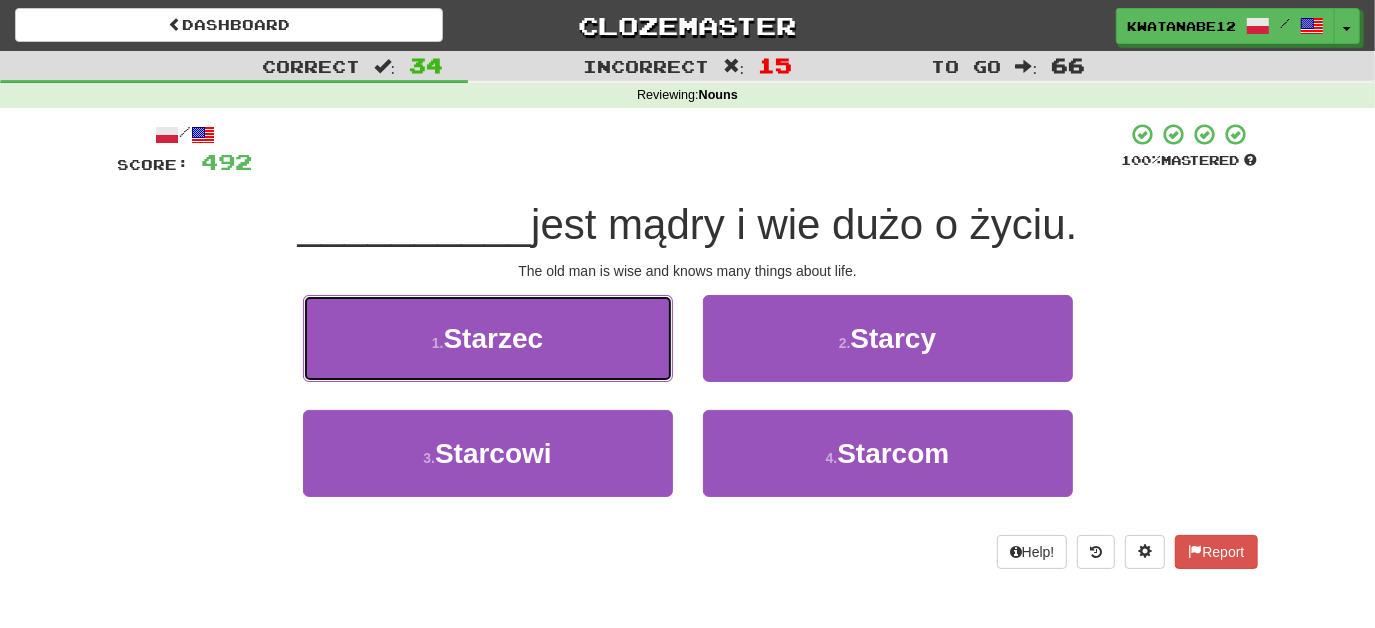 drag, startPoint x: 609, startPoint y: 344, endPoint x: 667, endPoint y: 350, distance: 58.30952 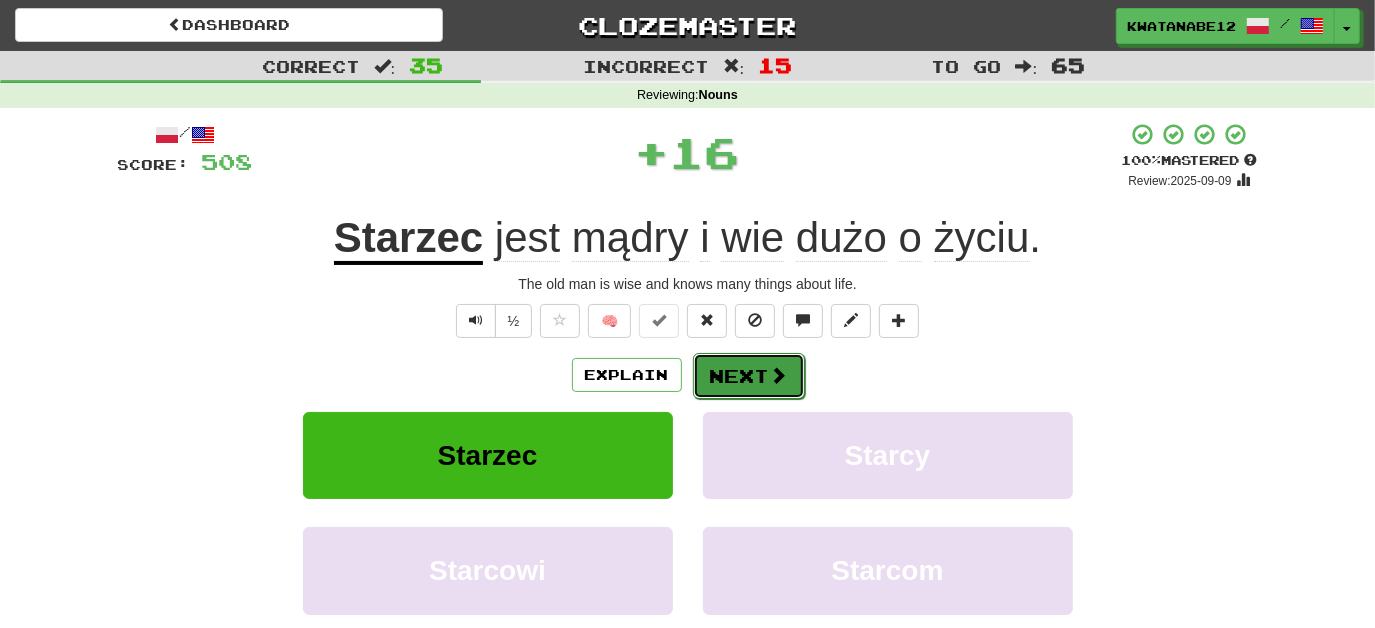 click on "Next" at bounding box center (749, 376) 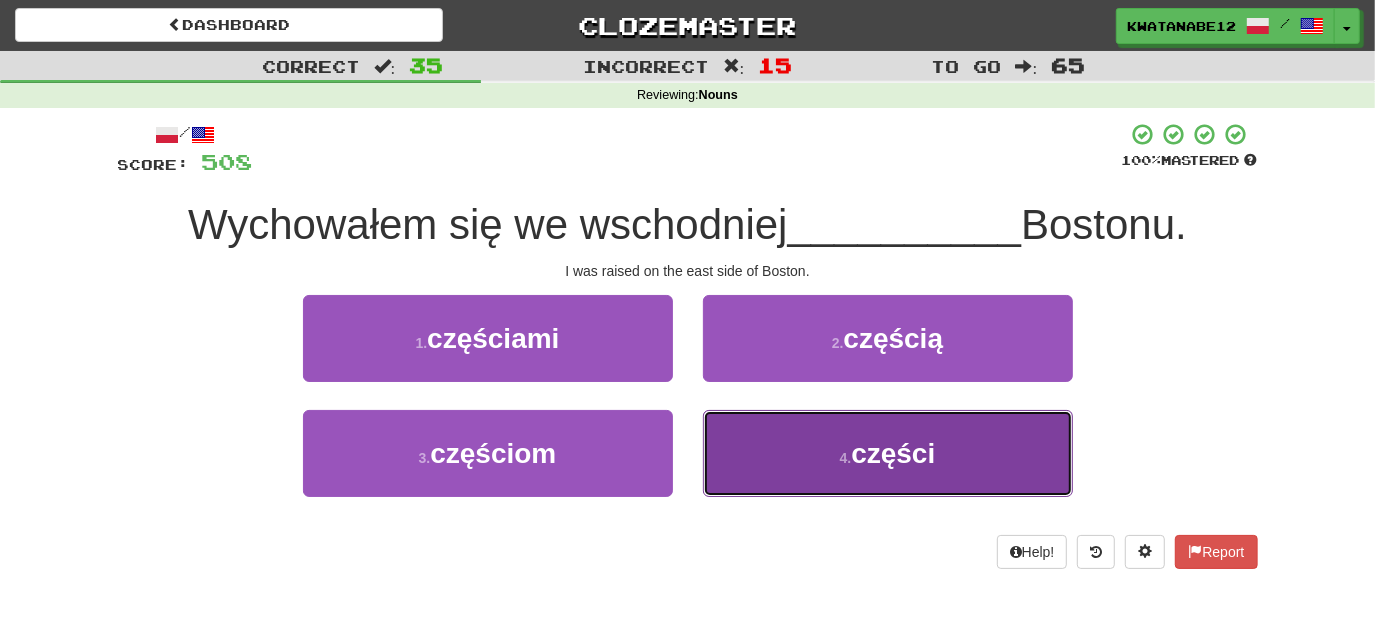 click on "4 .  części" at bounding box center [888, 453] 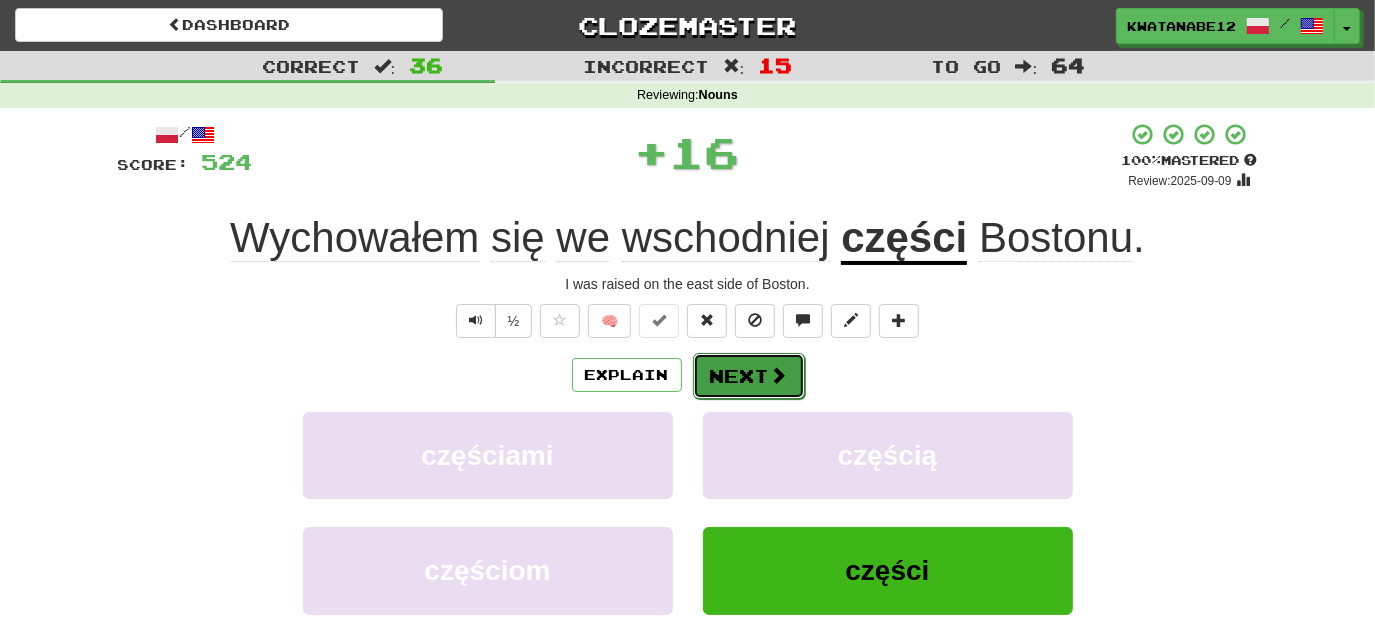 click at bounding box center [779, 375] 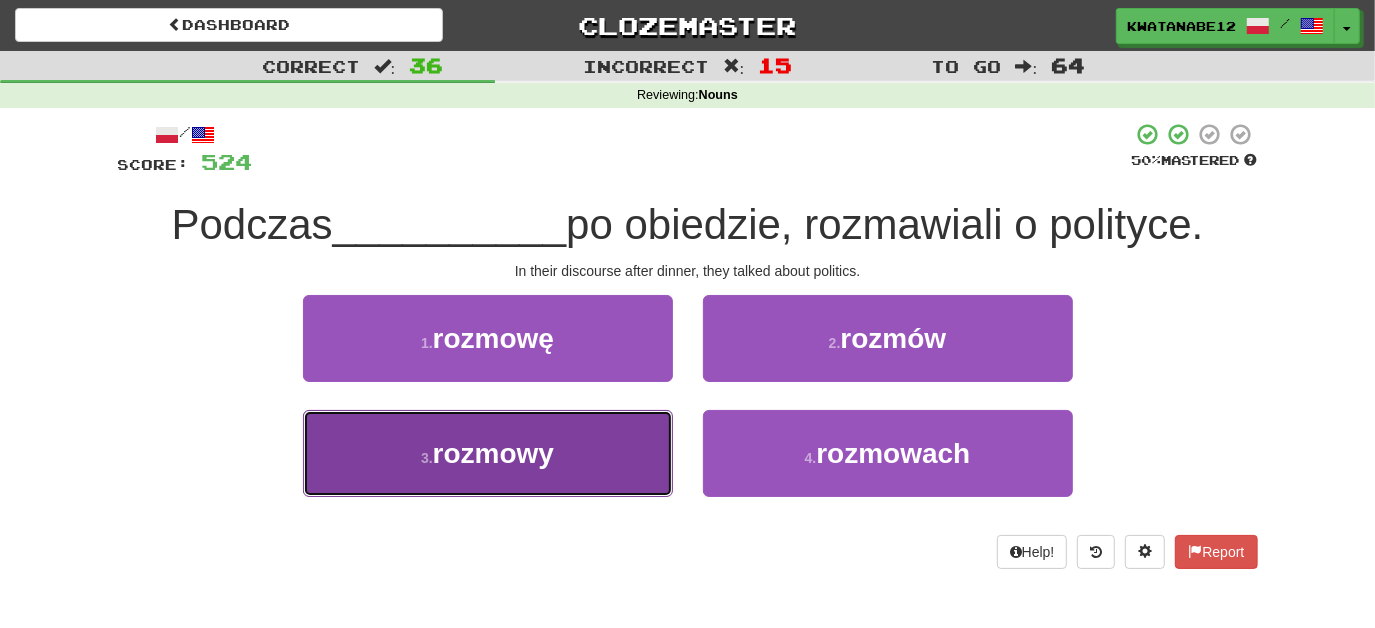 drag, startPoint x: 612, startPoint y: 444, endPoint x: 638, endPoint y: 436, distance: 27.202942 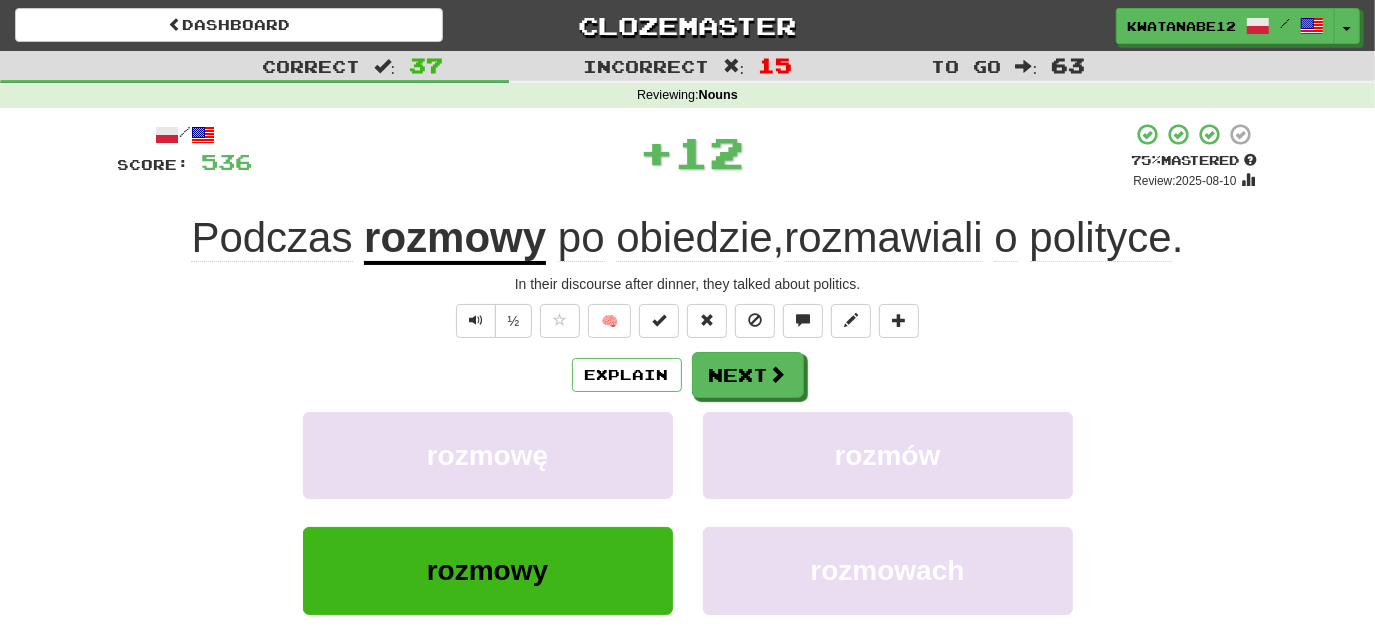 click on "/ Score: 536 + 12 75 % Mastered Review: 2025-08-10 Podczas rozmowy po obiedzie , rozmawiali o polityce . In their discourse after dinner, they talked about politics. ½ 🧠 Explain Next rozmowę rozmów rozmowy rozmowach Learn more: rozmowę rozmów rozmowy rozmowach Help! Report Sentence Source" at bounding box center [688, 435] 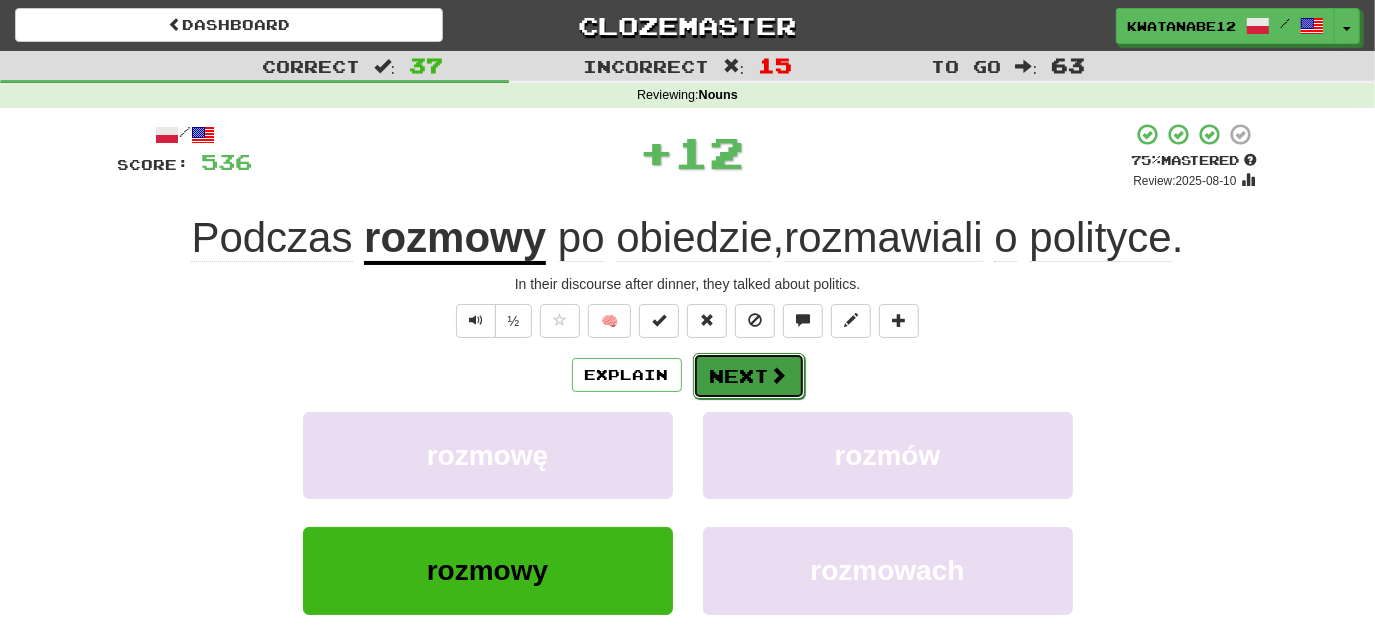 click on "Next" at bounding box center [749, 376] 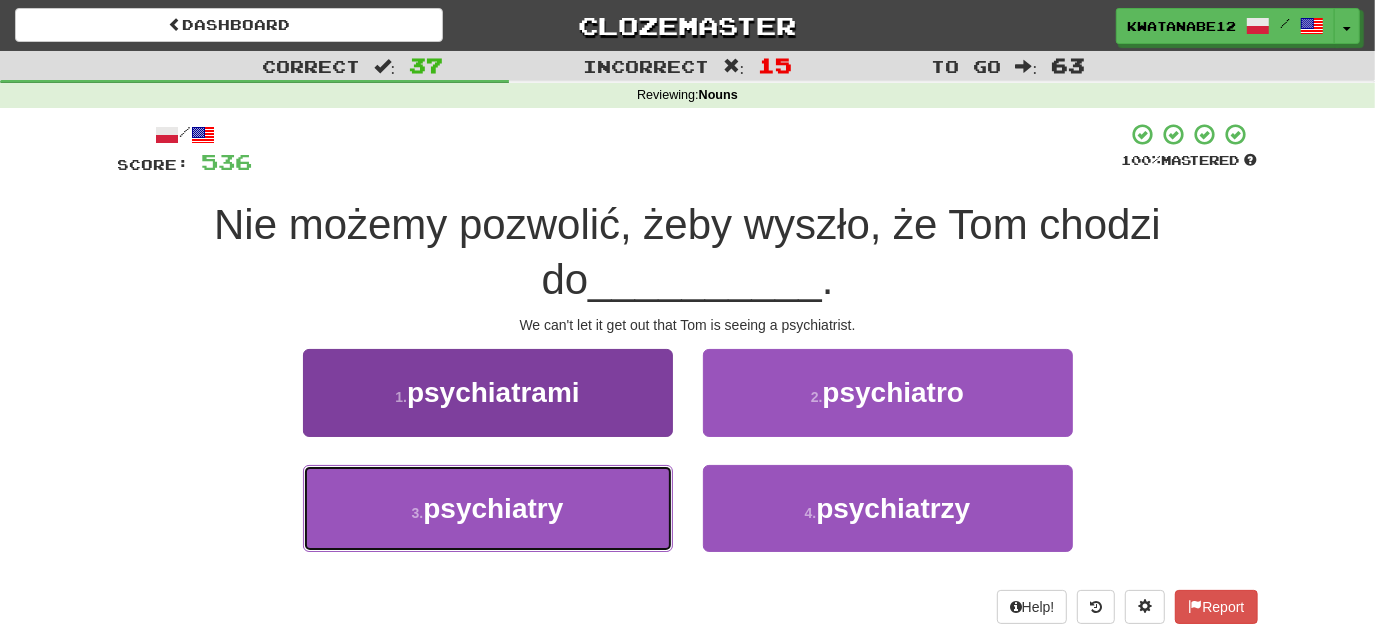 drag, startPoint x: 617, startPoint y: 469, endPoint x: 619, endPoint y: 482, distance: 13.152946 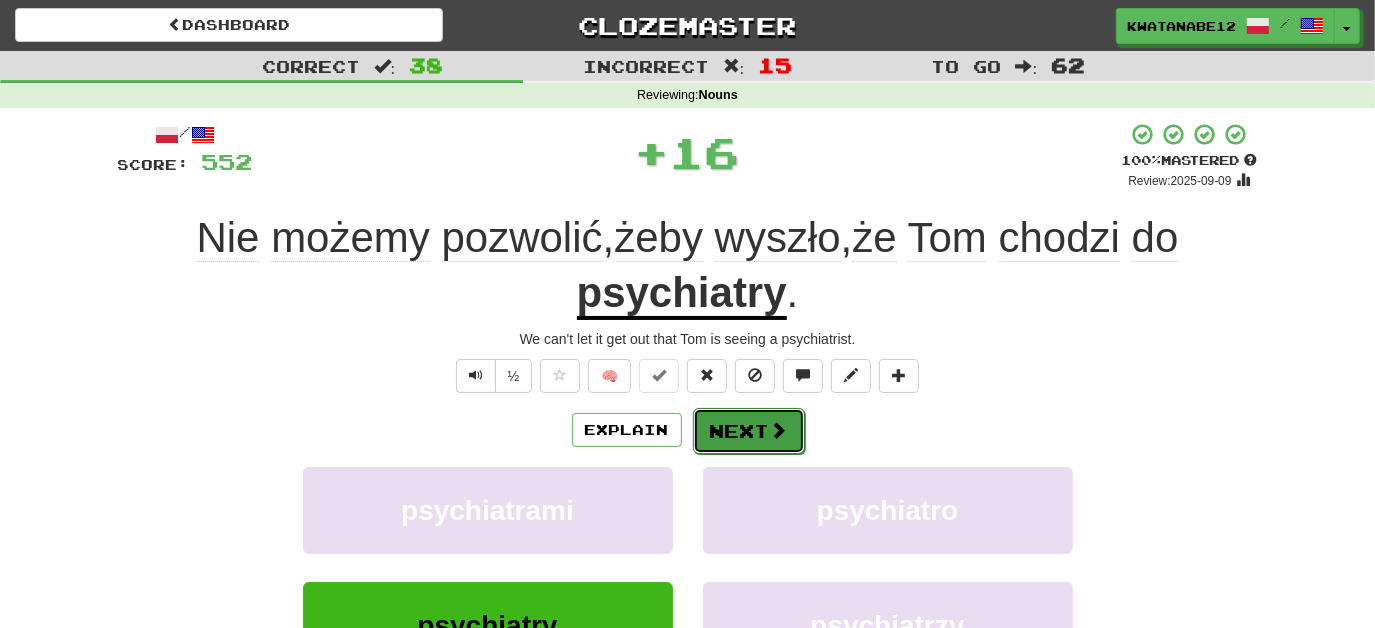 click on "Next" at bounding box center (749, 431) 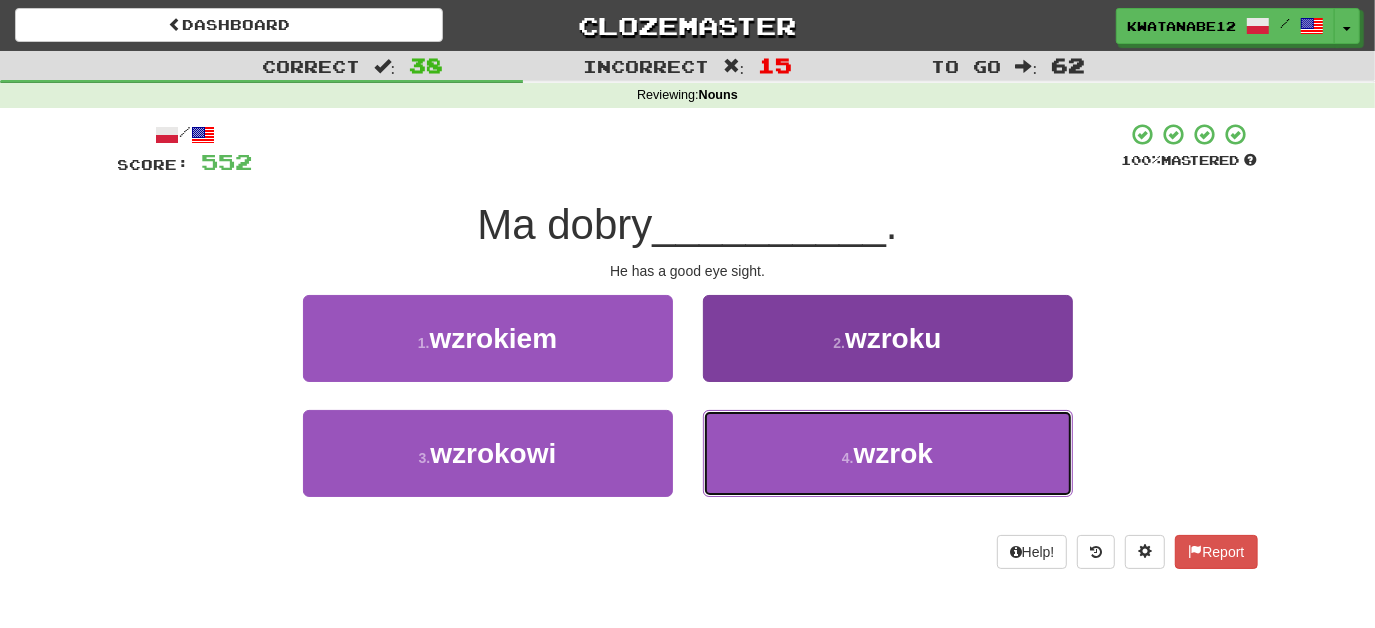 drag, startPoint x: 792, startPoint y: 450, endPoint x: 784, endPoint y: 420, distance: 31.04835 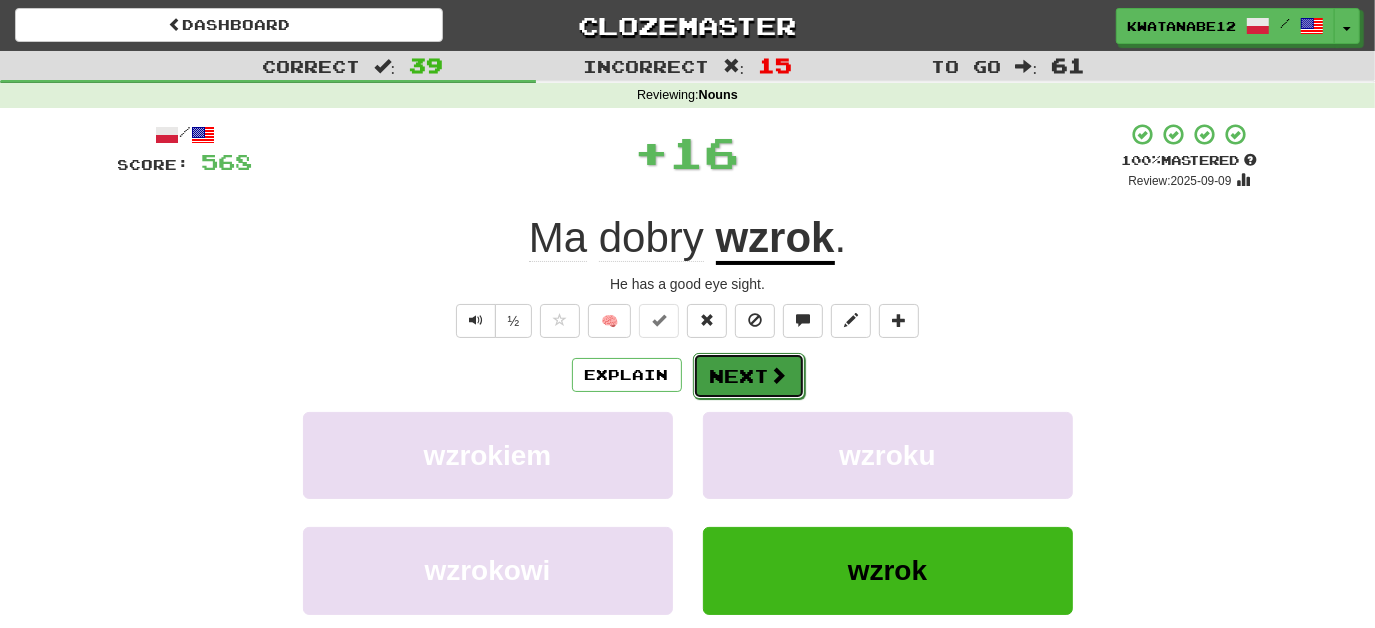 click on "Next" at bounding box center [749, 376] 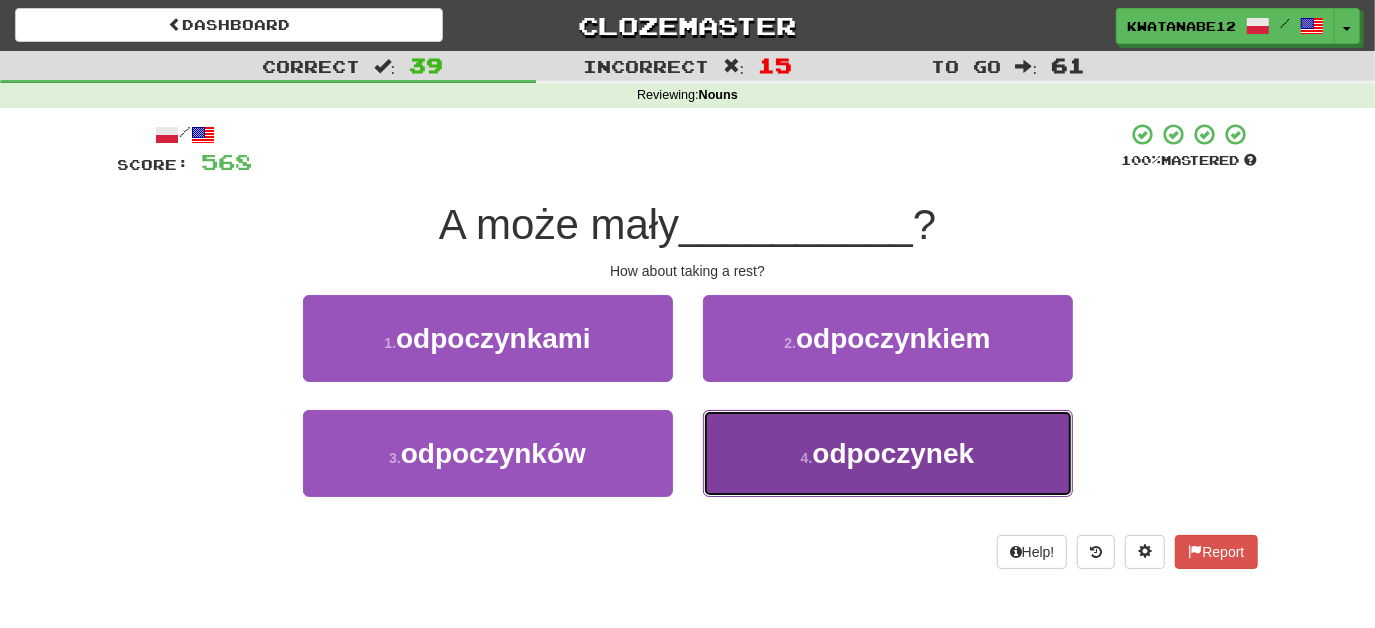 click on "[NUMBER] . odpoczynek" at bounding box center (888, 453) 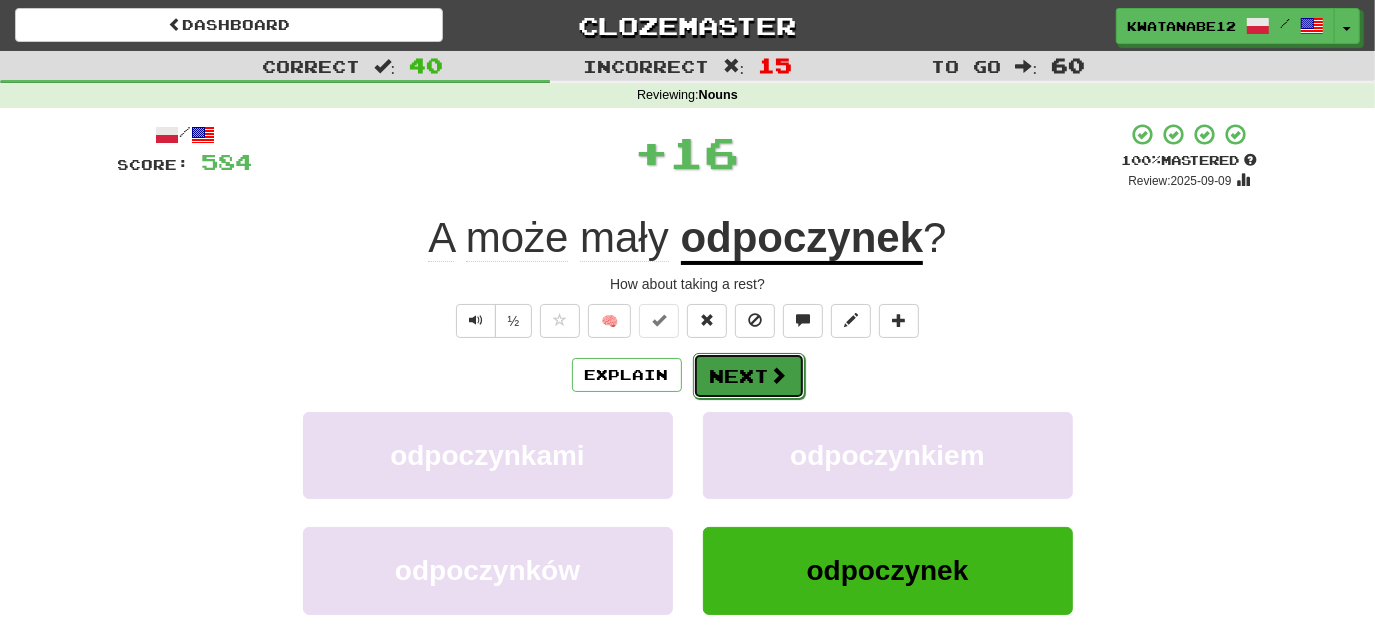 click on "Next" at bounding box center [749, 376] 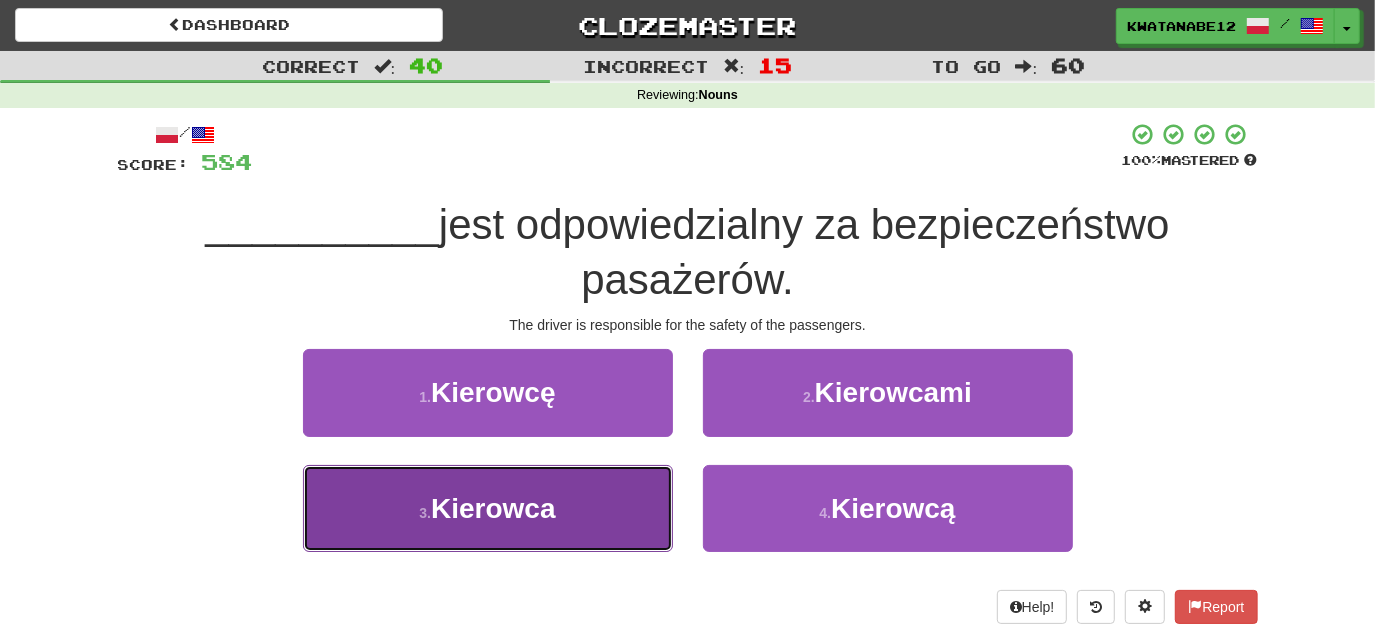 click on "[NUMBER] . Kierowca" at bounding box center (488, 508) 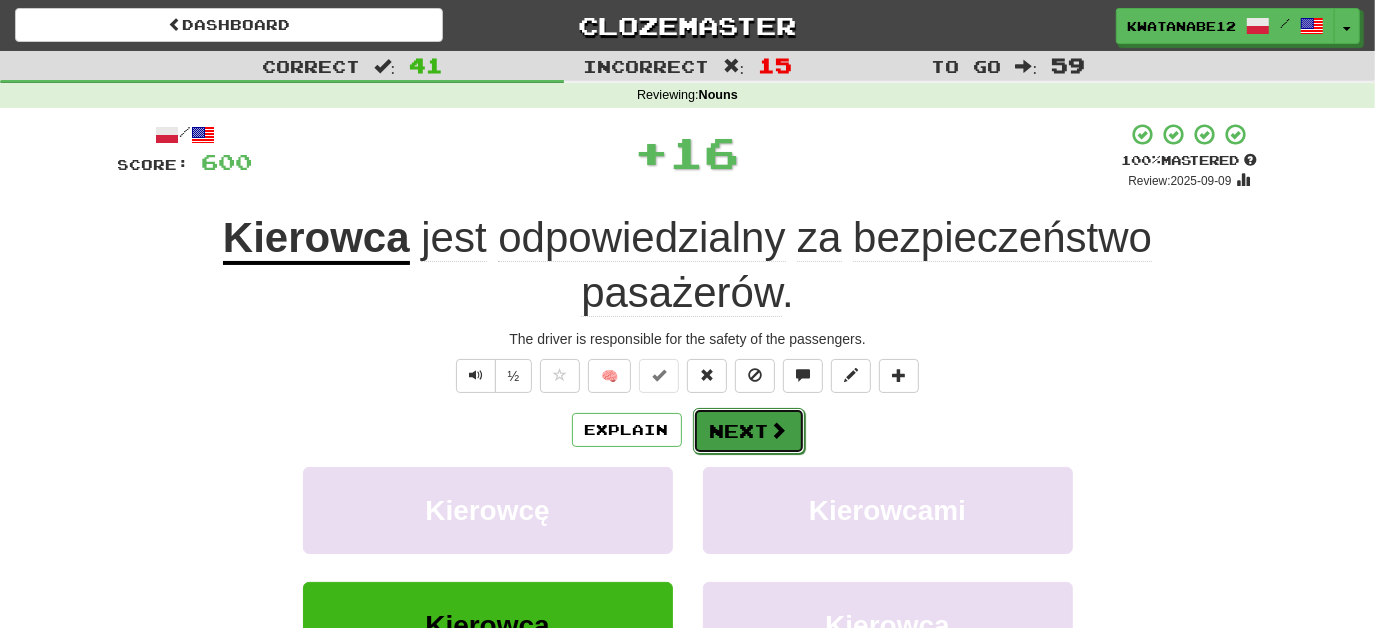 click on "Next" at bounding box center (749, 431) 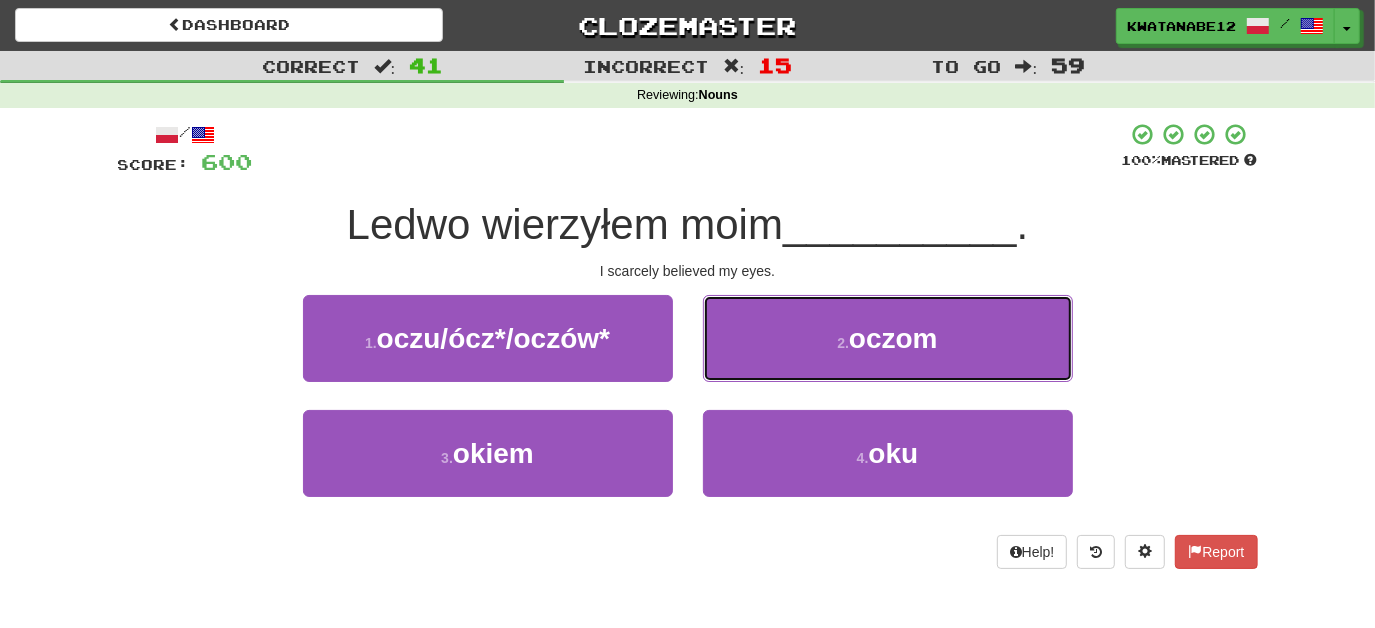 click on "[NUMBER] . oczom" at bounding box center (888, 338) 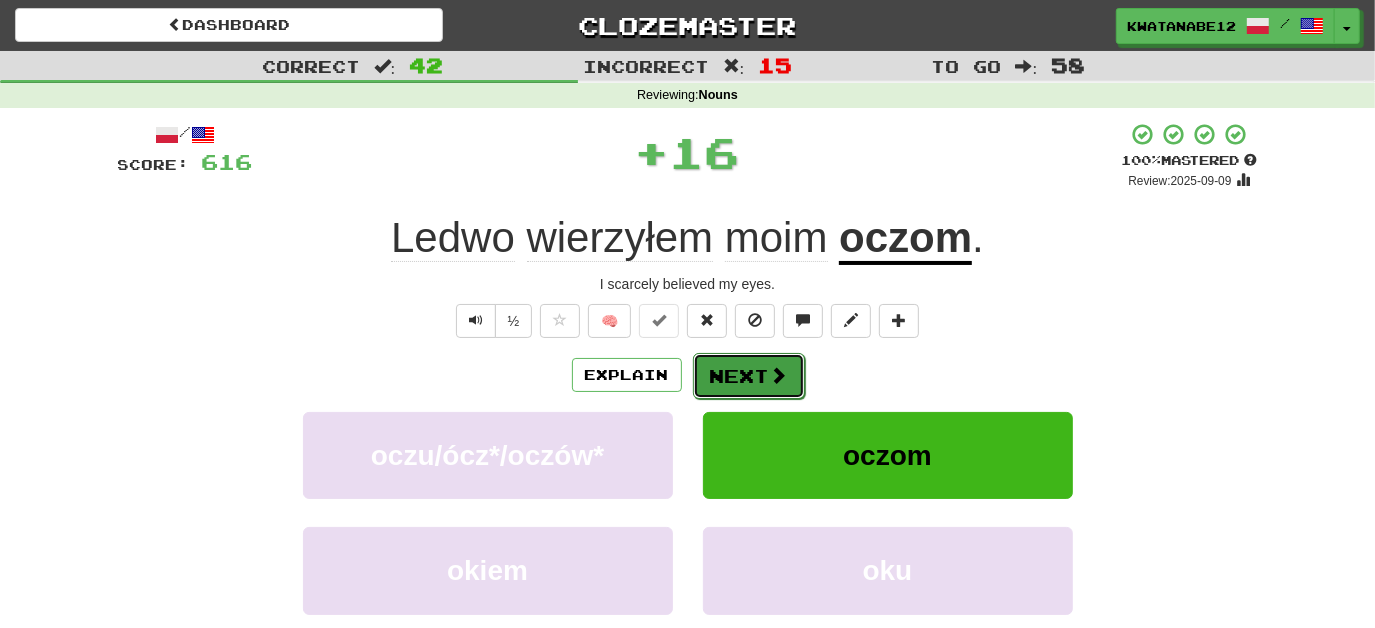 click on "Next" at bounding box center [749, 376] 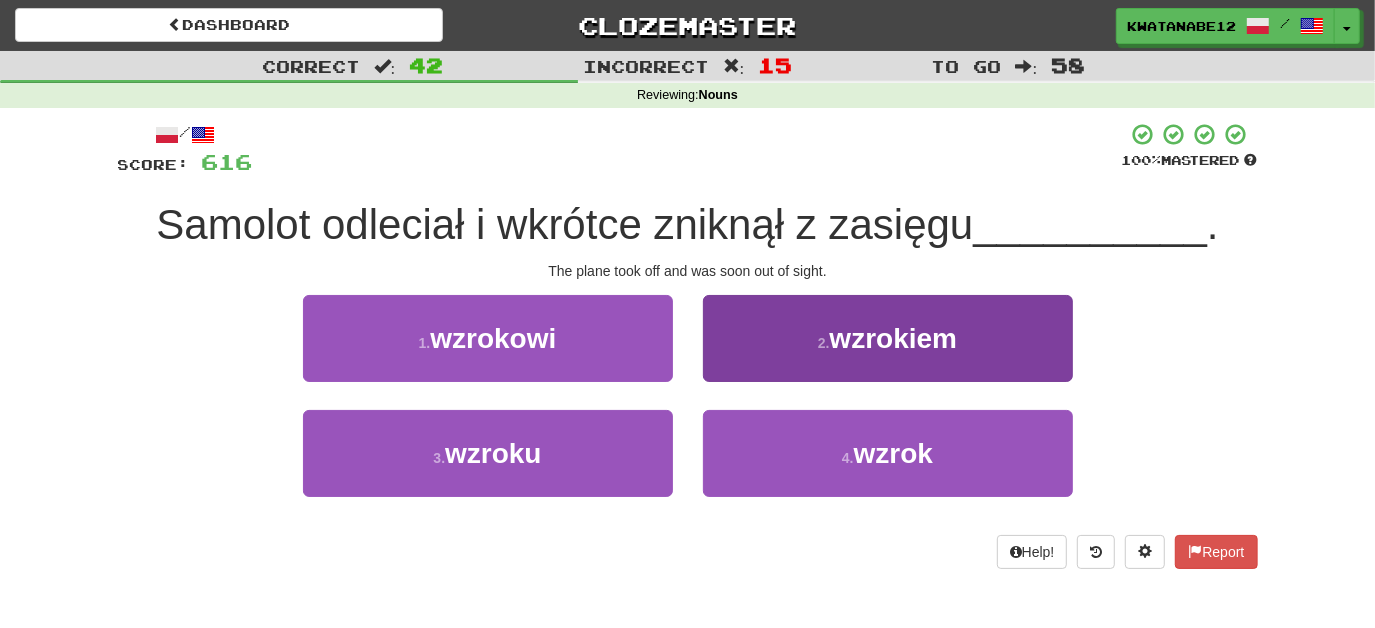 drag, startPoint x: 765, startPoint y: 394, endPoint x: 753, endPoint y: 362, distance: 34.176014 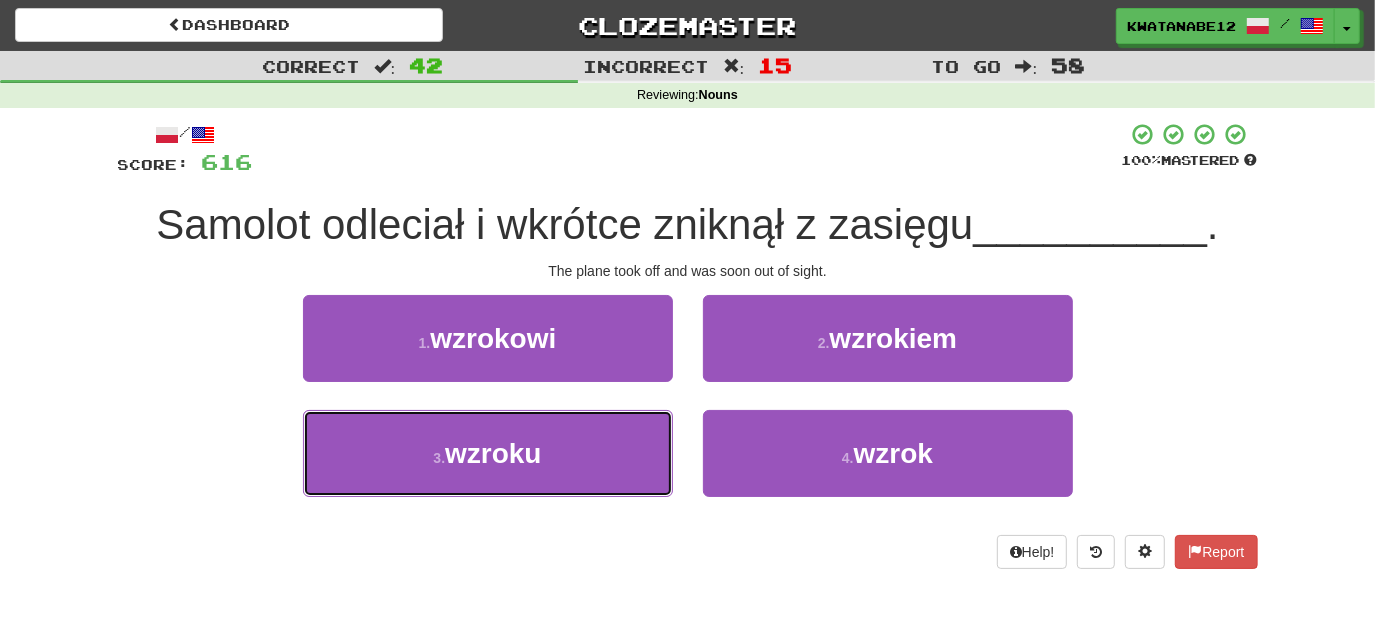 drag, startPoint x: 608, startPoint y: 445, endPoint x: 741, endPoint y: 406, distance: 138.60014 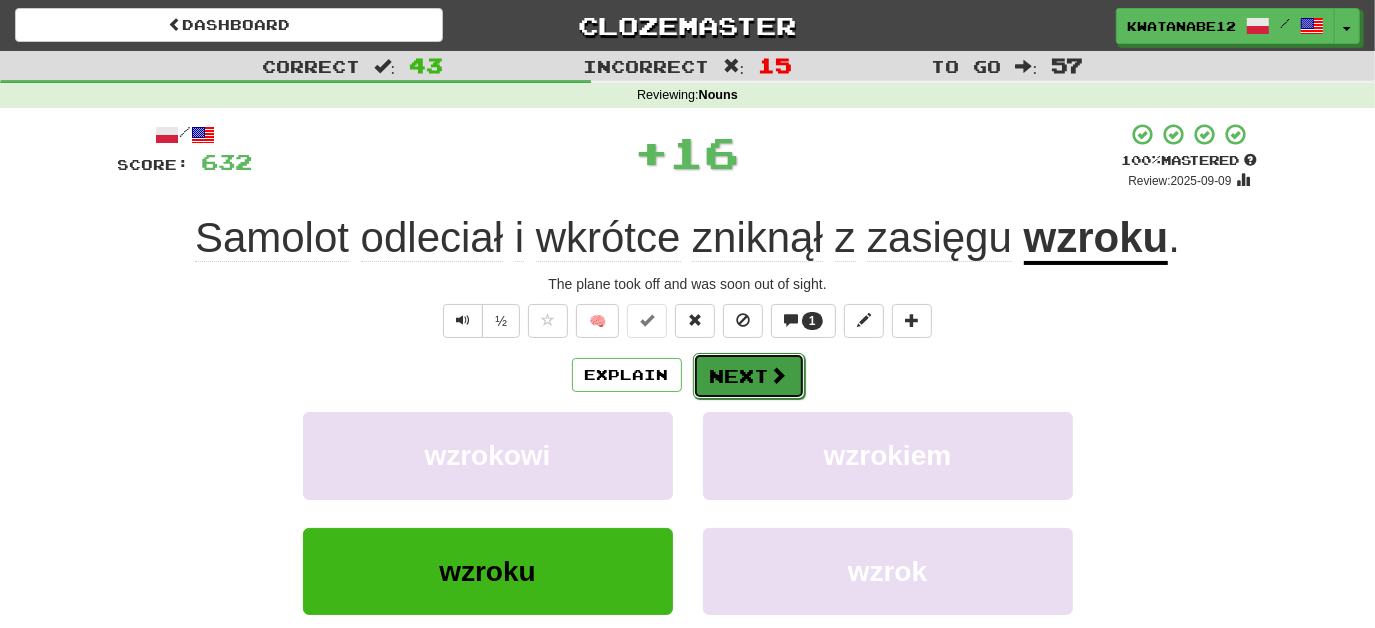 click at bounding box center [779, 375] 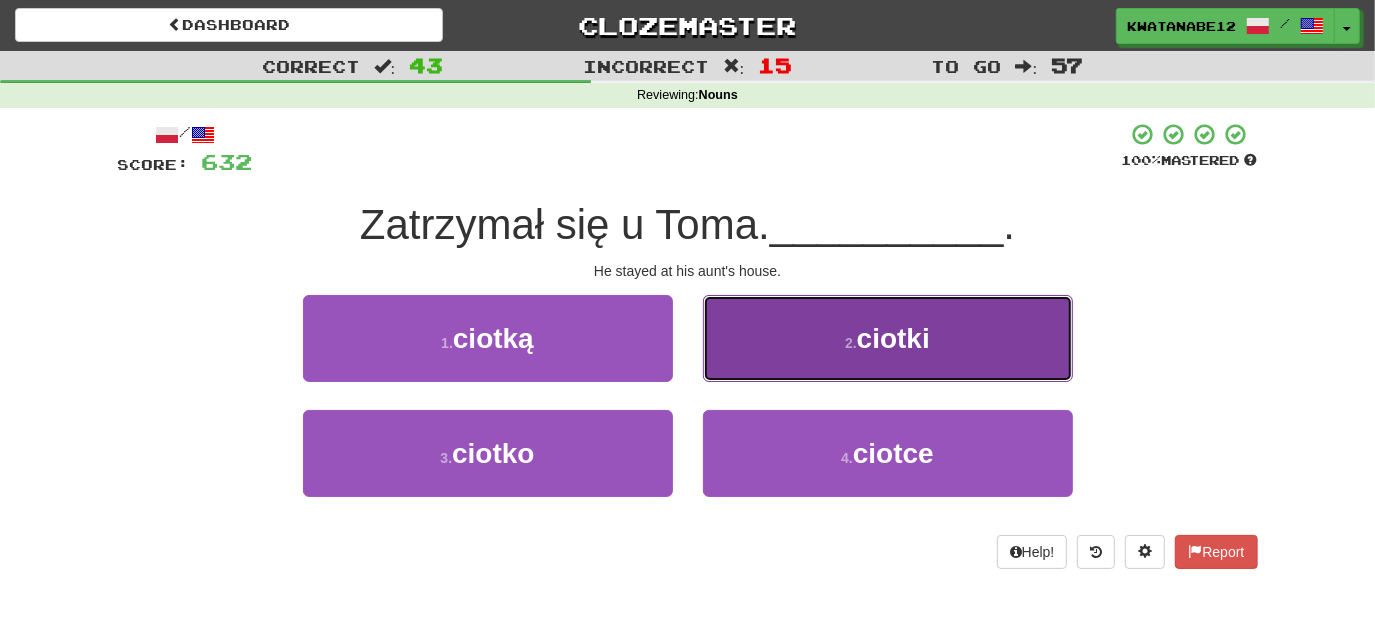 click on "[NUMBER] . ciotki" at bounding box center [888, 338] 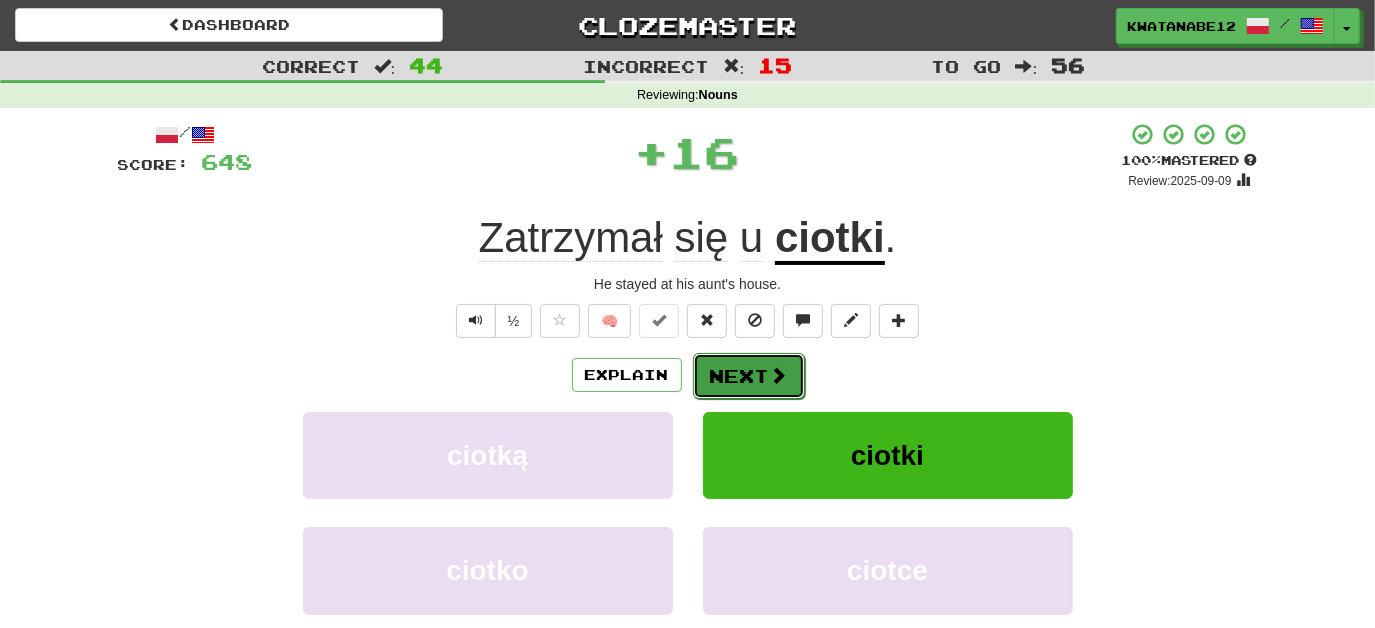 click on "Next" at bounding box center [749, 376] 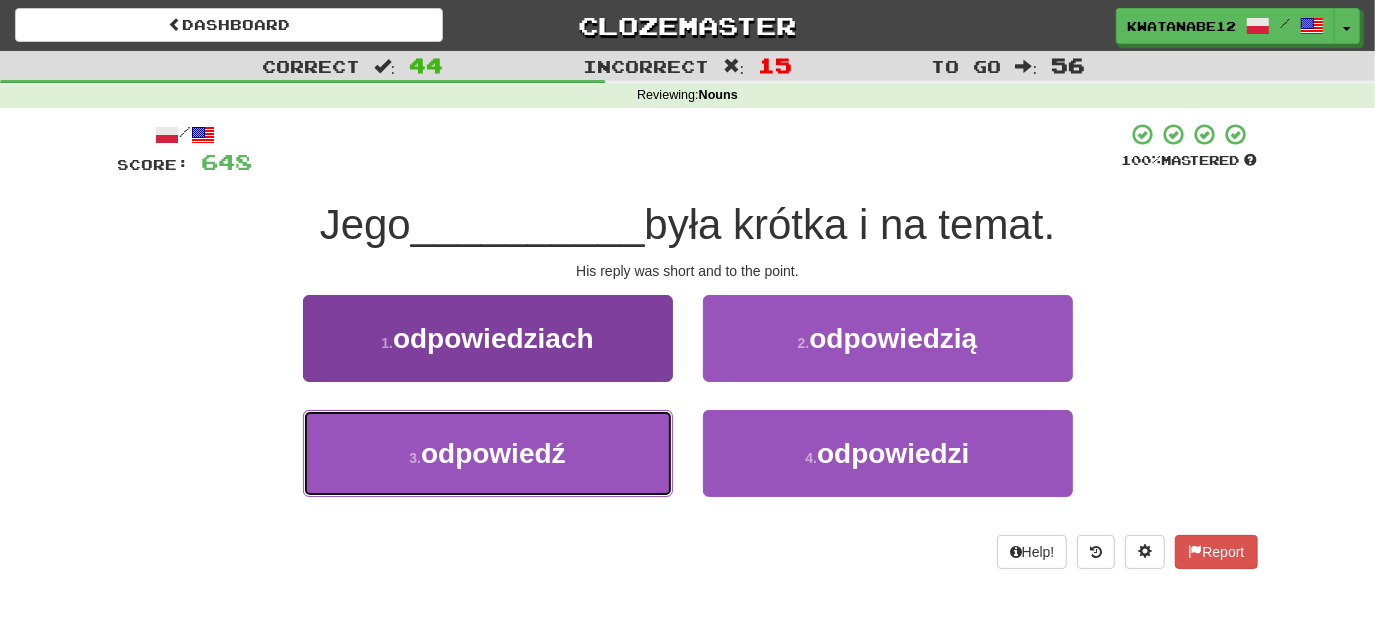 drag, startPoint x: 575, startPoint y: 458, endPoint x: 662, endPoint y: 410, distance: 99.36297 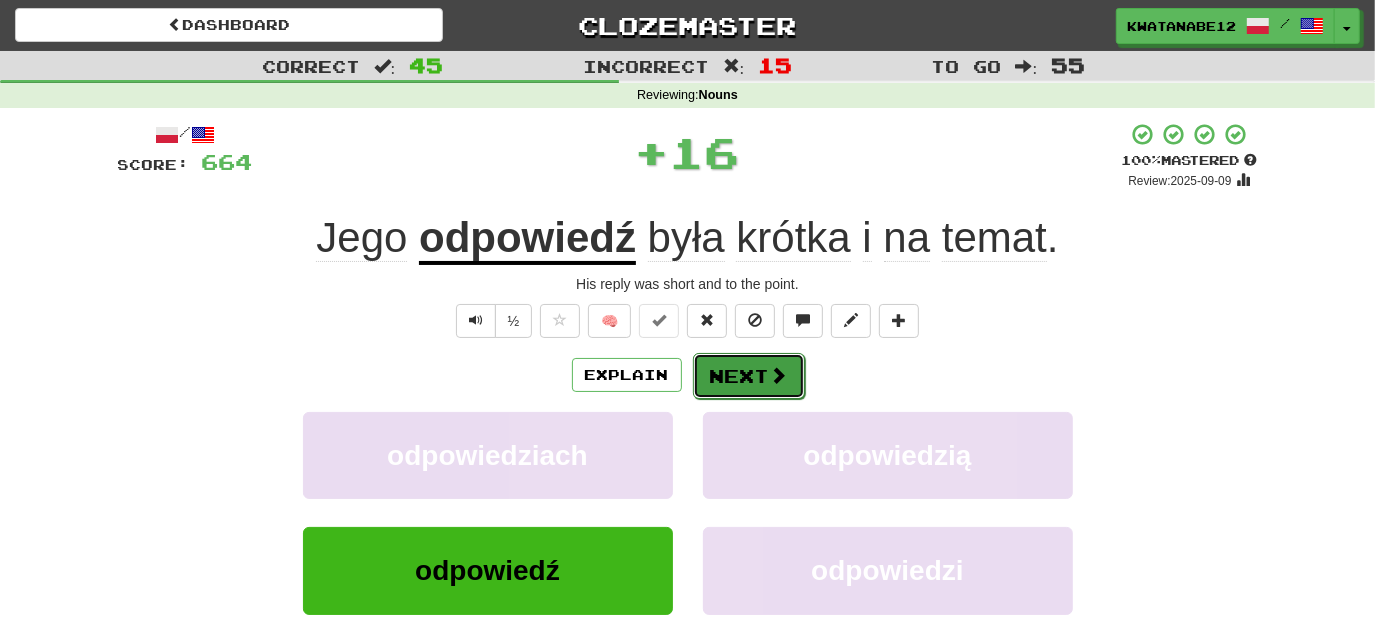 click on "Next" at bounding box center (749, 376) 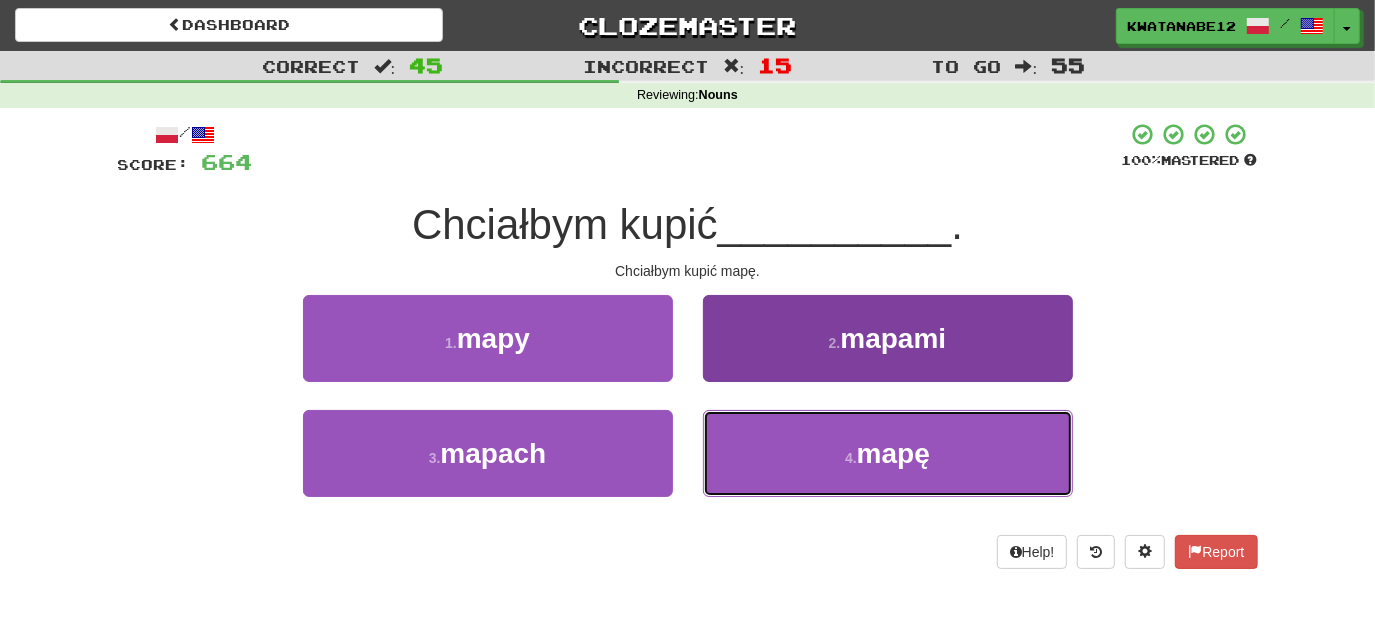 click on "[NUMBER] . mapę" at bounding box center (888, 453) 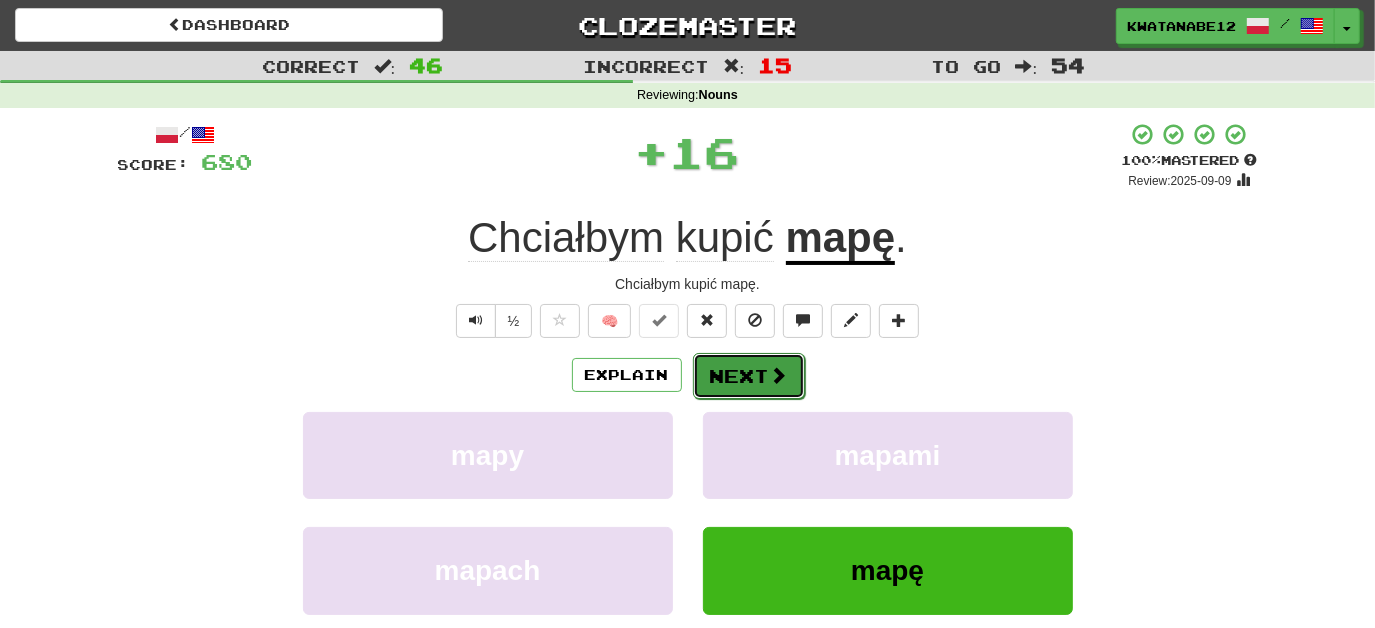 click on "Next" at bounding box center [749, 376] 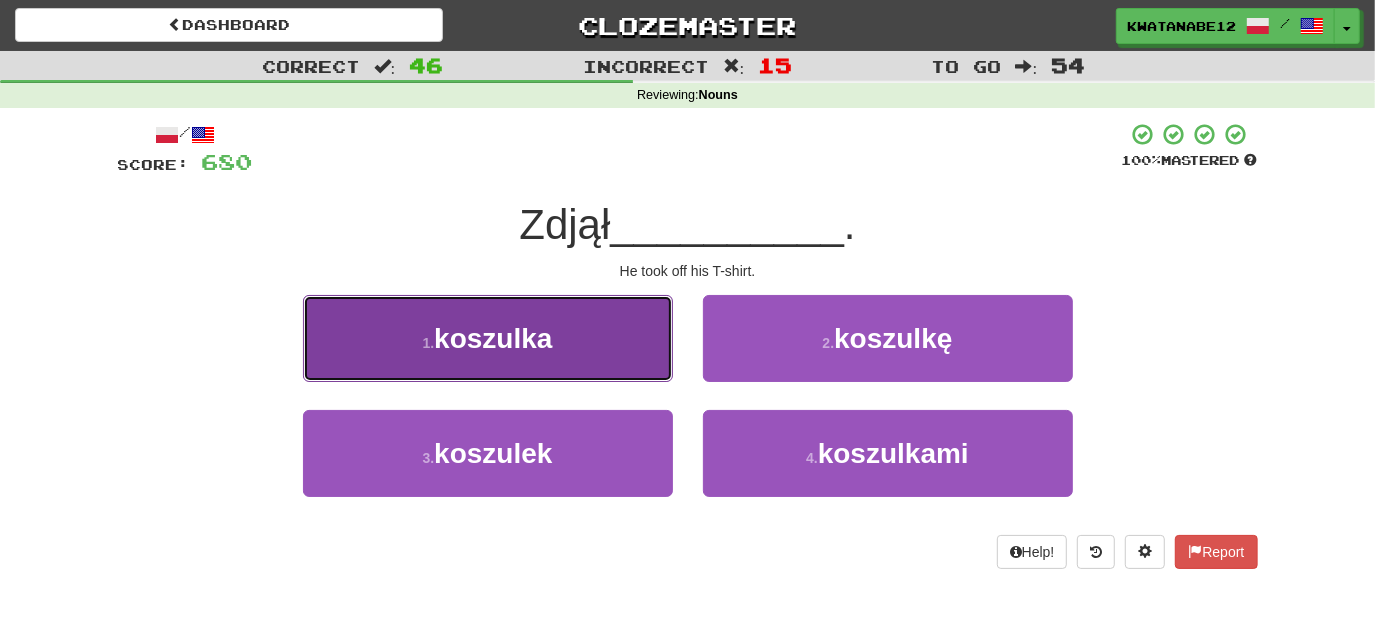 click on "[NUMBER] . koszulka" at bounding box center [488, 338] 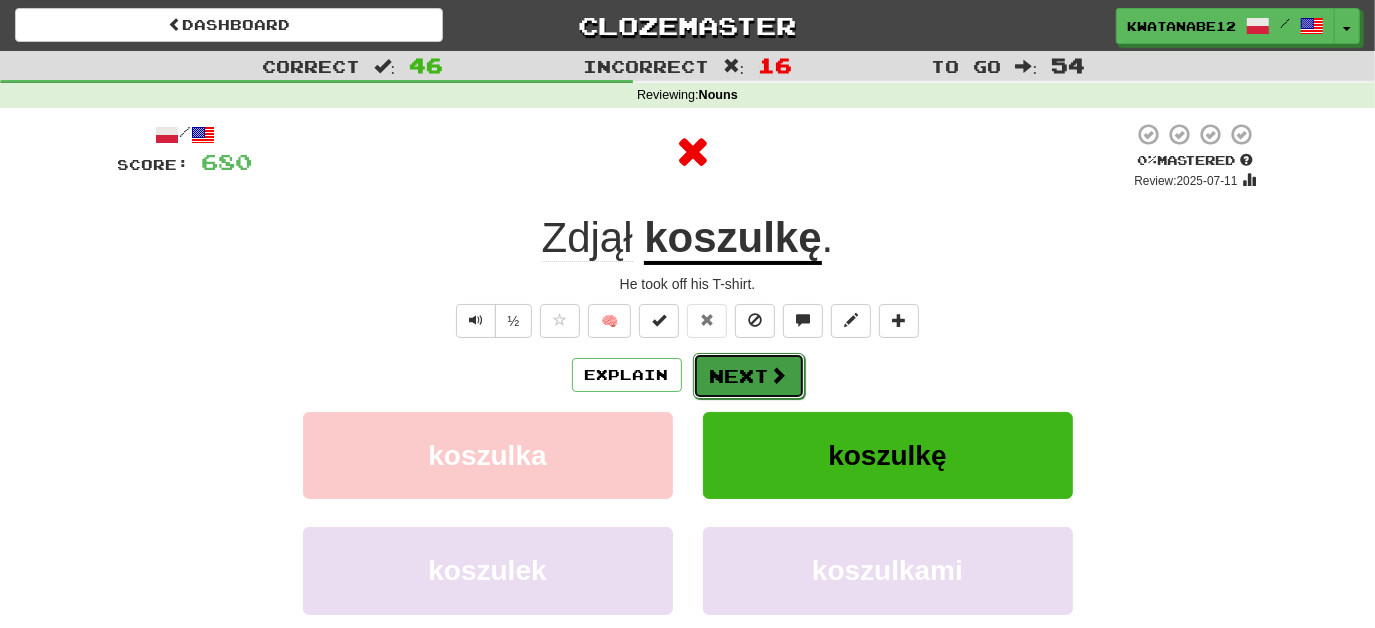 click on "Next" at bounding box center [749, 376] 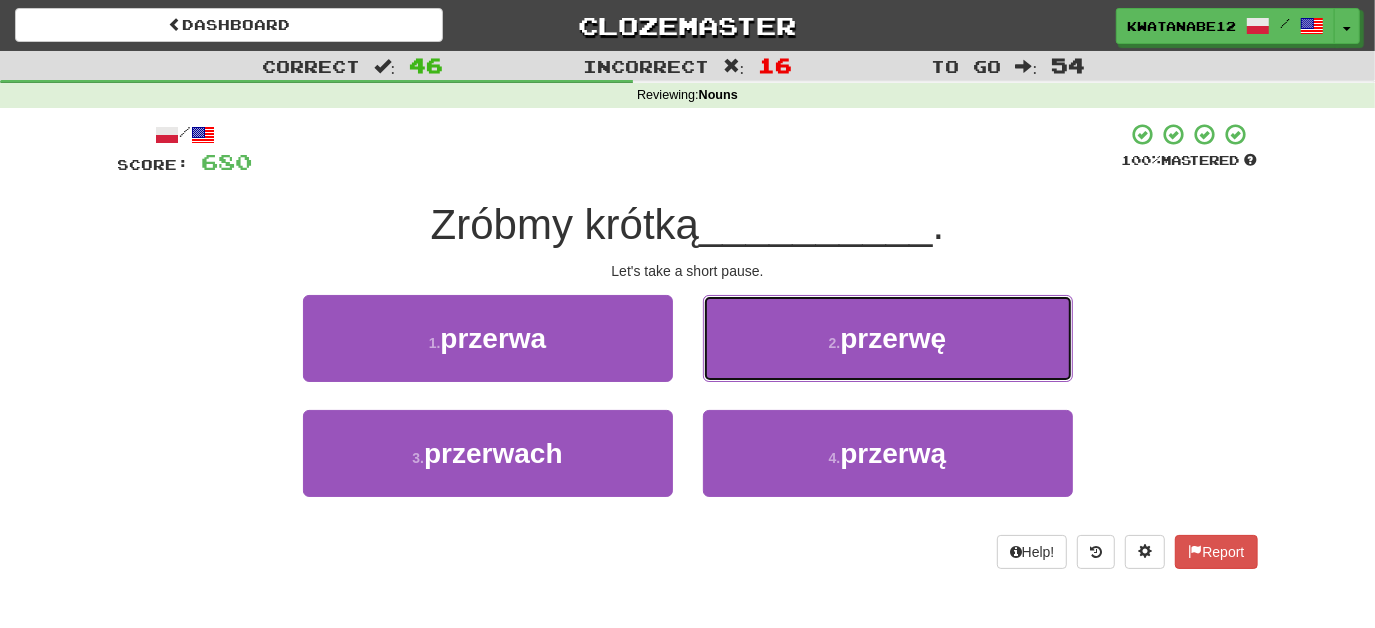 click on "[NUMBER] . przerwę" at bounding box center [888, 338] 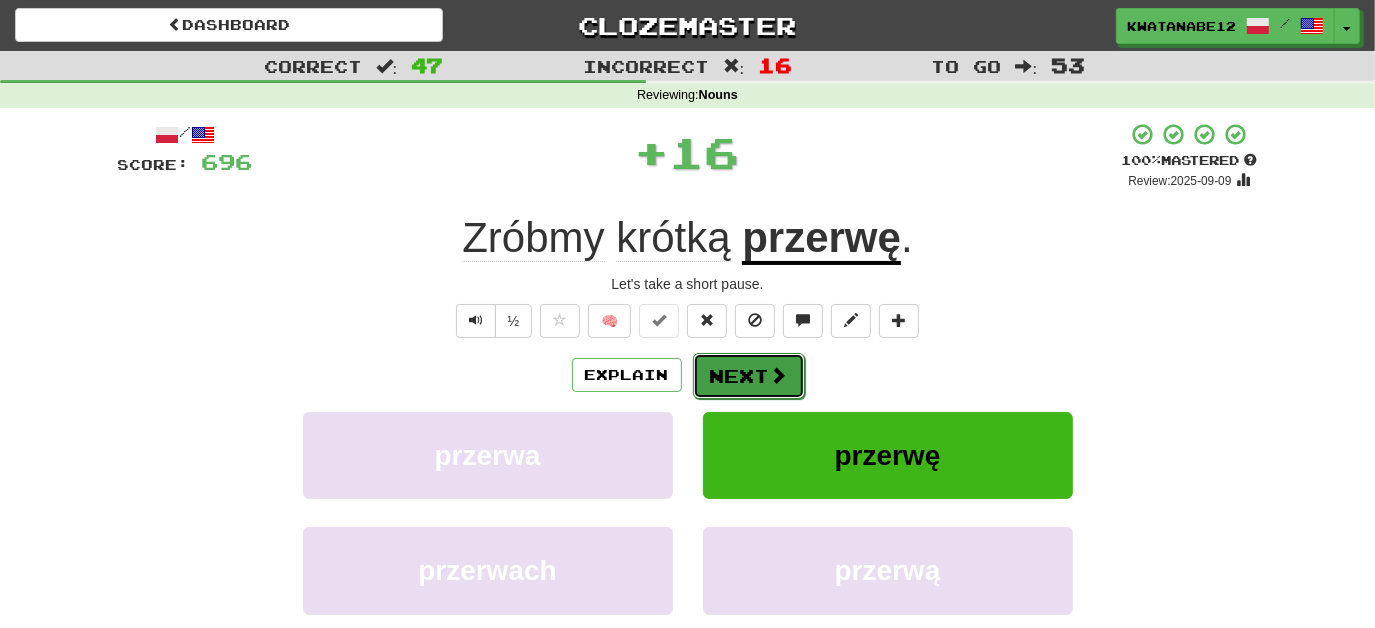 click on "Next" at bounding box center [749, 376] 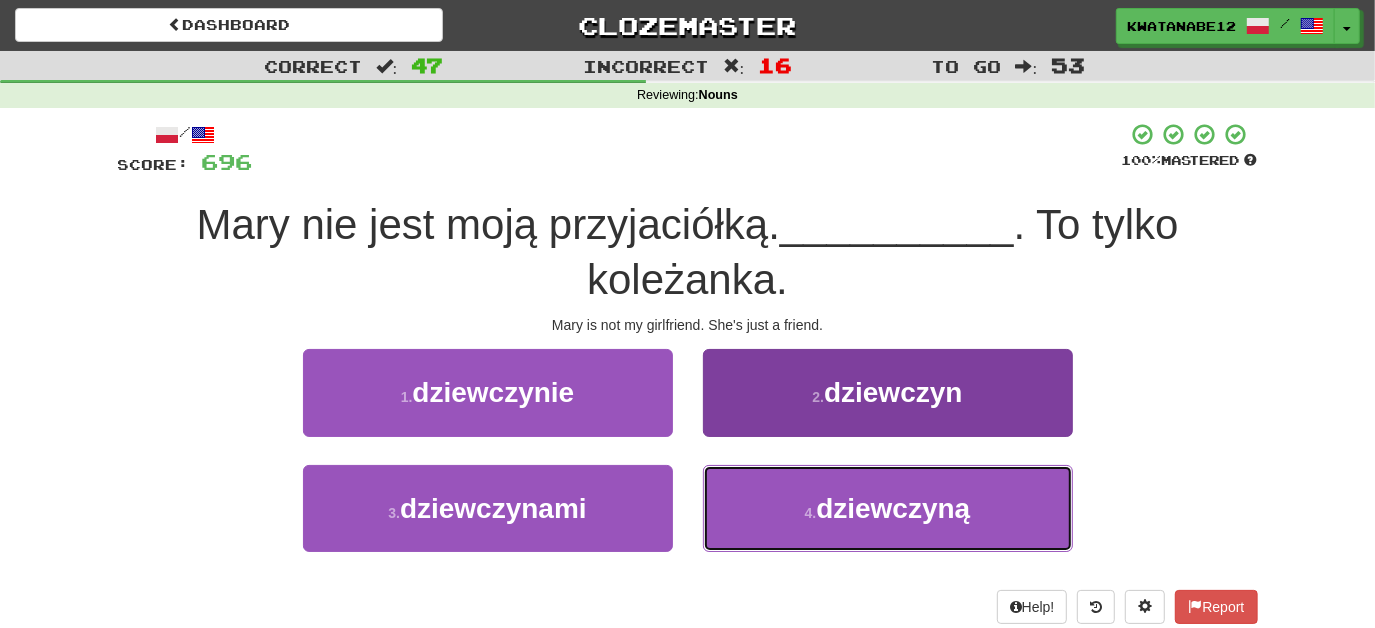 click on "4 .  dziewczyną" at bounding box center (888, 508) 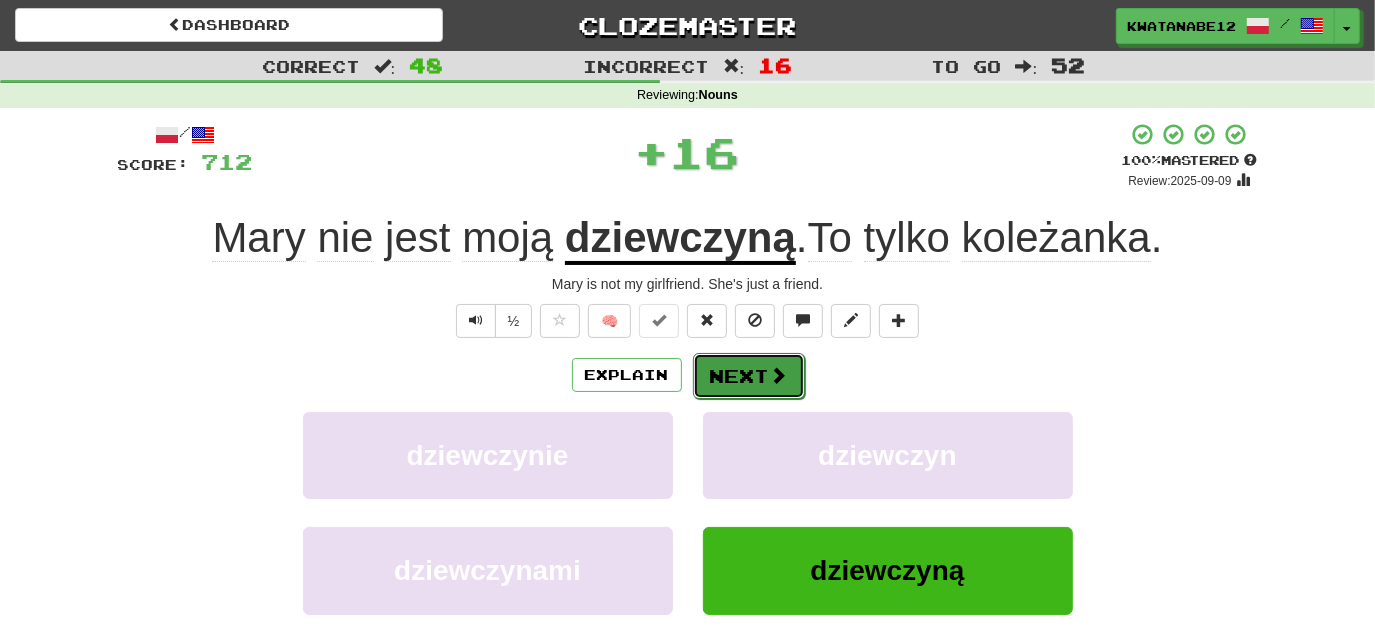 click on "Next" at bounding box center (749, 376) 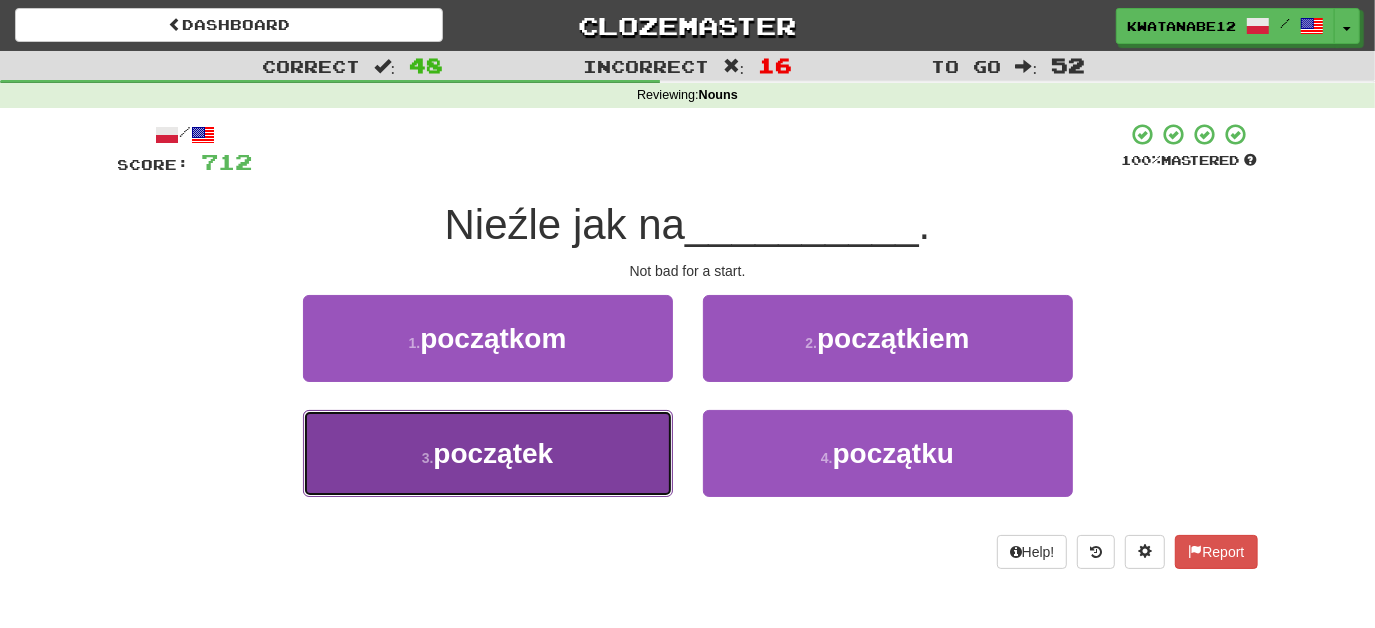 click on "3 .  początek" at bounding box center [488, 453] 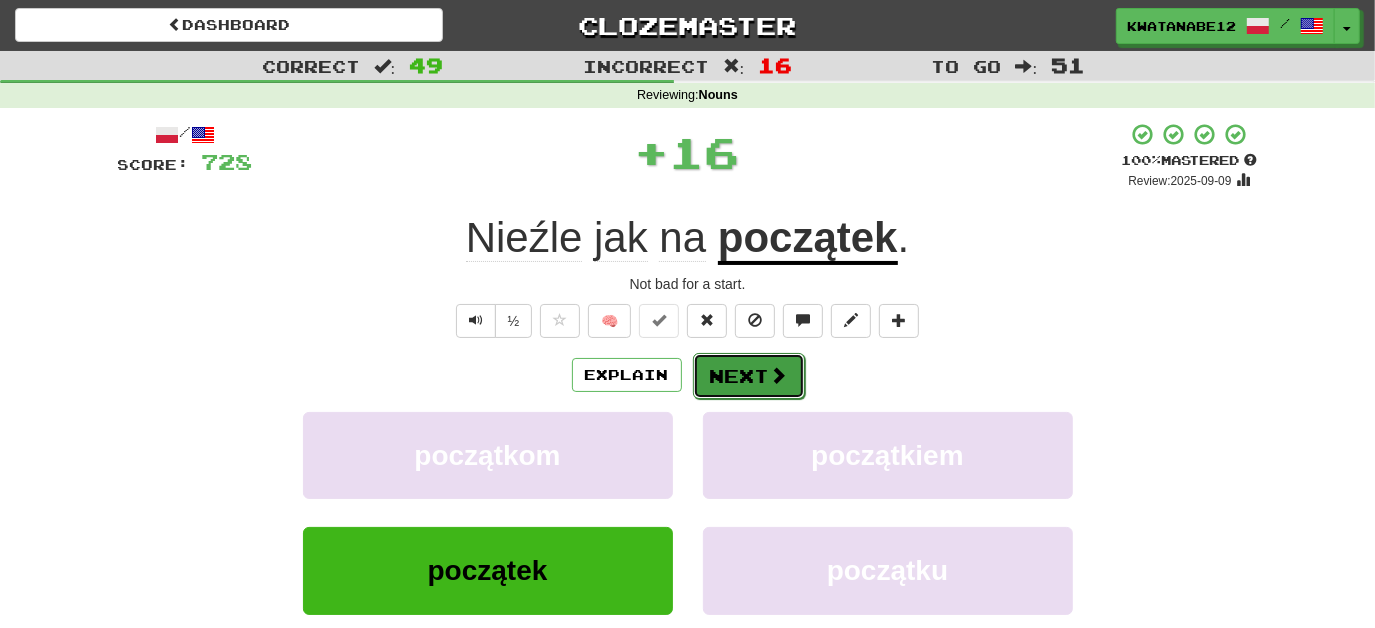 click on "Next" at bounding box center (749, 376) 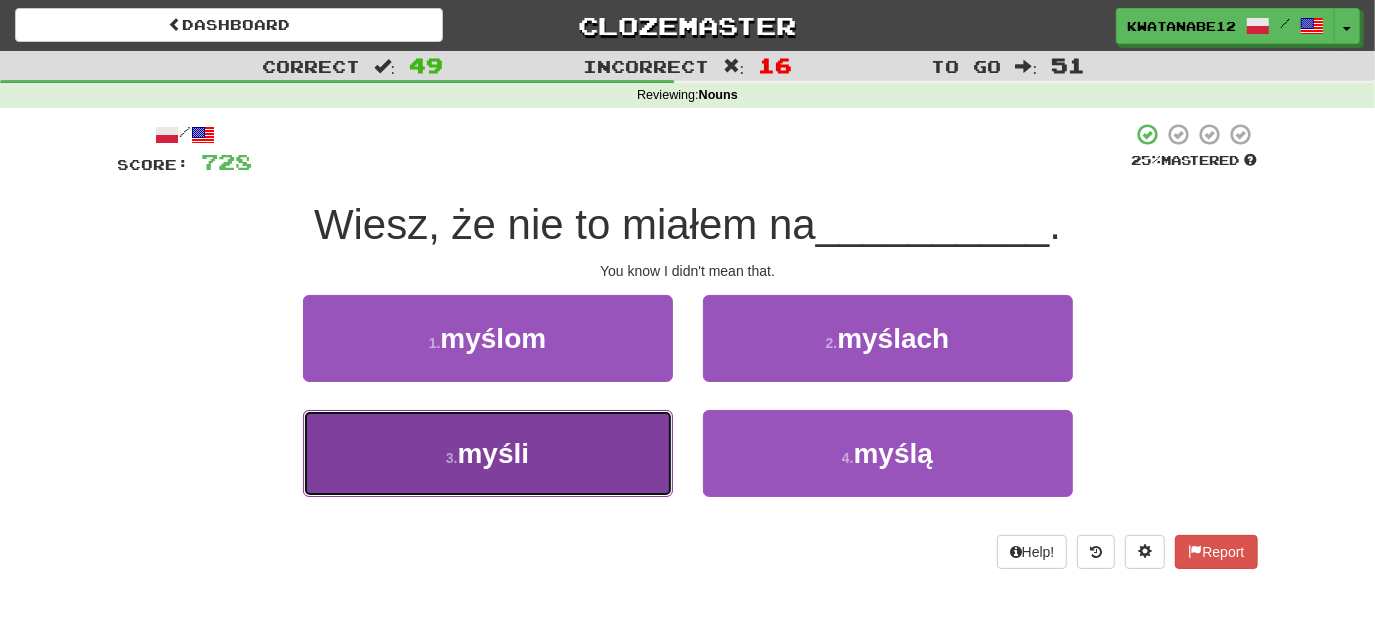 drag, startPoint x: 596, startPoint y: 451, endPoint x: 673, endPoint y: 403, distance: 90.73588 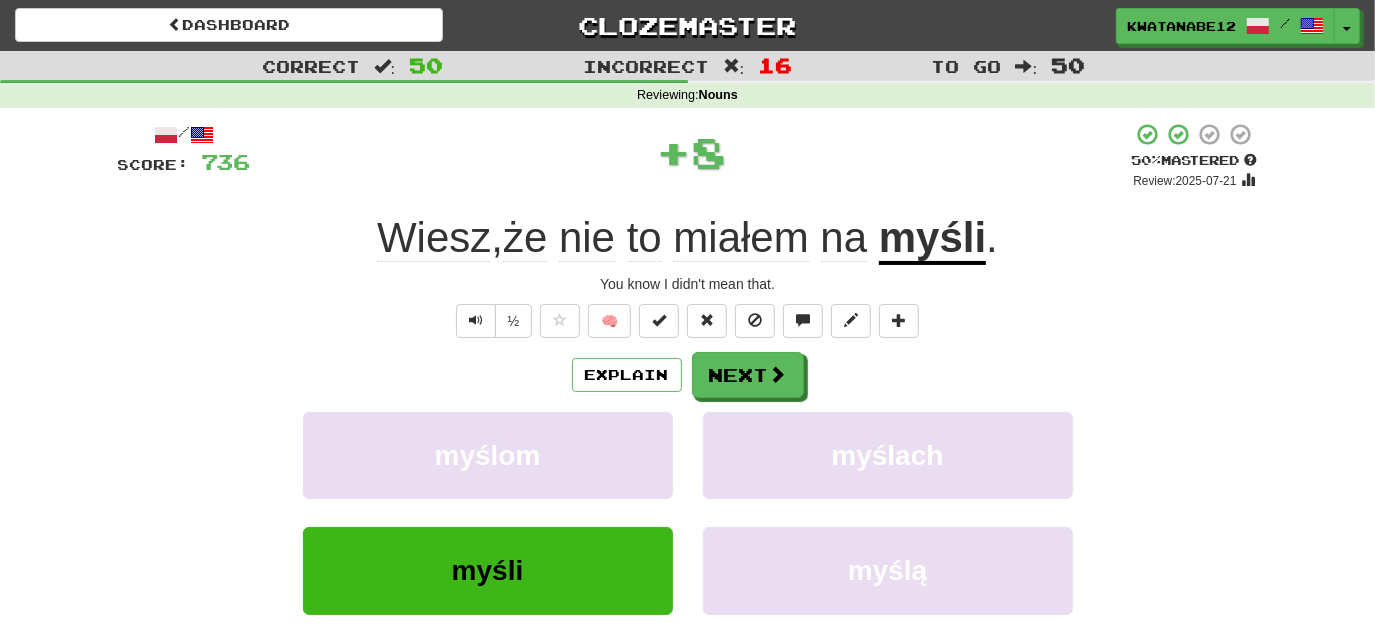 drag, startPoint x: 757, startPoint y: 349, endPoint x: 769, endPoint y: 340, distance: 15 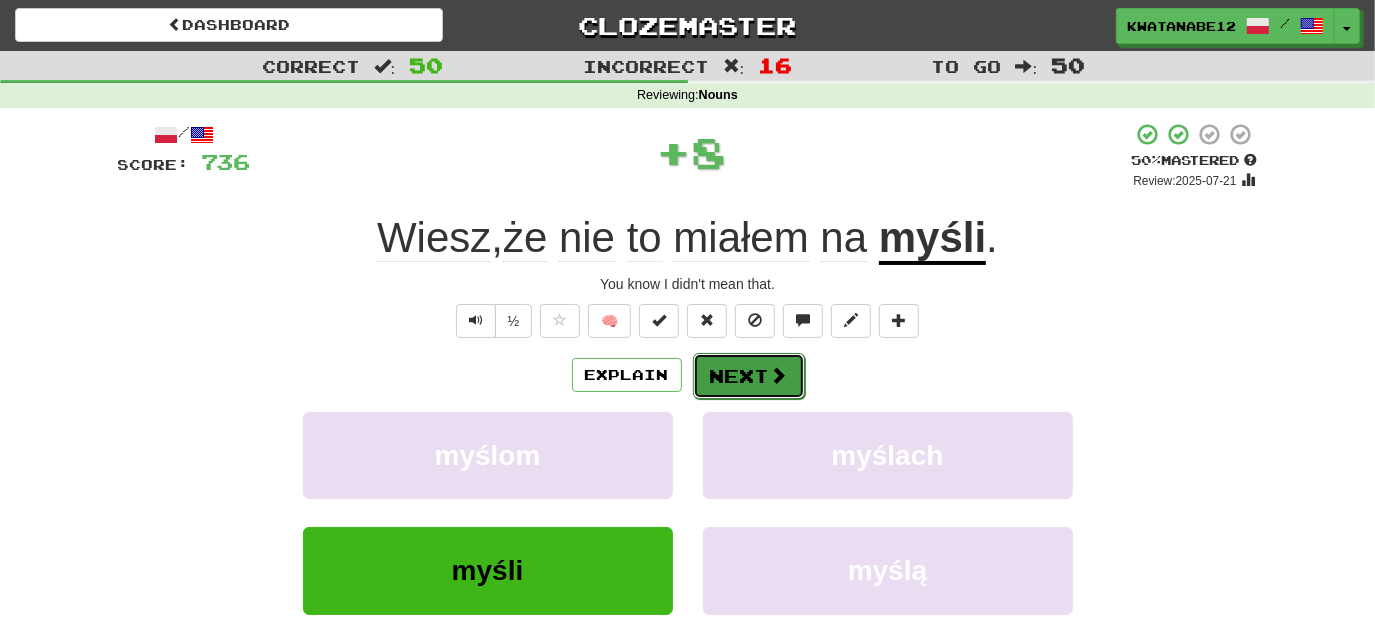 click on "Next" at bounding box center [749, 376] 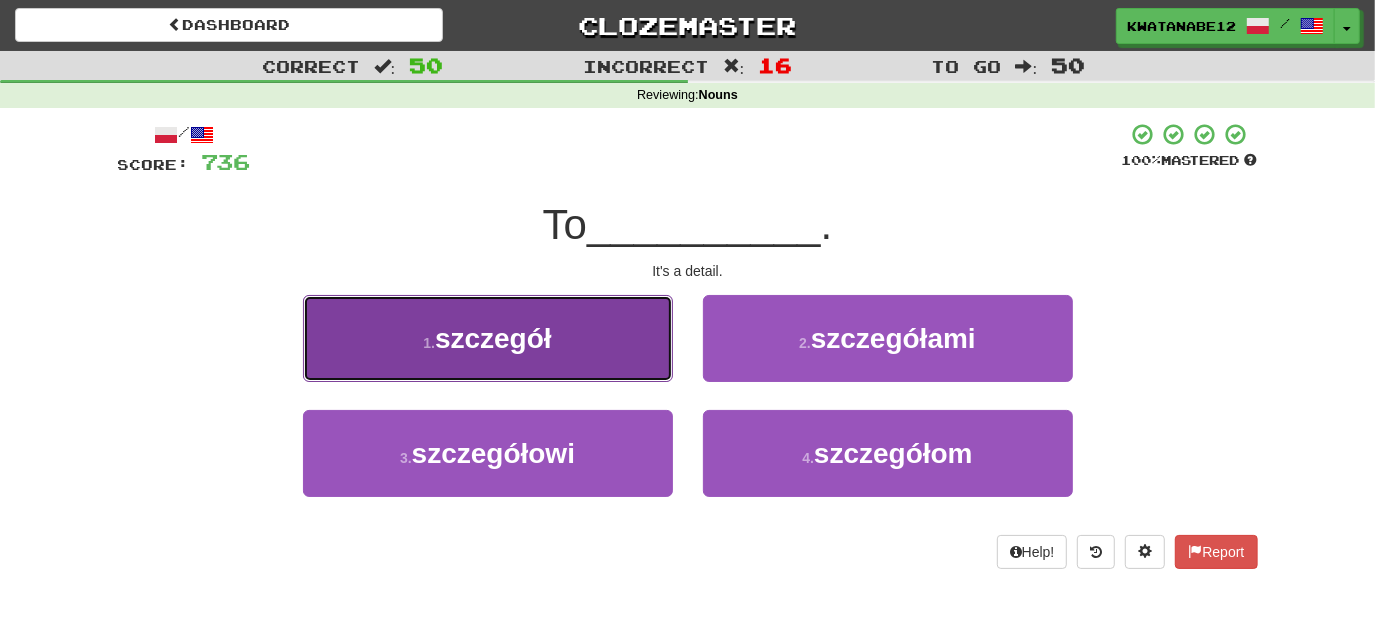 click on "1 .  szczegół" at bounding box center [488, 338] 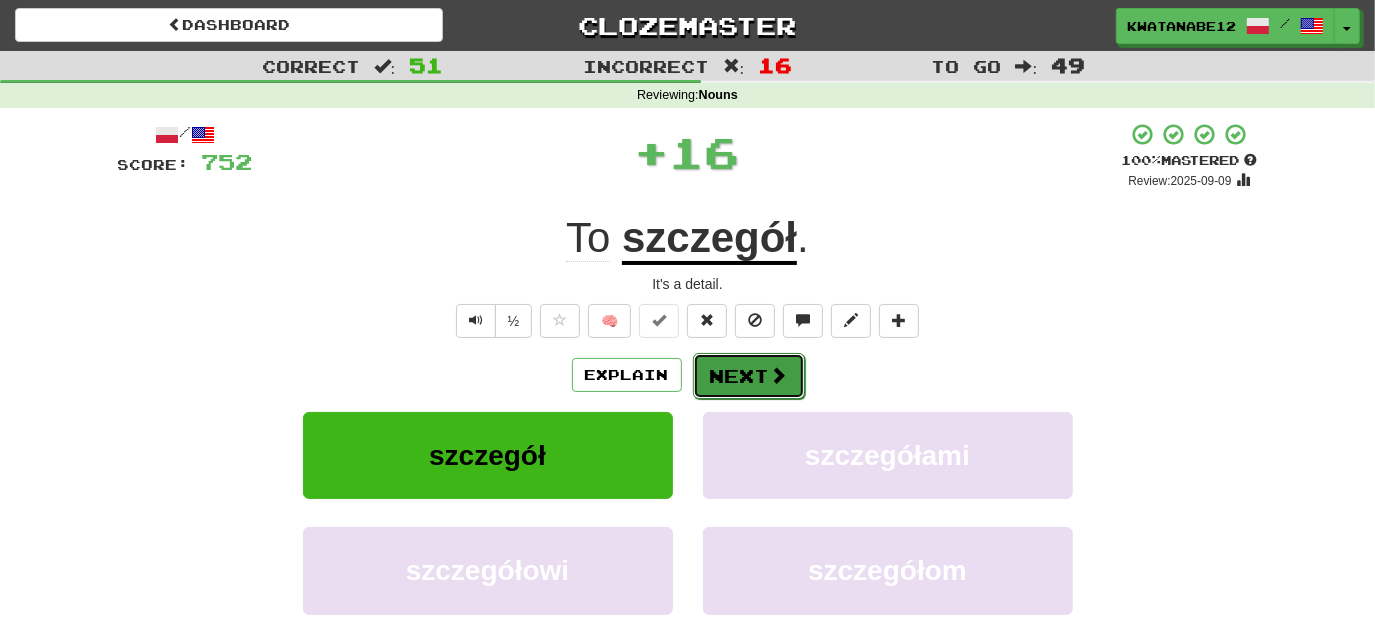 click on "Next" at bounding box center [749, 376] 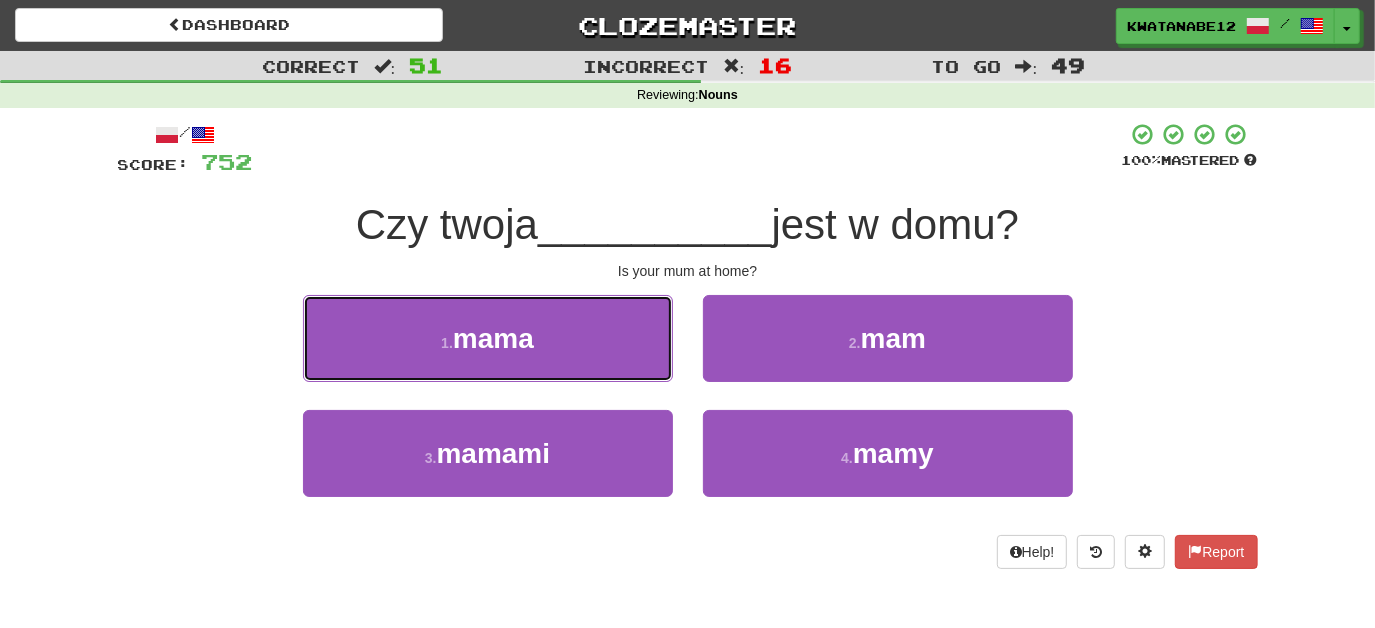 drag, startPoint x: 620, startPoint y: 348, endPoint x: 653, endPoint y: 348, distance: 33 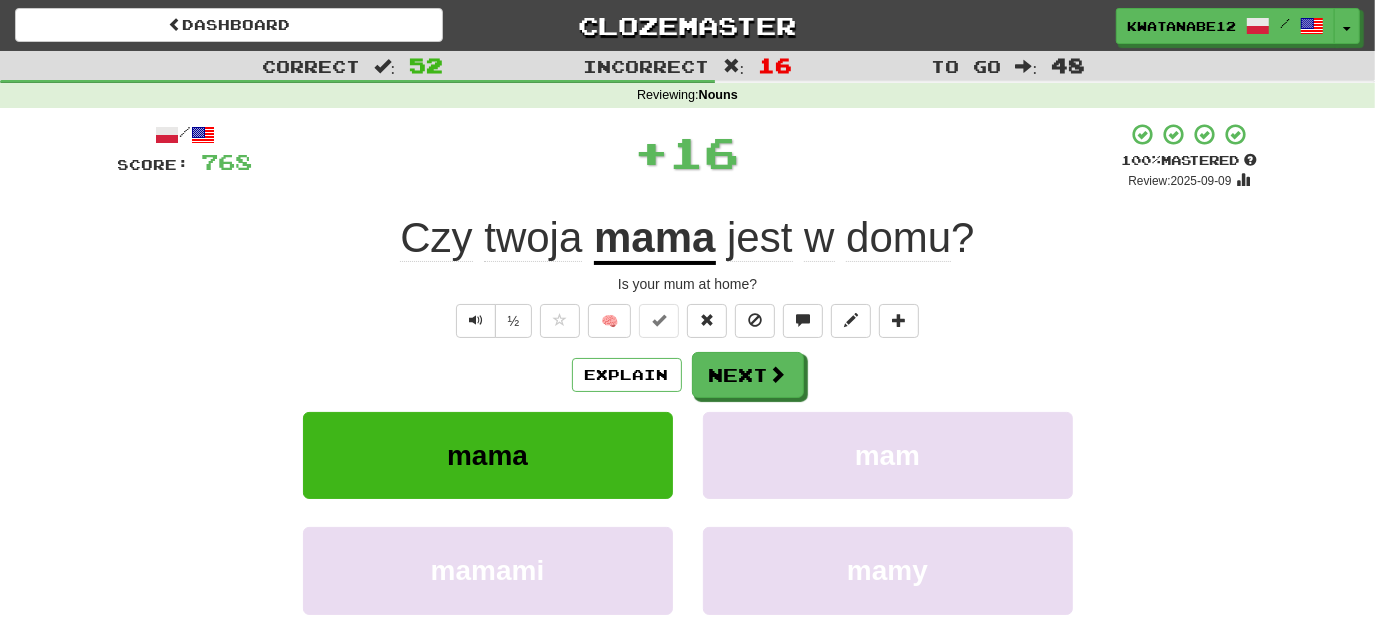 click on "/ Score: 768 + 16 100 % Mastered Review: 2025-09-09 Czy twoja mama jest w domu ? Is your mum at home? ½ 🧠 Explain Next mama mam mamami mamy Learn more: mama mam mamami mamy Help! Report Sentence Source" at bounding box center (688, 435) 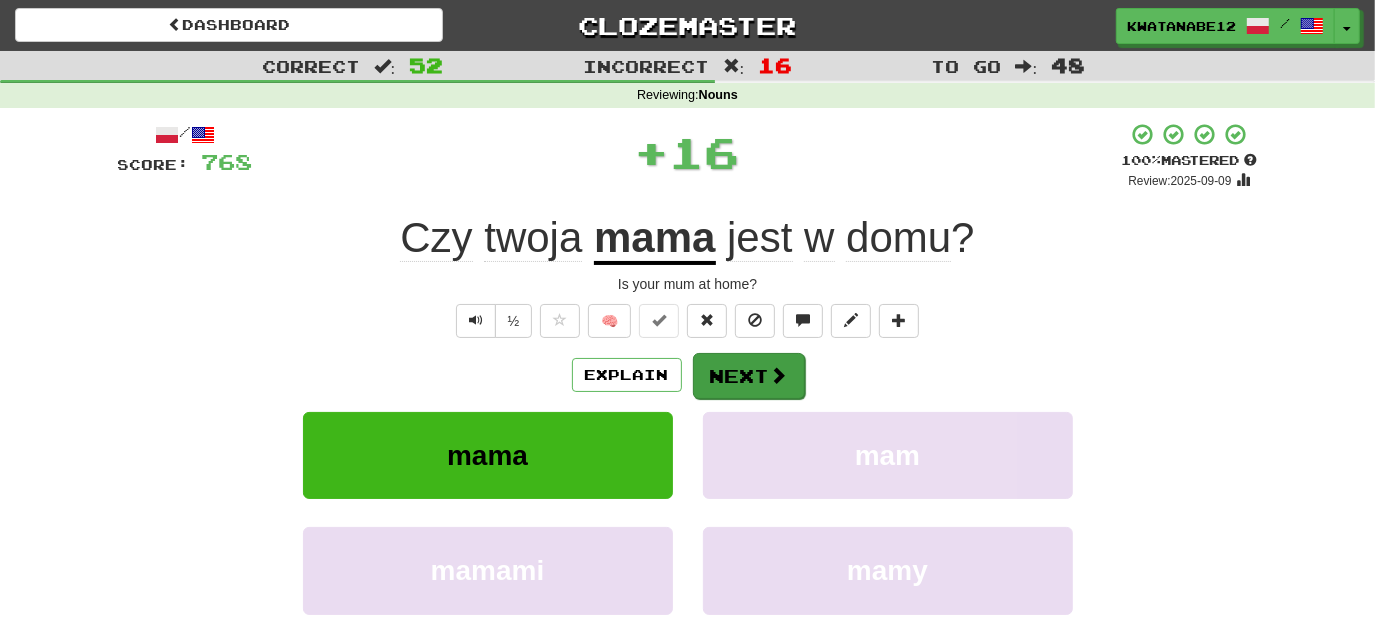 click on "Explain Next mama mam mamami mamy Learn more: mama mam mamami mamy" at bounding box center [688, 512] 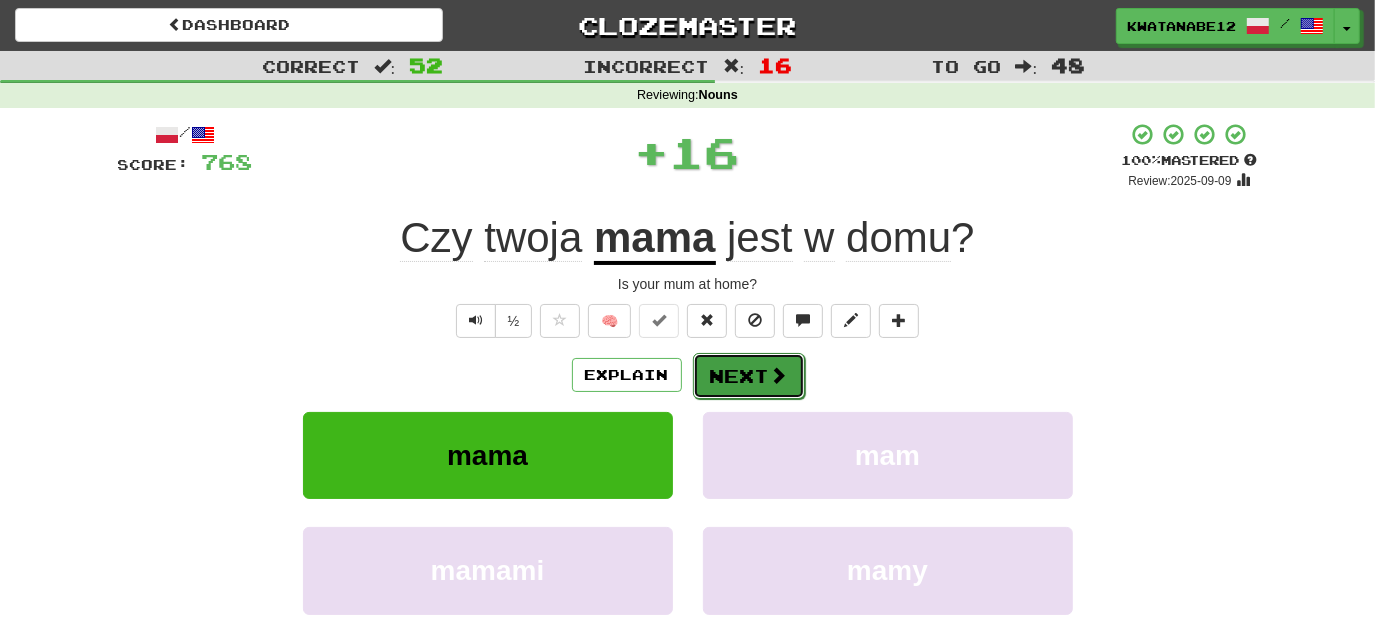 click on "Next" at bounding box center [749, 376] 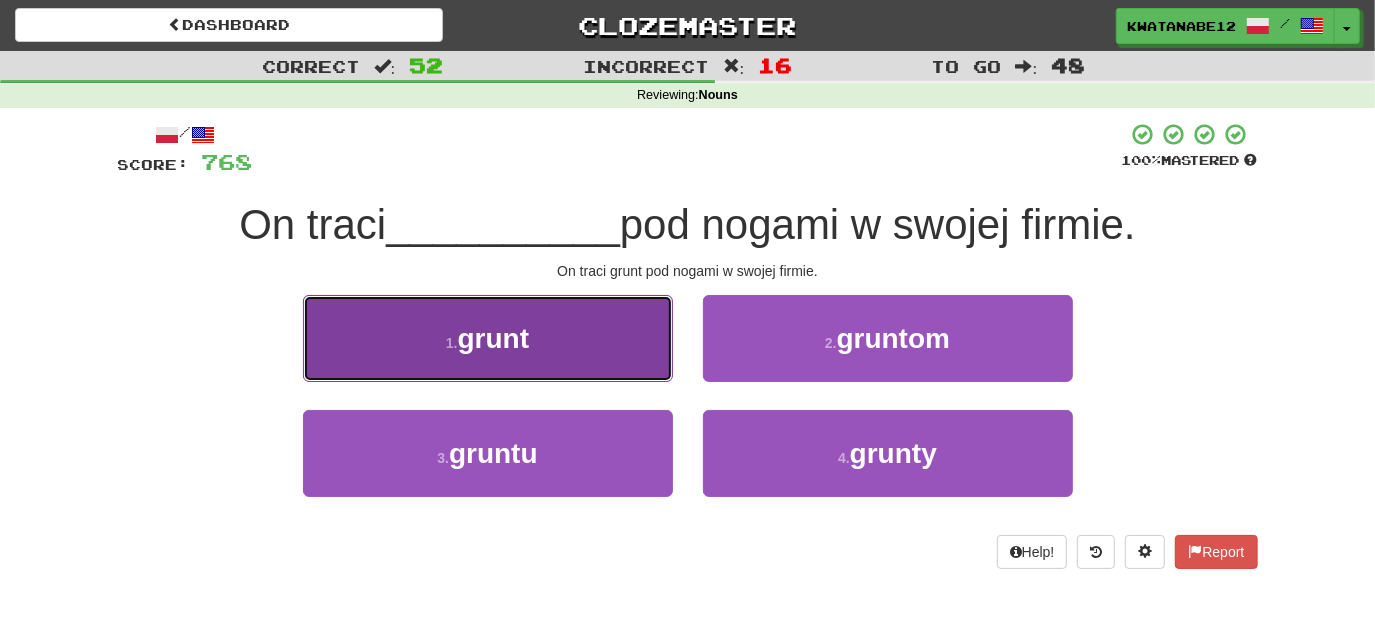 click on "[NUMBER] . grunt" at bounding box center (488, 338) 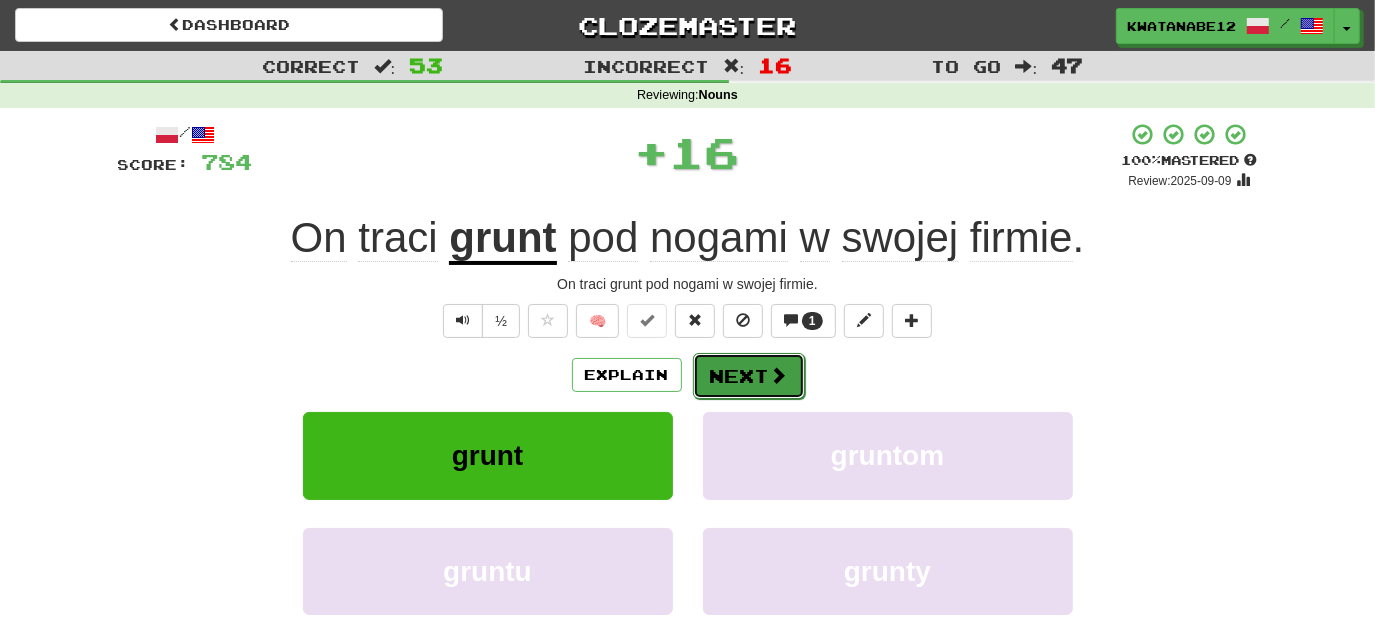 click on "Next" at bounding box center (749, 376) 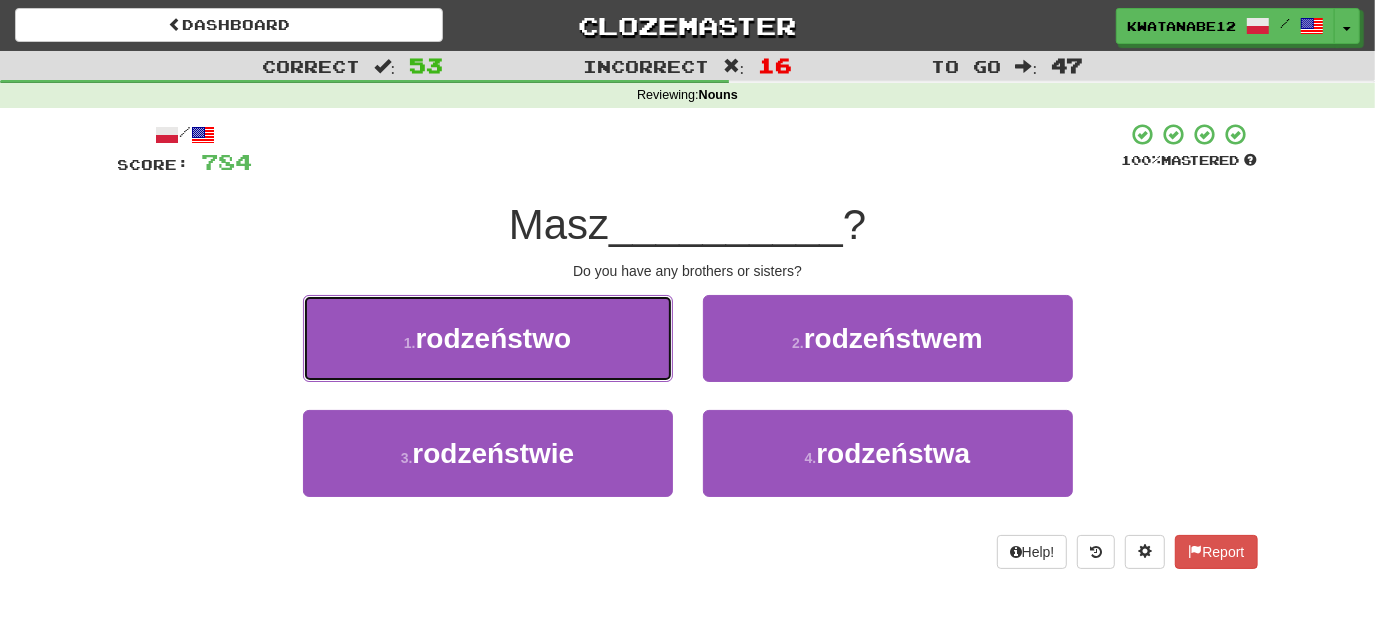 drag, startPoint x: 622, startPoint y: 335, endPoint x: 642, endPoint y: 337, distance: 20.09975 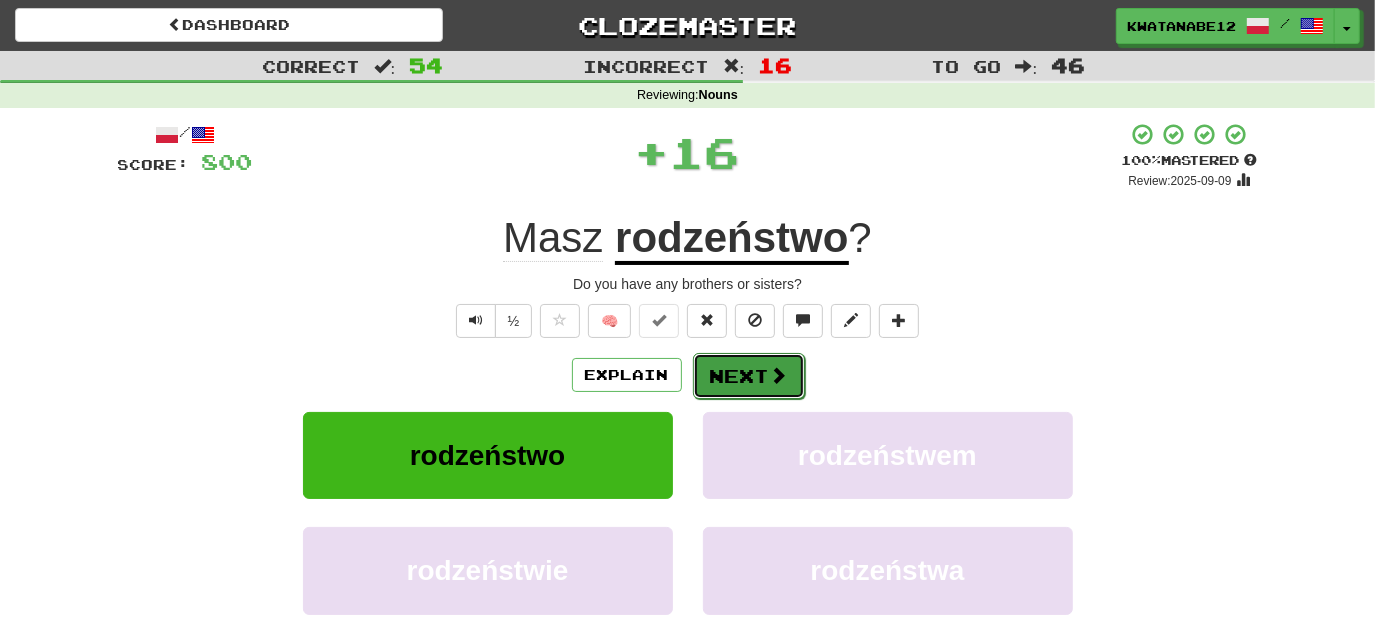 click on "Next" at bounding box center (749, 376) 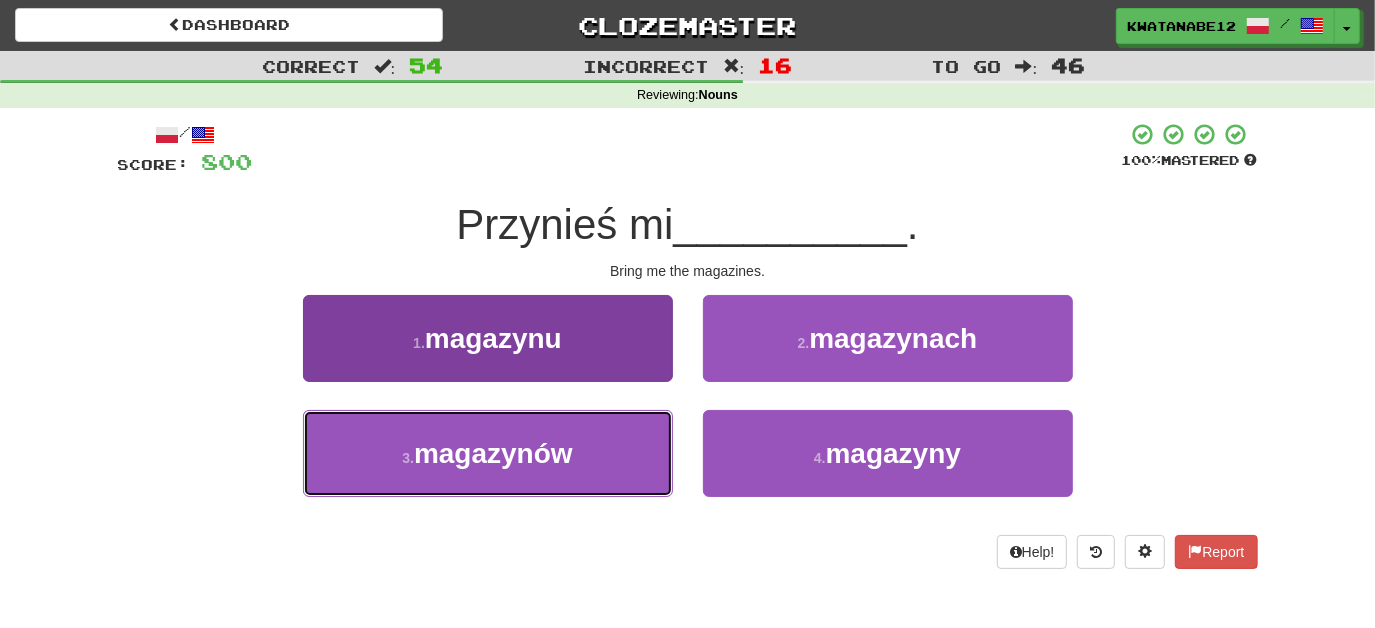 drag, startPoint x: 688, startPoint y: 431, endPoint x: 644, endPoint y: 355, distance: 87.81799 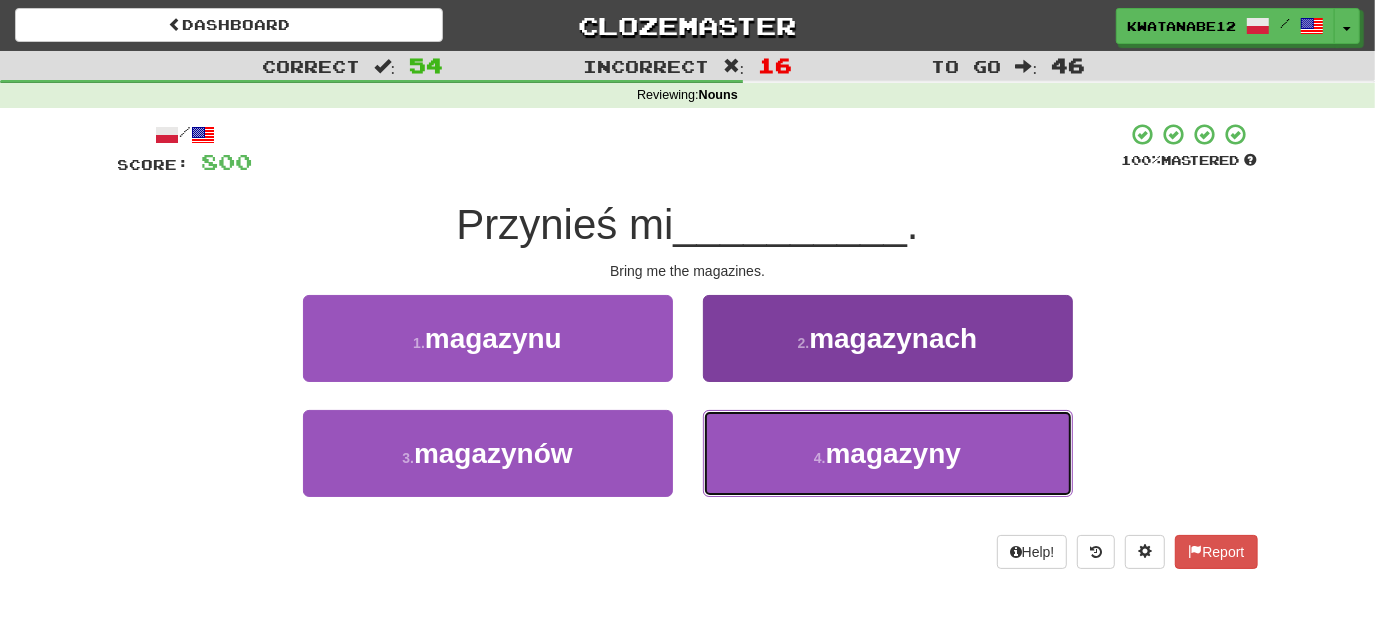 click on "4 .  magazyny" at bounding box center [888, 453] 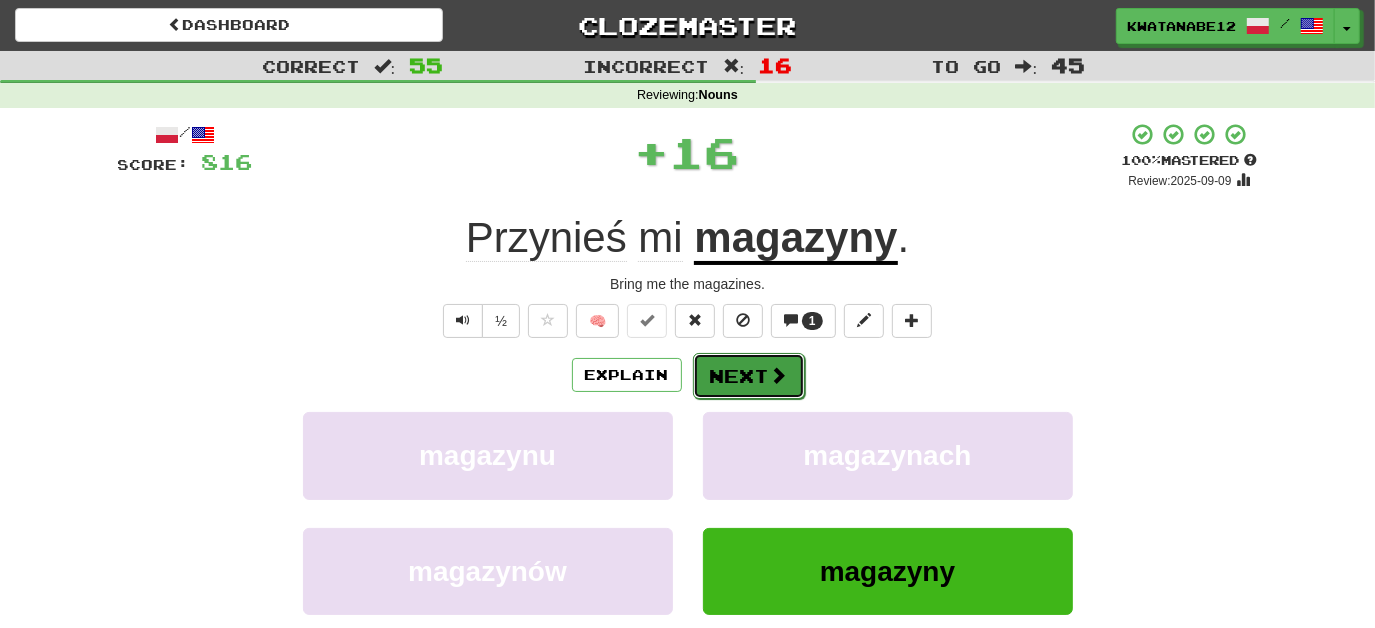 click on "Next" at bounding box center (749, 376) 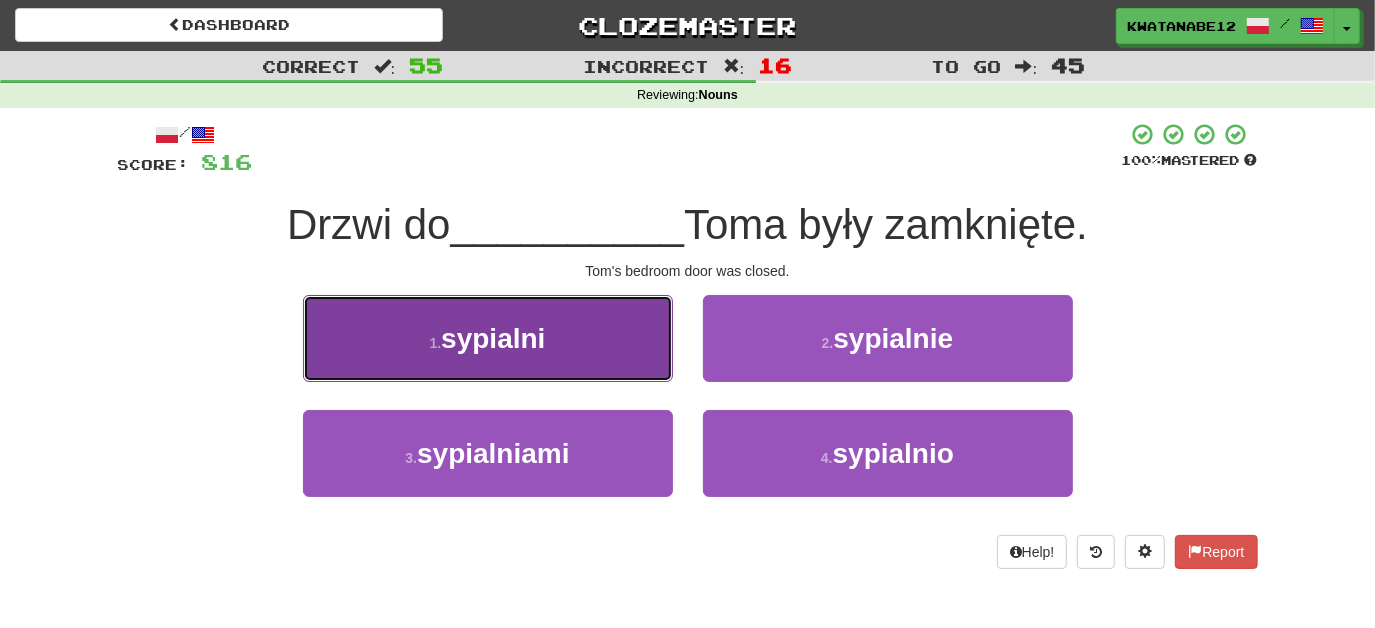 drag, startPoint x: 608, startPoint y: 343, endPoint x: 631, endPoint y: 356, distance: 26.41969 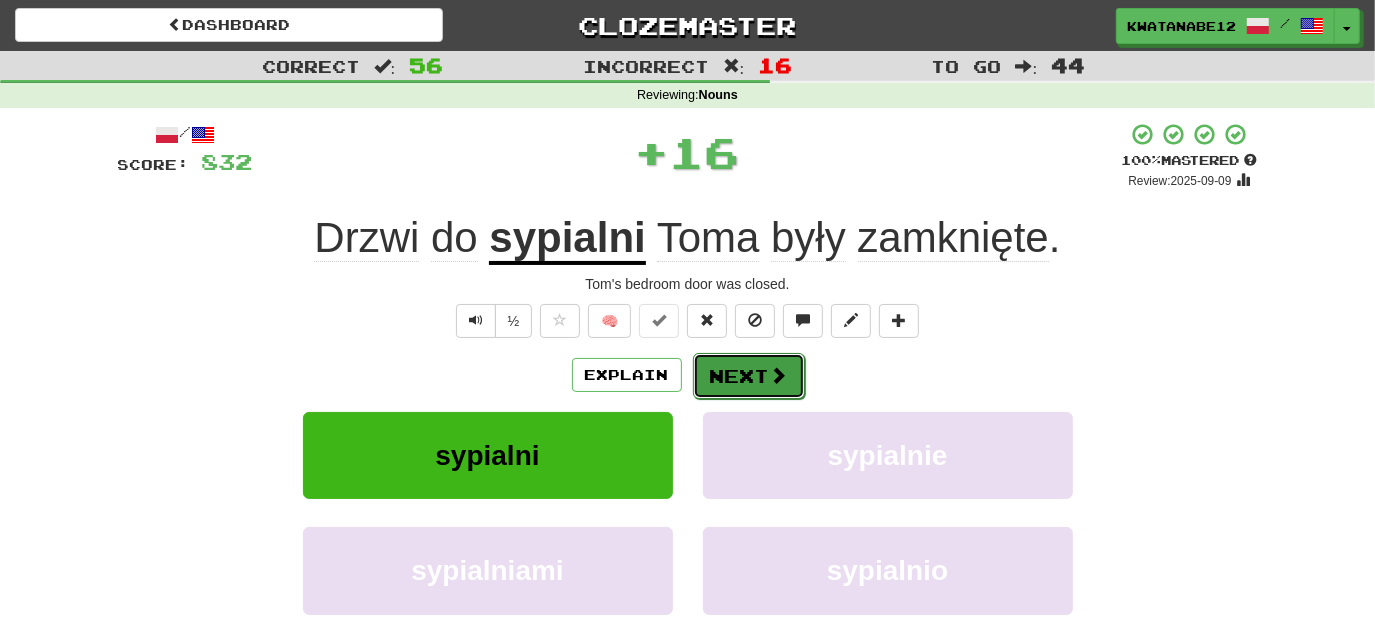 click on "Next" at bounding box center [749, 376] 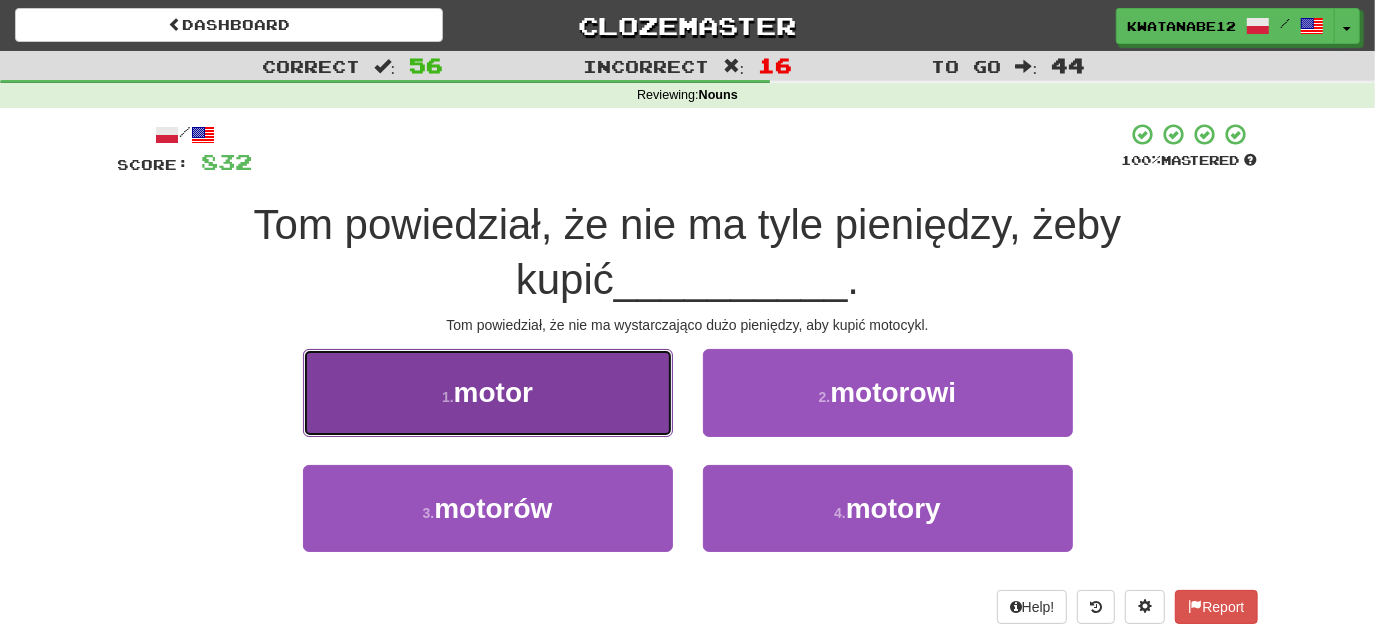 click on "1 .  motor" at bounding box center [488, 392] 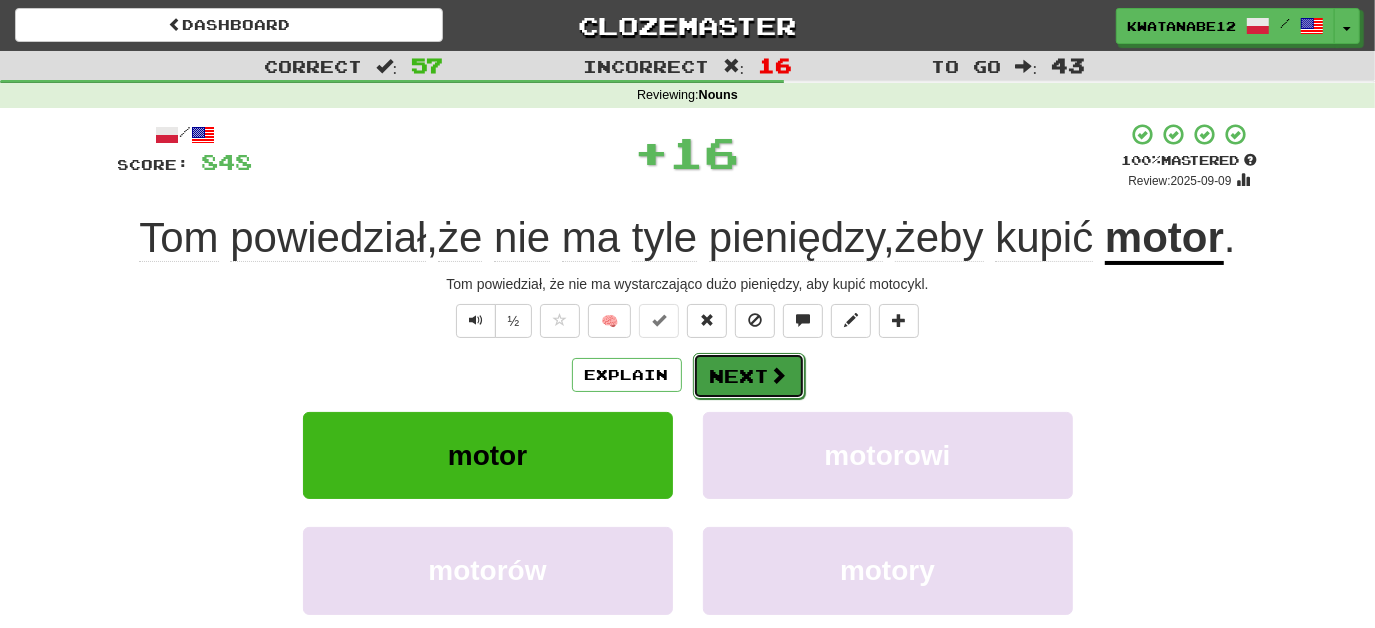 click at bounding box center [779, 375] 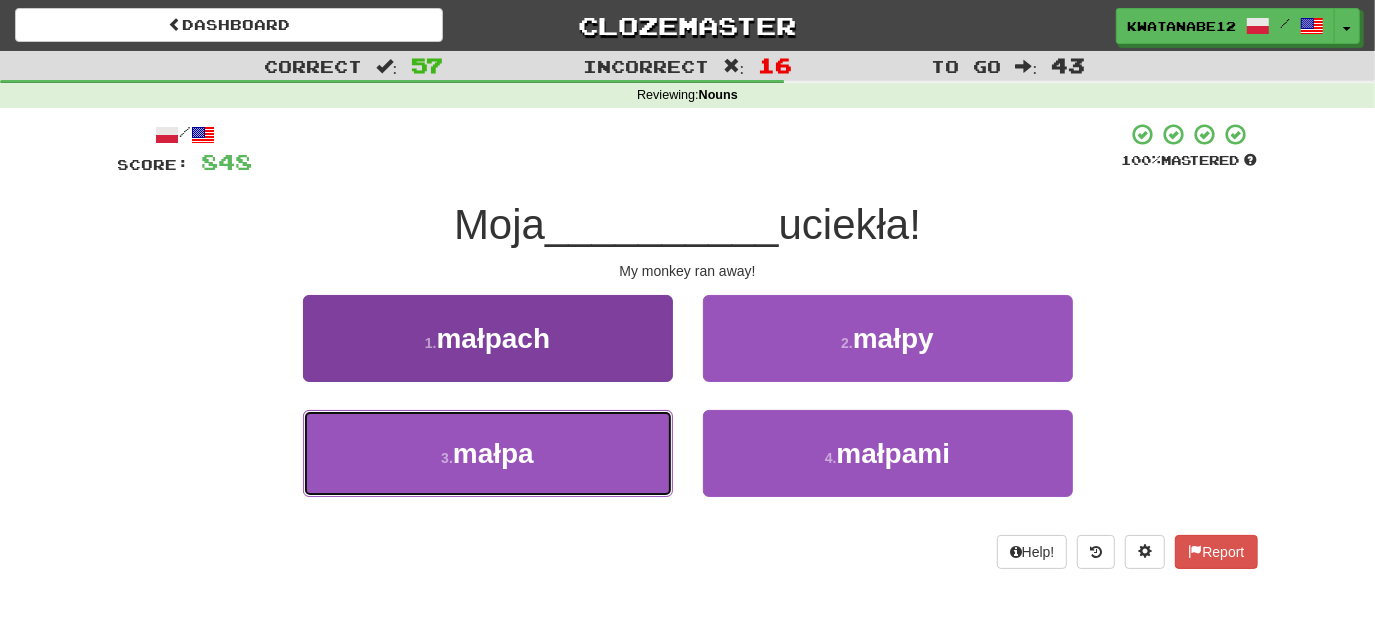 drag, startPoint x: 602, startPoint y: 431, endPoint x: 642, endPoint y: 418, distance: 42.059483 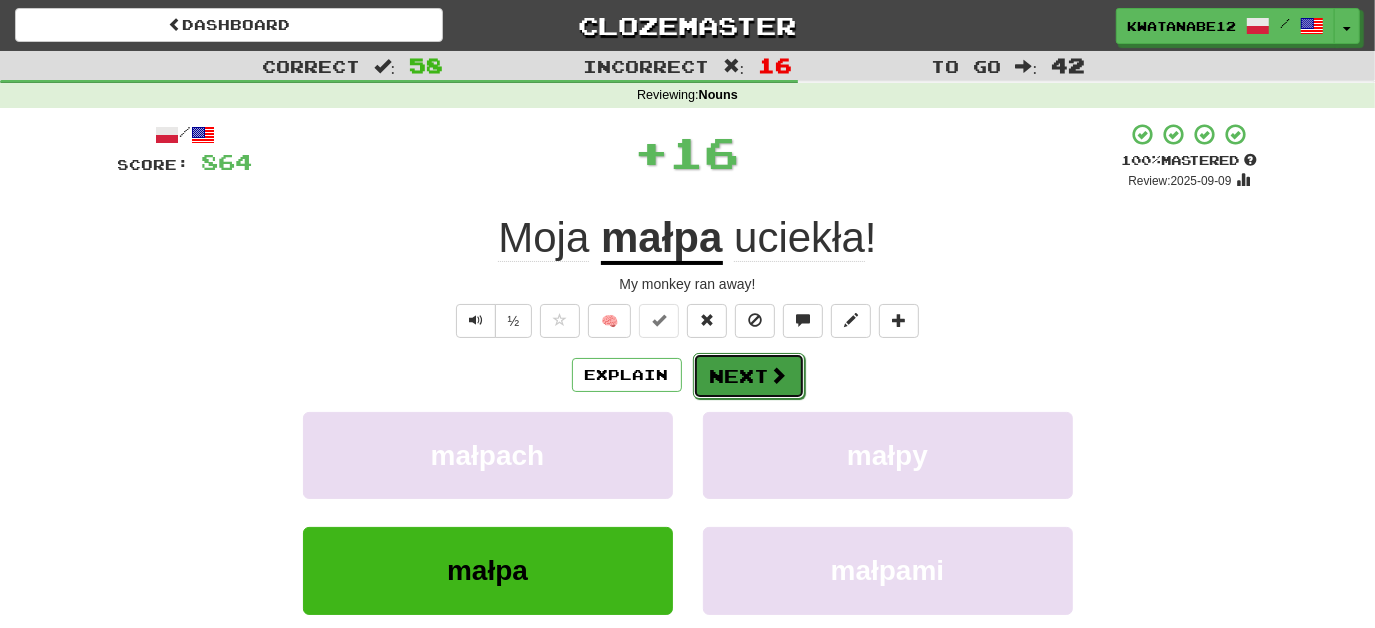 click on "Next" at bounding box center (749, 376) 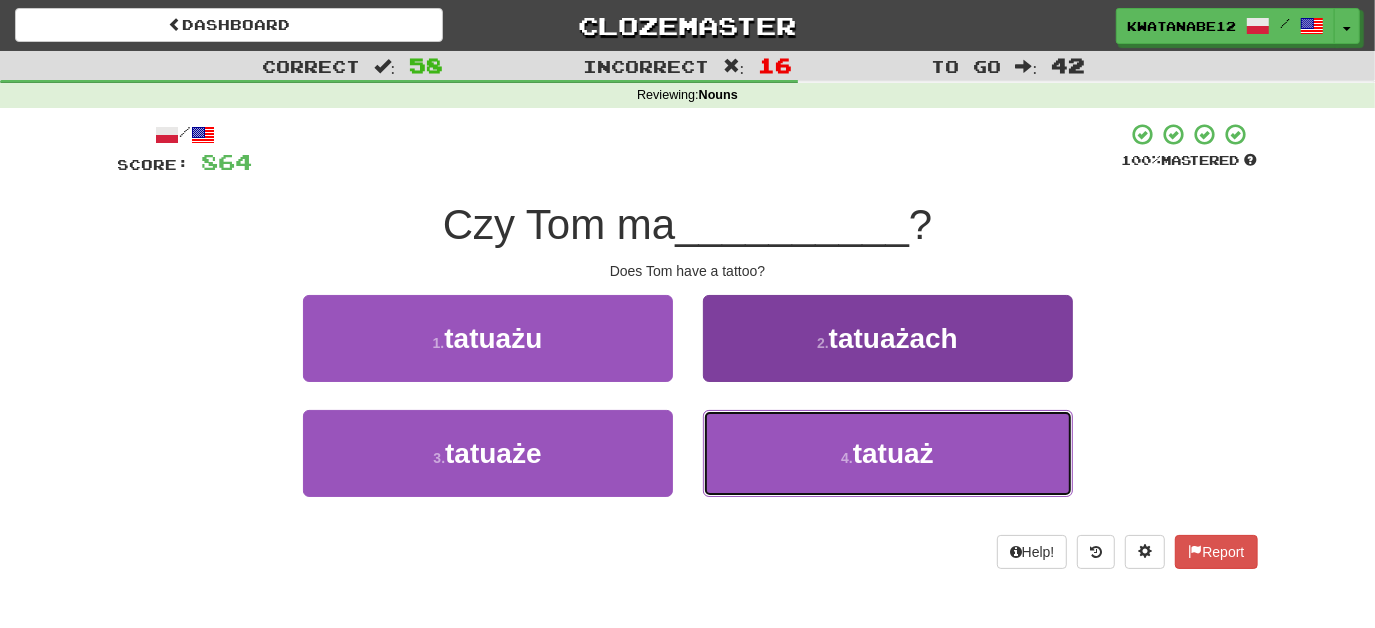 click on "4 .  tatuaż" at bounding box center (888, 453) 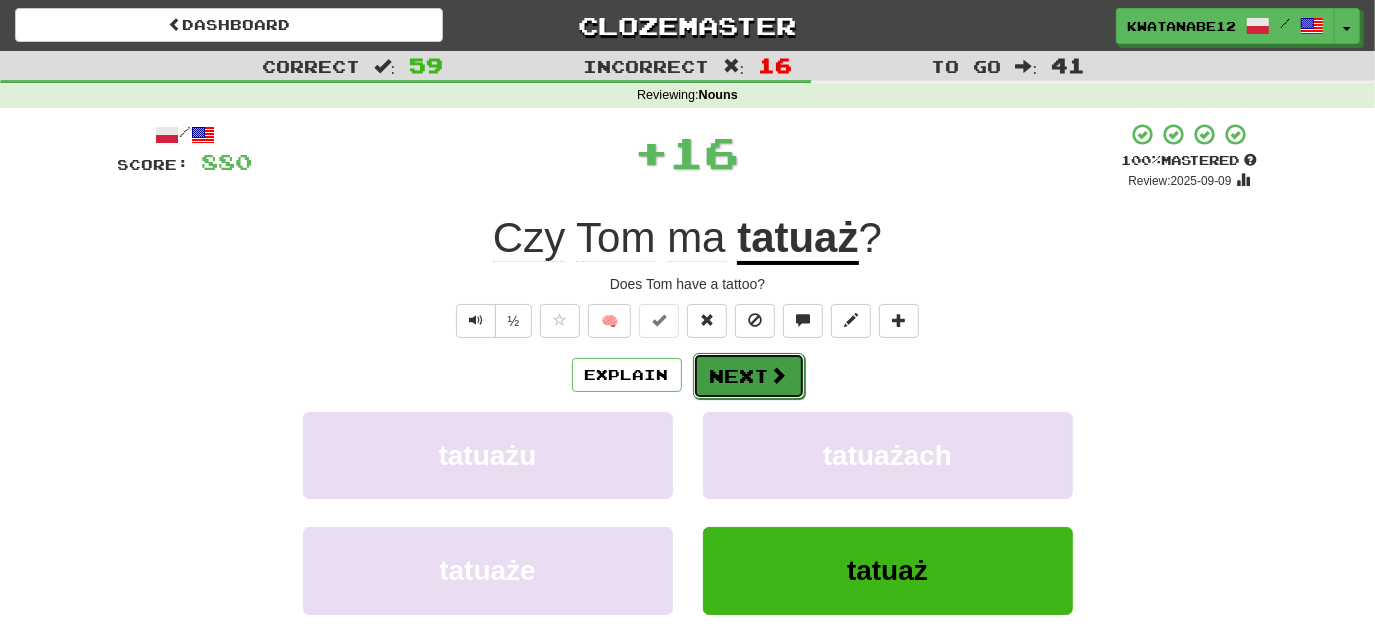 click on "Next" at bounding box center [749, 376] 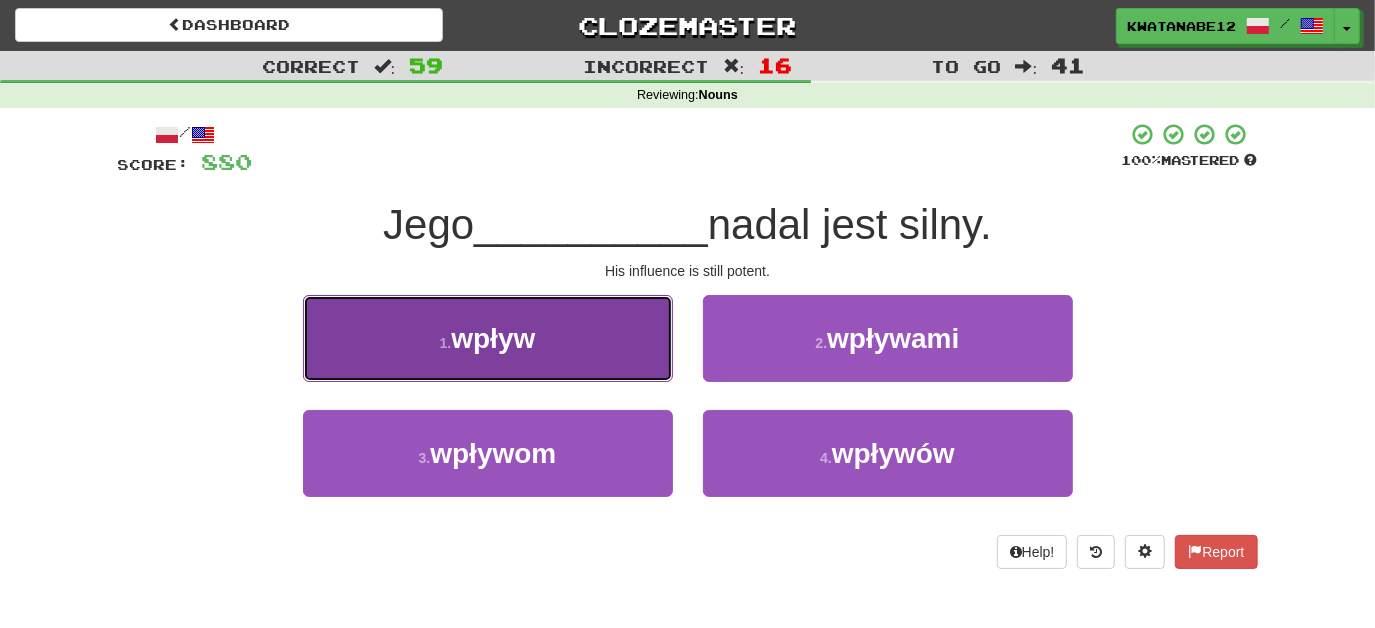 click on "[NUMBER] . wpływ" at bounding box center (488, 338) 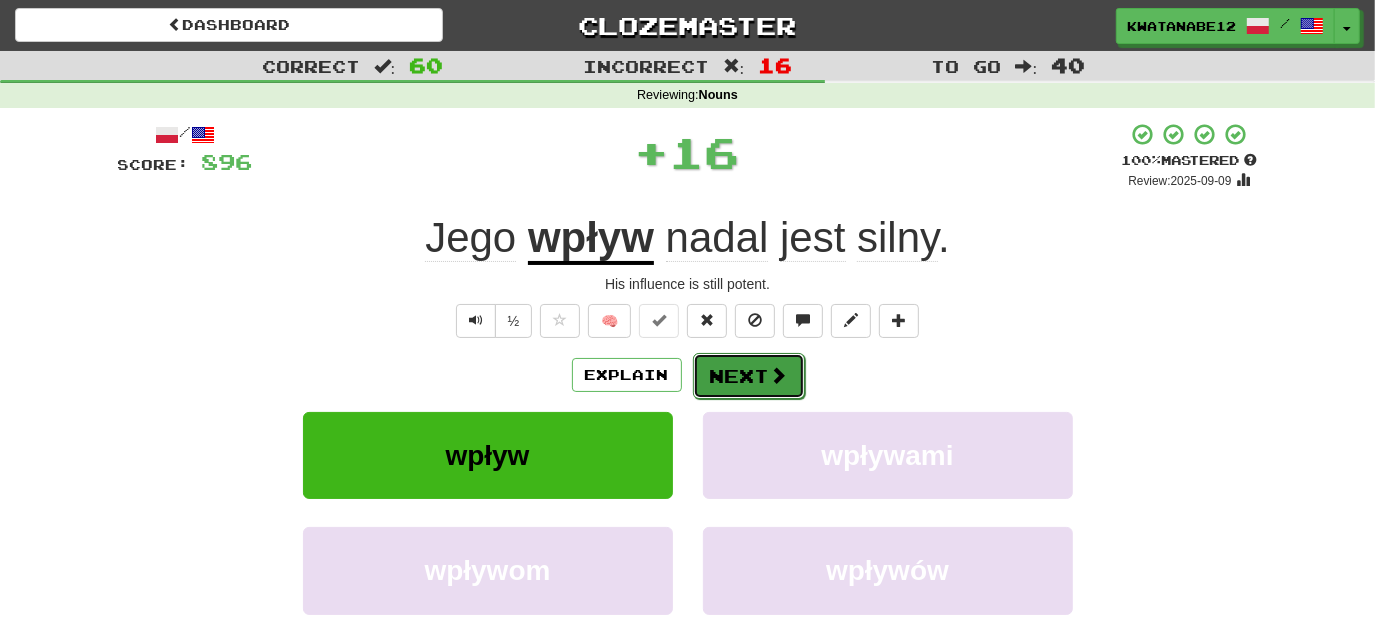 drag, startPoint x: 725, startPoint y: 362, endPoint x: 740, endPoint y: 362, distance: 15 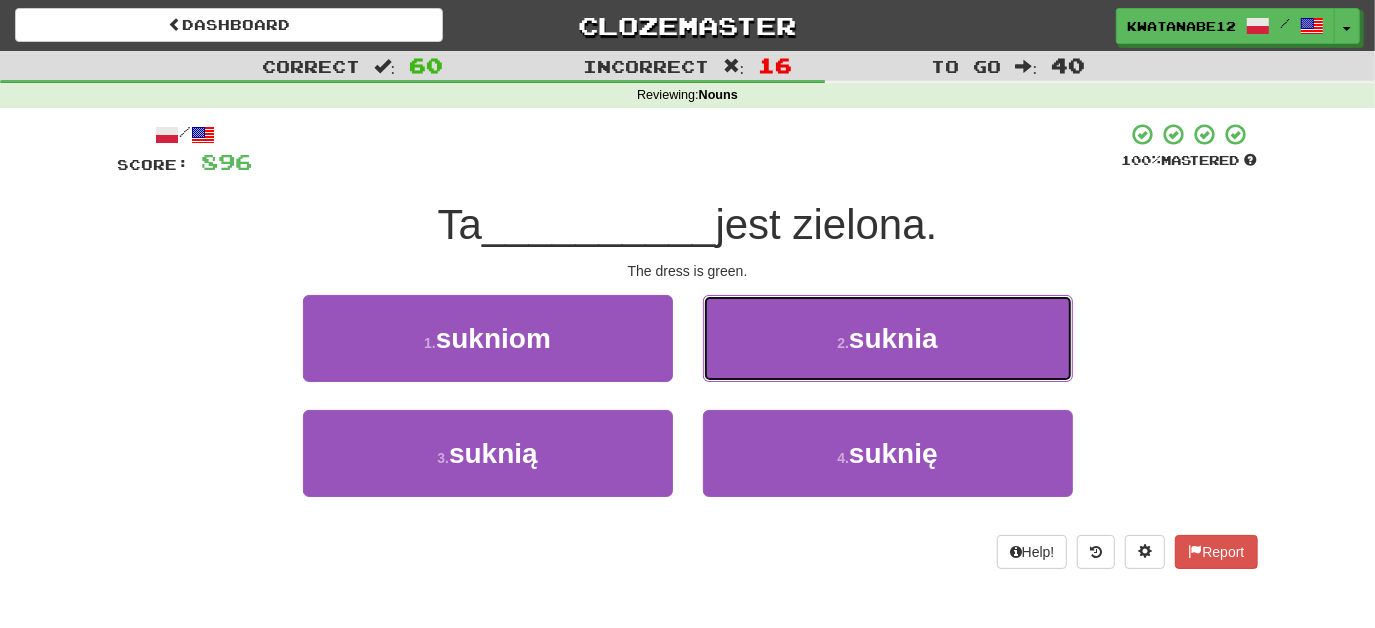 click on "2 .  suknia" at bounding box center (888, 338) 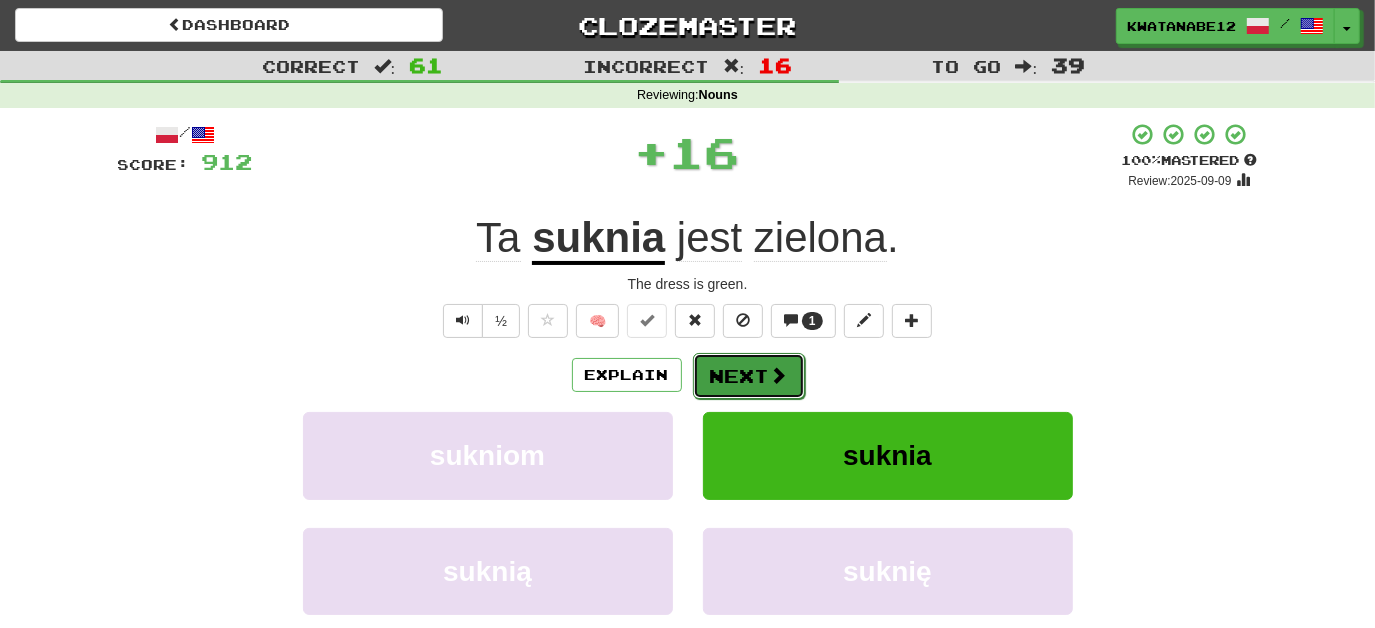 click on "Next" at bounding box center [749, 376] 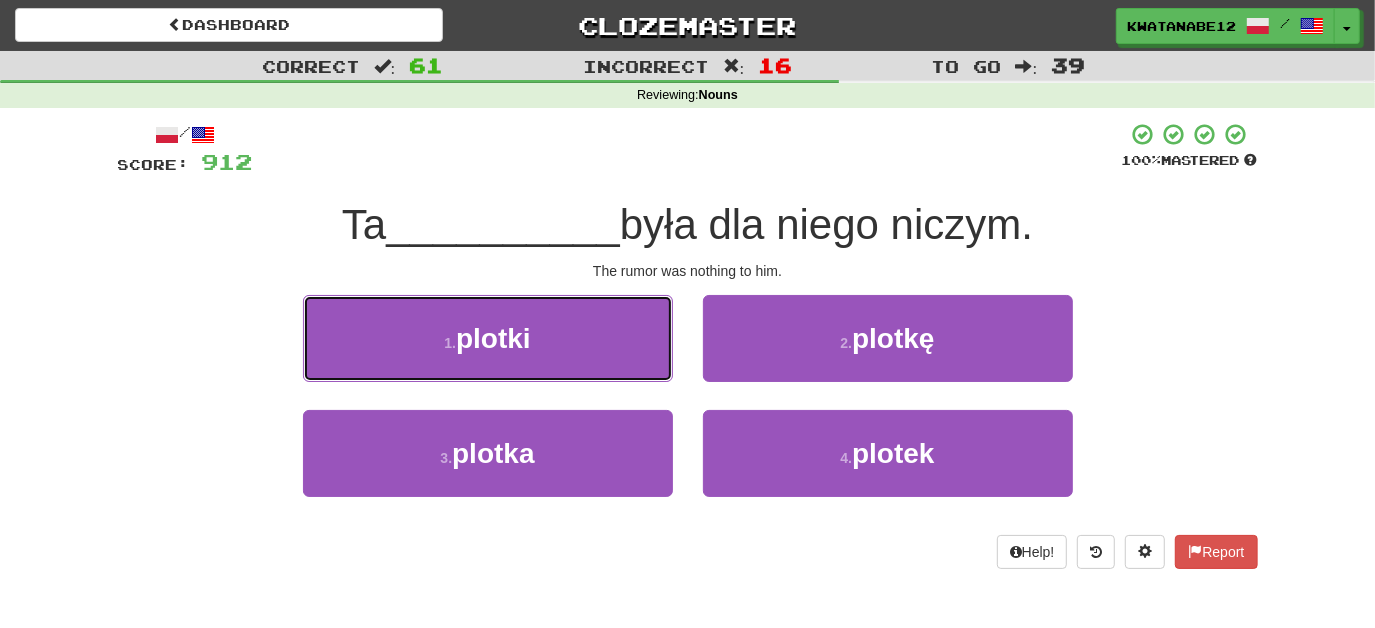drag, startPoint x: 619, startPoint y: 345, endPoint x: 638, endPoint y: 350, distance: 19.646883 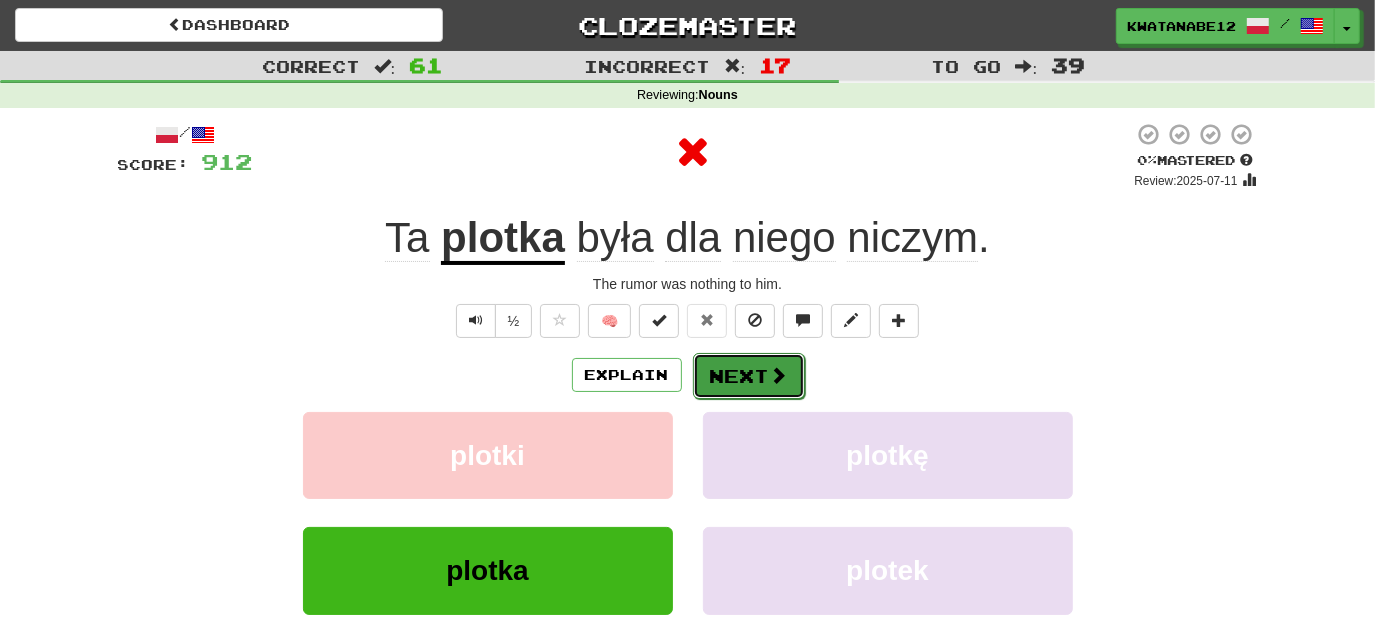 click on "Next" at bounding box center (749, 376) 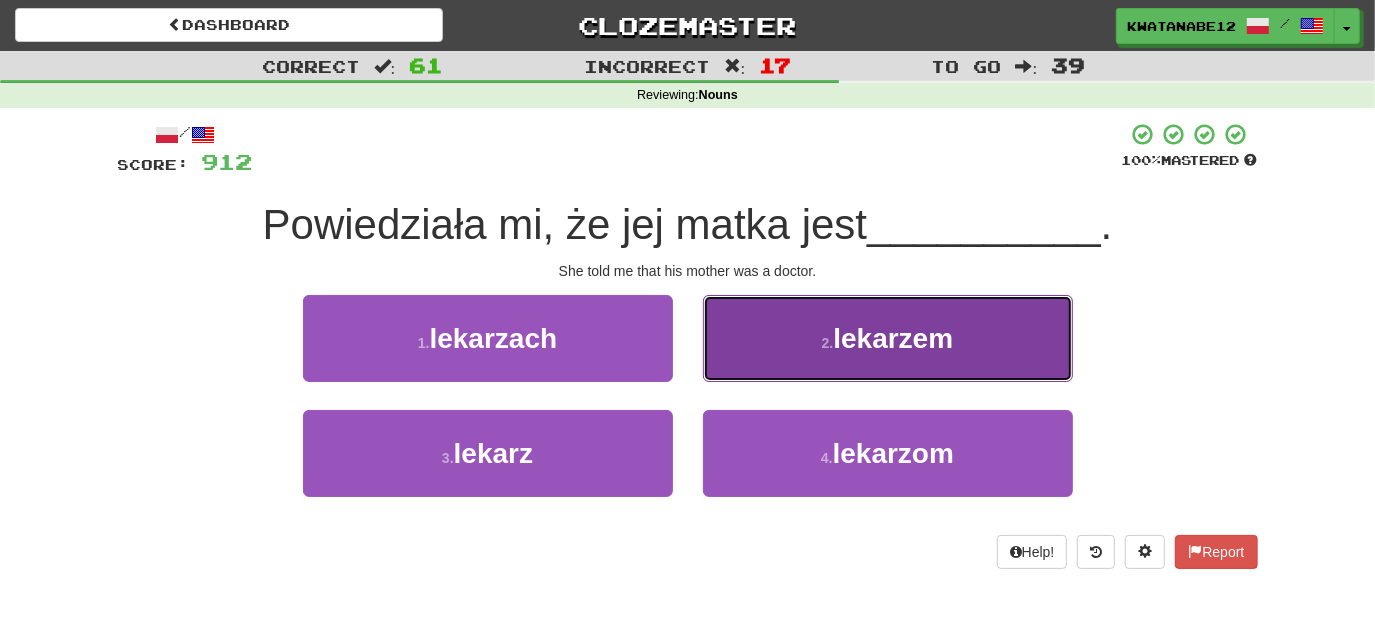 click on "[NUMBER] . lekarzem" at bounding box center [888, 338] 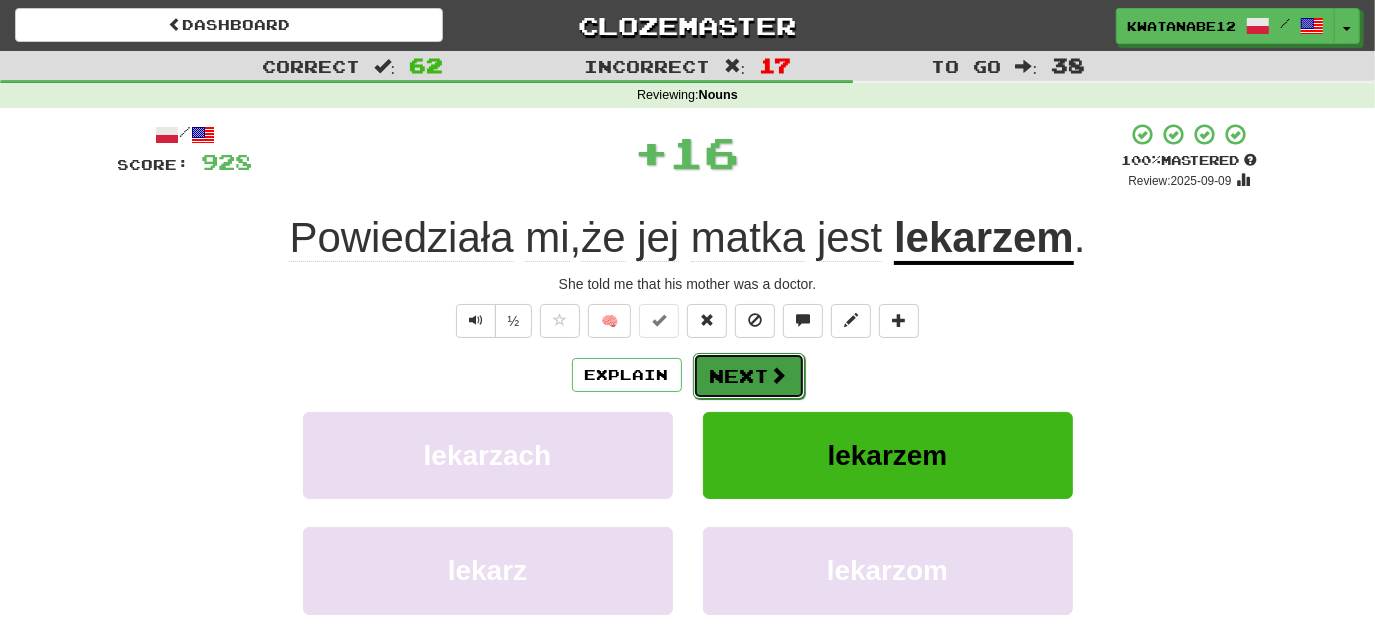 click on "Next" at bounding box center [749, 376] 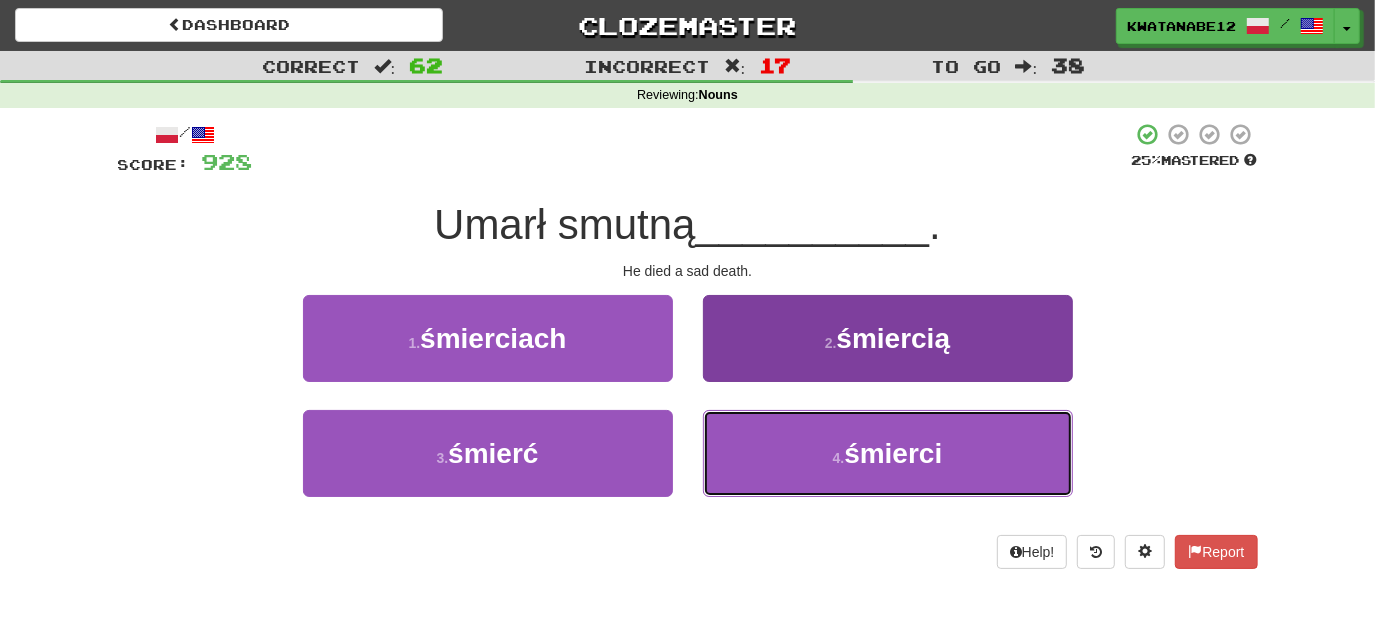 click on "4 .  śmierci" at bounding box center [888, 453] 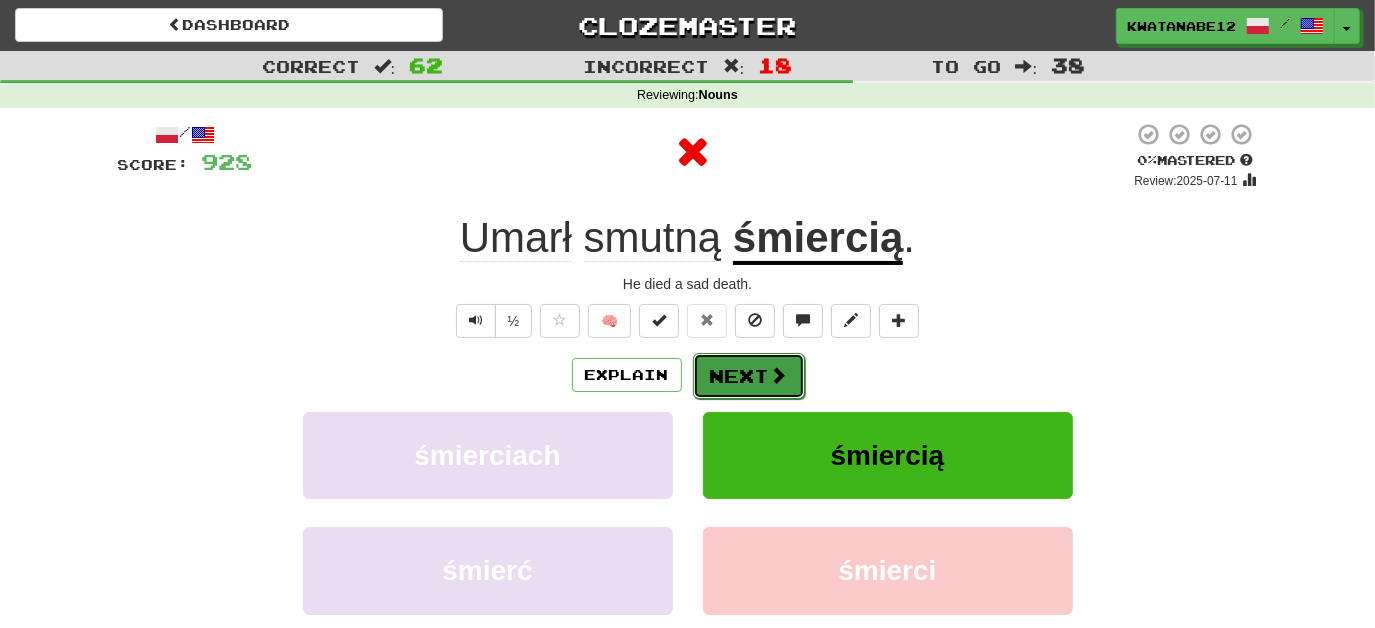 click on "Next" at bounding box center (749, 376) 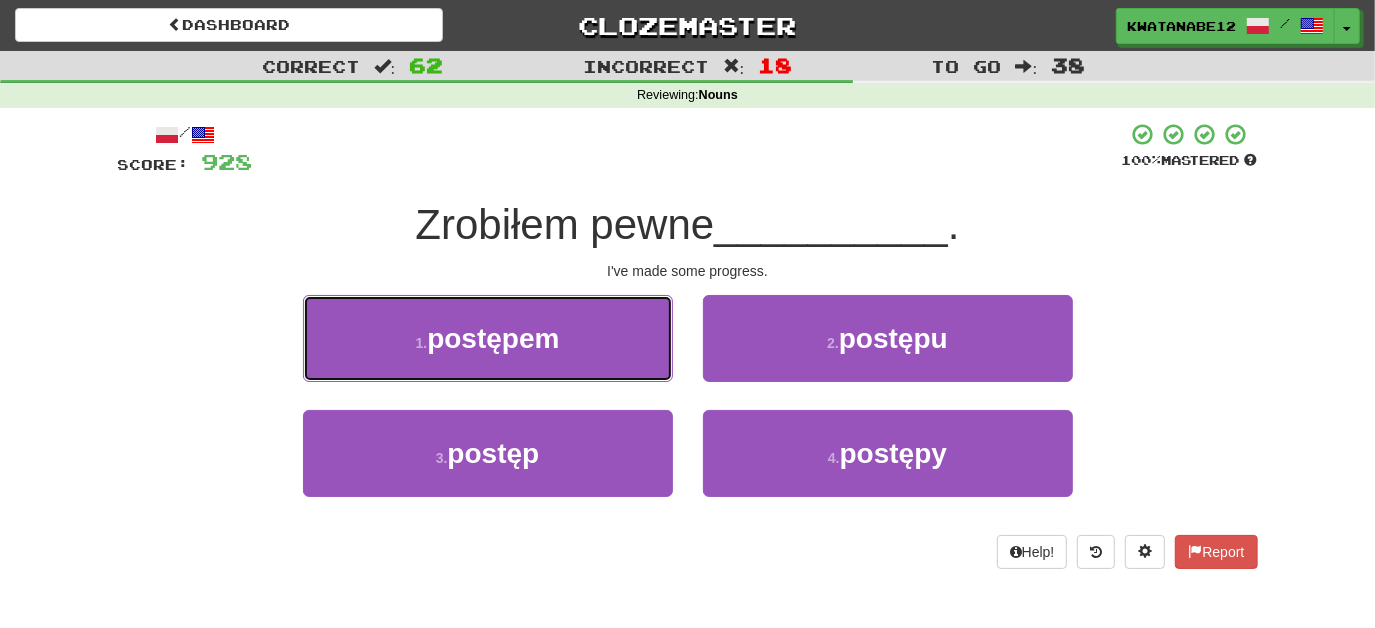 drag, startPoint x: 689, startPoint y: 367, endPoint x: 665, endPoint y: 345, distance: 32.55764 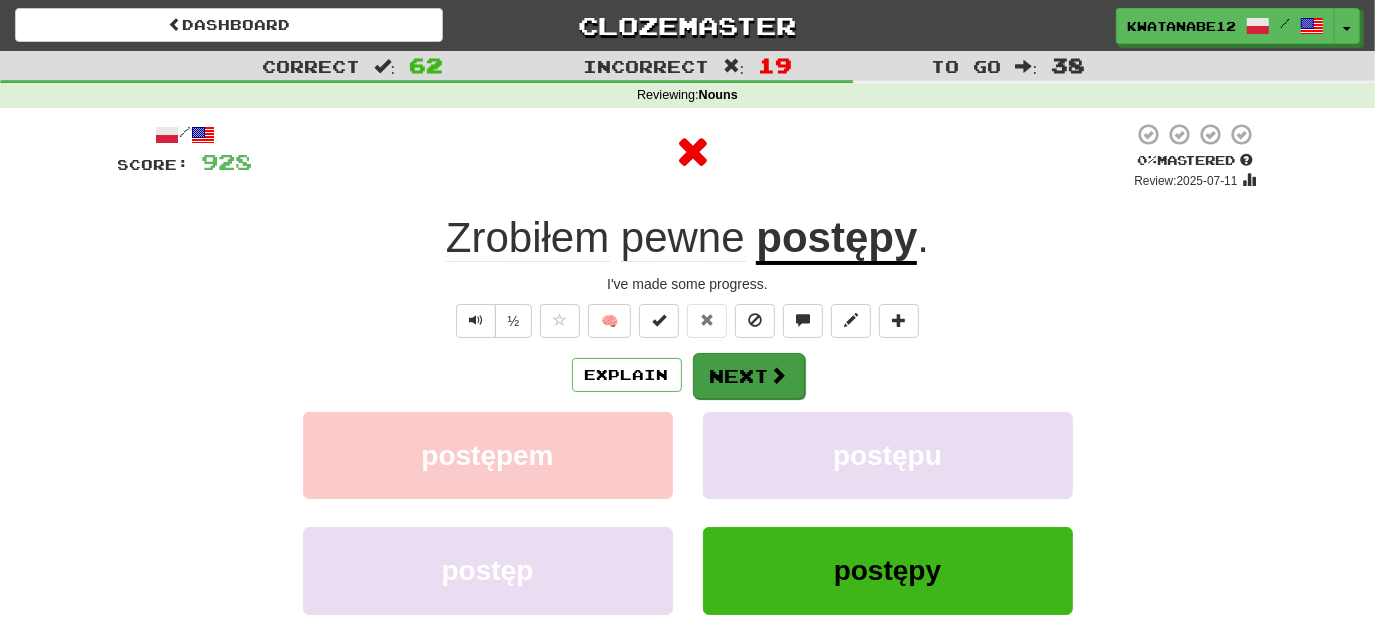 drag, startPoint x: 706, startPoint y: 342, endPoint x: 733, endPoint y: 360, distance: 32.449963 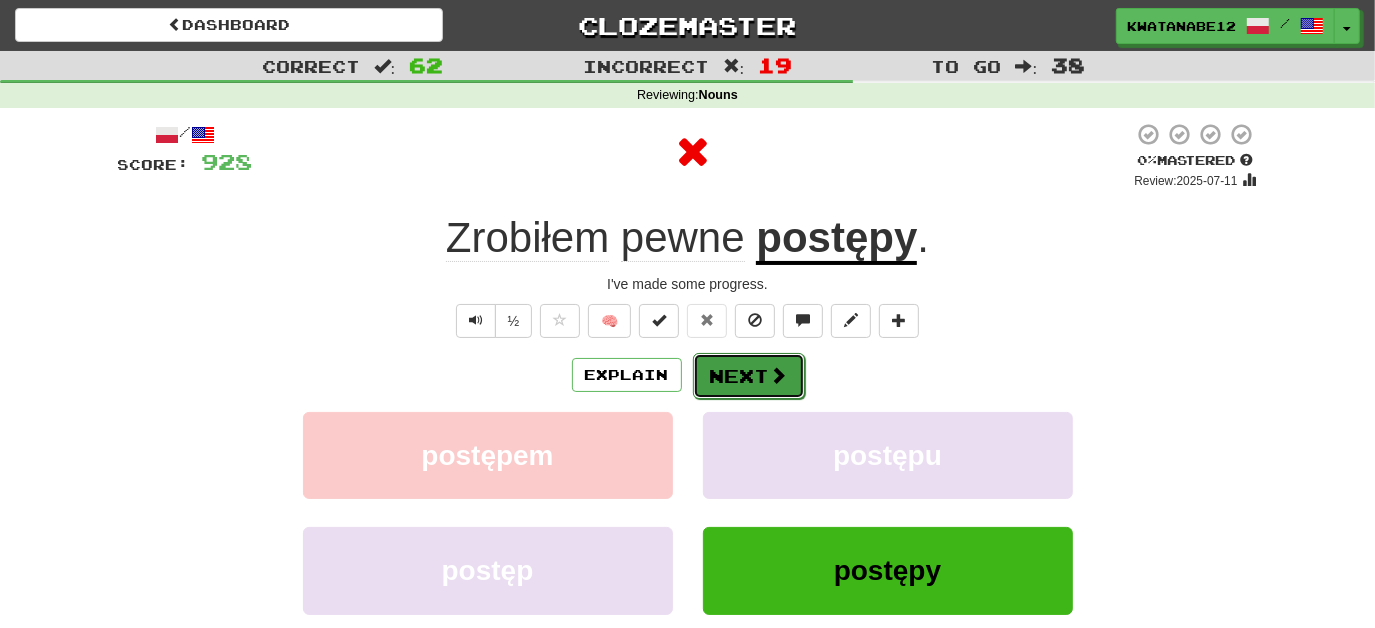 click on "Next" at bounding box center (749, 376) 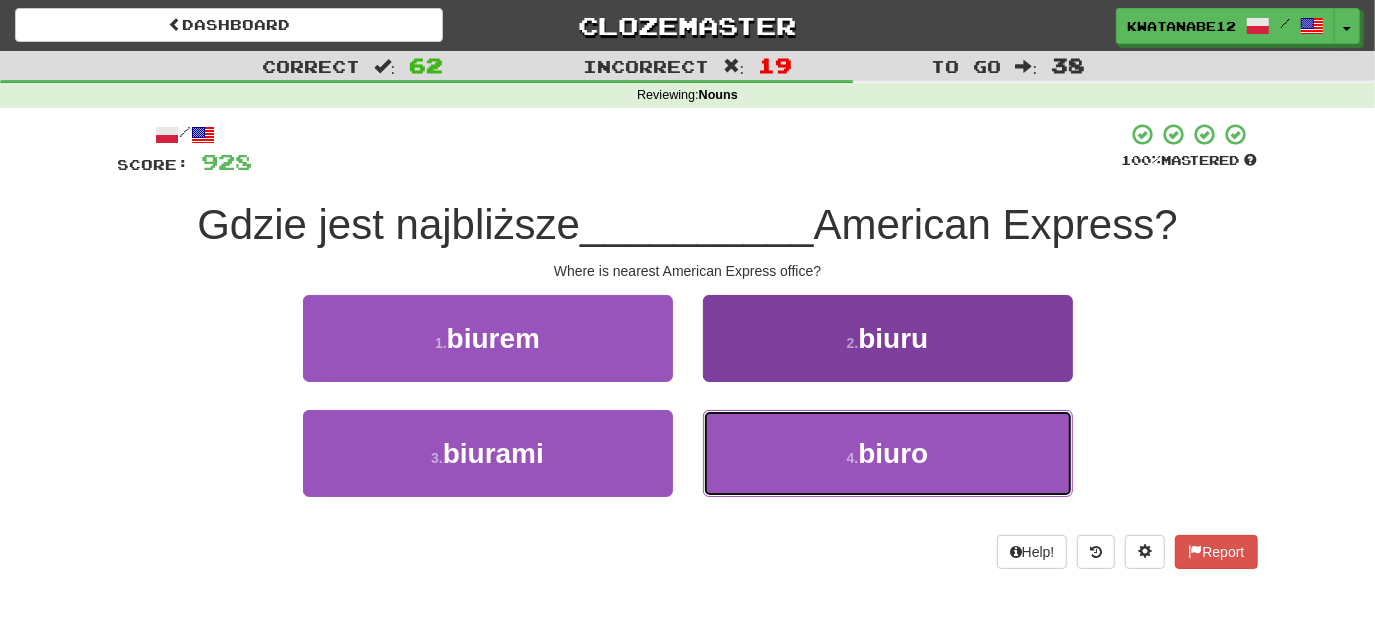 click on "4 .  biuro" at bounding box center [888, 453] 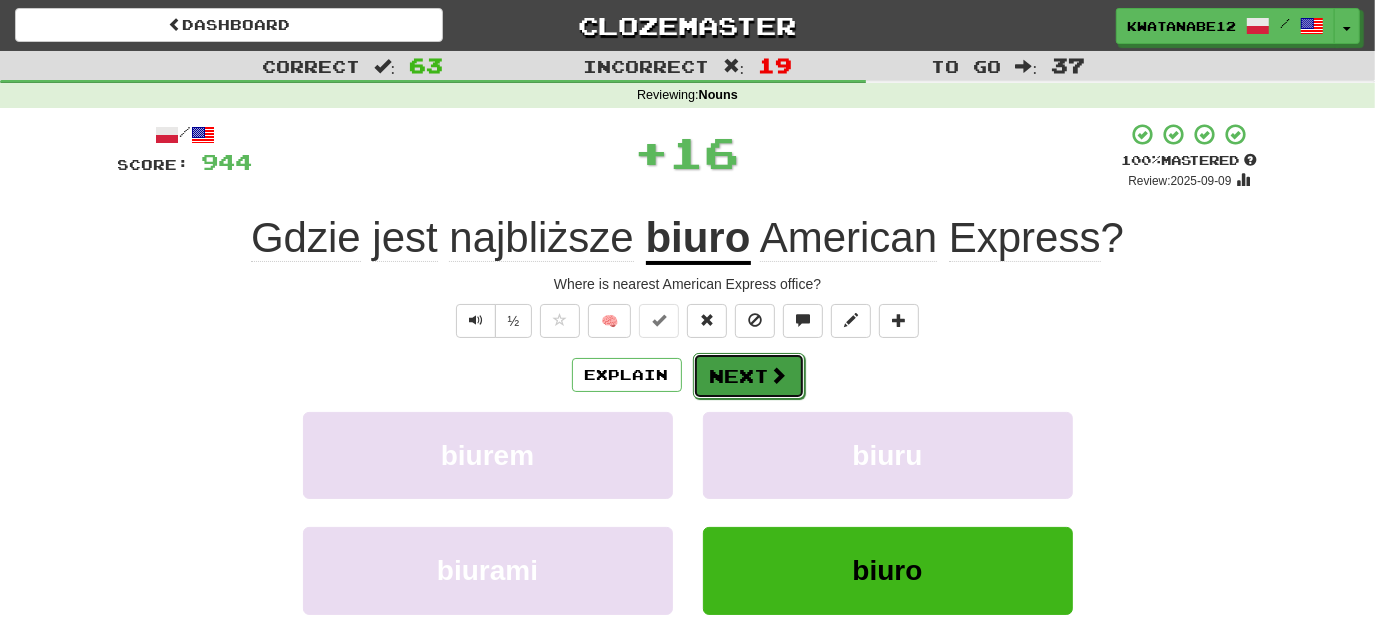 click on "Next" at bounding box center [749, 376] 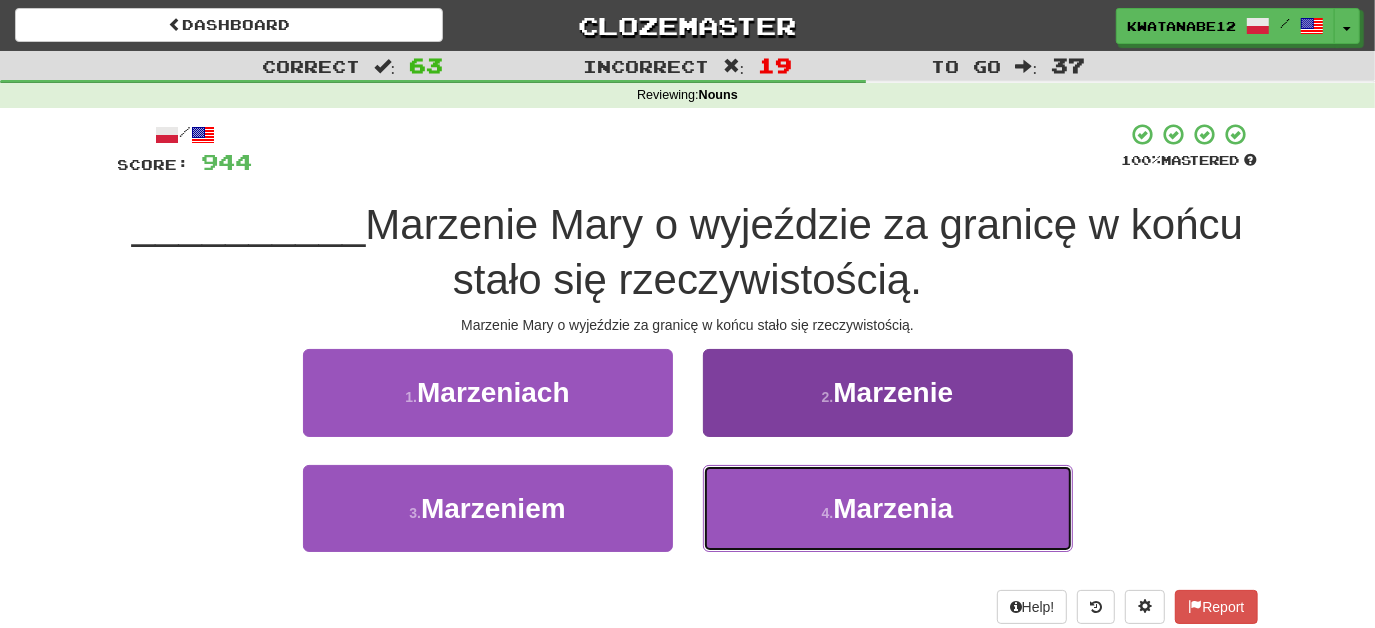 click on "[NUMBER] . Marzenia" at bounding box center [888, 508] 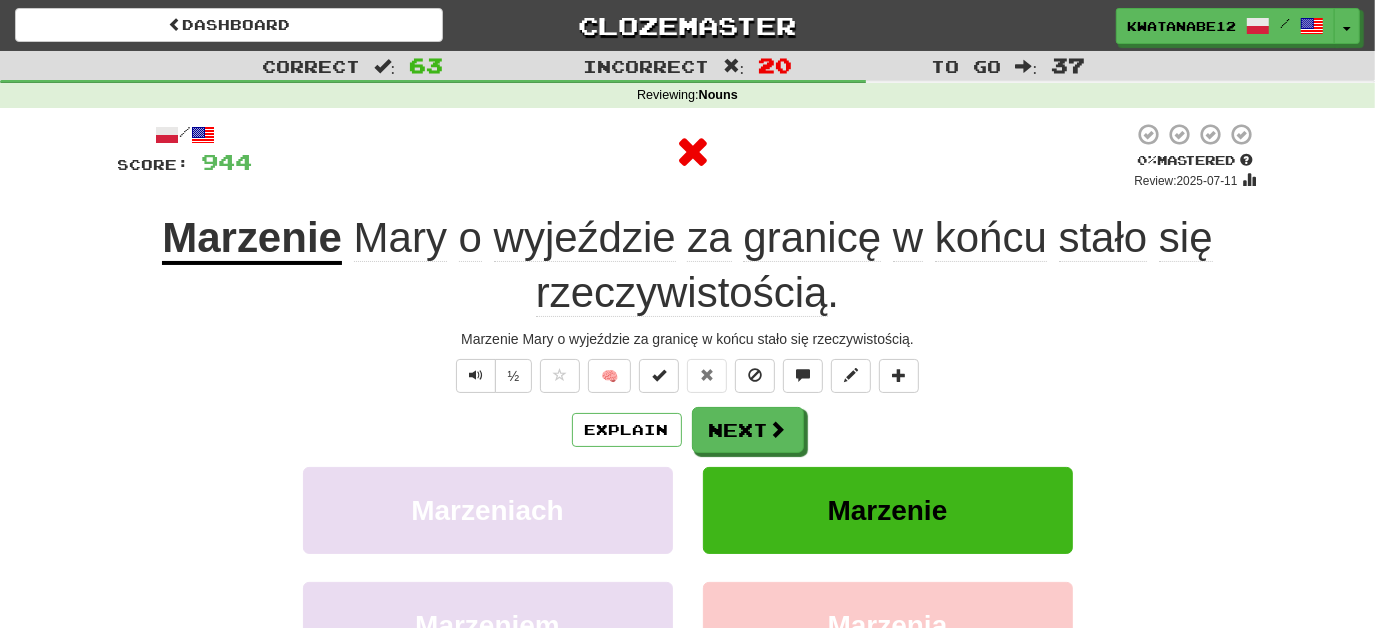 click on "Marzenie Mary o wyjeździe za granicę w końcu stało się rzeczywistością." at bounding box center [688, 462] 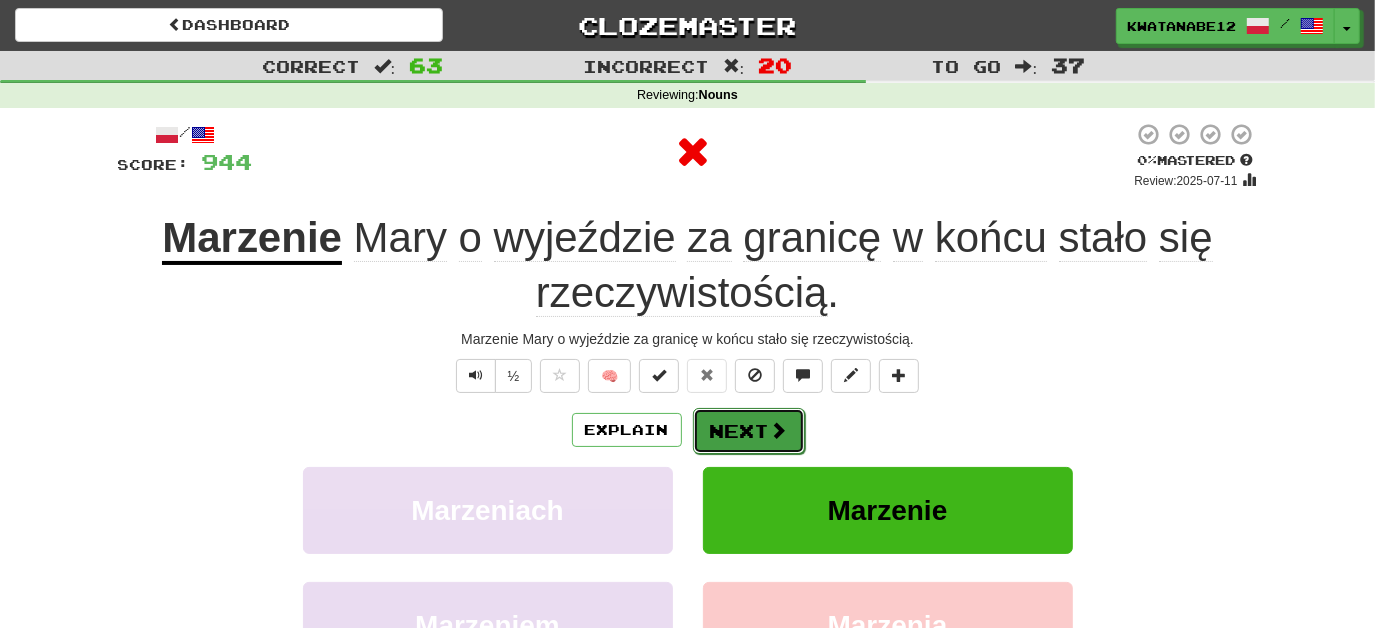 click on "Next" at bounding box center (749, 431) 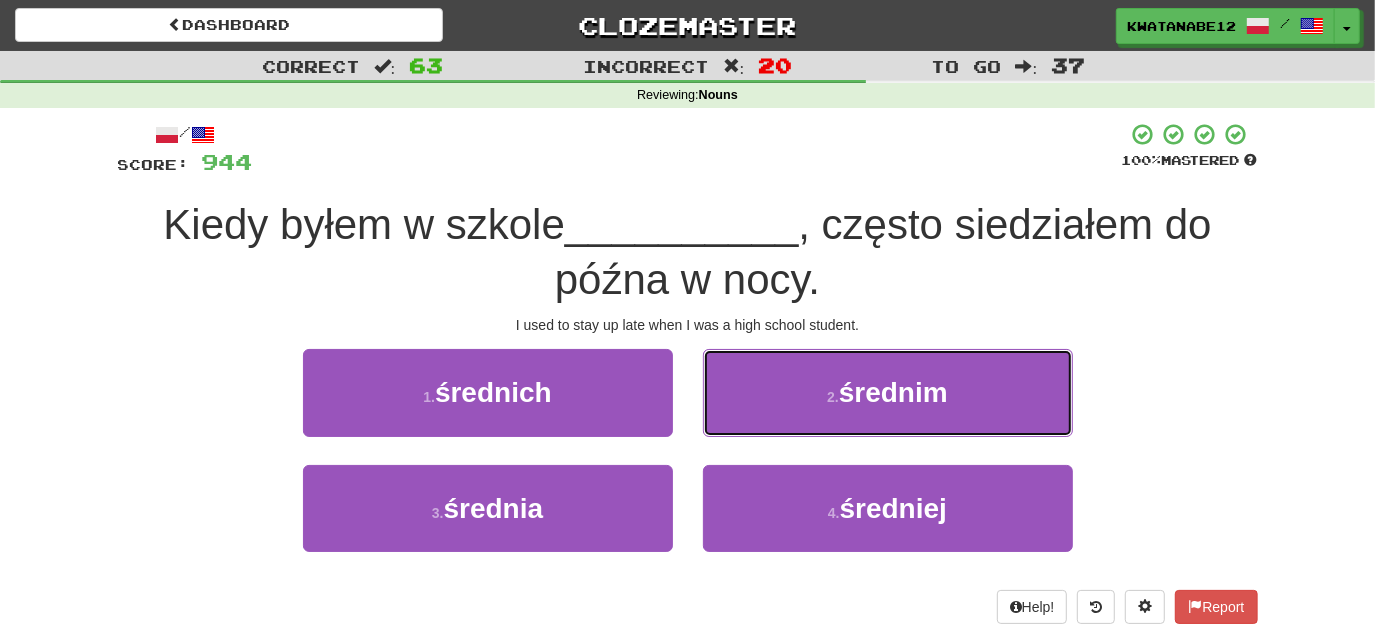click on "[NUMBER] . średnim" at bounding box center (888, 392) 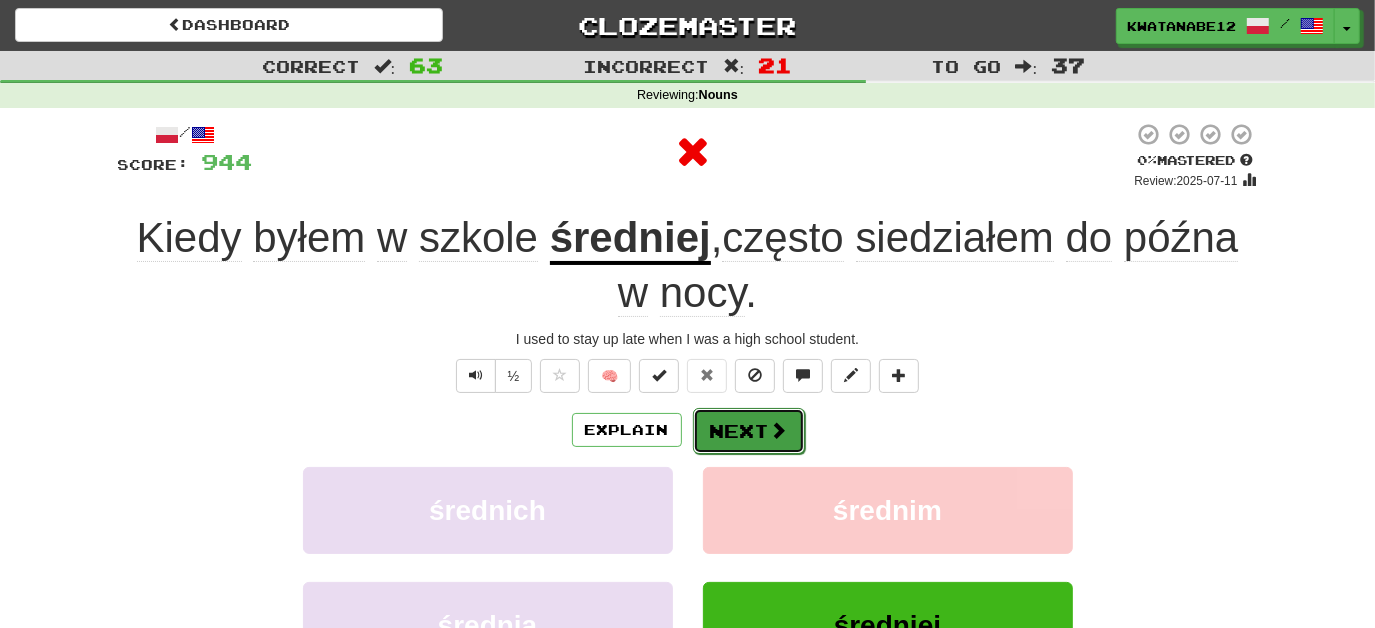 click at bounding box center [779, 430] 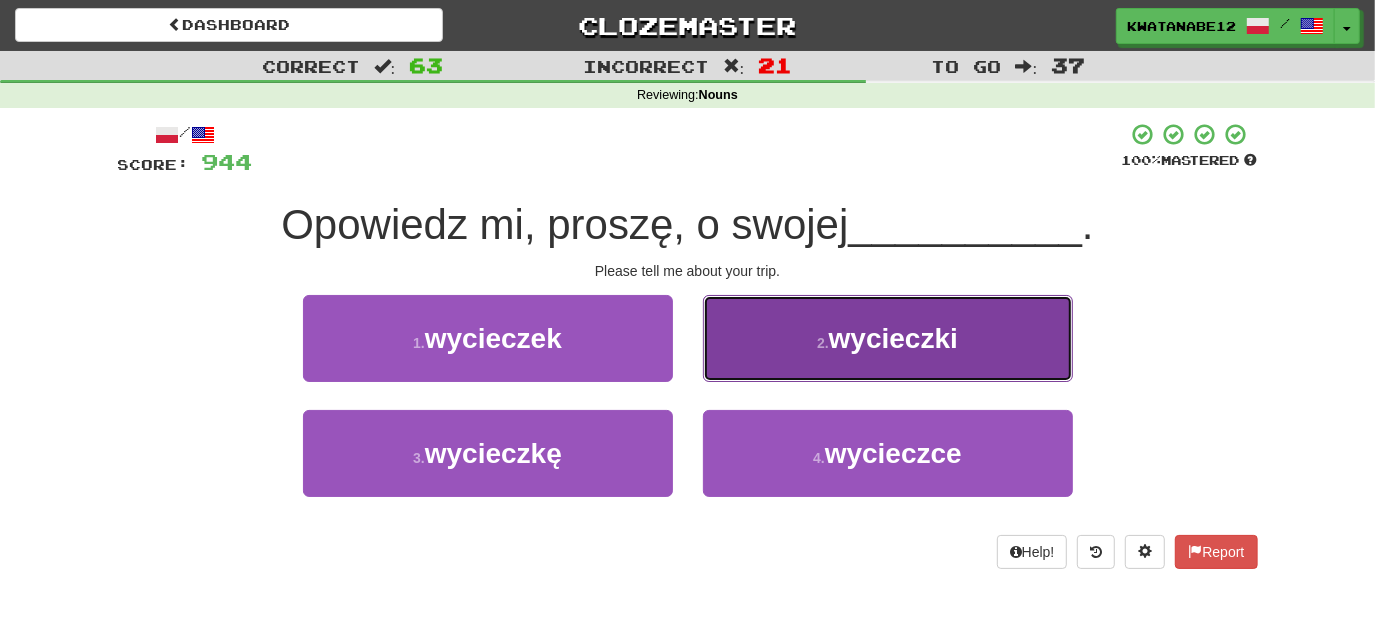 click on "2 .  wycieczki" at bounding box center [888, 338] 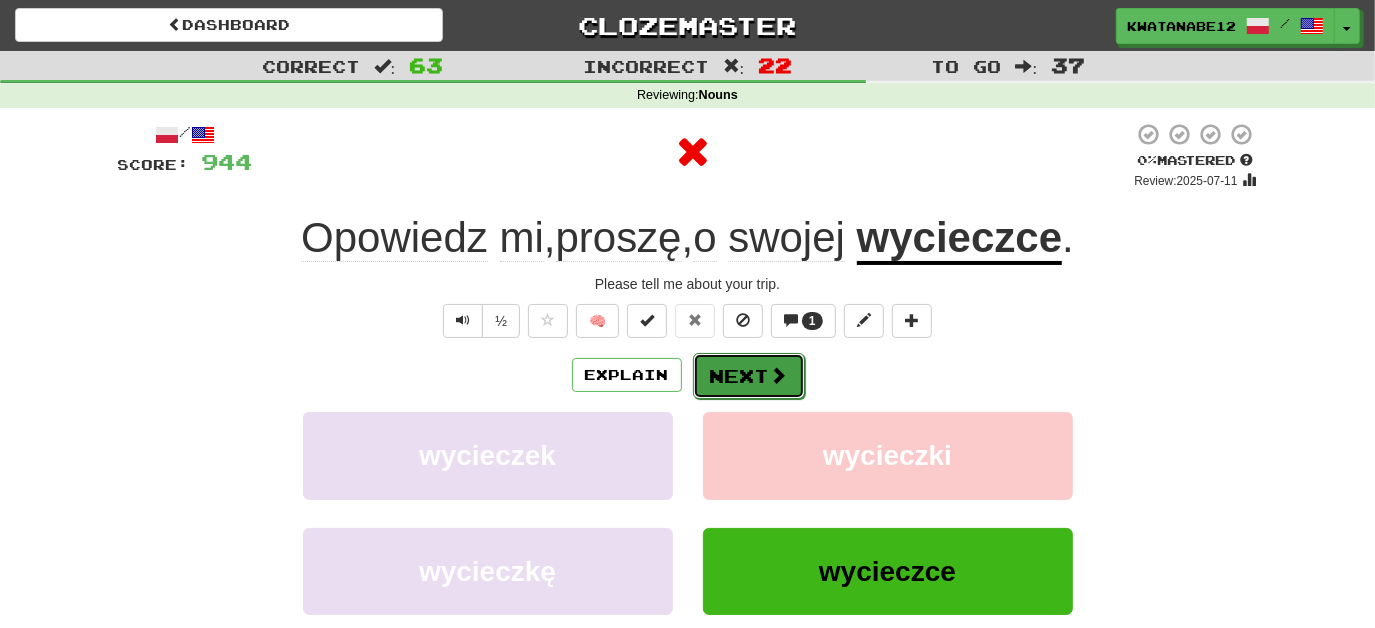 click on "Next" at bounding box center [749, 376] 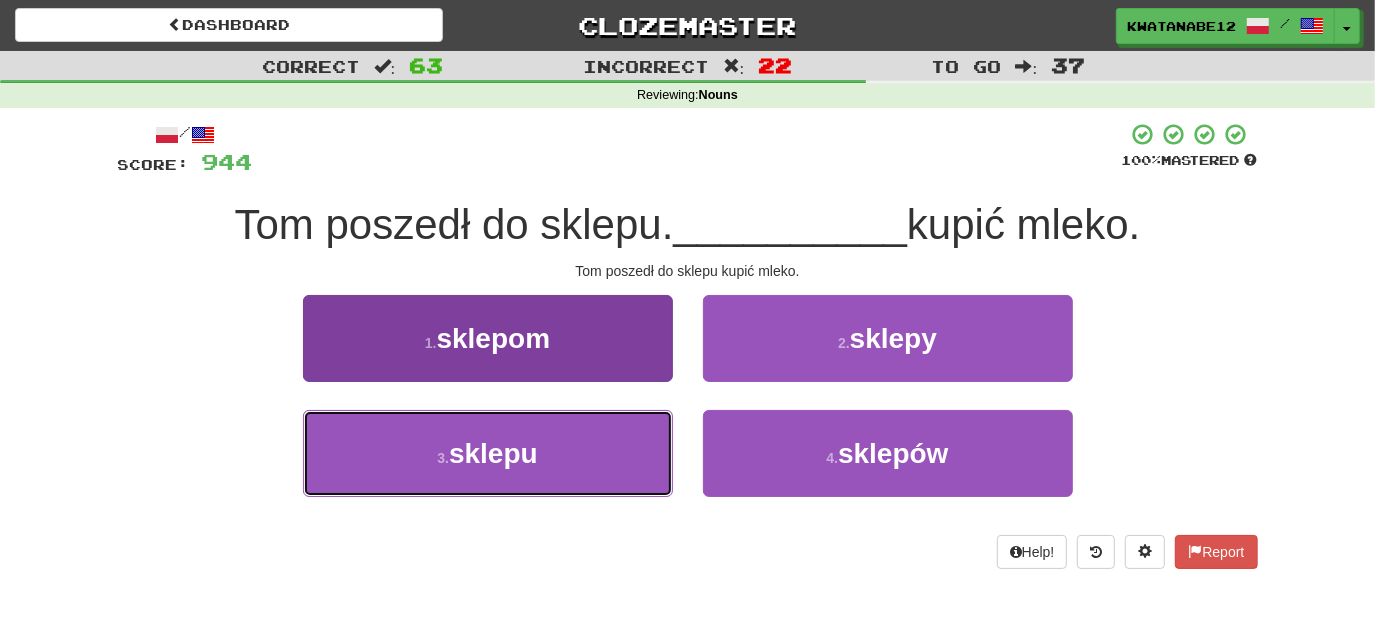 drag, startPoint x: 624, startPoint y: 423, endPoint x: 629, endPoint y: 438, distance: 15.811388 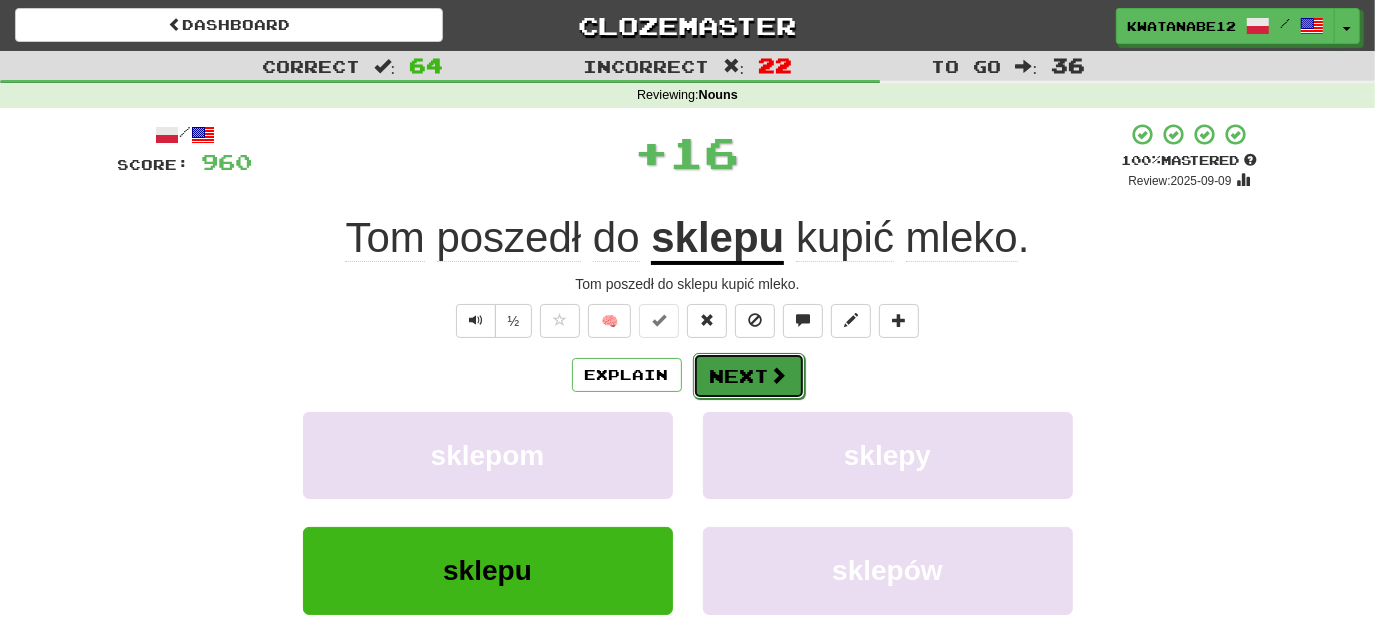 click on "Next" at bounding box center [749, 376] 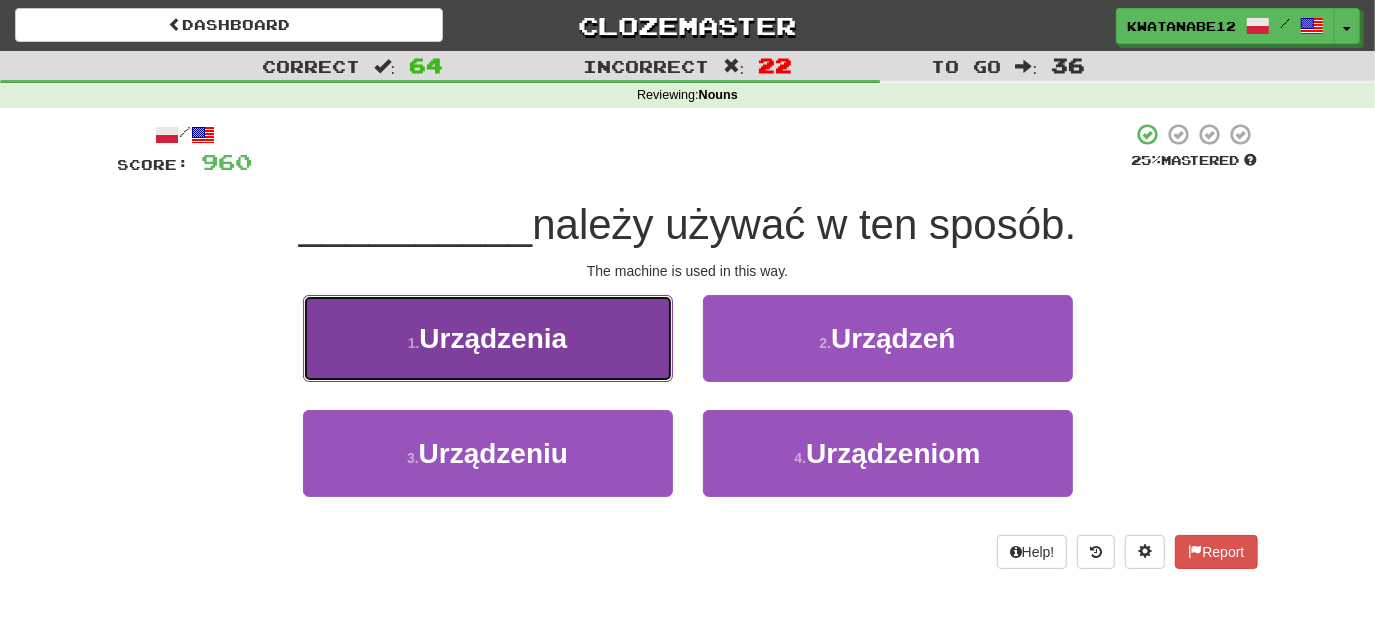 click on "1 .  Urządzenia" at bounding box center [488, 338] 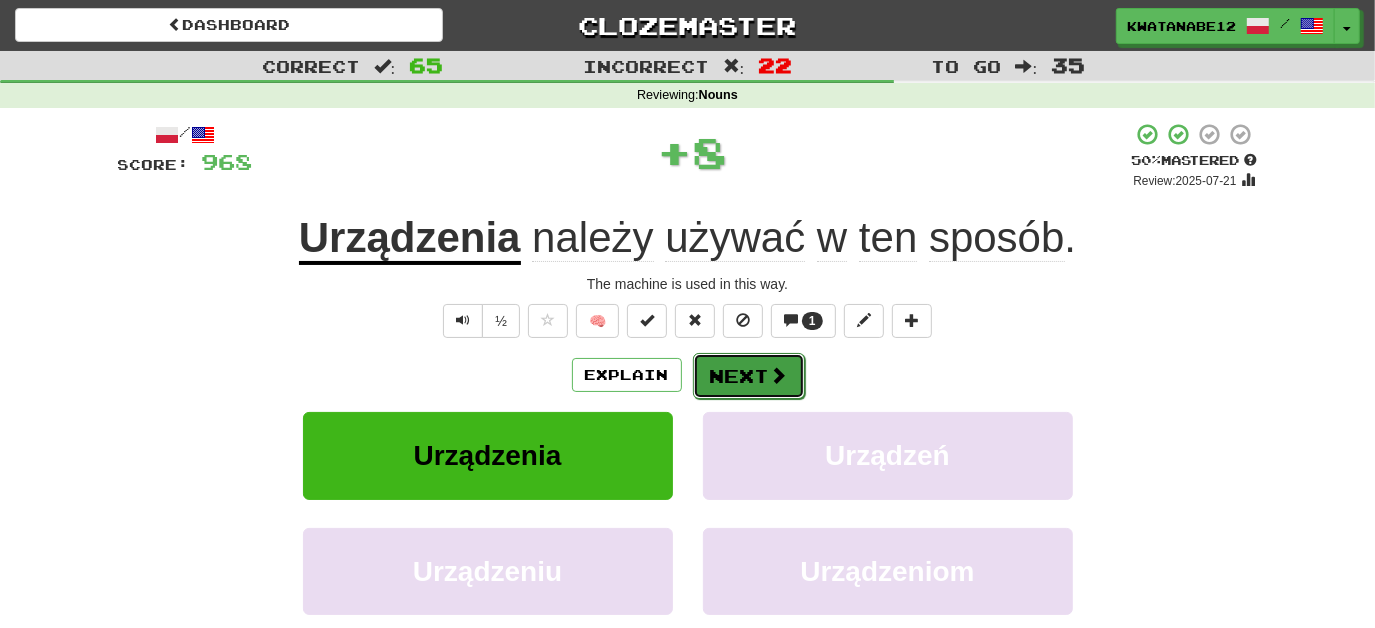 click on "Next" at bounding box center (749, 376) 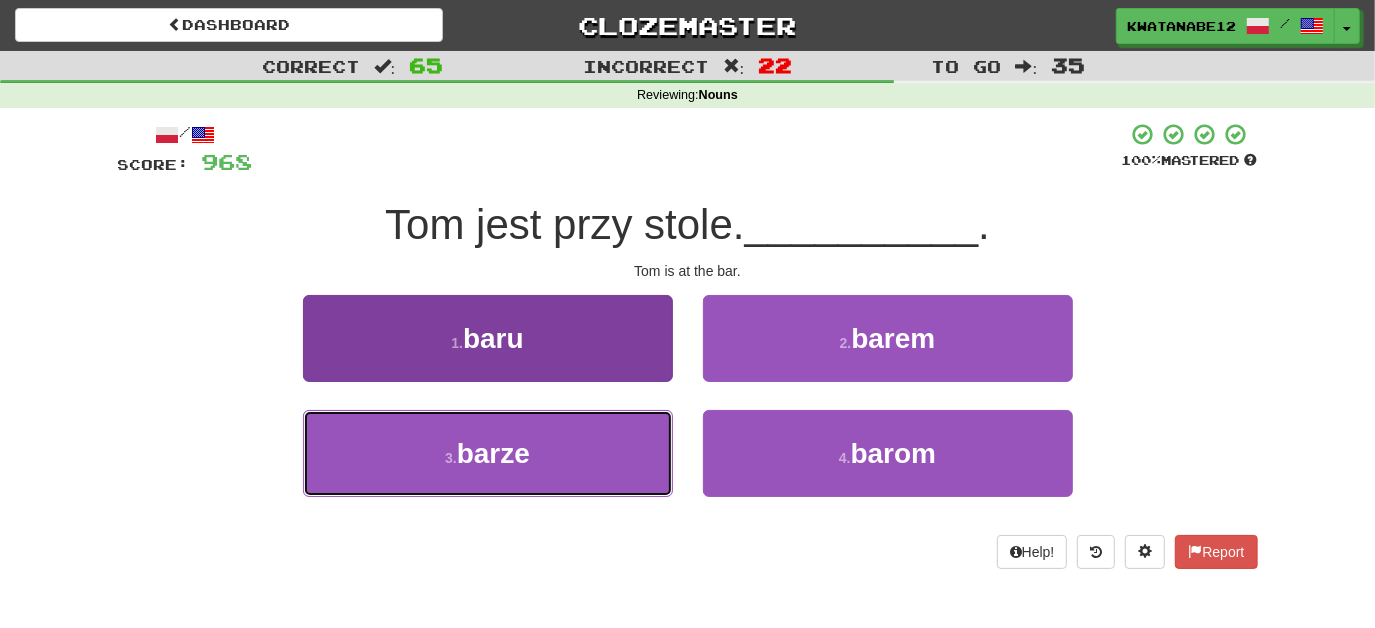 click on "[NUMBER] . barze" at bounding box center [488, 453] 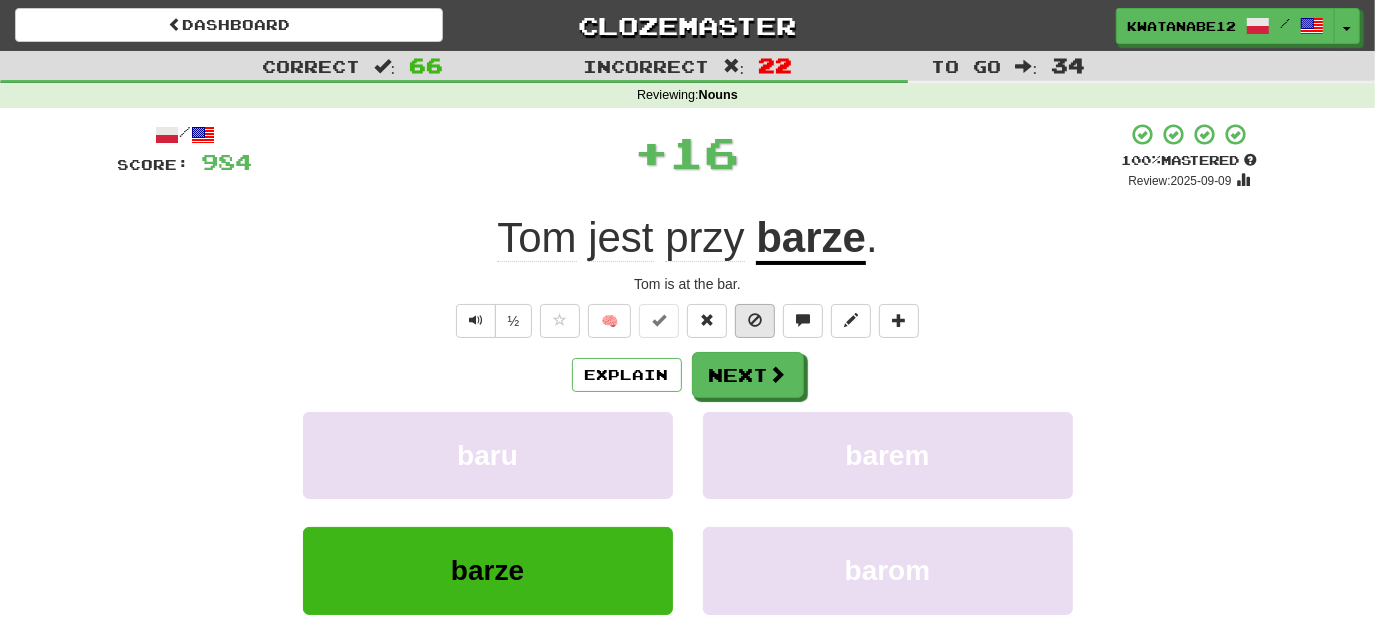 drag, startPoint x: 760, startPoint y: 396, endPoint x: 749, endPoint y: 308, distance: 88.68484 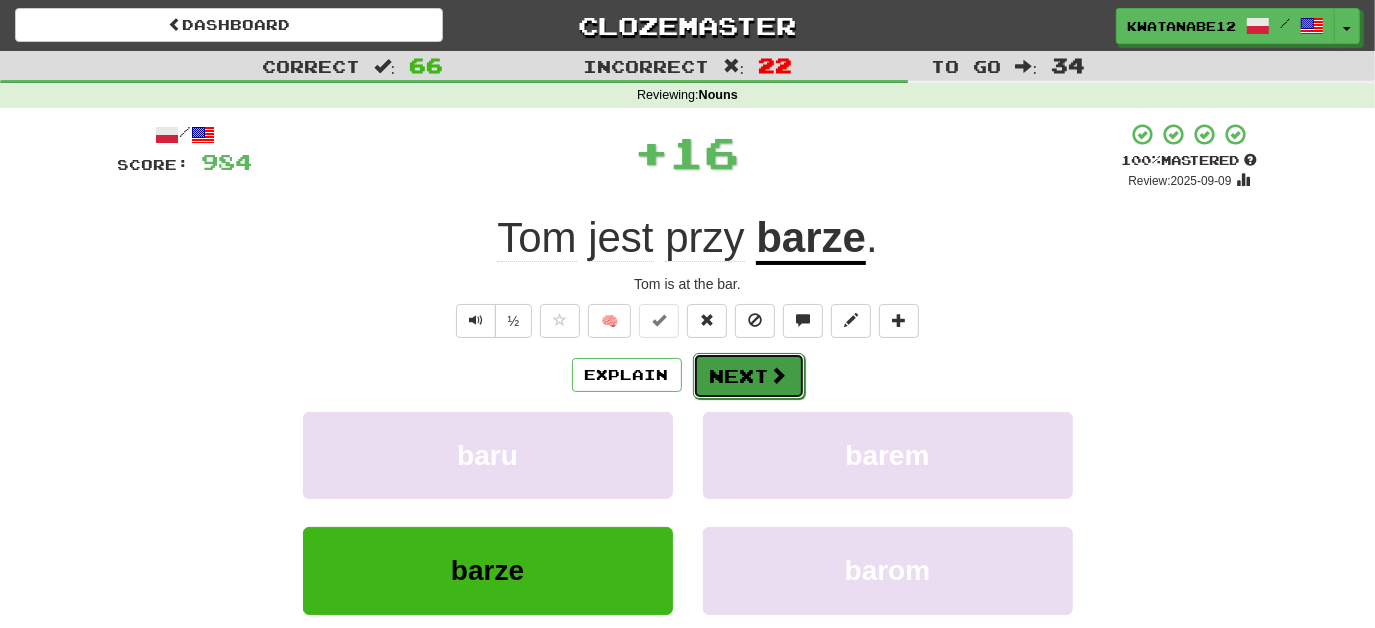 click at bounding box center [779, 375] 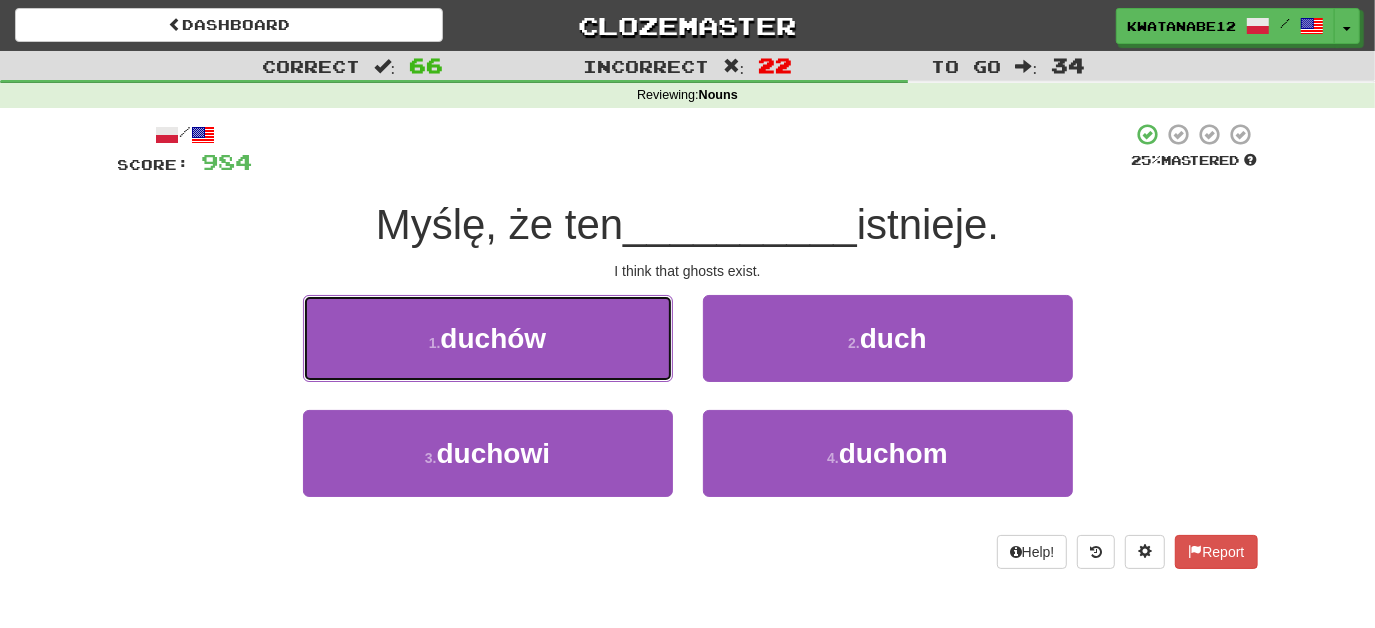 drag, startPoint x: 633, startPoint y: 324, endPoint x: 675, endPoint y: 338, distance: 44.27189 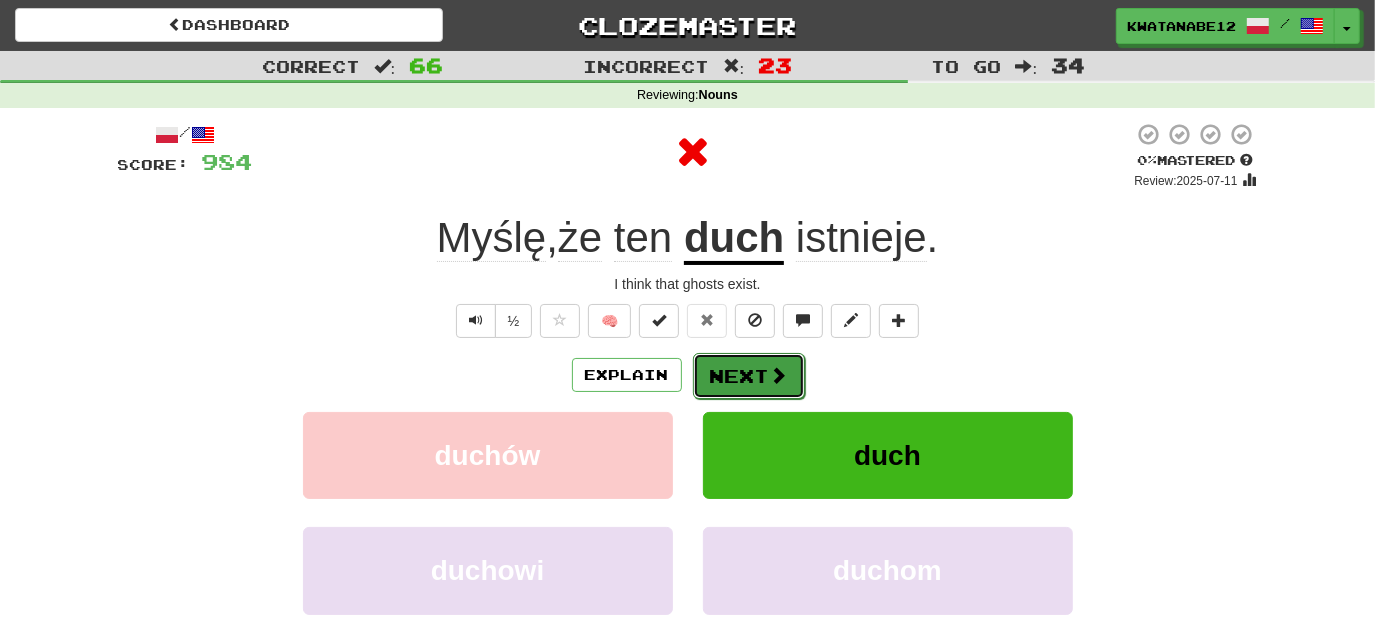 click on "Next" at bounding box center [749, 376] 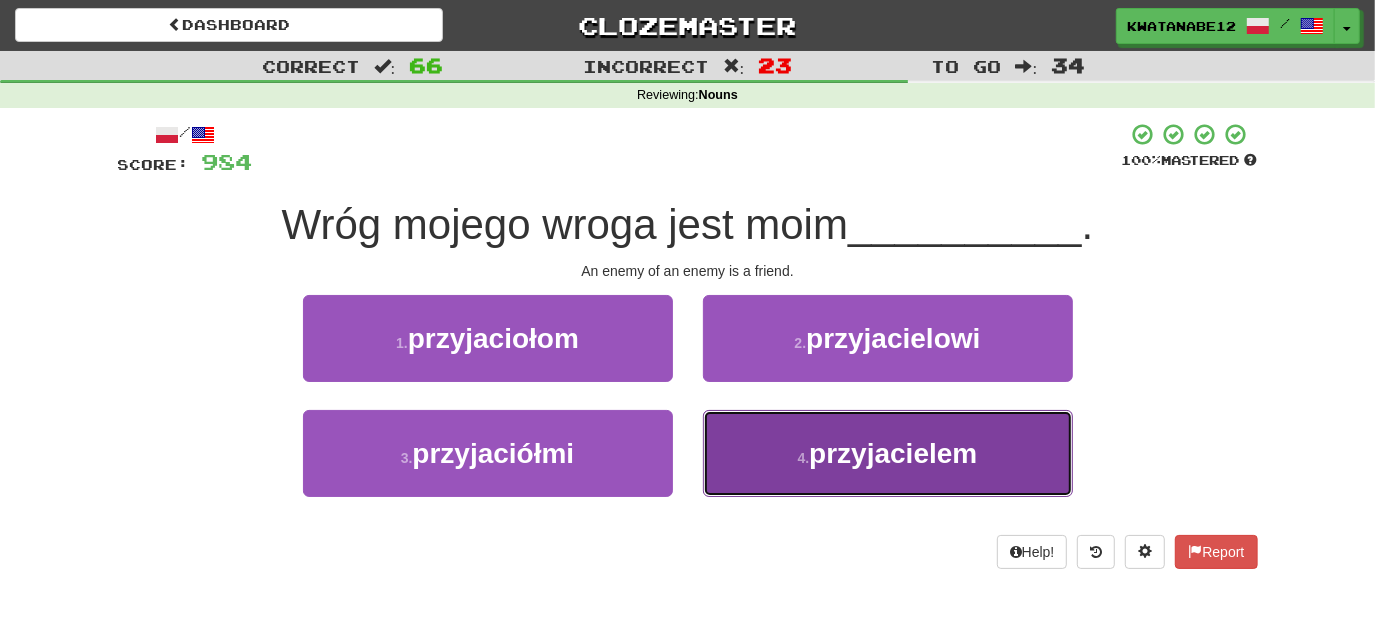 click on "4 .  przyjacielem" at bounding box center (888, 453) 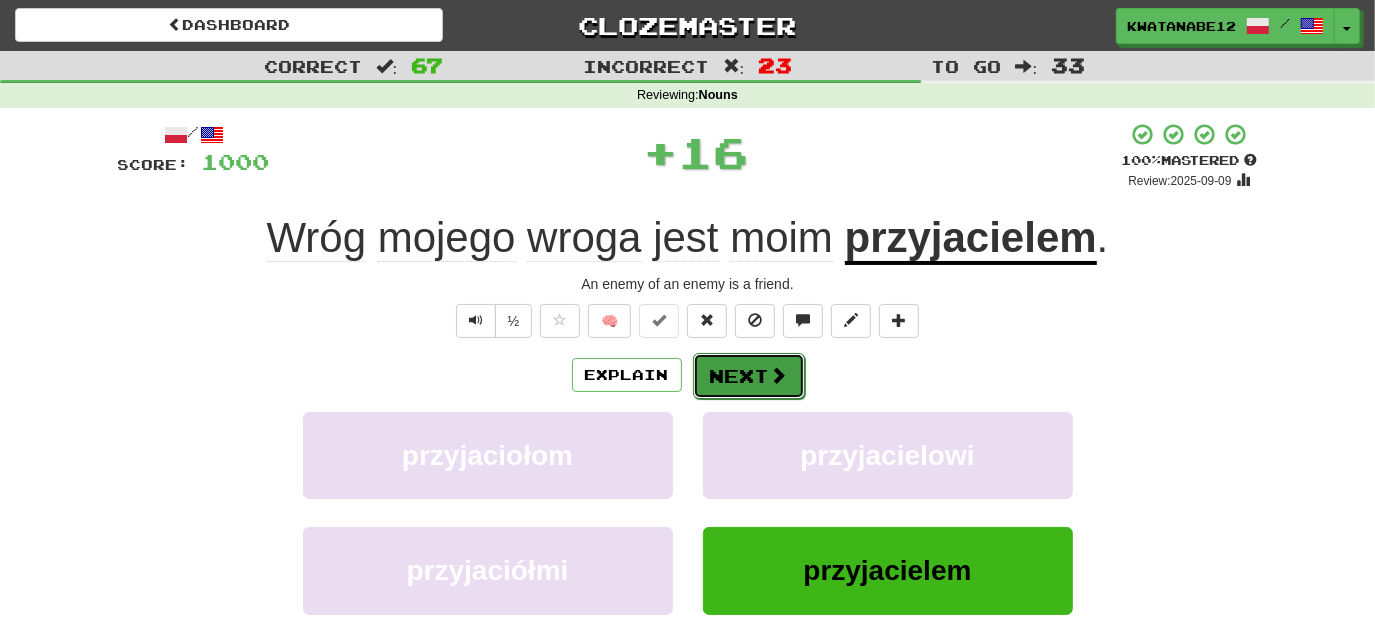 click on "Next" at bounding box center [749, 376] 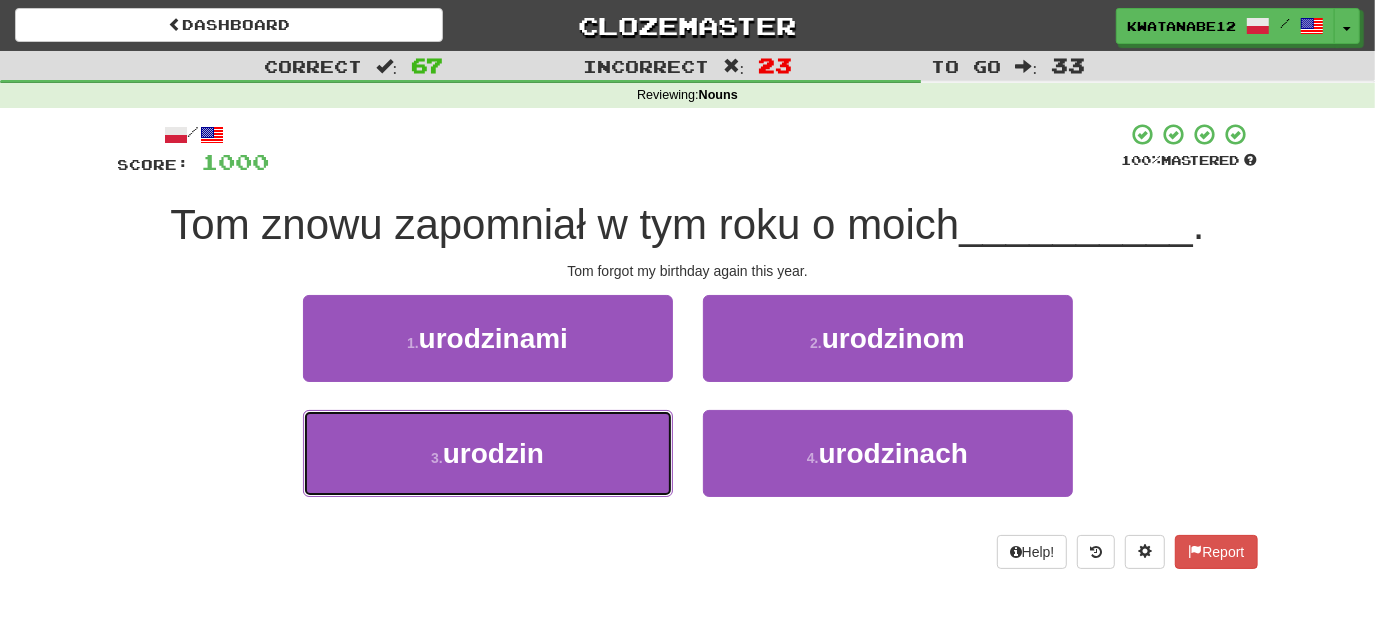 drag, startPoint x: 609, startPoint y: 442, endPoint x: 664, endPoint y: 402, distance: 68.007355 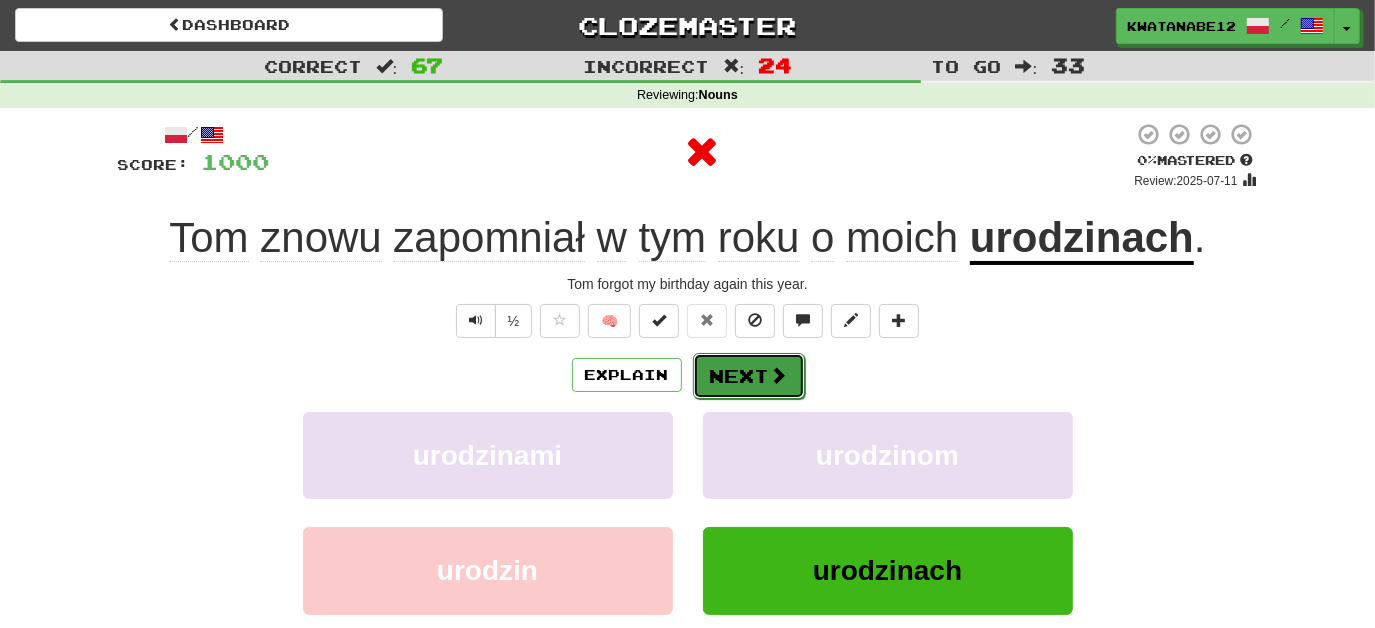 click on "Next" at bounding box center (749, 376) 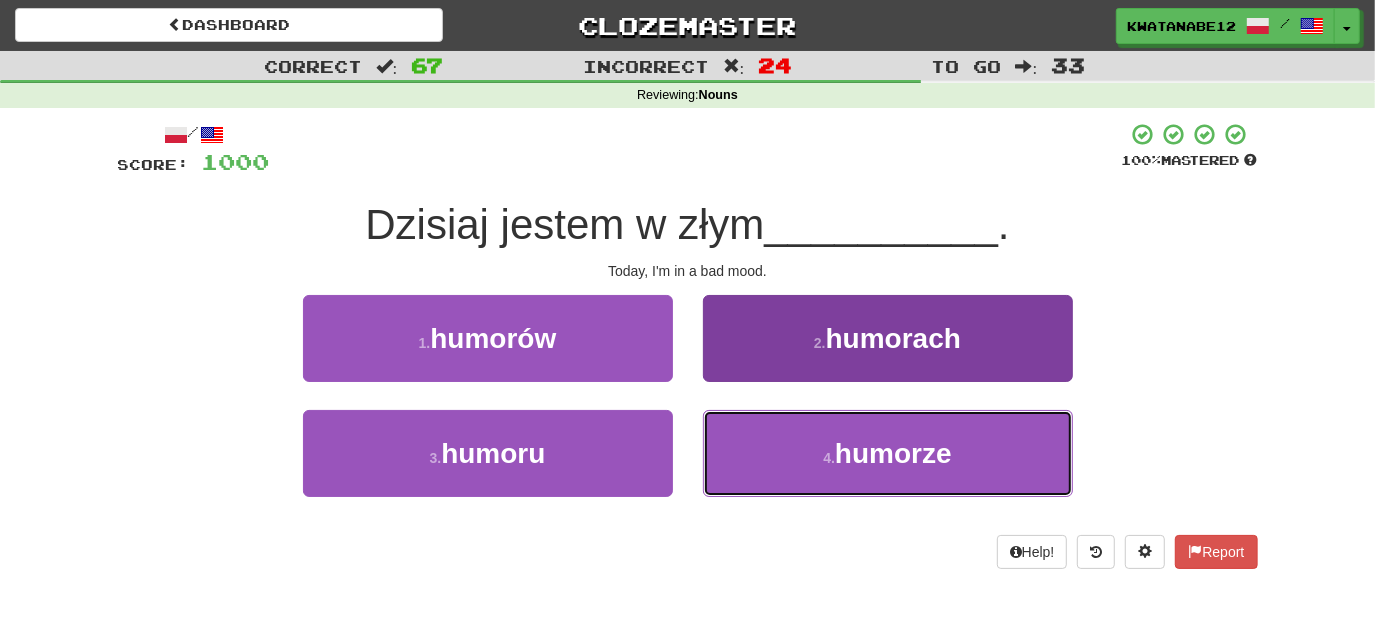 drag, startPoint x: 816, startPoint y: 435, endPoint x: 804, endPoint y: 423, distance: 16.970562 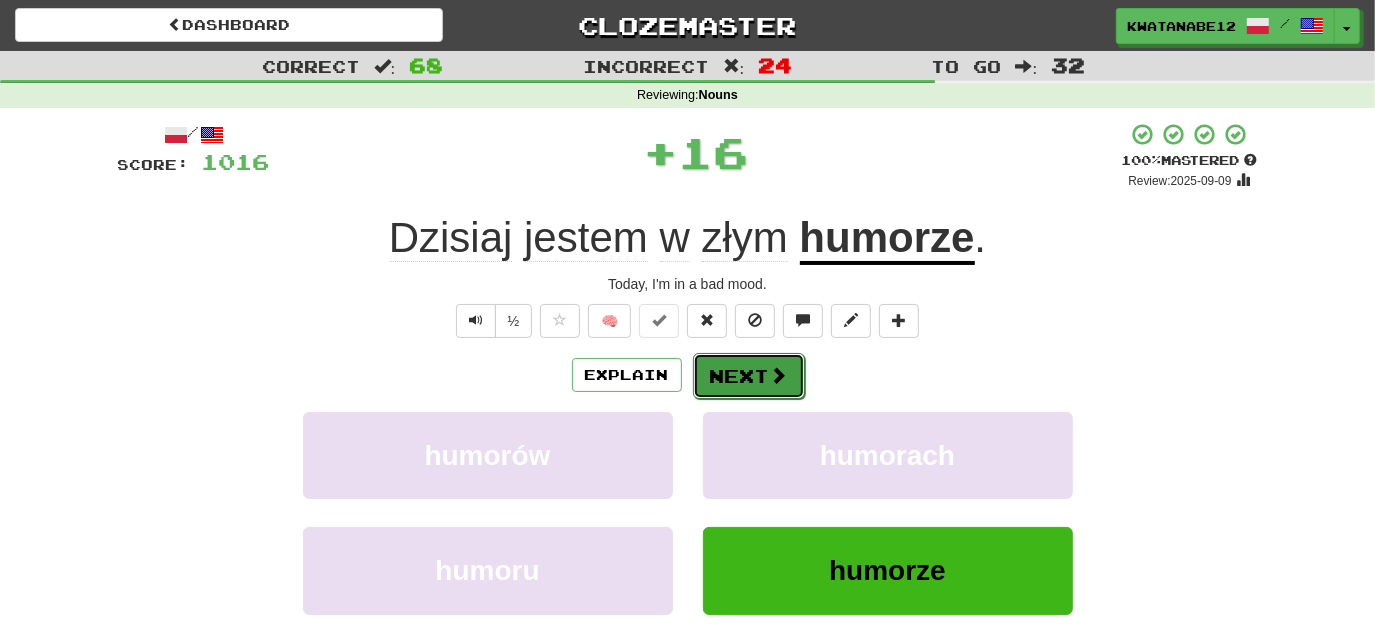 click at bounding box center (779, 375) 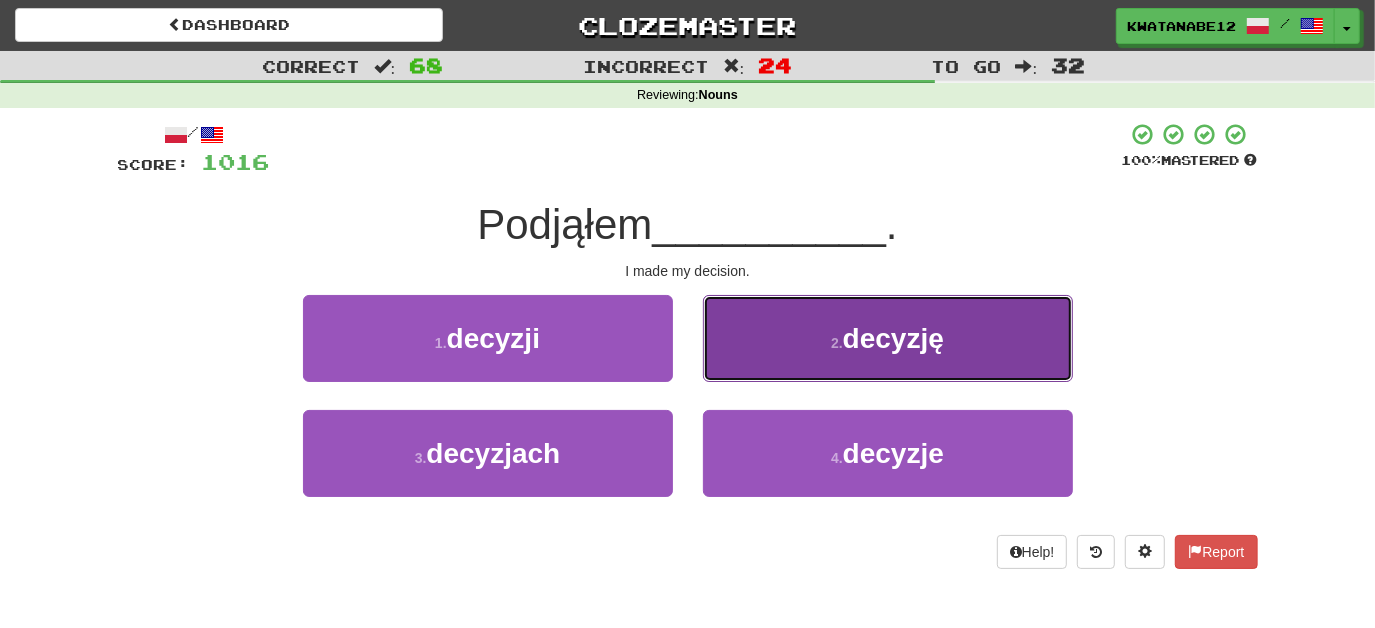 click on "2 .  decyzję" at bounding box center (888, 338) 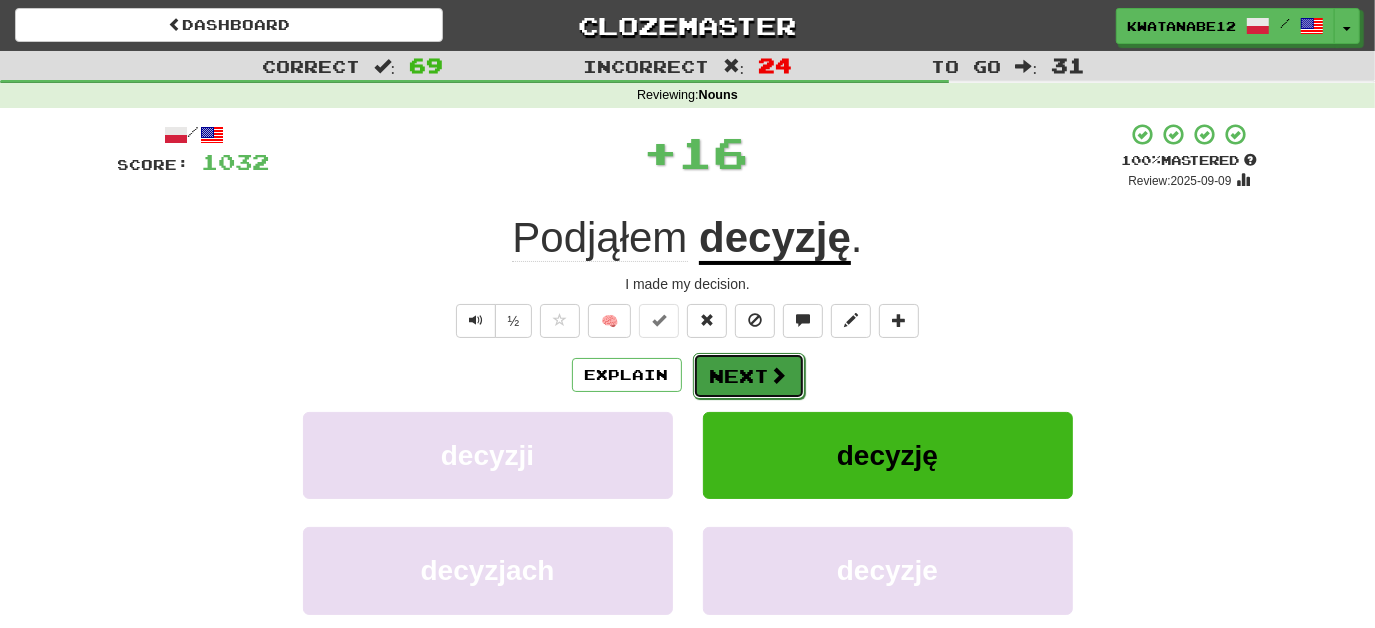 click on "Next" at bounding box center [749, 376] 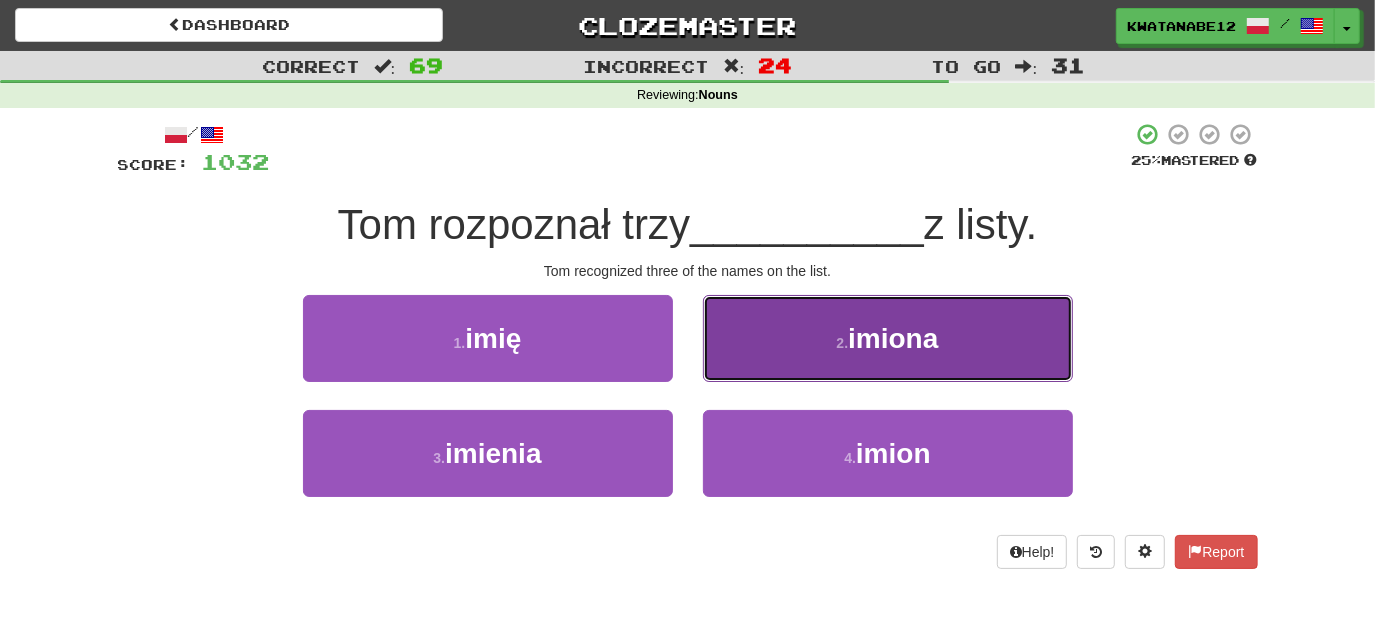 click on "2 .  imiona" at bounding box center (888, 338) 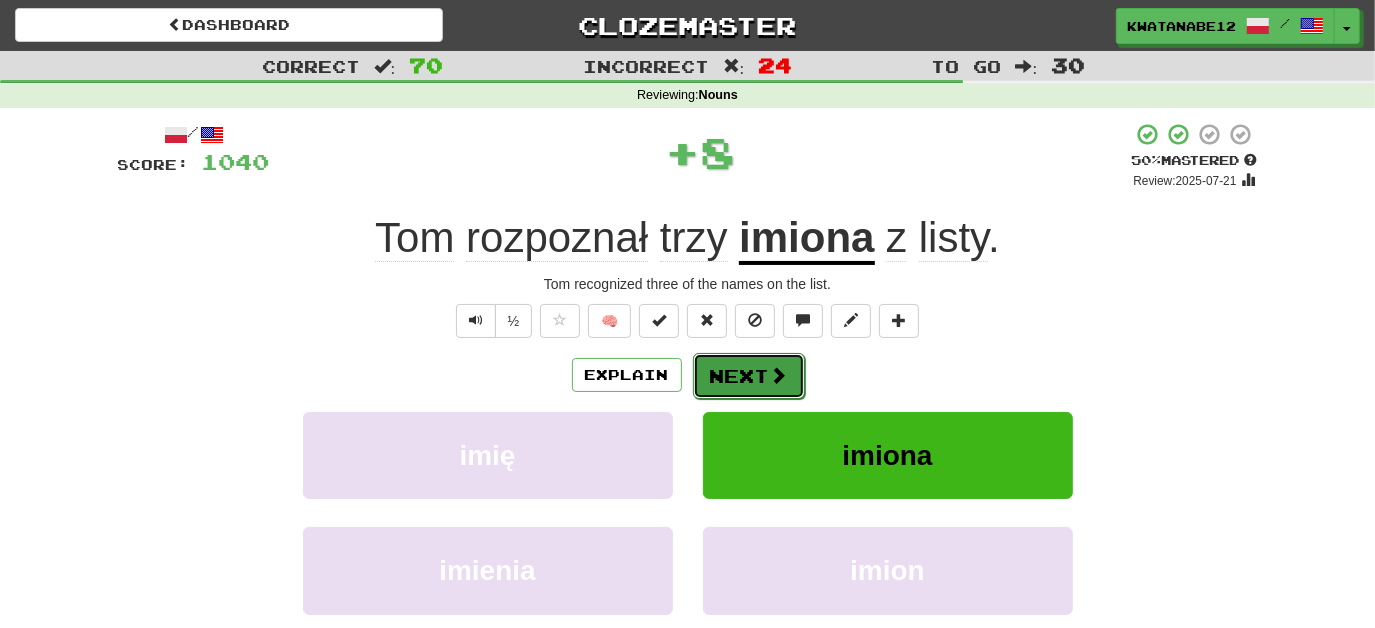 click on "Next" at bounding box center [749, 376] 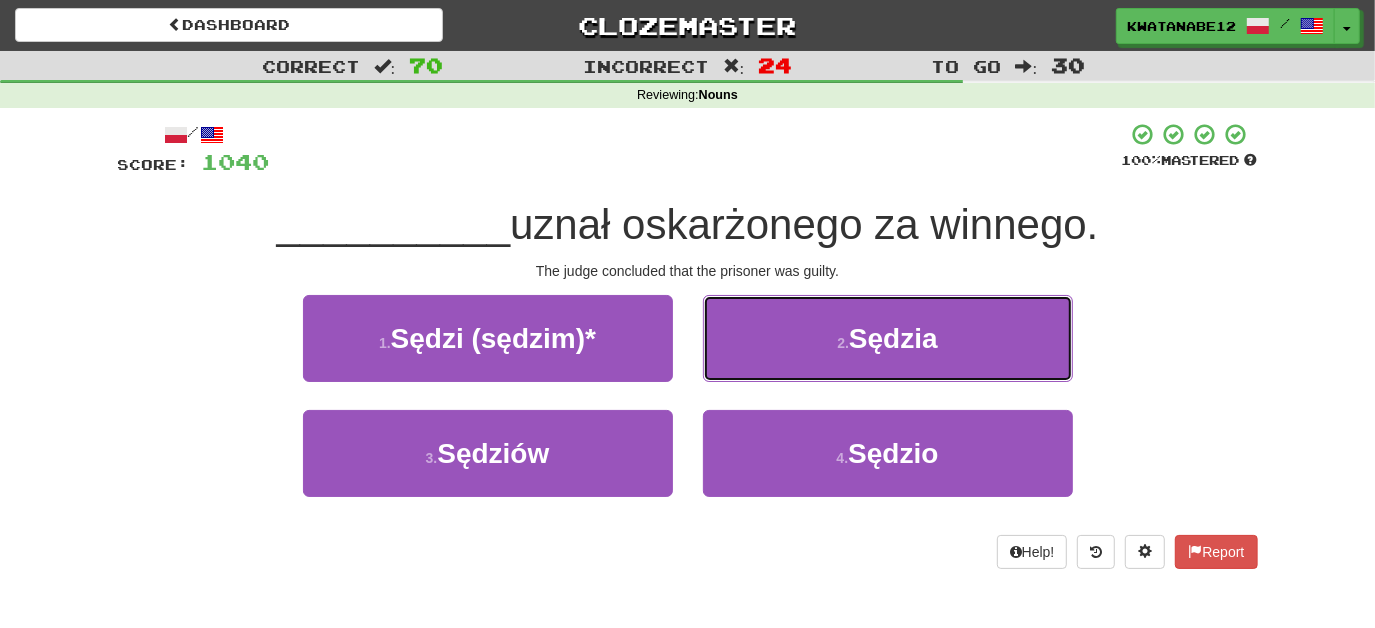 click on "[NUMBER] . Sędzia" at bounding box center [888, 338] 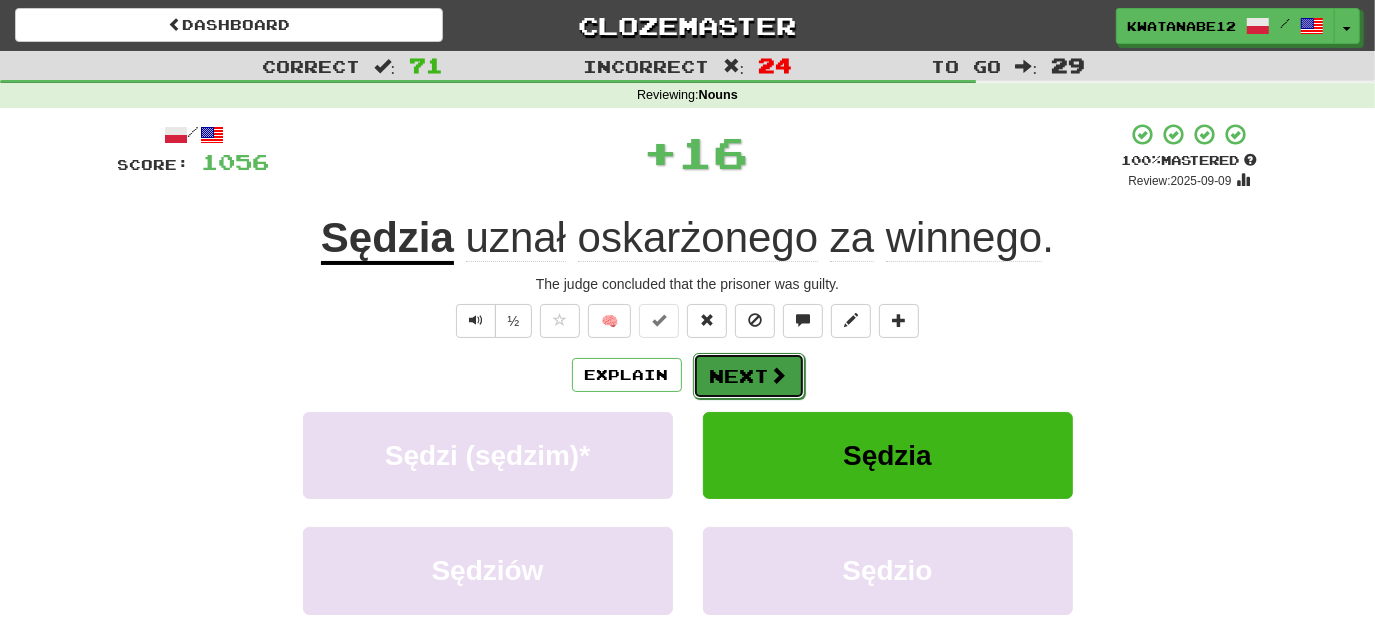 click on "Next" at bounding box center (749, 376) 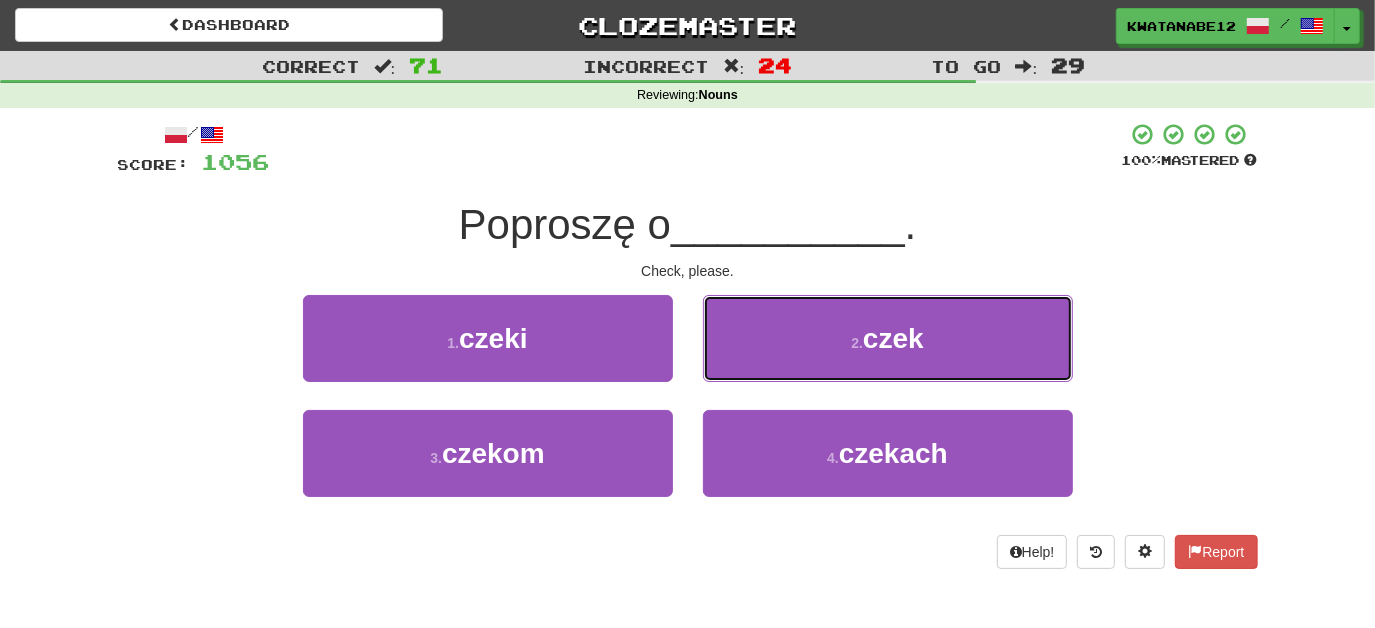 drag, startPoint x: 777, startPoint y: 298, endPoint x: 778, endPoint y: 350, distance: 52.009613 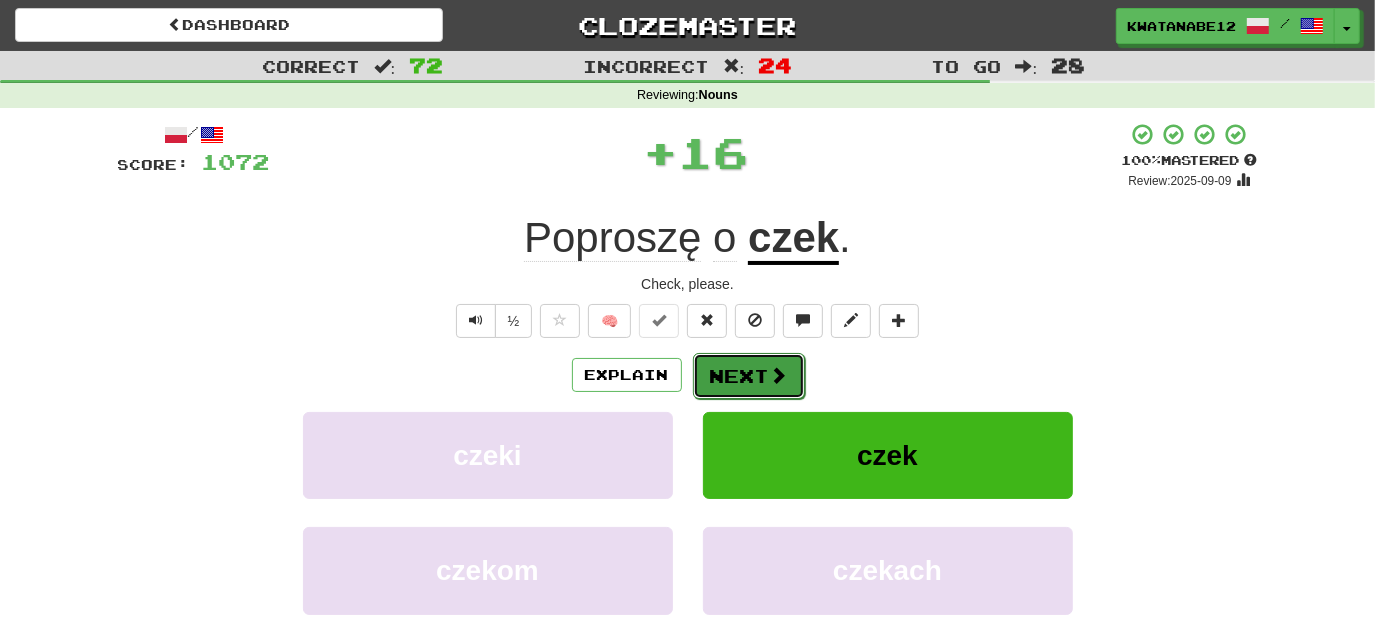click at bounding box center (779, 375) 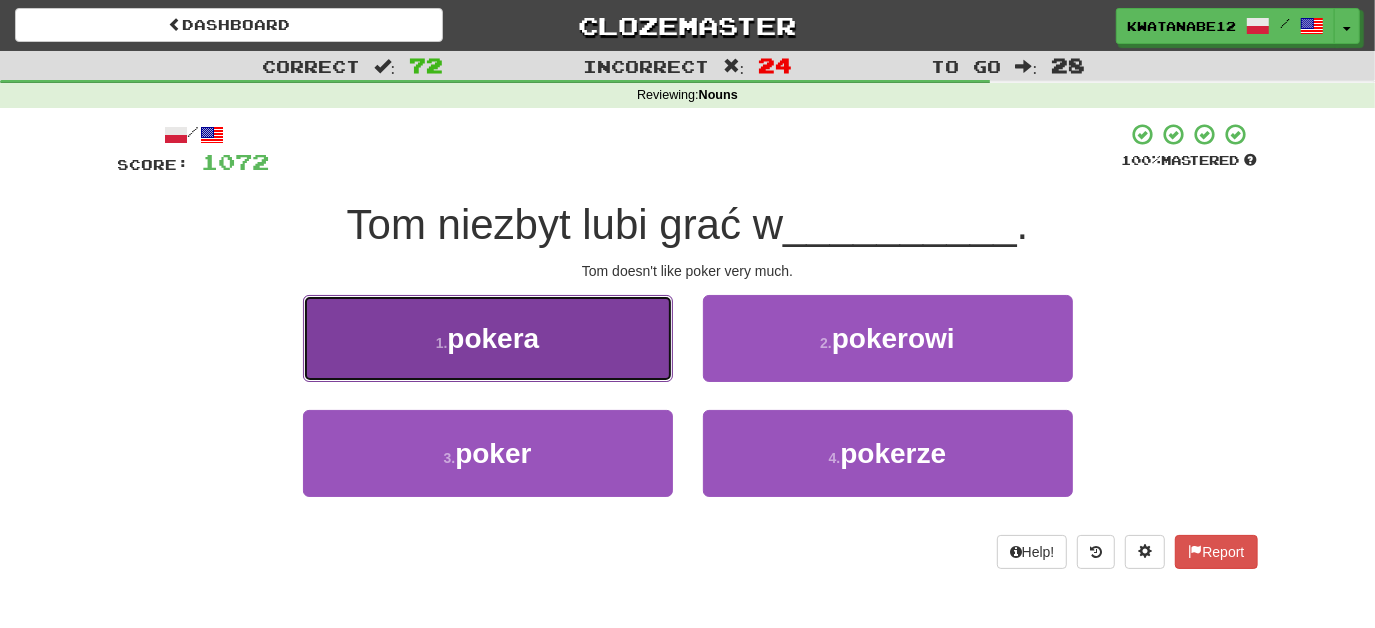 click on "[NUMBER] . pokera" at bounding box center (488, 338) 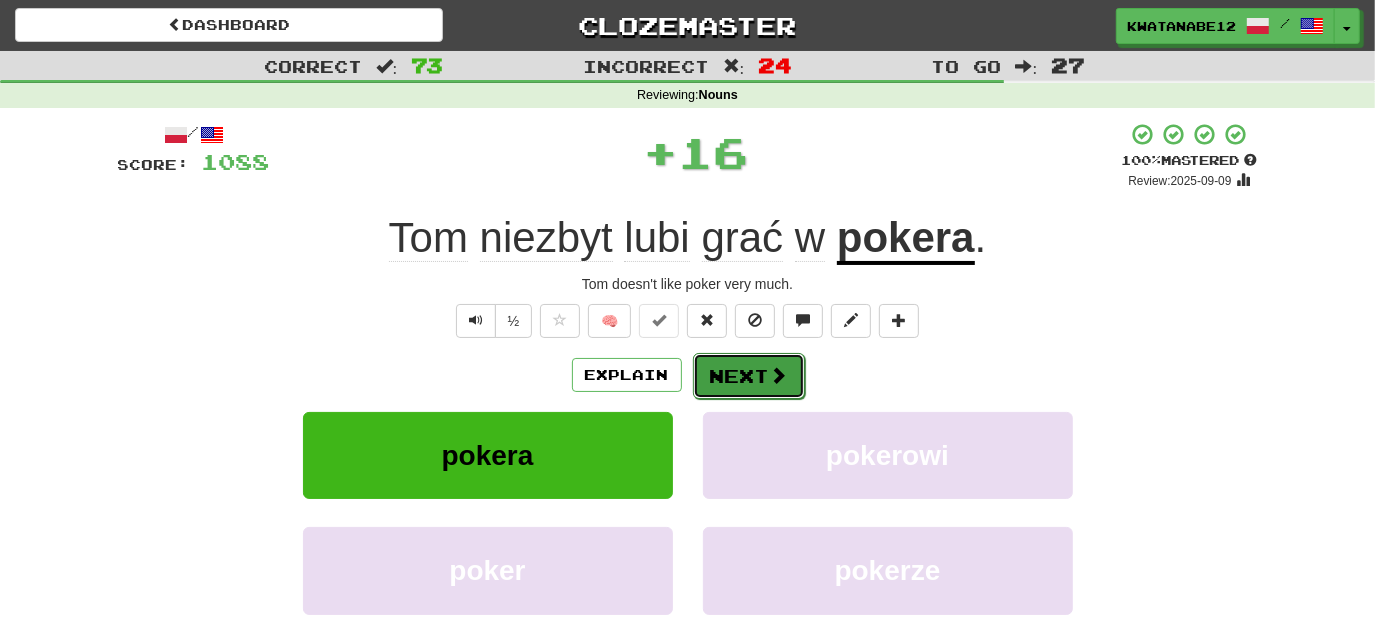 click on "Next" at bounding box center (749, 376) 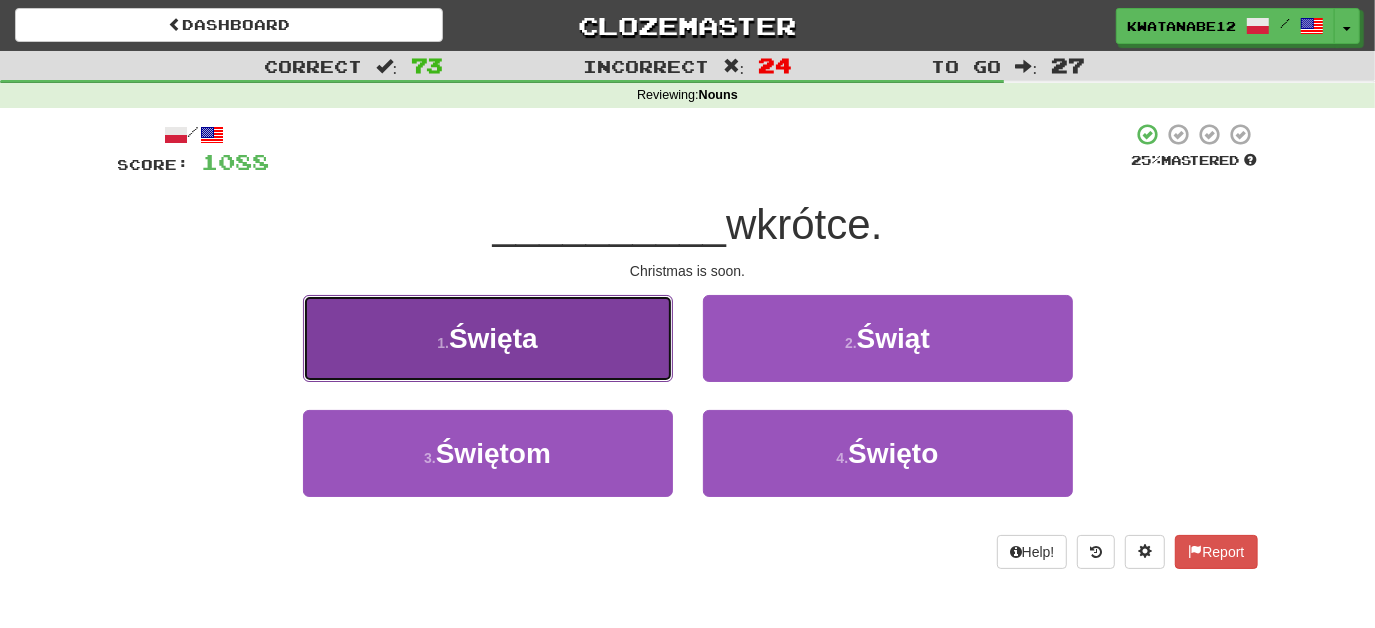 drag, startPoint x: 594, startPoint y: 359, endPoint x: 632, endPoint y: 359, distance: 38 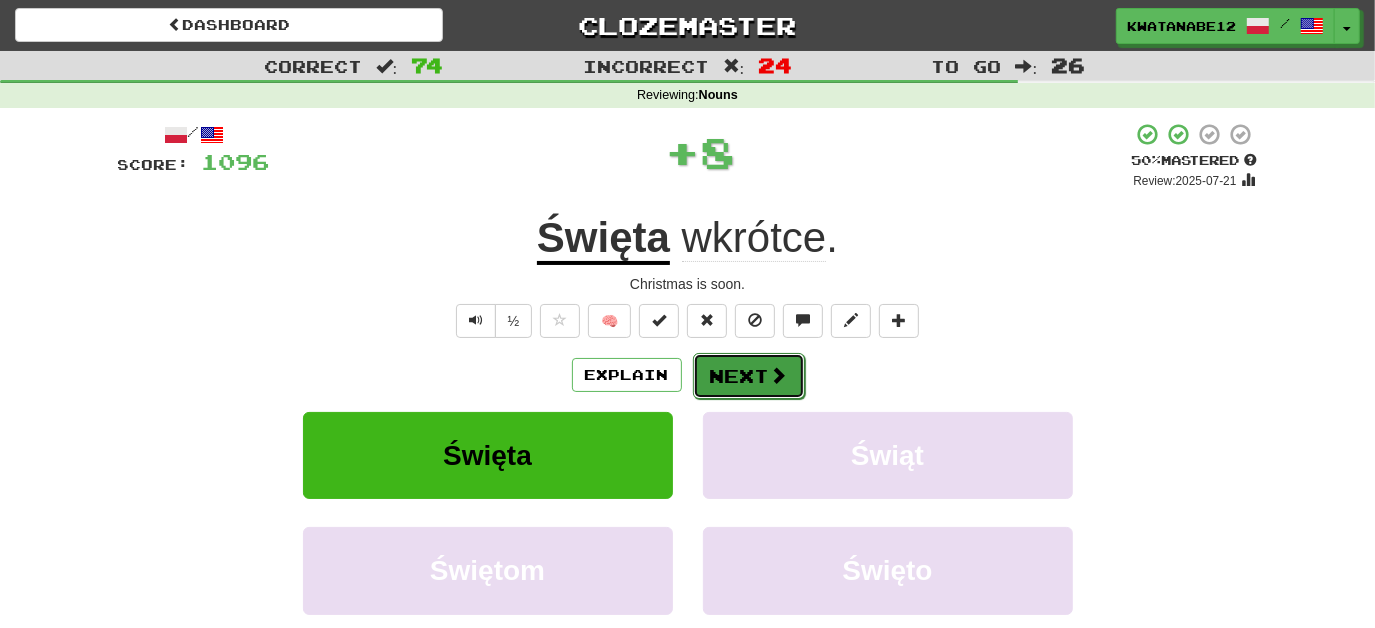click on "Next" at bounding box center (749, 376) 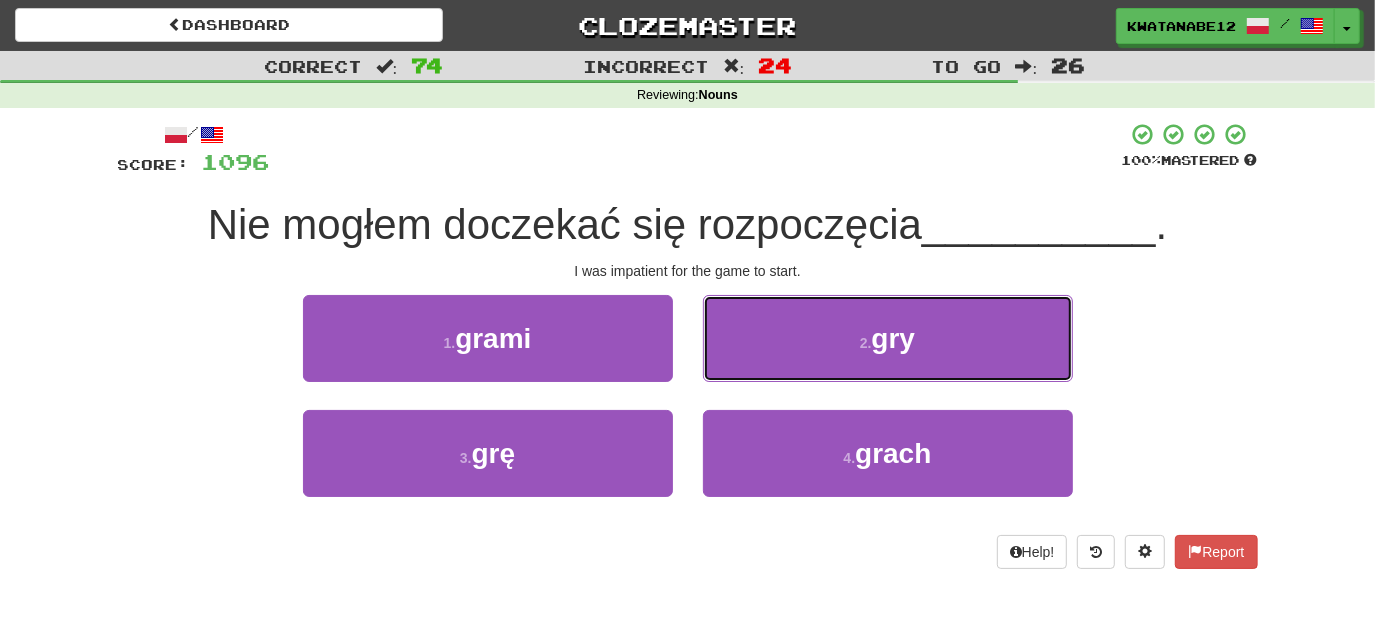 drag, startPoint x: 778, startPoint y: 335, endPoint x: 774, endPoint y: 348, distance: 13.601471 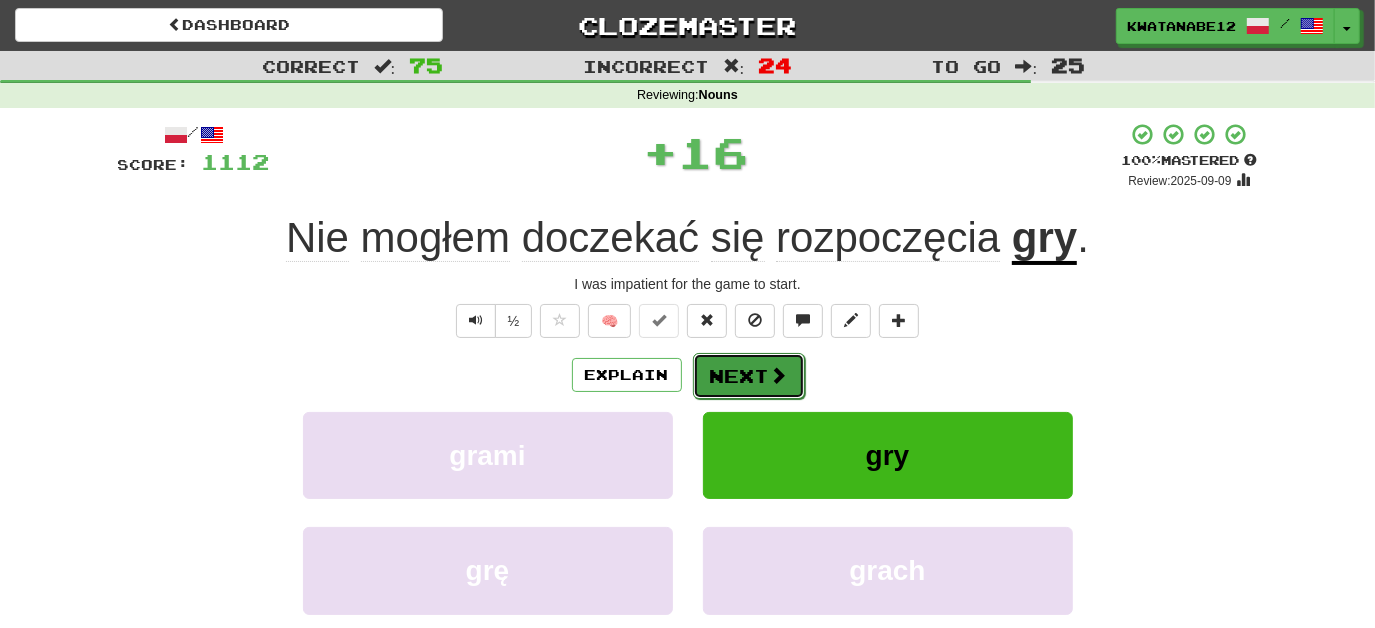 click on "Next" at bounding box center [749, 376] 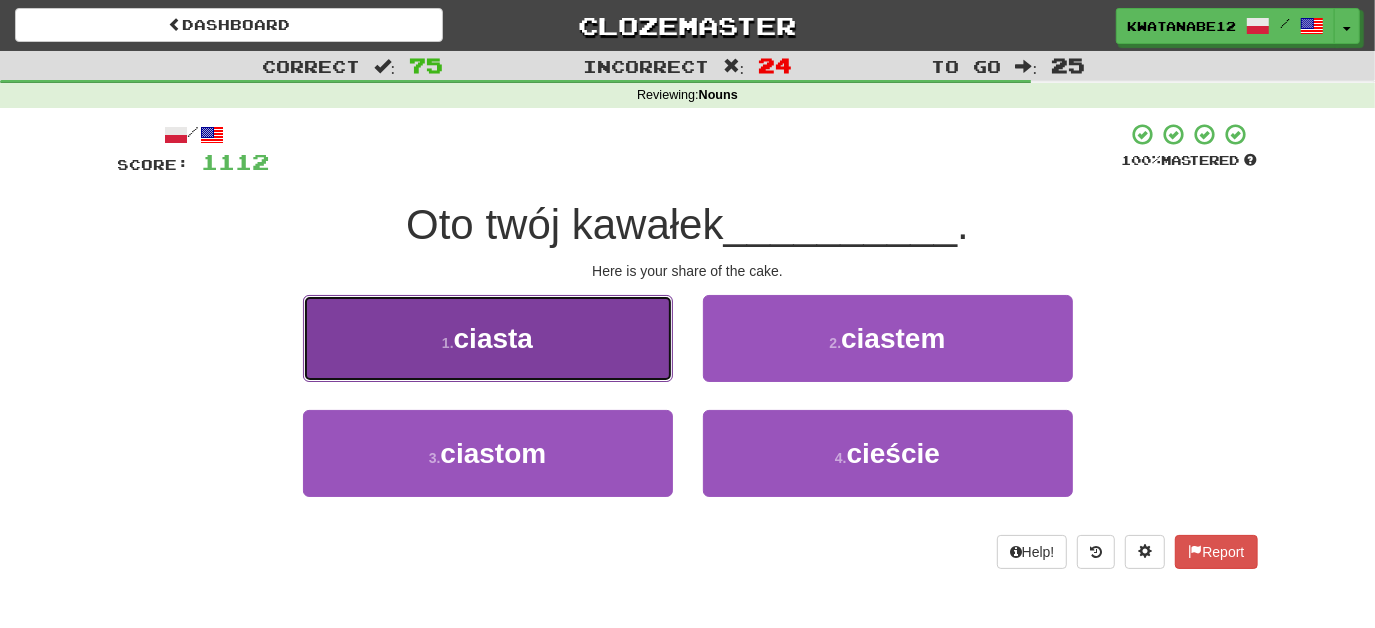 click on "[NUMBER] . ciasta" at bounding box center (488, 338) 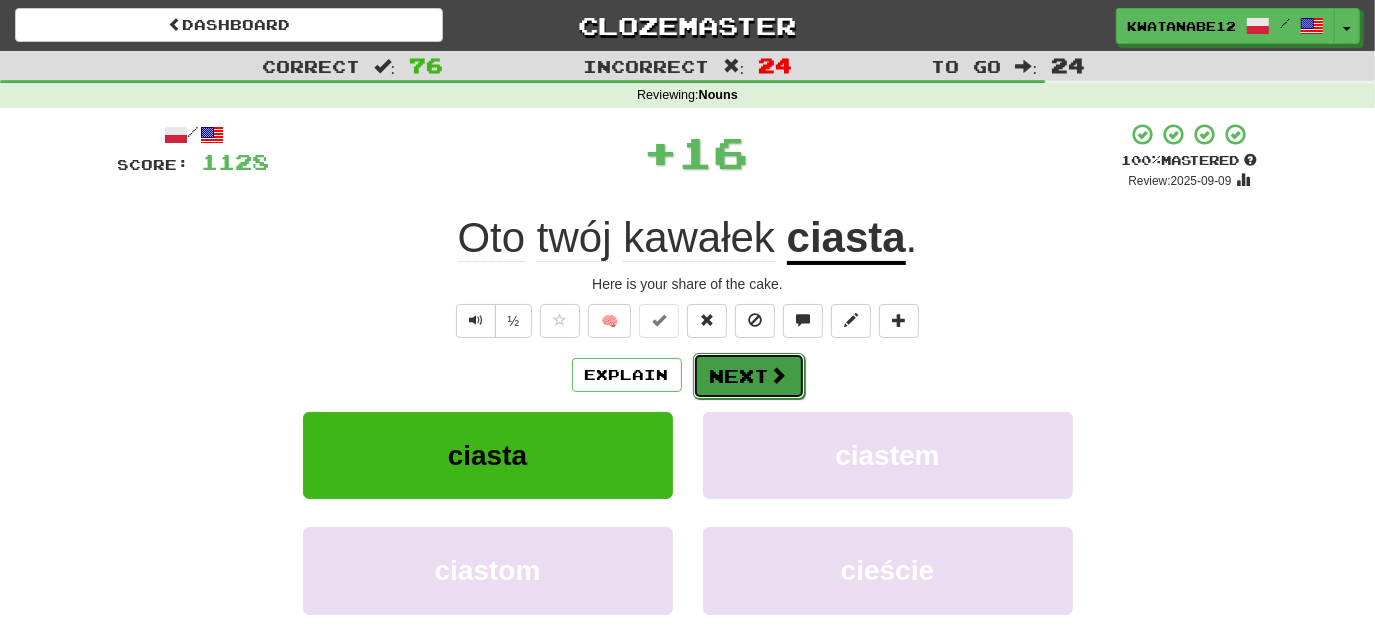 drag, startPoint x: 732, startPoint y: 355, endPoint x: 743, endPoint y: 355, distance: 11 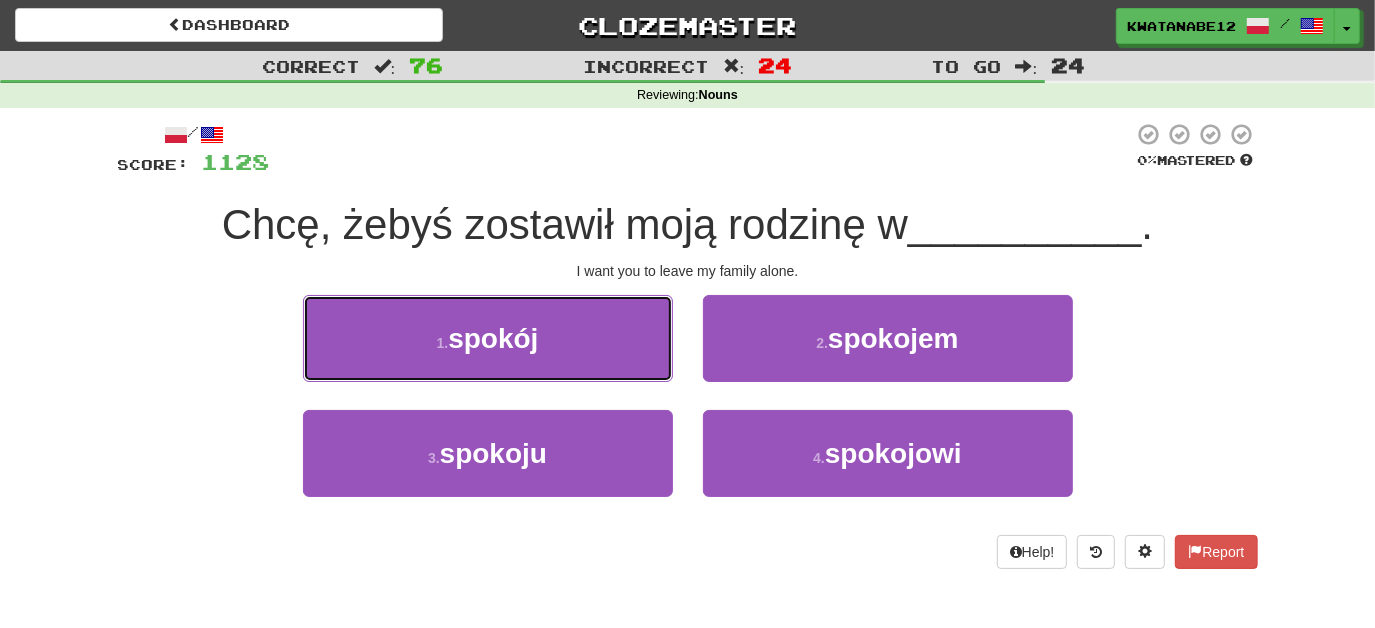drag, startPoint x: 605, startPoint y: 353, endPoint x: 677, endPoint y: 345, distance: 72.443085 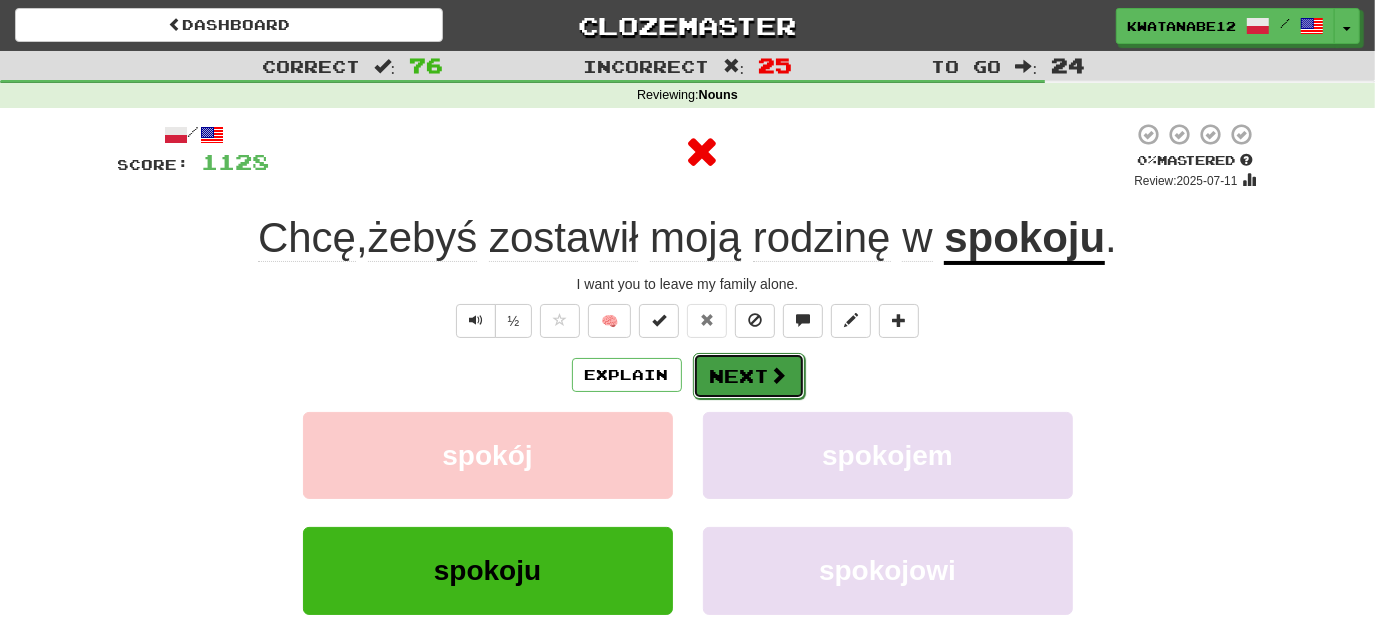 click on "Next" at bounding box center [749, 376] 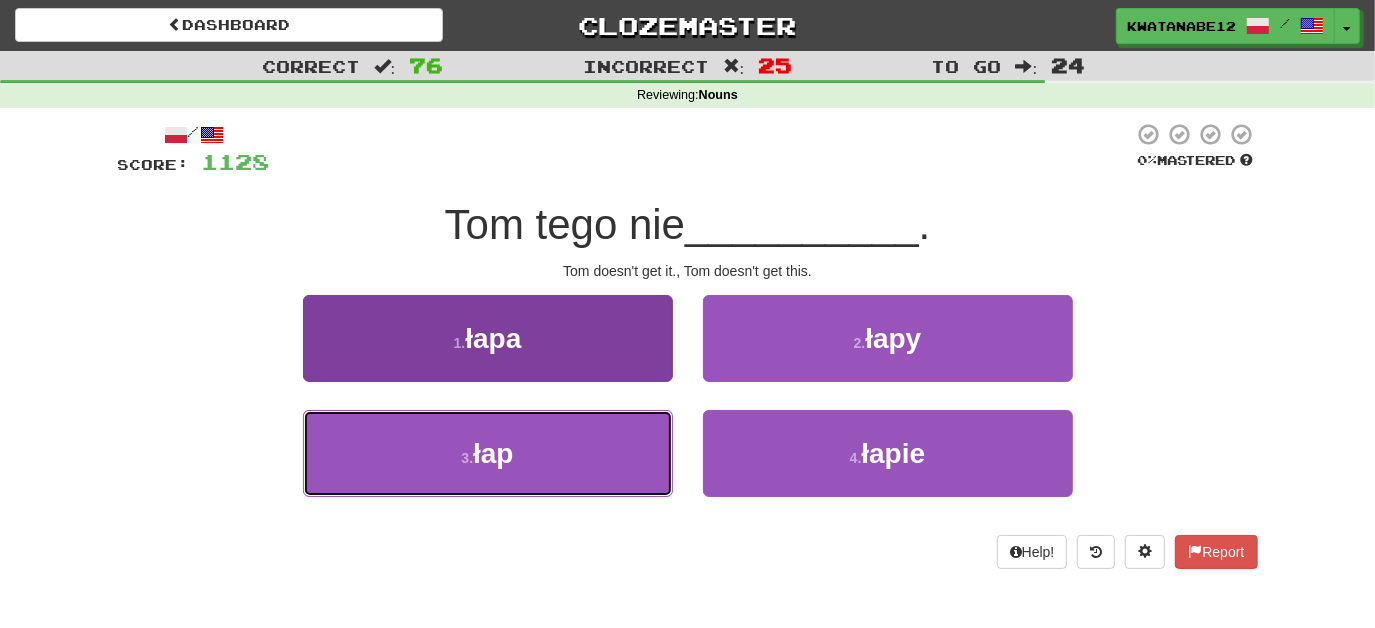 drag, startPoint x: 594, startPoint y: 455, endPoint x: 666, endPoint y: 426, distance: 77.62087 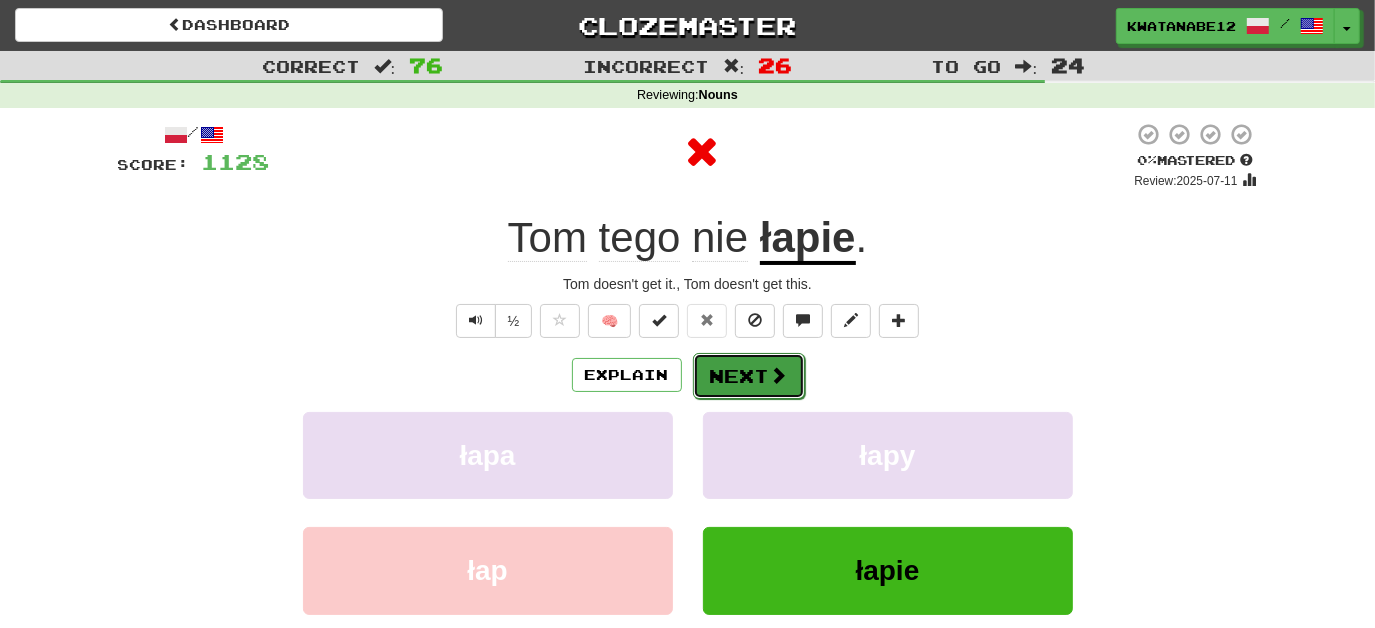 drag, startPoint x: 745, startPoint y: 364, endPoint x: 756, endPoint y: 367, distance: 11.401754 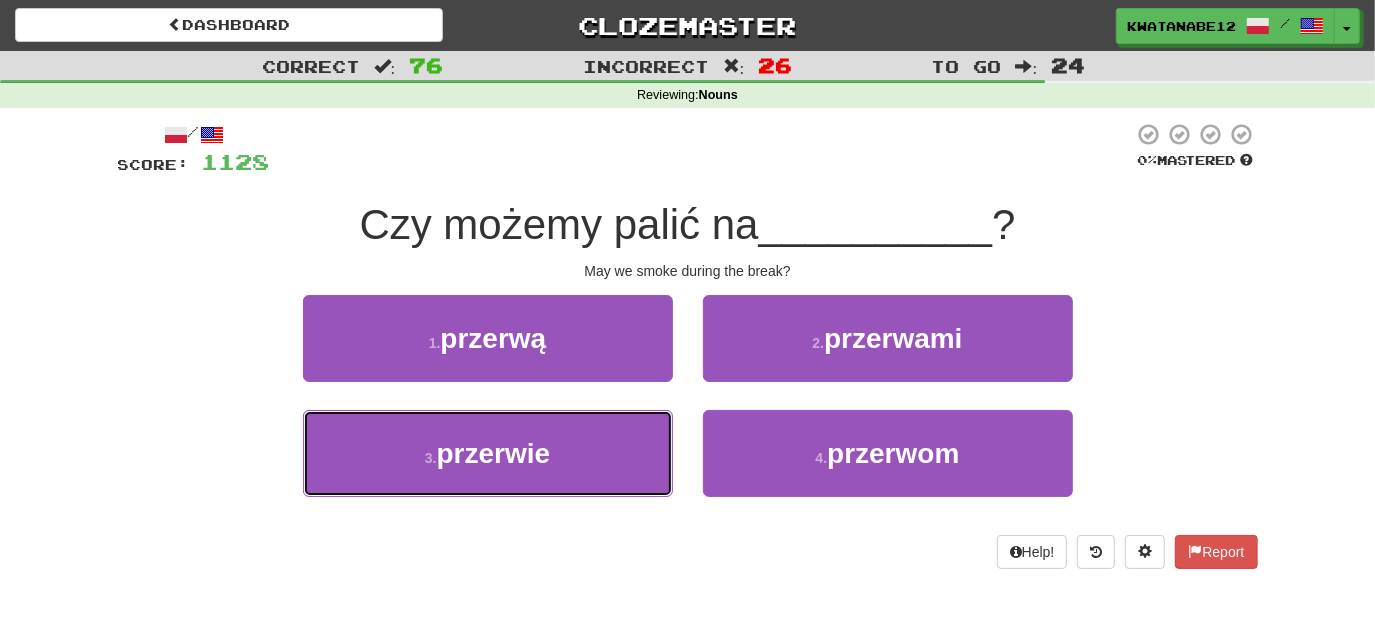 drag, startPoint x: 633, startPoint y: 443, endPoint x: 692, endPoint y: 413, distance: 66.189125 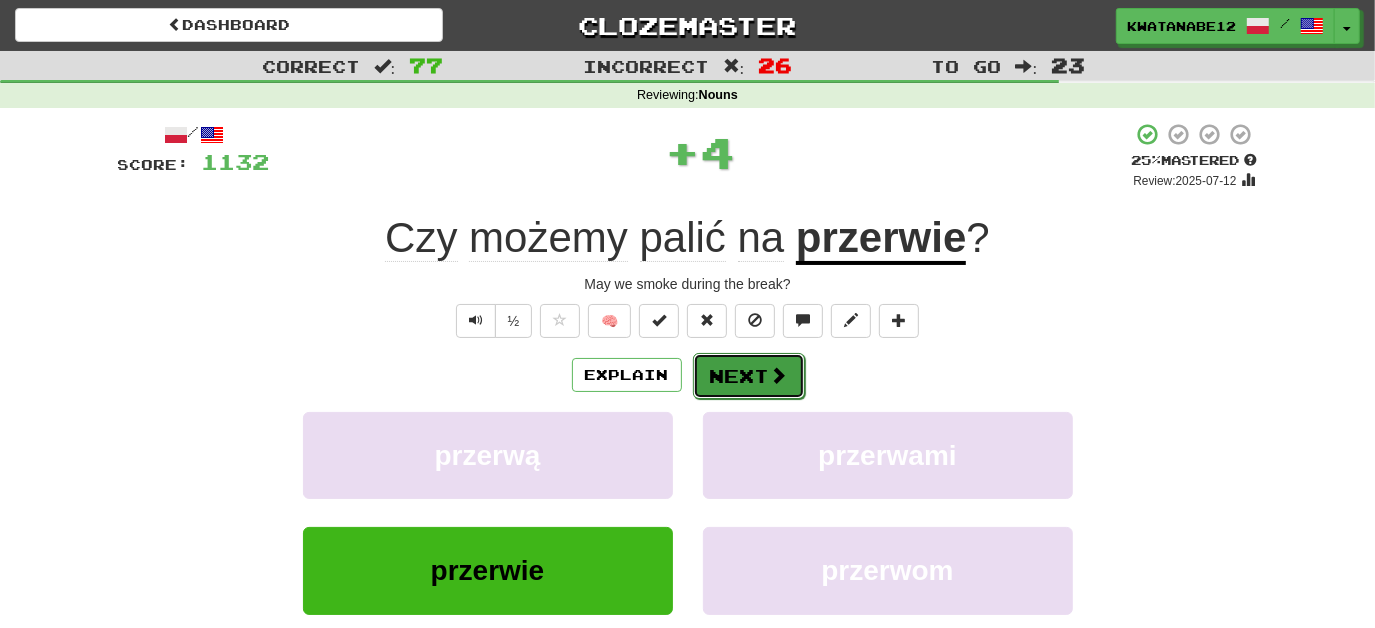 click on "Next" at bounding box center (749, 376) 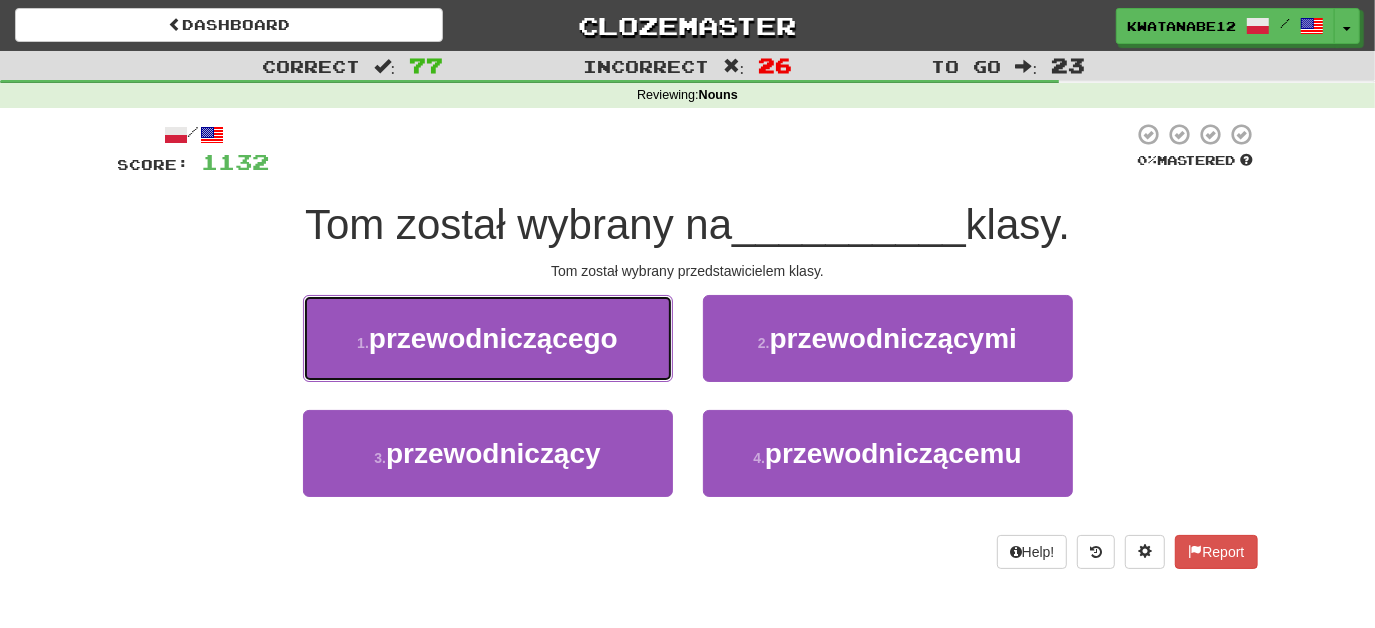 click on "1 .  przewodniczącego" at bounding box center (488, 338) 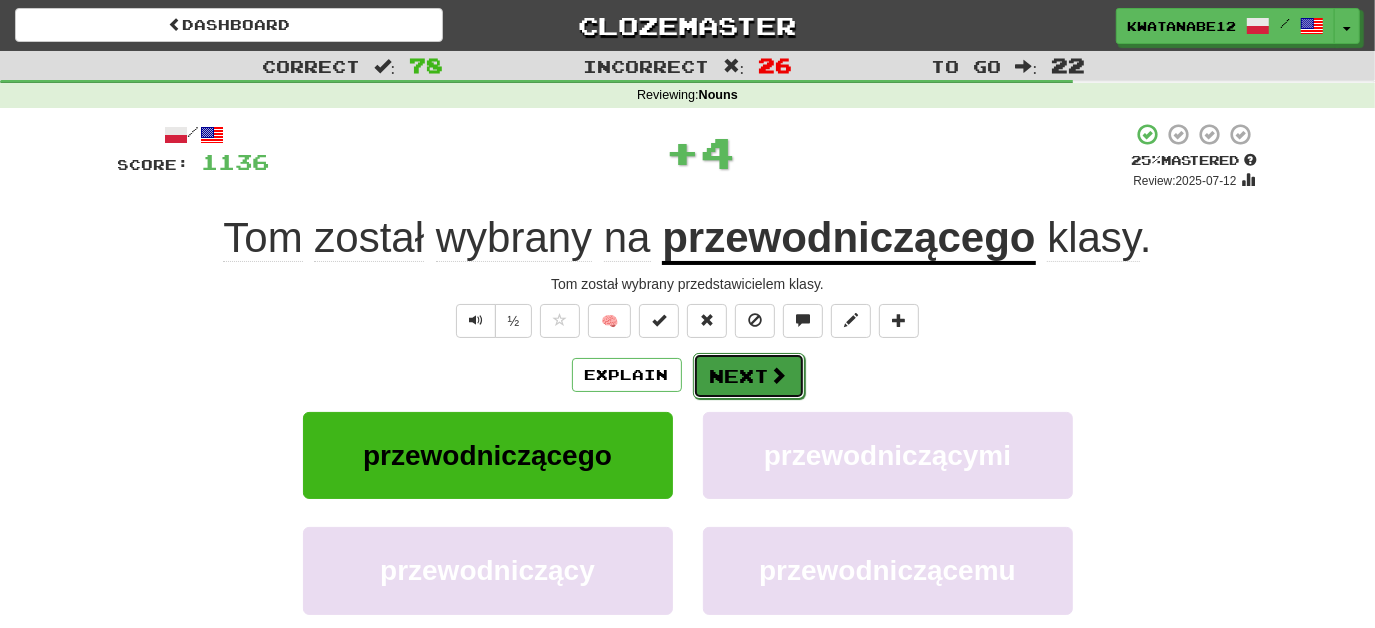 click on "Next" at bounding box center [749, 376] 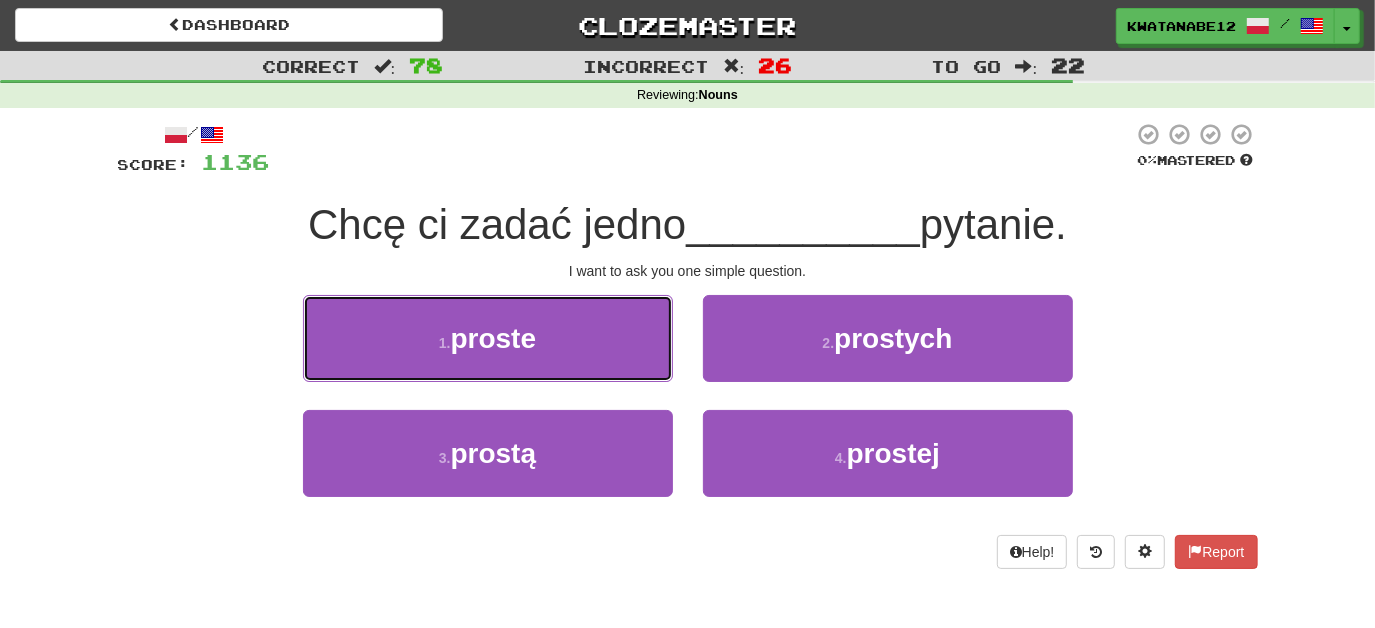 drag, startPoint x: 604, startPoint y: 343, endPoint x: 672, endPoint y: 347, distance: 68.117546 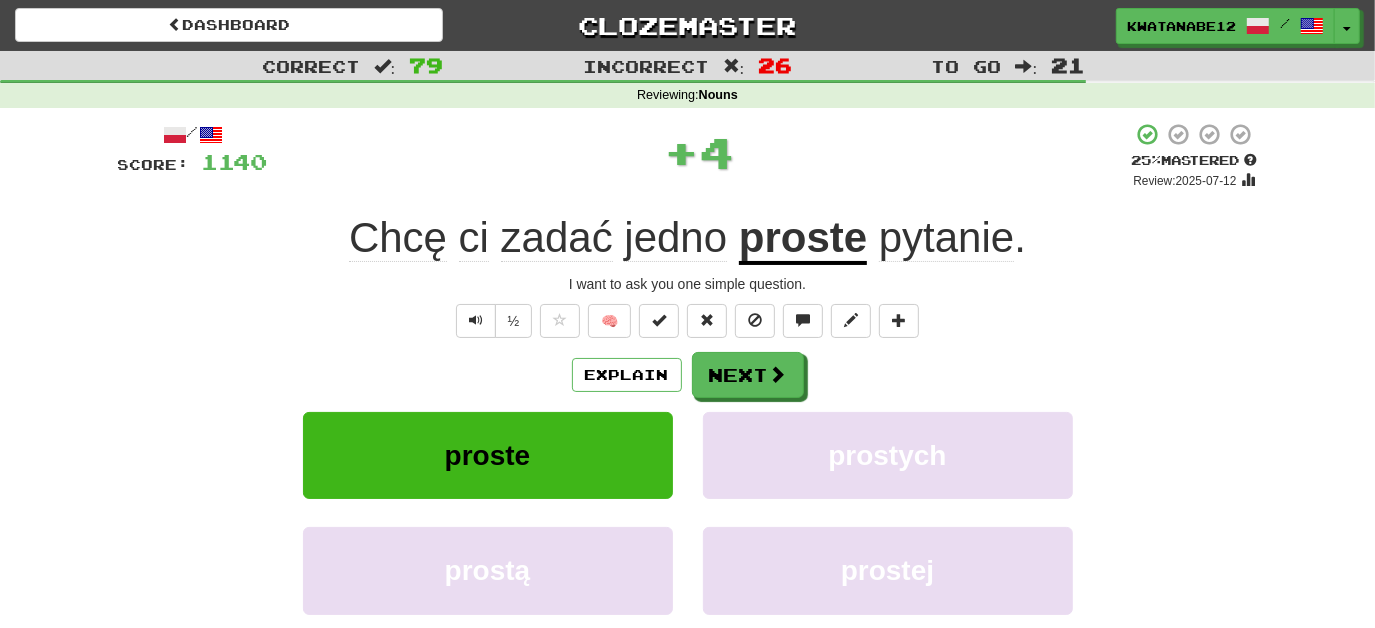 click on "/  Score:   1140 + 4 25 %  Mastered Review:  2025-07-12 Chcę   ci   zadać   jedno   proste   pytanie . I want to ask you one simple question. ½ 🧠 Explain Next proste prostych prostą prostej Learn more: proste prostych prostą prostej  Help!  Report Sentence Source" at bounding box center (688, 435) 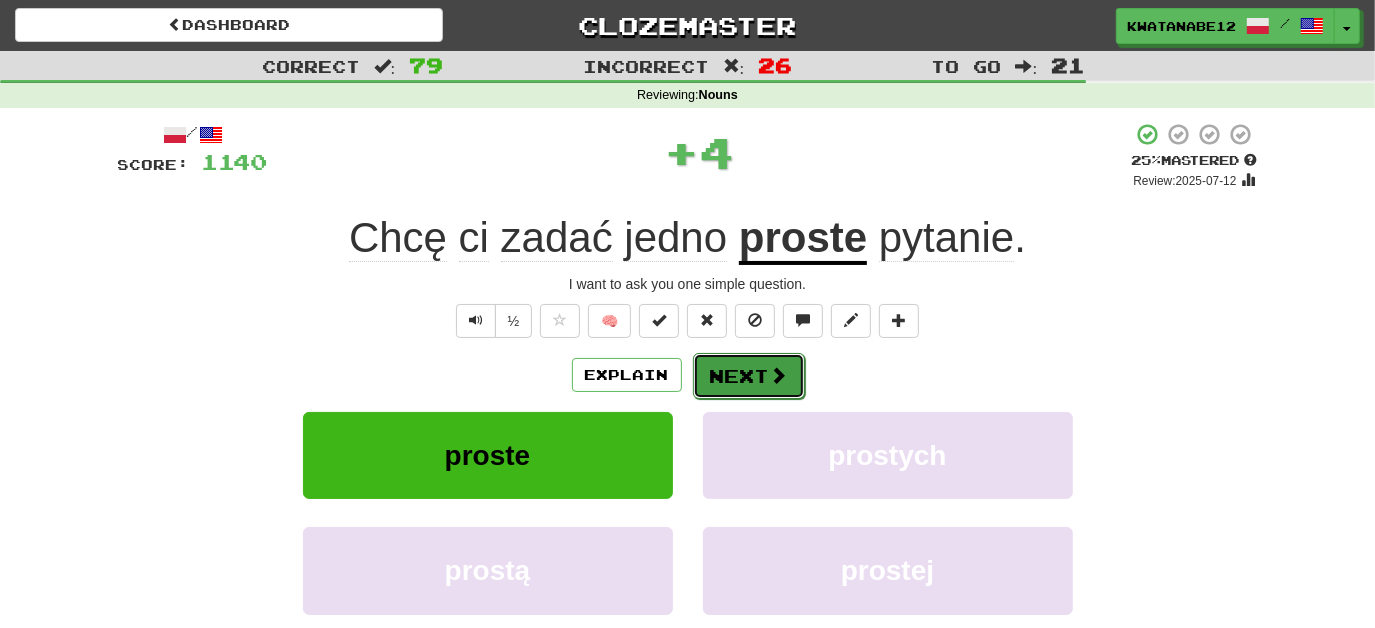 drag, startPoint x: 744, startPoint y: 365, endPoint x: 753, endPoint y: 374, distance: 12.727922 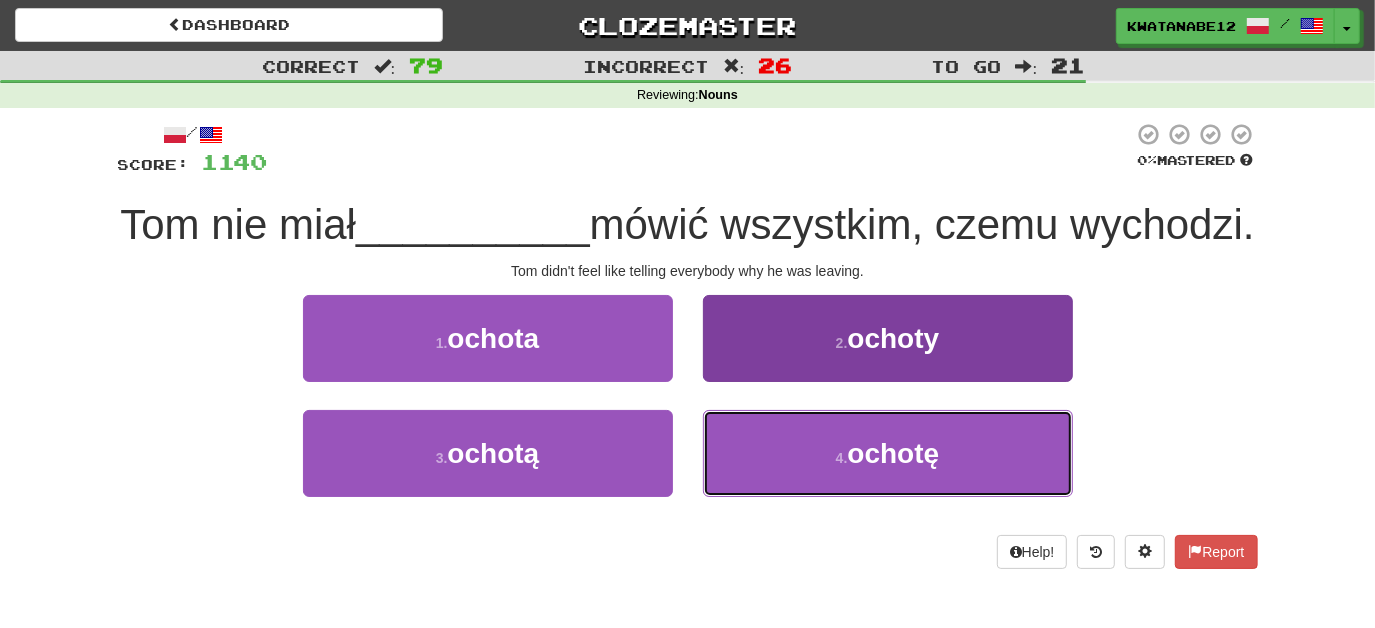 drag, startPoint x: 734, startPoint y: 503, endPoint x: 723, endPoint y: 439, distance: 64.93843 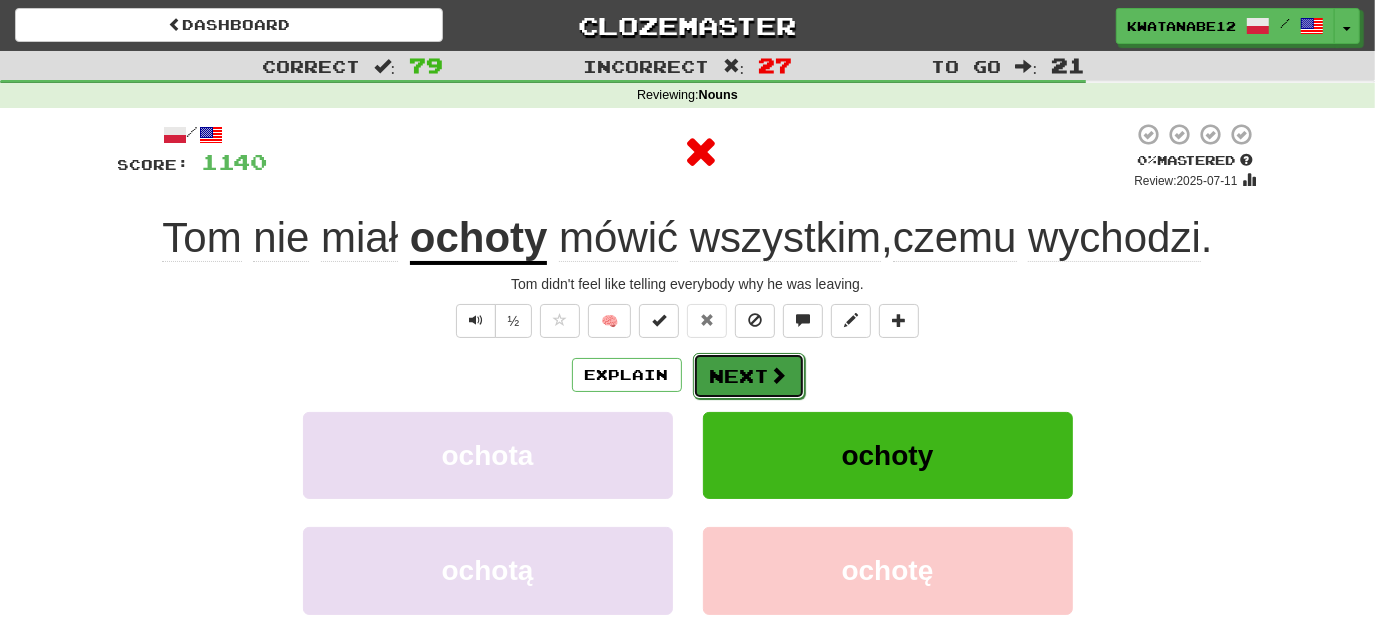 click on "Next" at bounding box center (749, 376) 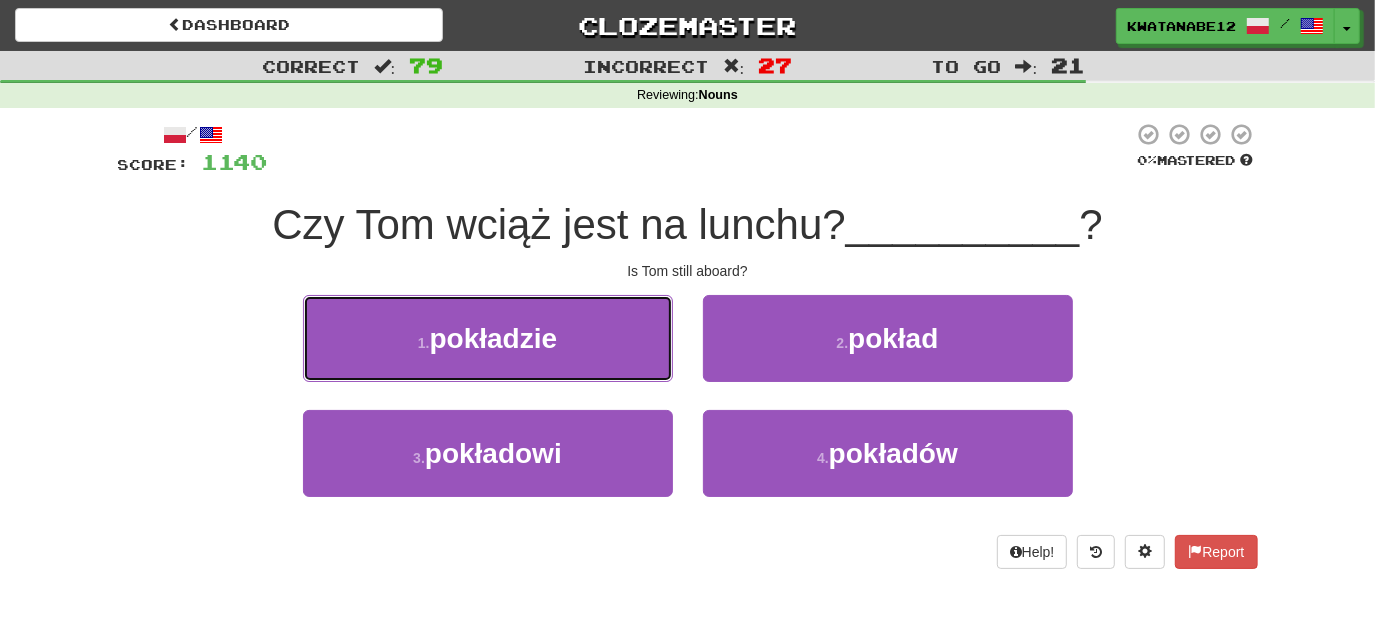 drag, startPoint x: 613, startPoint y: 346, endPoint x: 637, endPoint y: 346, distance: 24 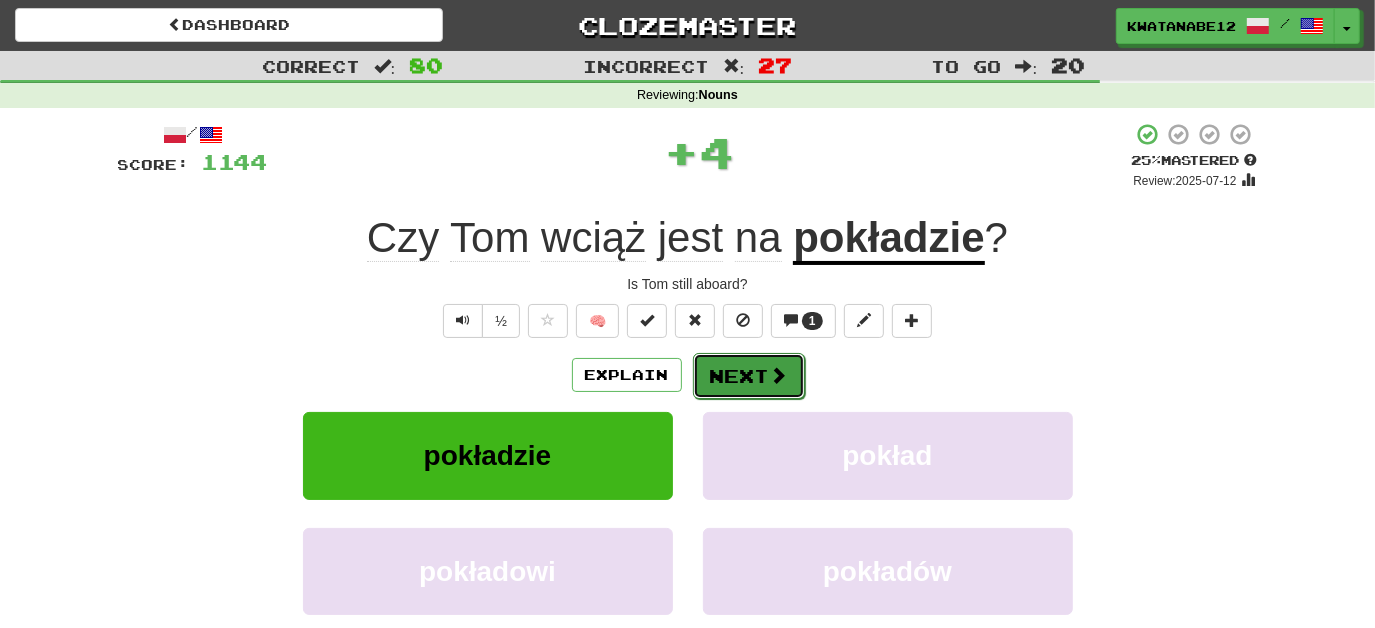 click on "Next" at bounding box center (749, 376) 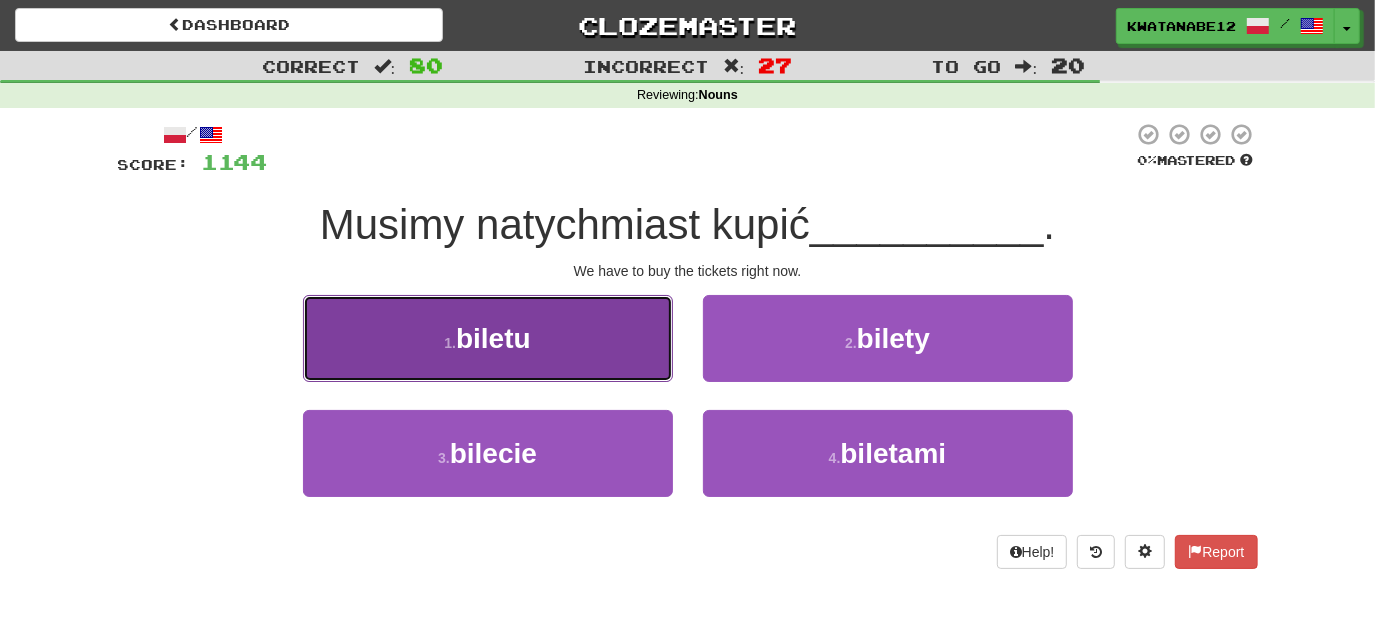 drag, startPoint x: 613, startPoint y: 364, endPoint x: 633, endPoint y: 368, distance: 20.396078 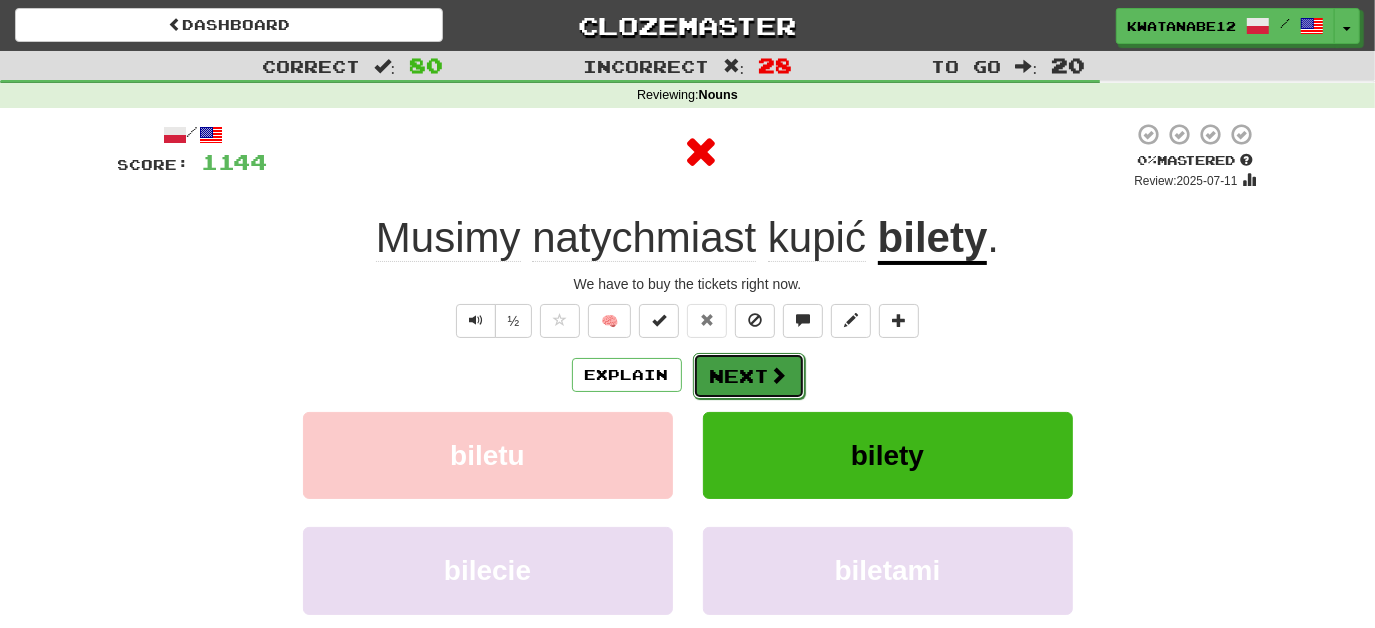 click on "Next" at bounding box center [749, 376] 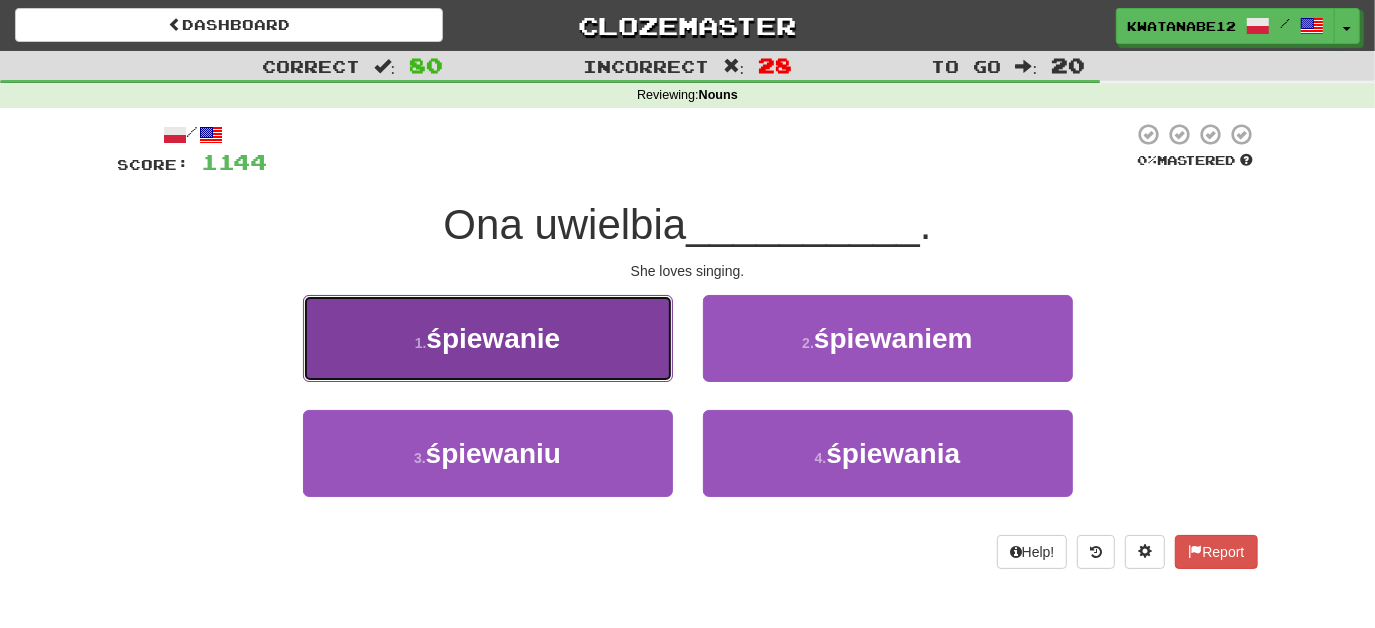 click on "[NUMBER] . śpiewanie" at bounding box center [488, 338] 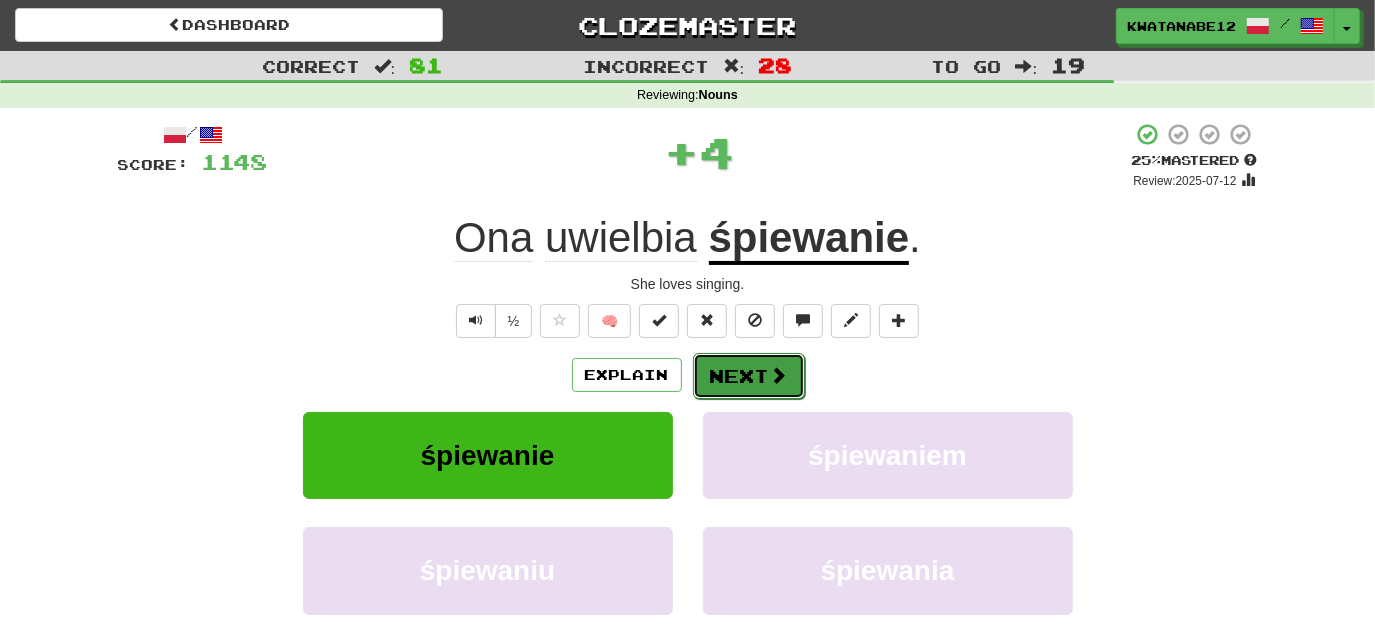 click on "Next" at bounding box center (749, 376) 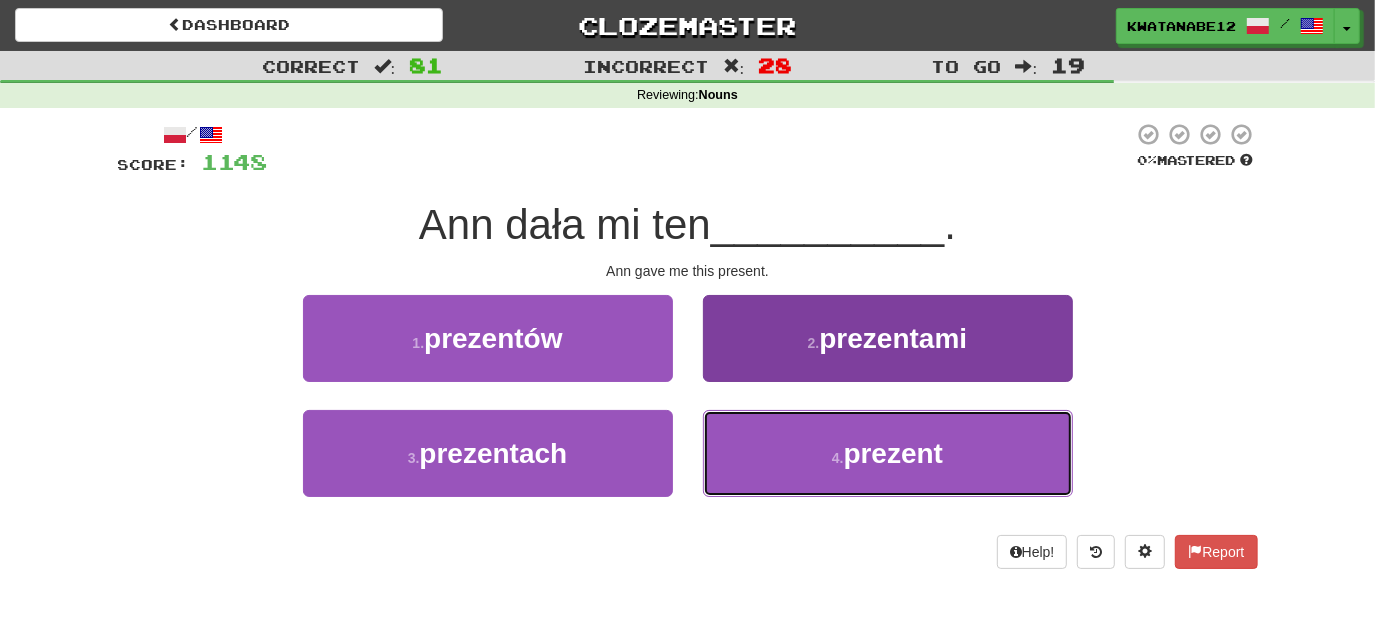drag, startPoint x: 787, startPoint y: 458, endPoint x: 767, endPoint y: 414, distance: 48.332184 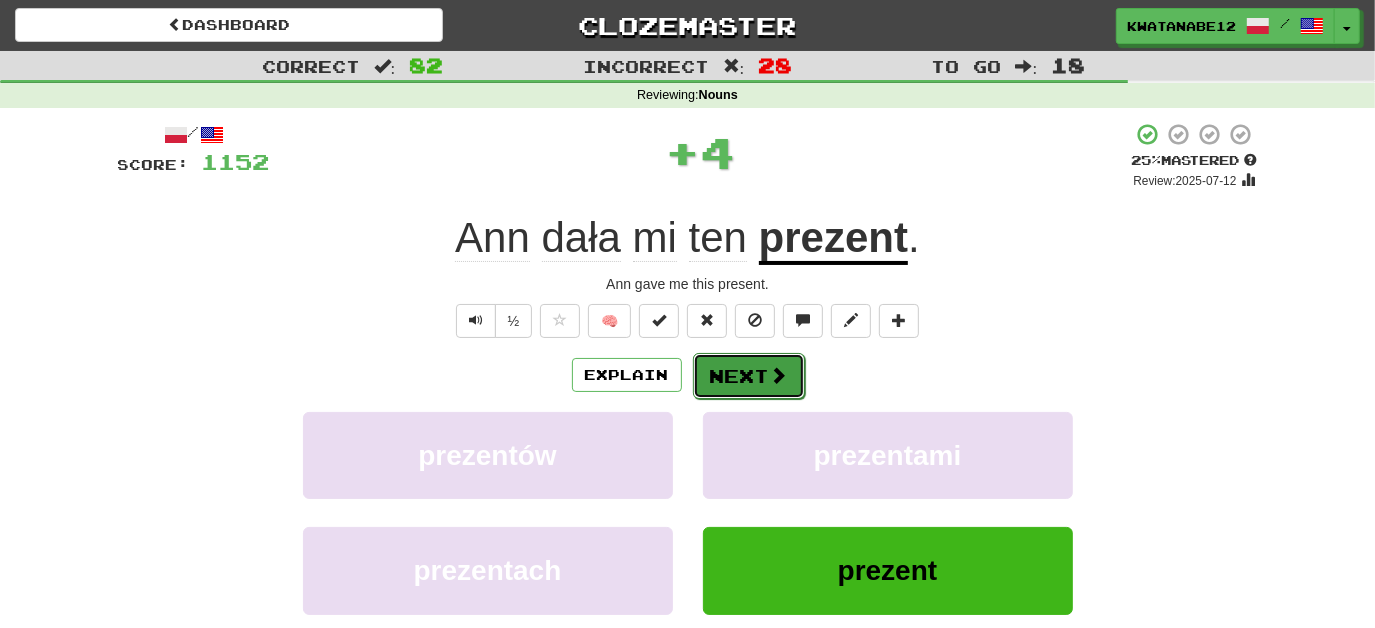 click on "Next" at bounding box center [749, 376] 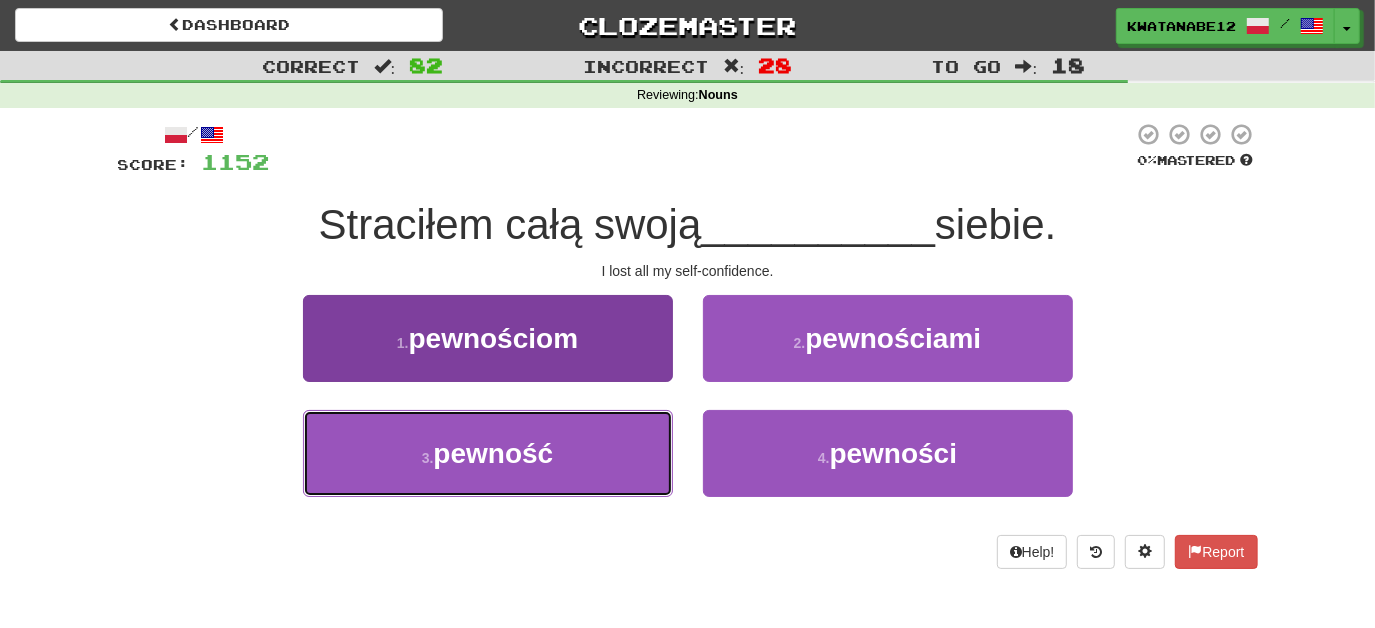 drag, startPoint x: 600, startPoint y: 491, endPoint x: 609, endPoint y: 479, distance: 15 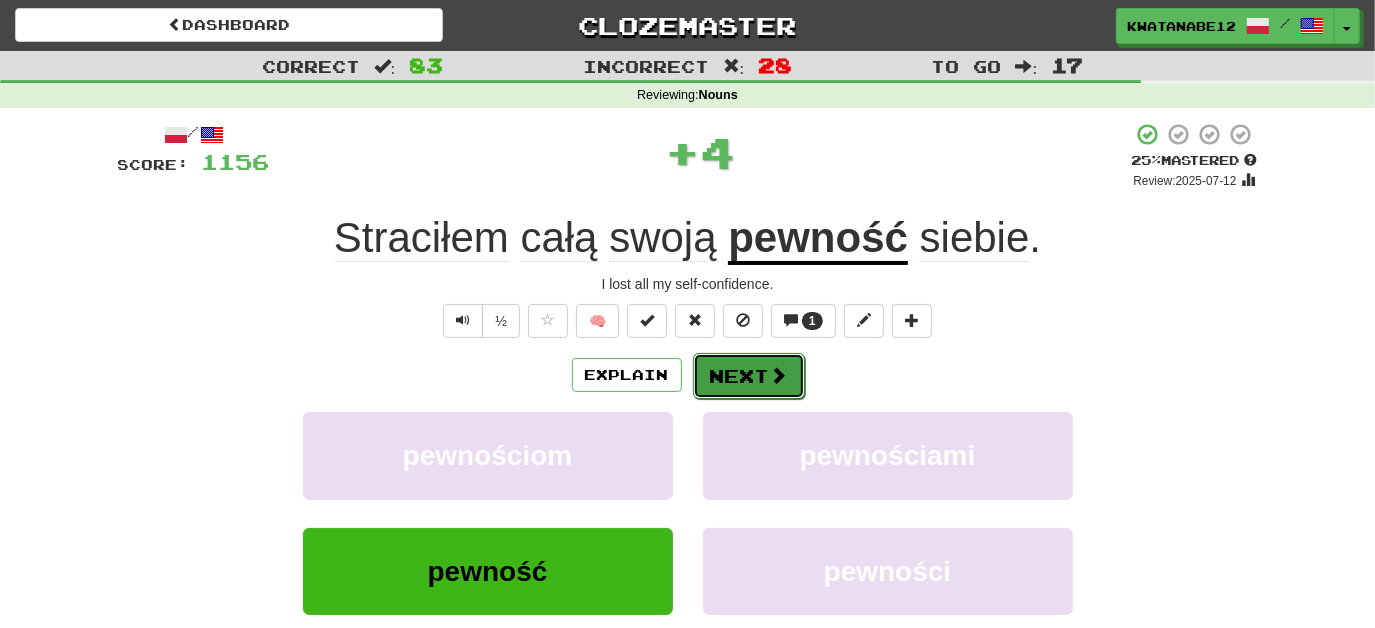 click on "Next" at bounding box center (749, 376) 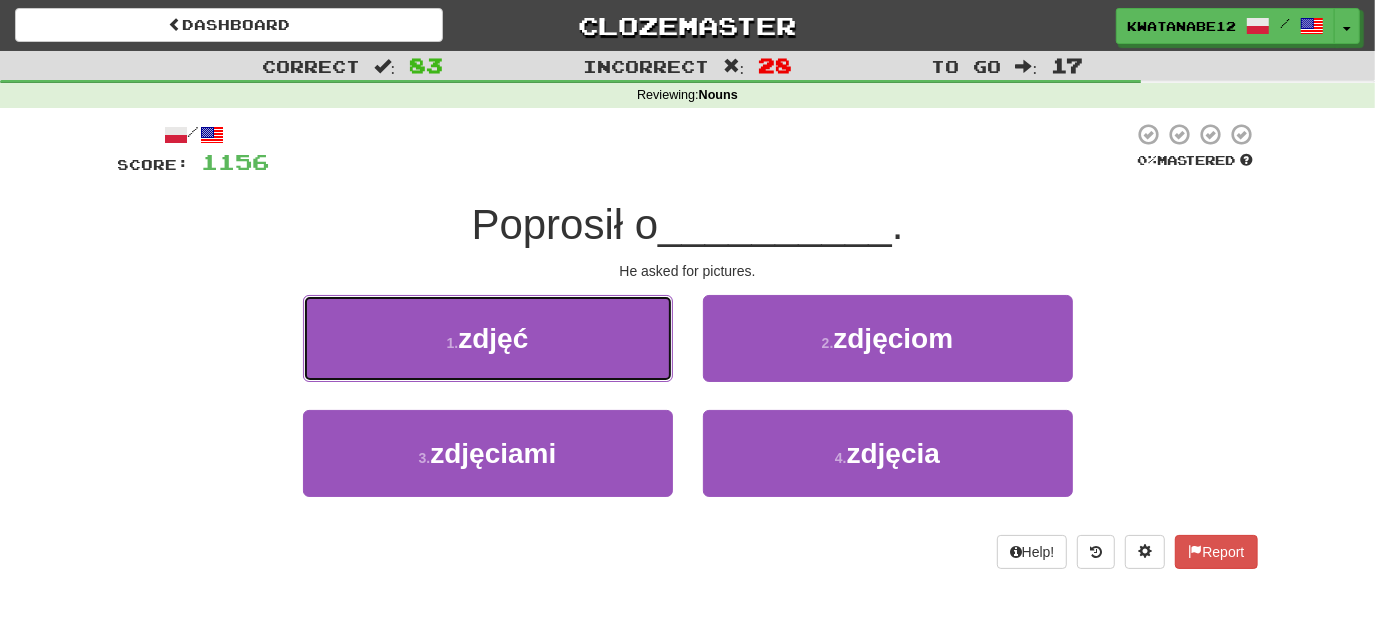 click on "[NUMBER] . zdjęć" at bounding box center [488, 338] 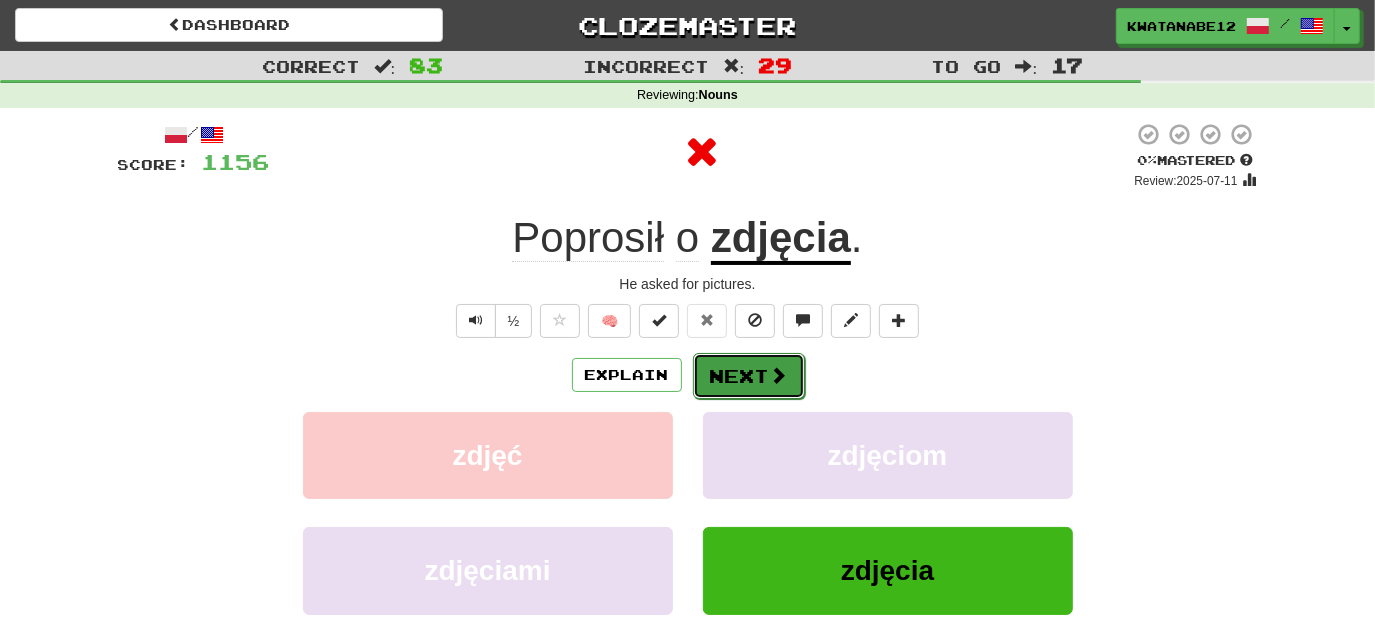 drag, startPoint x: 734, startPoint y: 370, endPoint x: 713, endPoint y: 363, distance: 22.135944 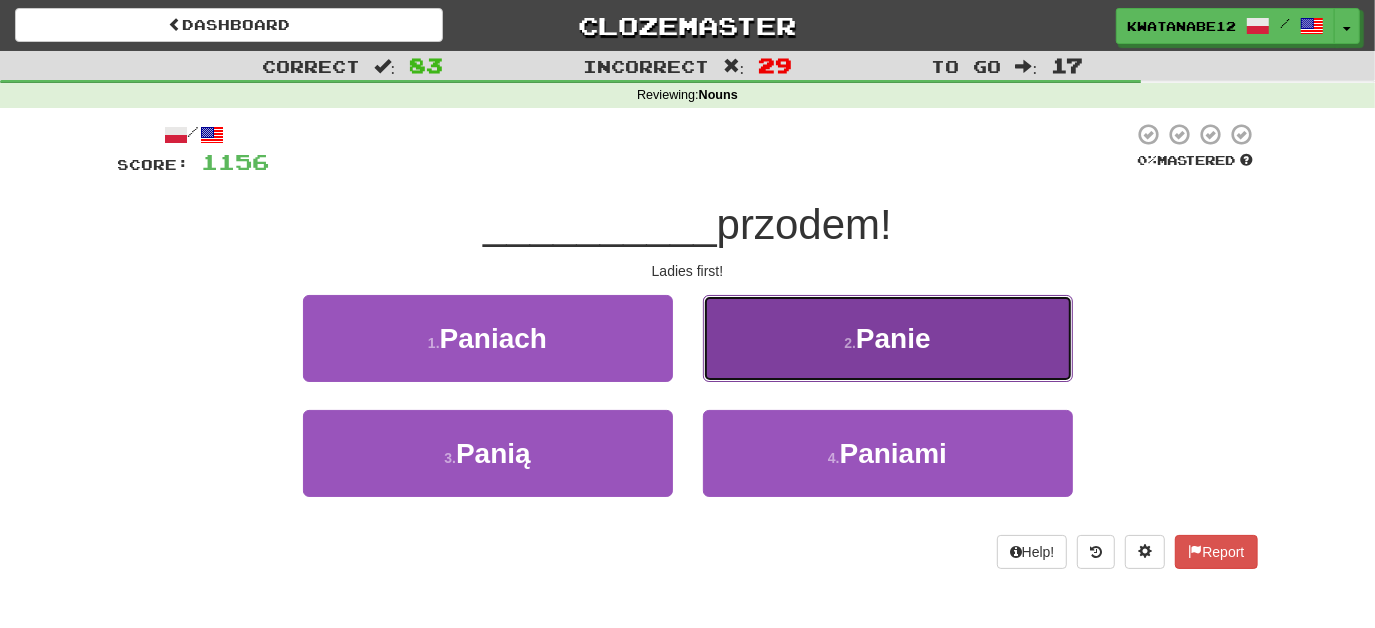 drag, startPoint x: 796, startPoint y: 349, endPoint x: 784, endPoint y: 351, distance: 12.165525 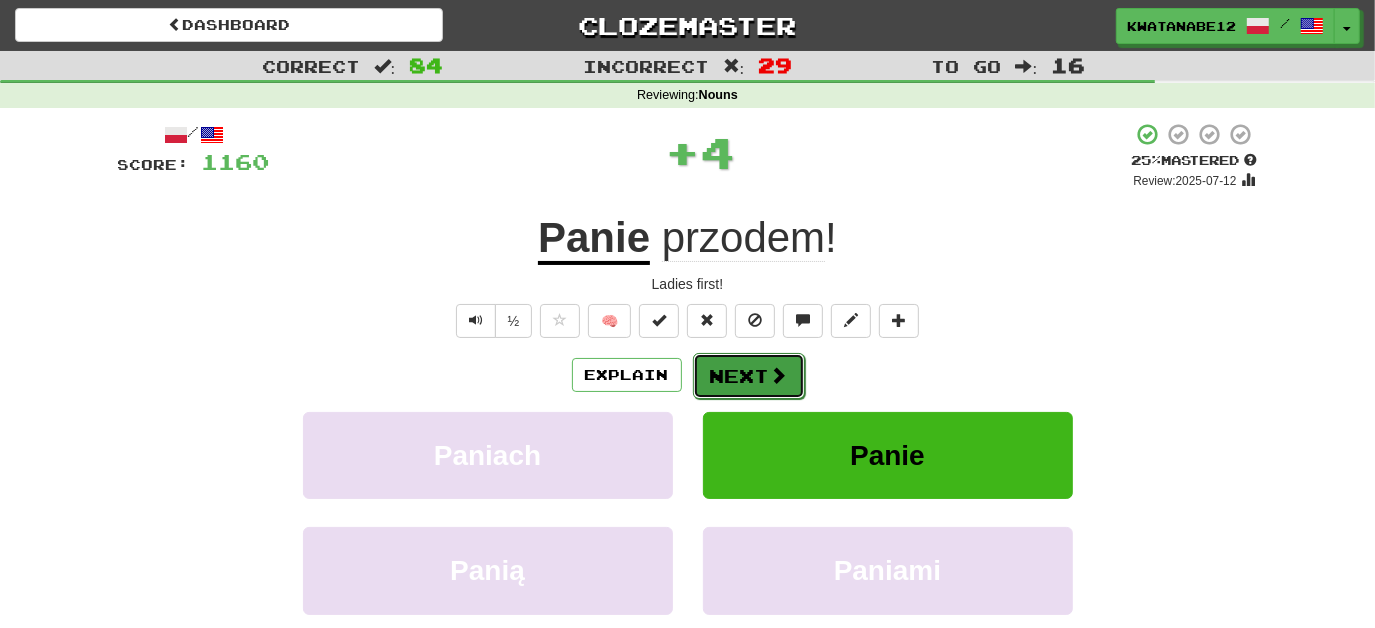 click on "Next" at bounding box center [749, 376] 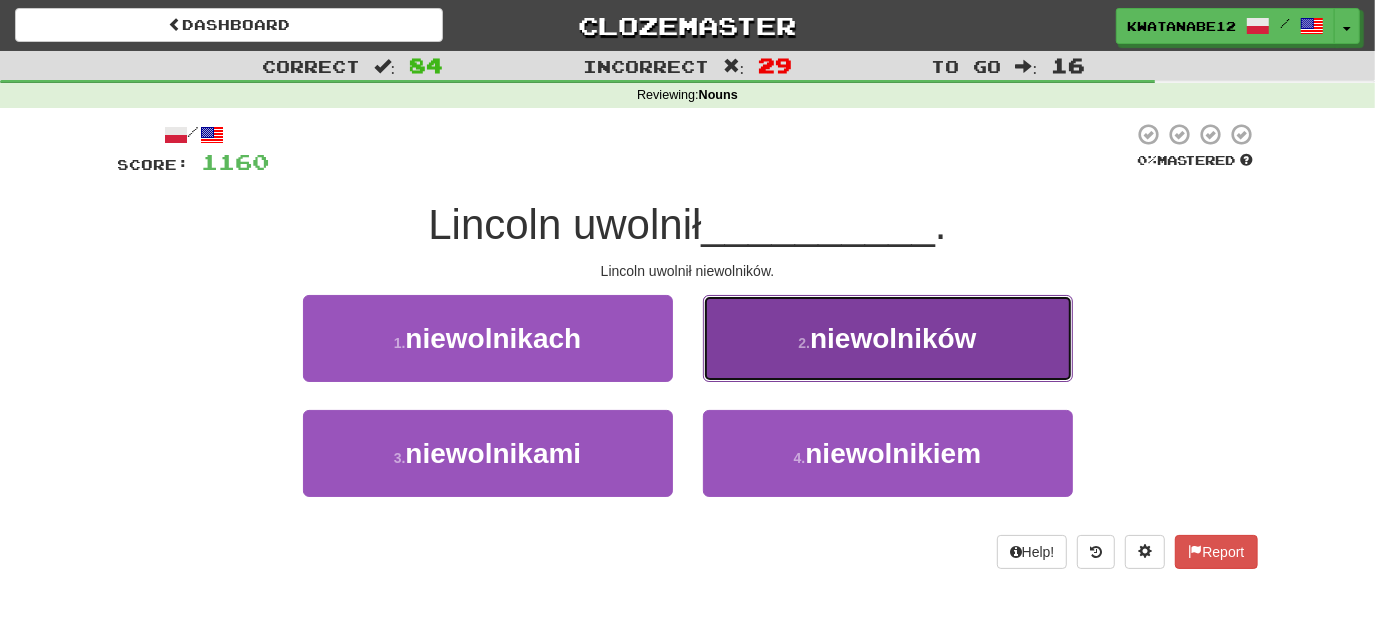 click on "[NUMBER] . niewolników" at bounding box center (888, 338) 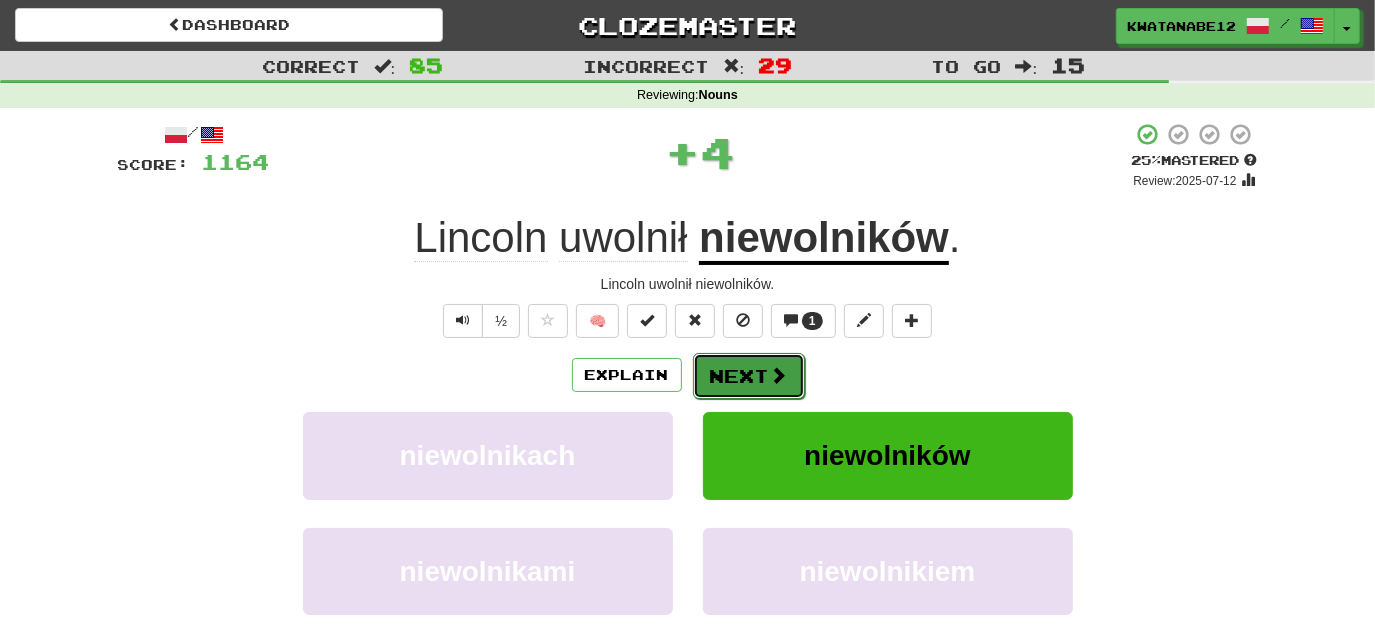 click on "Next" at bounding box center (749, 376) 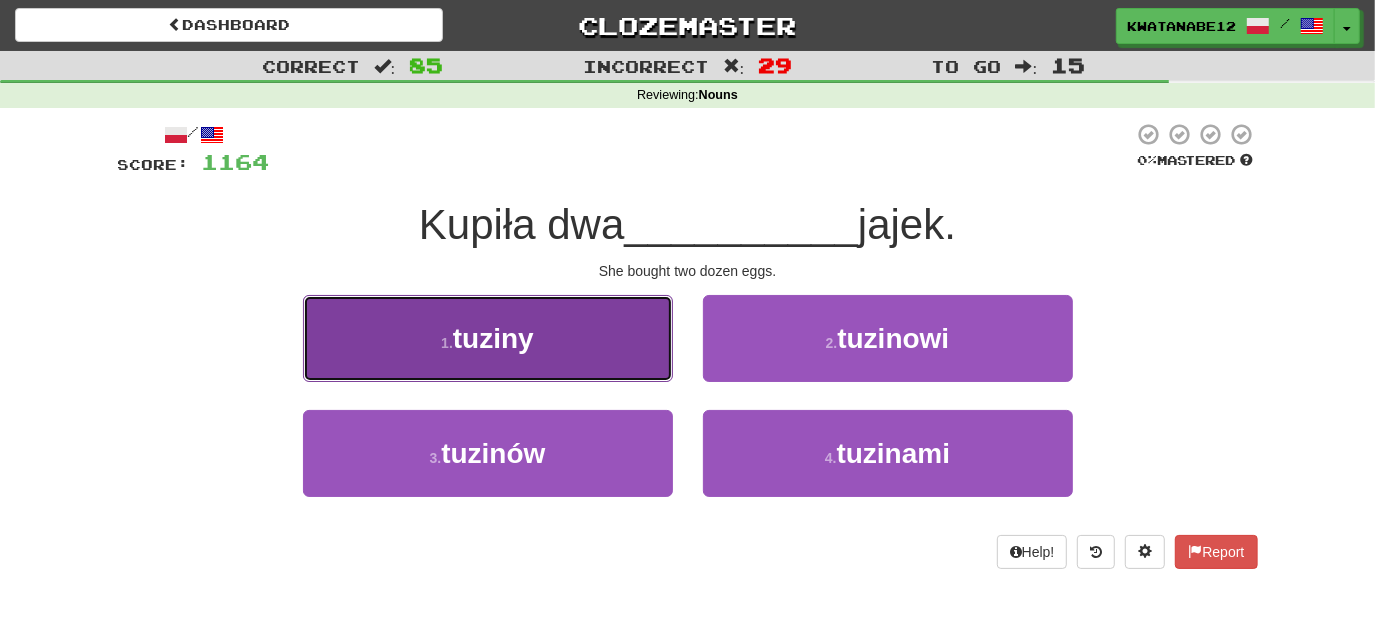 click on "[NUMBER] . tuziny" at bounding box center (488, 338) 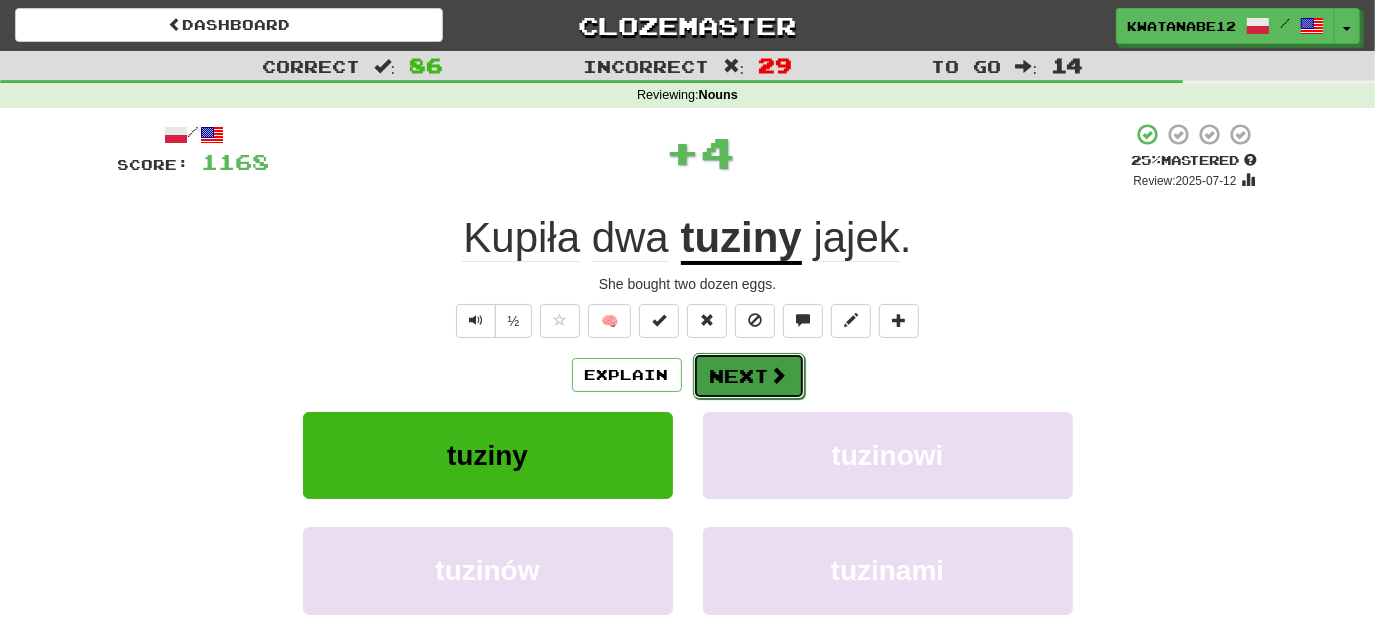 click on "Next" at bounding box center [749, 376] 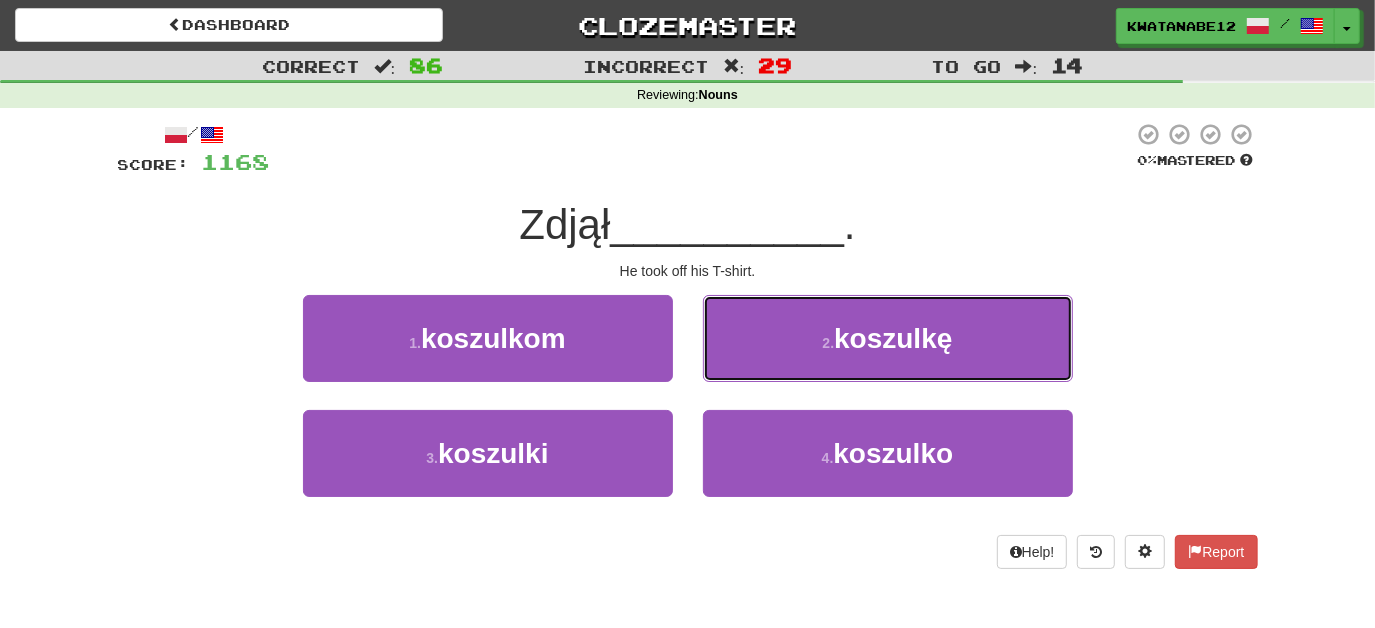 click on "2 .  koszulkę" at bounding box center [888, 338] 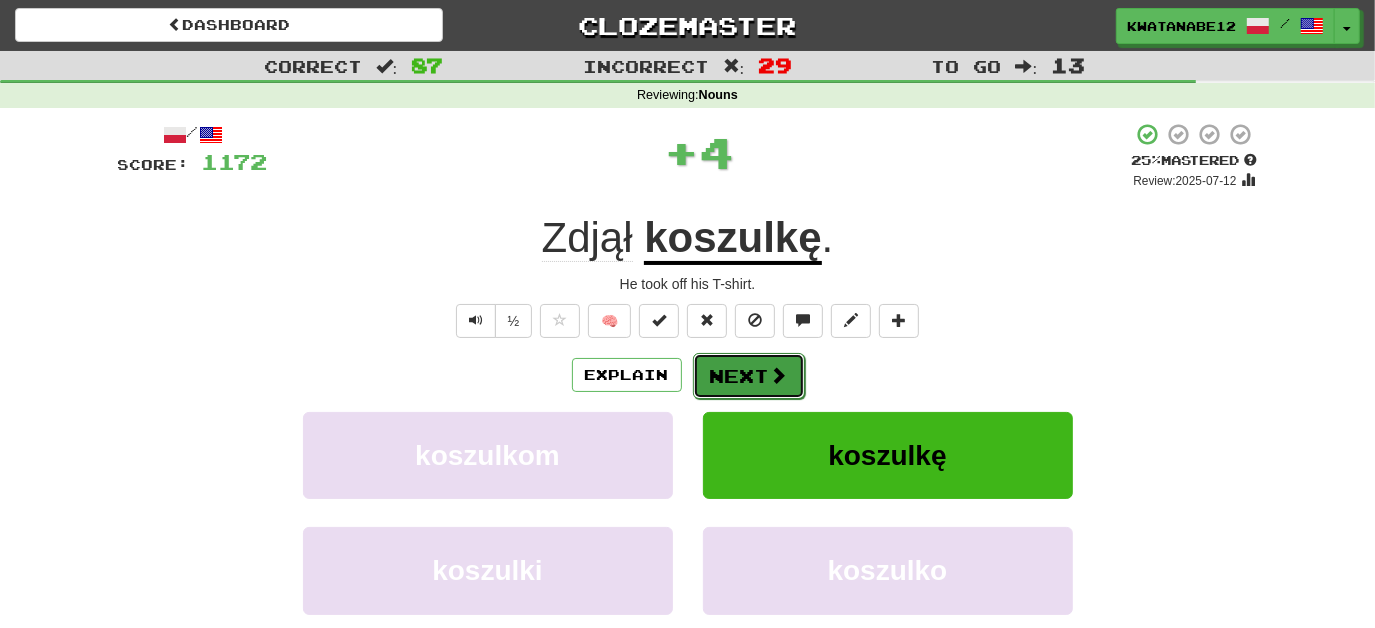 click at bounding box center (779, 375) 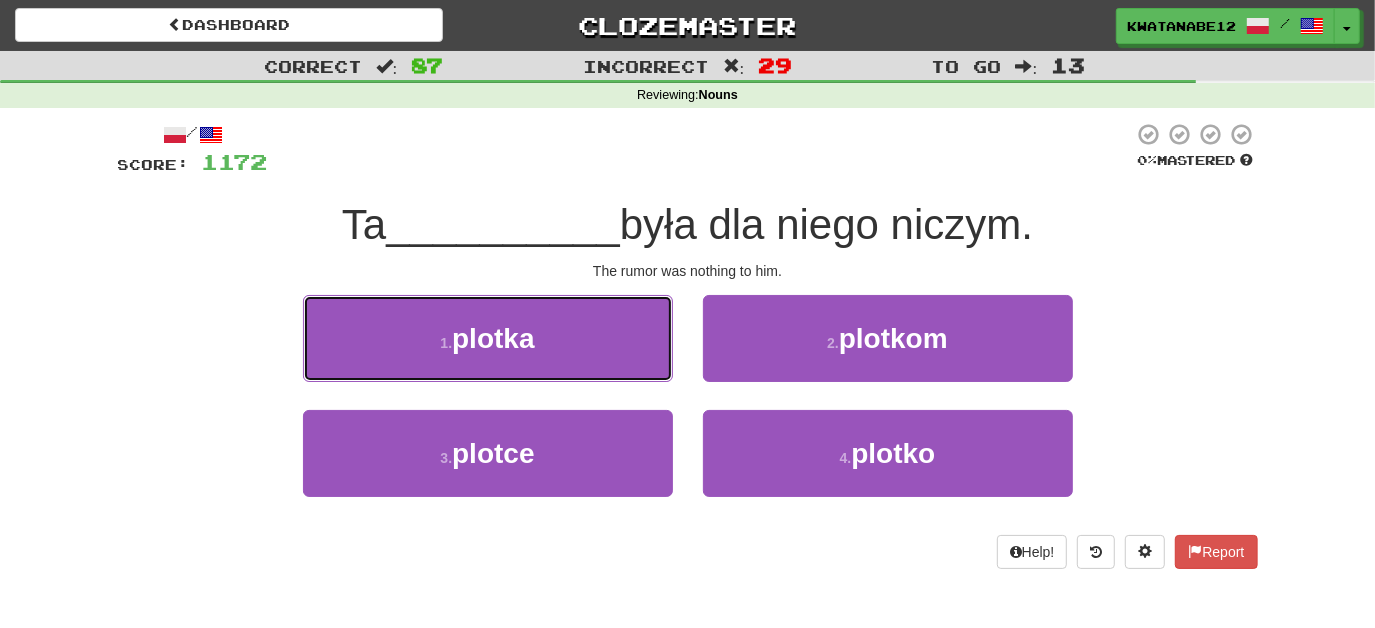drag, startPoint x: 621, startPoint y: 344, endPoint x: 645, endPoint y: 350, distance: 24.738634 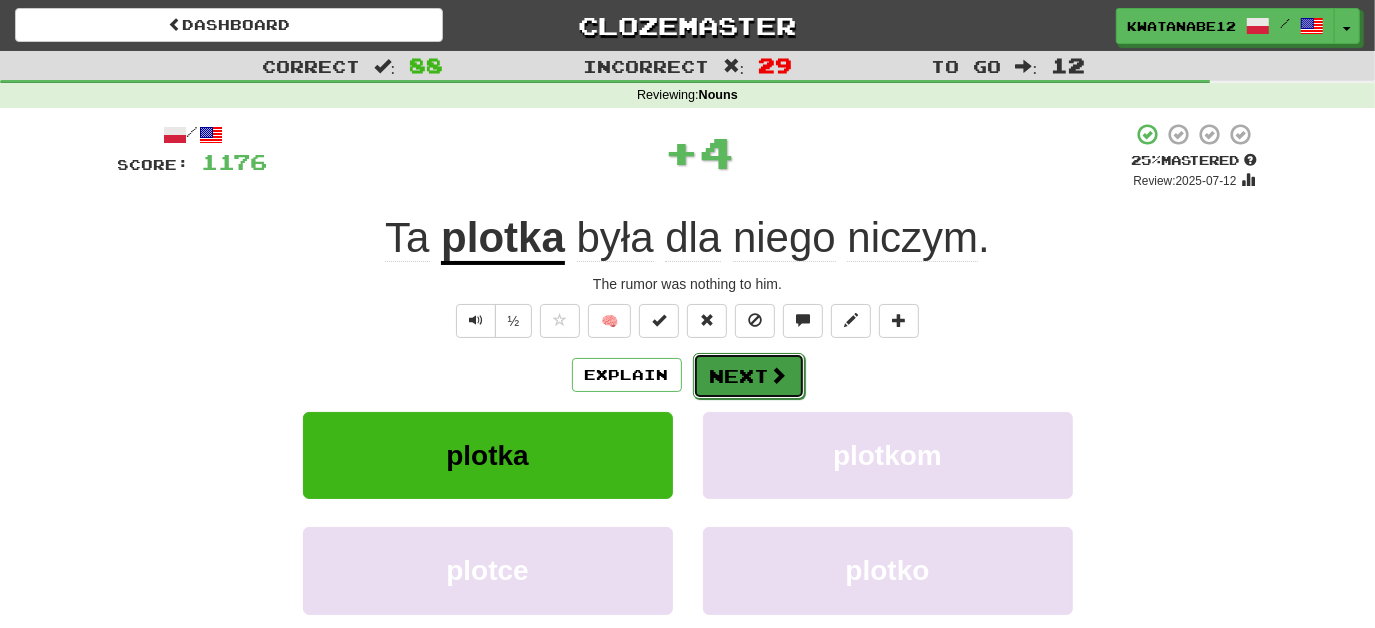 click on "Next" at bounding box center (749, 376) 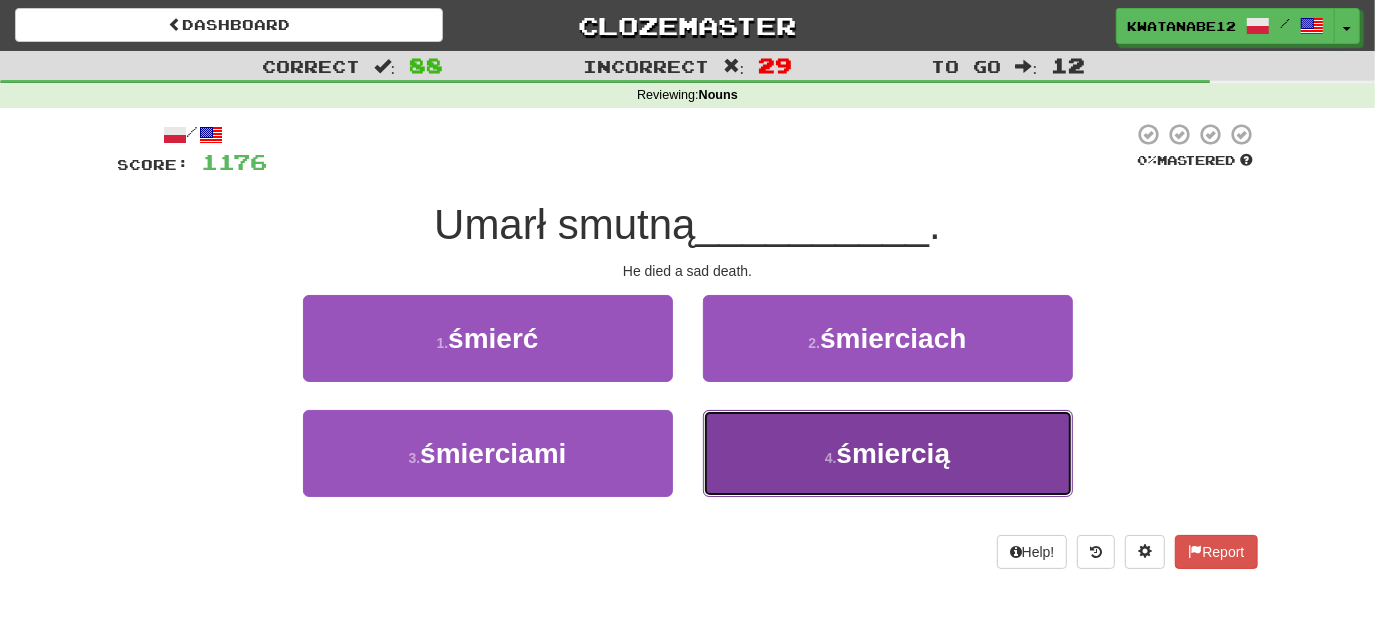 click on "4 .  śmiercią" at bounding box center (888, 453) 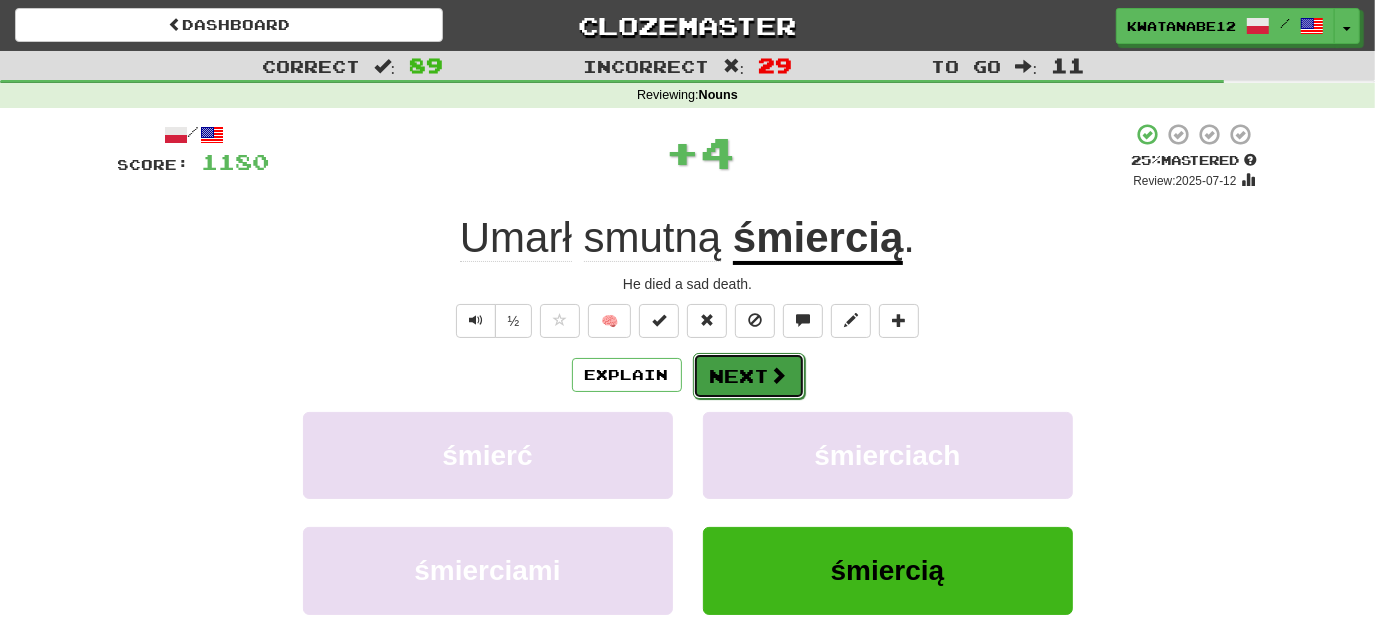 click at bounding box center (779, 375) 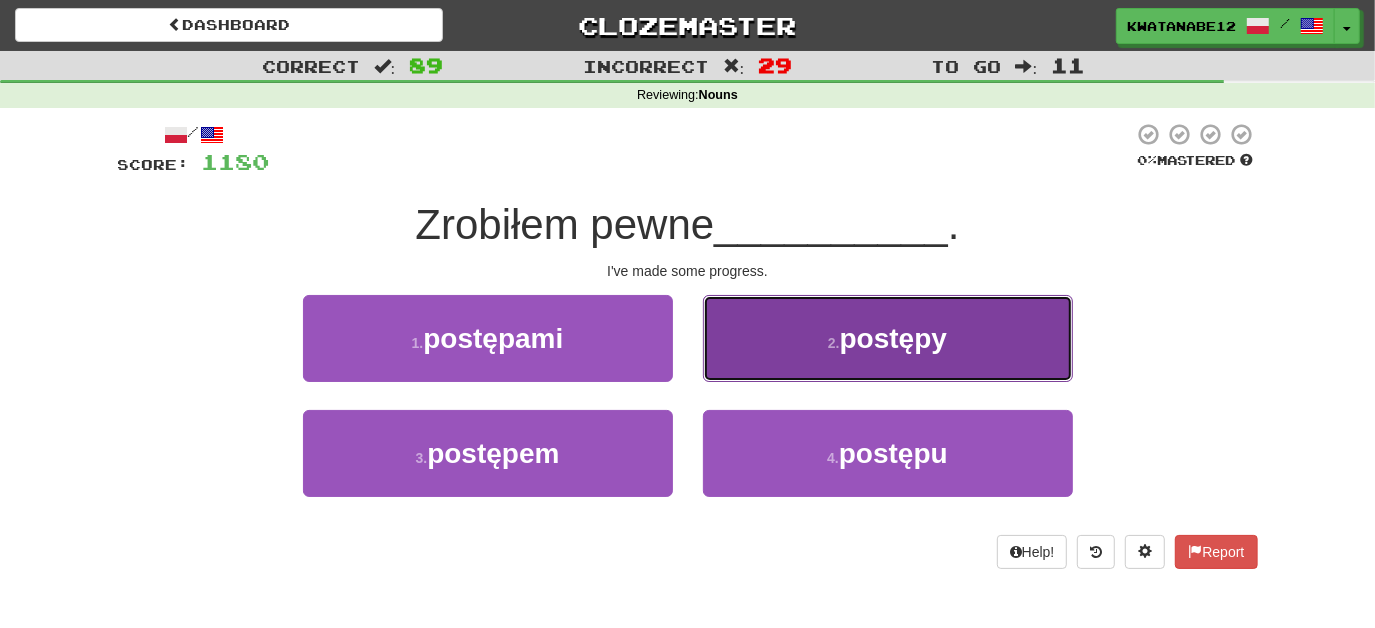 click on "2 .  postępy" at bounding box center [888, 338] 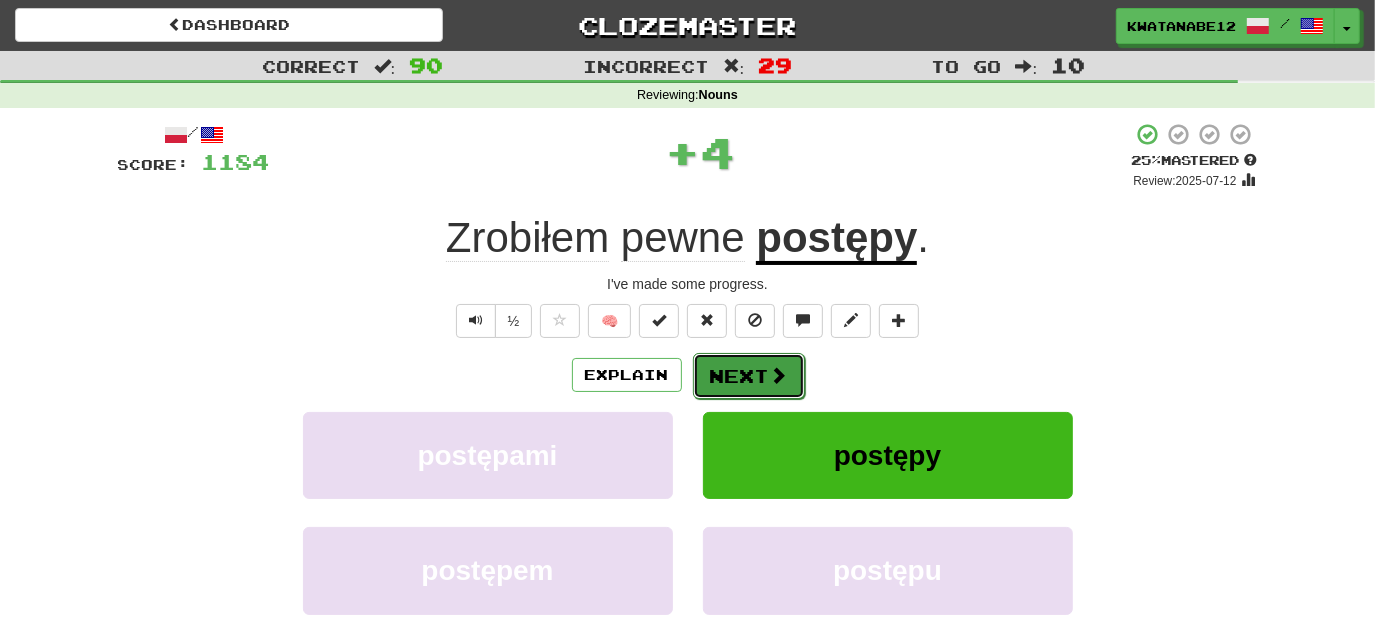 click on "Next" at bounding box center (749, 376) 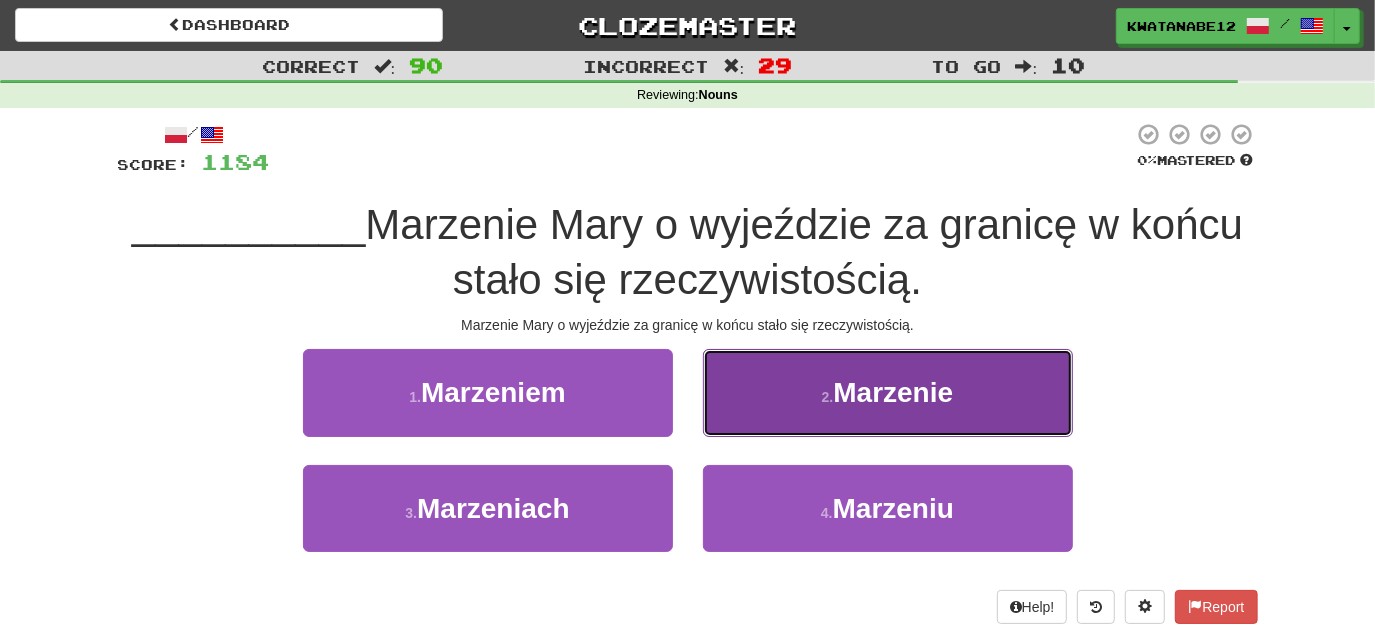 drag, startPoint x: 789, startPoint y: 363, endPoint x: 787, endPoint y: 404, distance: 41.04875 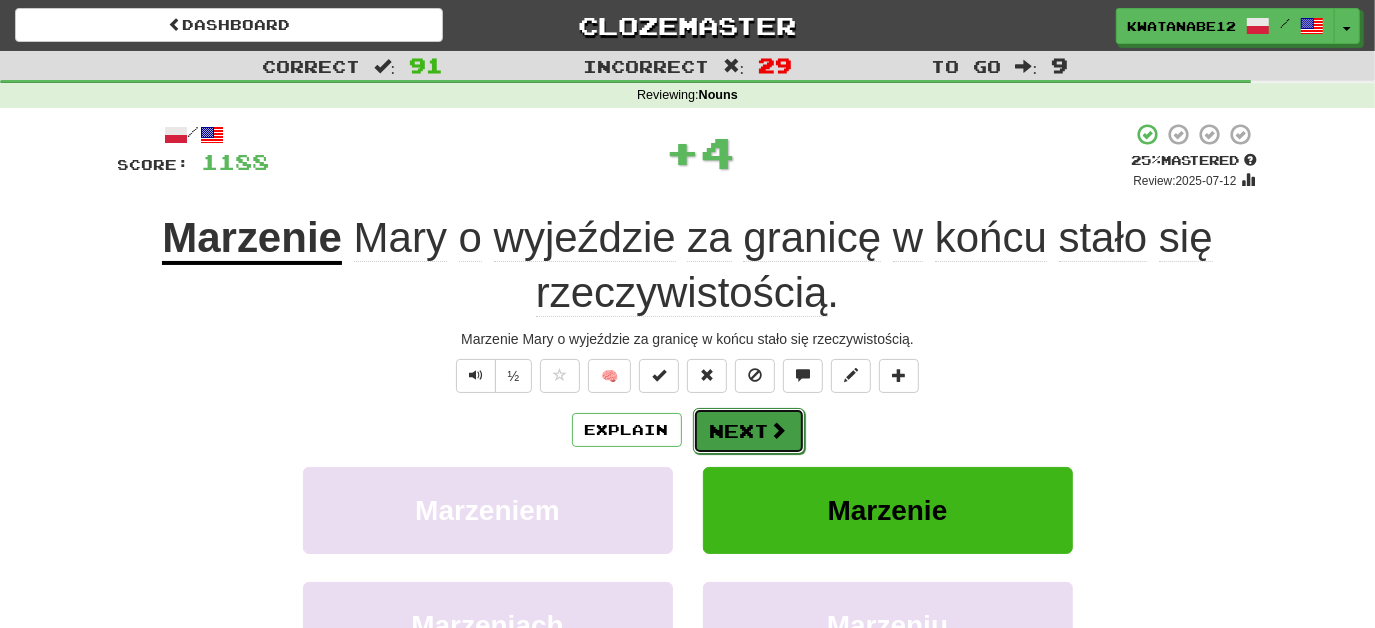 click on "Next" at bounding box center [749, 431] 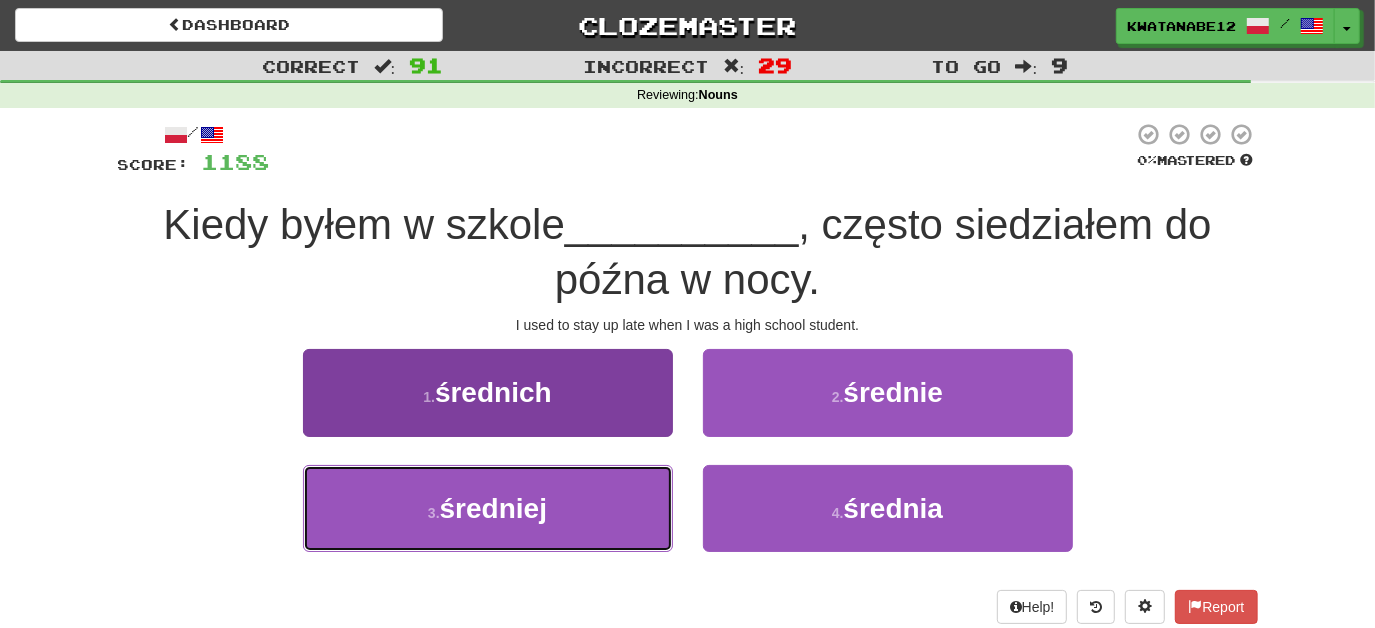 drag, startPoint x: 605, startPoint y: 510, endPoint x: 640, endPoint y: 497, distance: 37.336308 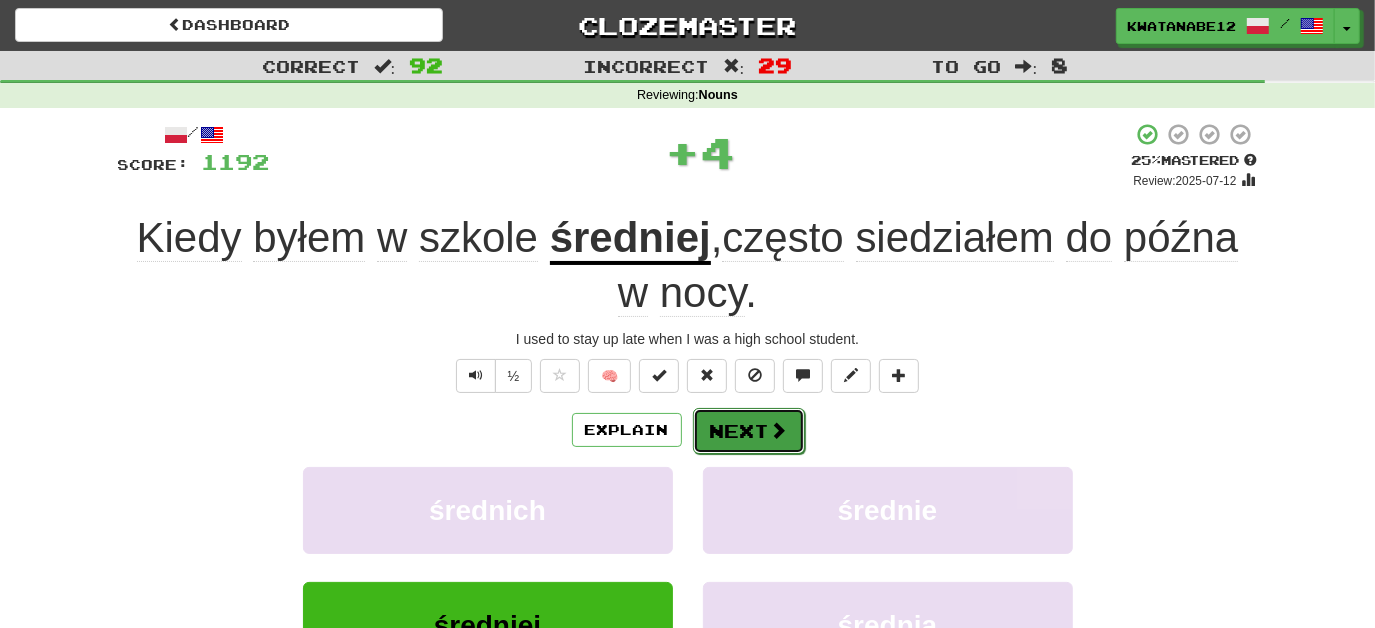 drag, startPoint x: 733, startPoint y: 418, endPoint x: 743, endPoint y: 415, distance: 10.440307 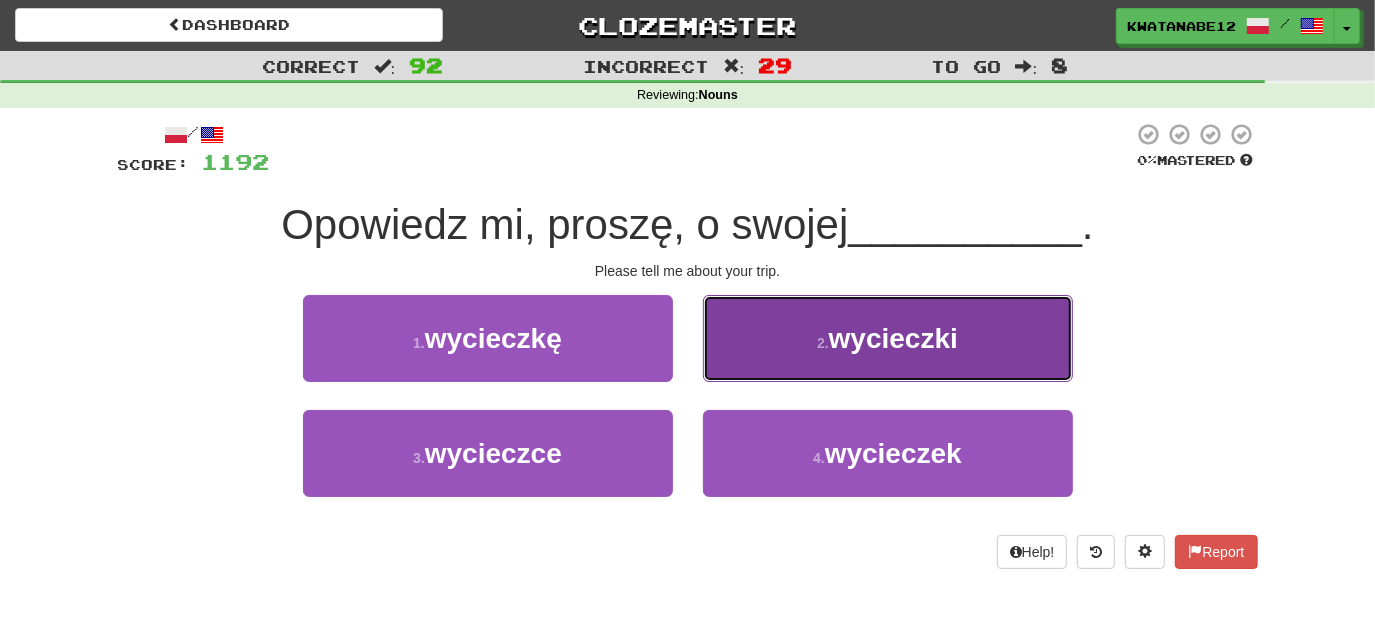 click on "2 .  wycieczki" at bounding box center (888, 338) 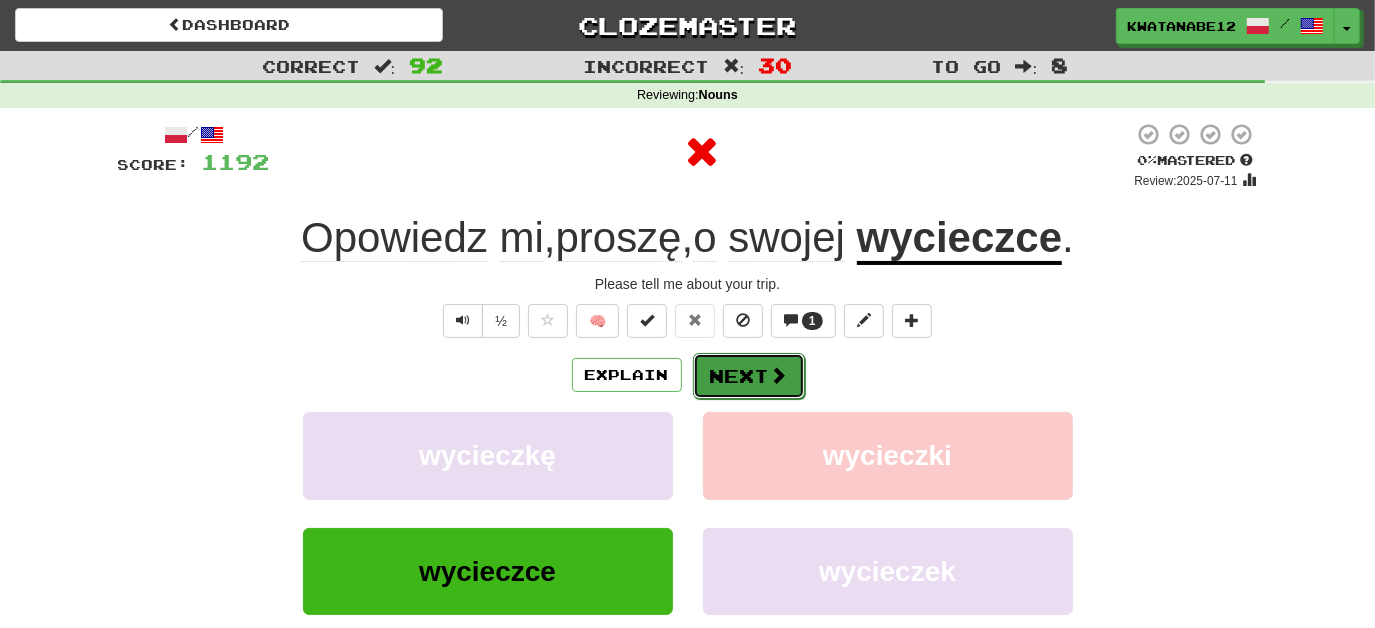 click on "Next" at bounding box center [749, 376] 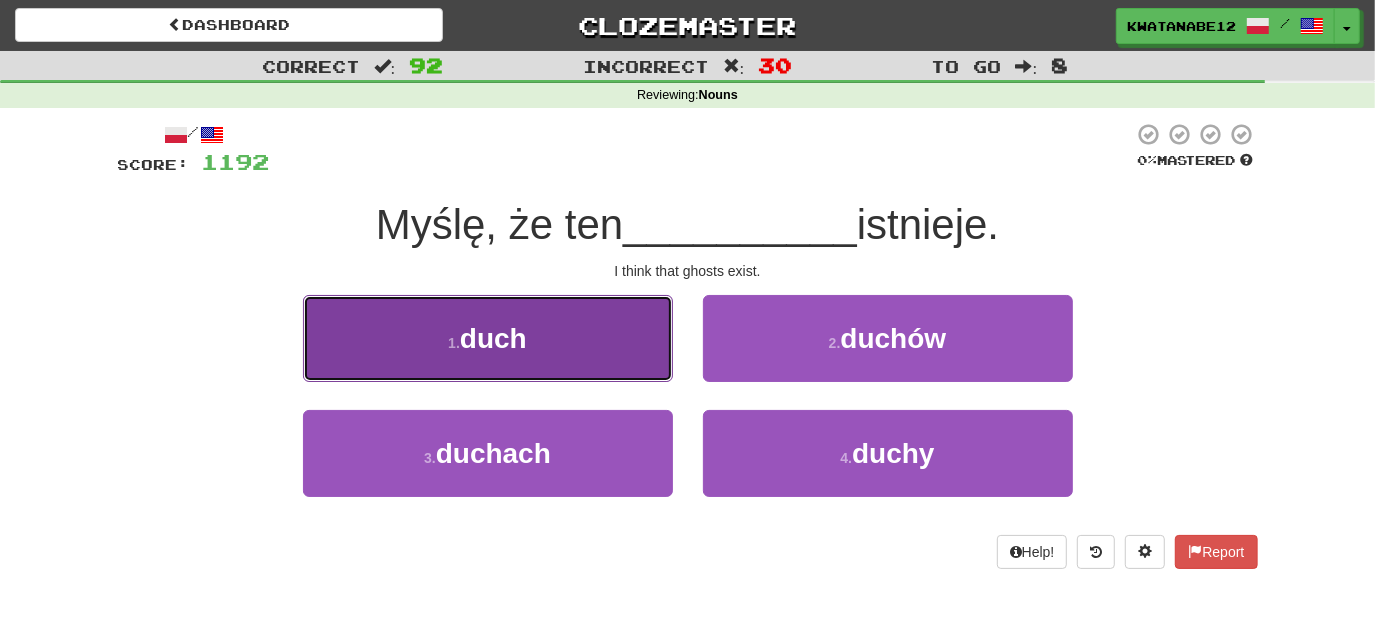 drag, startPoint x: 616, startPoint y: 359, endPoint x: 635, endPoint y: 367, distance: 20.615528 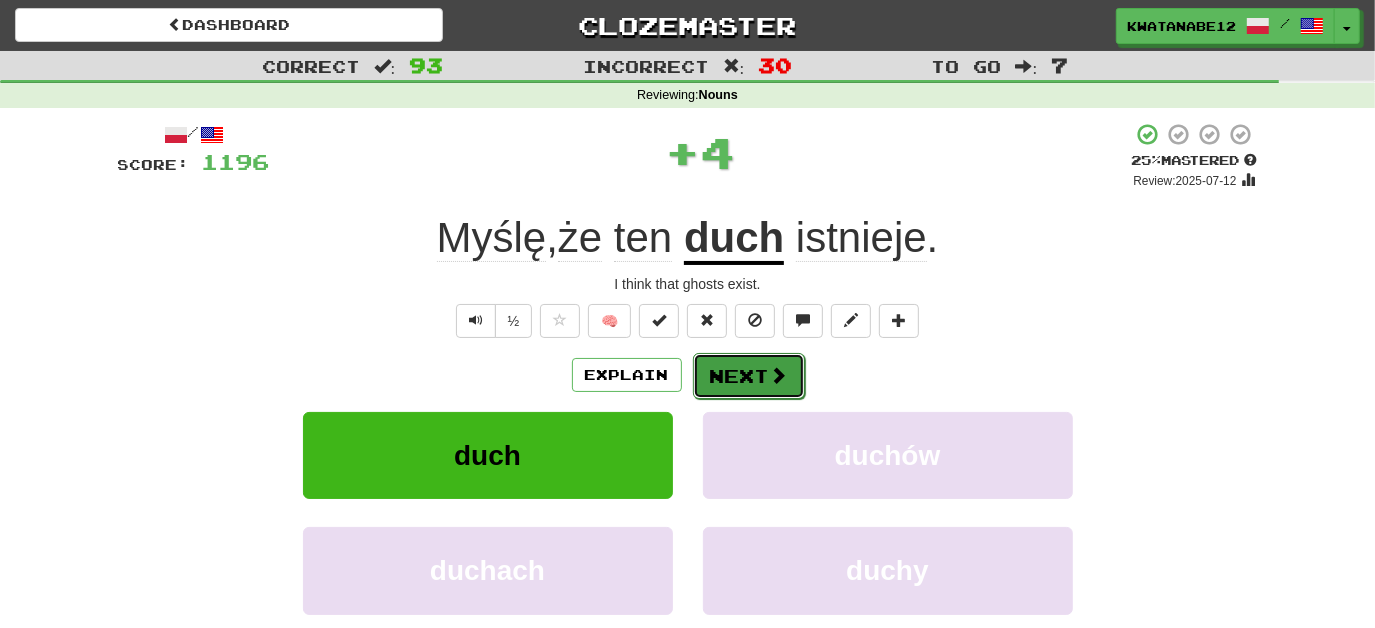click on "Next" at bounding box center [749, 376] 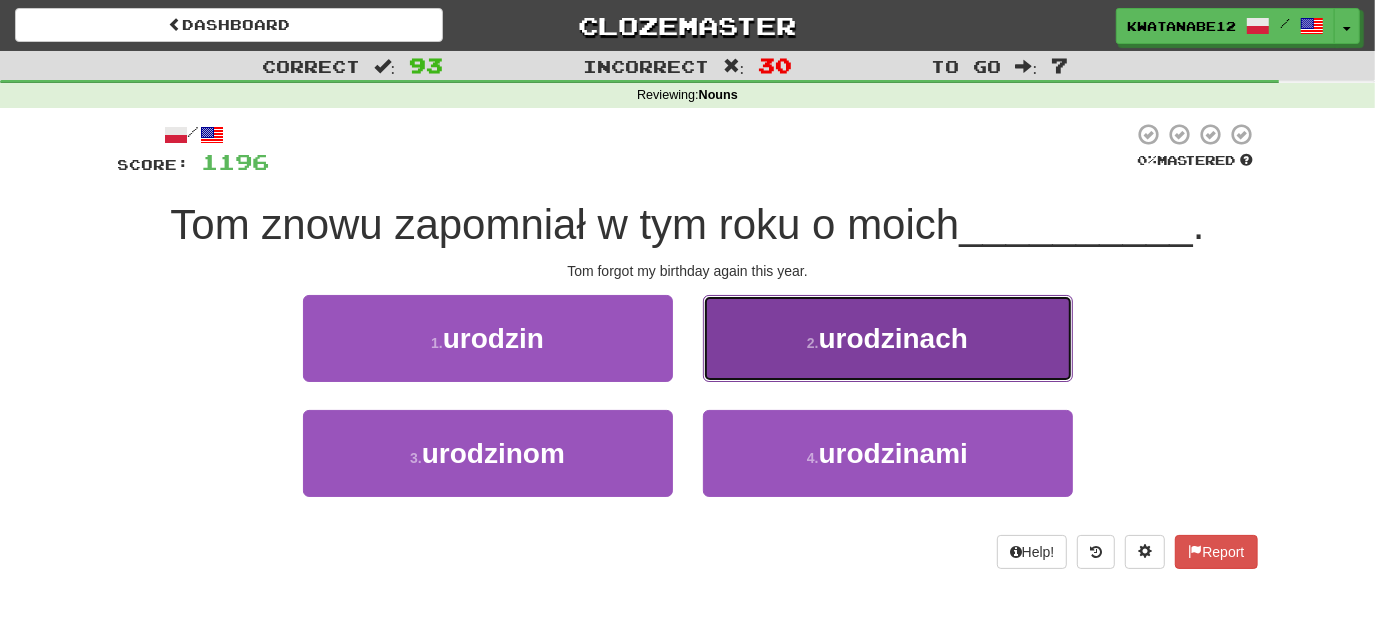 click on "2 .  urodzinach" at bounding box center (888, 338) 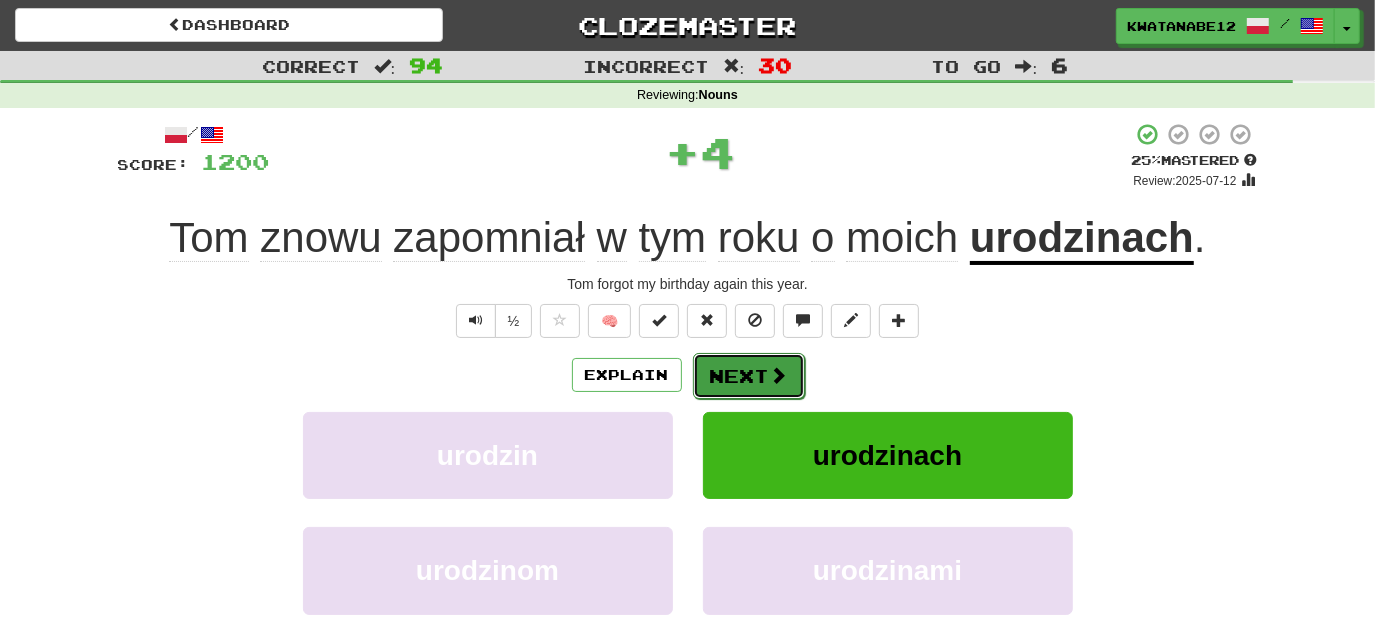 click on "Next" at bounding box center (749, 376) 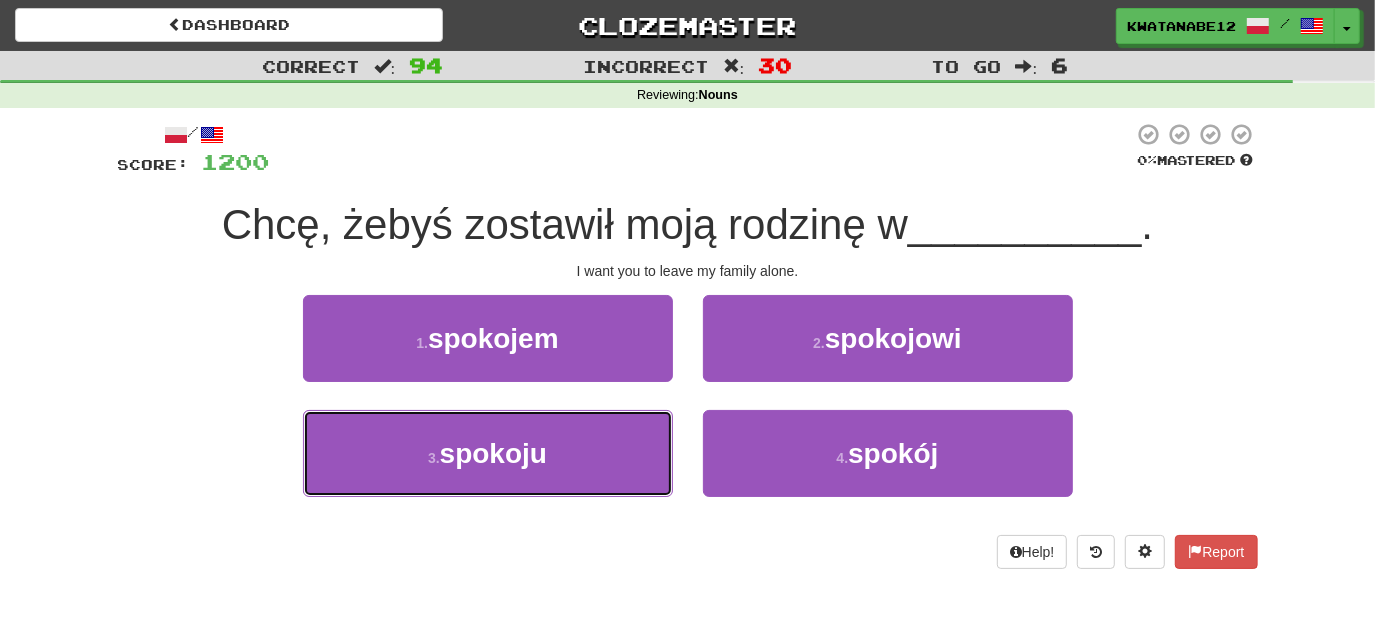 drag, startPoint x: 606, startPoint y: 466, endPoint x: 715, endPoint y: 409, distance: 123.00407 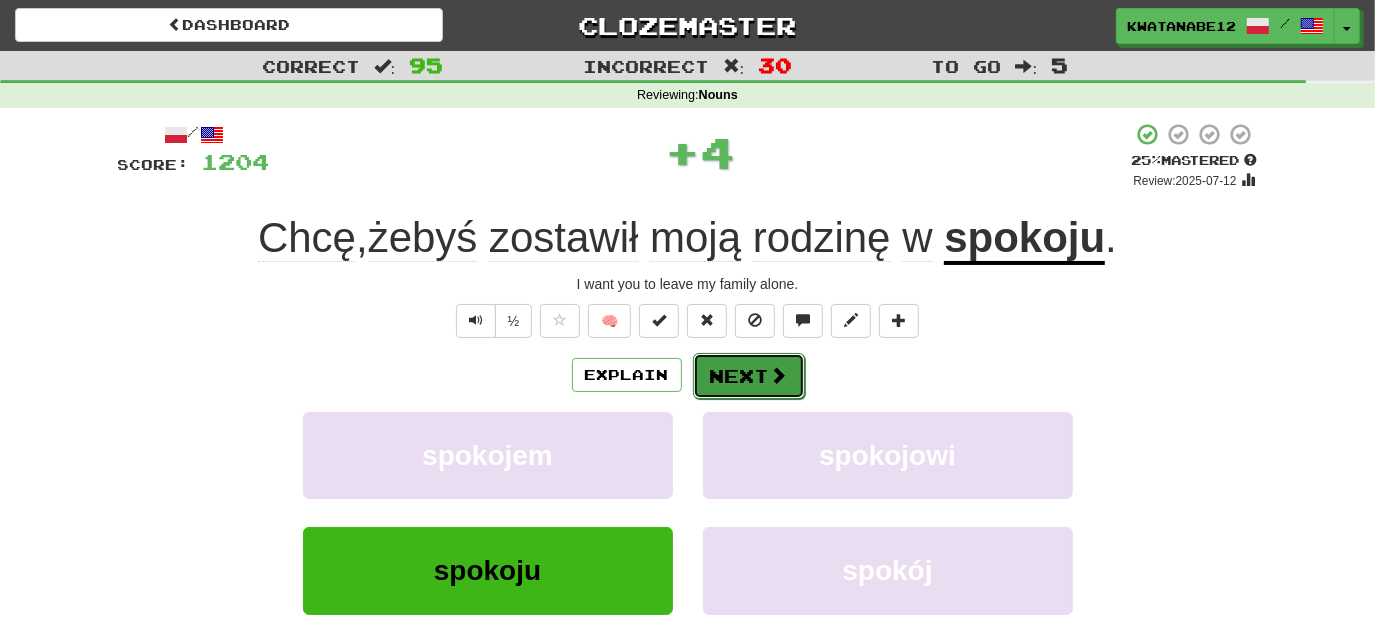 click on "Next" at bounding box center (749, 376) 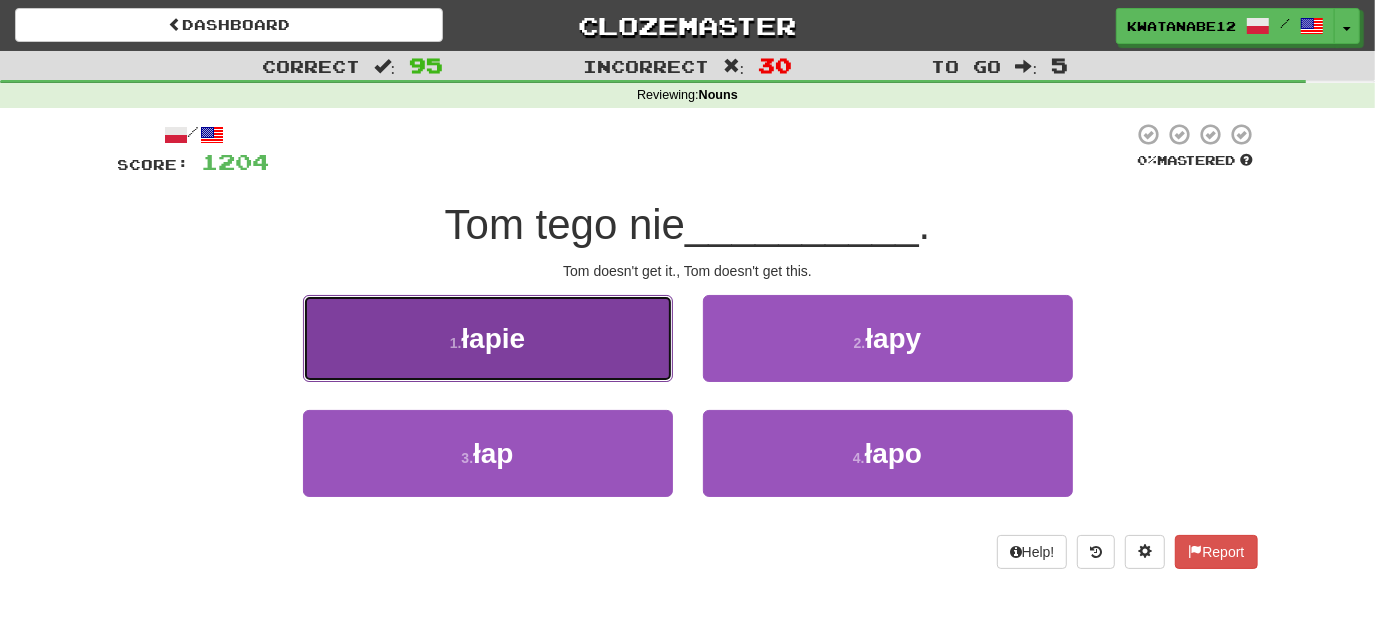 drag, startPoint x: 610, startPoint y: 356, endPoint x: 626, endPoint y: 356, distance: 16 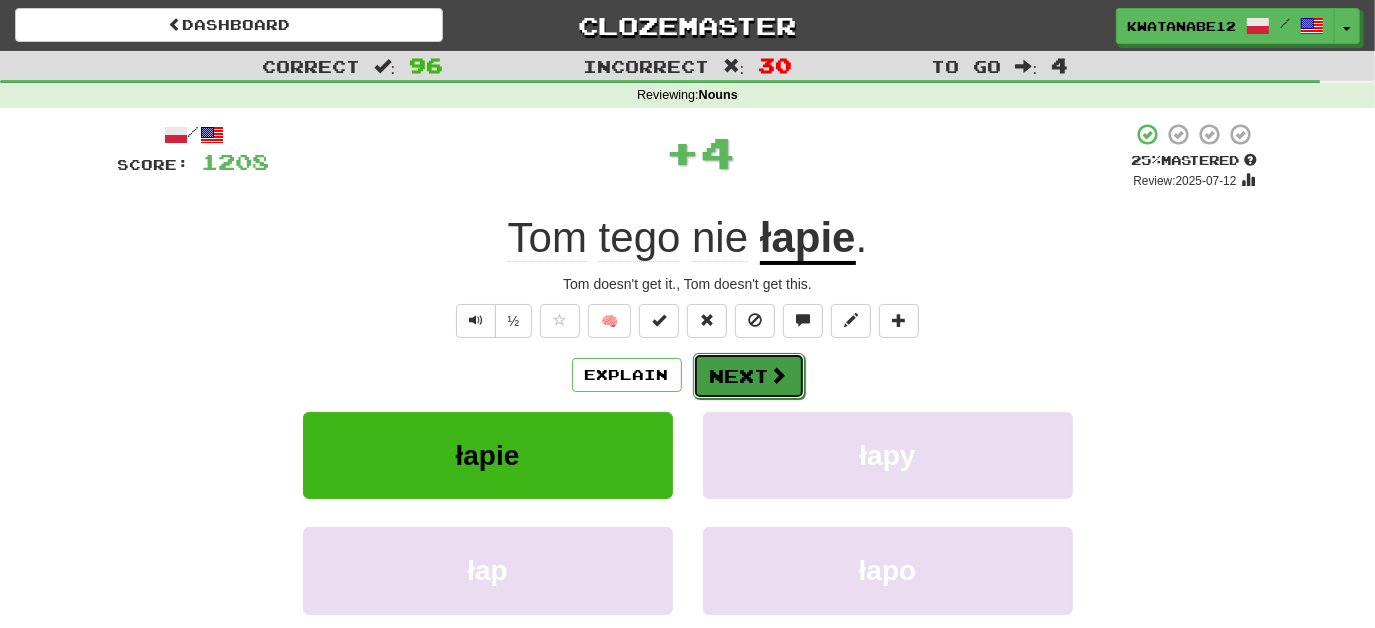drag, startPoint x: 721, startPoint y: 356, endPoint x: 731, endPoint y: 354, distance: 10.198039 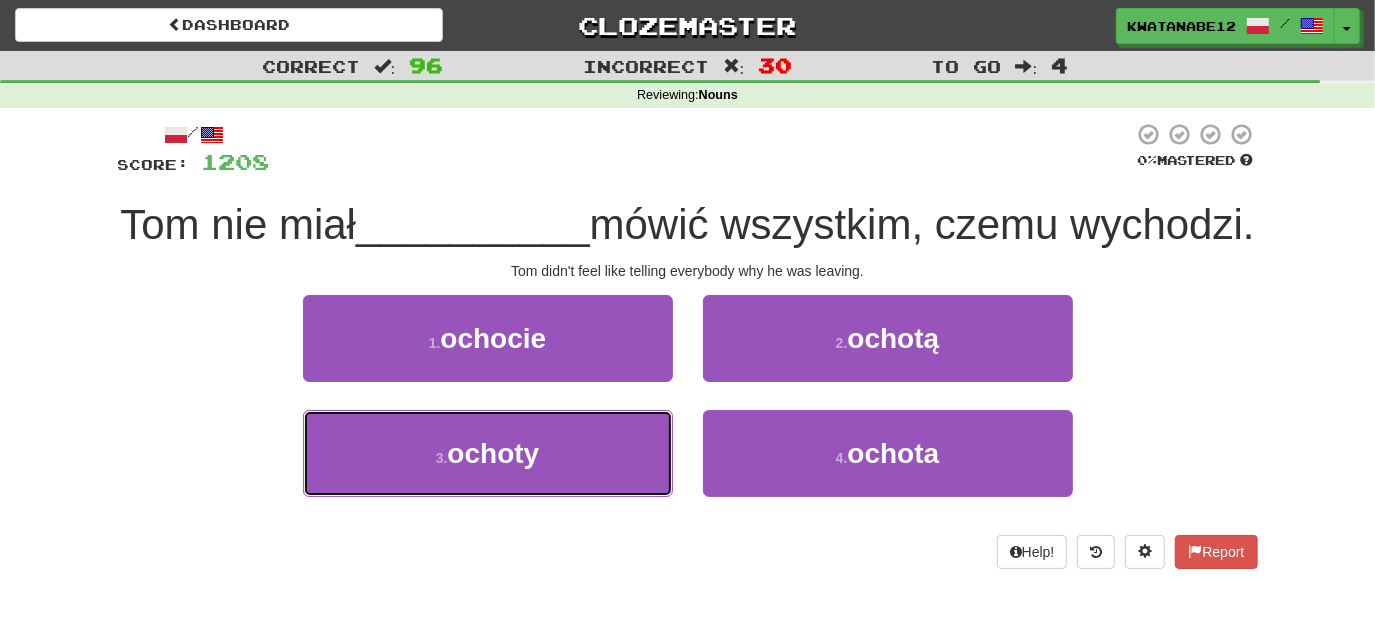 drag, startPoint x: 586, startPoint y: 511, endPoint x: 626, endPoint y: 500, distance: 41.484936 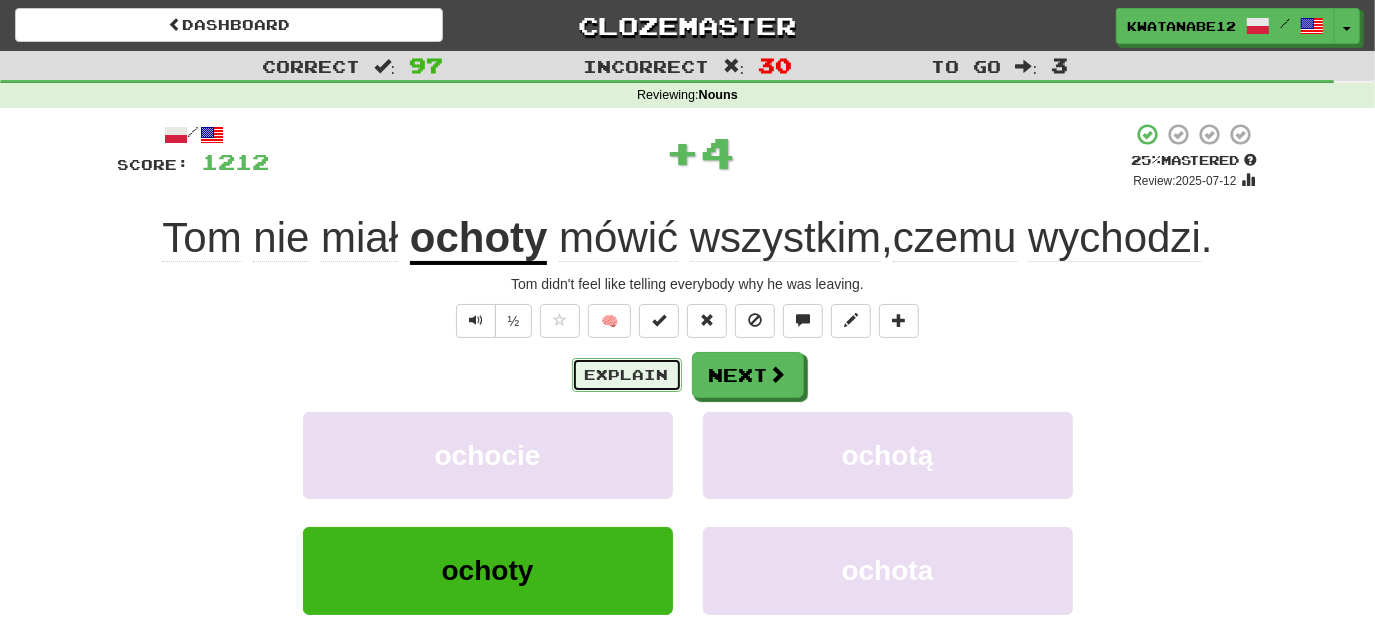 click on "Explain" at bounding box center (627, 375) 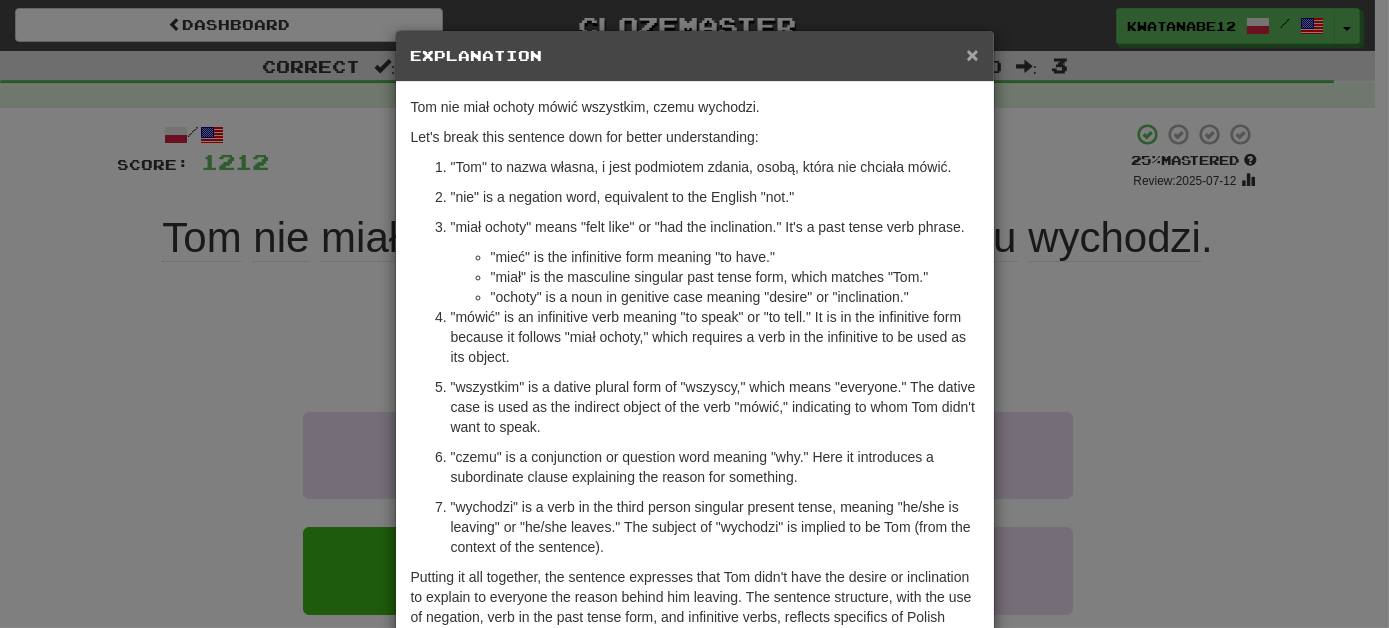 click on "×" at bounding box center (972, 54) 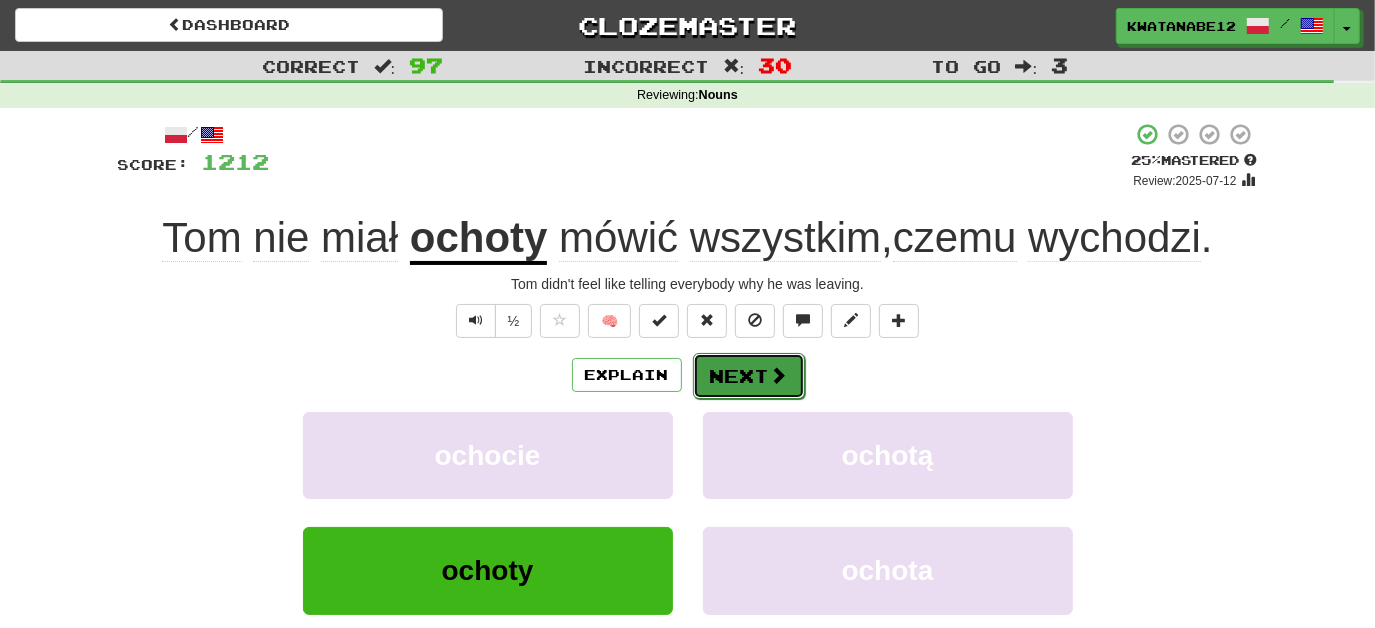 click on "Next" at bounding box center [749, 376] 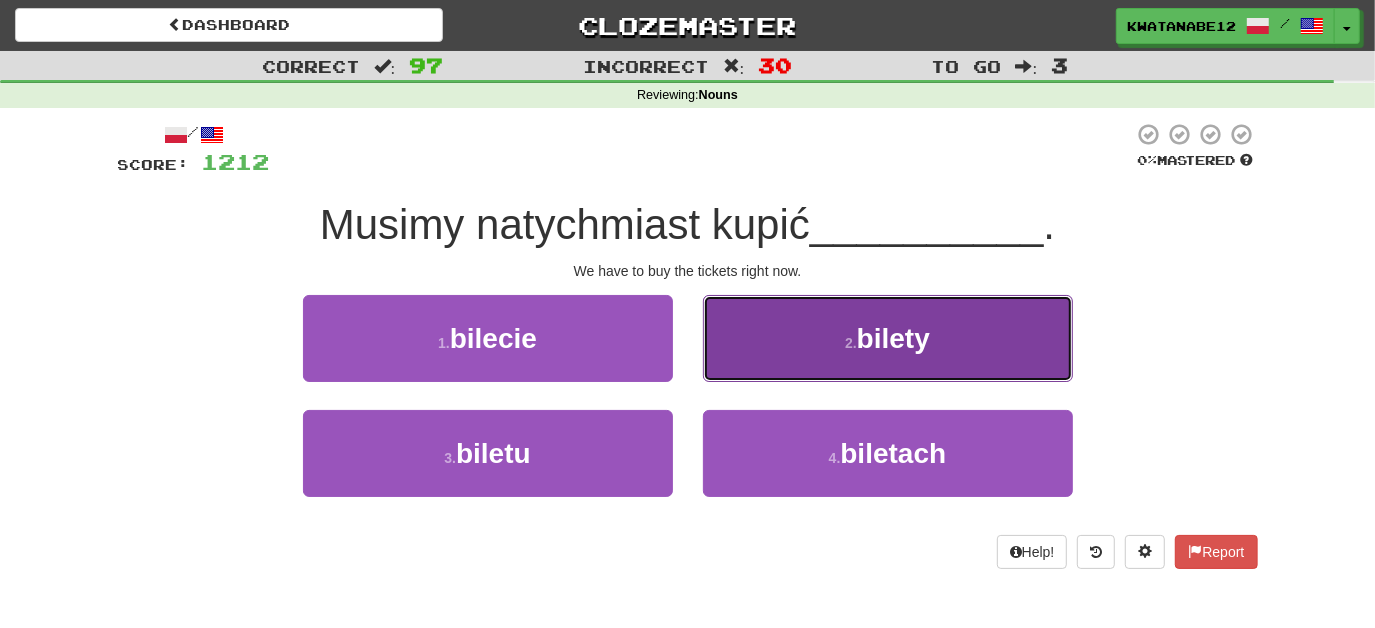 click on "[NUMBER] . bilety" at bounding box center [888, 338] 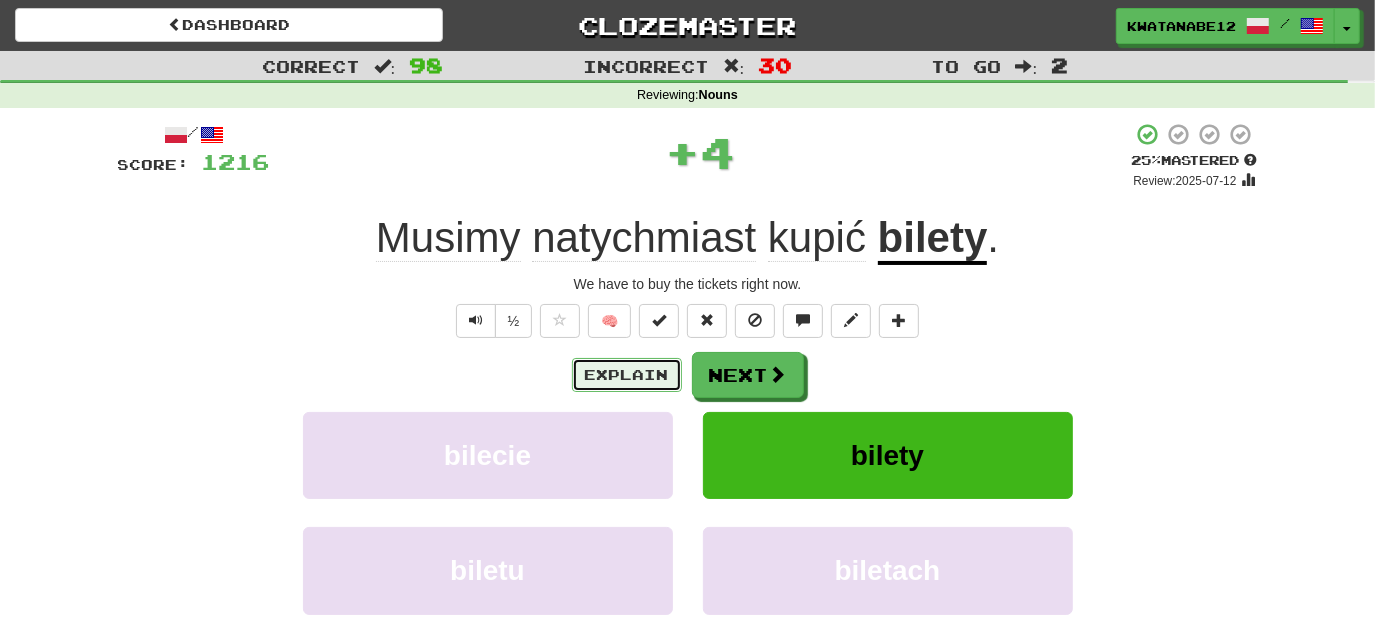 click on "Explain" at bounding box center [627, 375] 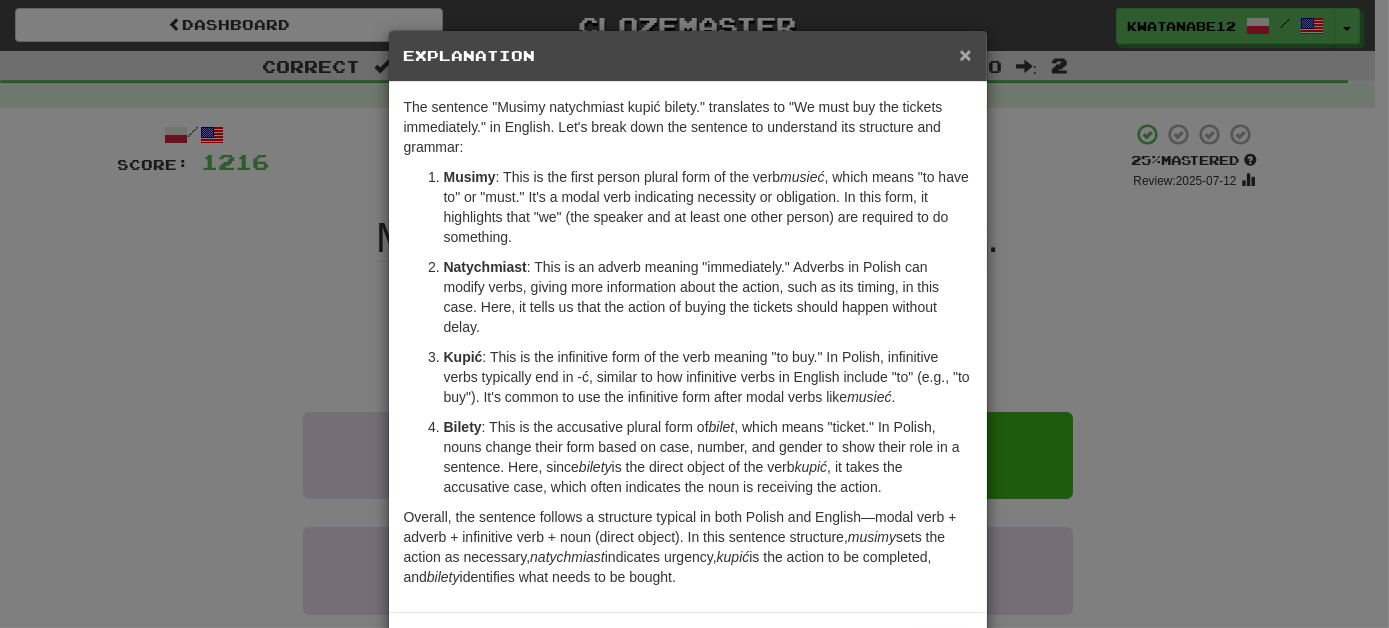 click on "×" at bounding box center (965, 54) 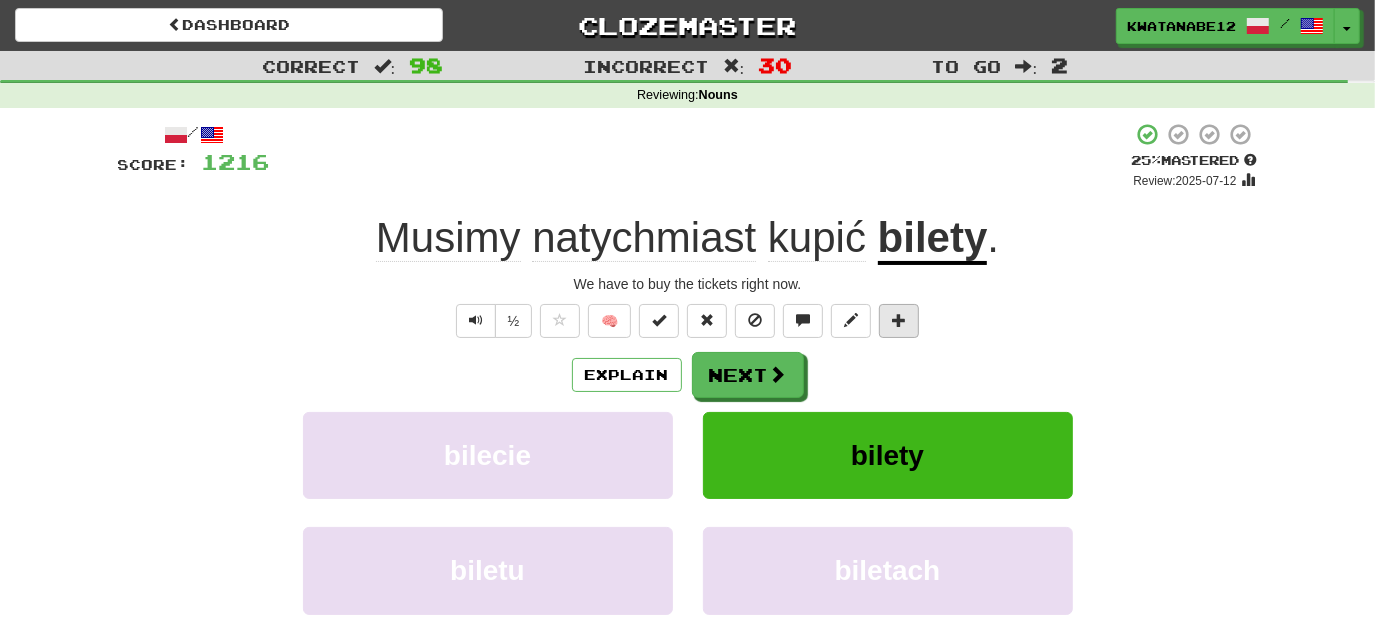 click on "/  Score:   1216 + 4 25 %  Mastered Review:  2025-07-12 Musimy   natychmiast   kupić   bilety . We have to buy the tickets right now. ½ 🧠 Explain Next bilecie bilety biletu biletach Learn more: bilecie bilety biletu biletach  Help!  Report Sentence Source" at bounding box center [688, 435] 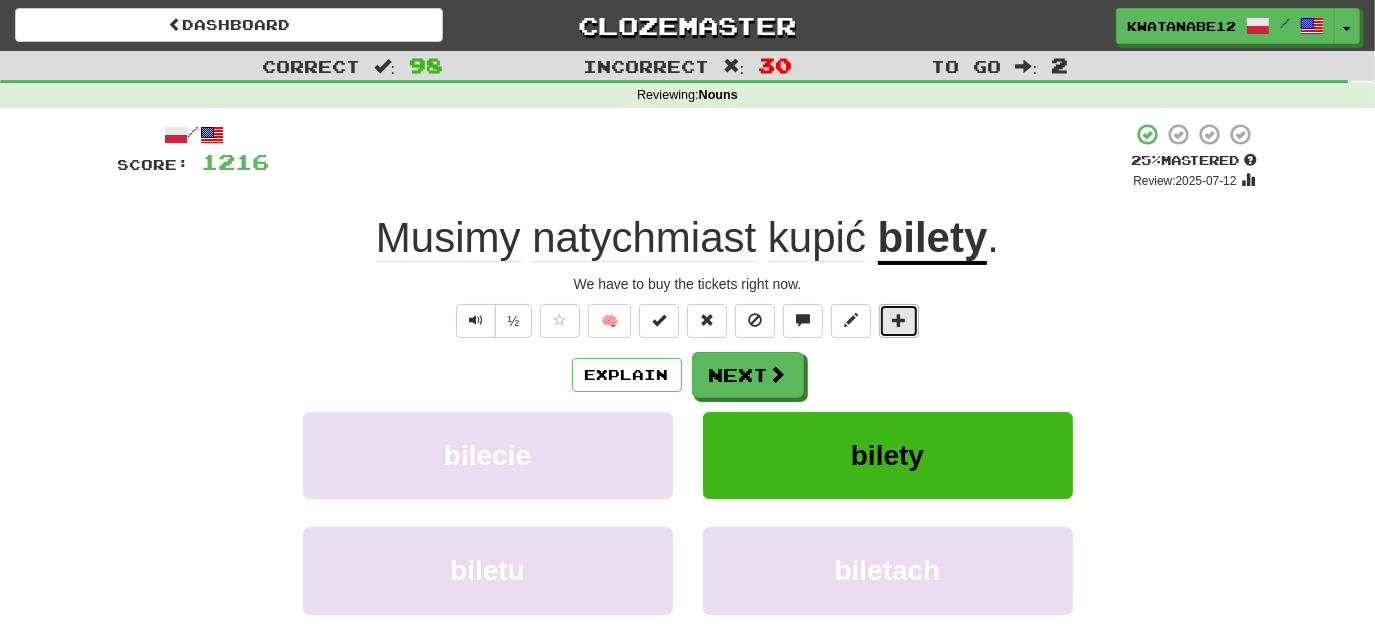 click at bounding box center (899, 321) 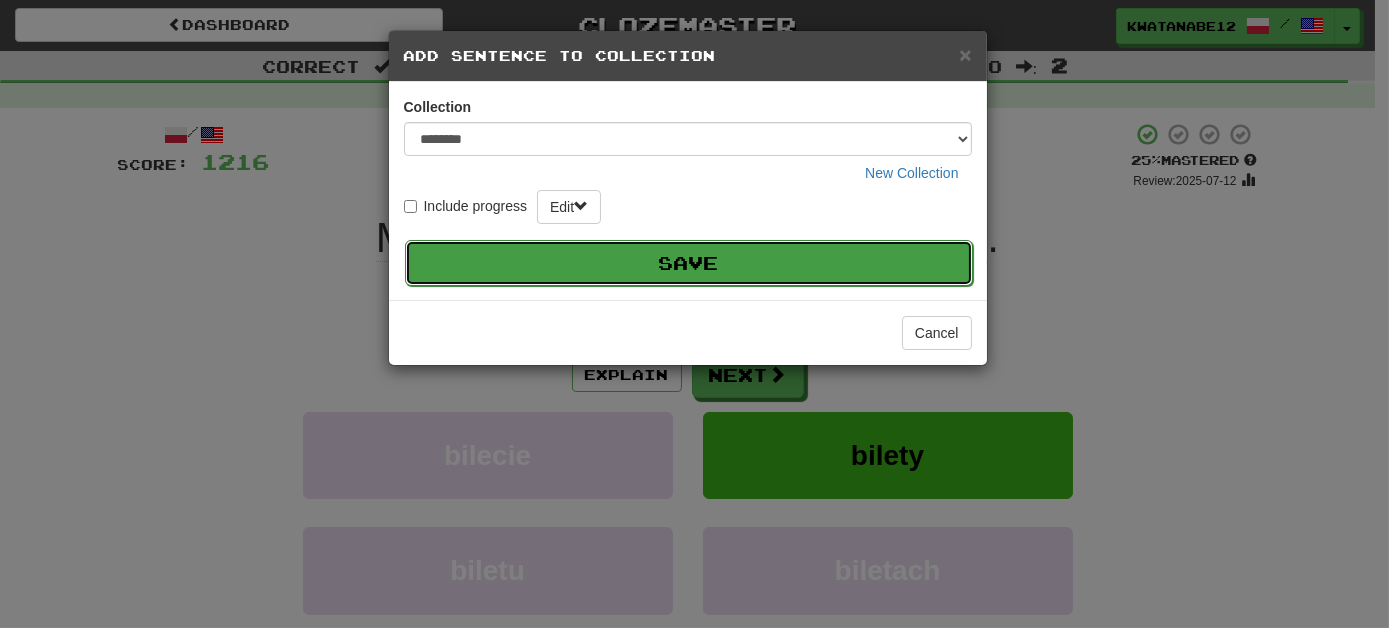click on "Save" at bounding box center [689, 263] 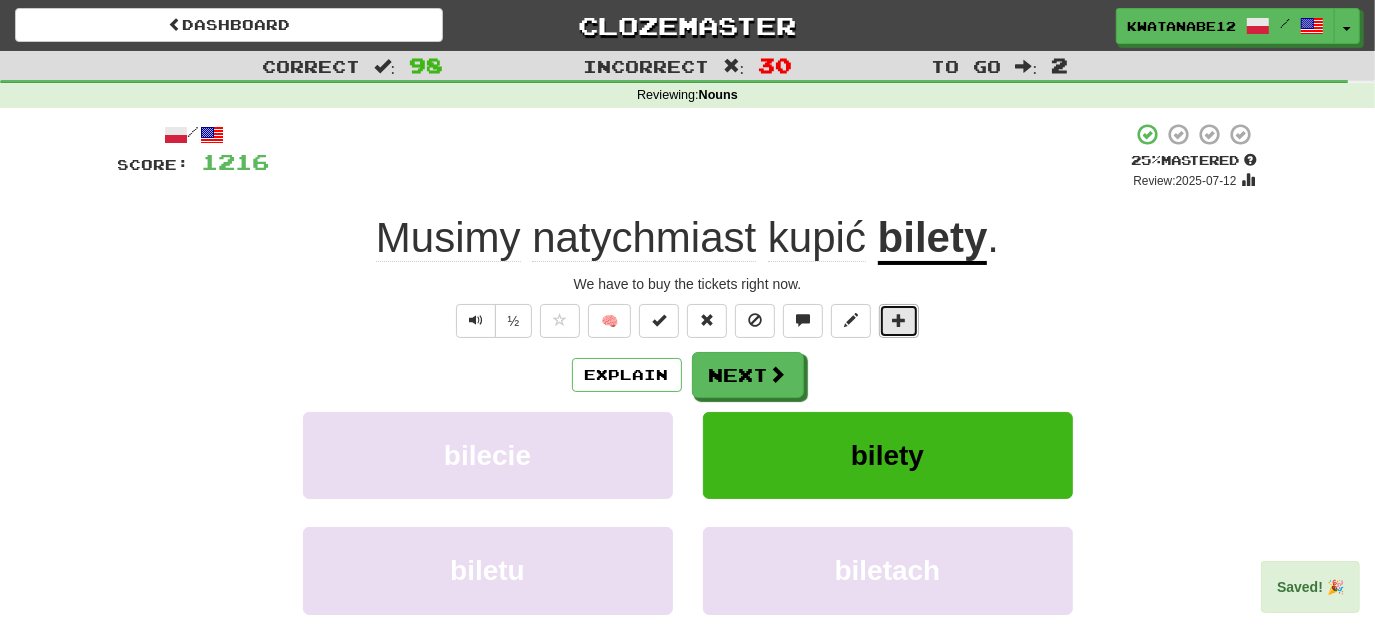 click at bounding box center [899, 320] 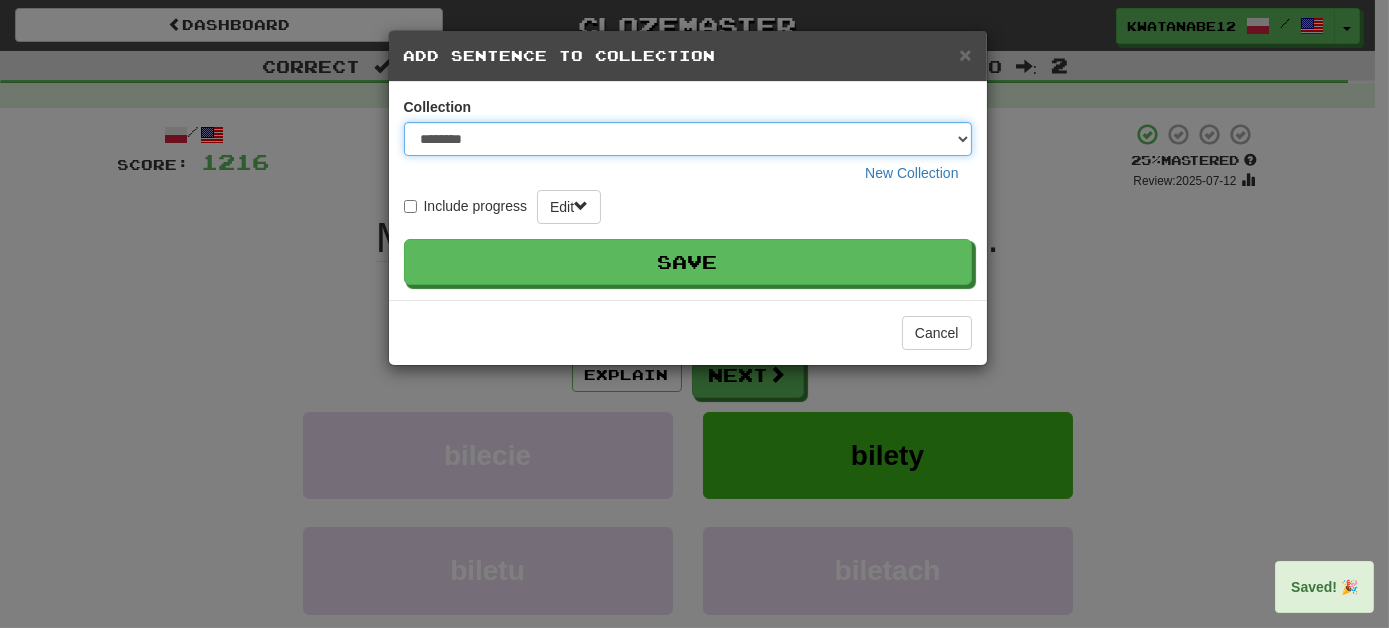 click on "******** ***** **** ********* ******" at bounding box center [688, 139] 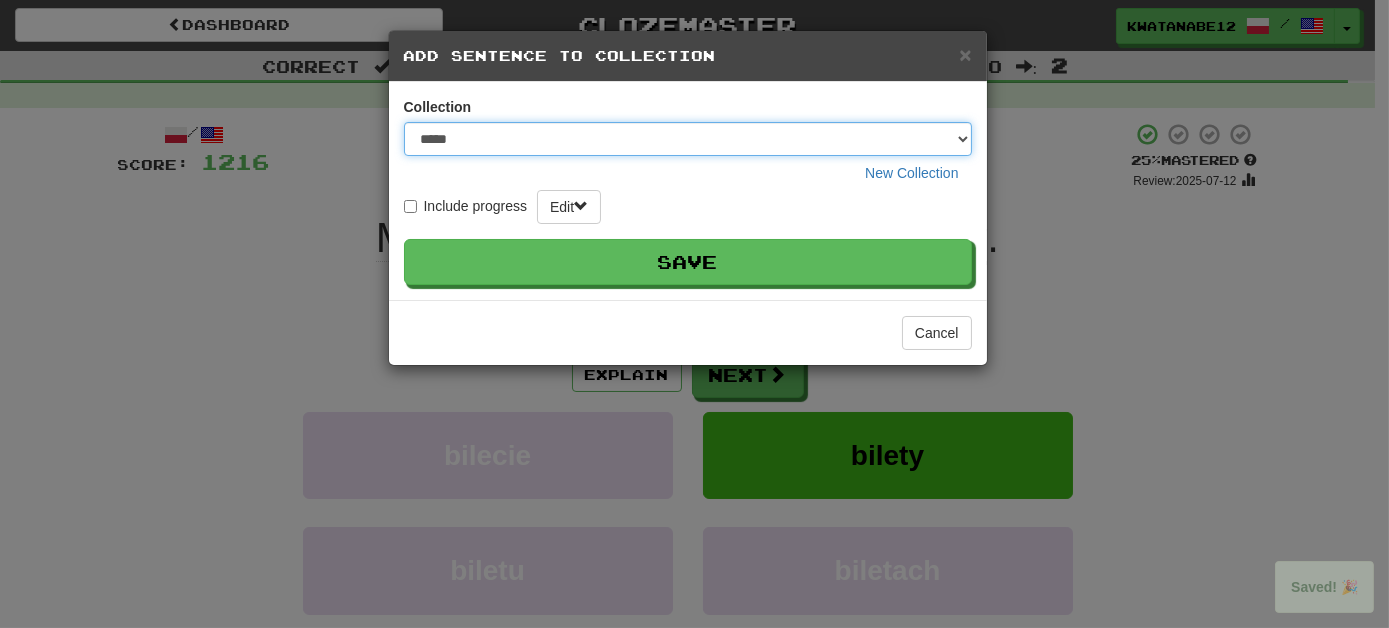 click on "******** ***** **** ********* ******" at bounding box center [688, 139] 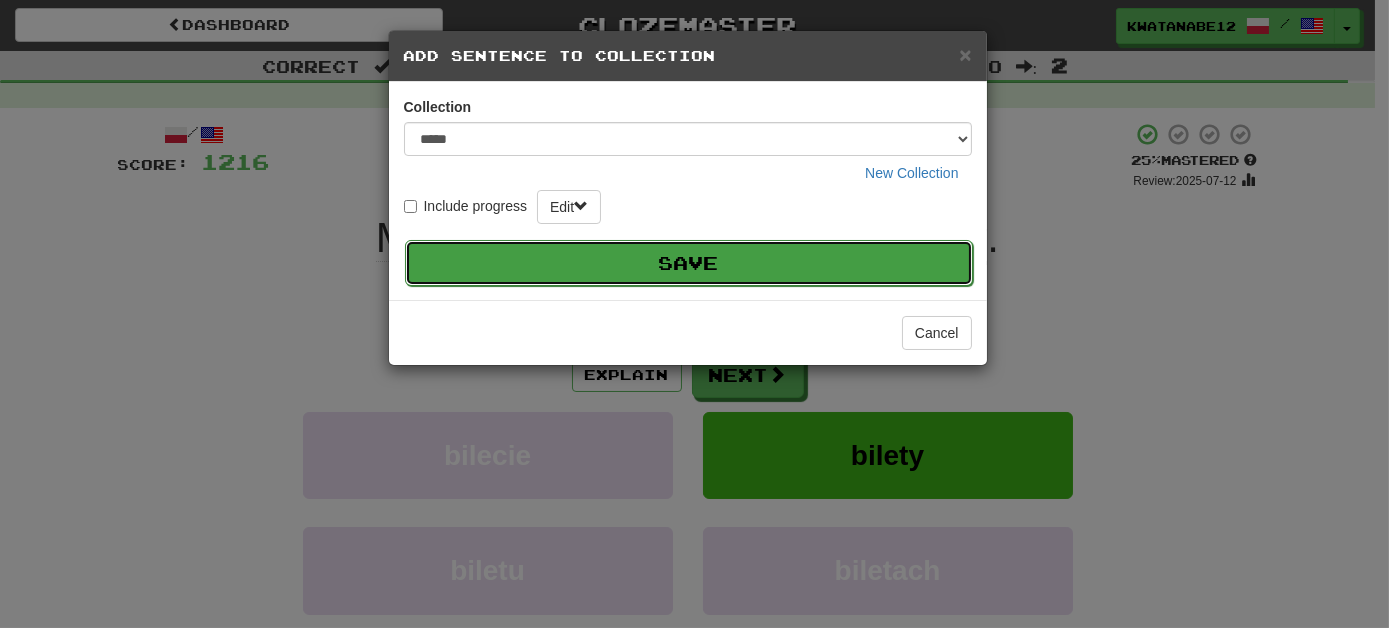 click on "Save" at bounding box center (689, 263) 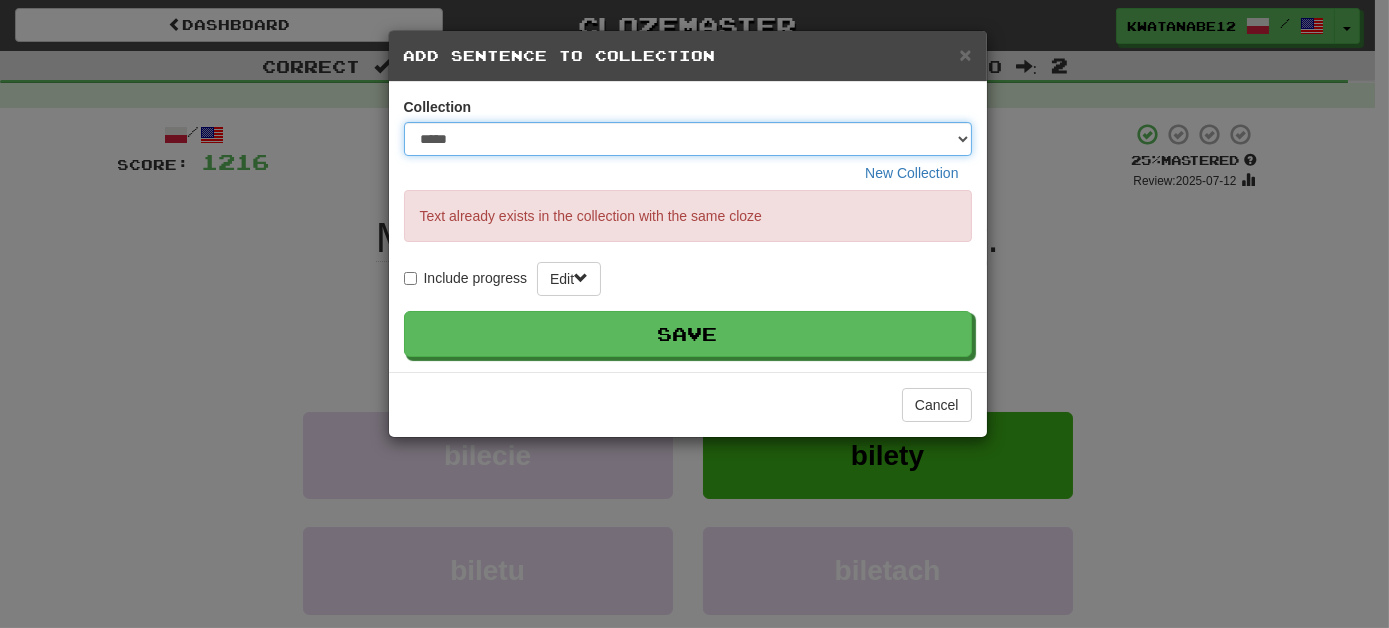 click on "******** ***** **** ********* ******" at bounding box center [688, 139] 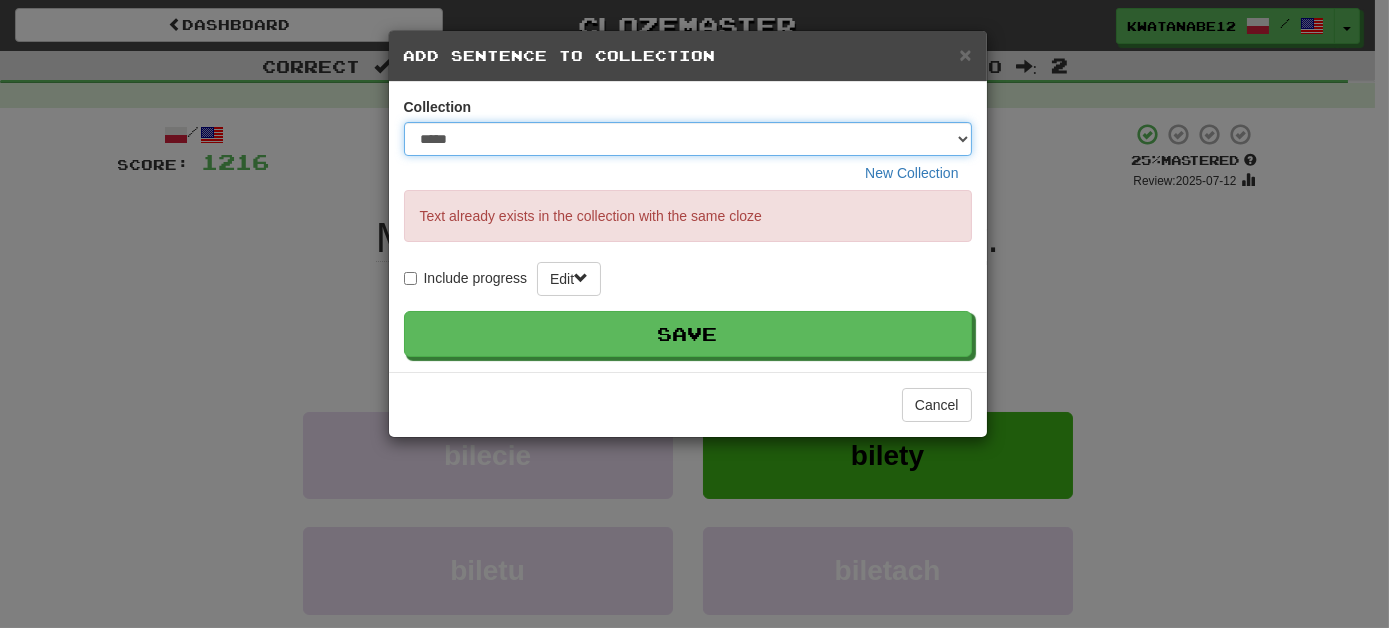 select on "****" 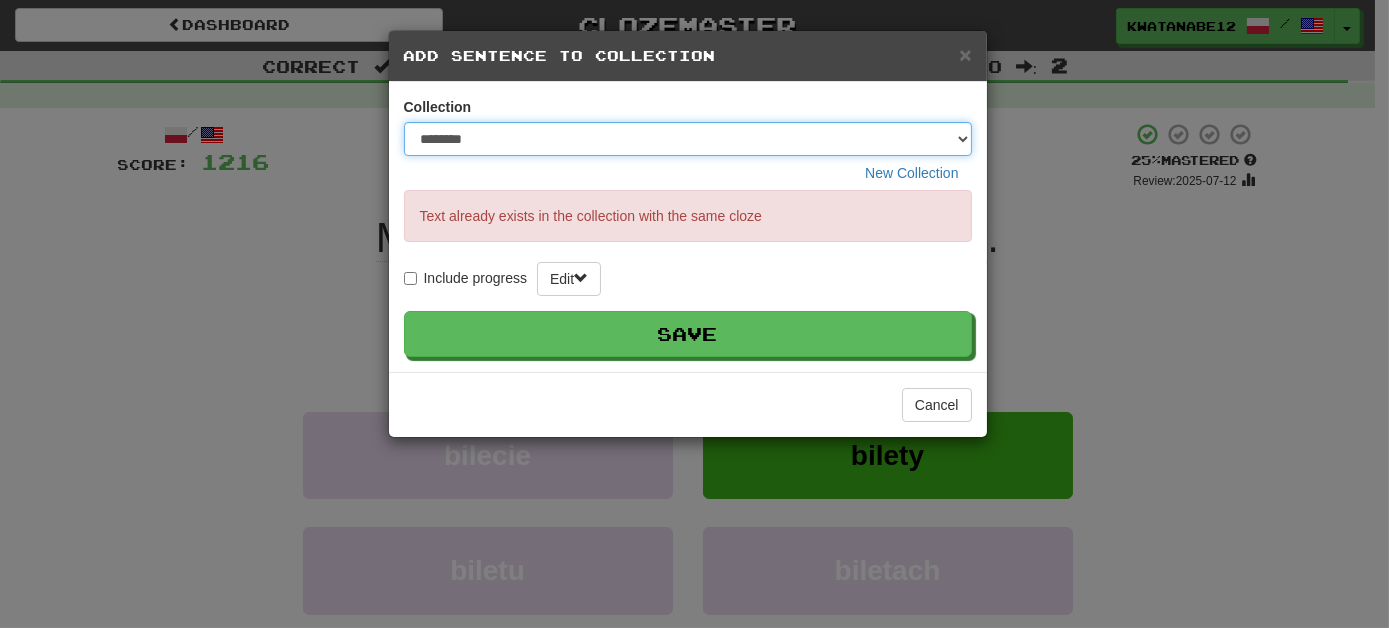 click on "******** ***** **** ********* ******" at bounding box center (688, 139) 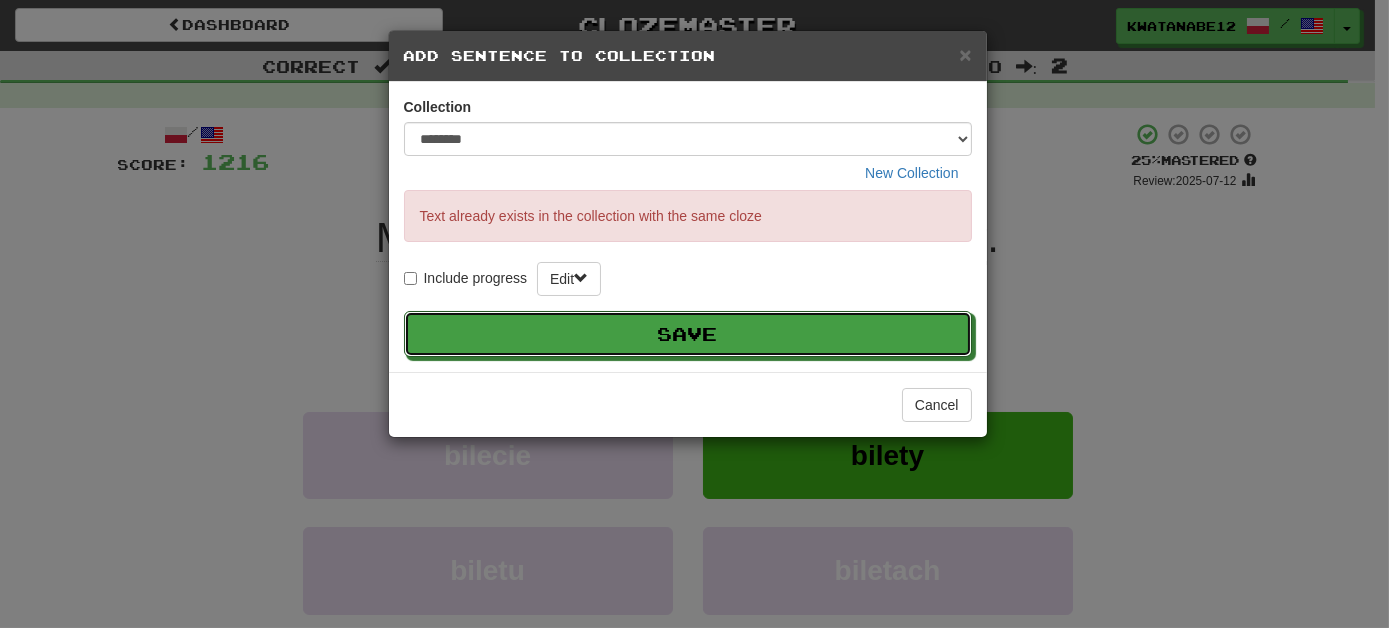 click on "Save" at bounding box center (688, 334) 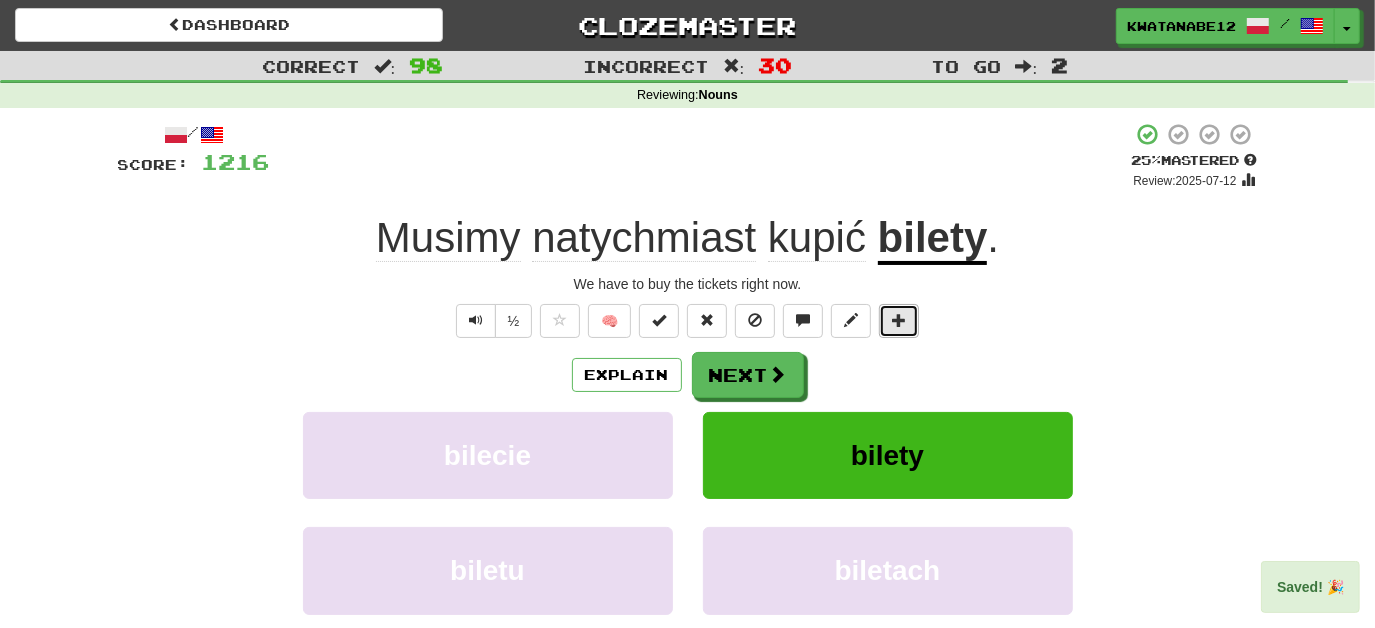 click at bounding box center (899, 321) 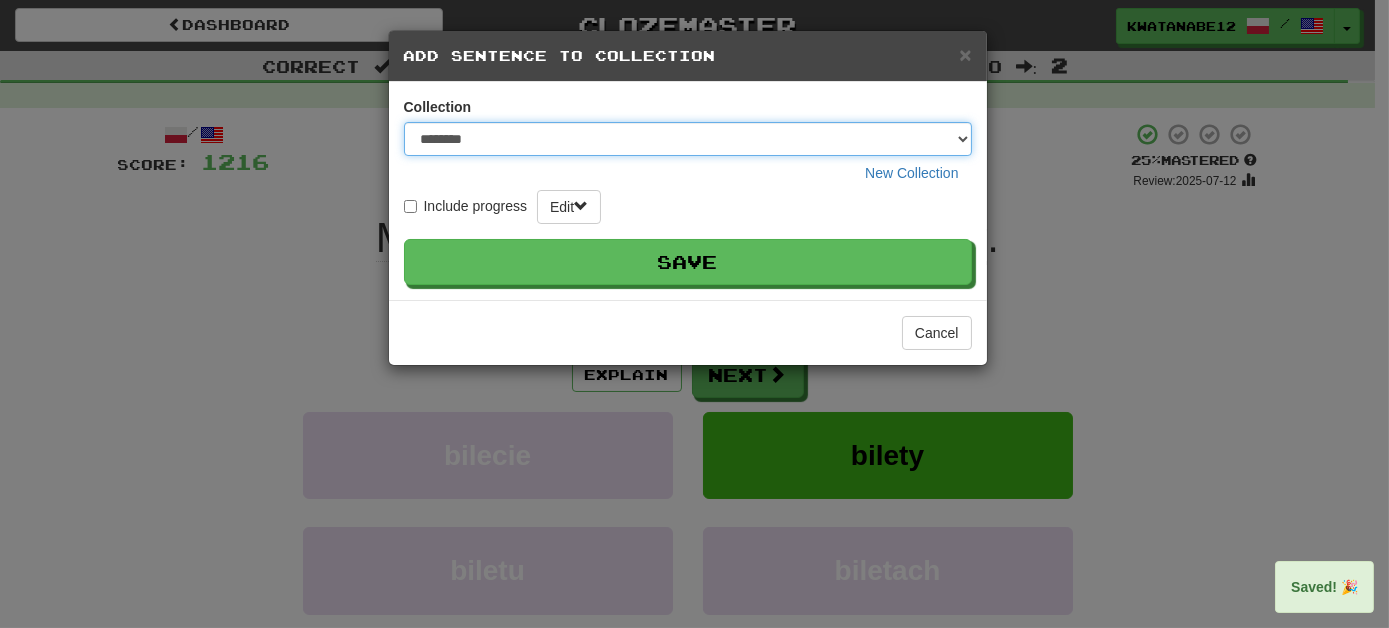 click on "******** ***** **** ********* ******" at bounding box center [688, 139] 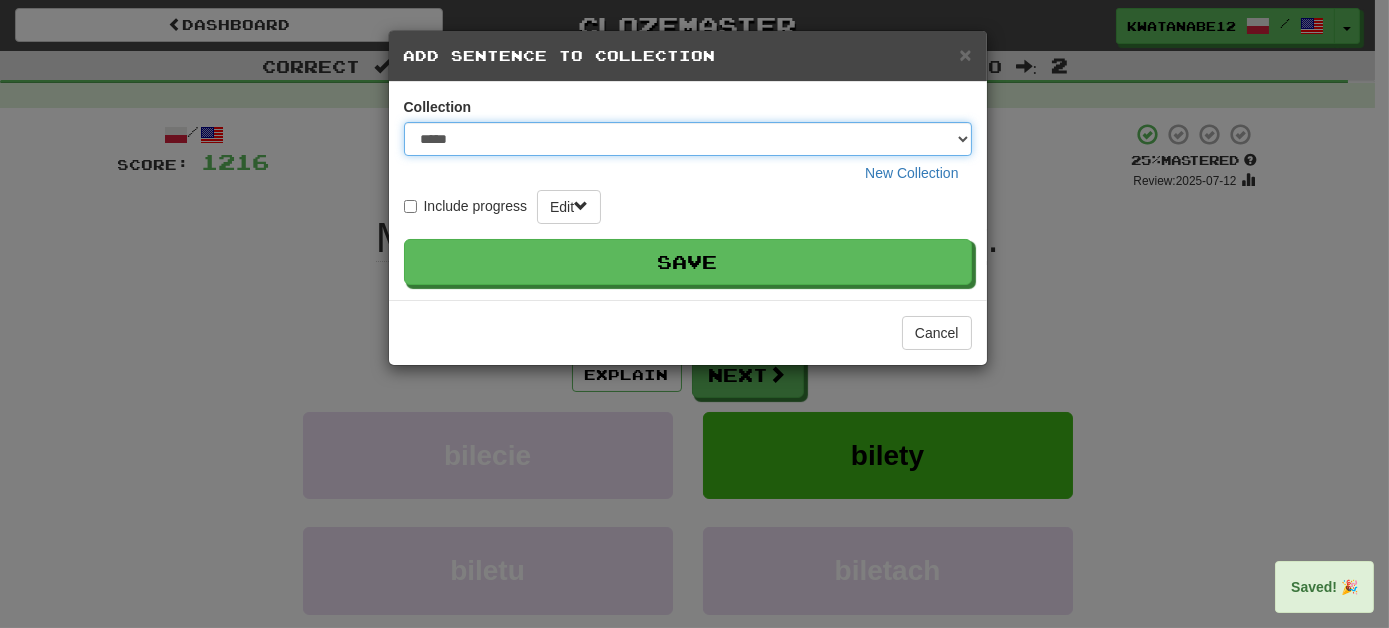 click on "******** ***** **** ********* ******" at bounding box center (688, 139) 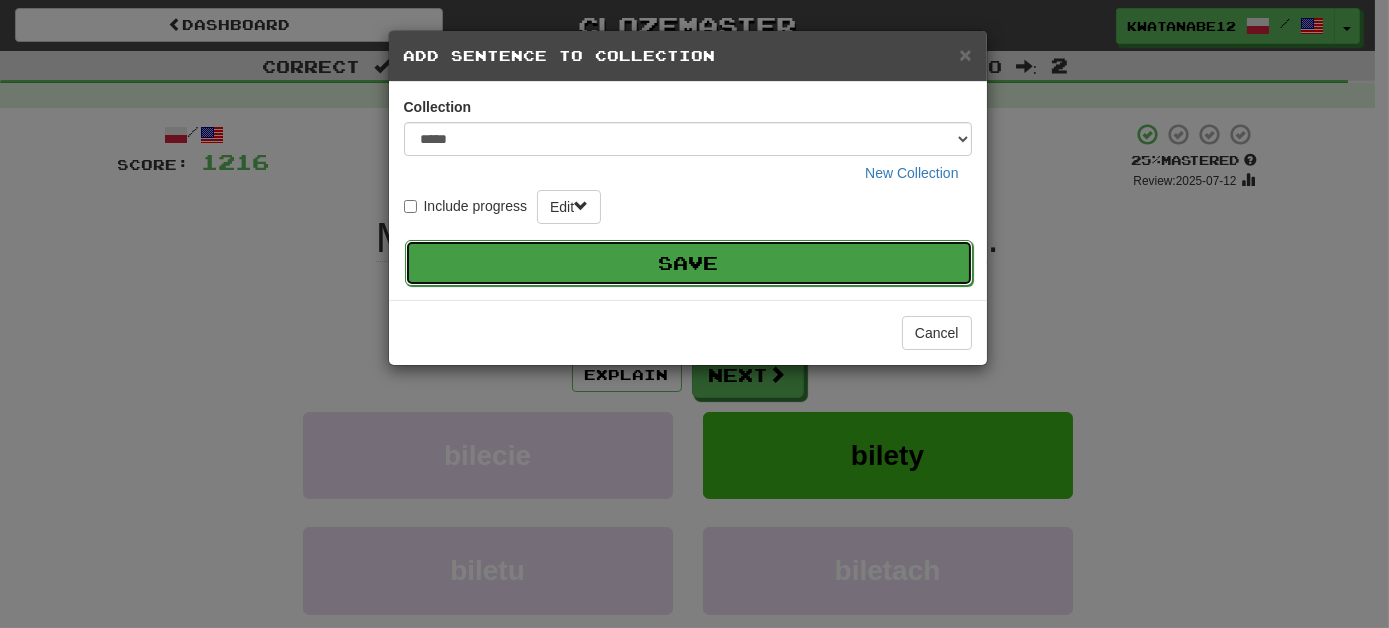 click on "Save" at bounding box center [689, 263] 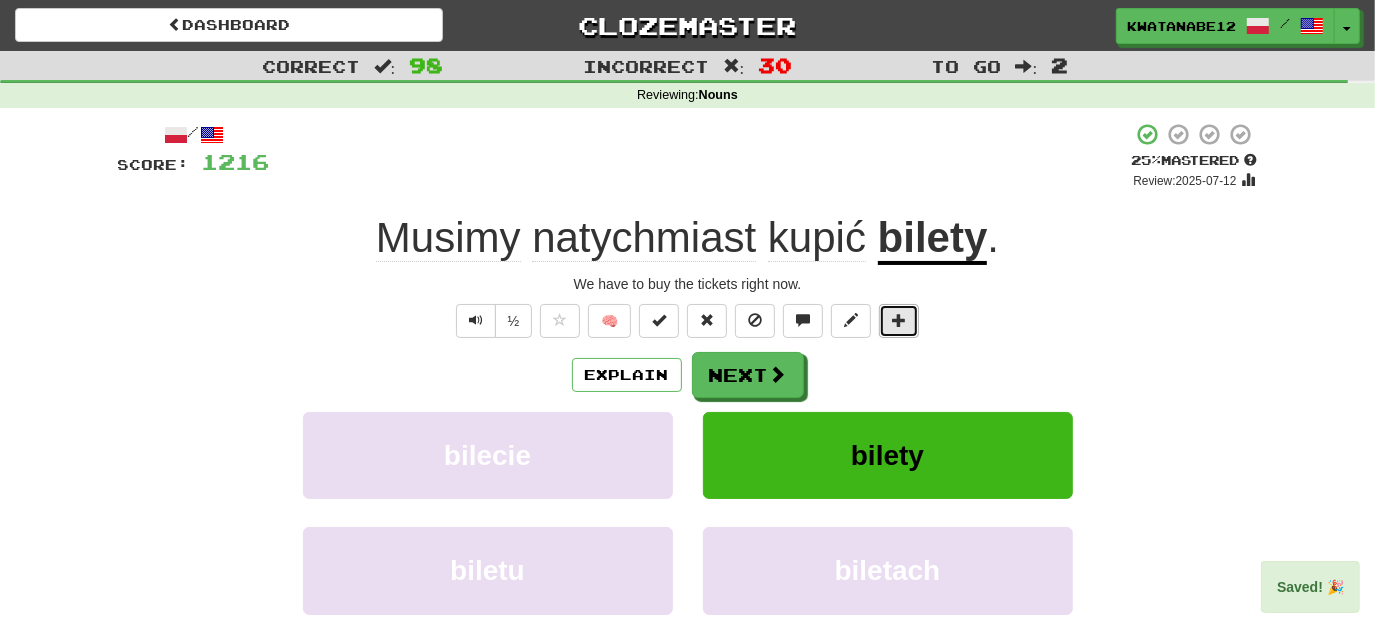 click at bounding box center [899, 321] 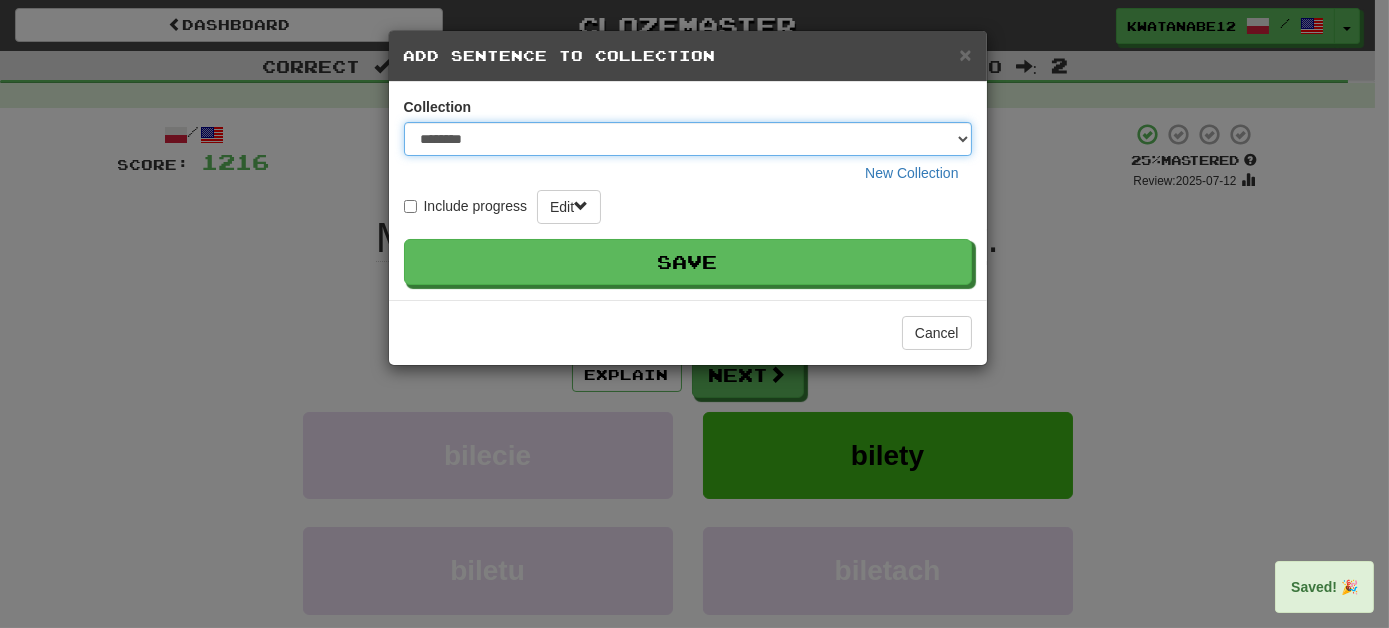 click on "******** ***** **** ********* ******" at bounding box center (688, 139) 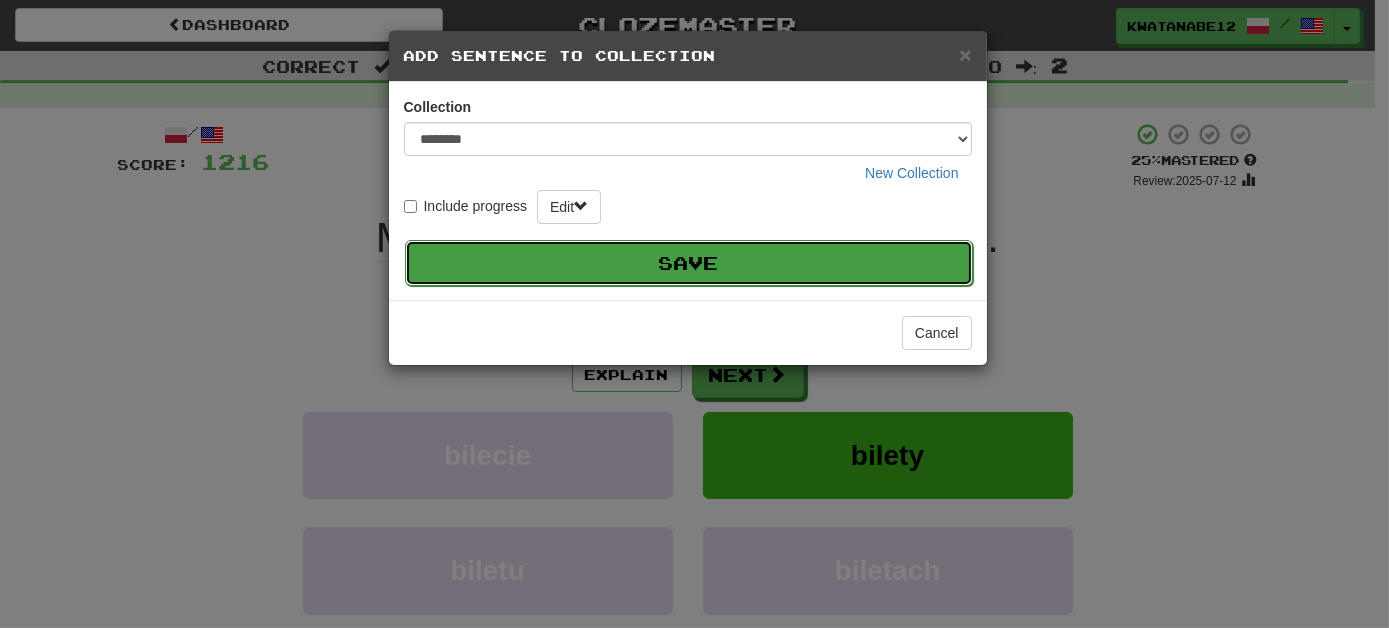 click on "Save" at bounding box center (689, 263) 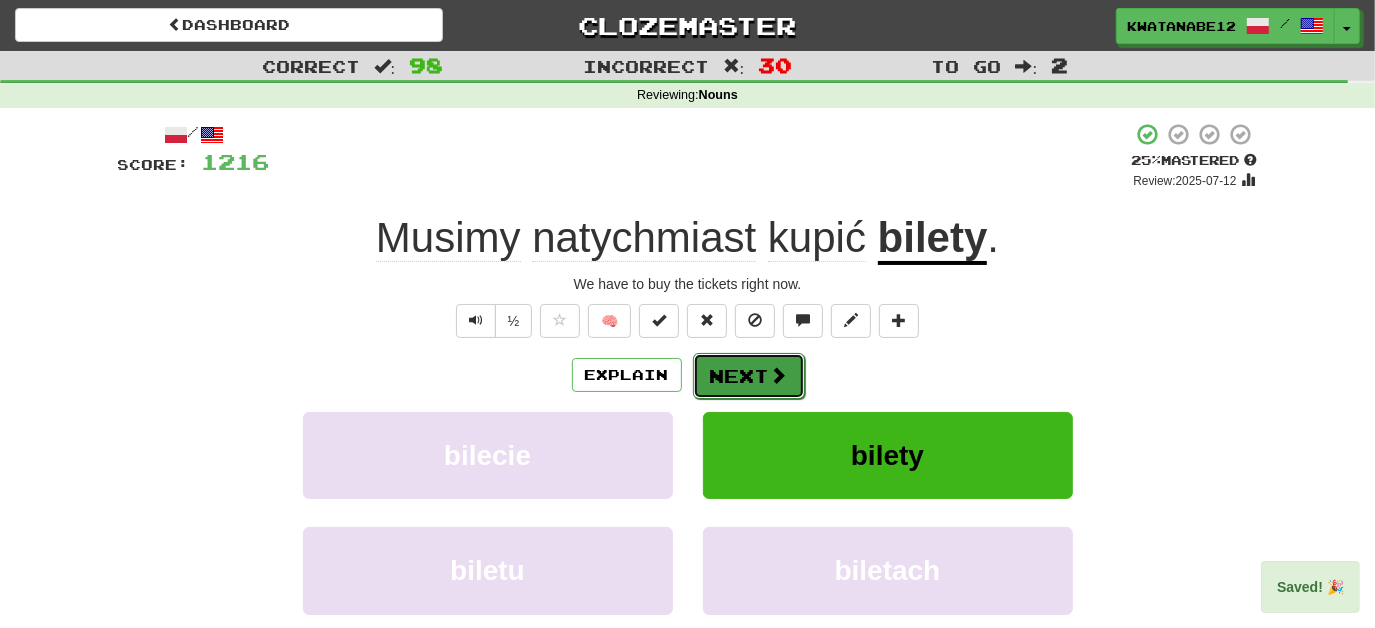click on "Next" at bounding box center [749, 376] 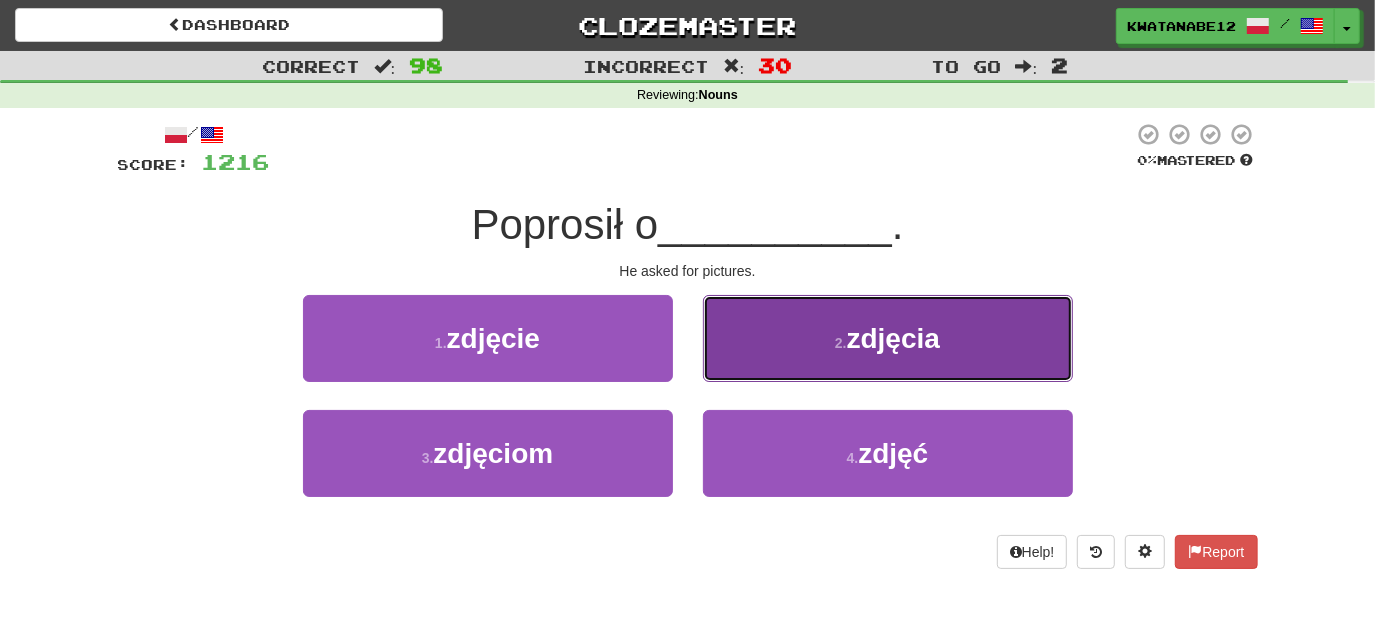 click on "2 .  zdjęcia" at bounding box center (888, 338) 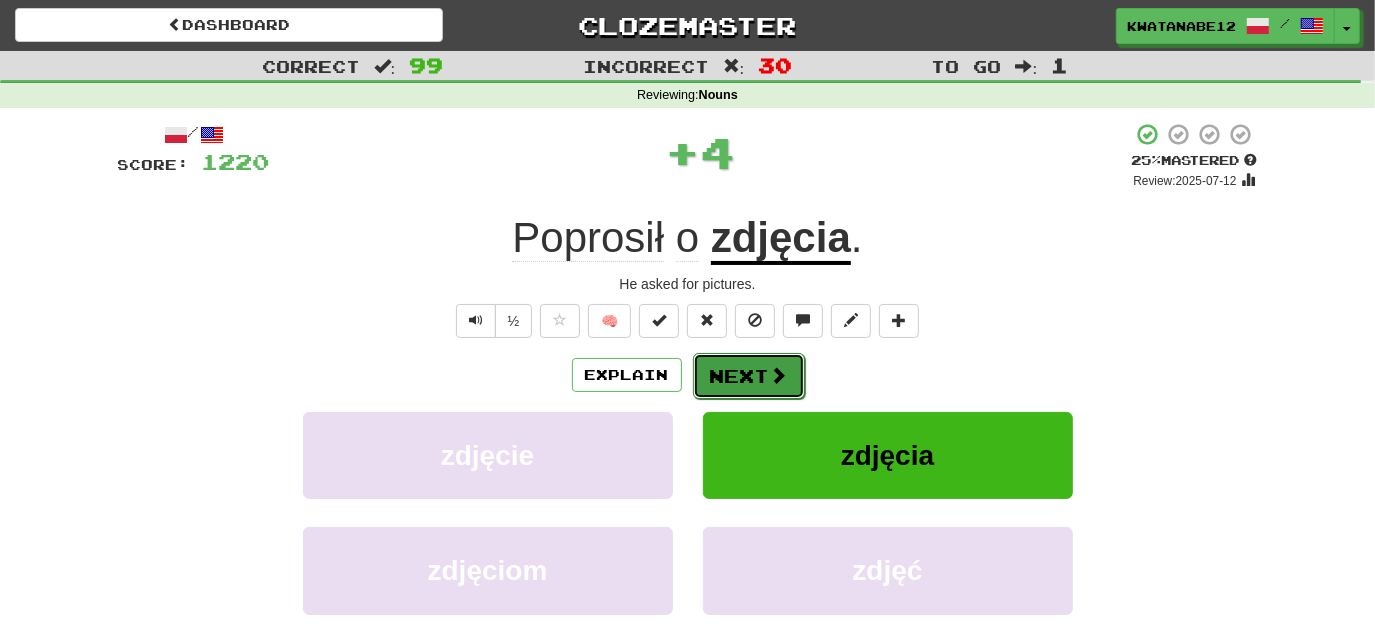 click on "Next" at bounding box center (749, 376) 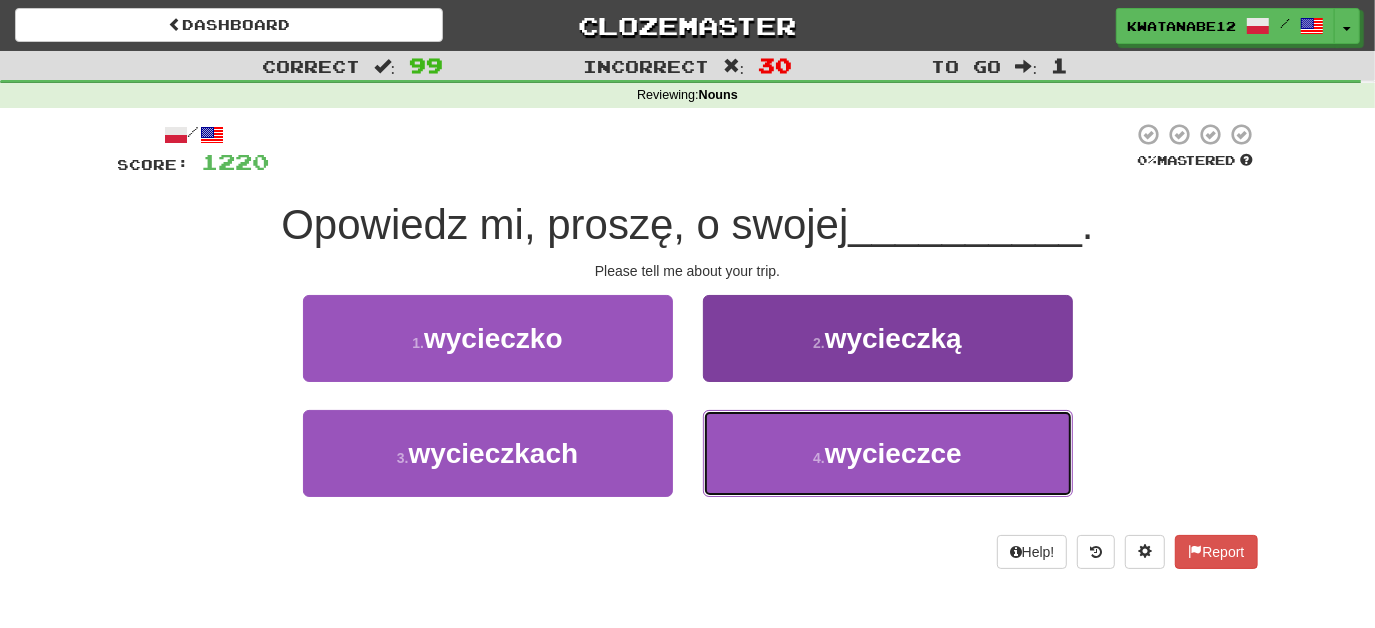 click on "4 .  wycieczce" at bounding box center [888, 453] 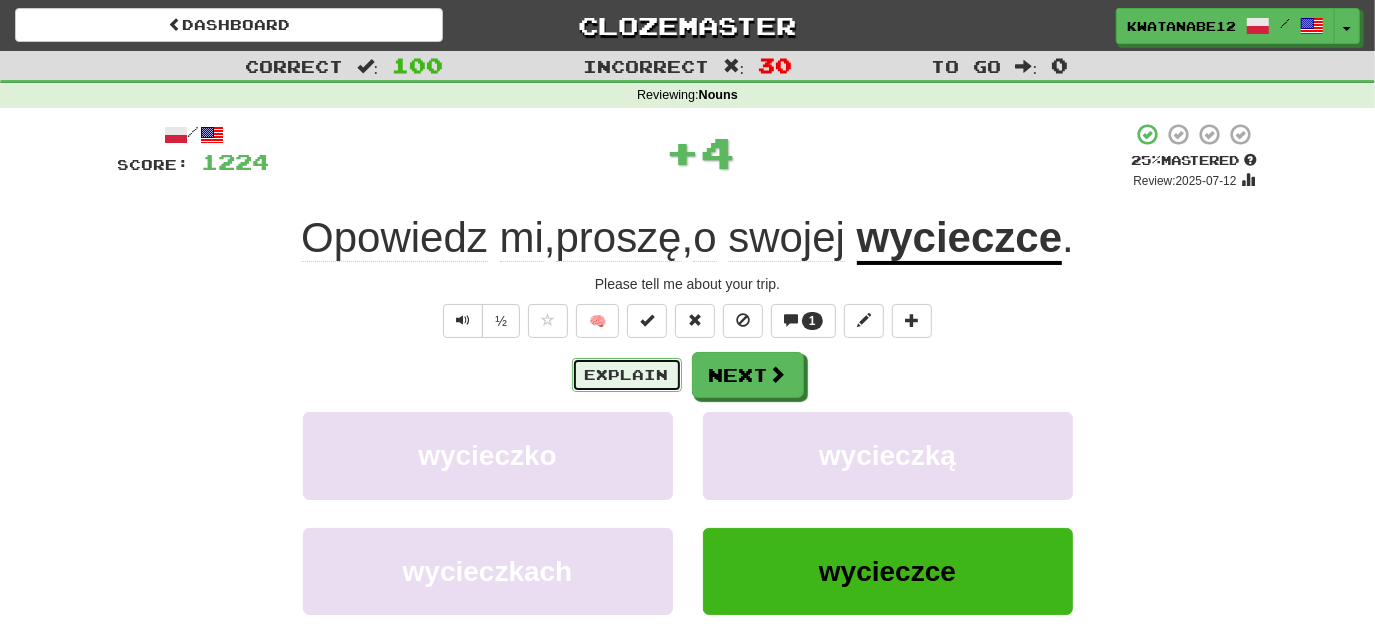 click on "Explain" at bounding box center (627, 375) 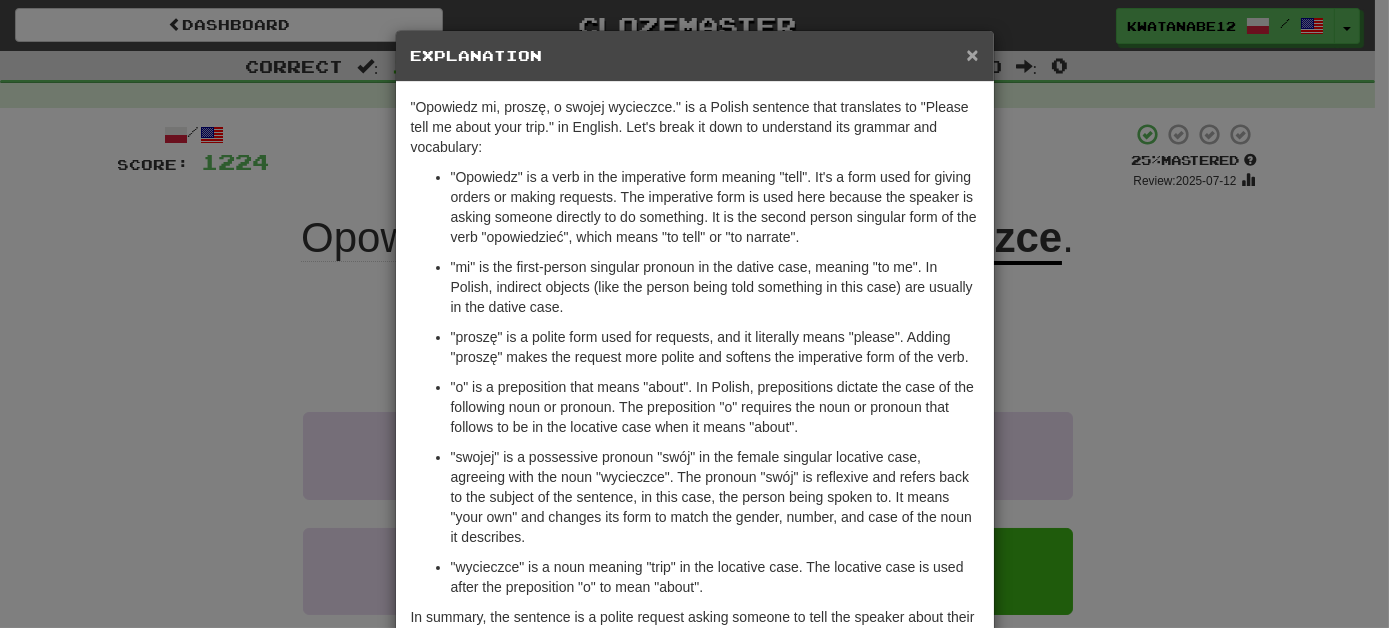click on "×" at bounding box center [972, 54] 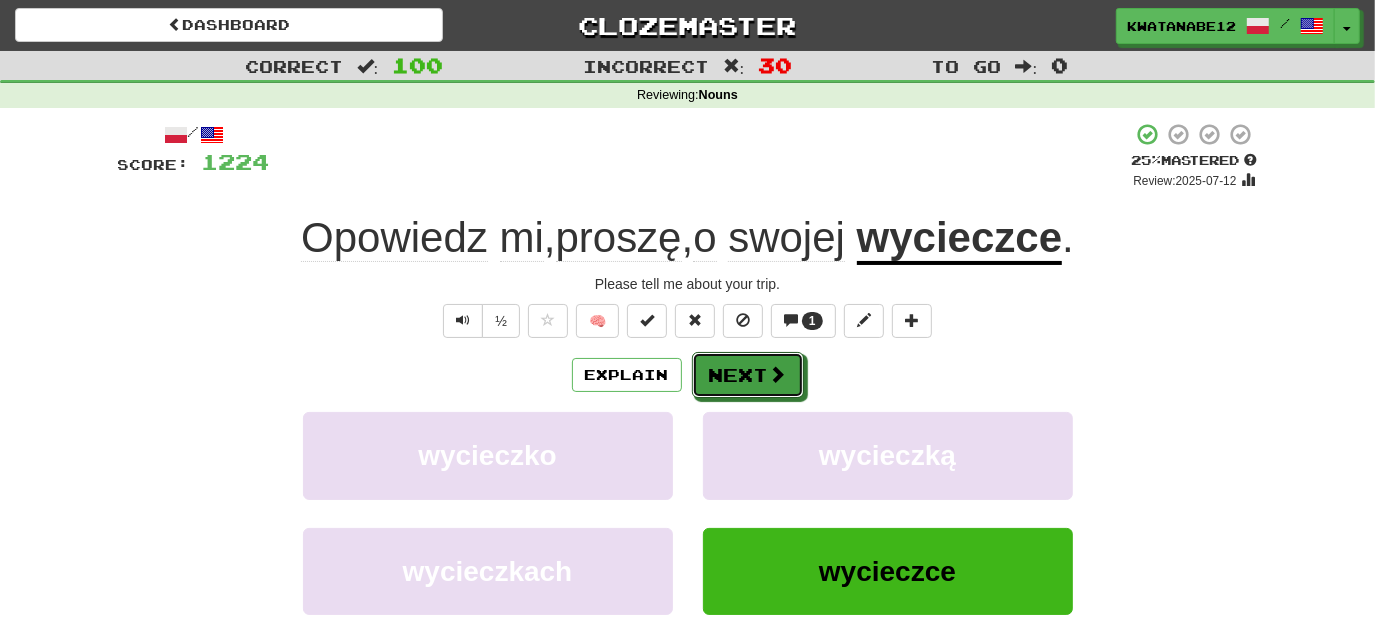 drag, startPoint x: 784, startPoint y: 378, endPoint x: 802, endPoint y: 364, distance: 22.803509 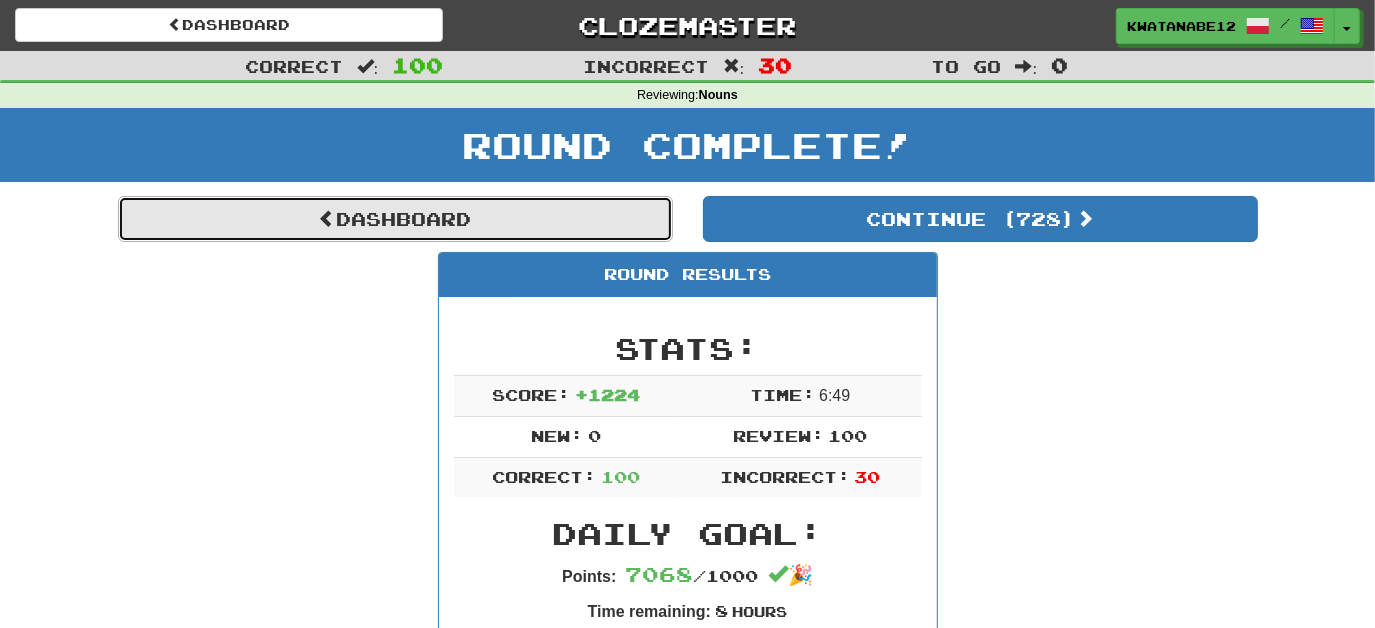 click on "Dashboard" at bounding box center [395, 219] 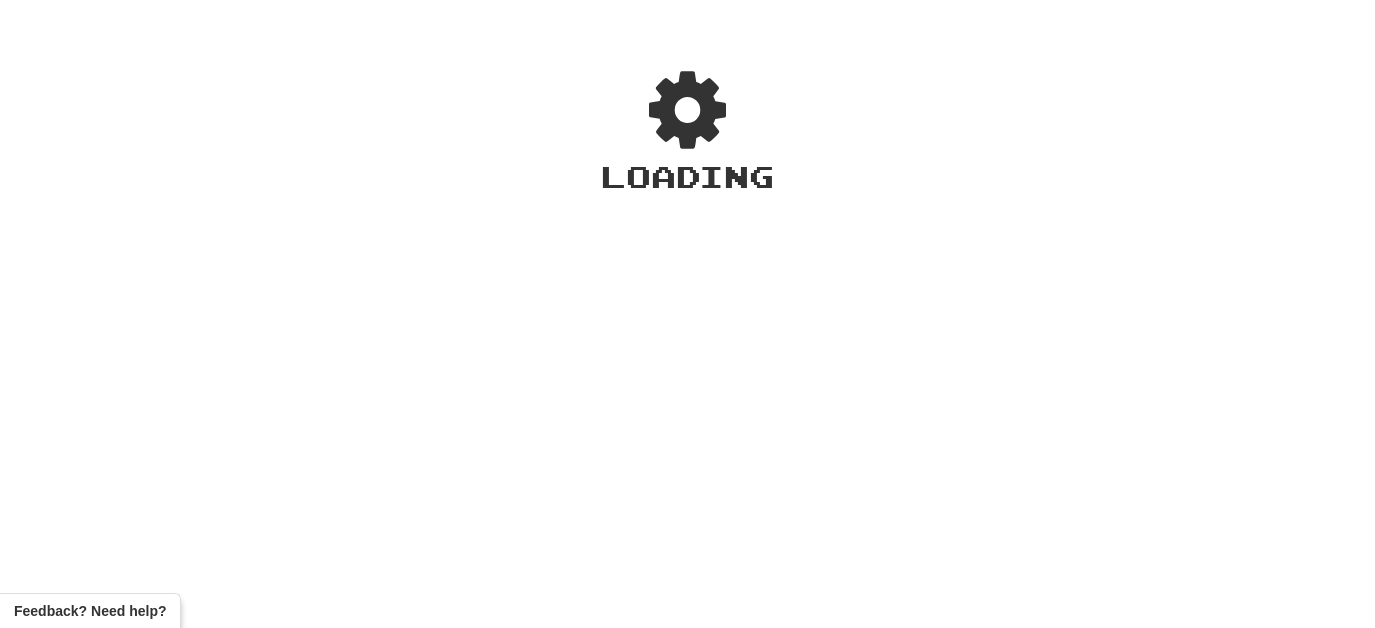 scroll, scrollTop: 0, scrollLeft: 0, axis: both 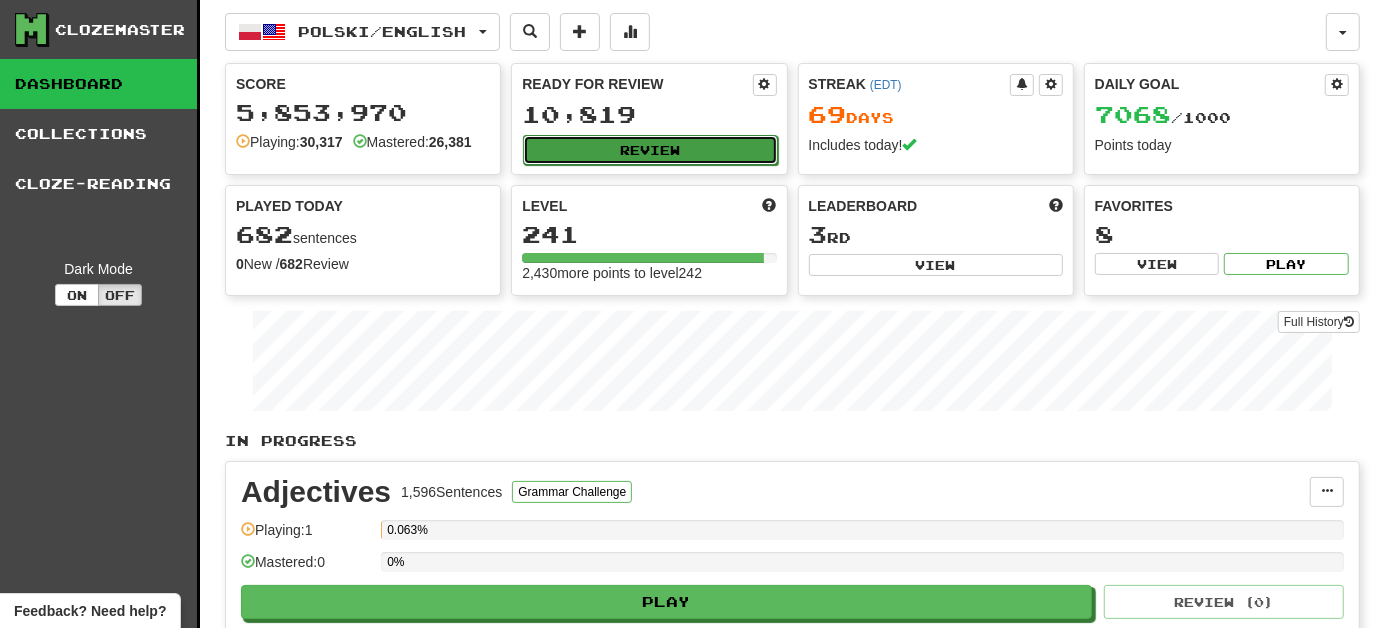 click on "Review" at bounding box center [650, 150] 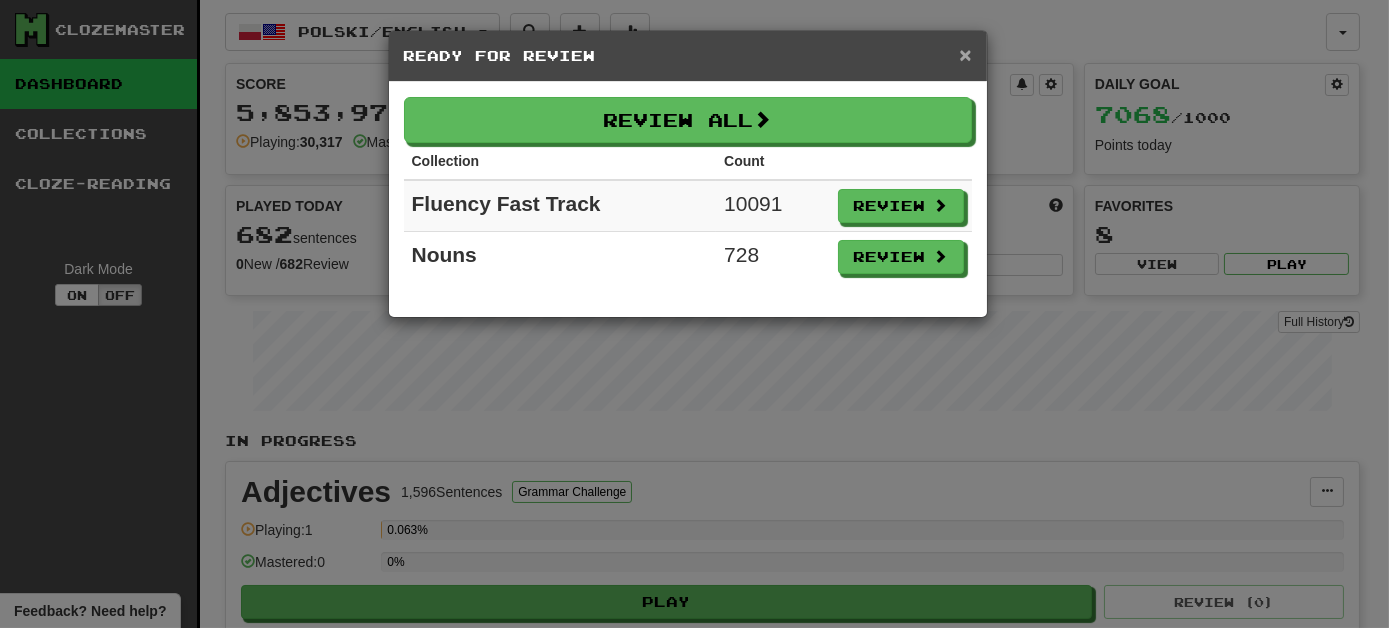 click on "×" at bounding box center (965, 54) 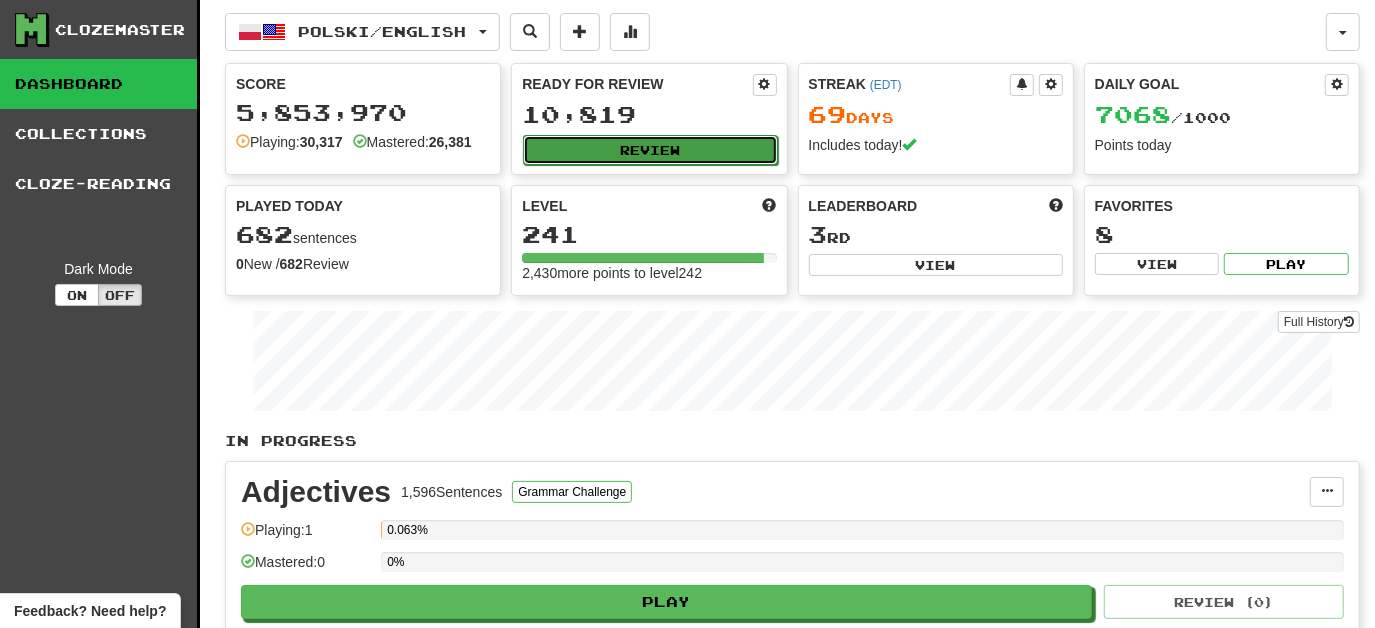click on "Review" at bounding box center [650, 150] 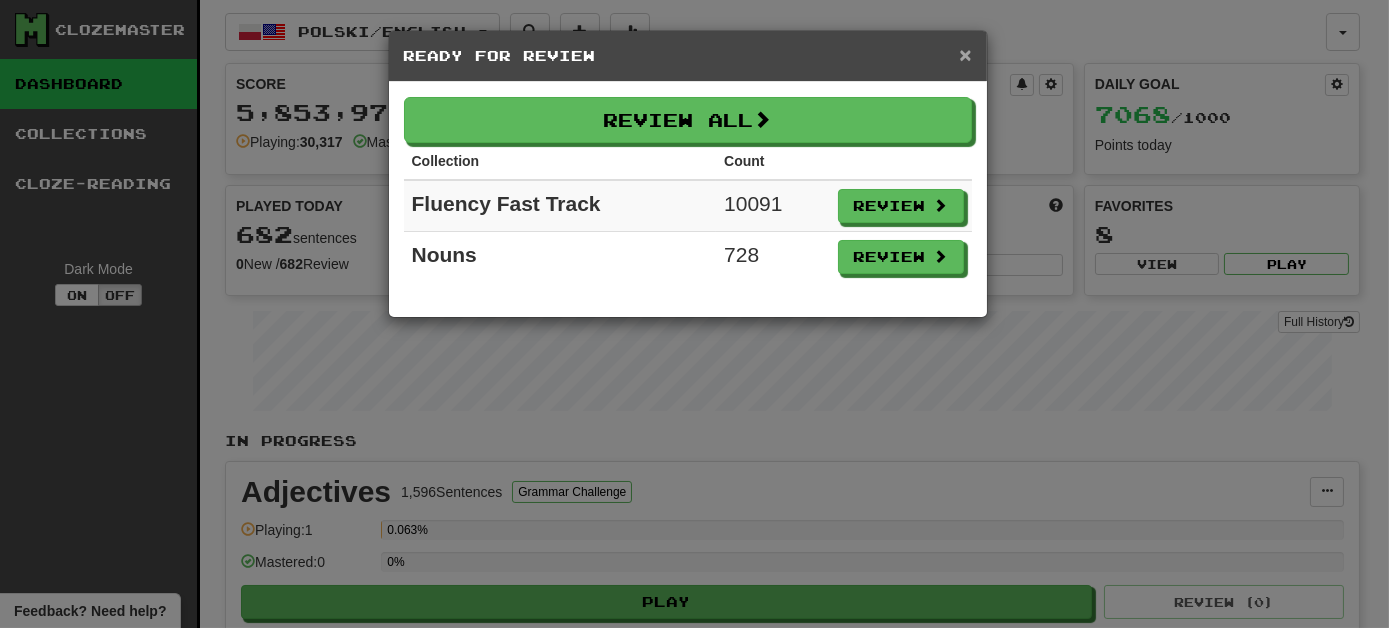 click on "×" at bounding box center (965, 54) 